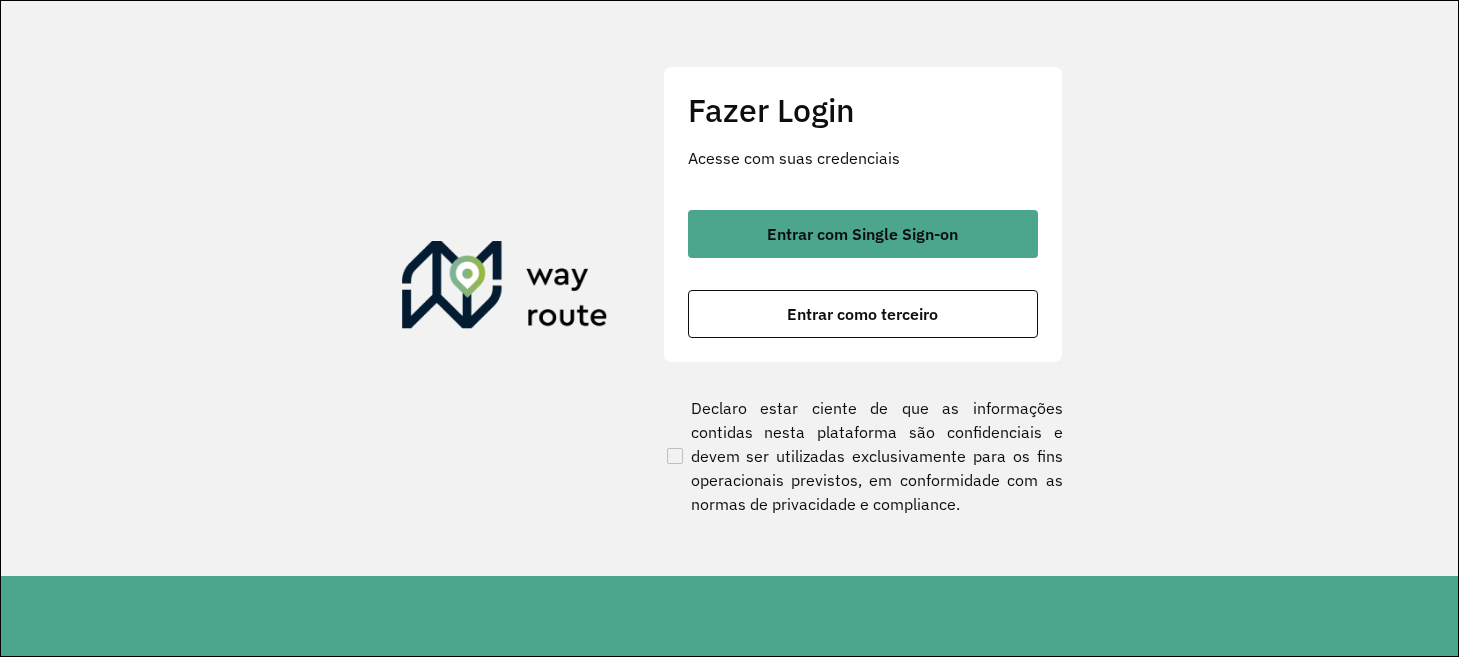 scroll, scrollTop: 0, scrollLeft: 0, axis: both 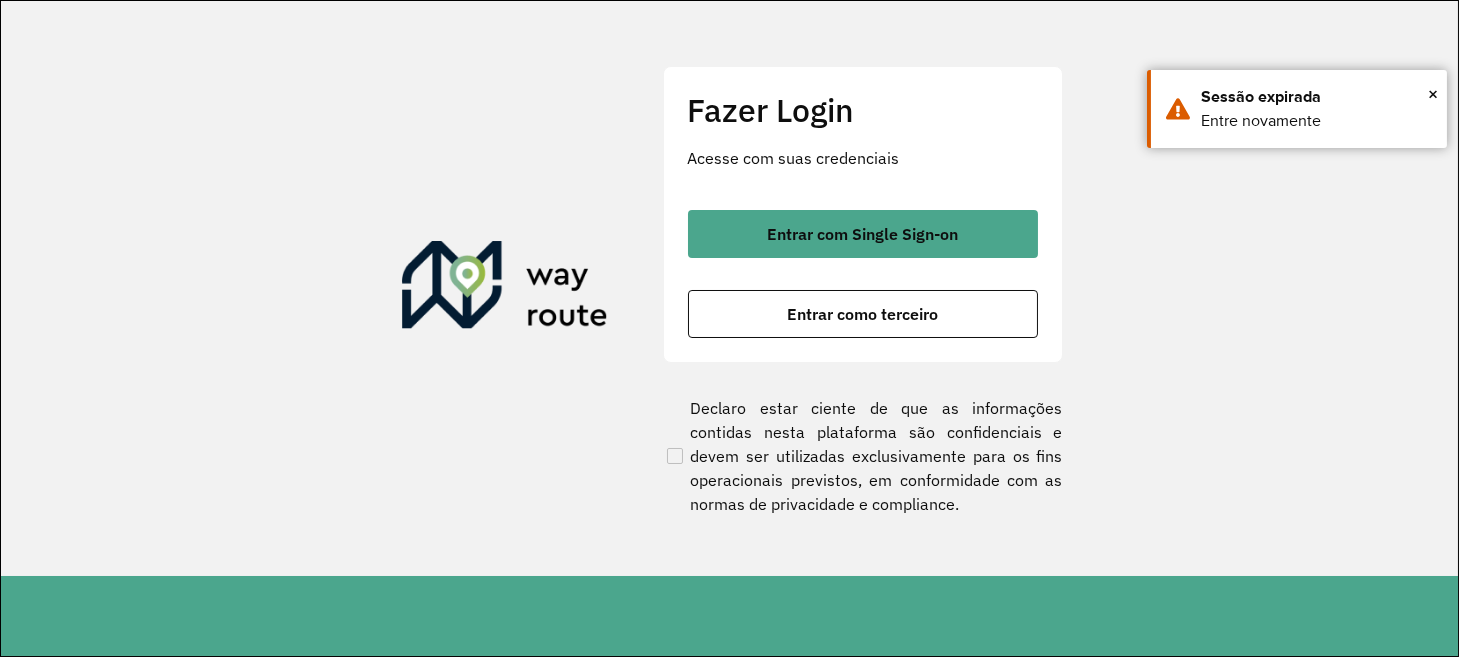 click on "Fazer Login Acesse com suas credenciais    Entrar com Single Sign-on    Entrar como terceiro" 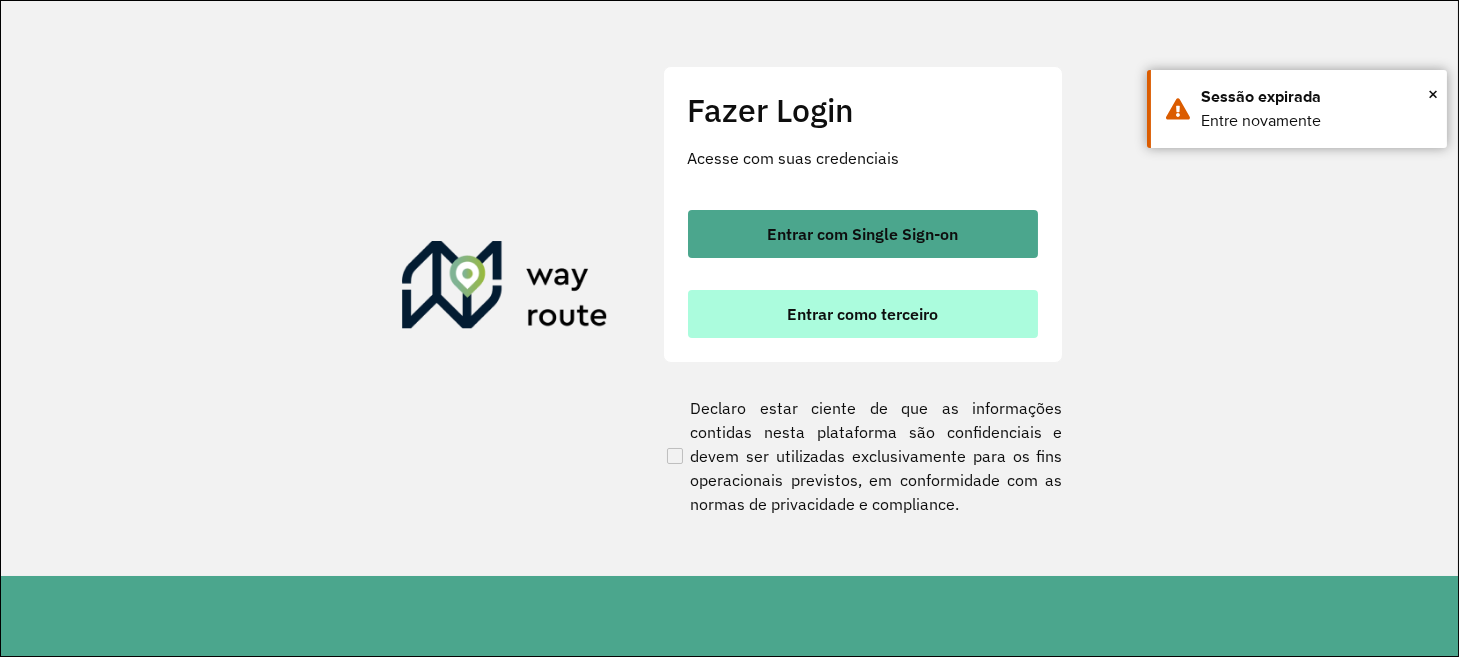 click on "Entrar como terceiro" at bounding box center (863, 314) 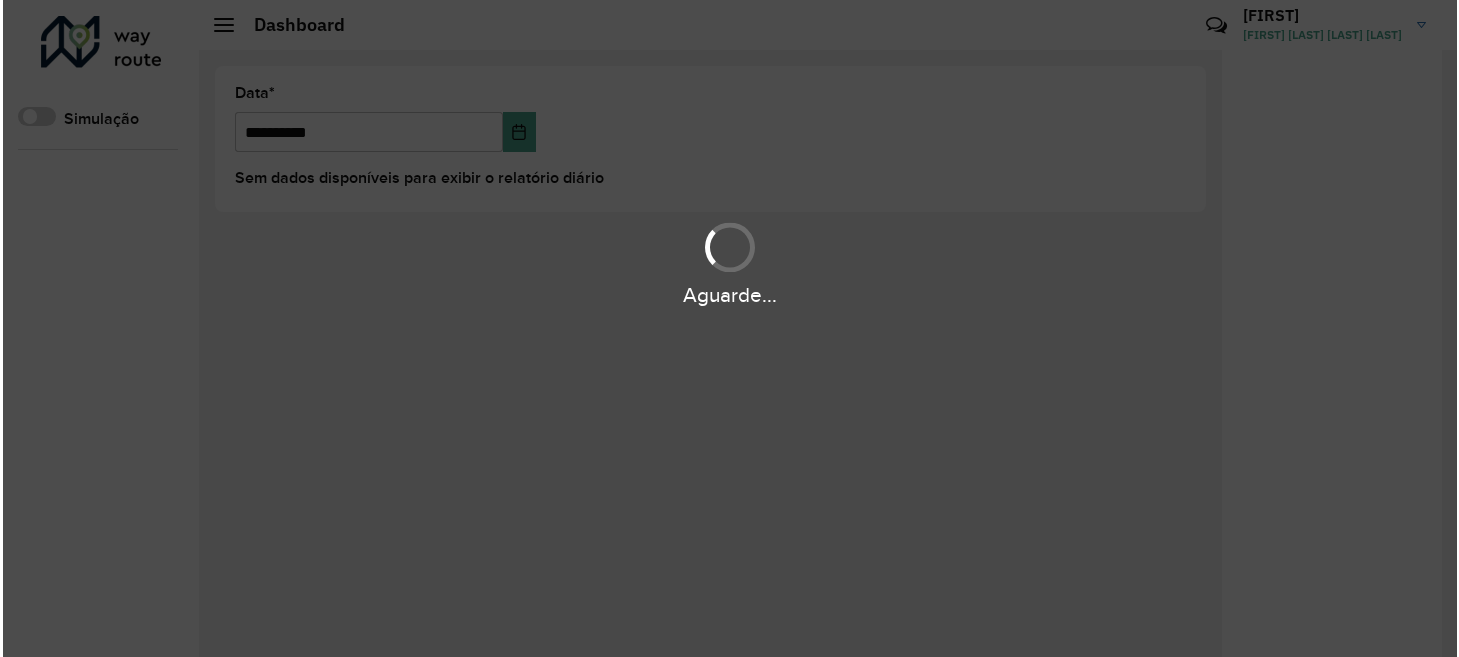 scroll, scrollTop: 0, scrollLeft: 0, axis: both 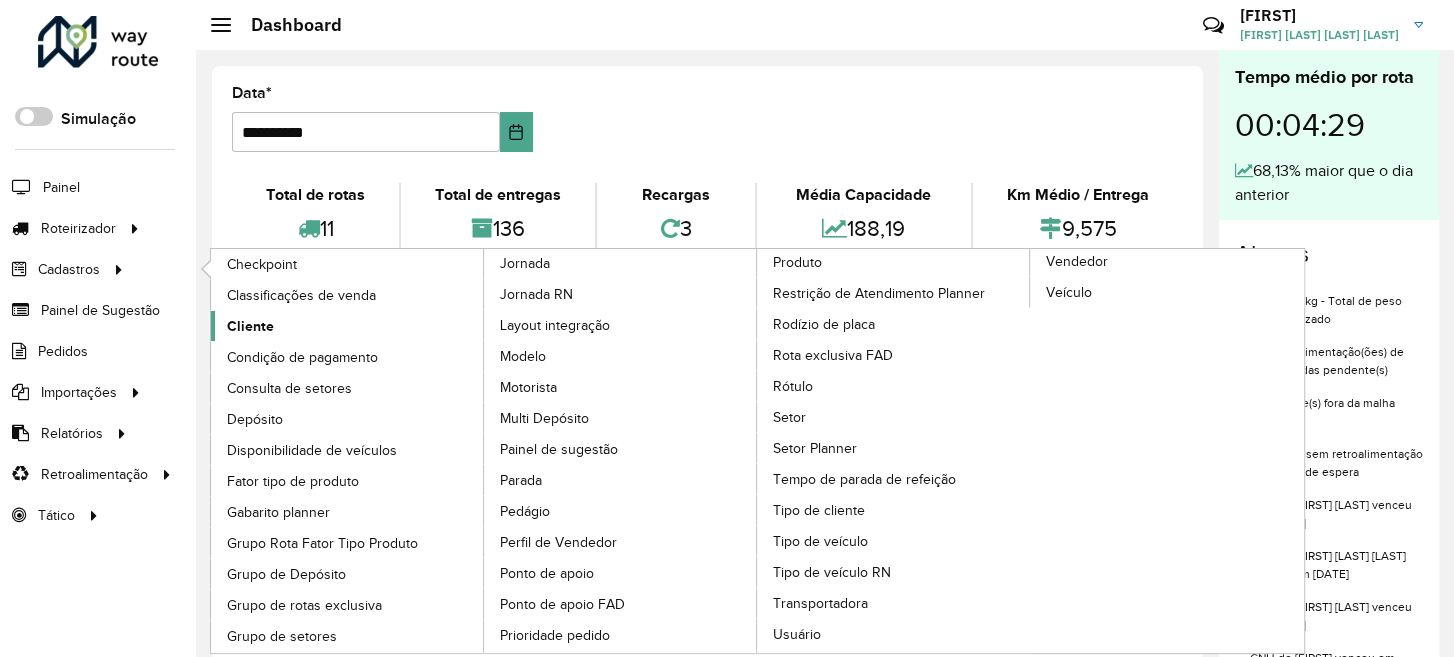 click on "Cliente" 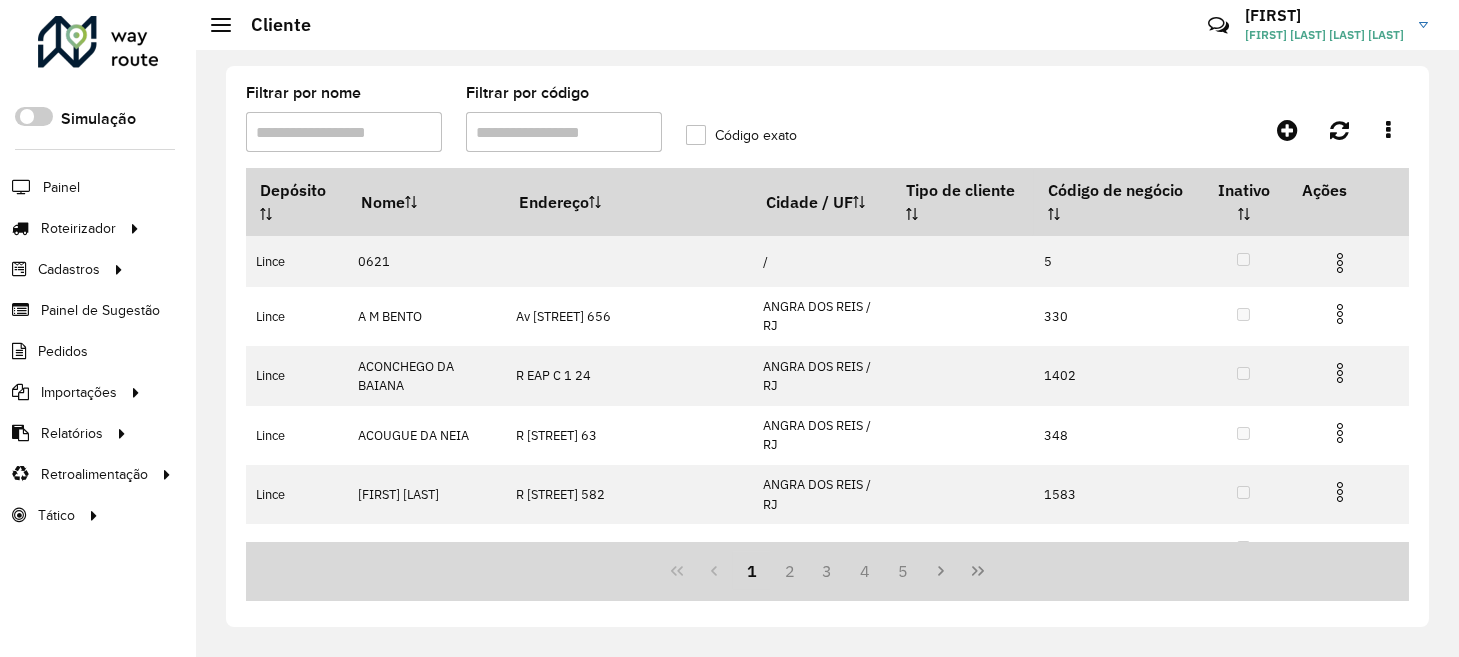 click on "Filtrar por código" at bounding box center [564, 132] 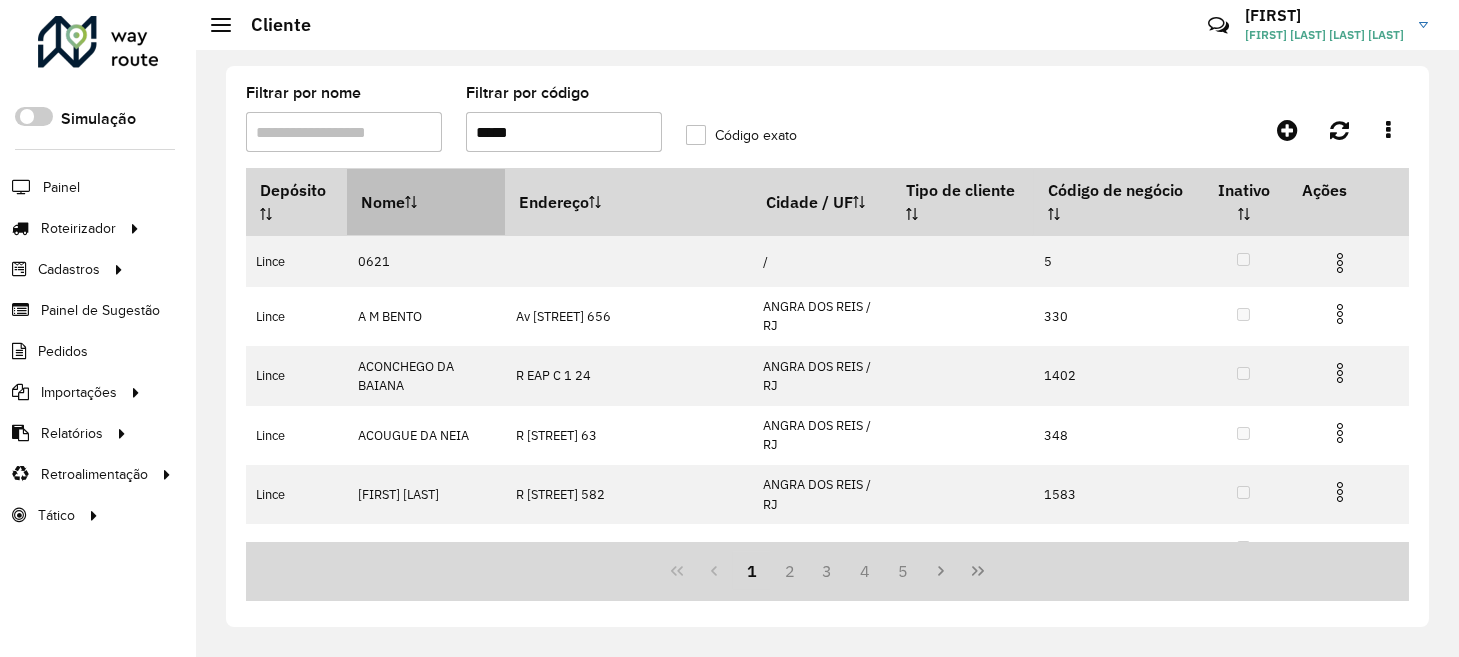 drag, startPoint x: 582, startPoint y: 149, endPoint x: 390, endPoint y: 193, distance: 196.97716 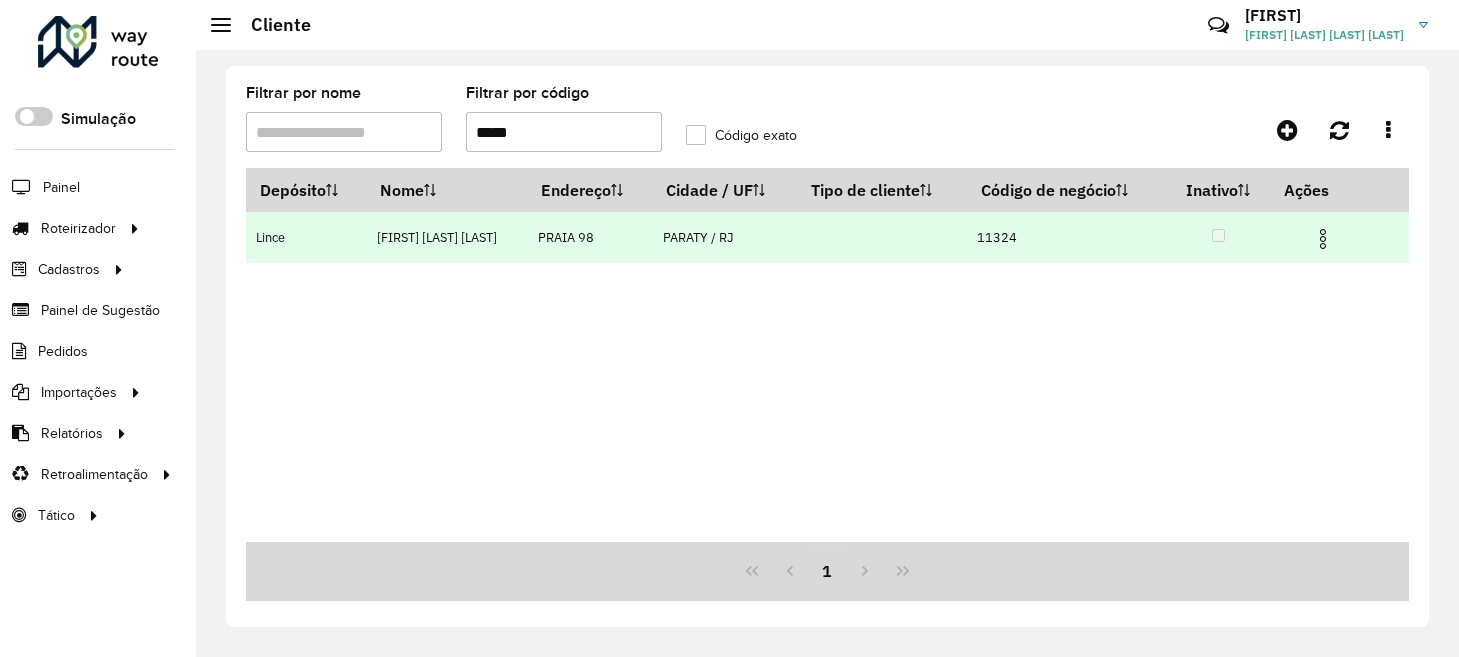 type on "*****" 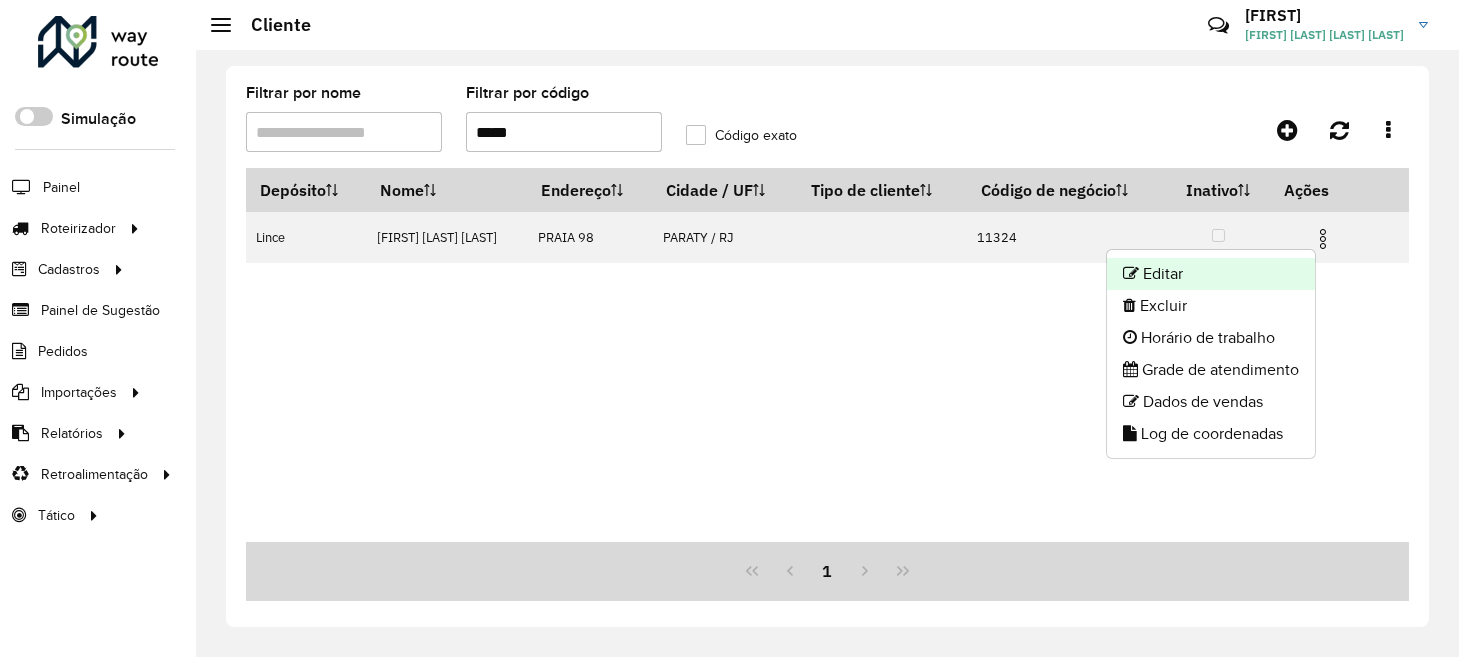 click on "Editar" 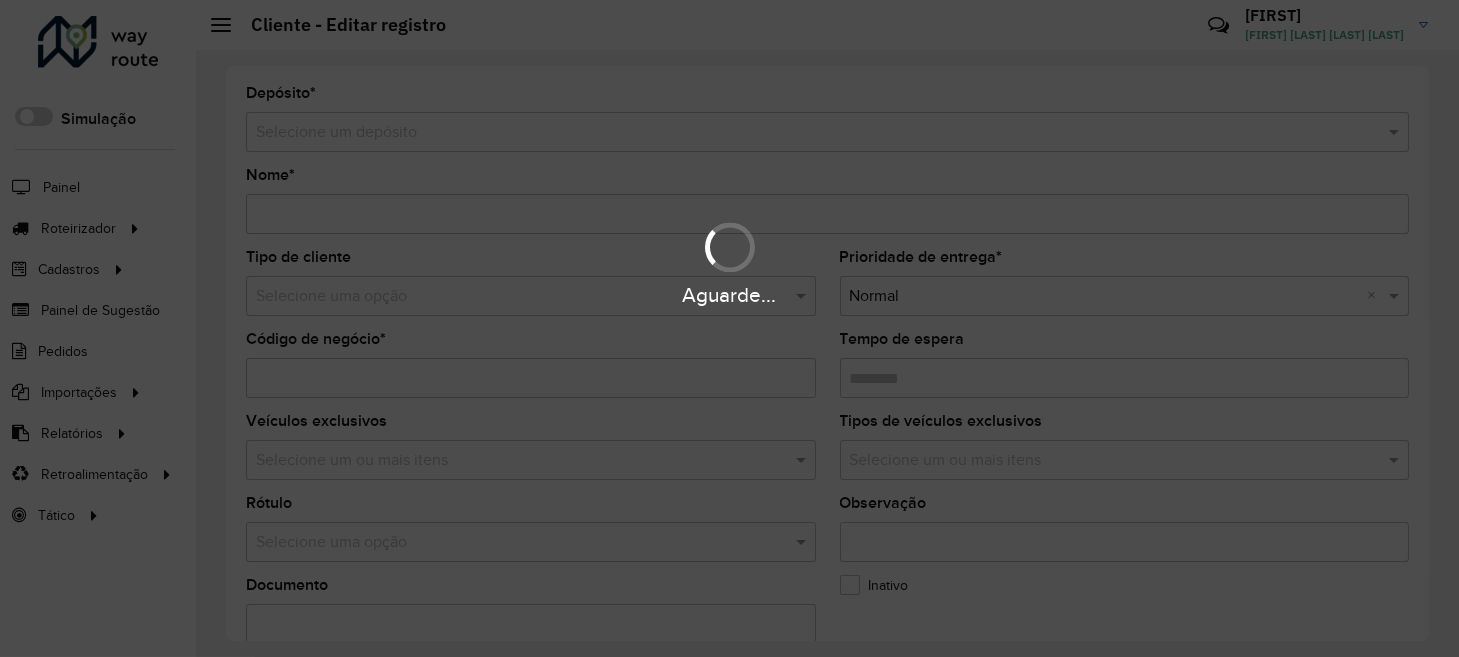 type on "**********" 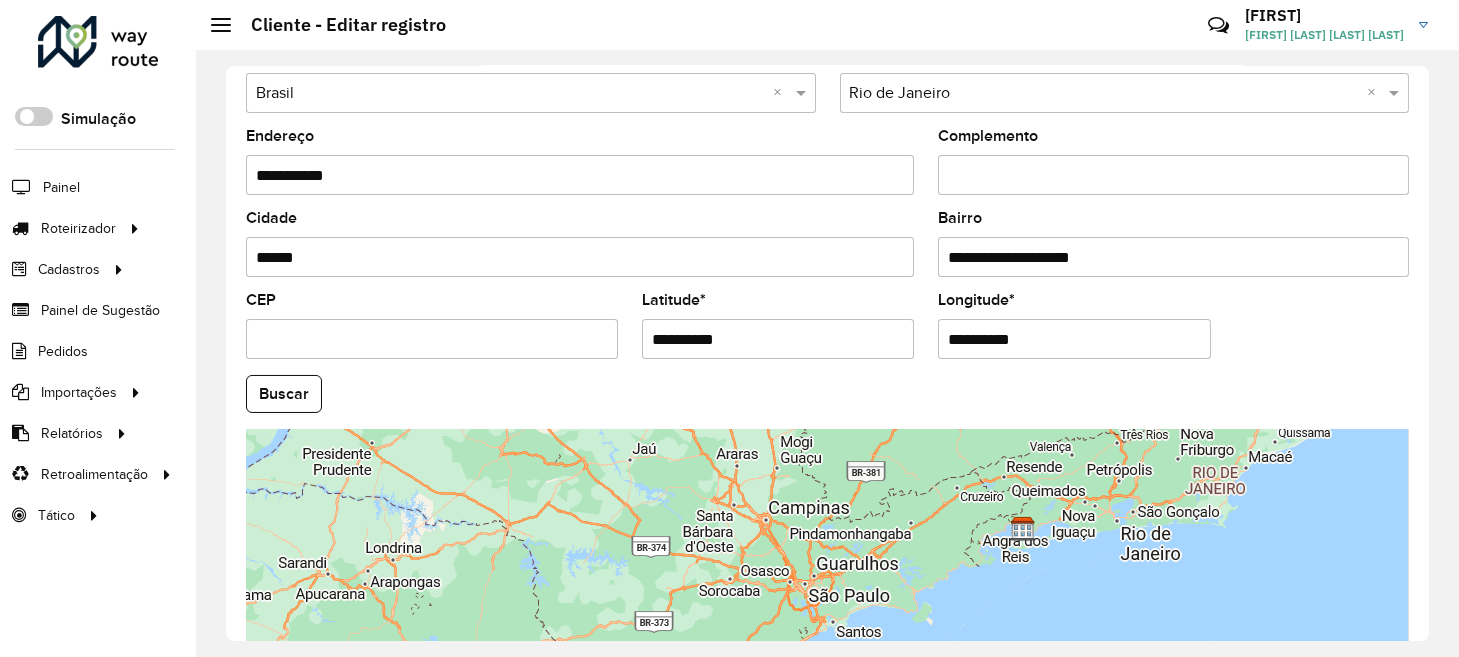 scroll, scrollTop: 700, scrollLeft: 0, axis: vertical 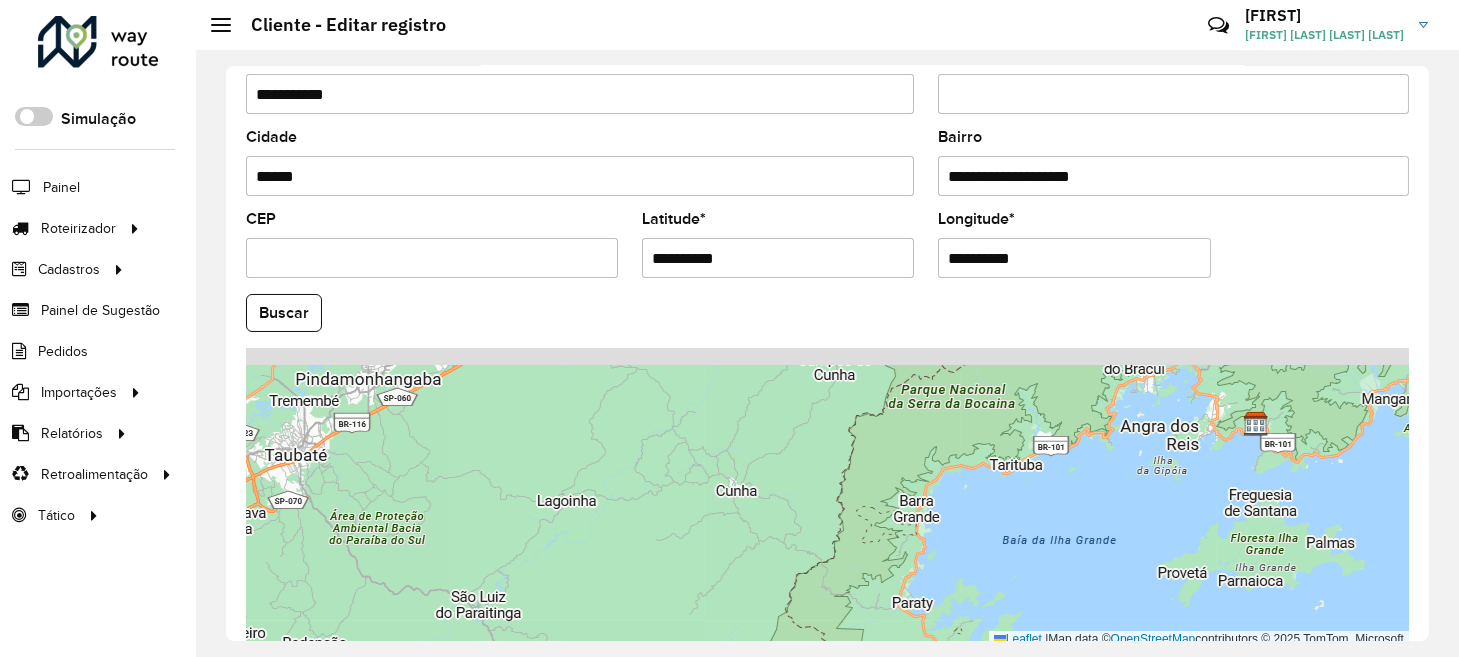 drag, startPoint x: 1107, startPoint y: 525, endPoint x: 941, endPoint y: 602, distance: 182.98907 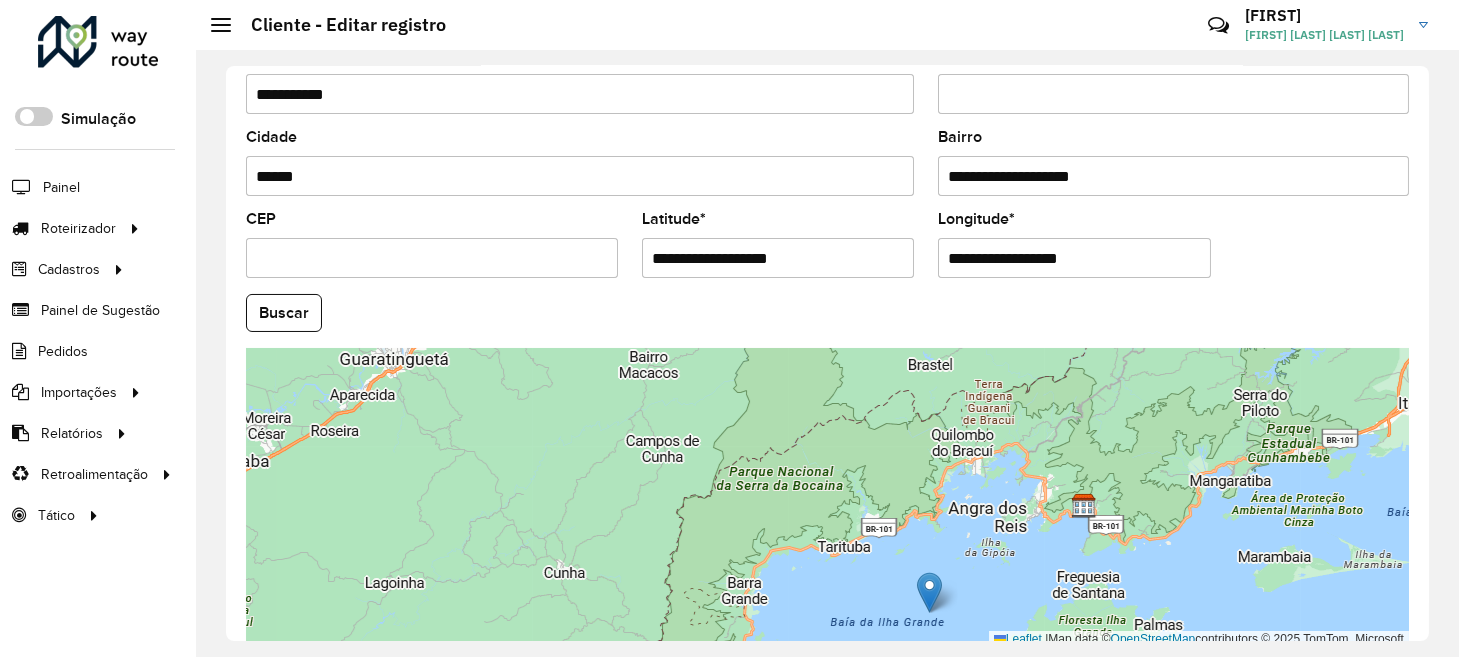 click on "Leaflet   |  Map data ©  OpenStreetMap  contributors,© 2025 TomTom, Microsoft" at bounding box center (827, 498) 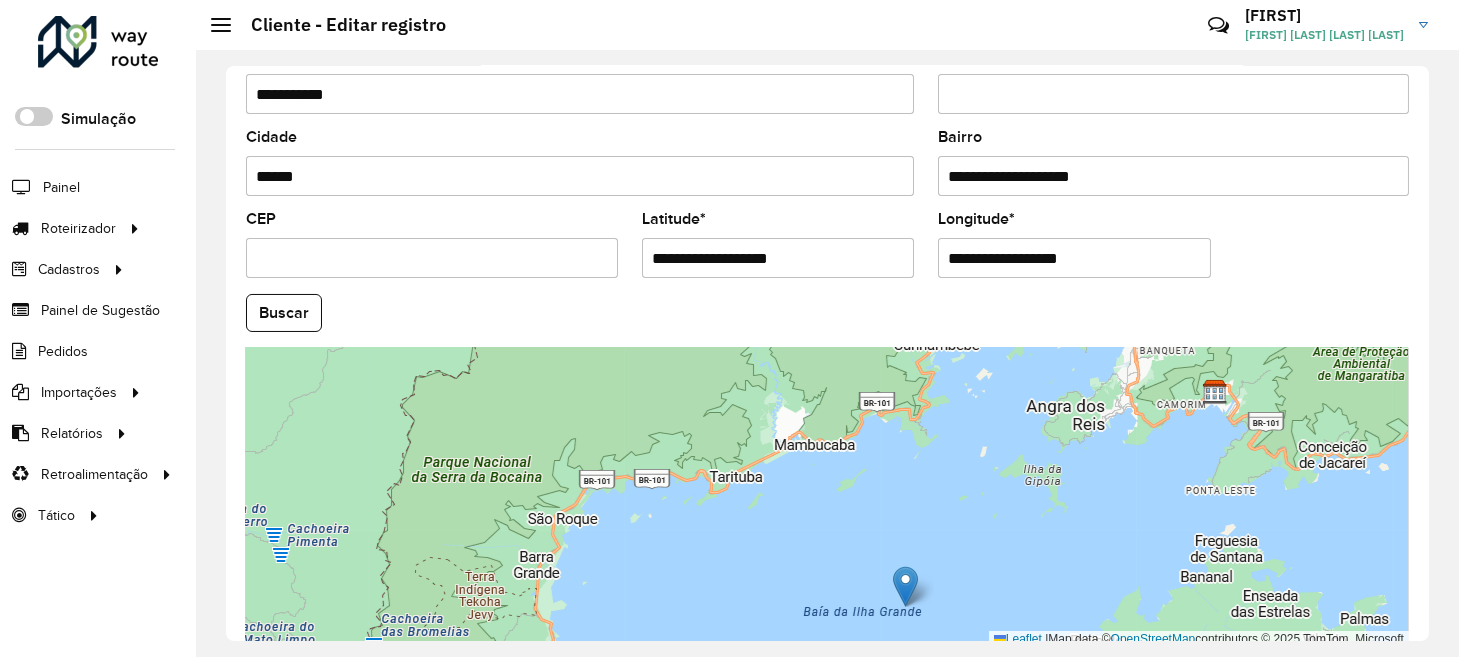 drag, startPoint x: 975, startPoint y: 533, endPoint x: 1004, endPoint y: 483, distance: 57.801384 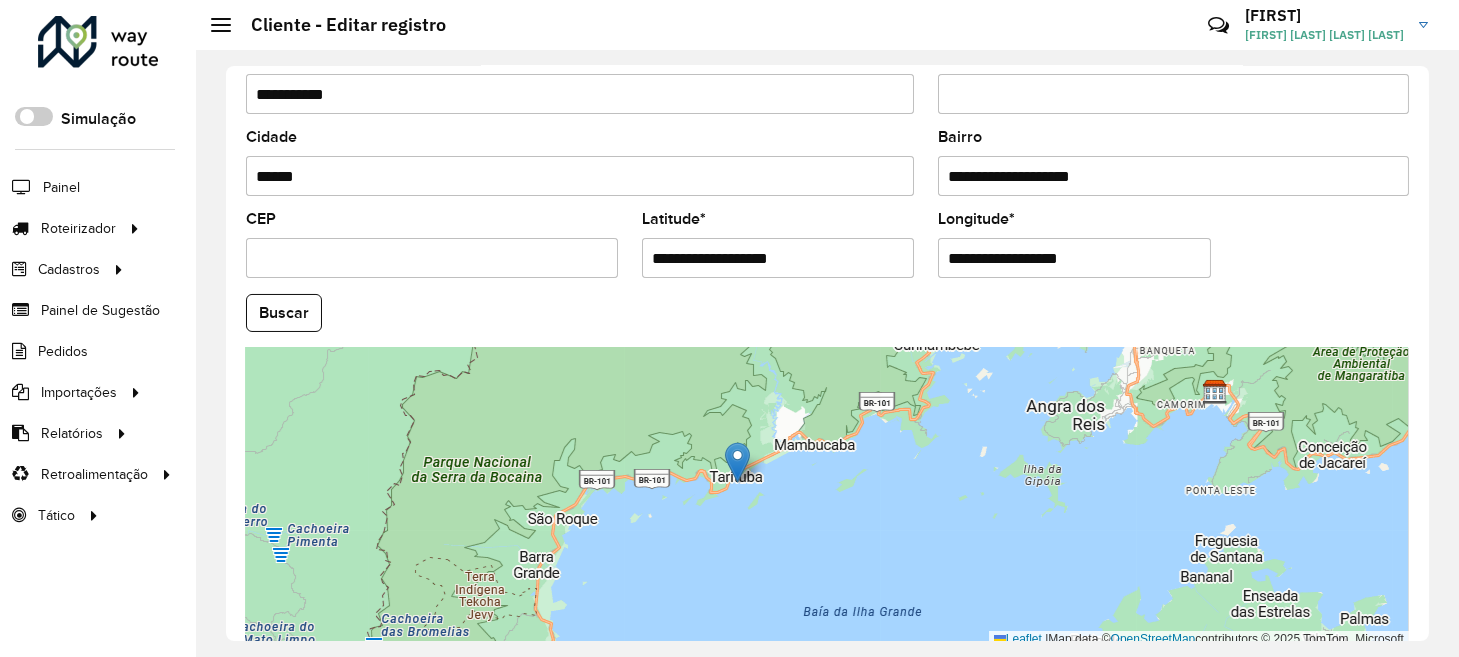 drag, startPoint x: 899, startPoint y: 582, endPoint x: 731, endPoint y: 458, distance: 208.80614 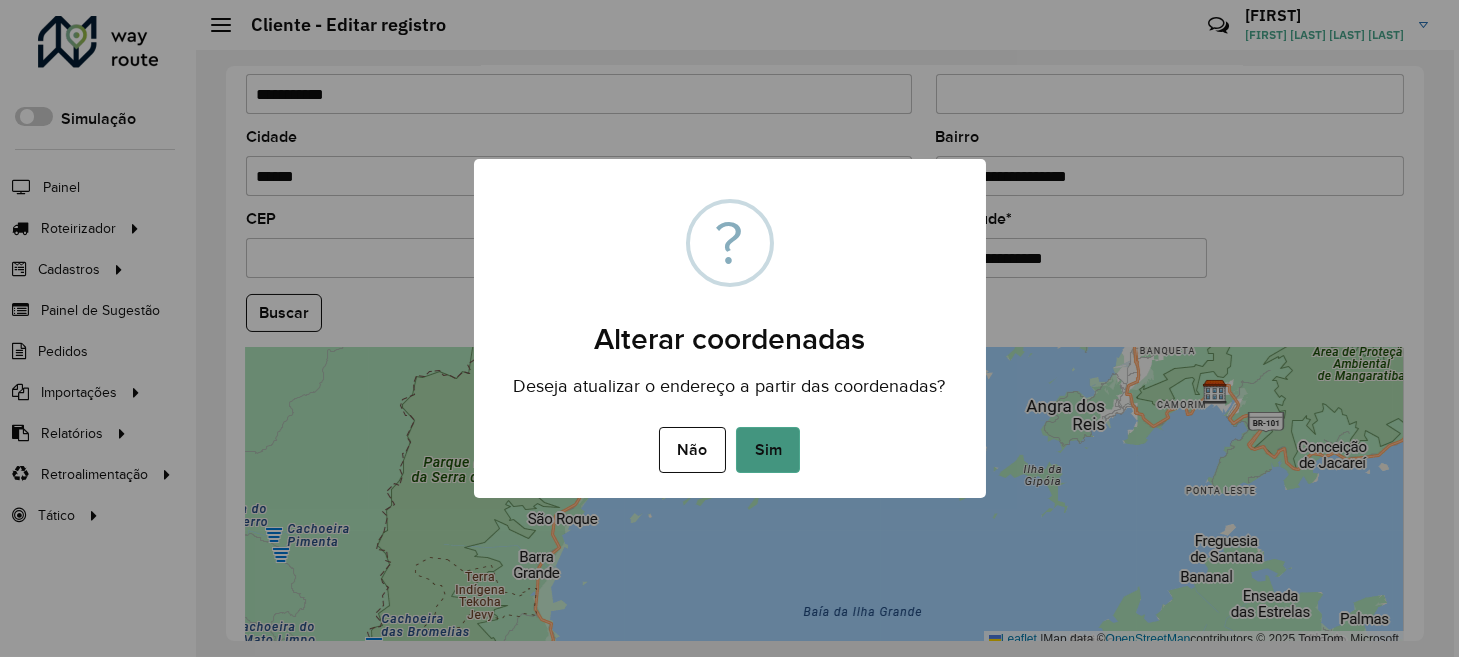 click on "Sim" at bounding box center [768, 450] 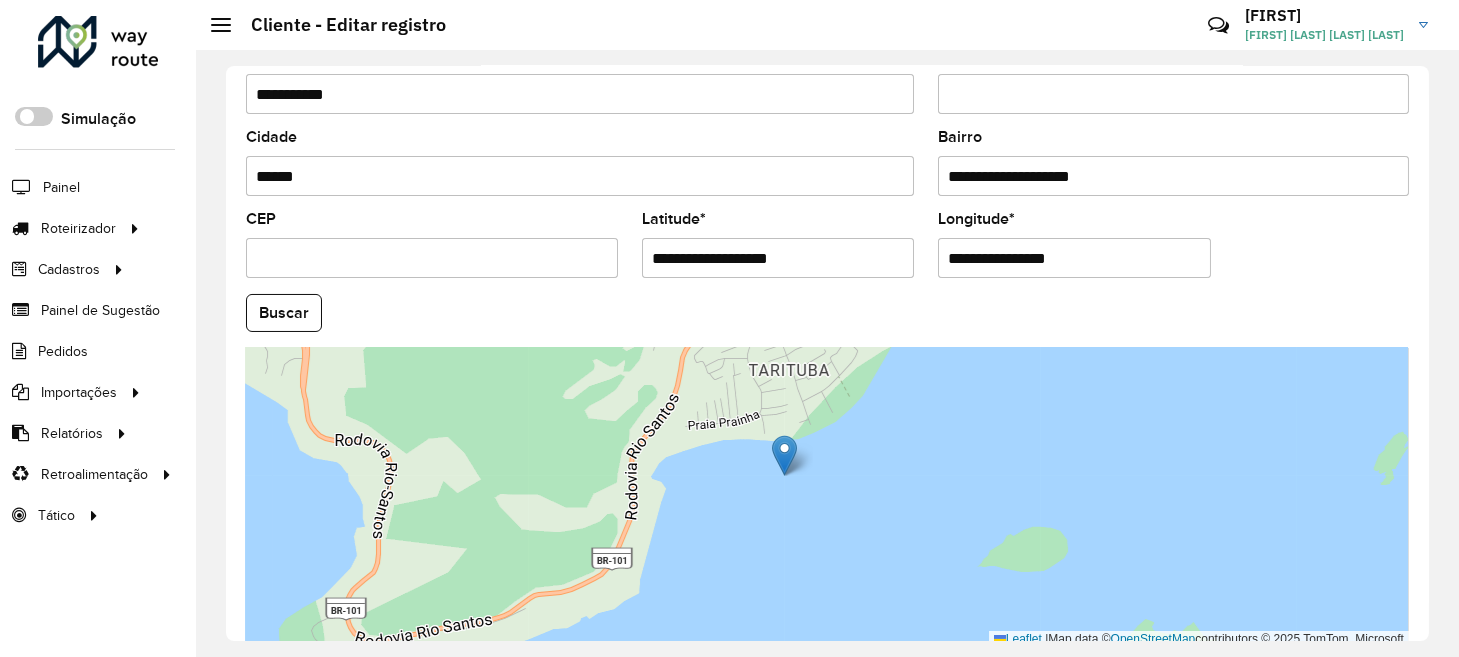 drag, startPoint x: 825, startPoint y: 483, endPoint x: 833, endPoint y: 567, distance: 84.38009 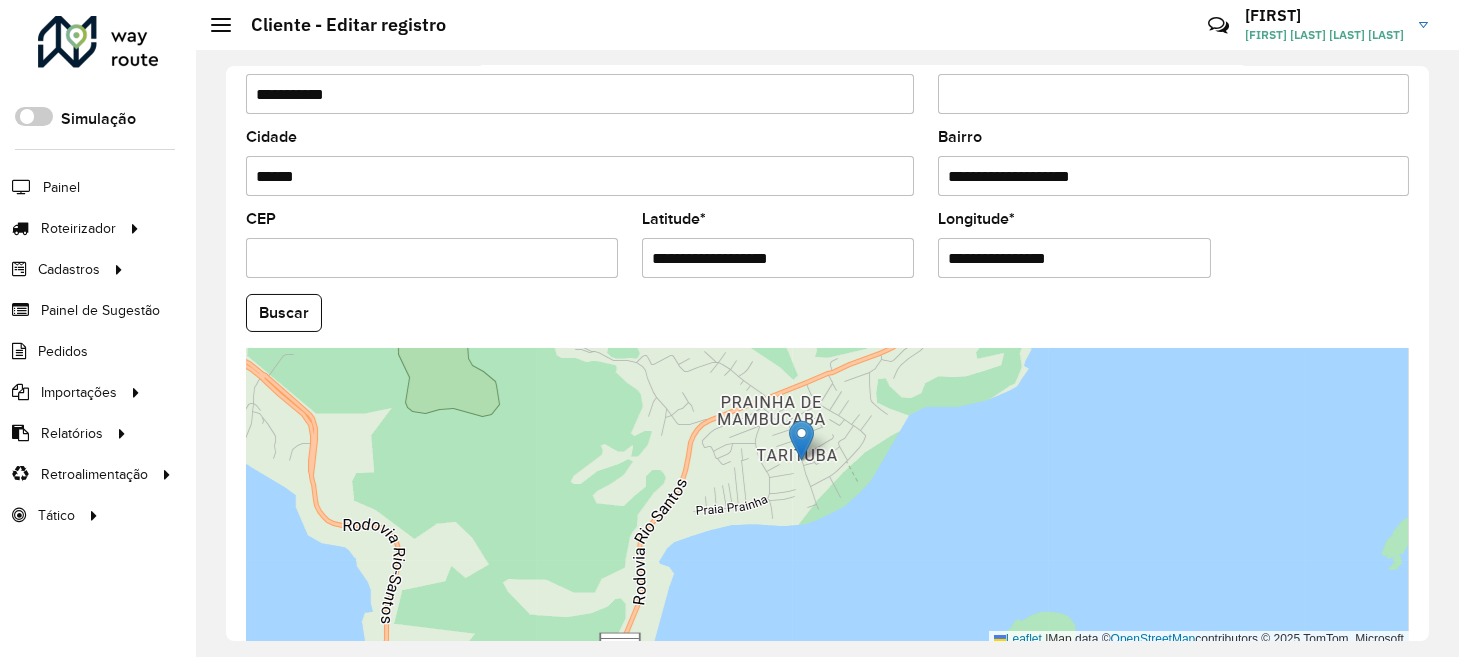 drag, startPoint x: 800, startPoint y: 527, endPoint x: 809, endPoint y: 427, distance: 100.40418 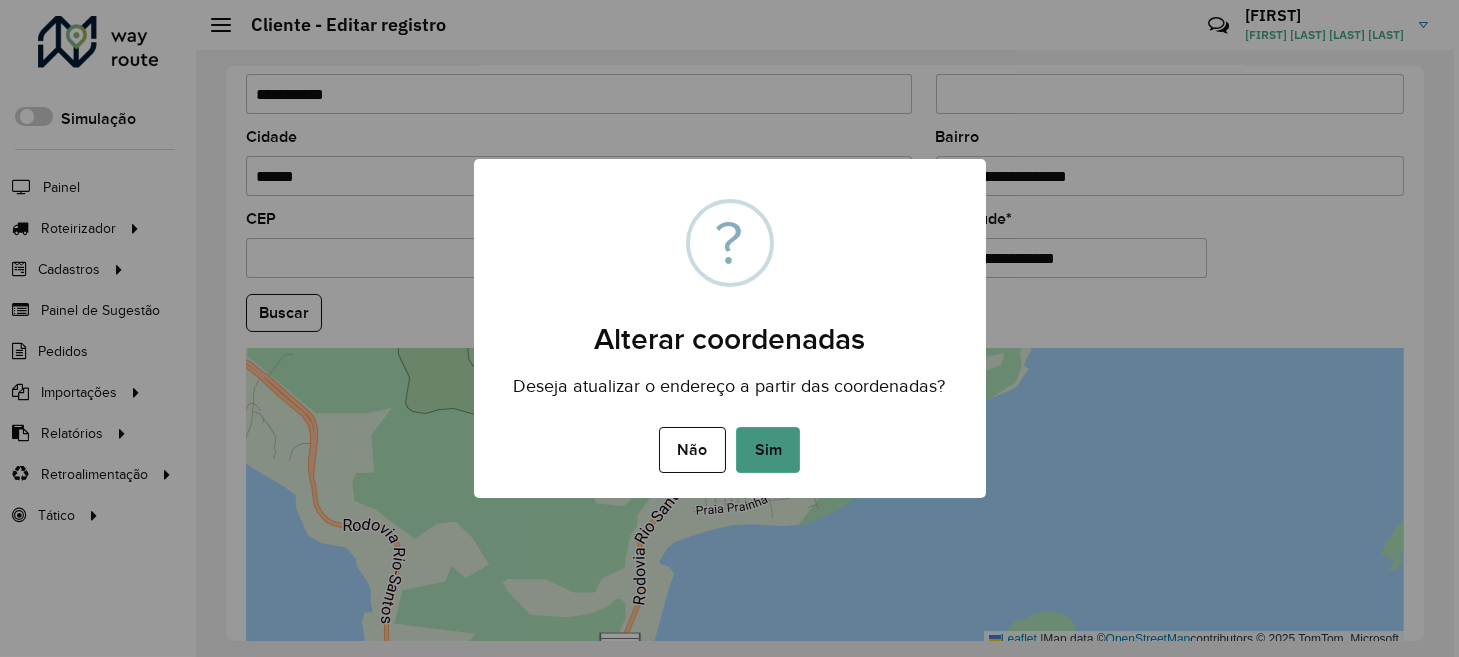 click on "Sim" at bounding box center [768, 450] 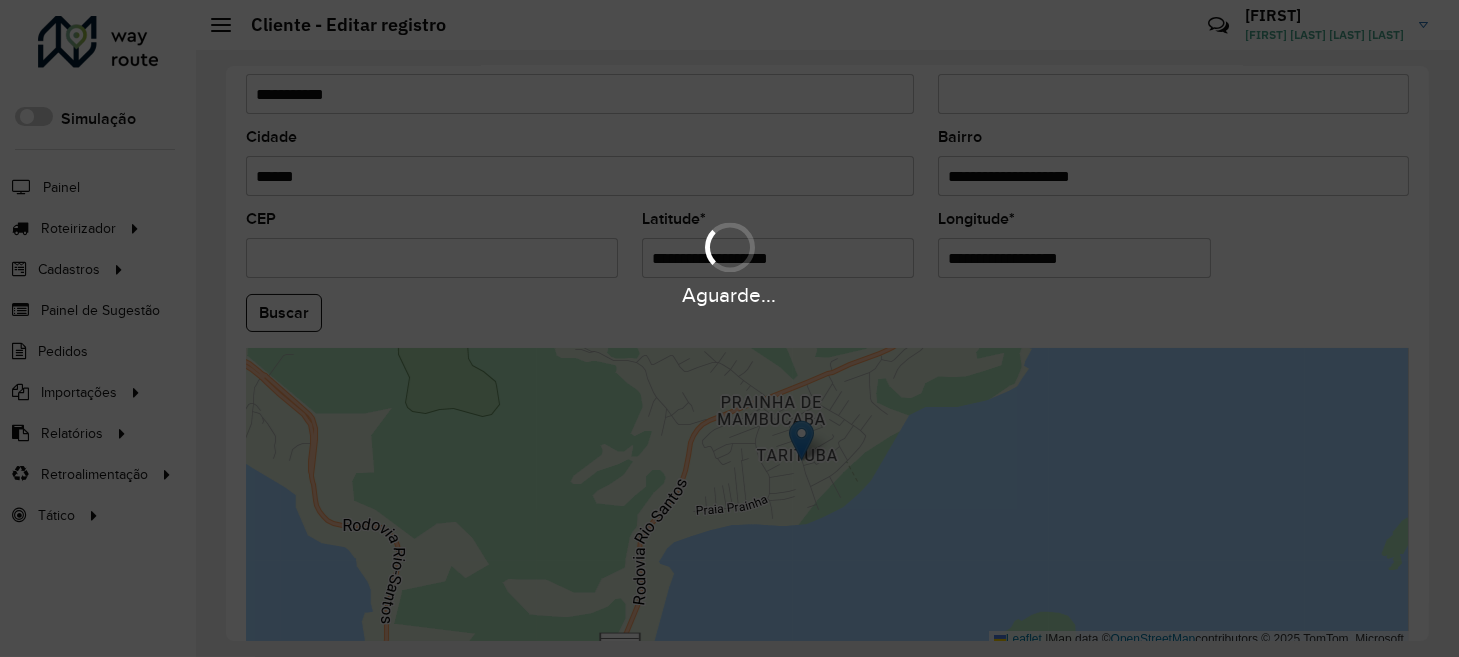 type on "**********" 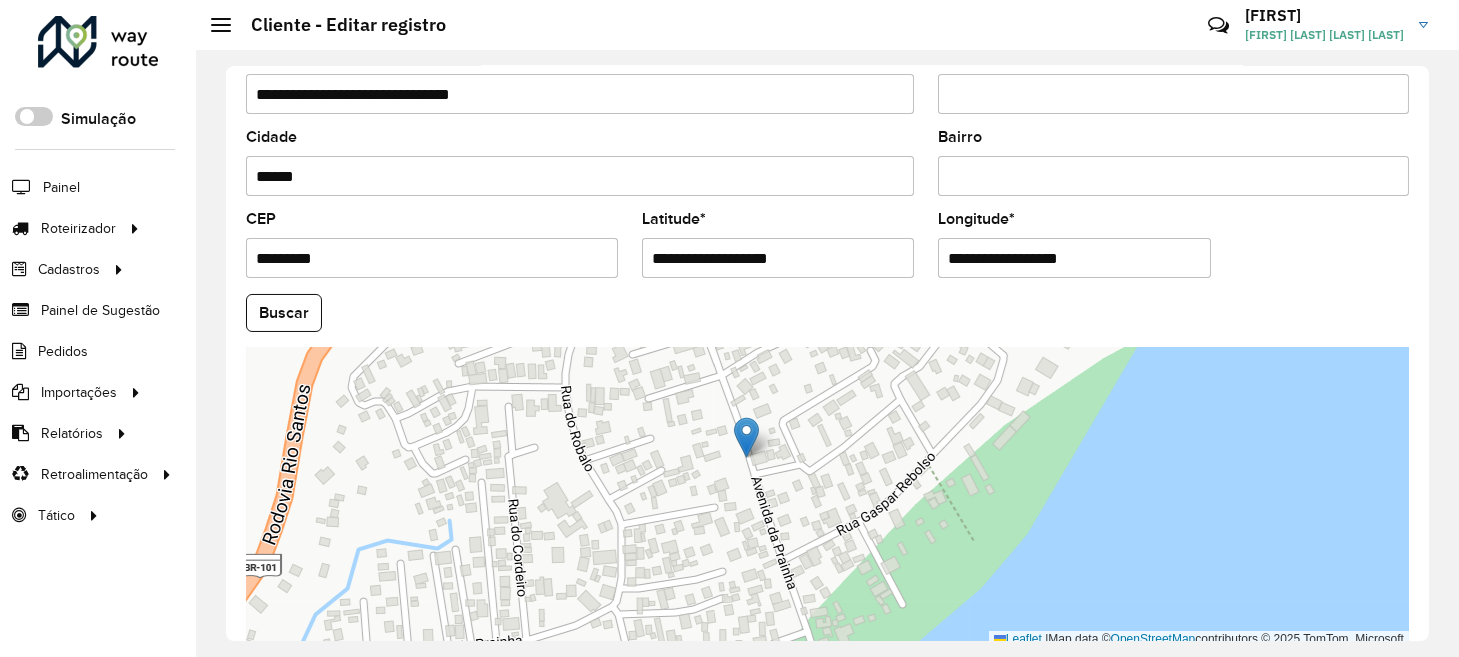 drag, startPoint x: 898, startPoint y: 561, endPoint x: 813, endPoint y: 473, distance: 122.34786 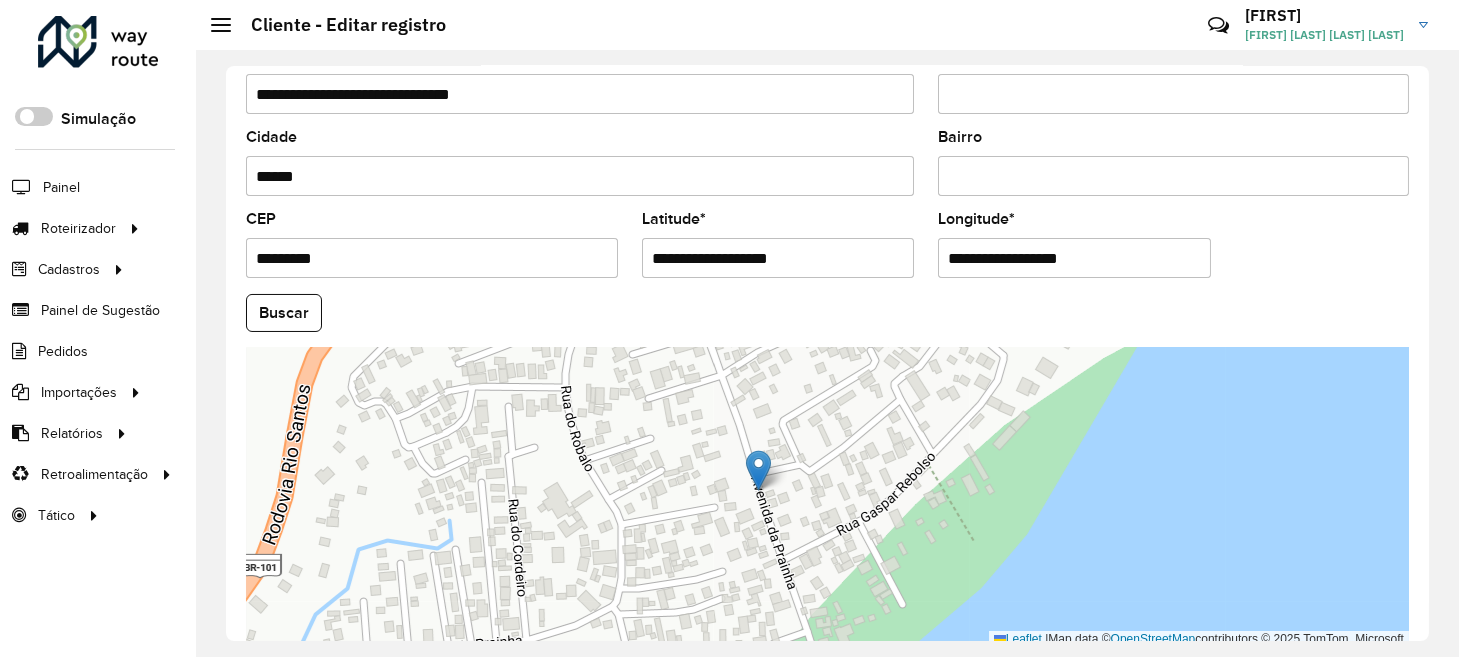 drag, startPoint x: 747, startPoint y: 418, endPoint x: 759, endPoint y: 451, distance: 35.1141 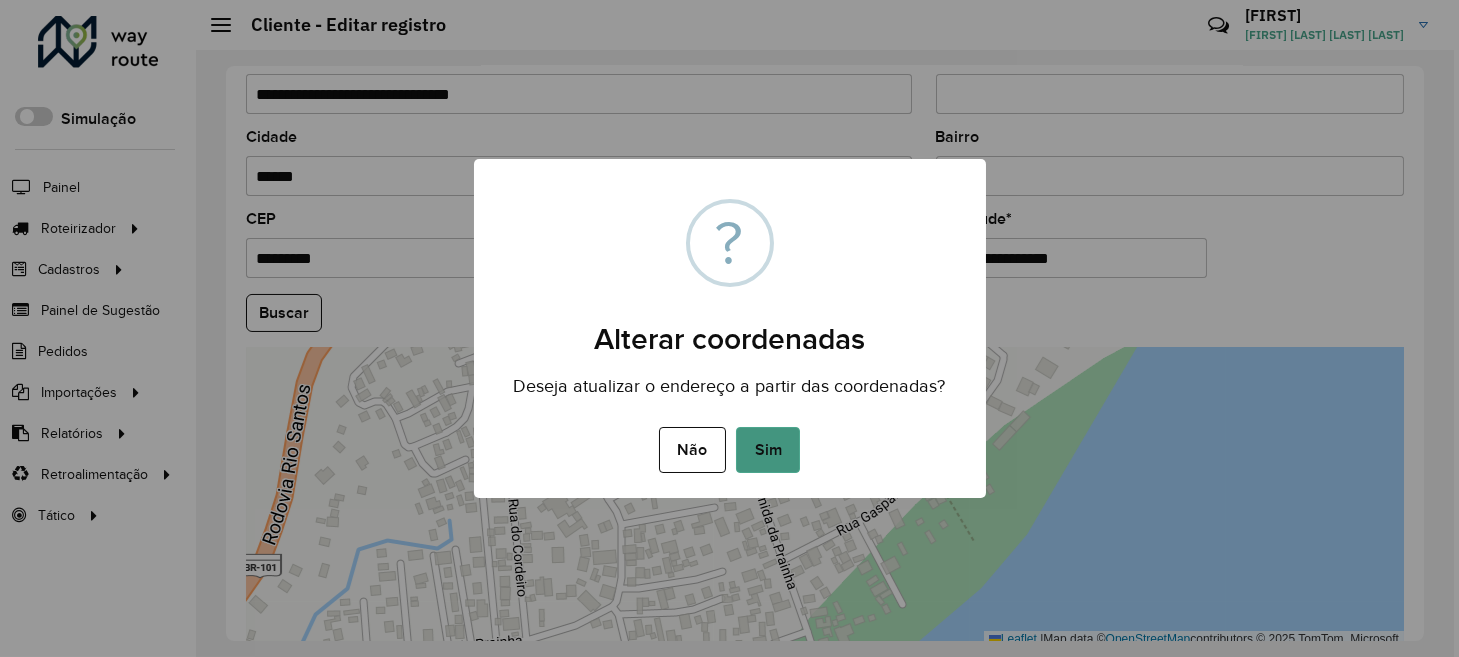 click on "Sim" at bounding box center [768, 450] 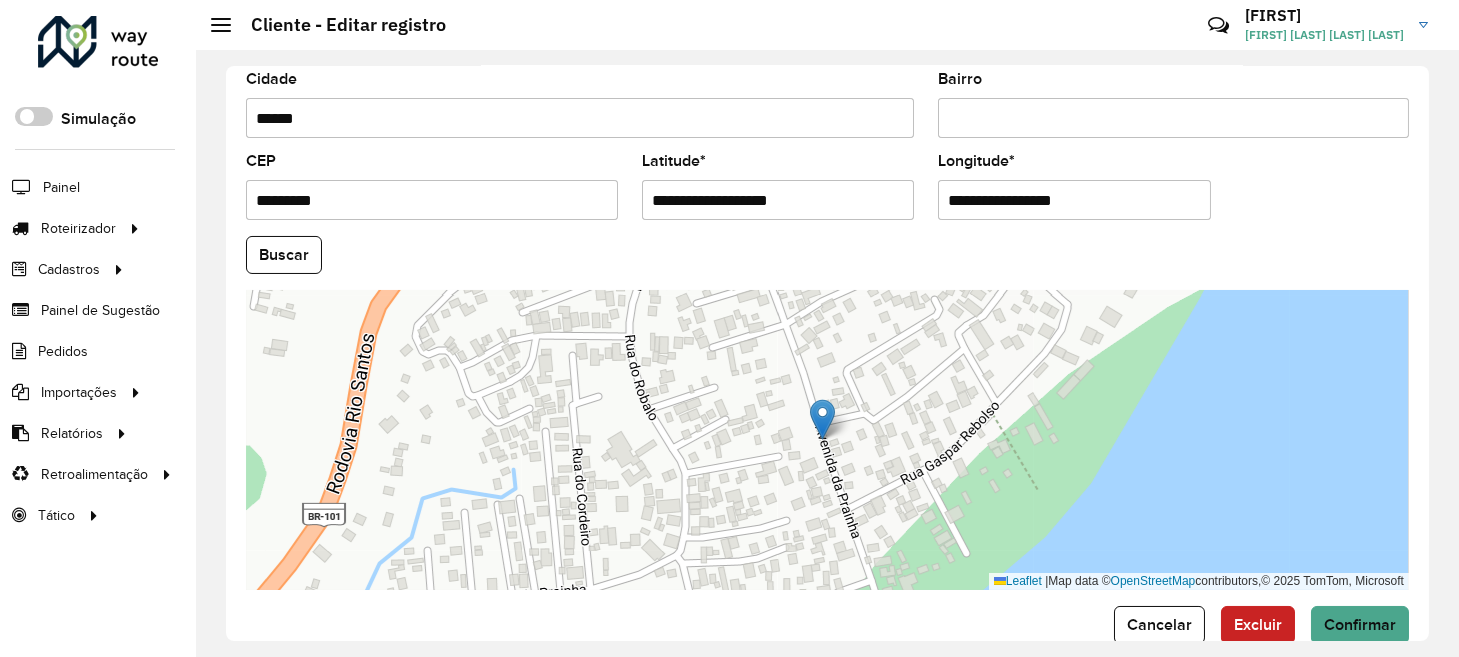 scroll, scrollTop: 823, scrollLeft: 0, axis: vertical 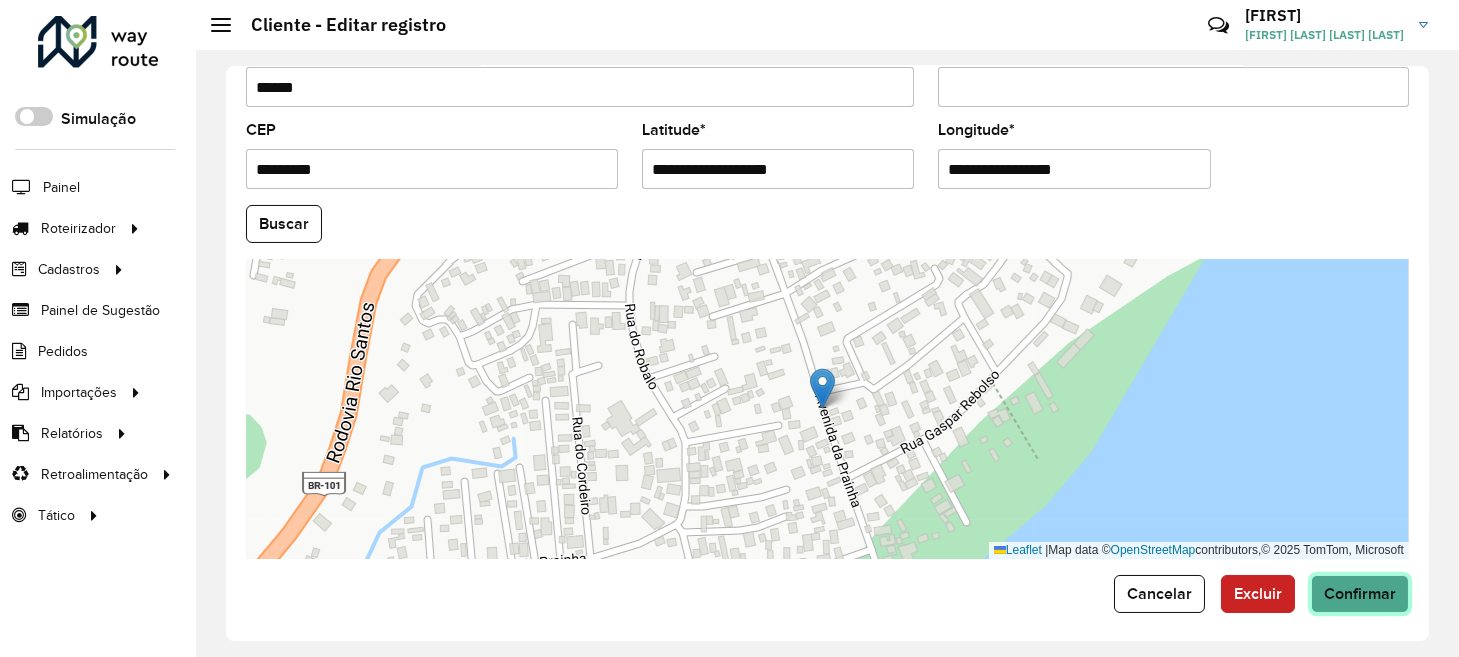 click on "Confirmar" 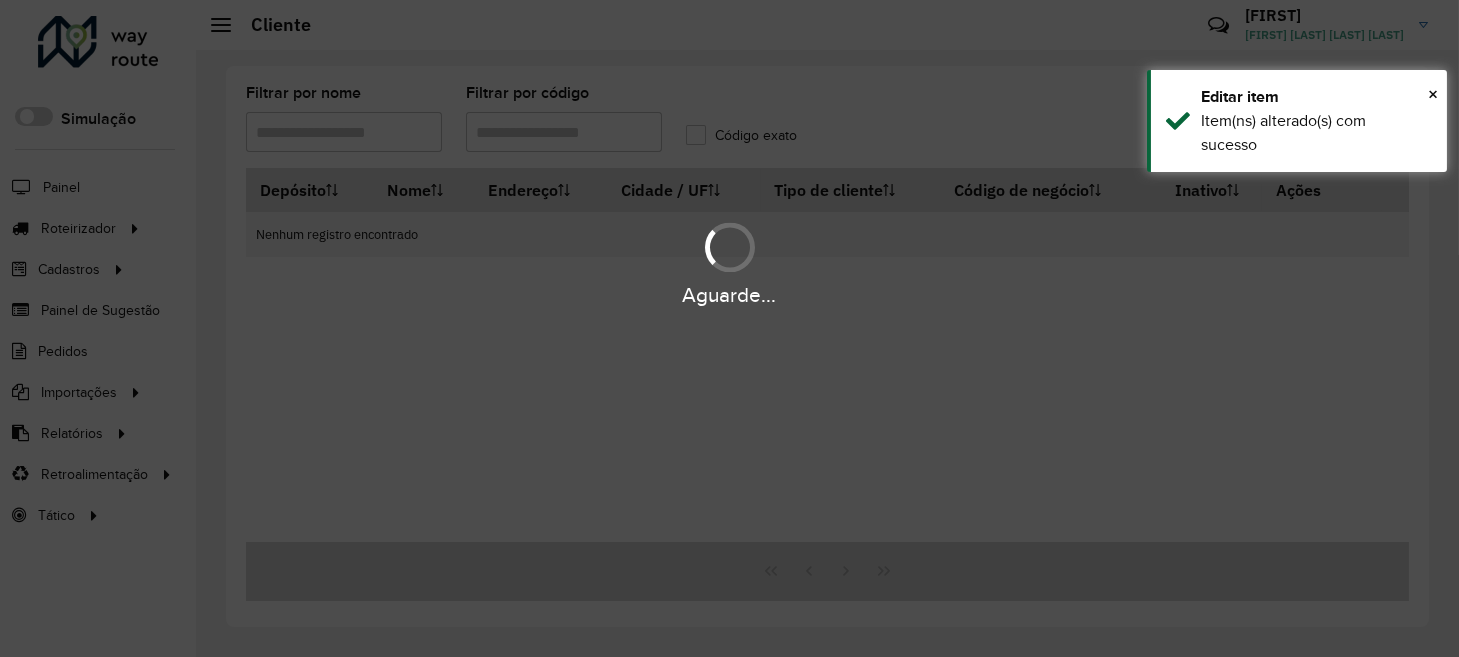 type on "*****" 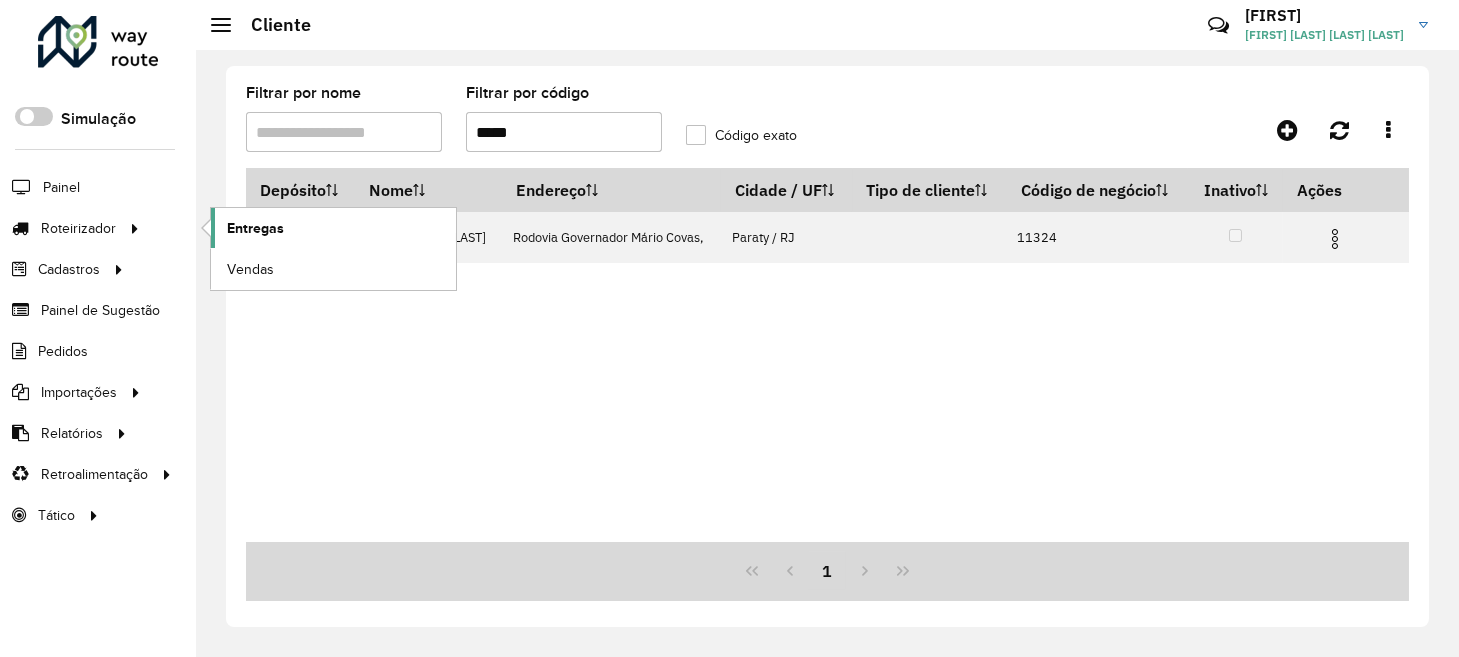 click on "Entregas" 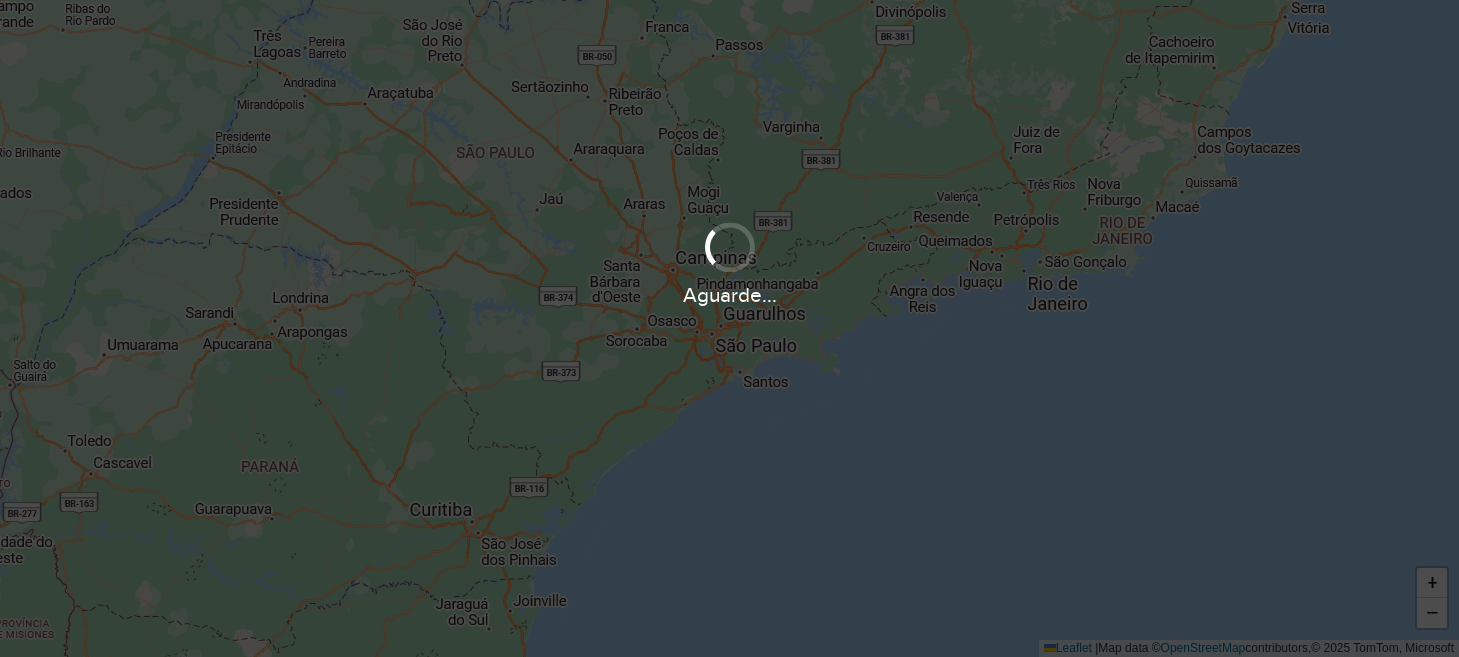 scroll, scrollTop: 0, scrollLeft: 0, axis: both 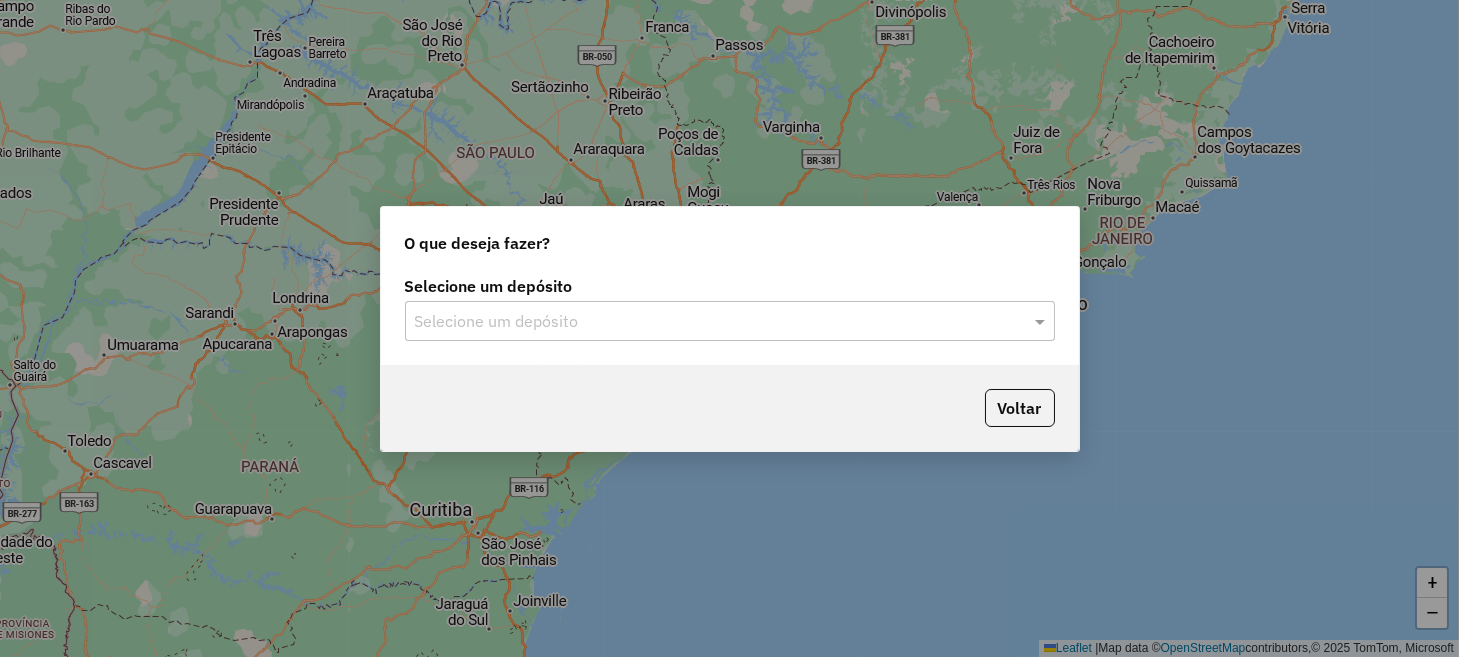 click 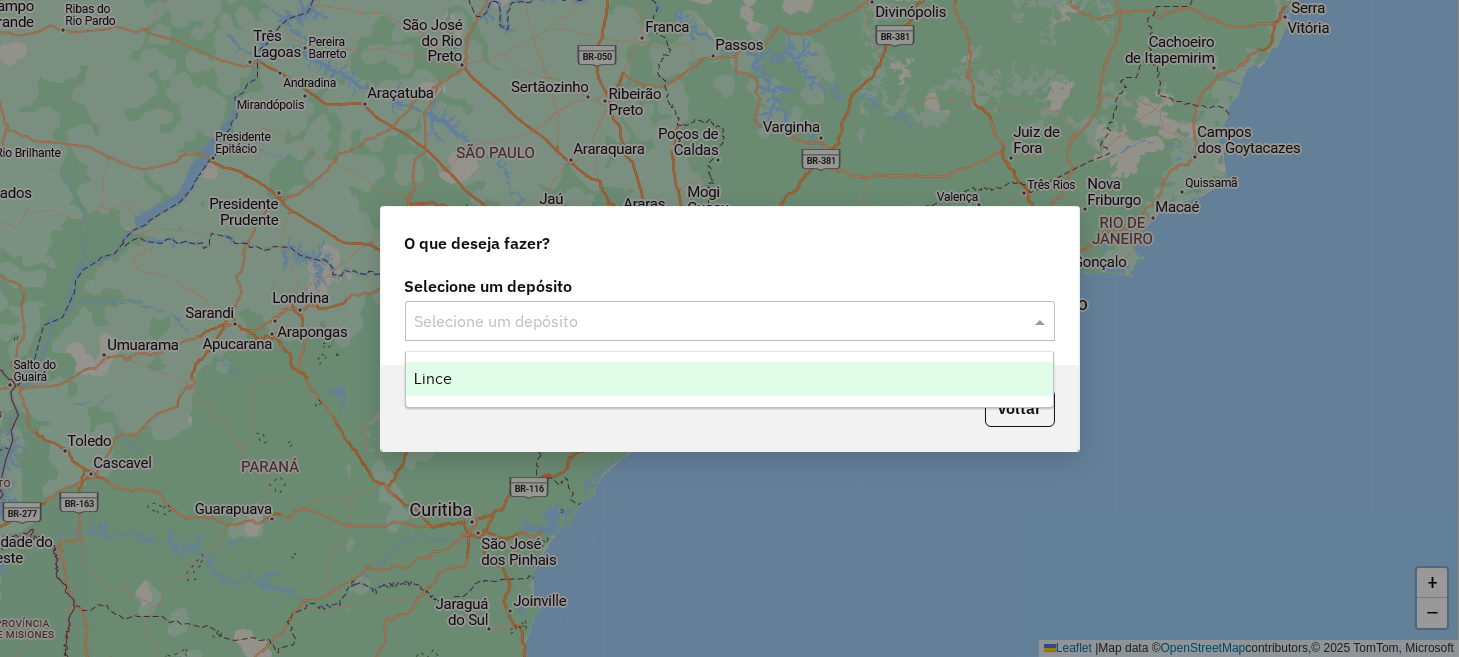 click on "Lince" at bounding box center (729, 379) 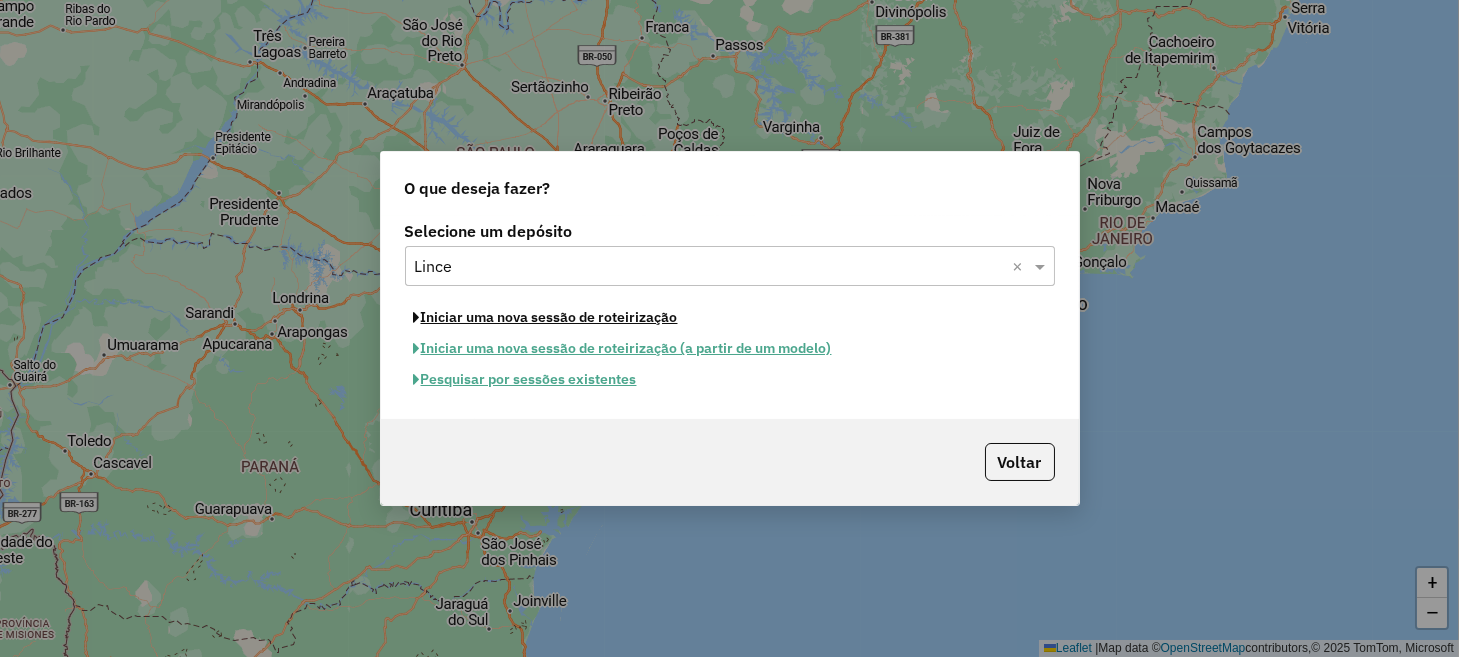 click on "Iniciar uma nova sessão de roteirização" 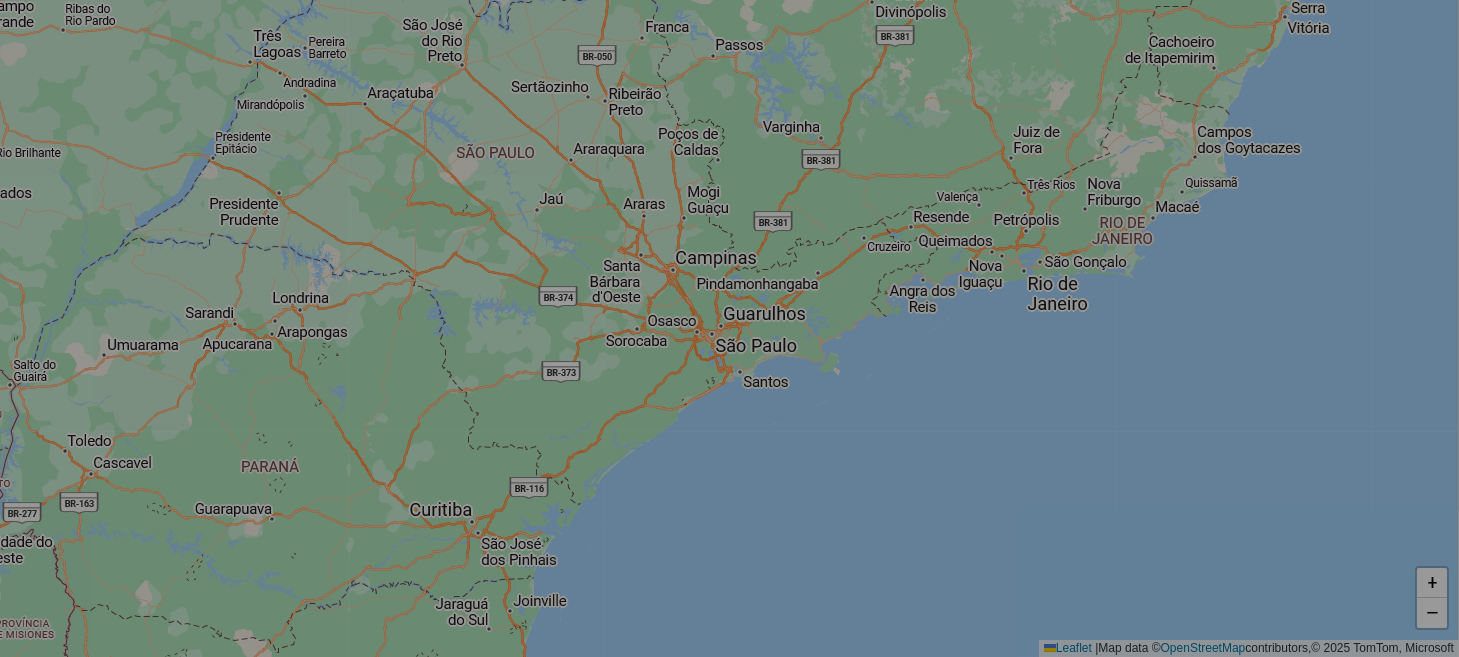 select on "*" 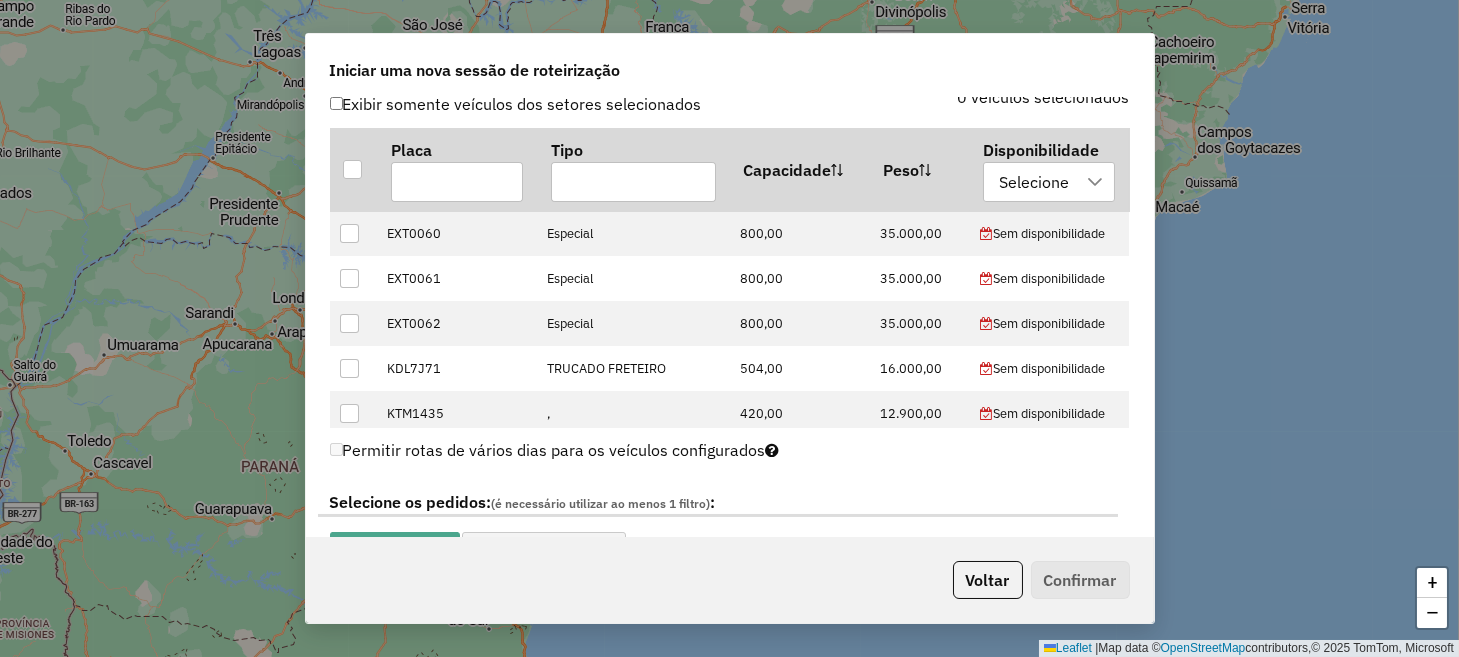 scroll, scrollTop: 700, scrollLeft: 0, axis: vertical 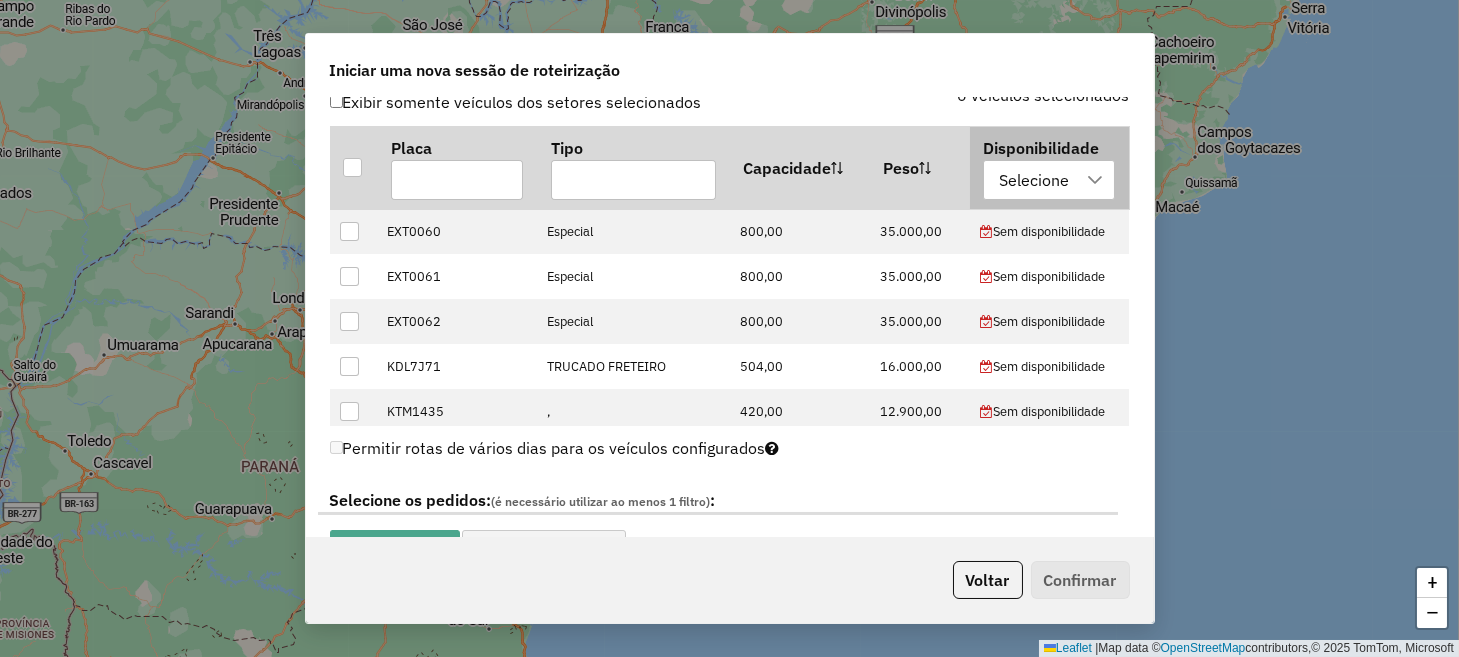 click 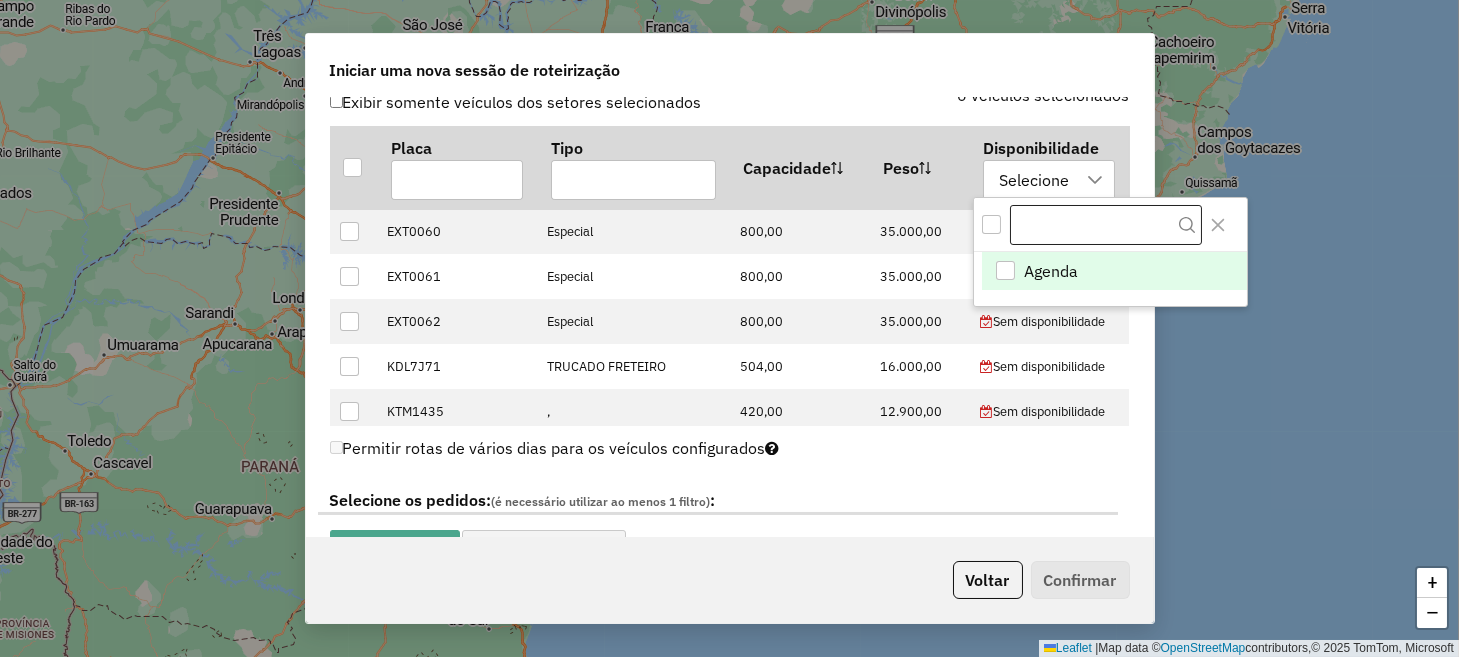 scroll, scrollTop: 14, scrollLeft: 92, axis: both 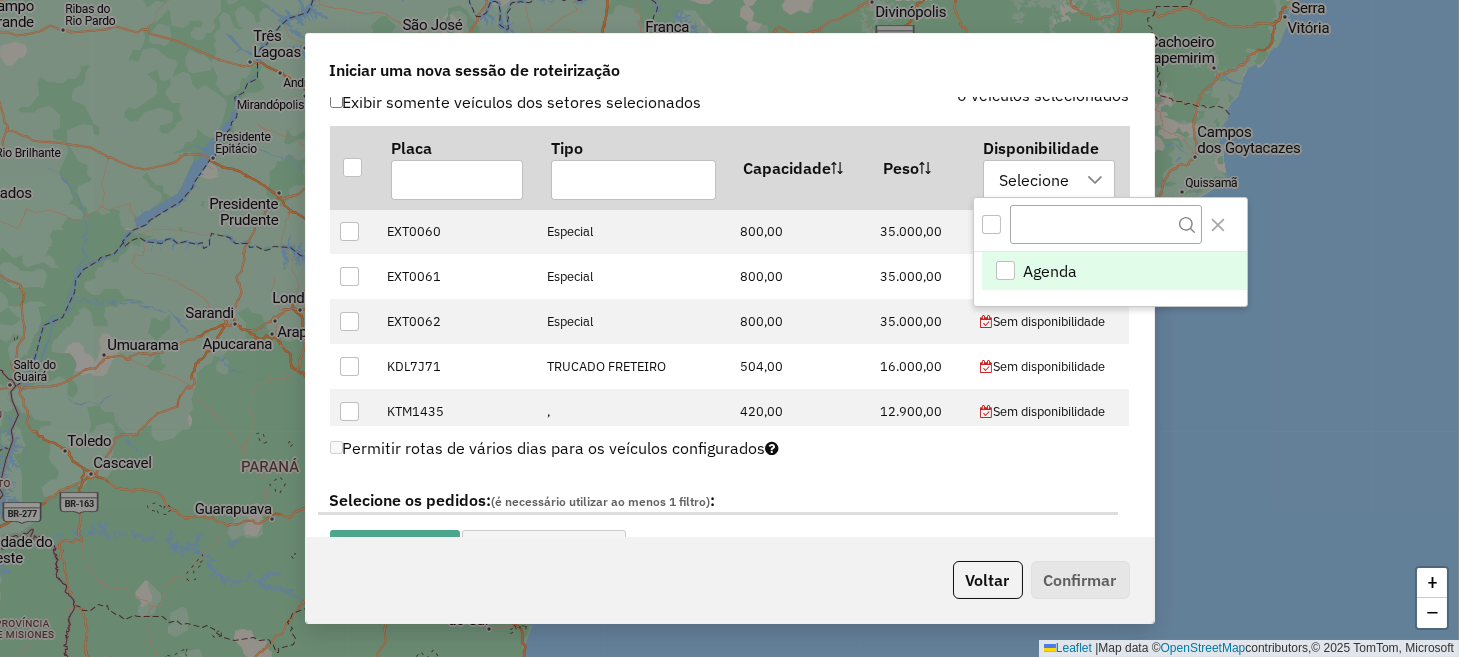 click on "Agenda" at bounding box center (1051, 271) 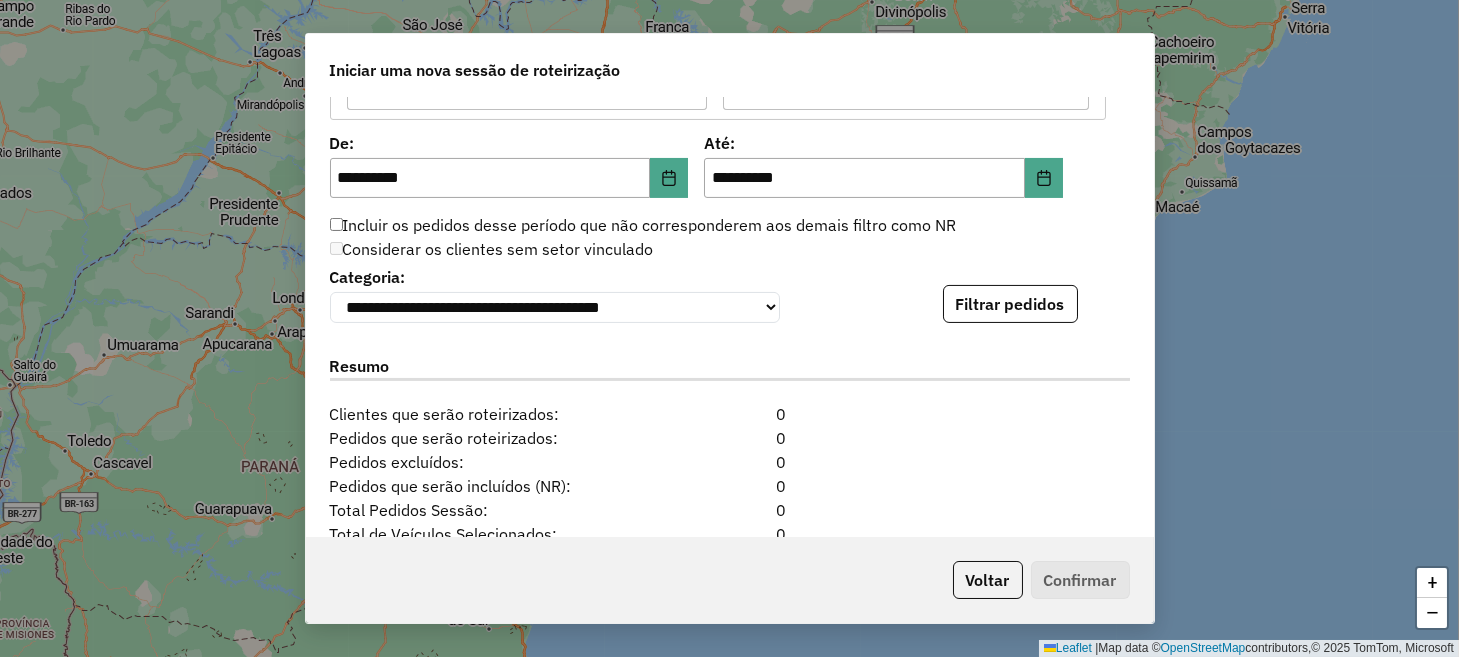 scroll, scrollTop: 1900, scrollLeft: 0, axis: vertical 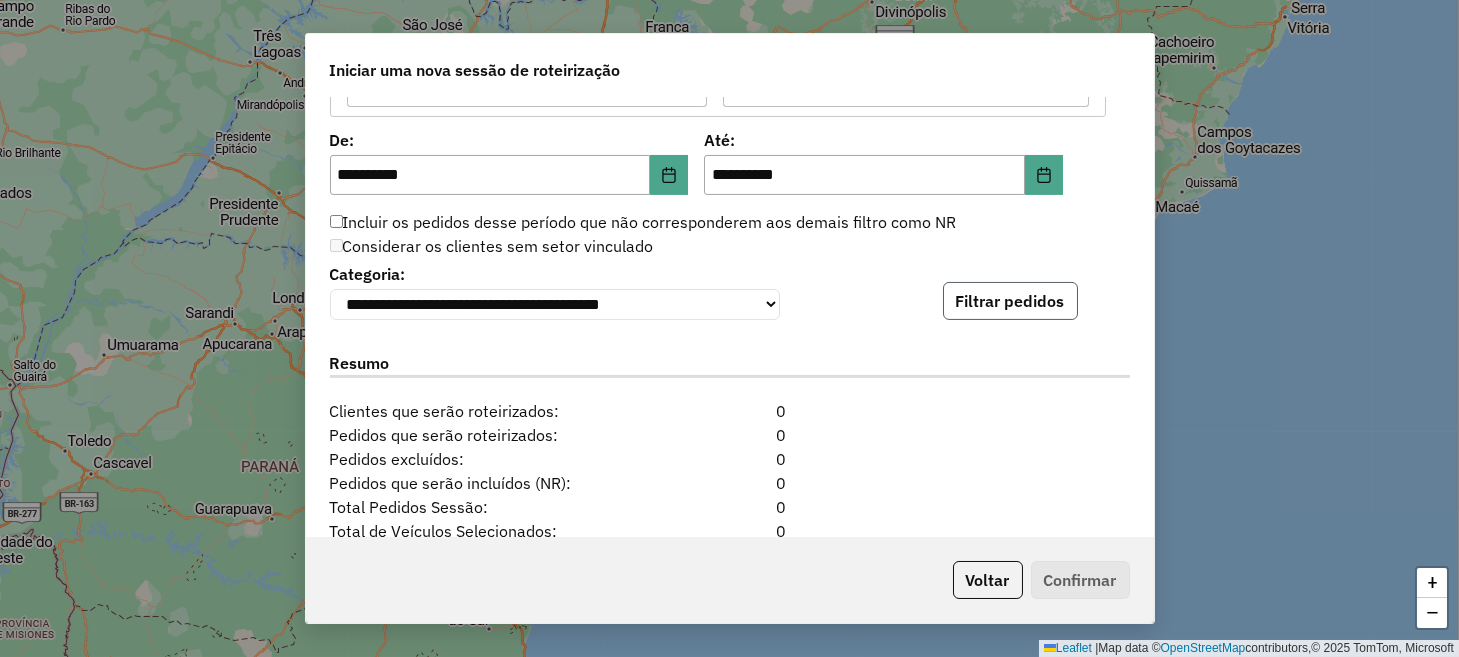 click on "Filtrar pedidos" 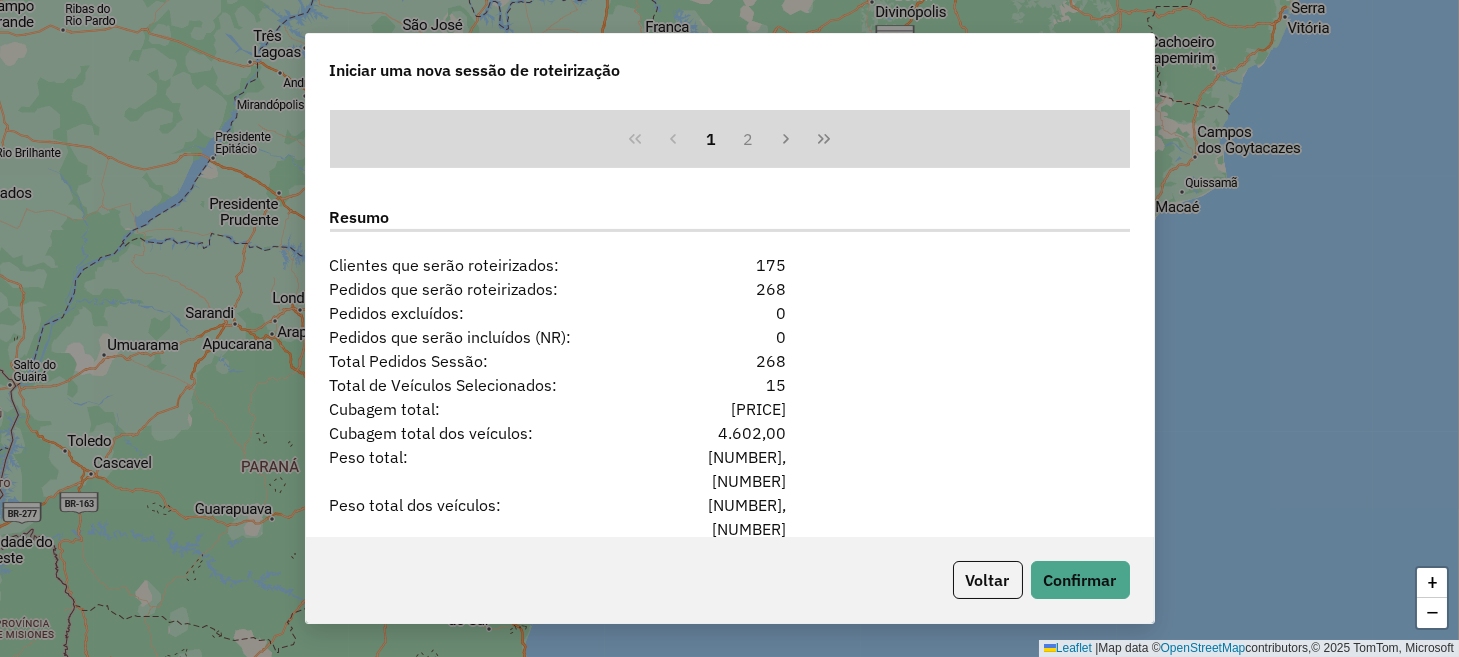 scroll, scrollTop: 2504, scrollLeft: 0, axis: vertical 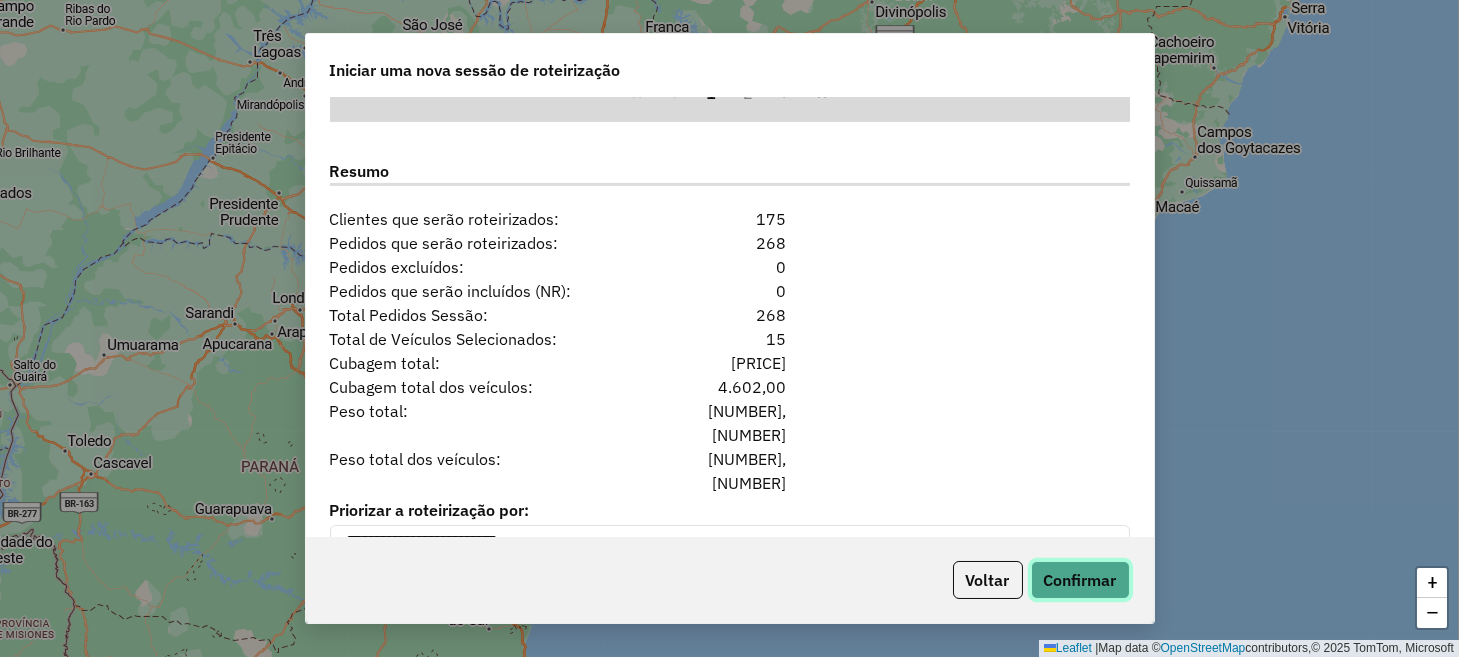 click on "Confirmar" 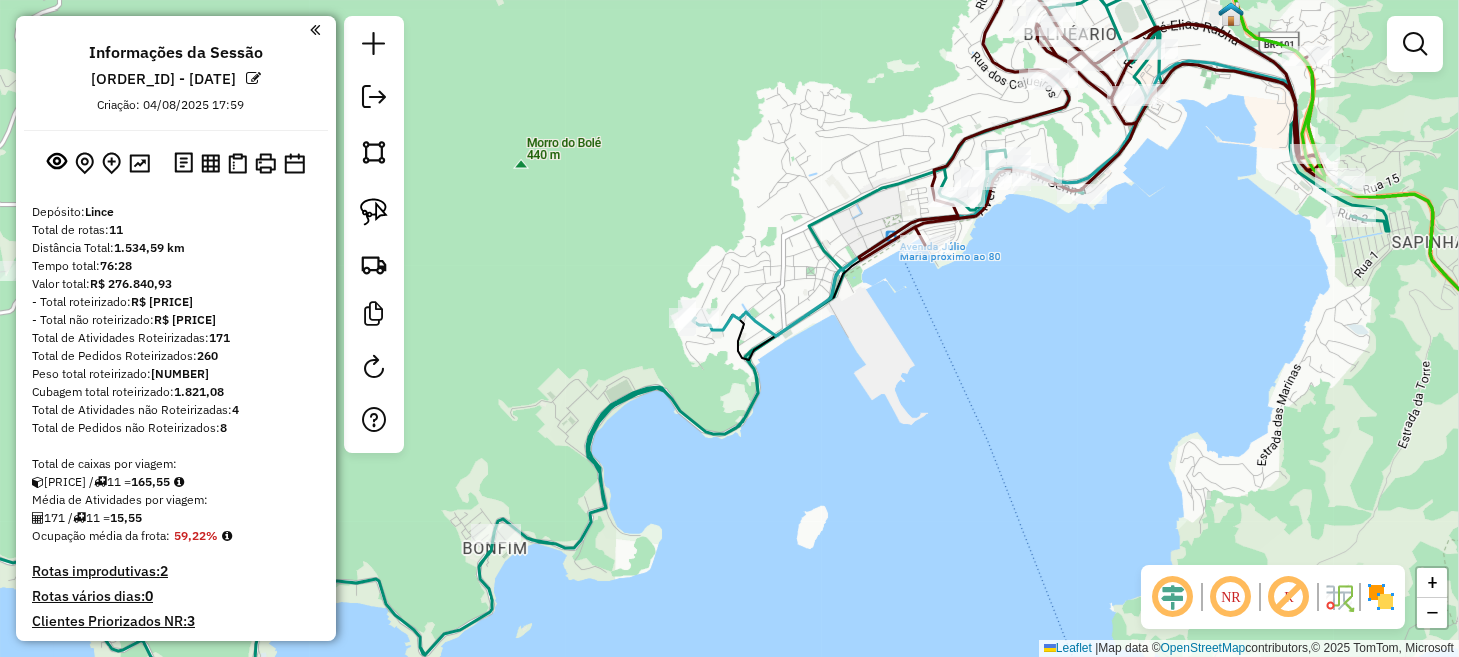 drag, startPoint x: 972, startPoint y: 285, endPoint x: 892, endPoint y: 429, distance: 164.73009 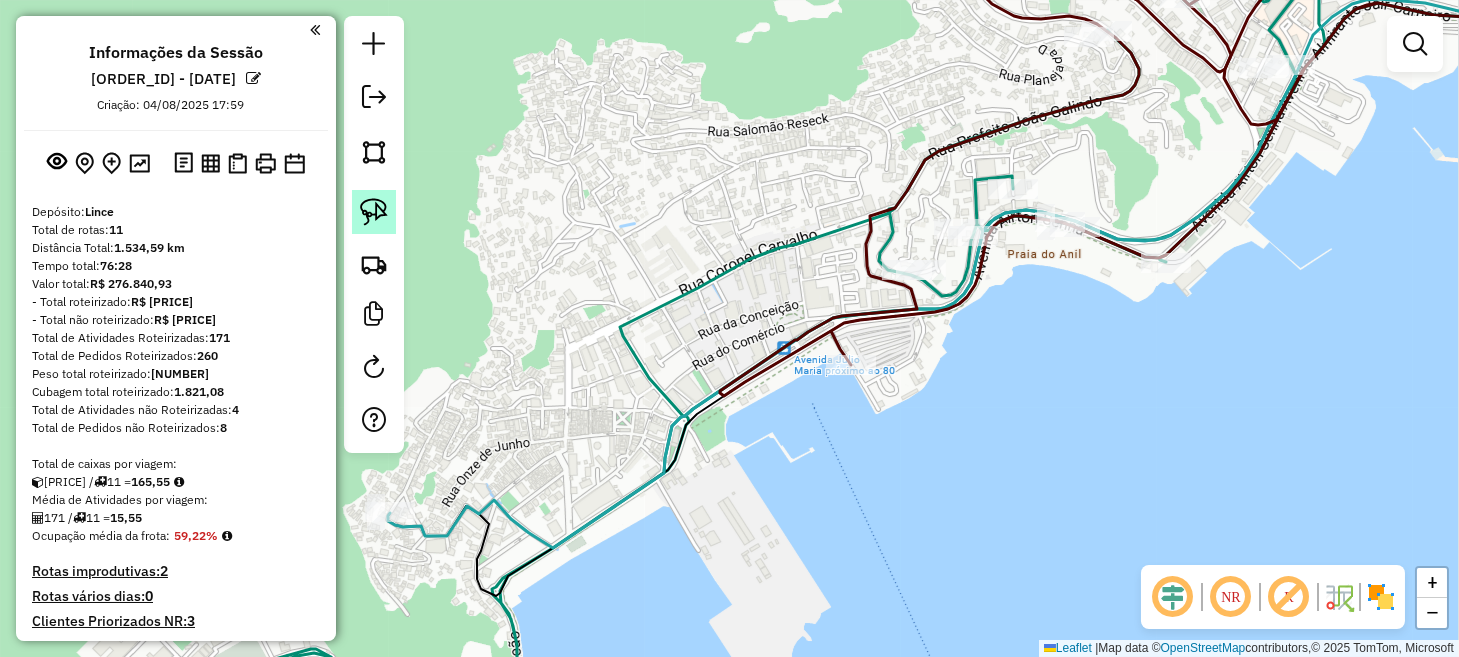 click 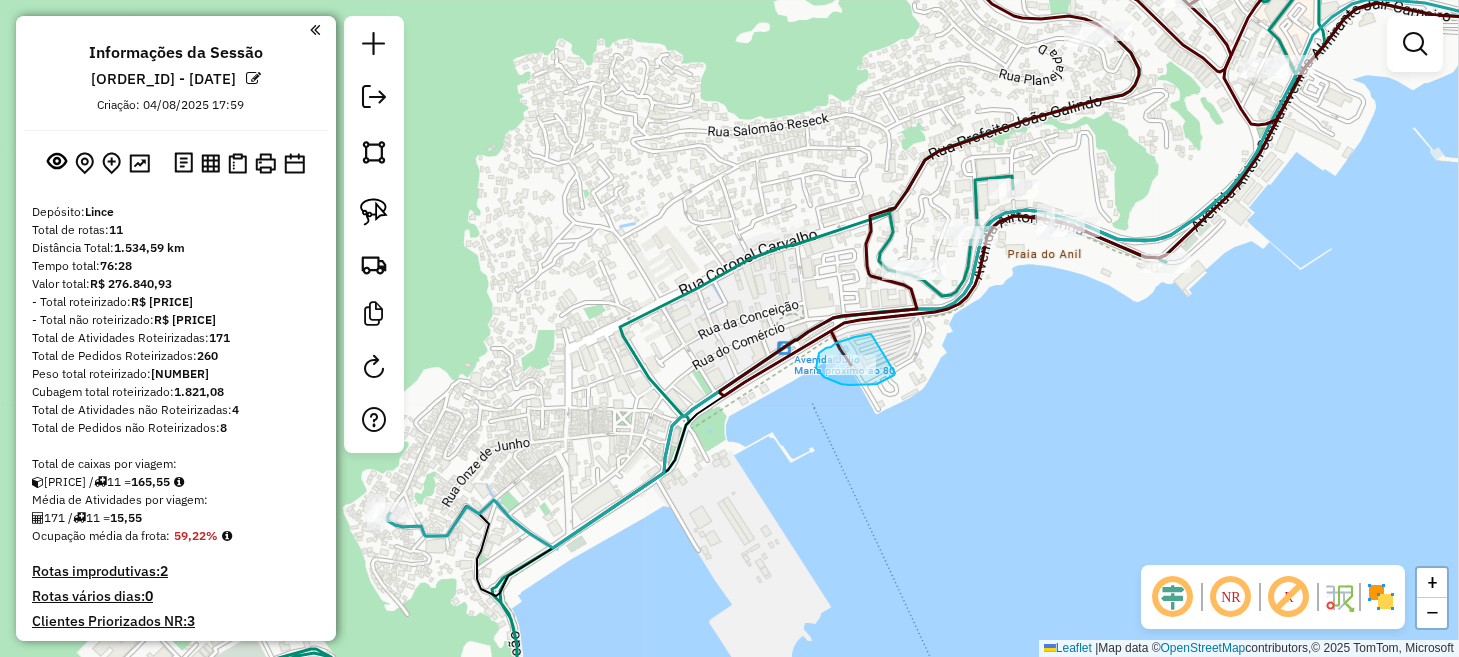 drag, startPoint x: 871, startPoint y: 334, endPoint x: 897, endPoint y: 372, distance: 46.043457 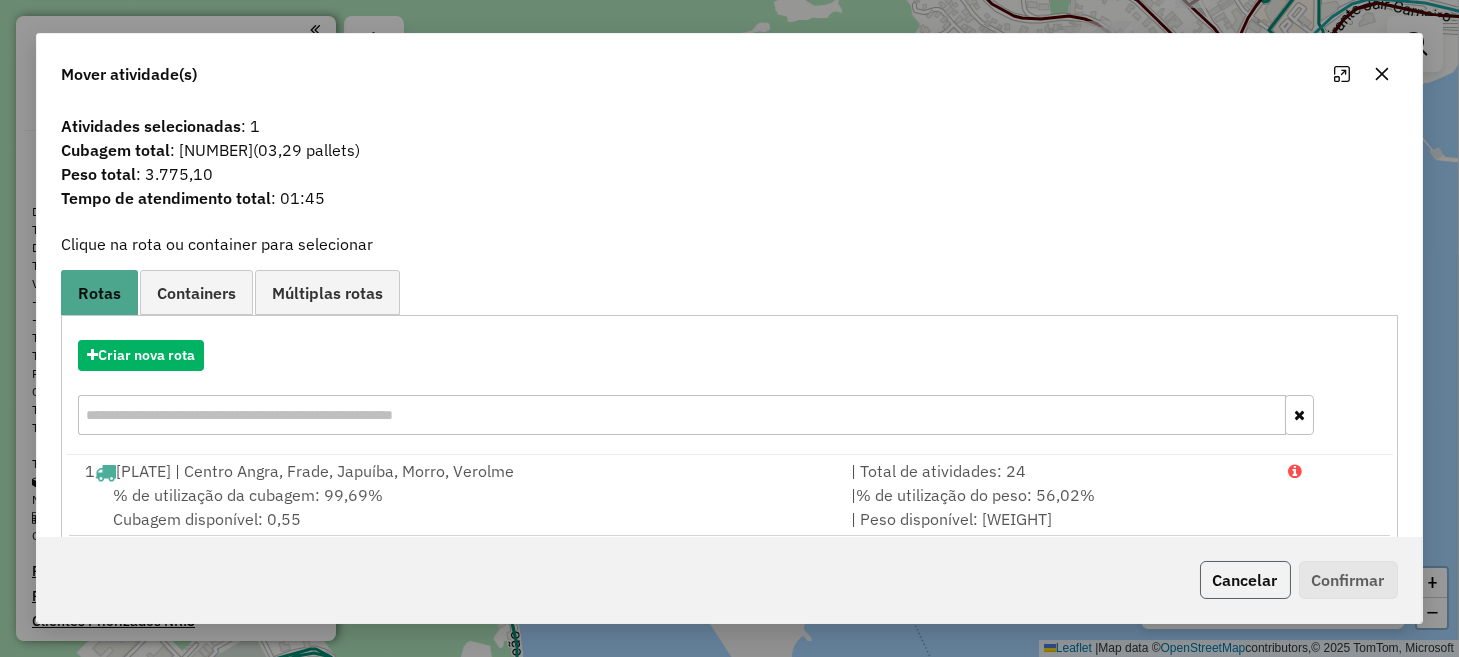 click on "Cancelar" 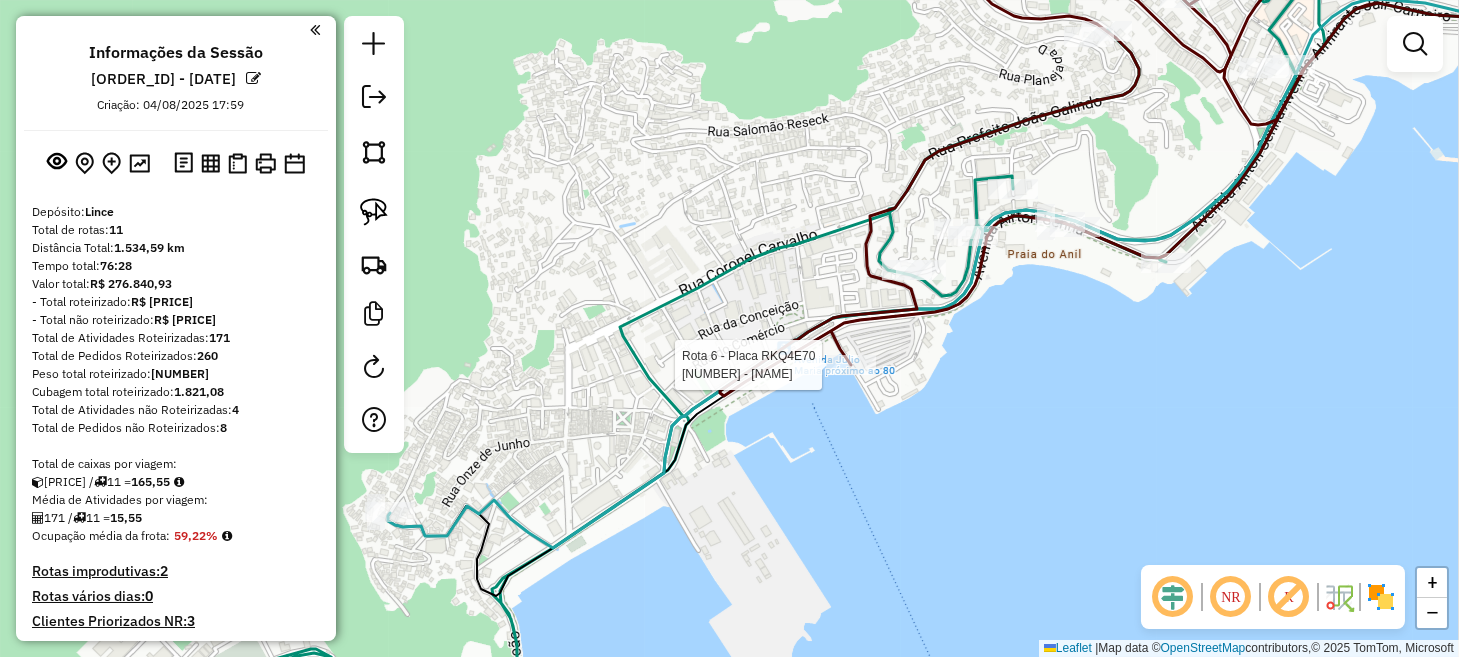 select on "**********" 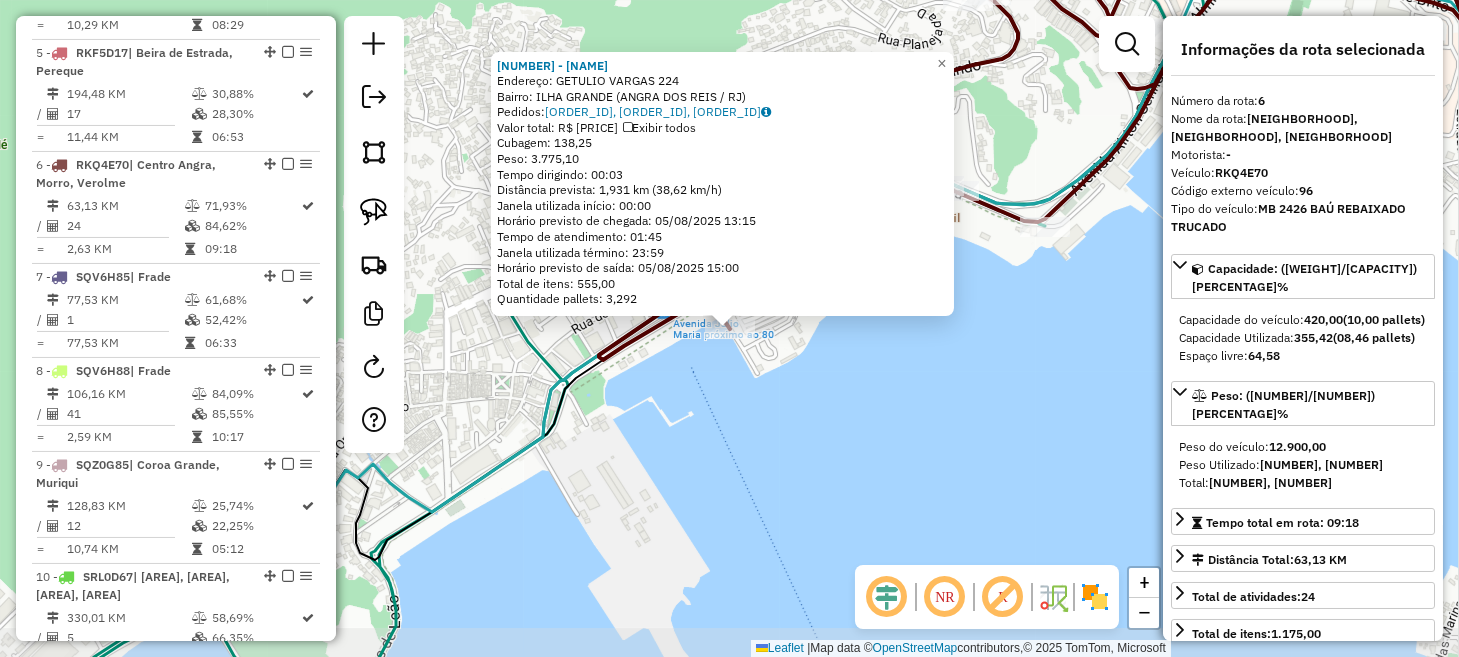 scroll, scrollTop: 1338, scrollLeft: 0, axis: vertical 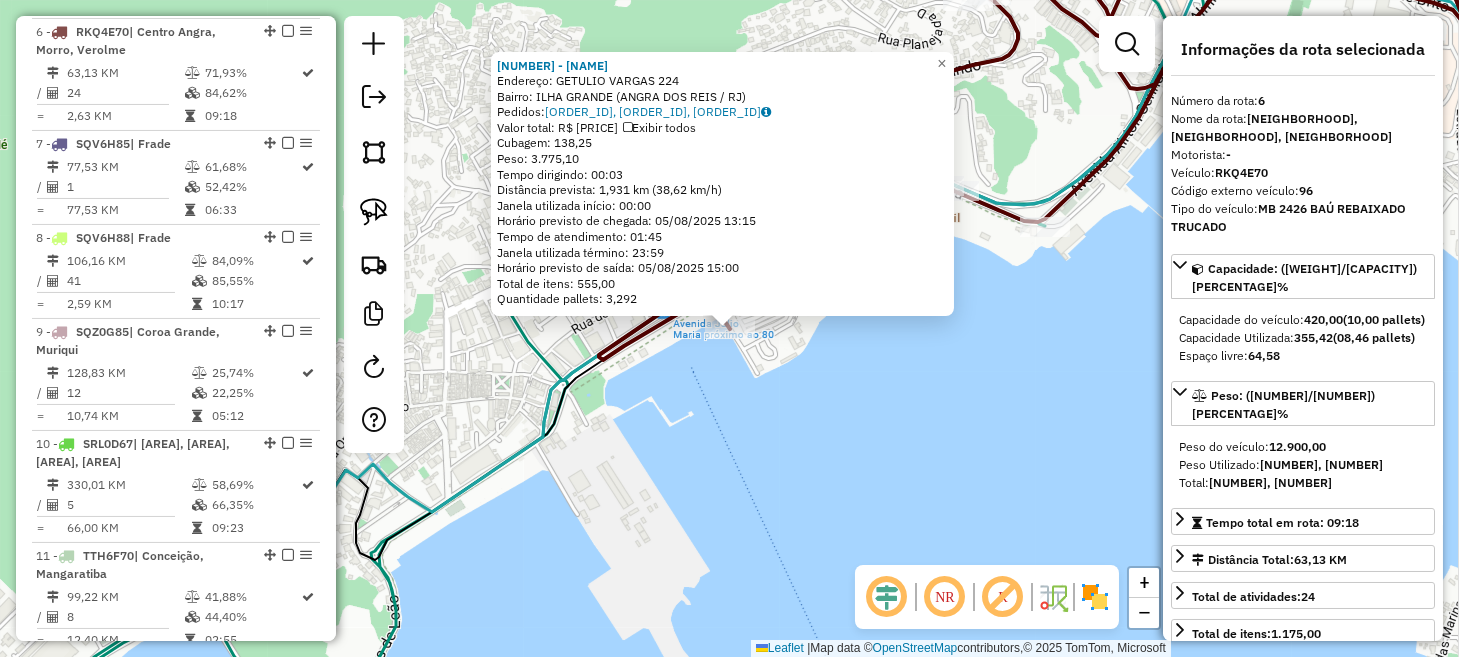 click on "879 - ARMAZEM BEER ILHA  Endereço:  GETULIO VARGAS 224   Bairro: ILHA GRANDE (ANGRA DOS REIS / RJ)   Pedidos:  04858233, 04858374, 04858375   Valor total: R$ 24.375,88   Exibir todos   Cubagem: 138,25  Peso: 3.775,10  Tempo dirigindo: 00:03   Distância prevista: 1,931 km (38,62 km/h)   Janela utilizada início: 00:00   Horário previsto de chegada: 05/08/2025 13:15   Tempo de atendimento: 01:45   Janela utilizada término: 23:59   Horário previsto de saída: 05/08/2025 15:00   Total de itens: 555,00   Quantidade pallets: 3,292  × Janela de atendimento Grade de atendimento Capacidade Transportadoras Veículos Cliente Pedidos  Rotas Selecione os dias de semana para filtrar as janelas de atendimento  Seg   Ter   Qua   Qui   Sex   Sáb   Dom  Informe o período da janela de atendimento: De: Até:  Filtrar exatamente a janela do cliente  Considerar janela de atendimento padrão  Selecione os dias de semana para filtrar as grades de atendimento  Seg   Ter   Qua   Qui   Sex   Sáb   Dom   Peso mínimo:   De:  +" 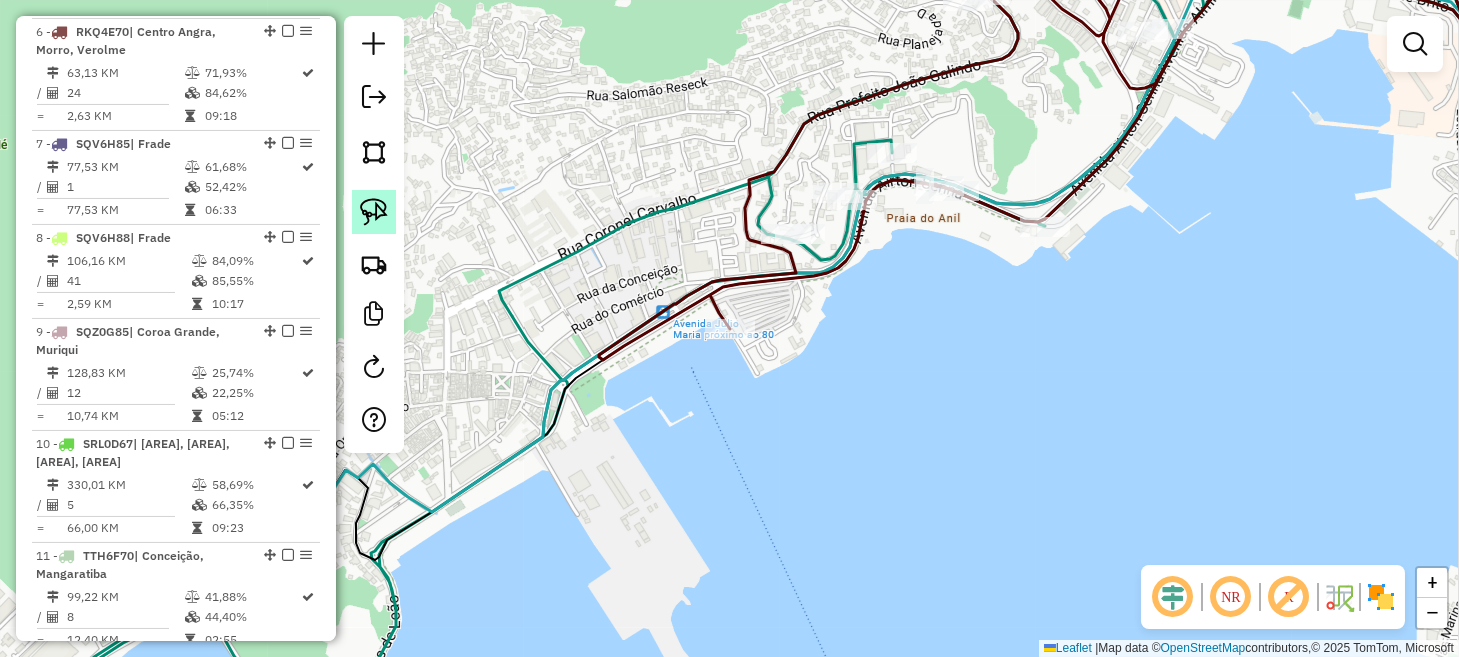 click 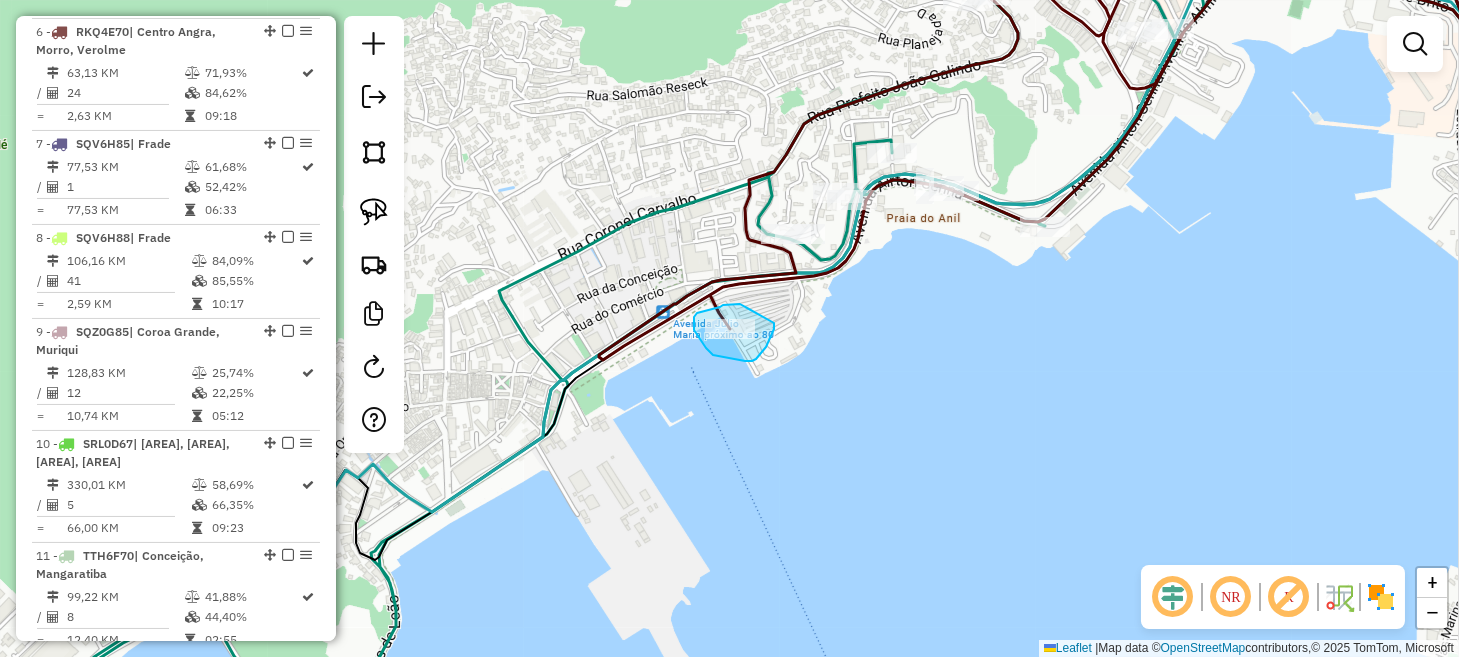 drag, startPoint x: 740, startPoint y: 304, endPoint x: 774, endPoint y: 323, distance: 38.948685 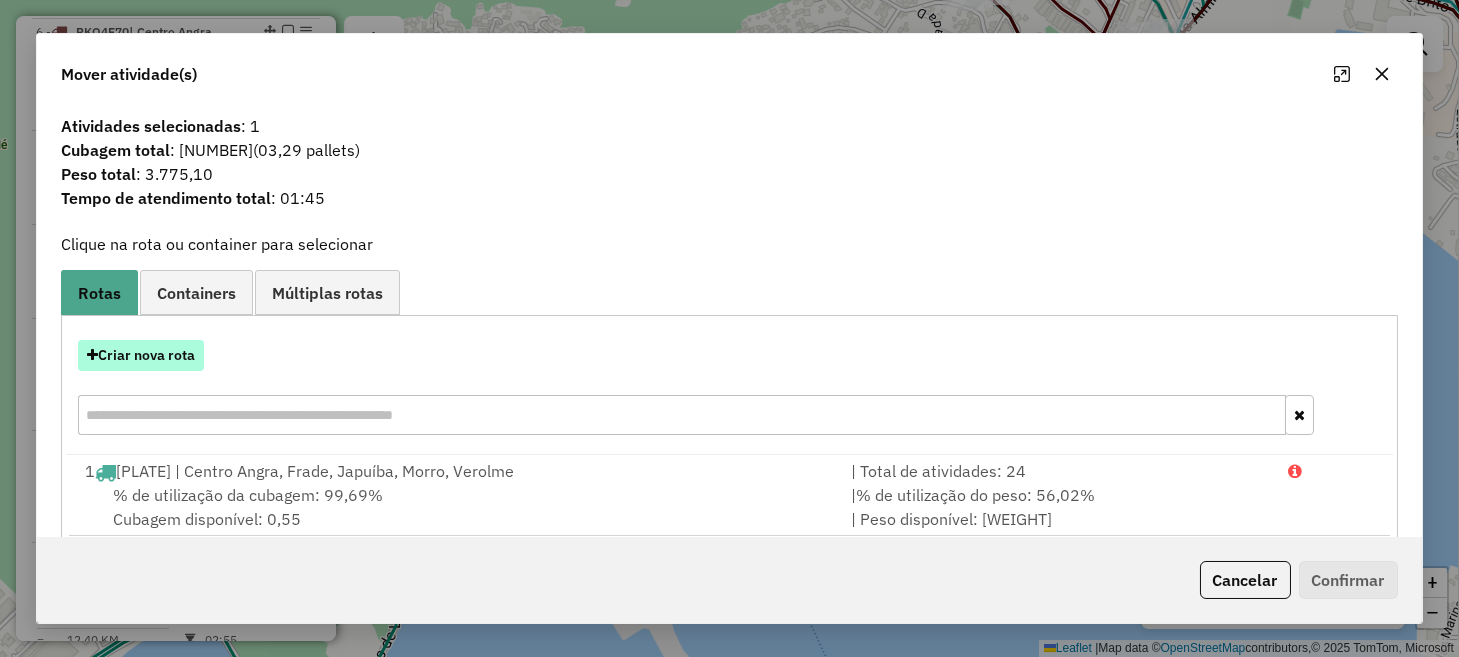 click on "Criar nova rota" at bounding box center (141, 355) 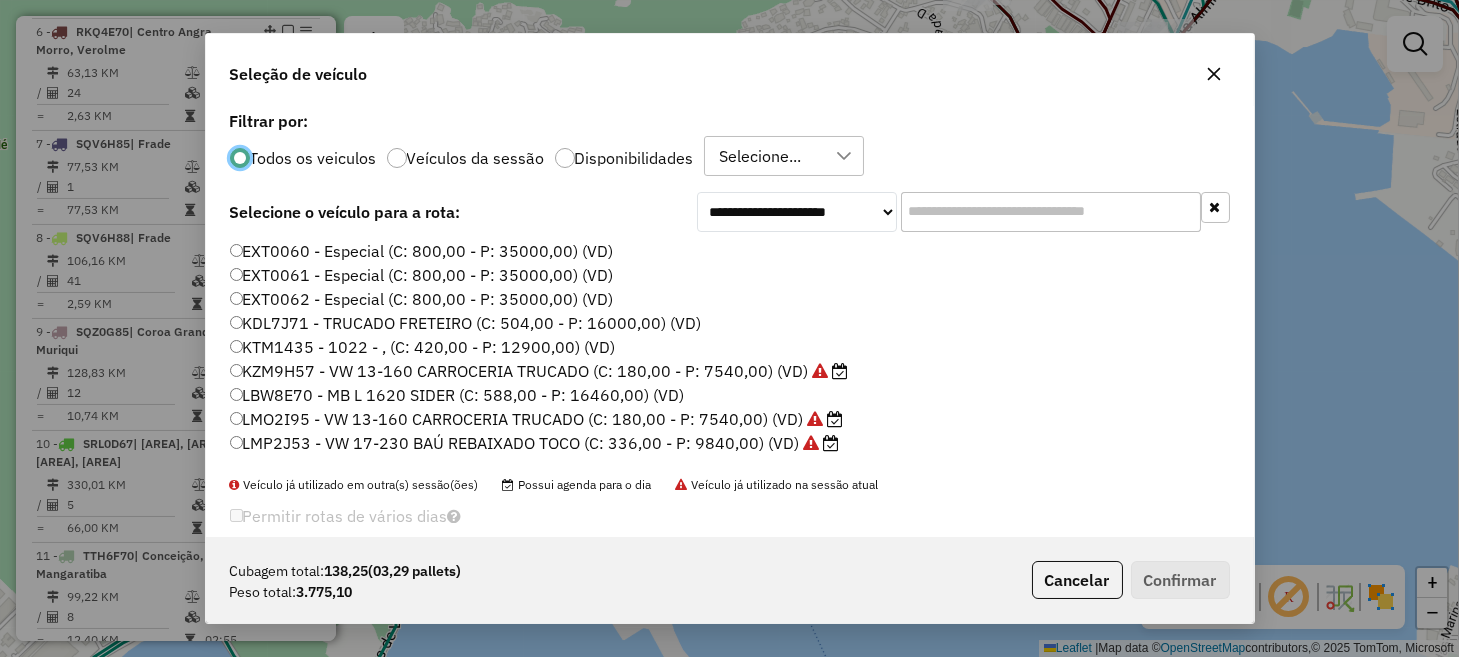 scroll, scrollTop: 10, scrollLeft: 6, axis: both 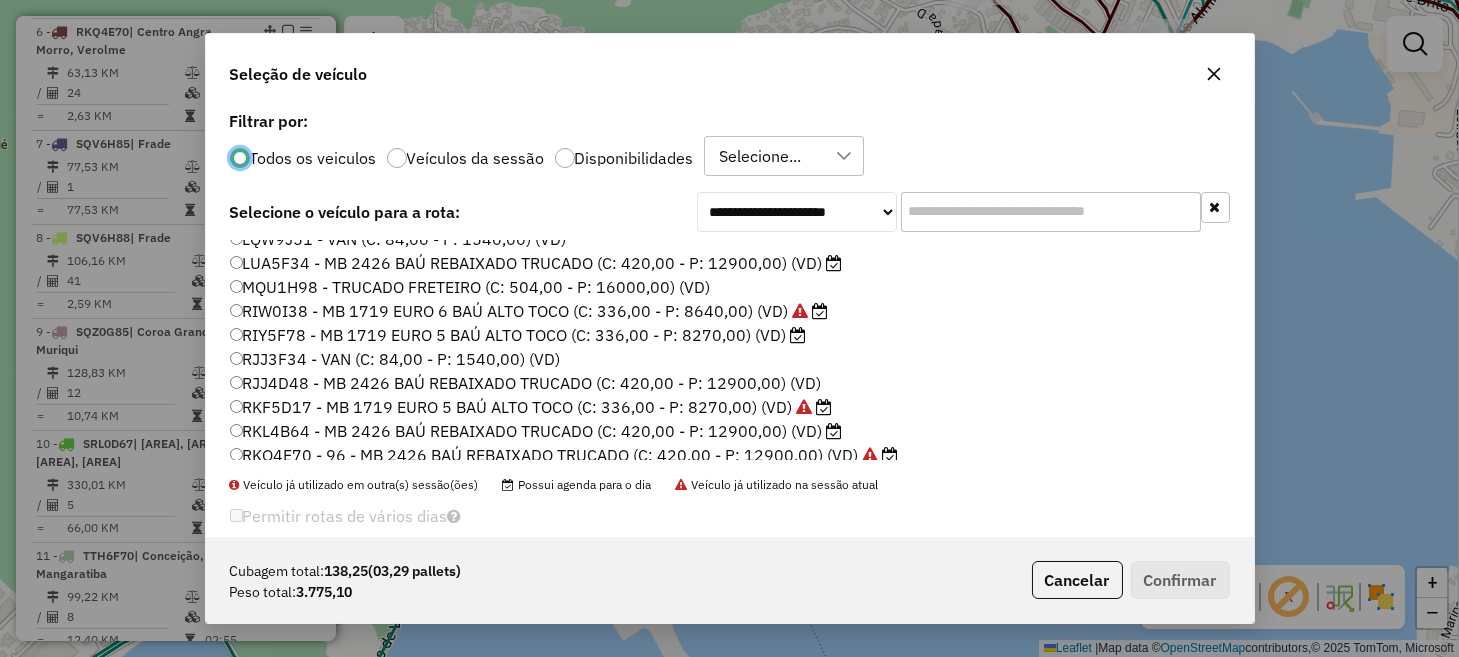 click on "LUA5F34 - MB 2426 BAÚ REBAIXADO TRUCADO (C: 420,00 - P: 12900,00) (VD)" 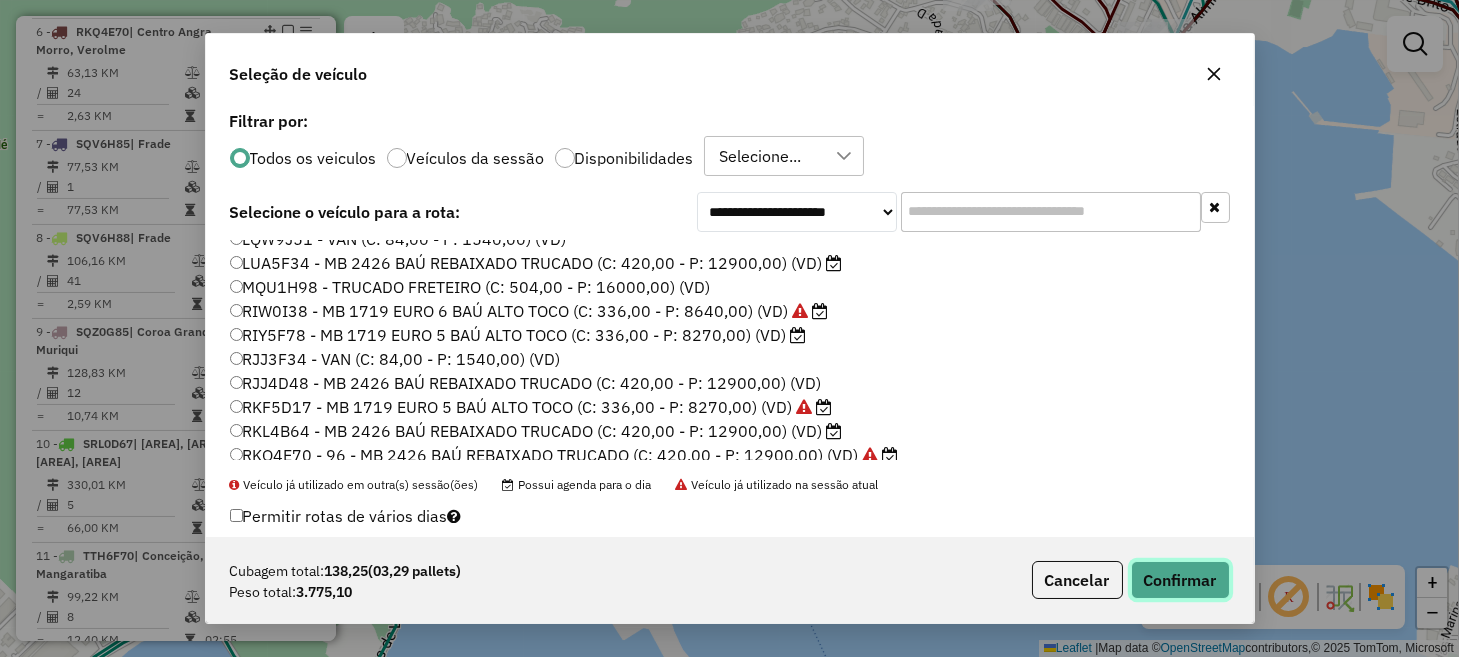 click on "Confirmar" 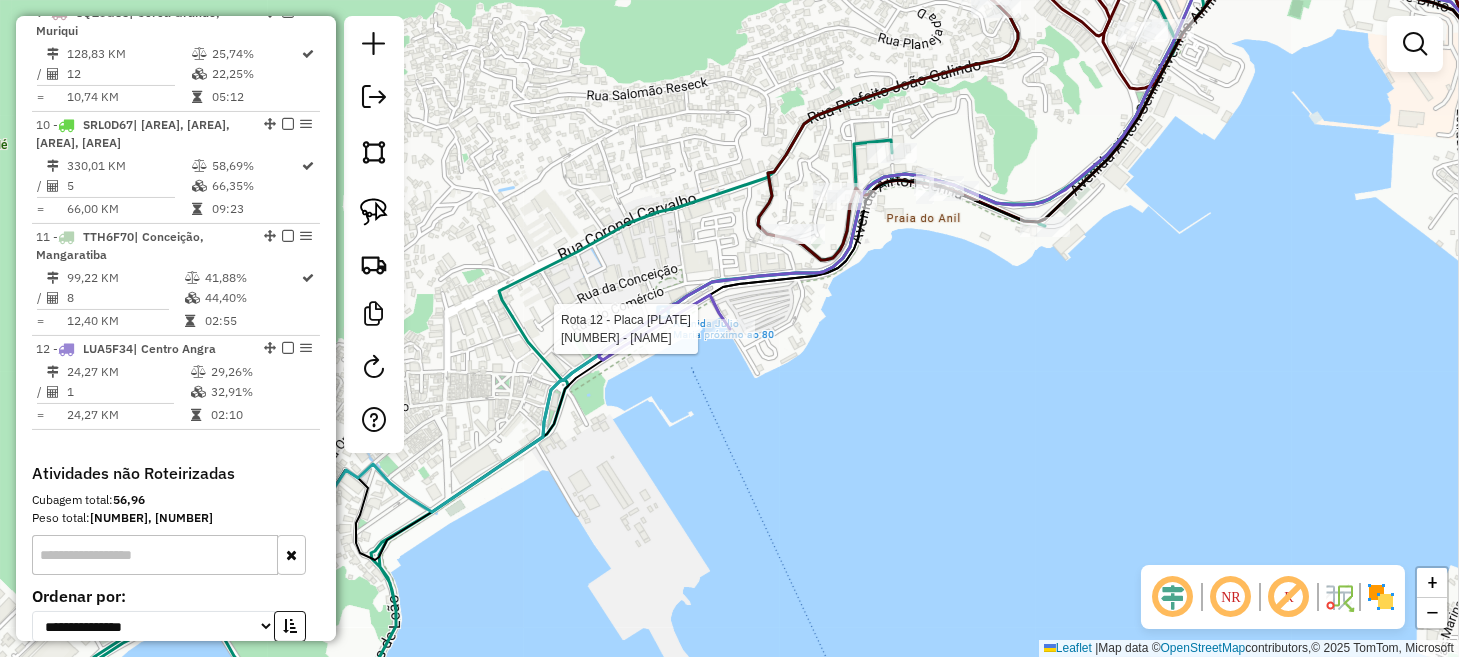 select on "**********" 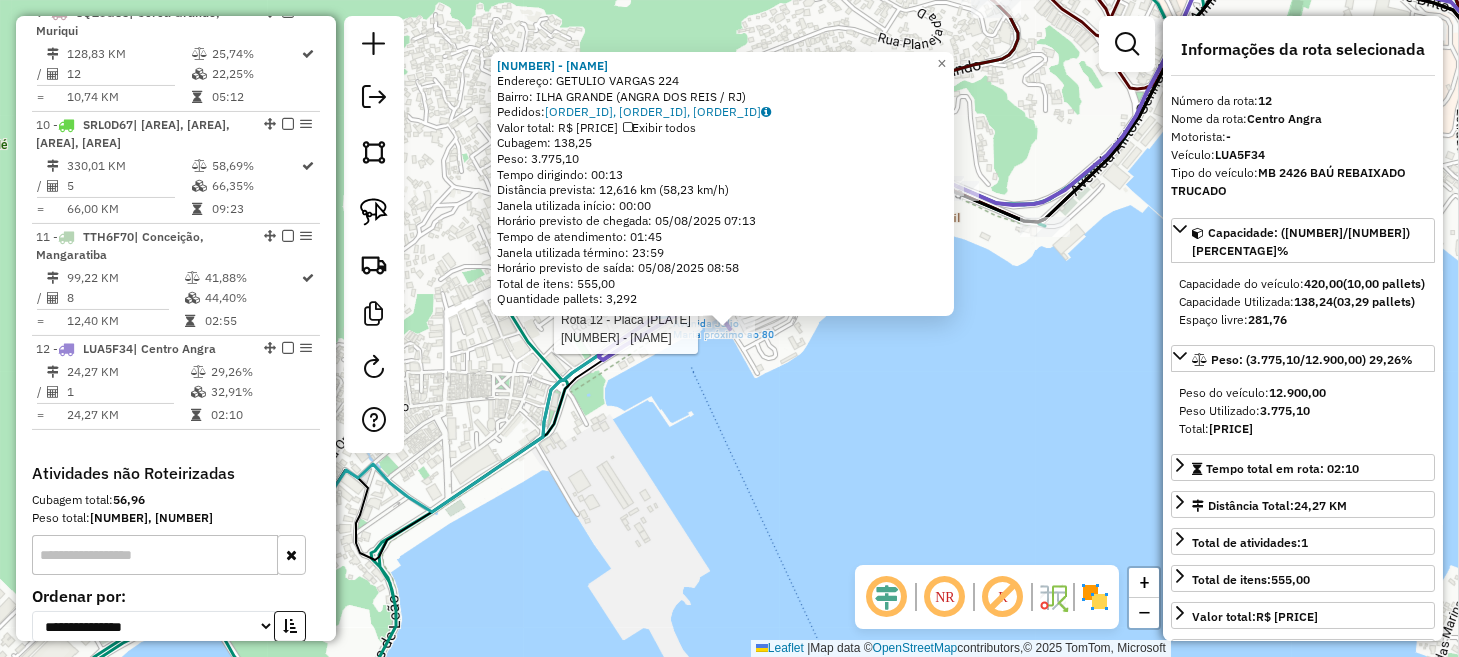 scroll, scrollTop: 1834, scrollLeft: 0, axis: vertical 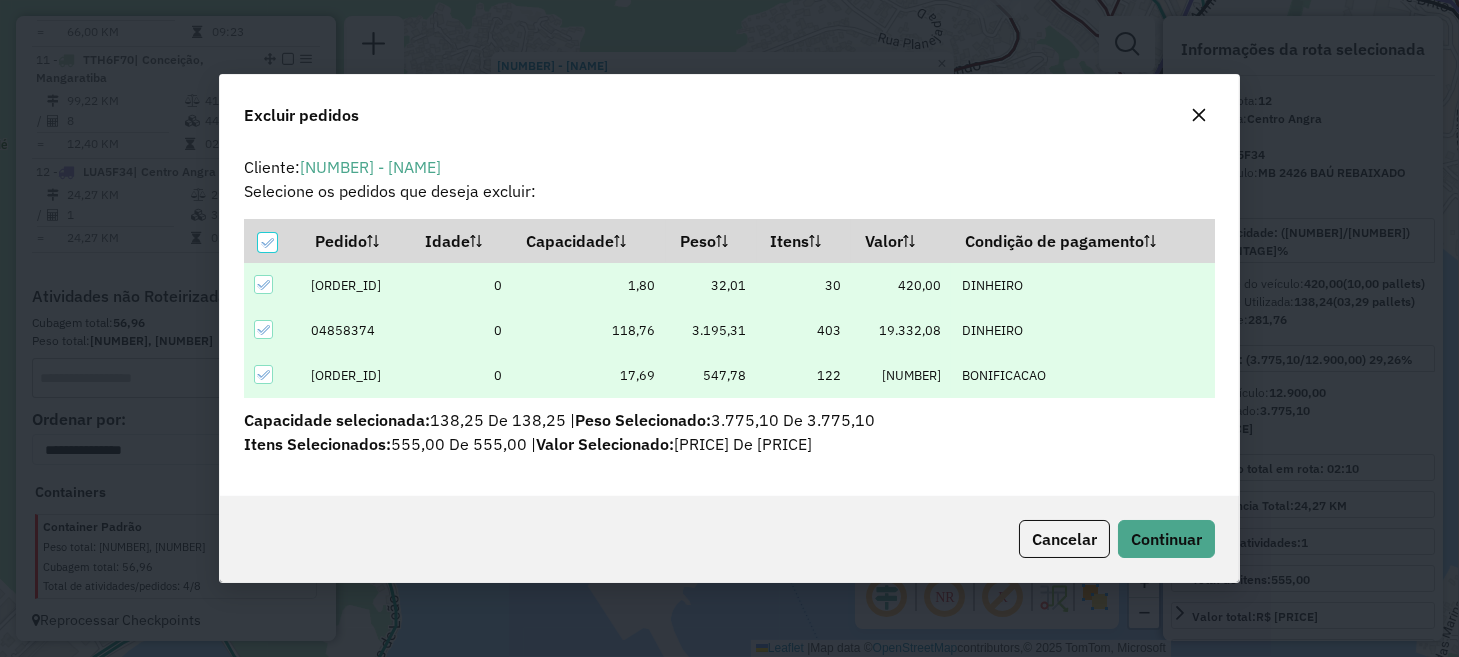 click 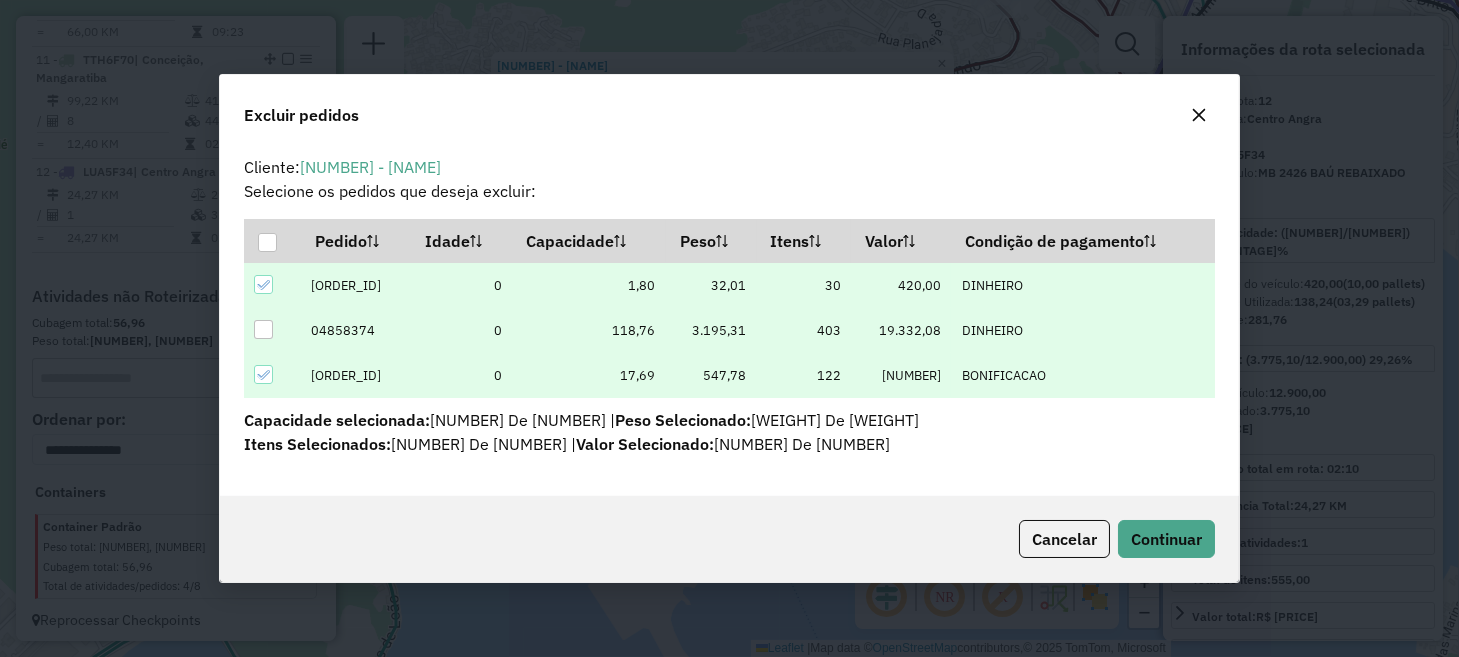 click 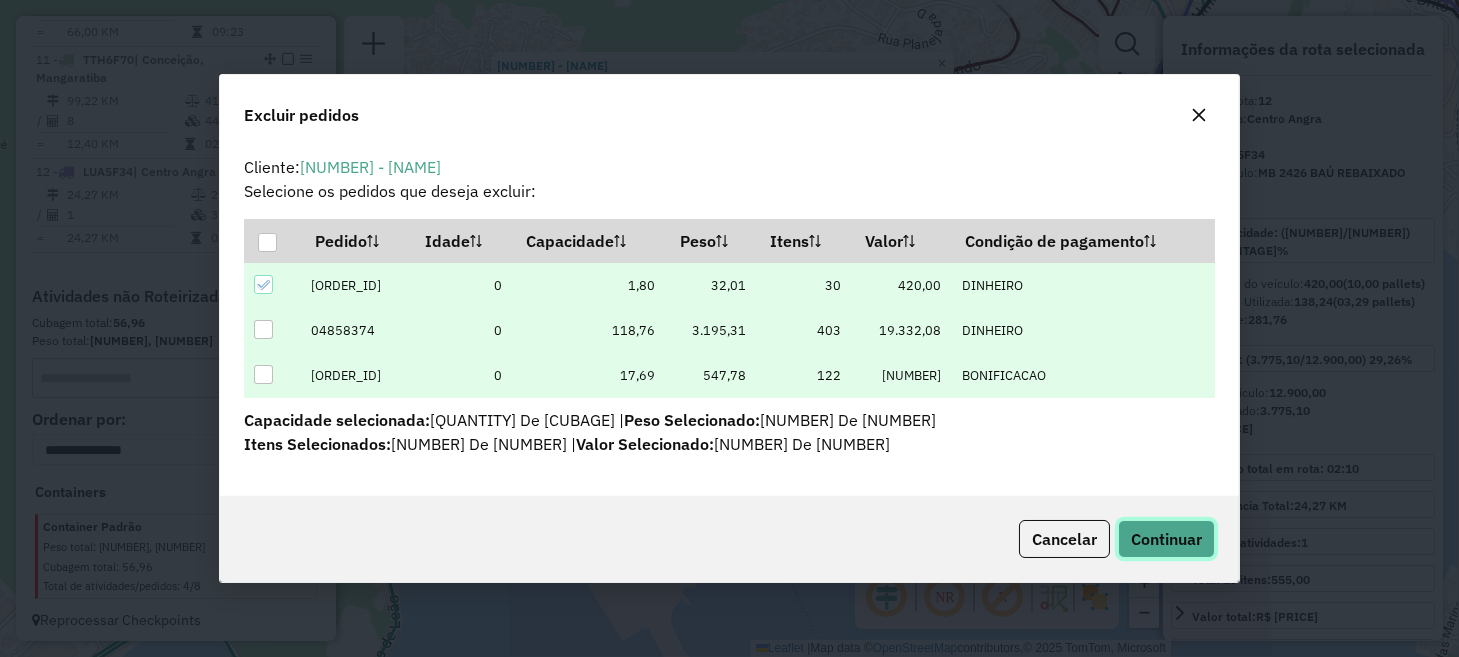 click on "Continuar" 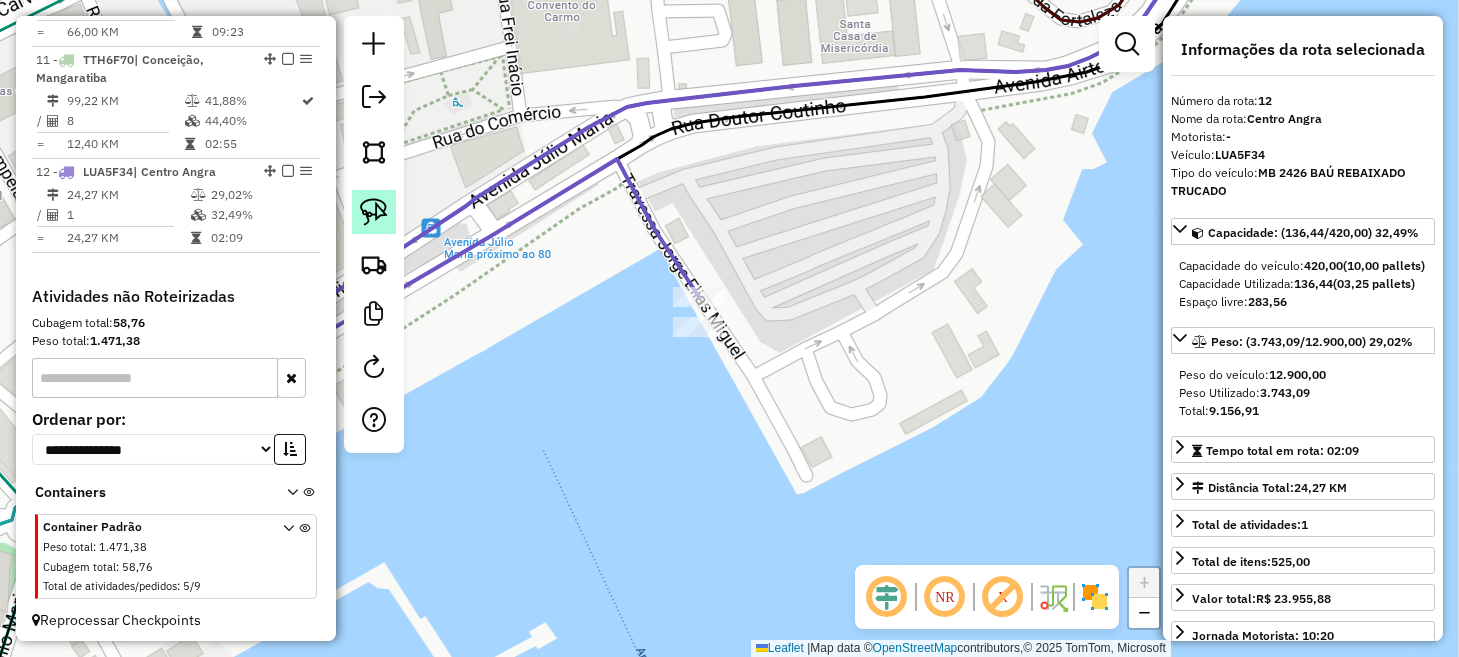 click 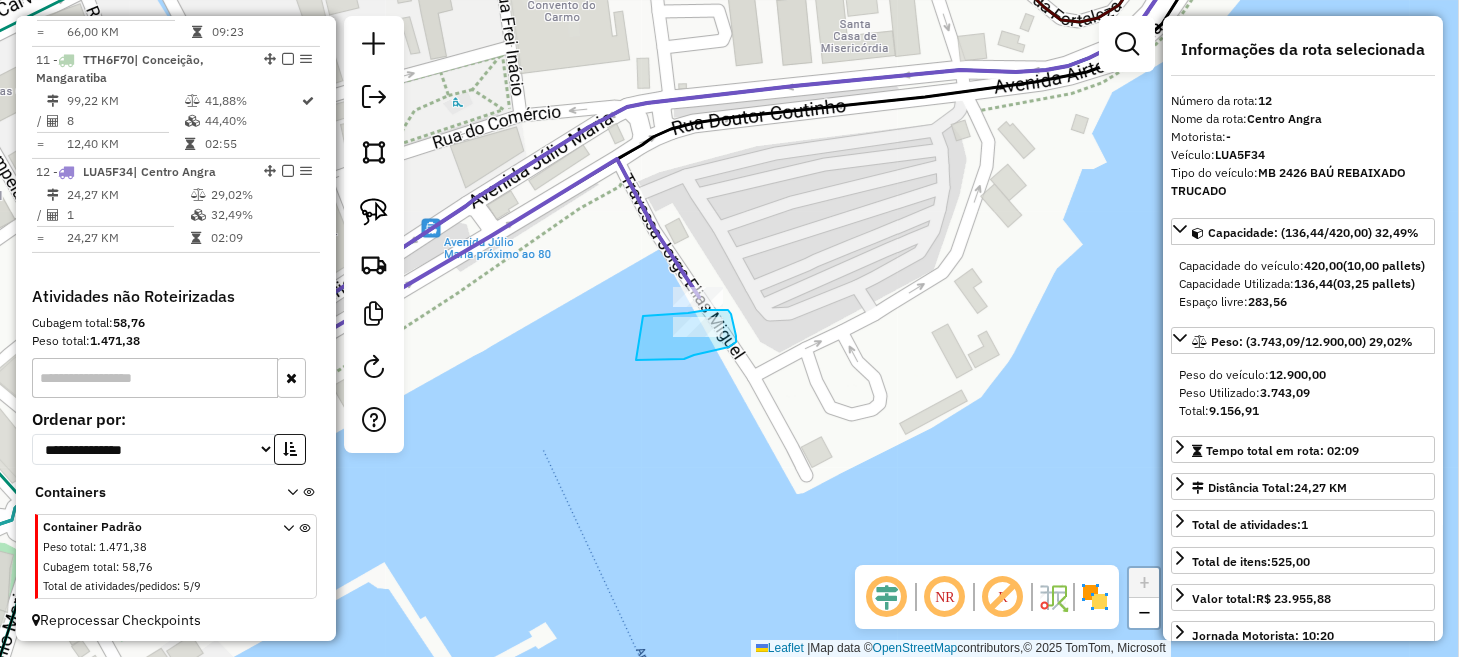 drag, startPoint x: 643, startPoint y: 316, endPoint x: 633, endPoint y: 360, distance: 45.122055 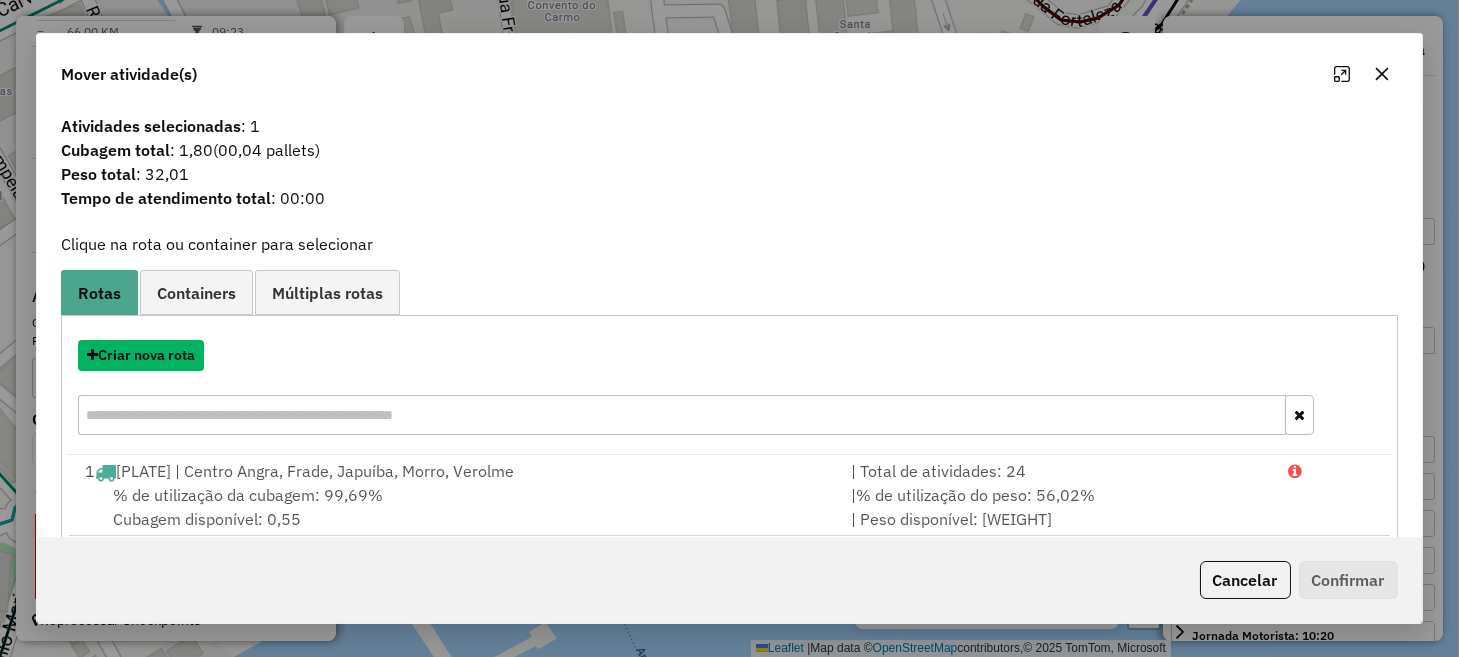 click on "Criar nova rota" at bounding box center [141, 355] 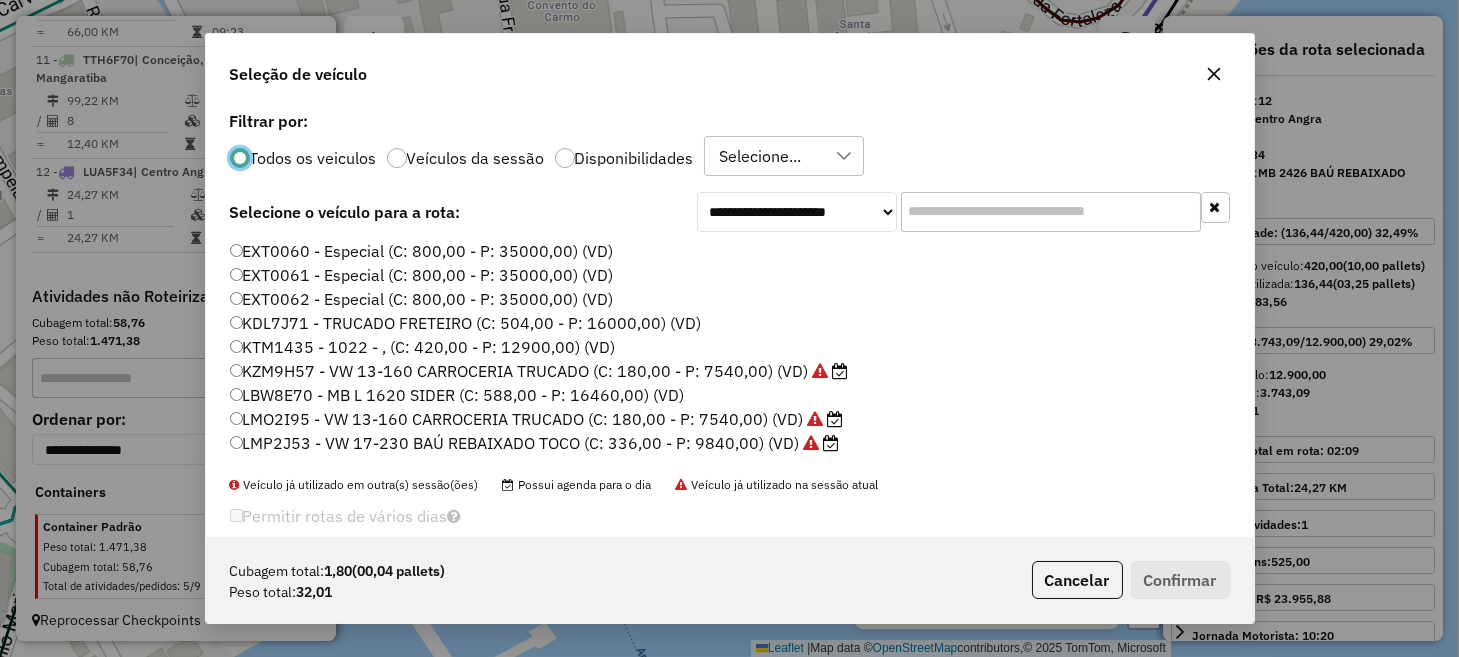 scroll, scrollTop: 10, scrollLeft: 6, axis: both 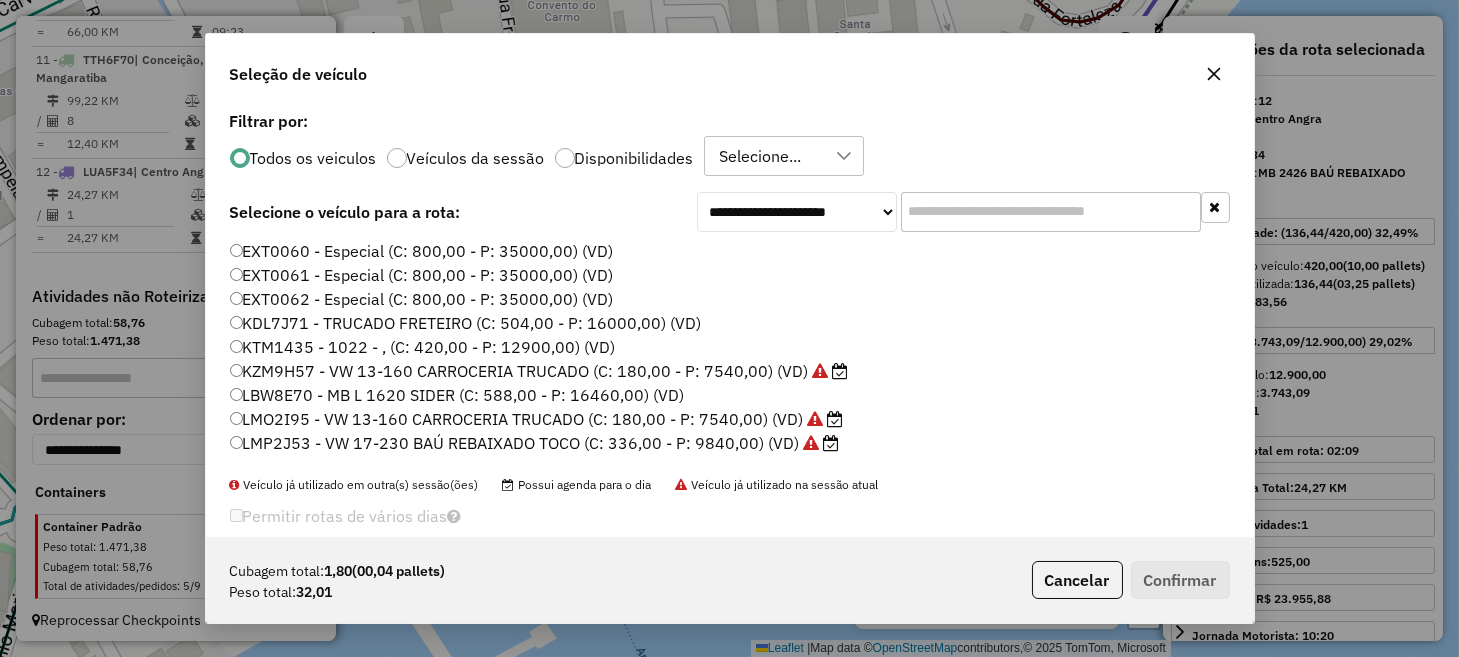 click on "EXT0060 - Especial (C: 800,00 - P: 35000,00) (VD)" 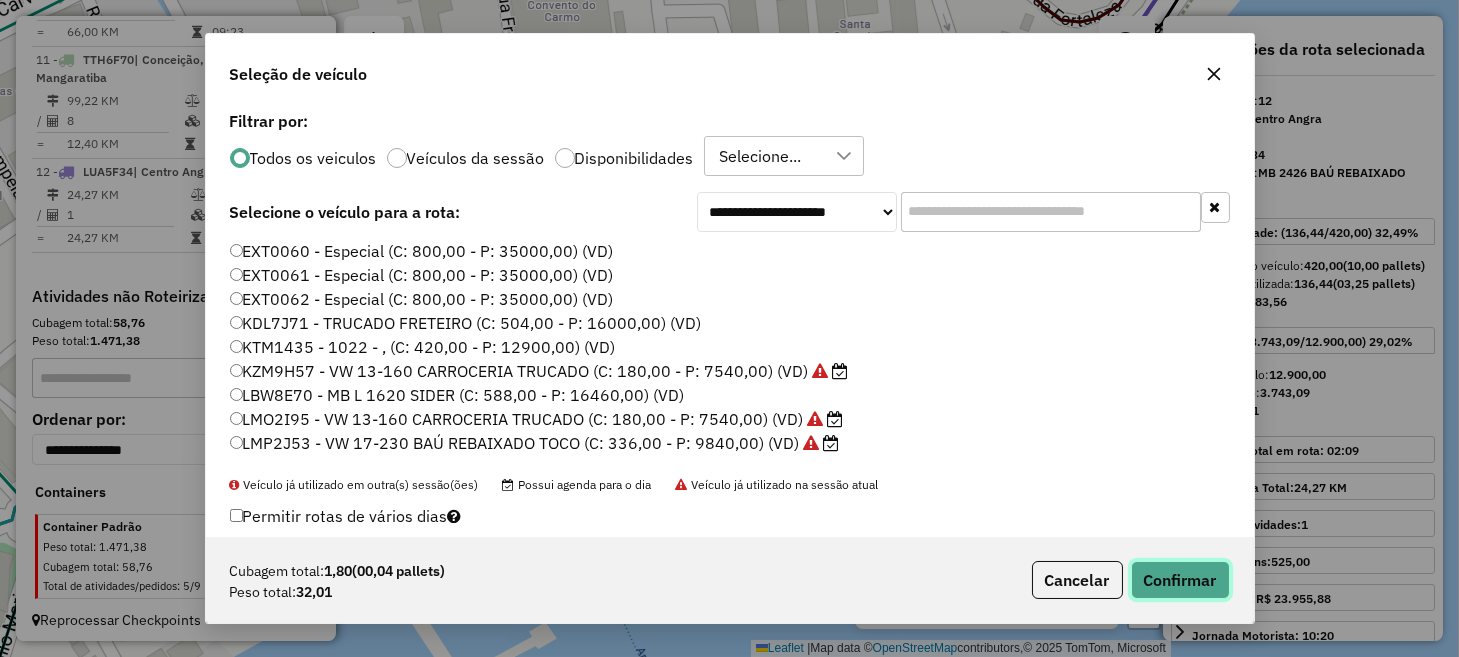 click on "Confirmar" 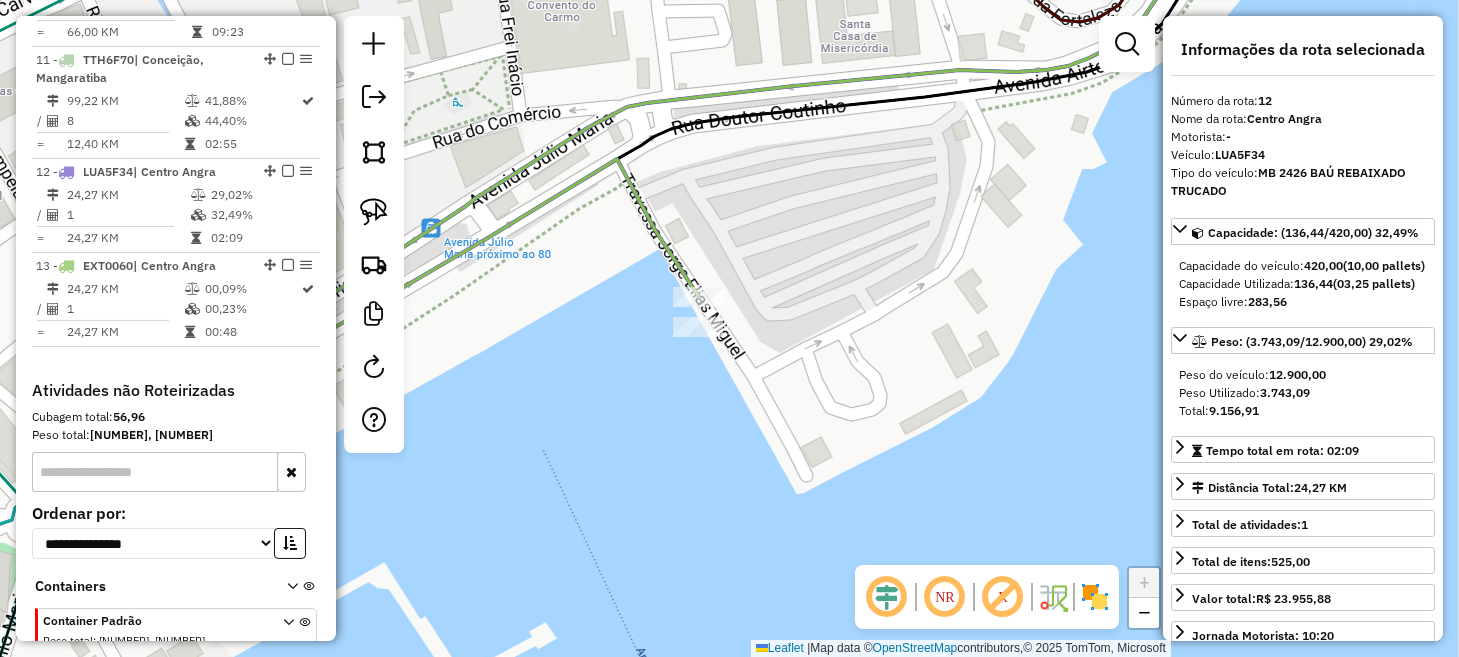 scroll, scrollTop: 1928, scrollLeft: 0, axis: vertical 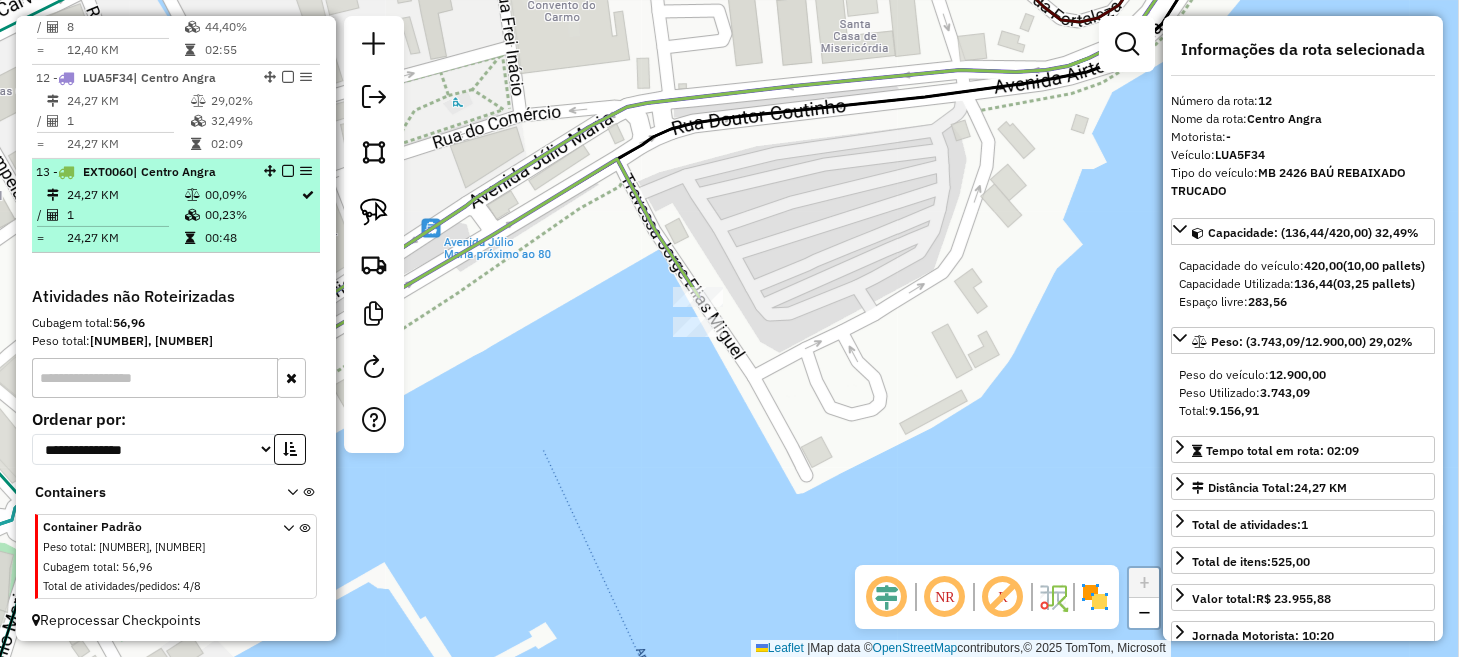 click at bounding box center [288, 171] 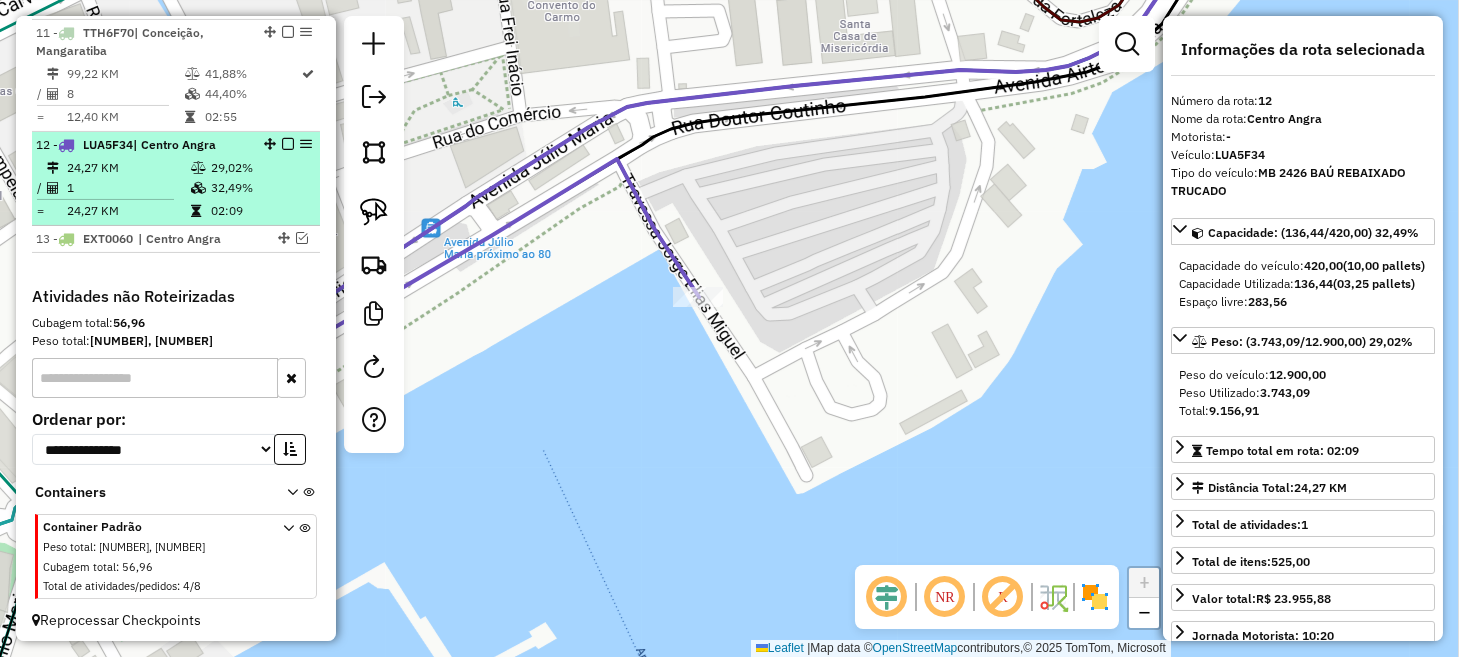 click at bounding box center (288, 144) 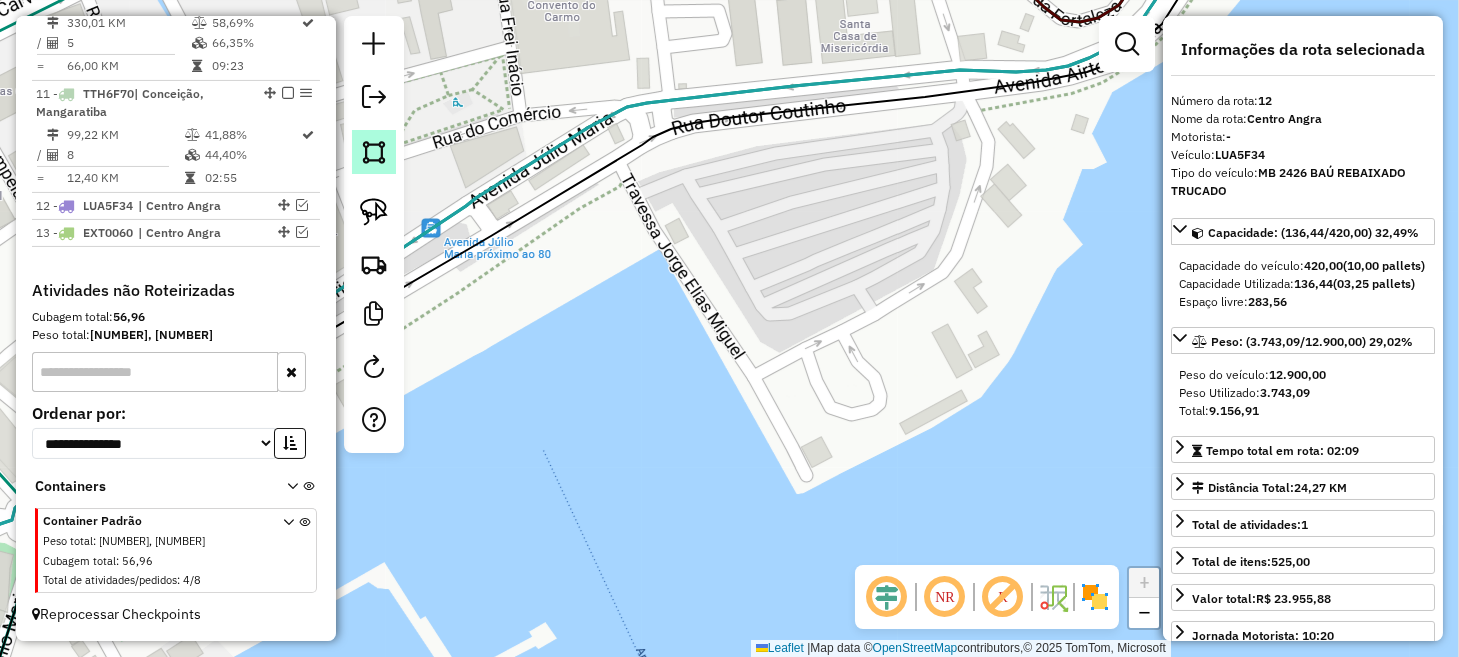 scroll, scrollTop: 1794, scrollLeft: 0, axis: vertical 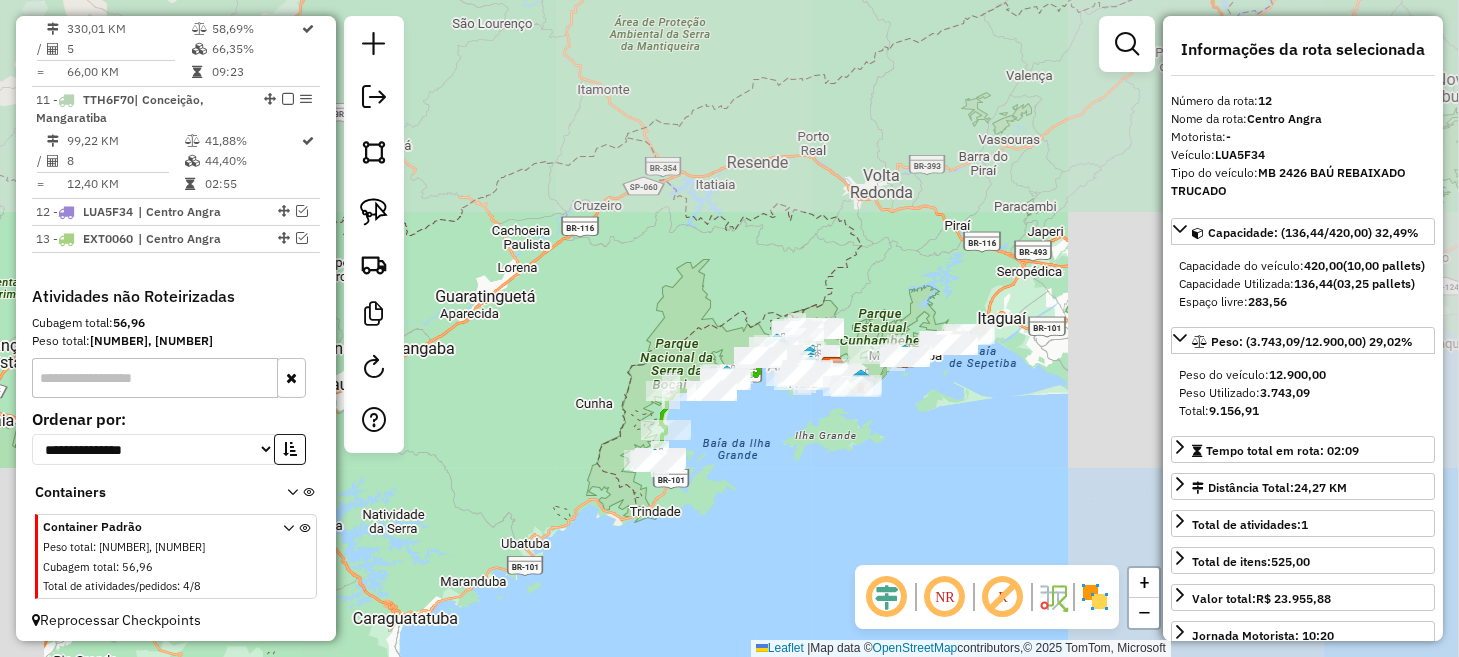 drag, startPoint x: 978, startPoint y: 365, endPoint x: 837, endPoint y: 396, distance: 144.36758 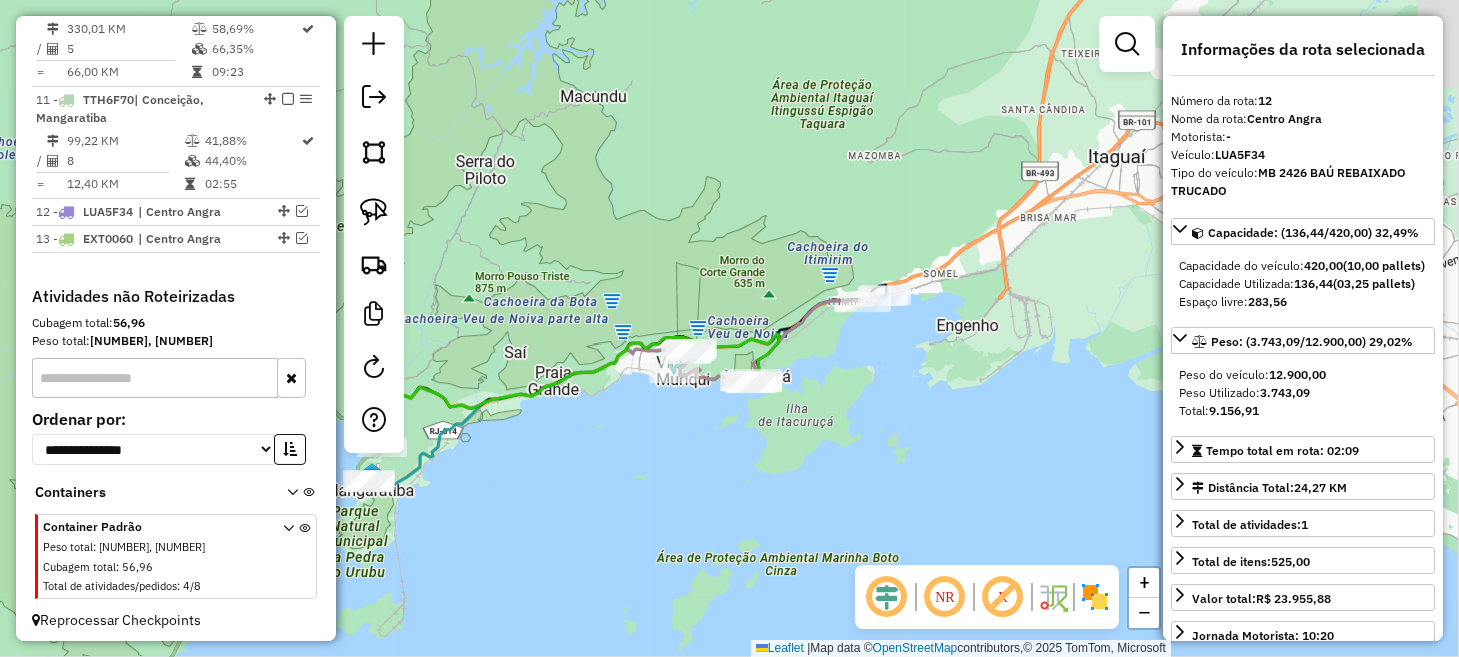 drag, startPoint x: 740, startPoint y: 347, endPoint x: 829, endPoint y: 451, distance: 136.88316 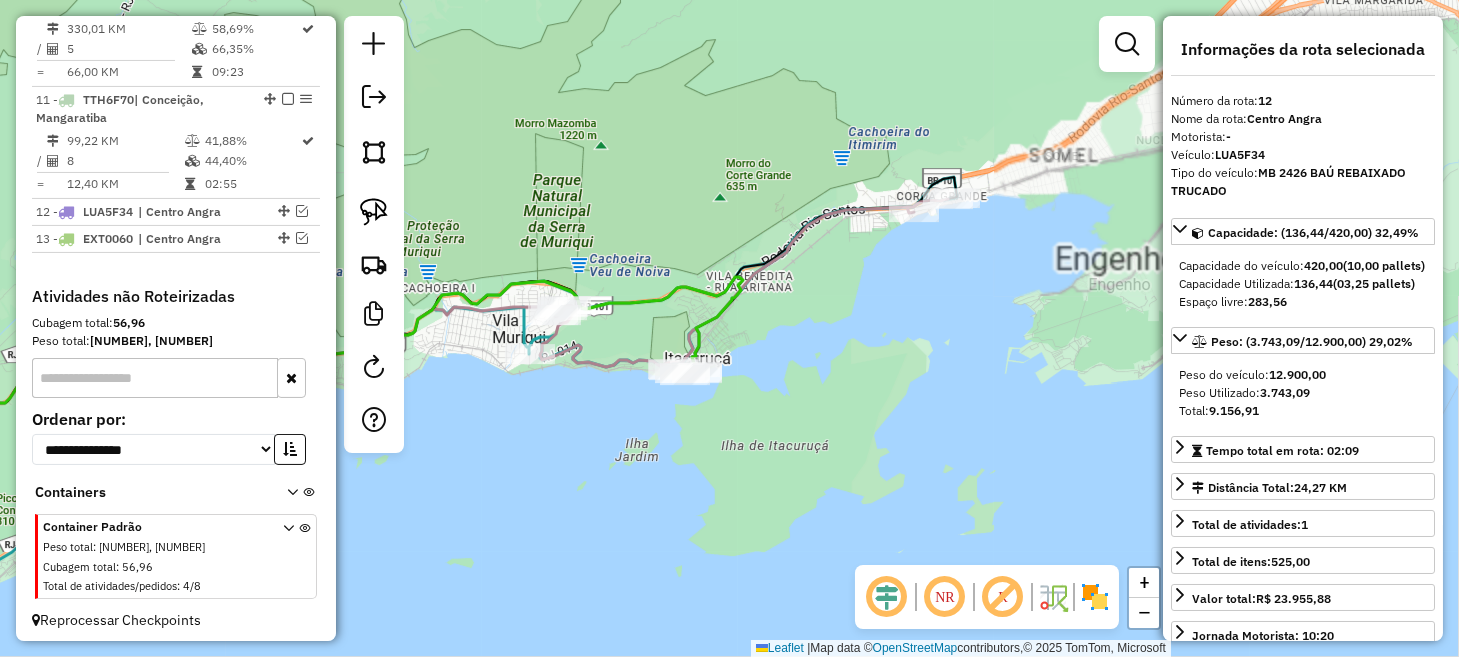 drag, startPoint x: 822, startPoint y: 375, endPoint x: 860, endPoint y: 431, distance: 67.6757 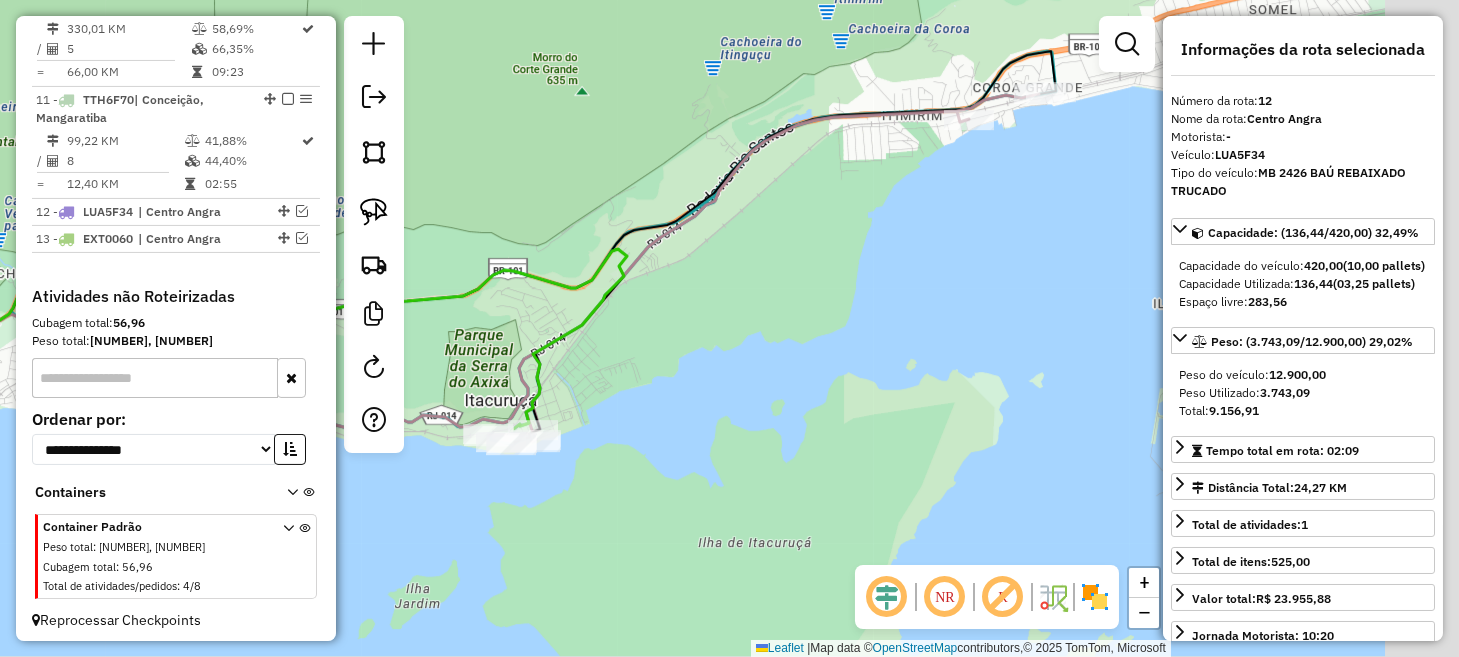 drag, startPoint x: 831, startPoint y: 444, endPoint x: 490, endPoint y: 503, distance: 346.06647 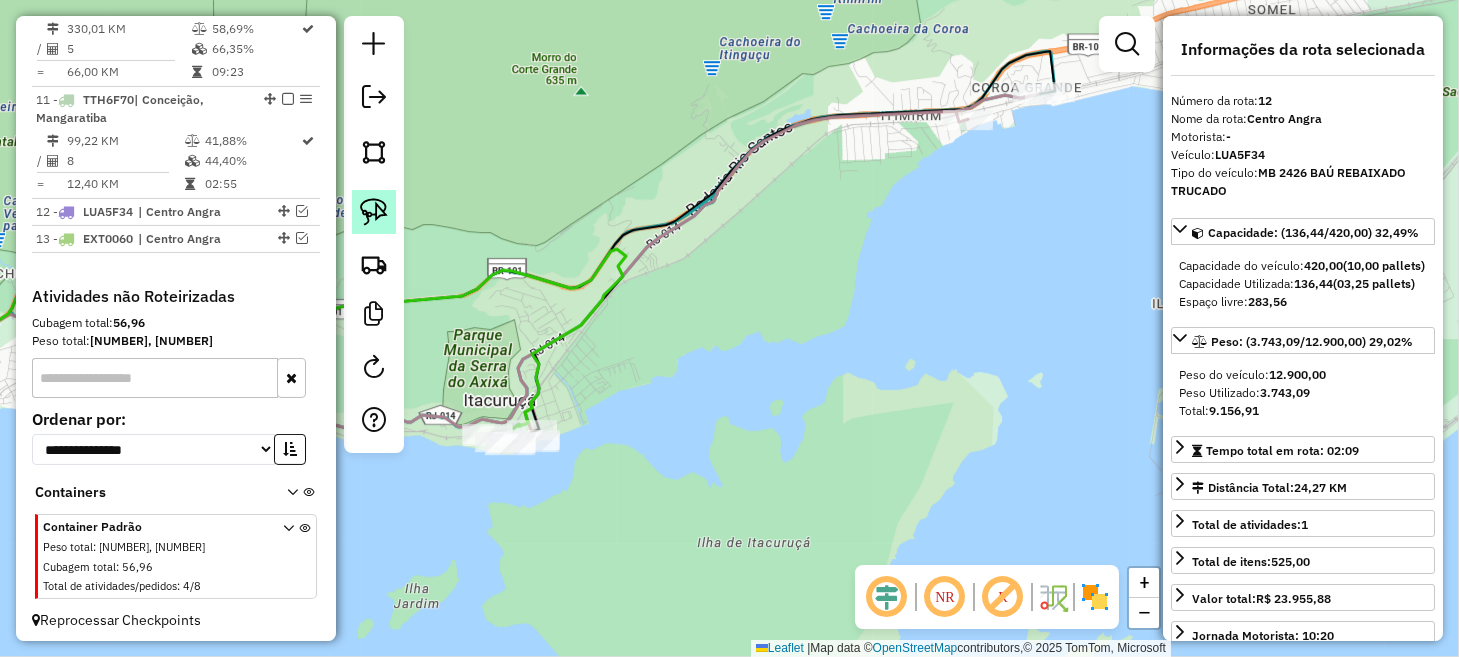 click 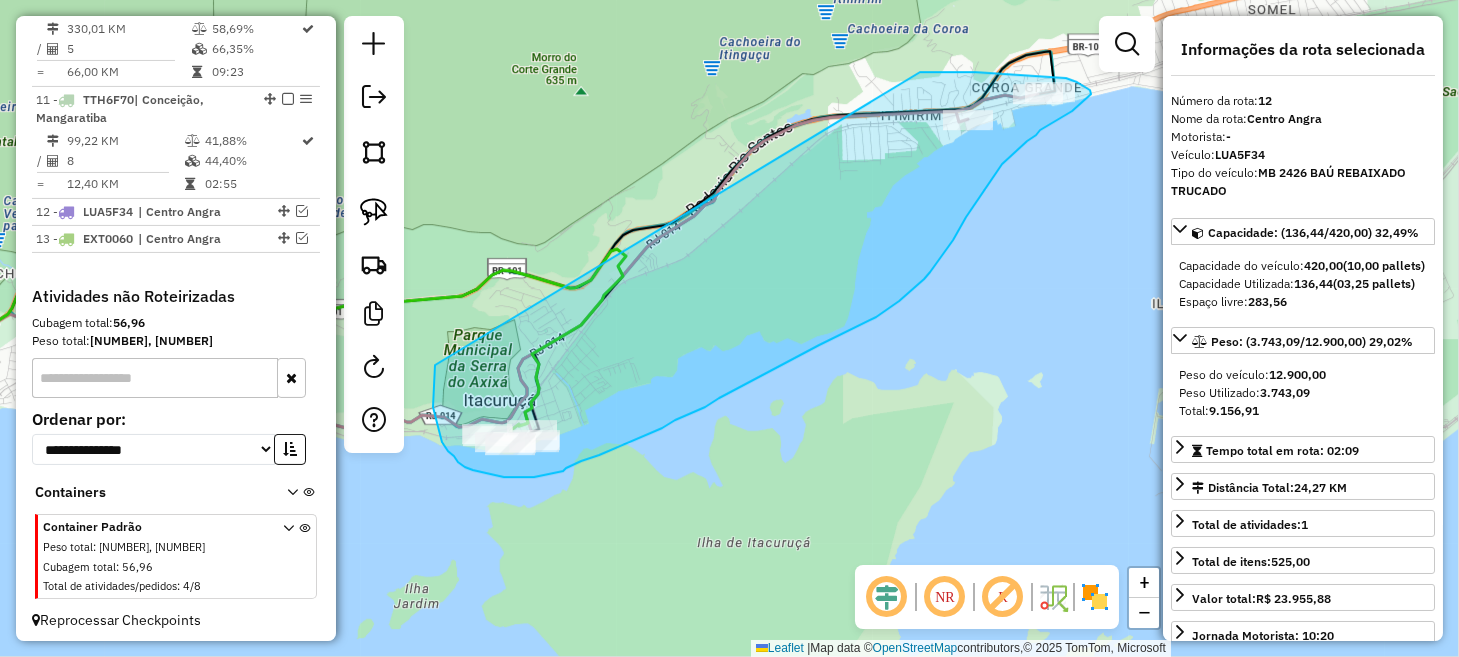 drag, startPoint x: 435, startPoint y: 367, endPoint x: 912, endPoint y: 72, distance: 560.85114 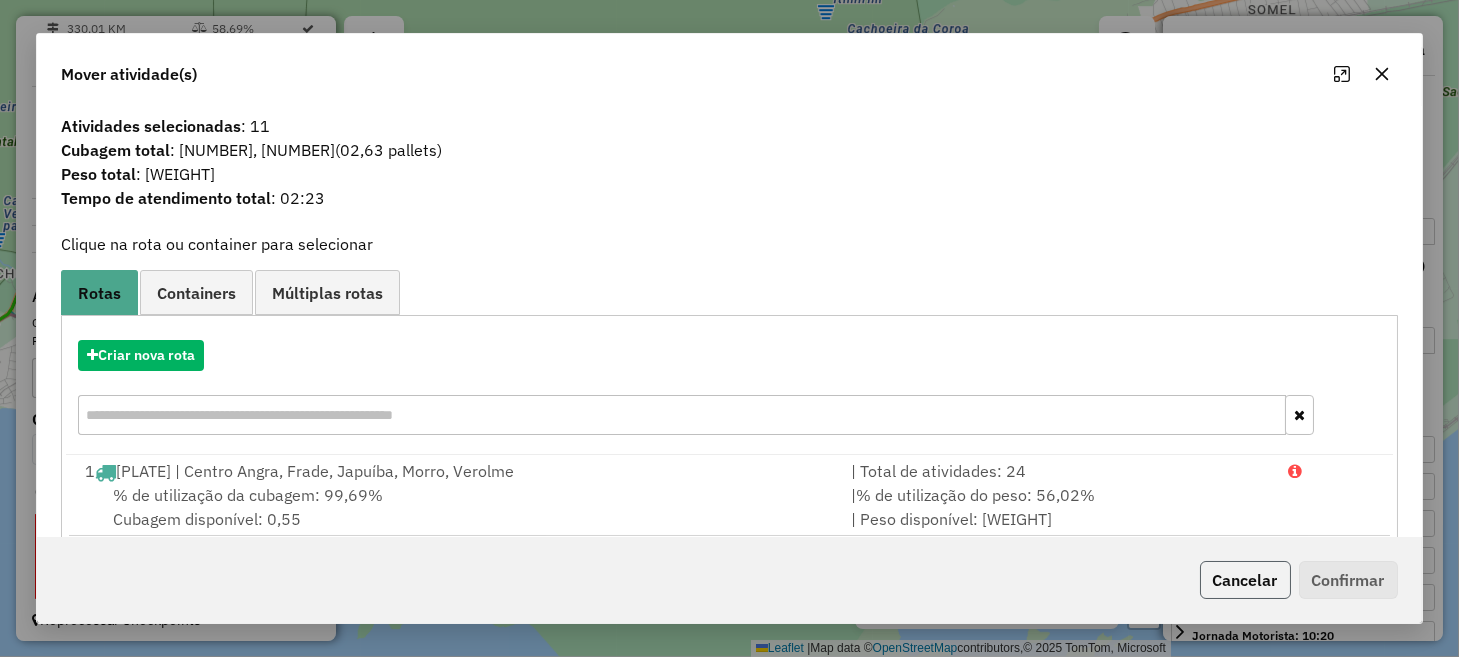 click on "Cancelar" 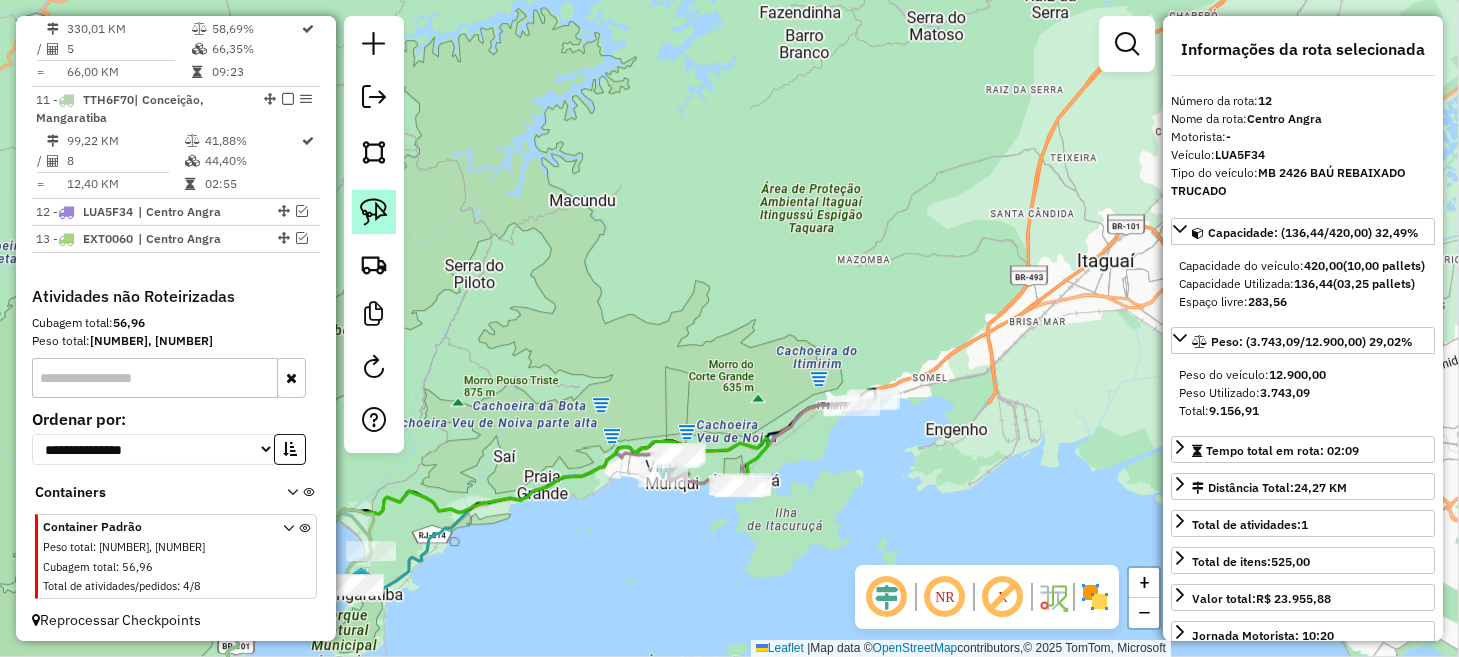 click 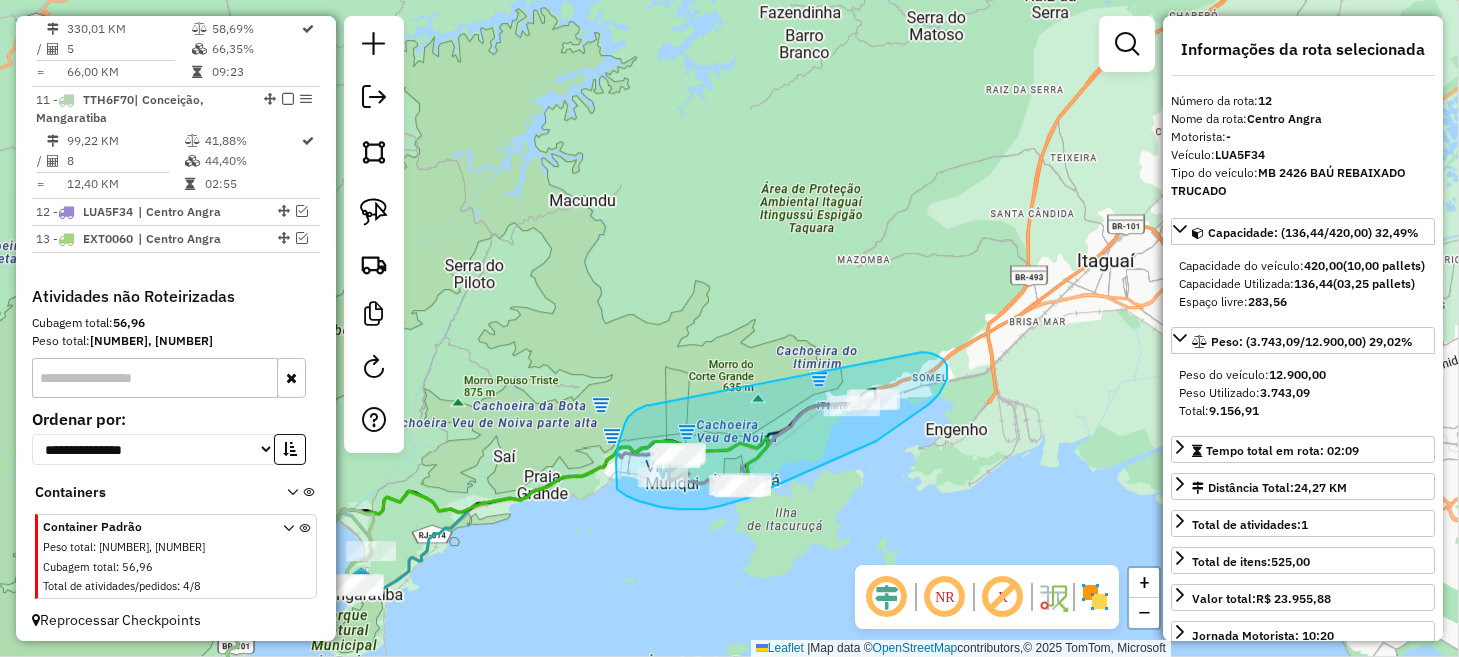 drag, startPoint x: 650, startPoint y: 405, endPoint x: 922, endPoint y: 352, distance: 277.1155 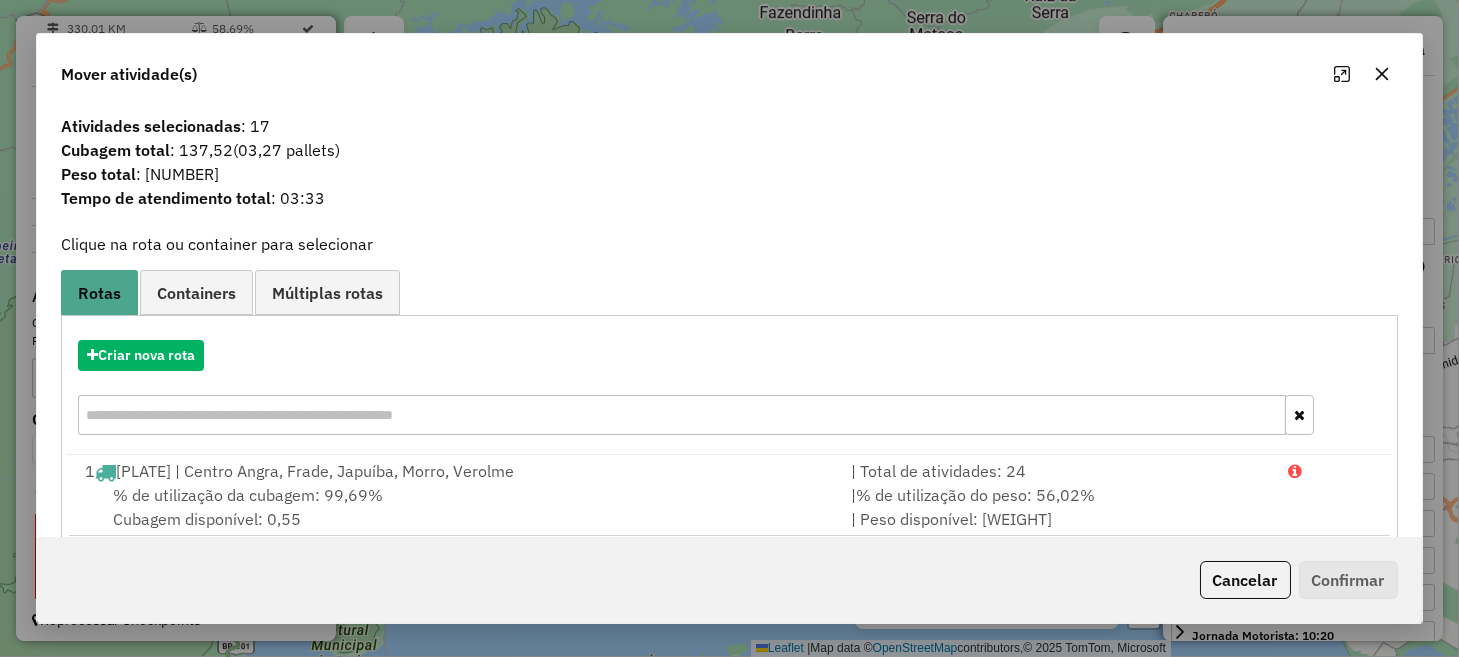 click on "Cancelar" 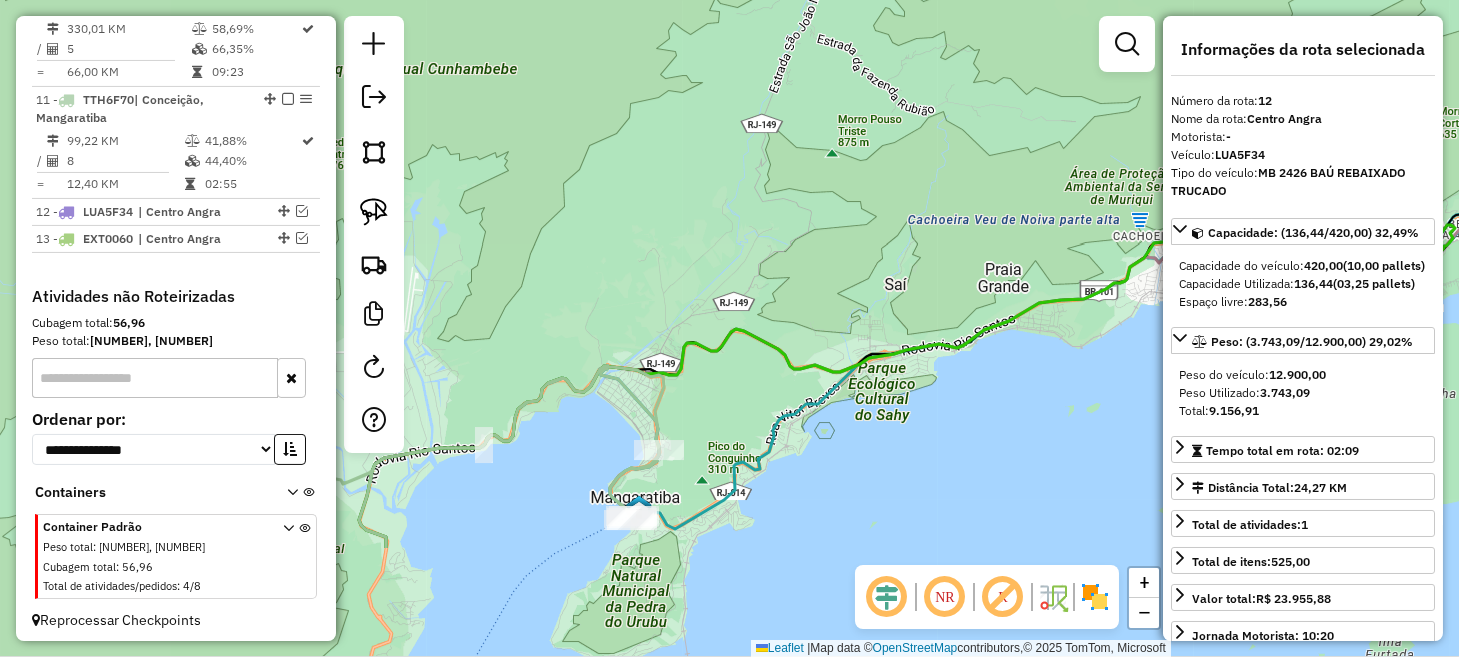 drag, startPoint x: 676, startPoint y: 531, endPoint x: 1153, endPoint y: 355, distance: 508.43387 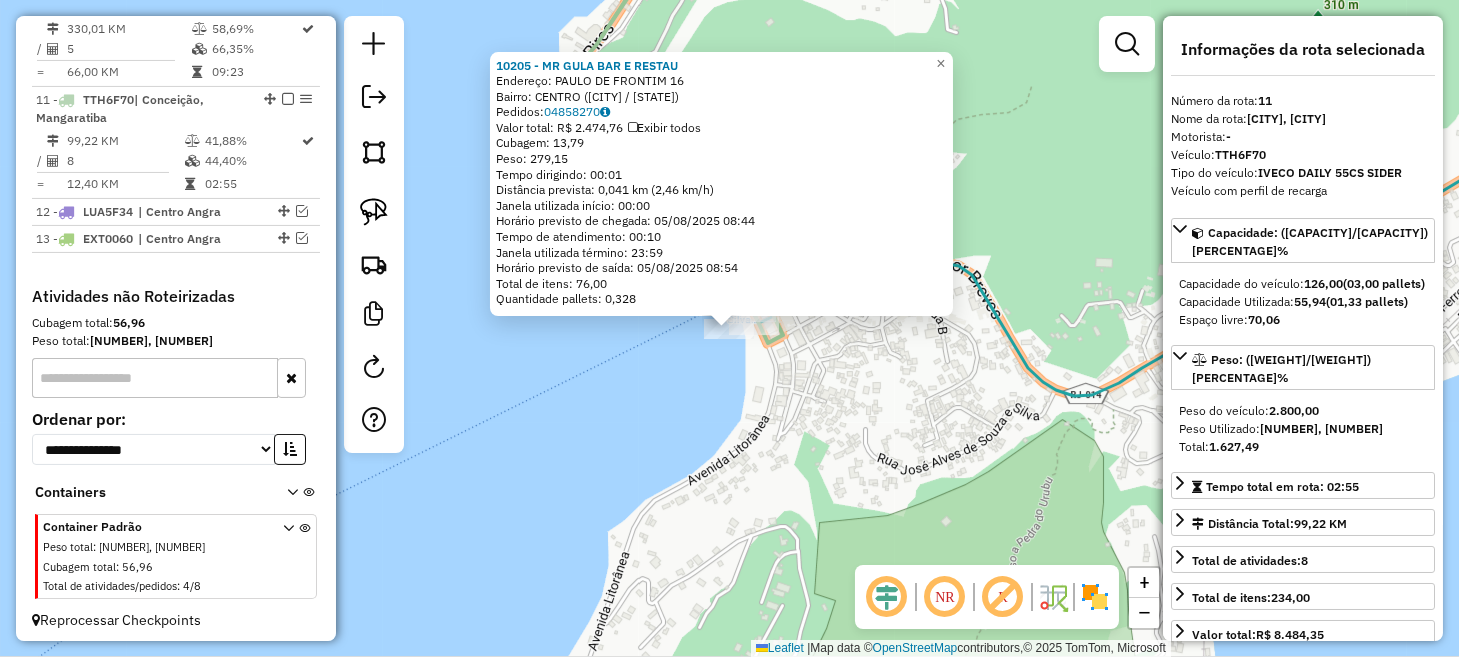 drag, startPoint x: 695, startPoint y: 422, endPoint x: 747, endPoint y: 381, distance: 66.21933 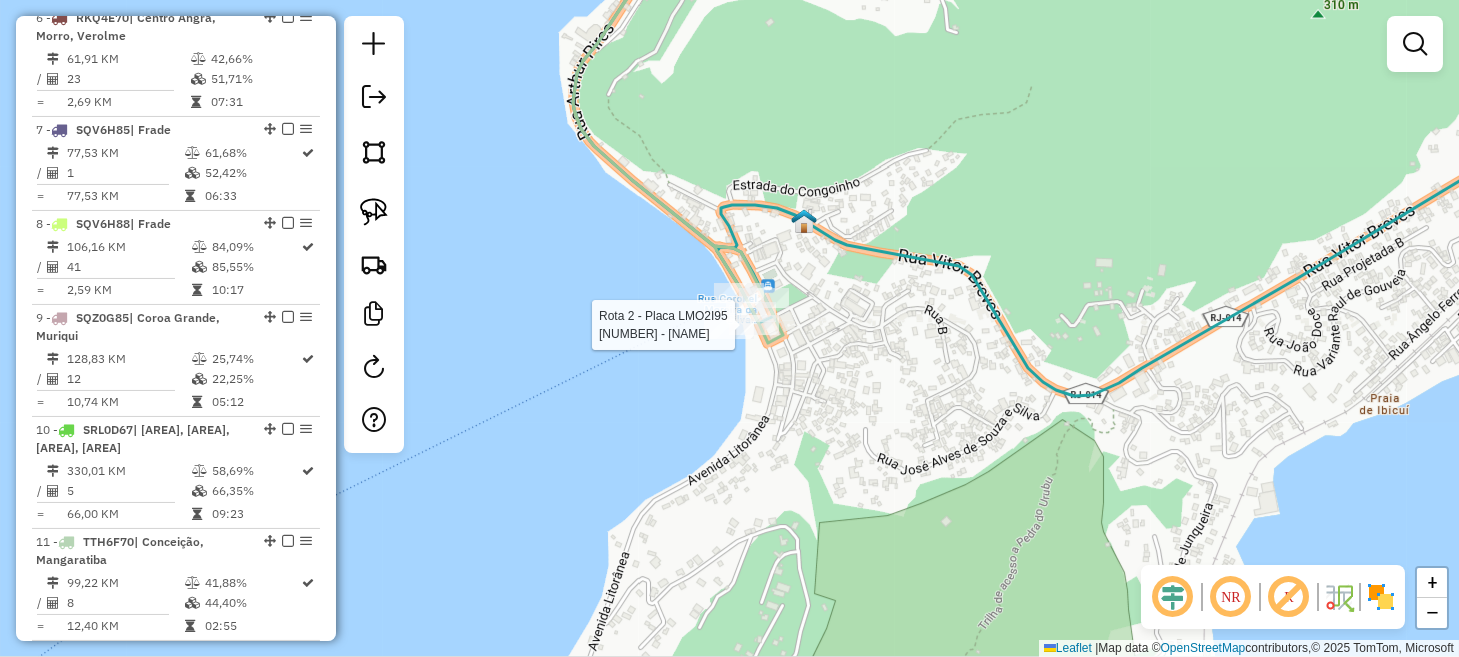 select on "**********" 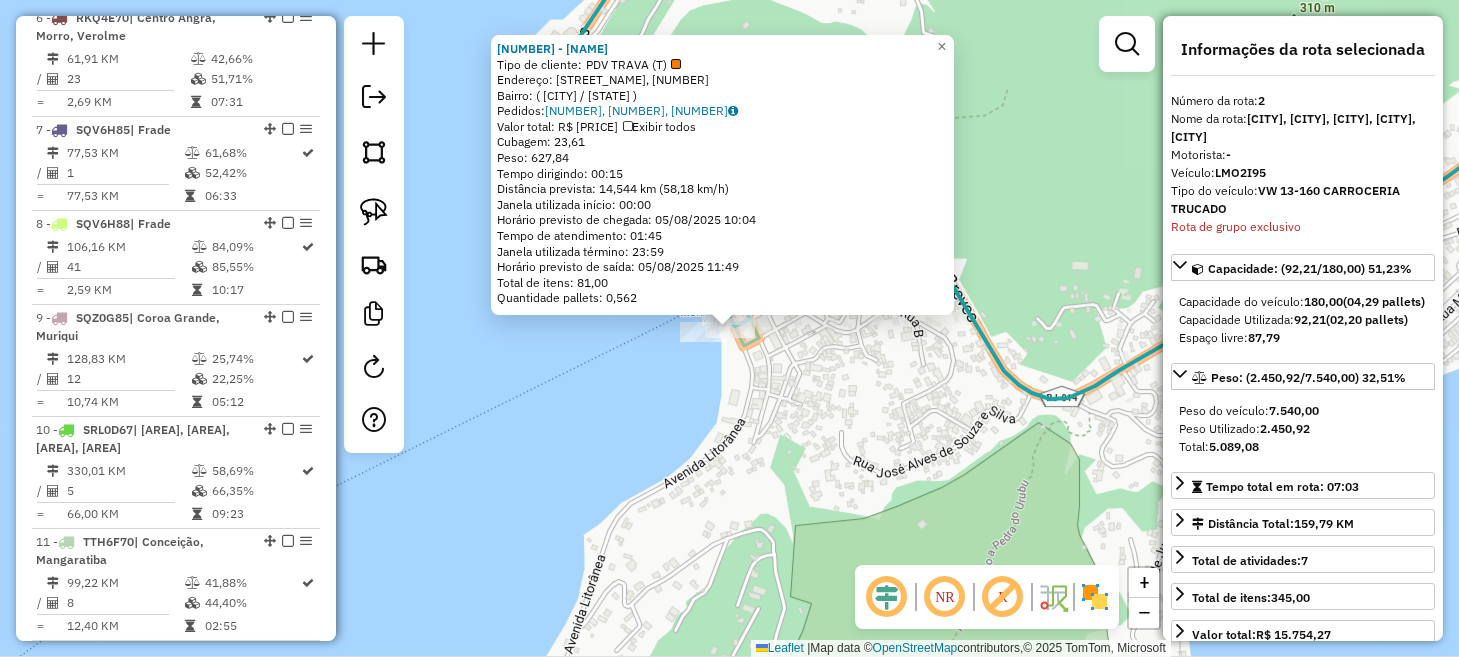 scroll, scrollTop: 909, scrollLeft: 0, axis: vertical 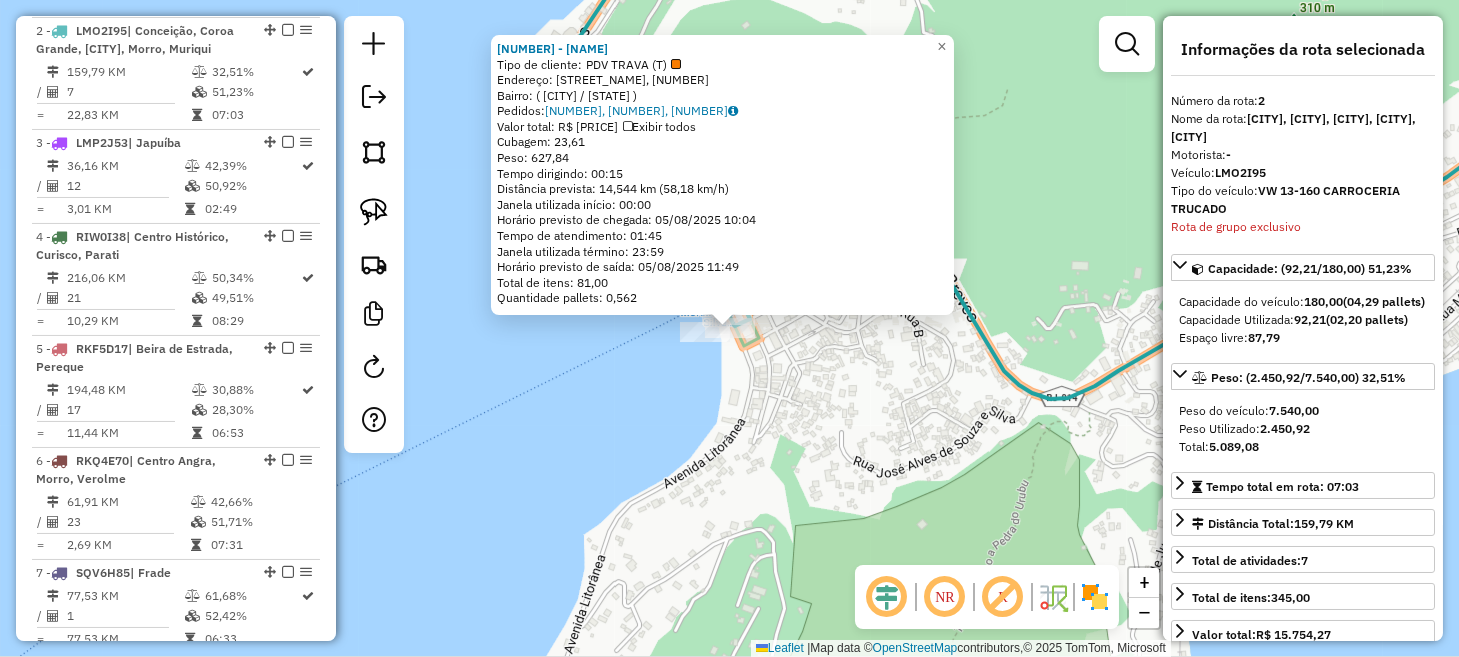 click on "5495 - PORTAL DA ILHA 2  Tipo de cliente:   PDV TRAVA (T)   Endereço: Avenida Onze de Novembro, 2000   Bairro:  (Mangaratiba / RJ)   Pedidos:  04858261, 04858262, 04858263   Valor total: R$ 5.773,27   Exibir todos   Cubagem: 23,61  Peso: 627,84  Tempo dirigindo: 00:15   Distância prevista: 14,544 km (58,18 km/h)   Janela utilizada início: 00:00   Horário previsto de chegada: 05/08/2025 10:04   Tempo de atendimento: 01:45   Janela utilizada término: 23:59   Horário previsto de saída: 05/08/2025 11:49   Total de itens: 81,00   Quantidade pallets: 0,562  × Janela de atendimento Grade de atendimento Capacidade Transportadoras Veículos Cliente Pedidos  Rotas Selecione os dias de semana para filtrar as janelas de atendimento  Seg   Ter   Qua   Qui   Sex   Sáb   Dom  Informe o período da janela de atendimento: De: Até:  Filtrar exatamente a janela do cliente  Considerar janela de atendimento padrão  Selecione os dias de semana para filtrar as grades de atendimento  Seg   Ter   Qua   Qui   Sex   Sáb  +" 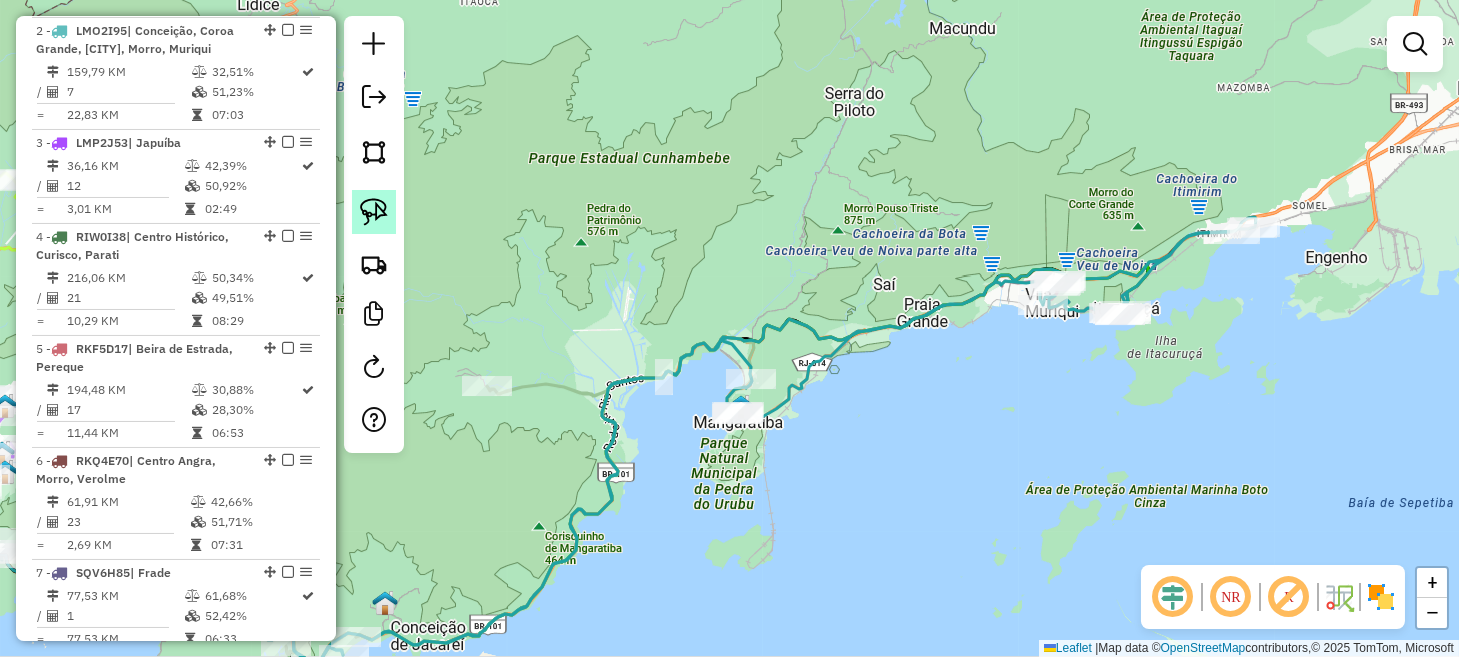 click 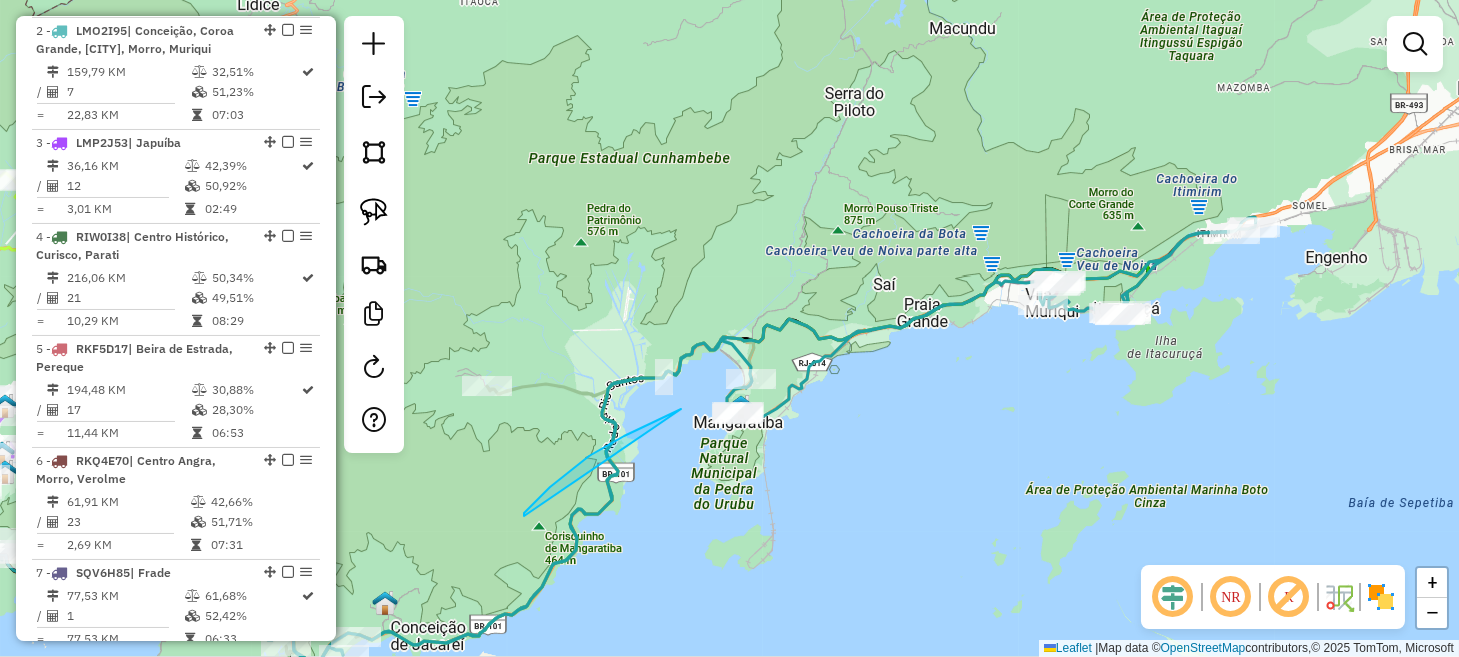 drag, startPoint x: 524, startPoint y: 516, endPoint x: 709, endPoint y: 394, distance: 221.6055 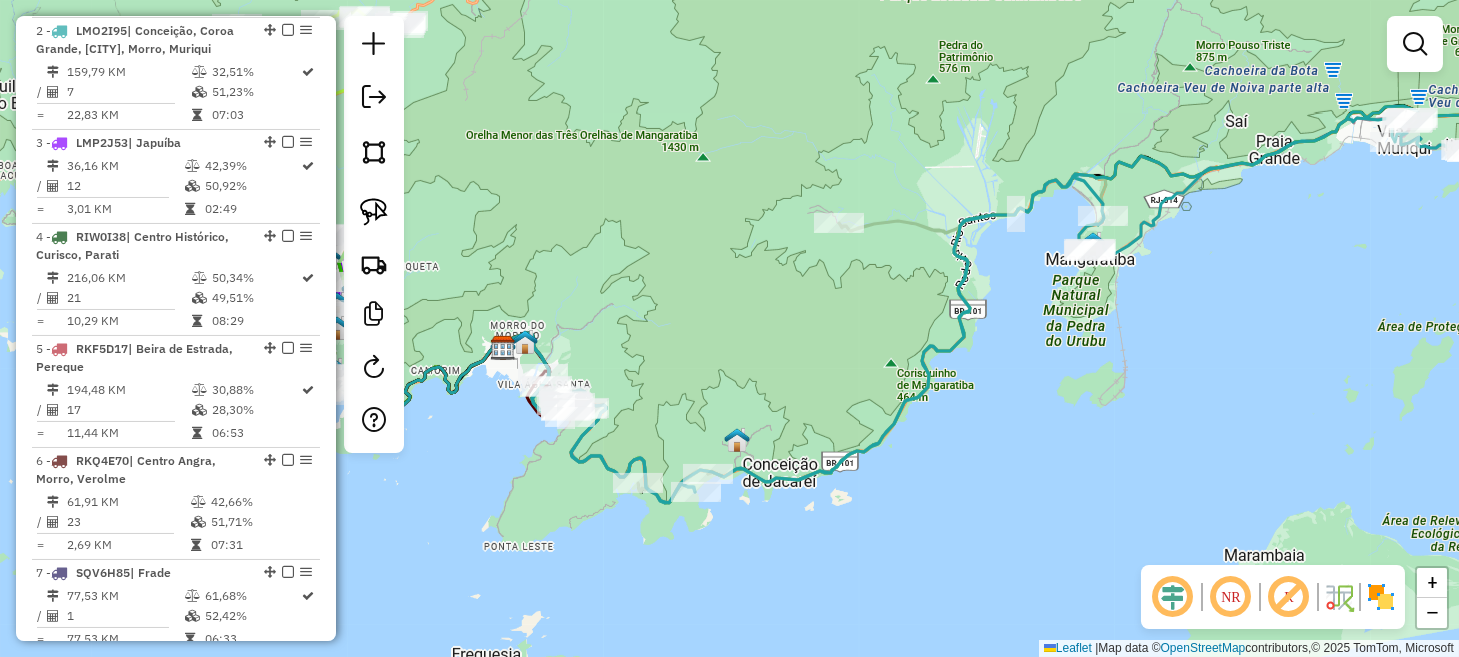 drag, startPoint x: 527, startPoint y: 479, endPoint x: 877, endPoint y: 317, distance: 385.67343 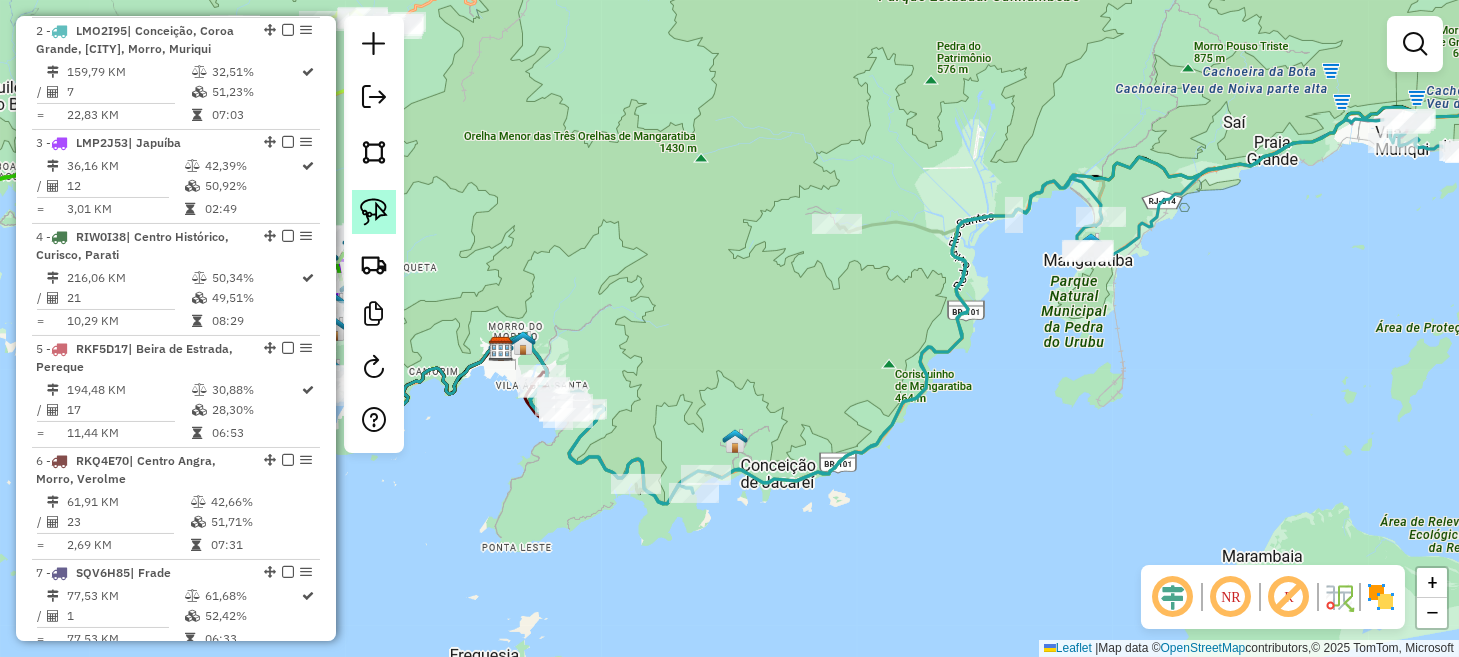 click 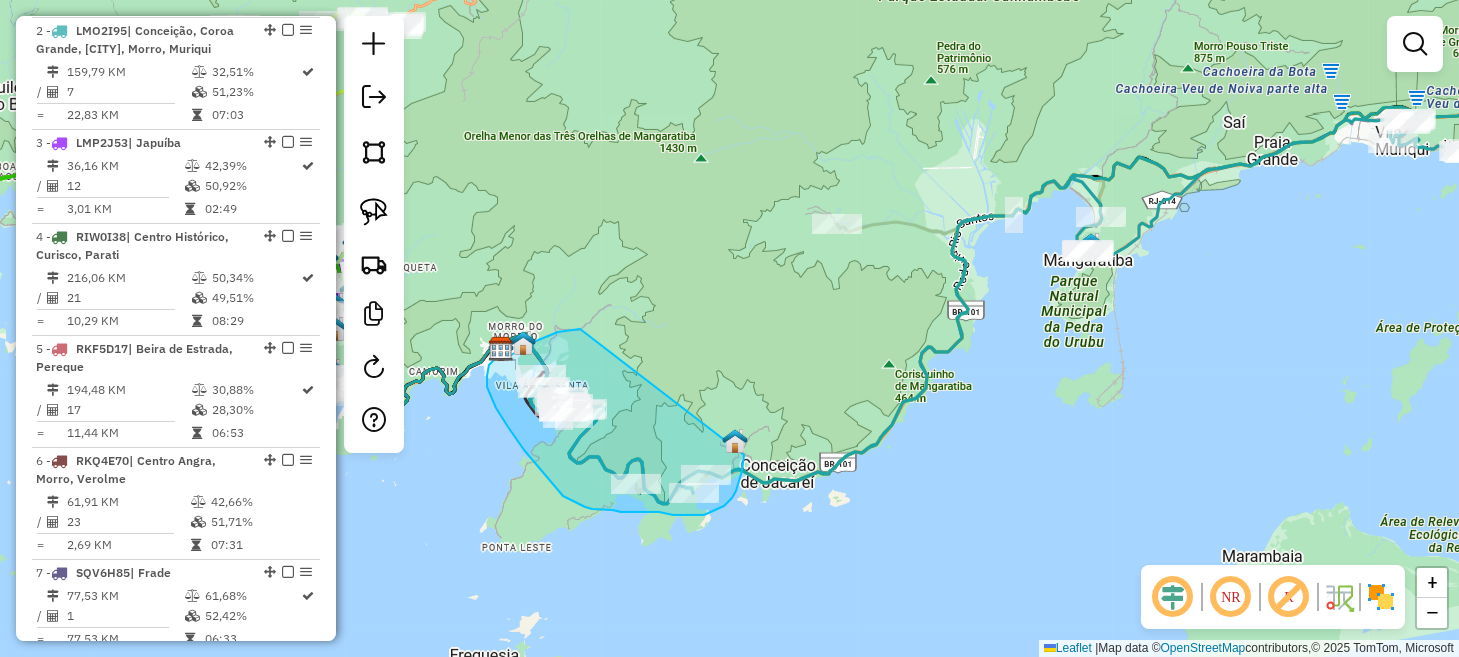 drag, startPoint x: 580, startPoint y: 329, endPoint x: 744, endPoint y: 435, distance: 195.27417 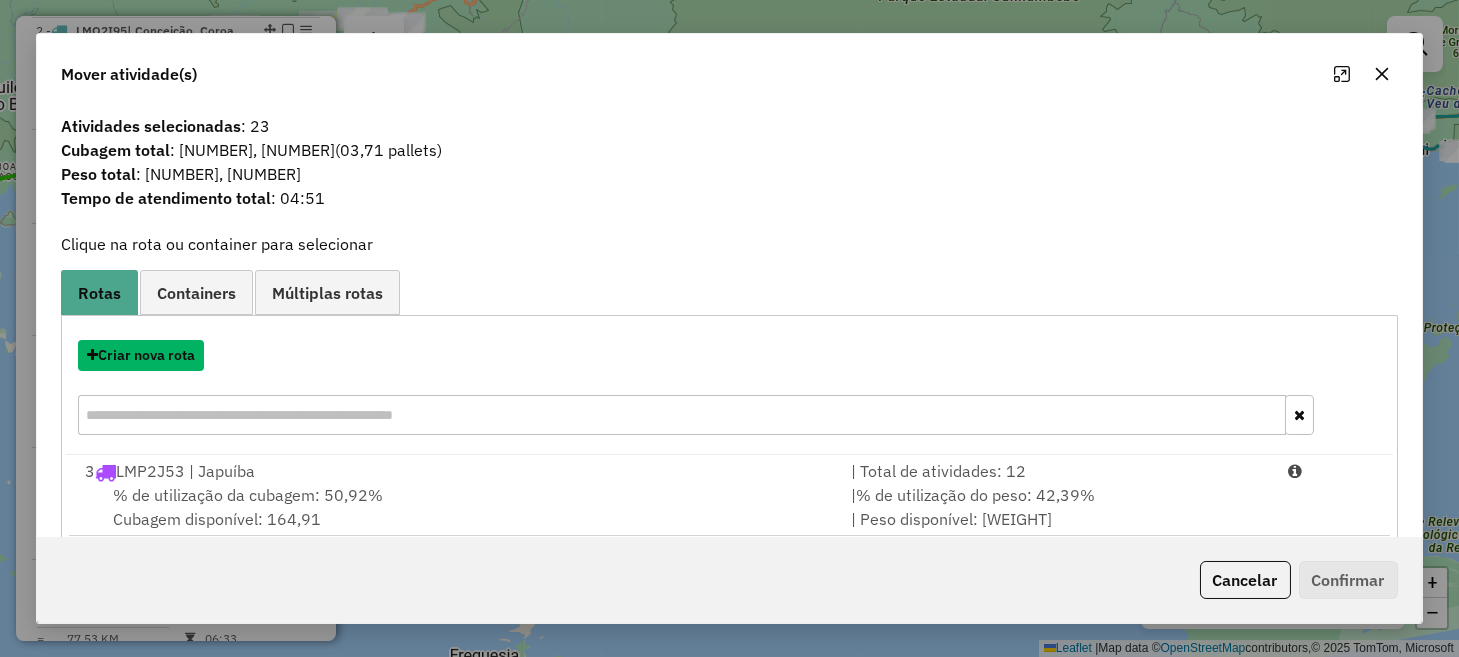 click on "Criar nova rota" at bounding box center (141, 355) 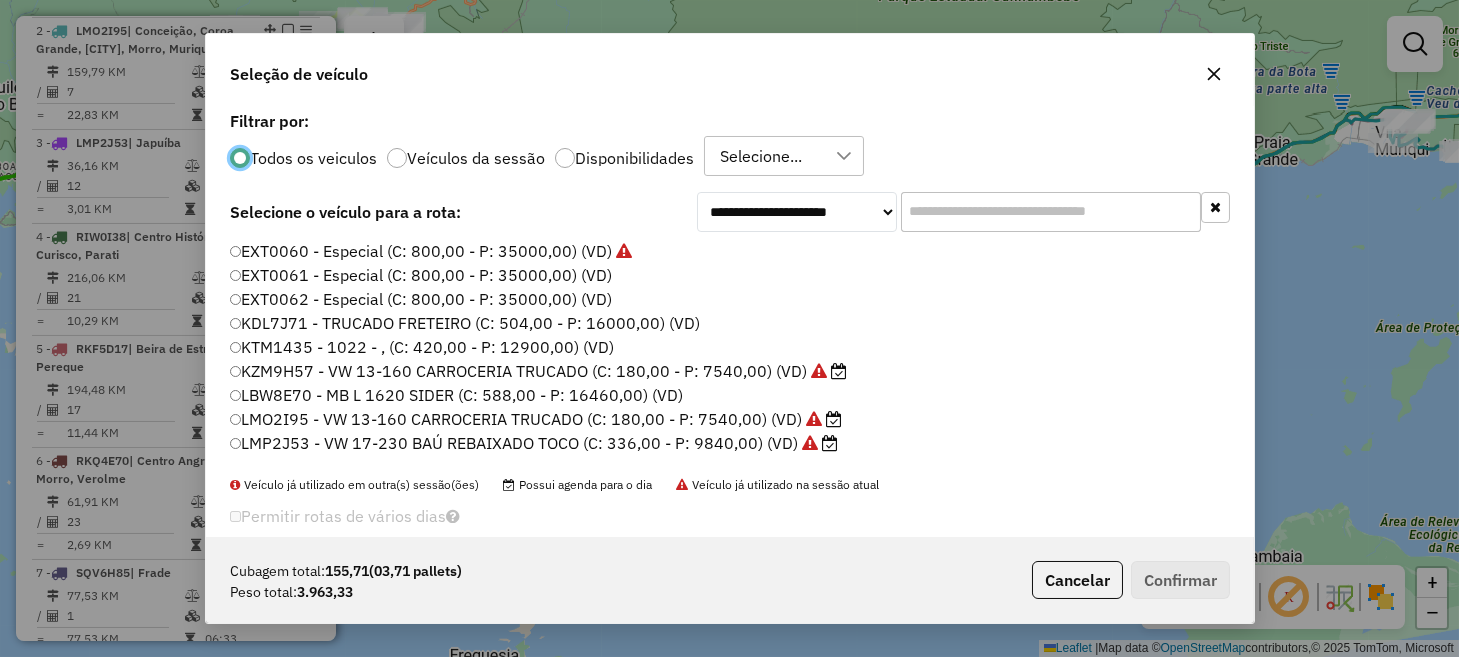 scroll, scrollTop: 10, scrollLeft: 6, axis: both 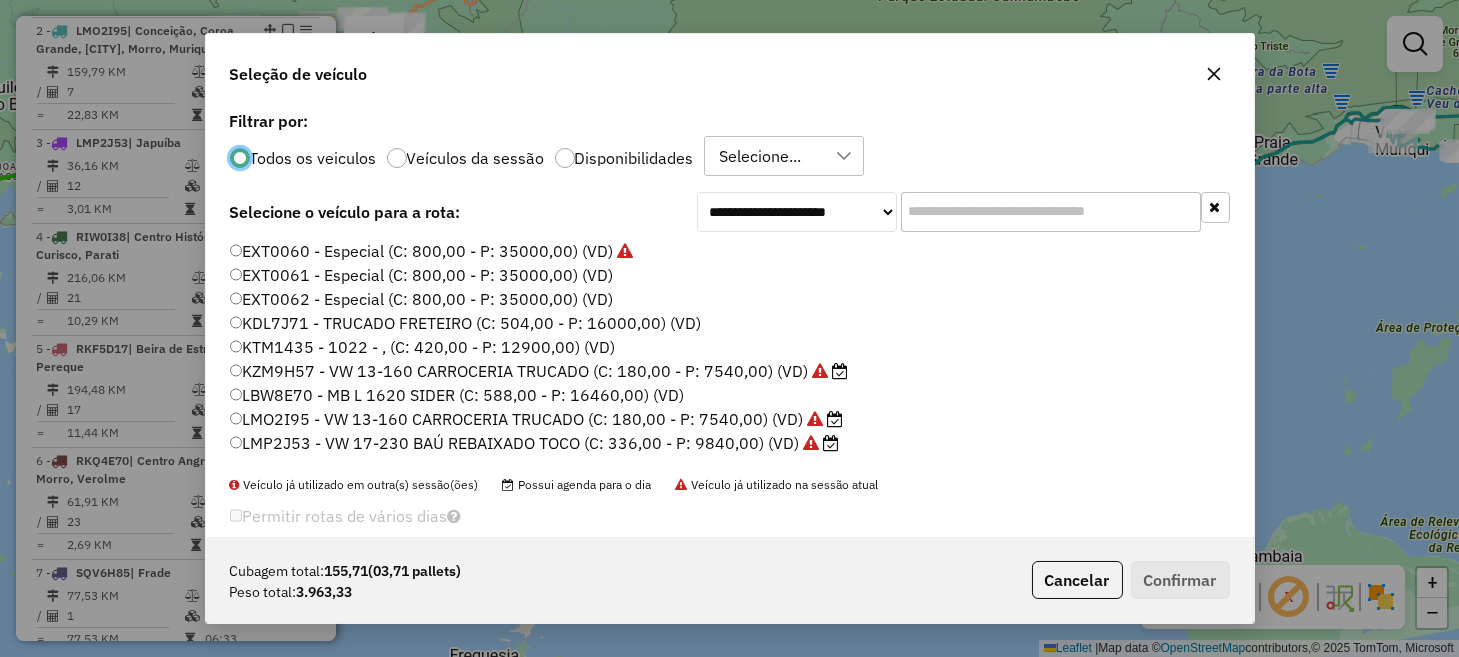 click on "KZM9H57 -  VW 13-160 CARROCERIA TRUCADO (C: 180,00 - P: 7540,00) (VD)" 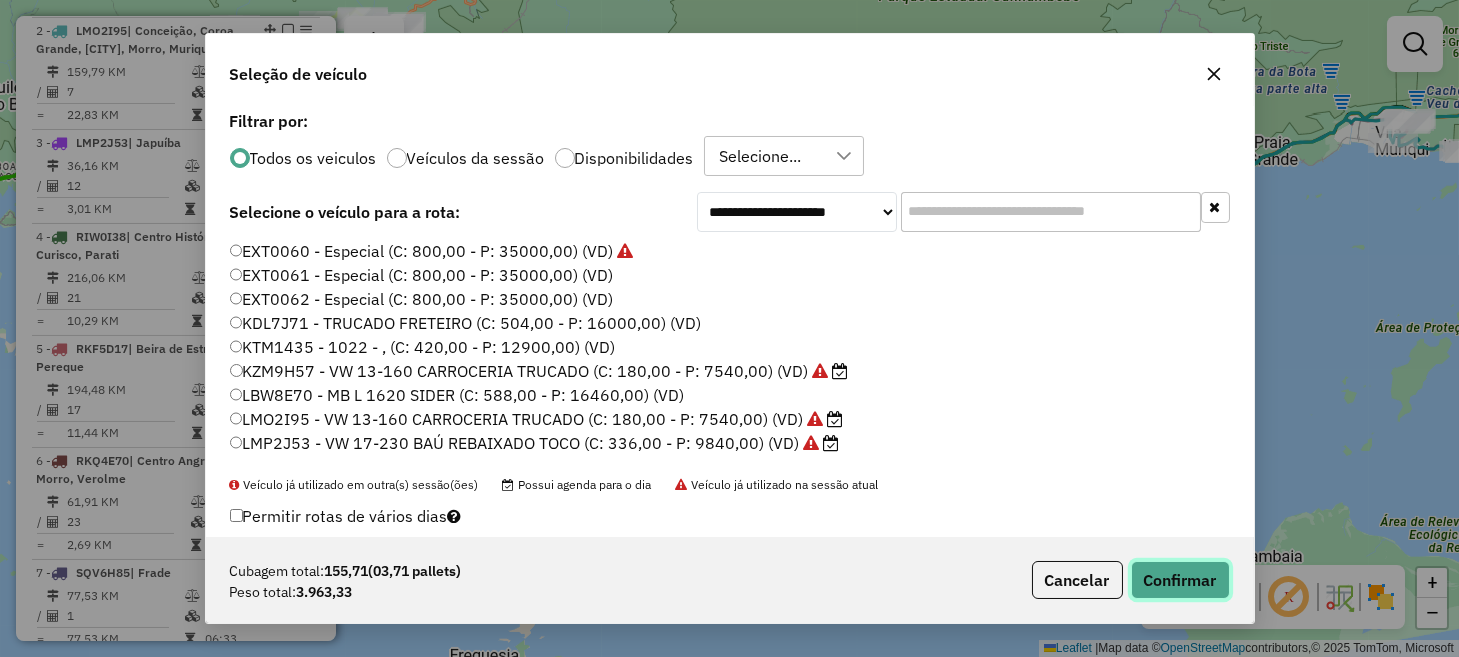 click on "Confirmar" 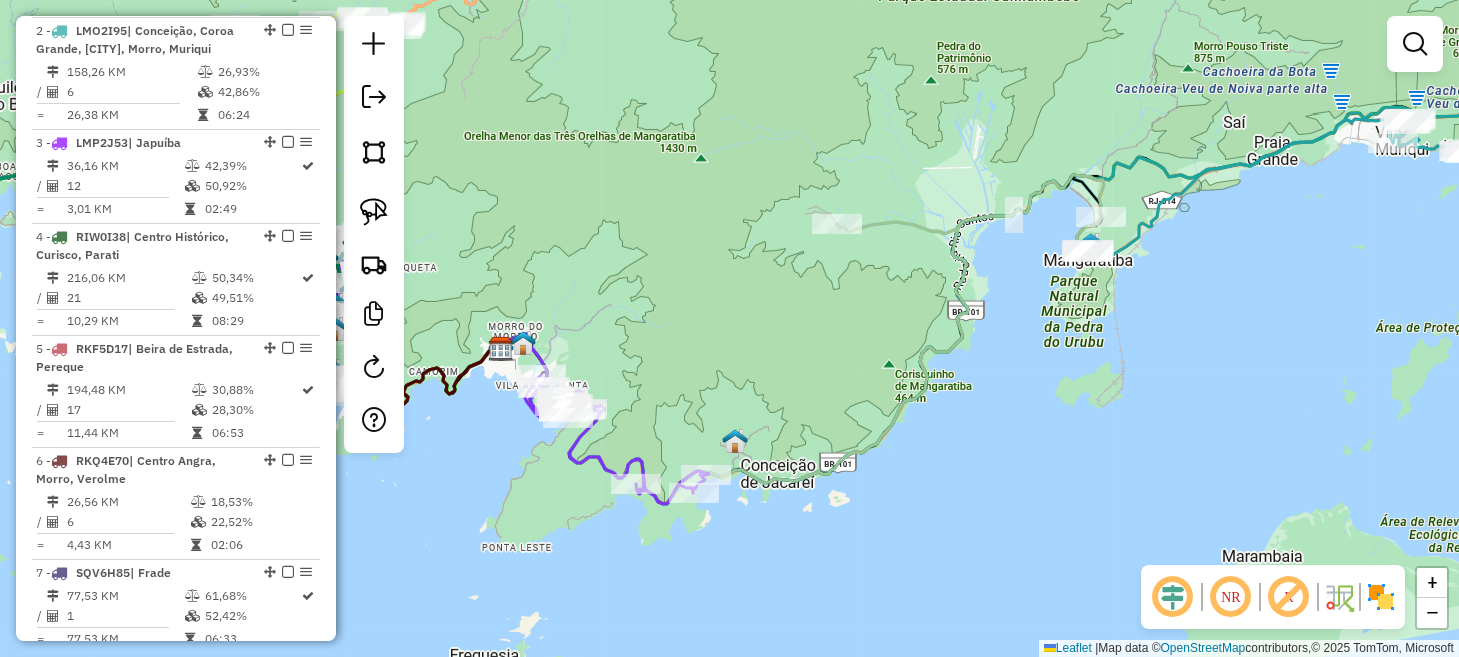 scroll, scrollTop: 686, scrollLeft: 0, axis: vertical 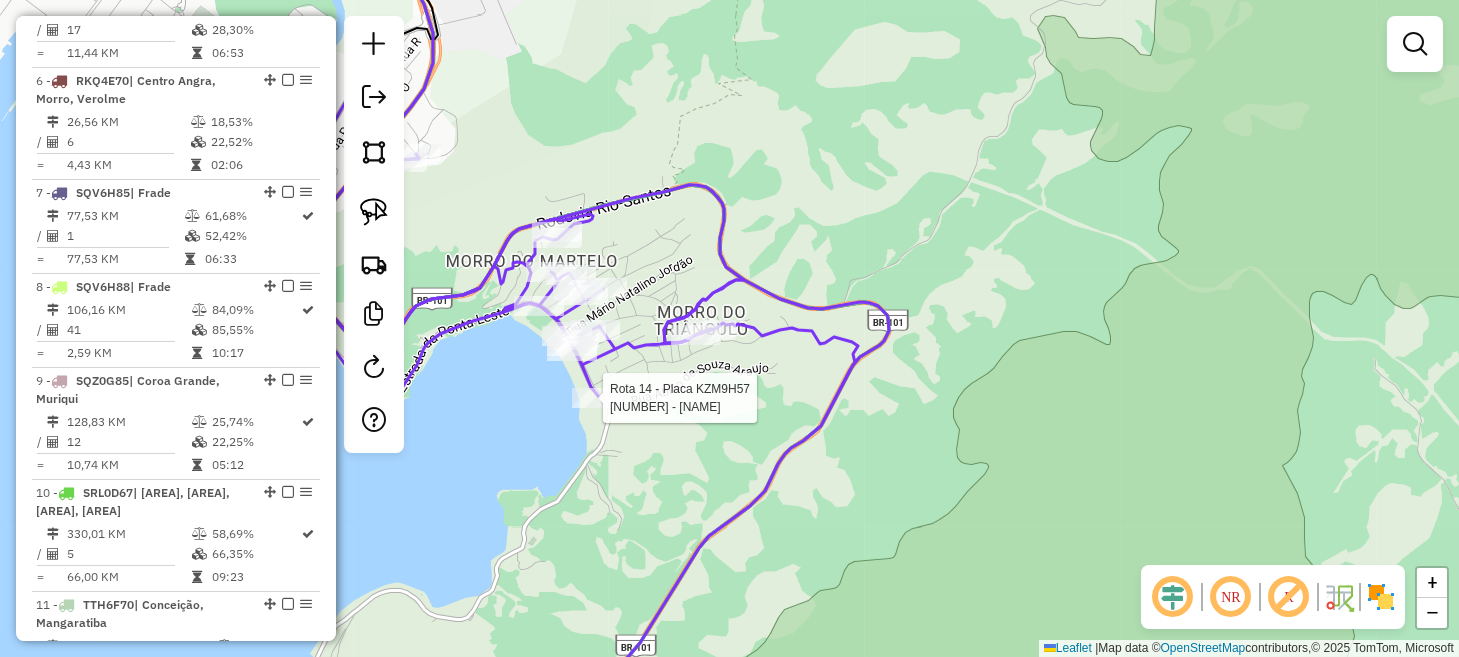 select on "**********" 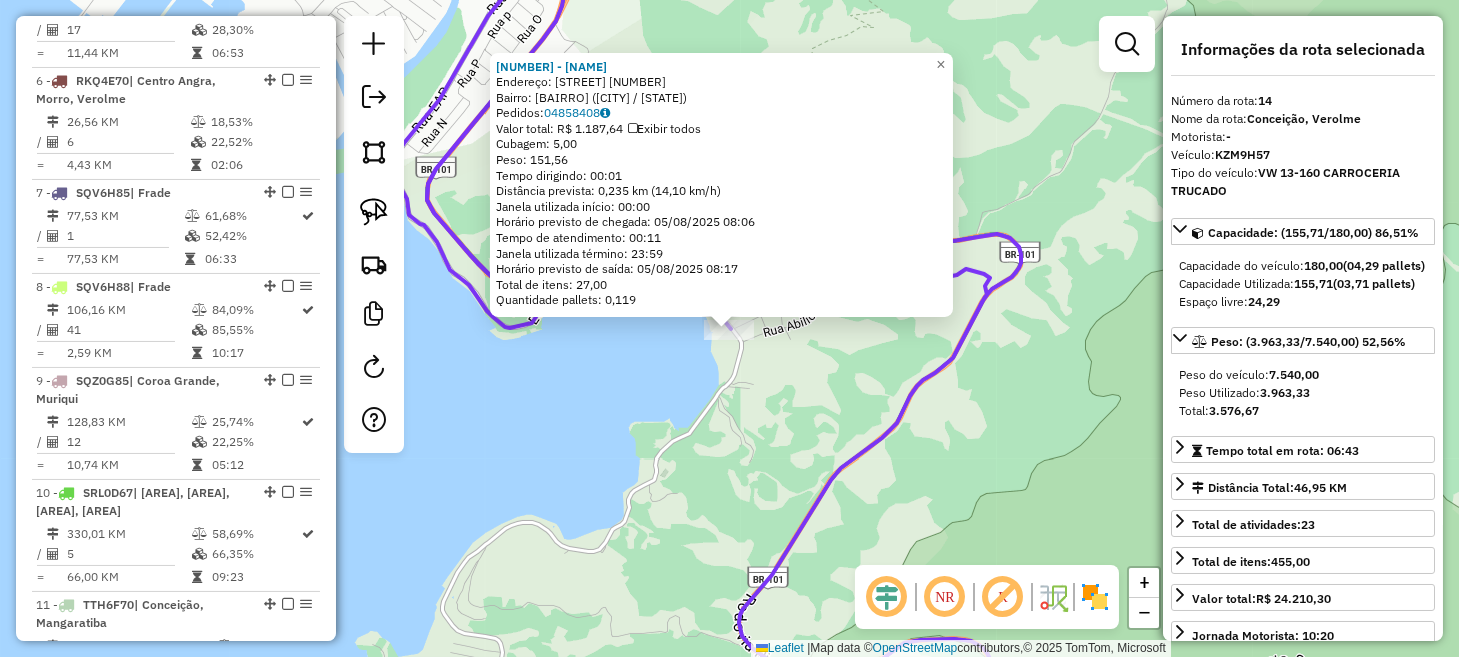 scroll, scrollTop: 1906, scrollLeft: 0, axis: vertical 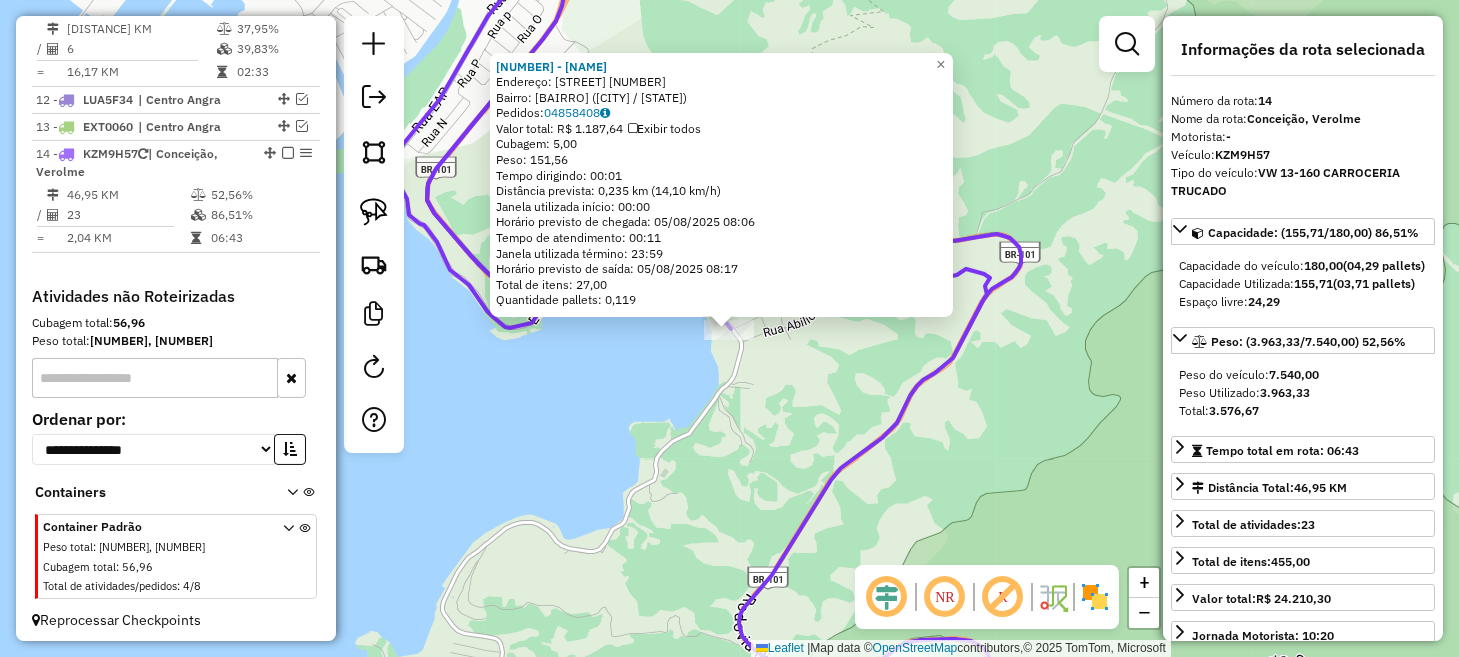 click on "[NUMBER] - MERCEARIA PROVETA  Endereço:  SANTINHO MARQUES [NUMBER]   Bairro: MONSUABA ([CITY] / [STATE])   Pedidos:  [NUMBER]   Valor total: R$ [PRICE]   Exibir todos   Cubagem: [CUBAGE]  Peso: [WEIGHT]  Tempo dirigindo: [TIME]   Distância prevista: [DISTANCE] km ([SPEED] km/h)   Janela utilizada início: [TIME]   Horário previsto de chegada: [DATE] [TIME]   Tempo de atendimento: [TIME]   Janela utilizada término: [TIME]   Horário previsto de saída: [DATE] [TIME]   Total de itens: [NUMBER],00   Quantidade pallets: [CUBAGE]  × Janela de atendimento Grade de atendimento Capacidade Transportadoras Veículos Cliente Pedidos  Rotas Selecione os dias de semana para filtrar as janelas de atendimento  Seg   Ter   Qua   Qui   Sex   Sáb   Dom  Informe o período da janela de atendimento: De: Até:  Filtrar exatamente a janela do cliente  Considerar janela de atendimento padrão  Selecione os dias de semana para filtrar as grades de atendimento  Seg   Ter   Qua   Qui   Sex   Sáb   Dom   Clientes fora do dia de atendimento selecionado +" 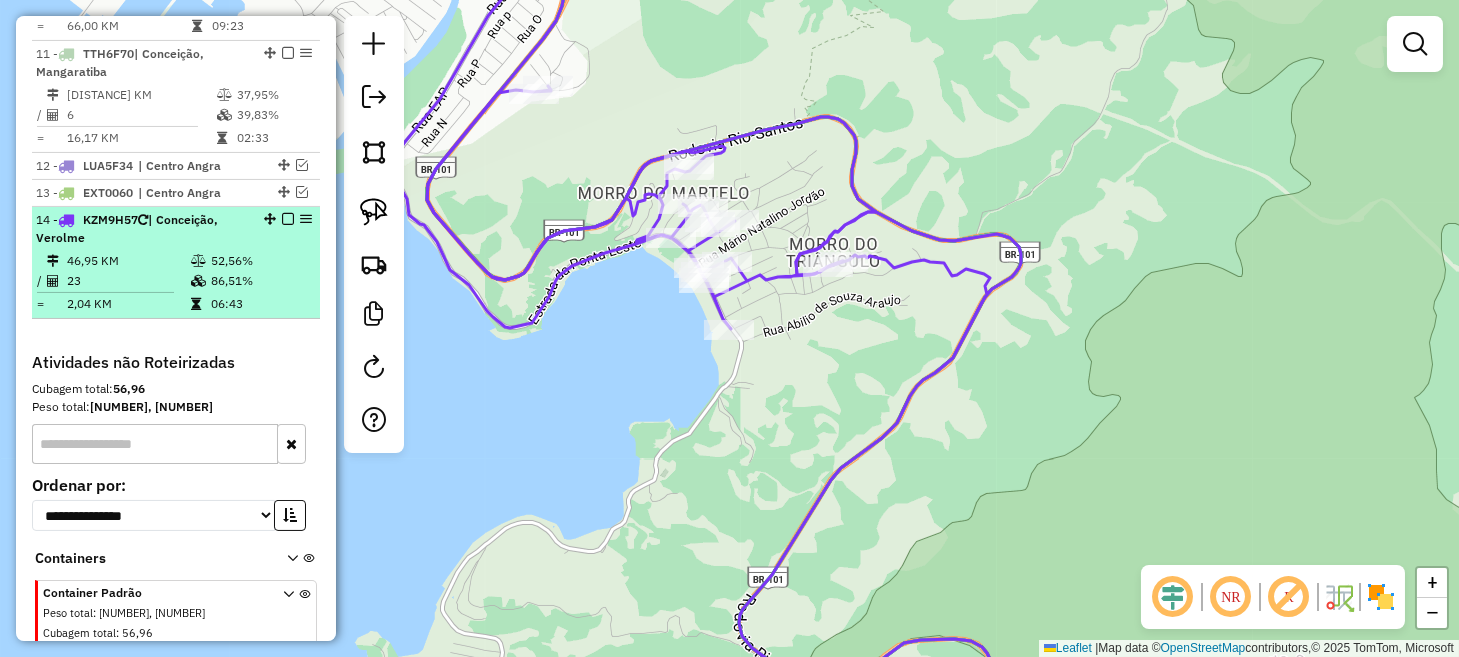 scroll, scrollTop: 1806, scrollLeft: 0, axis: vertical 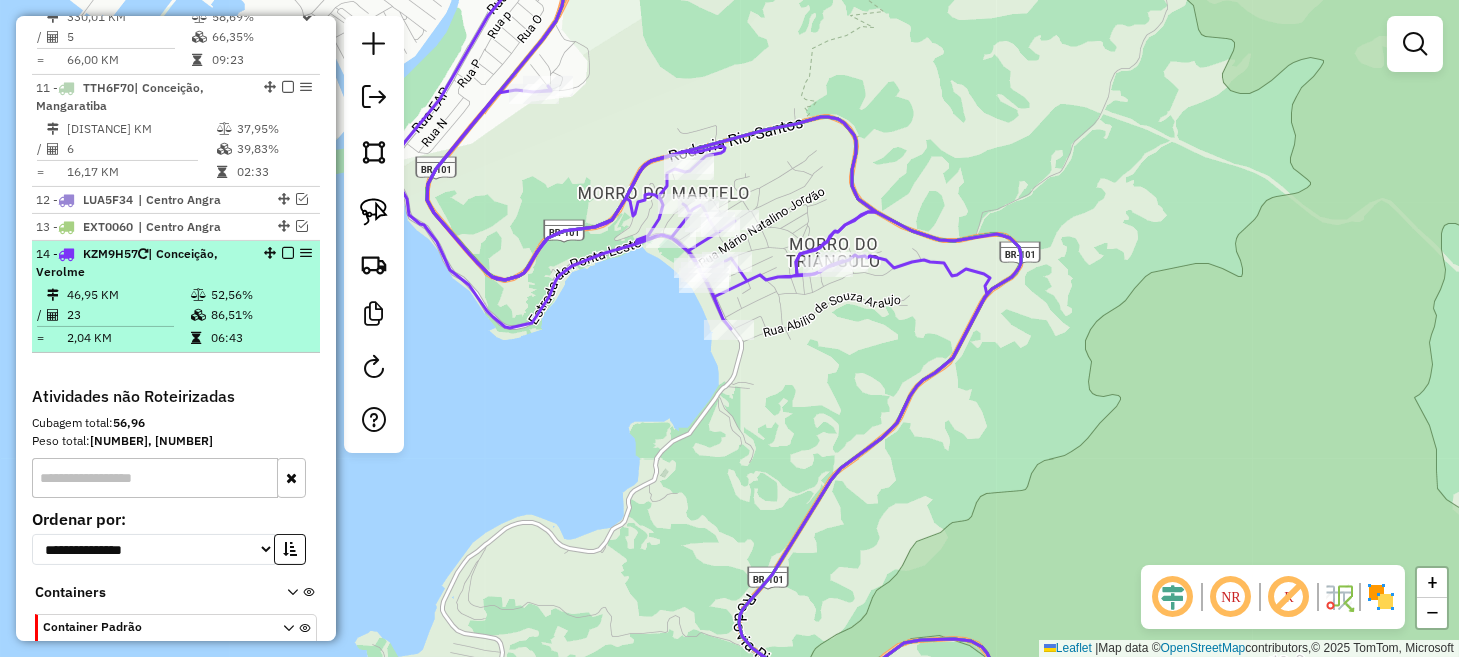 click at bounding box center [288, 253] 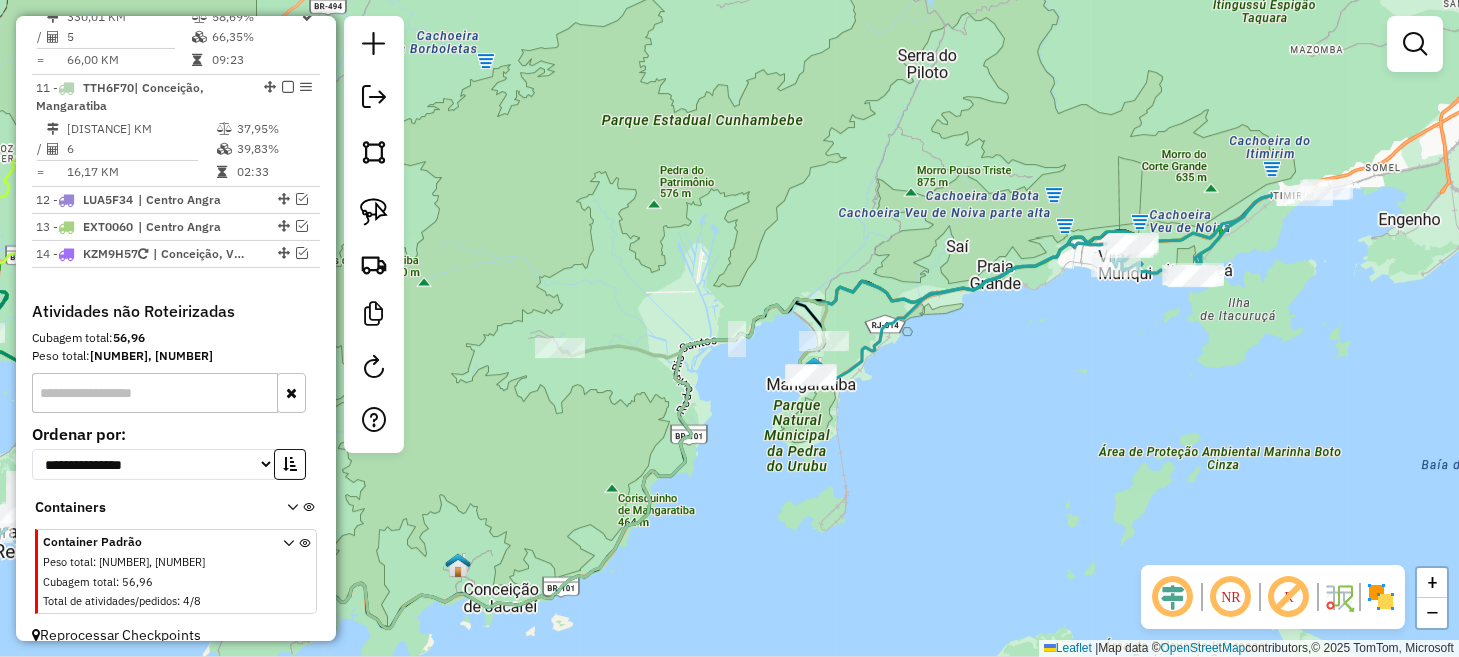 drag, startPoint x: 867, startPoint y: 263, endPoint x: 530, endPoint y: 480, distance: 400.82166 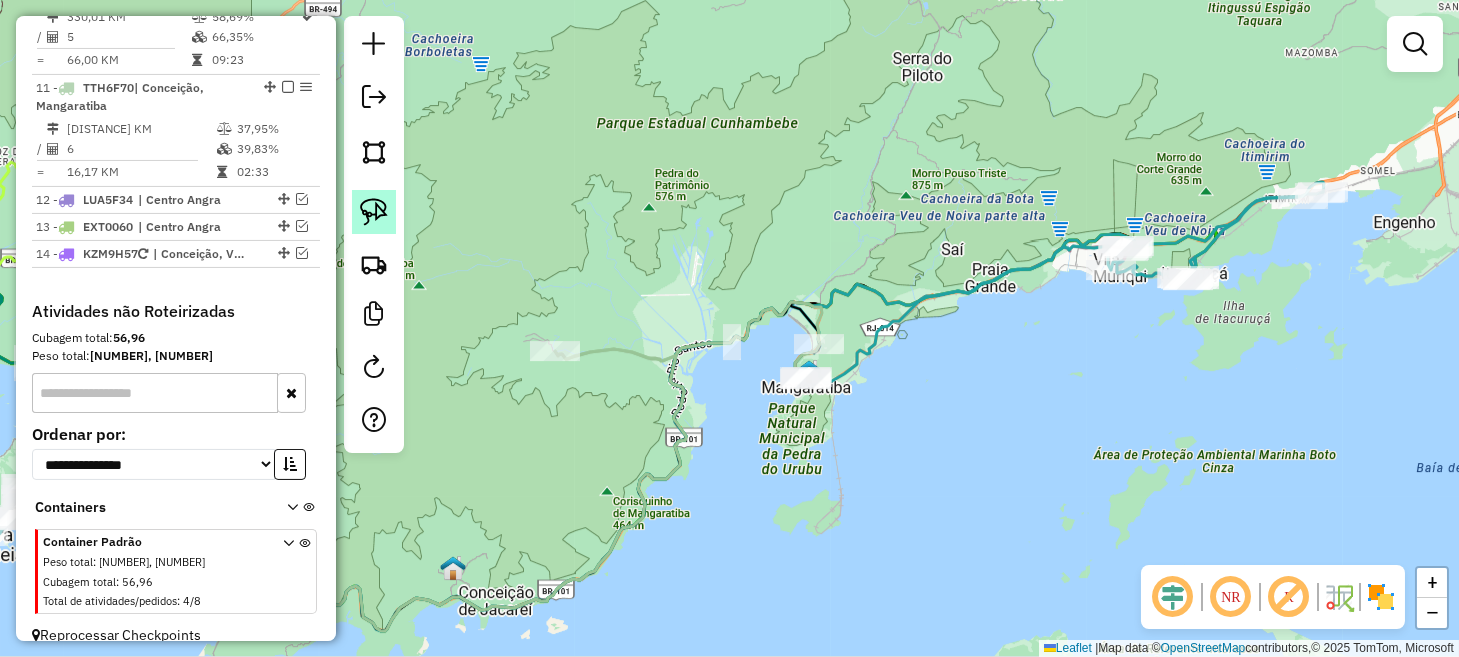 click 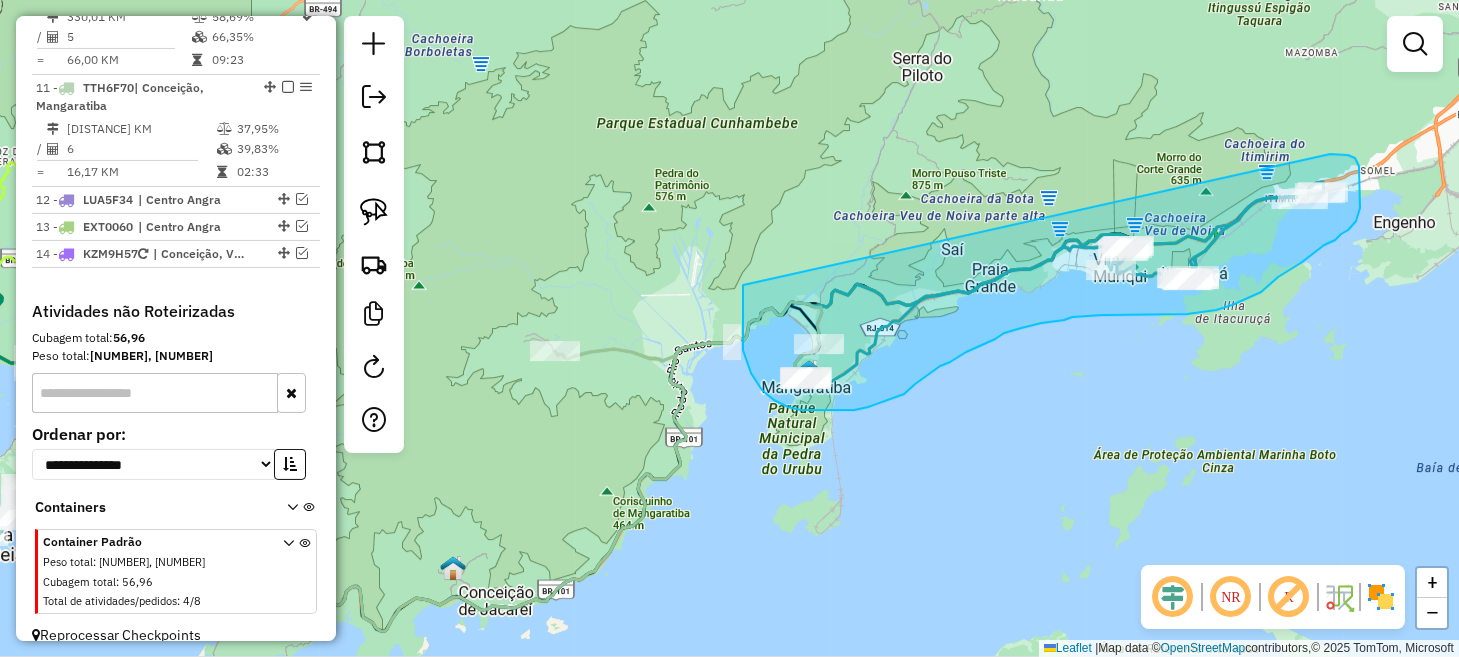 drag, startPoint x: 743, startPoint y: 285, endPoint x: 1248, endPoint y: 157, distance: 520.9693 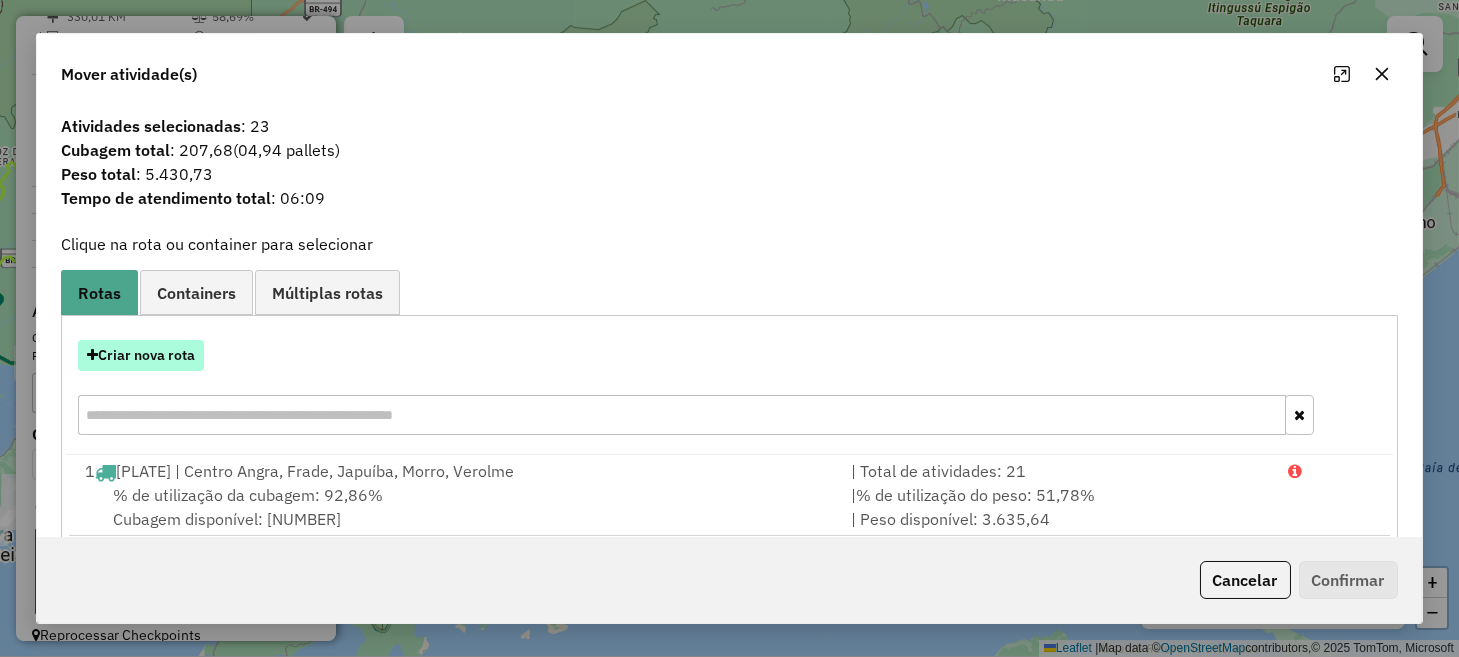 click on "Criar nova rota" at bounding box center (141, 355) 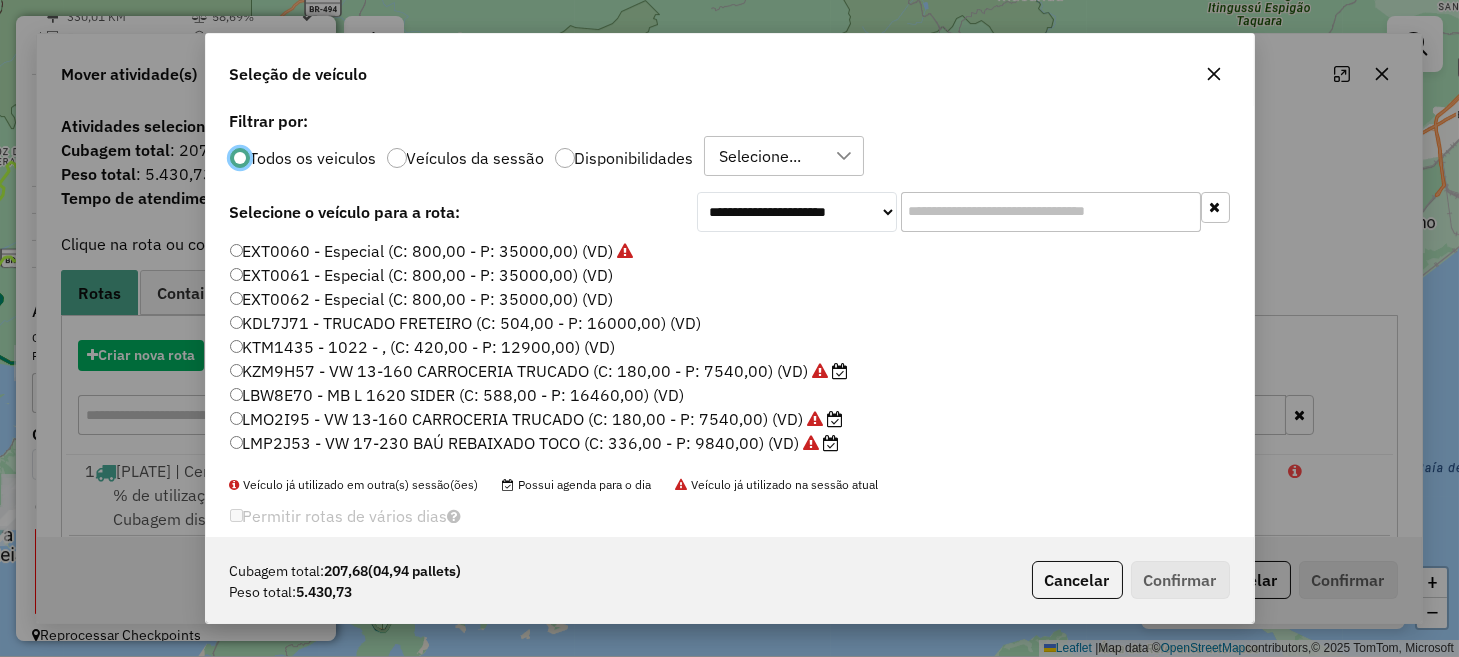 scroll, scrollTop: 10, scrollLeft: 6, axis: both 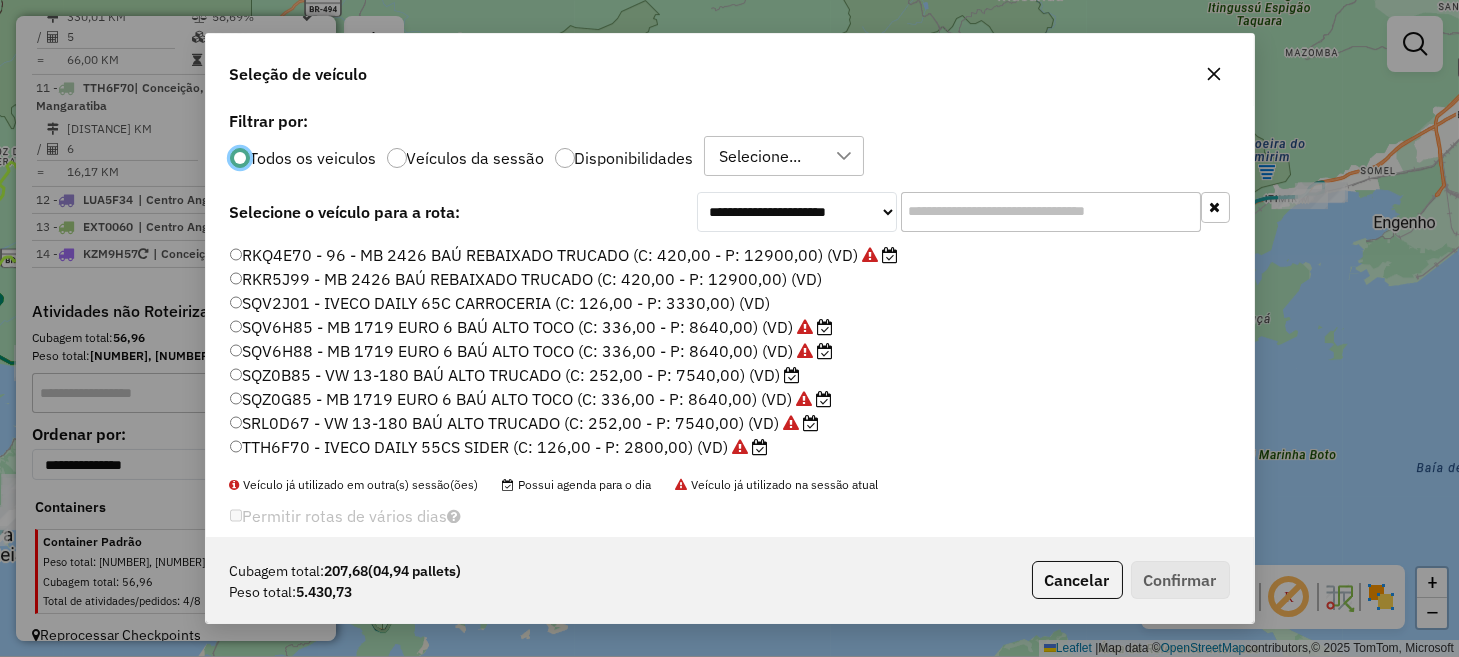 click on "SQZ0G85 - MB 1719 EURO 6 BAÚ ALTO TOCO (C: 336,00 - P: 8640,00) (VD)" 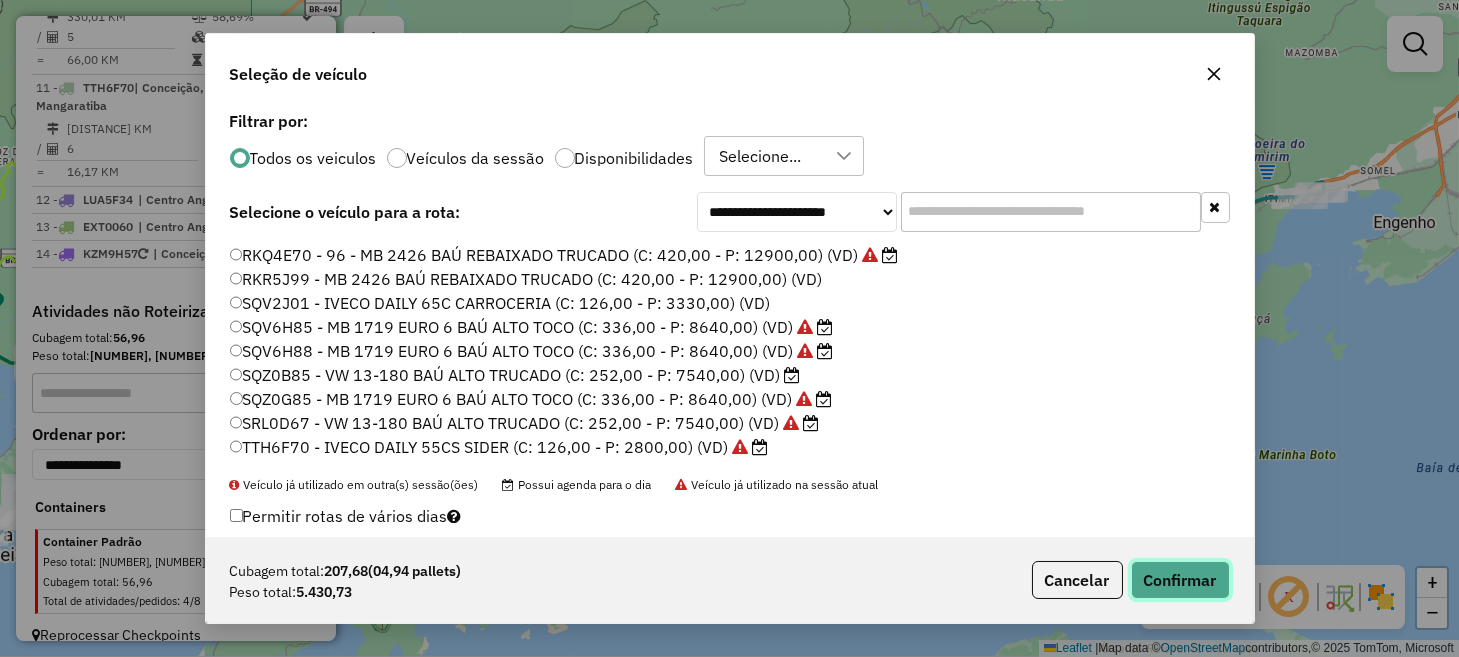 click on "Confirmar" 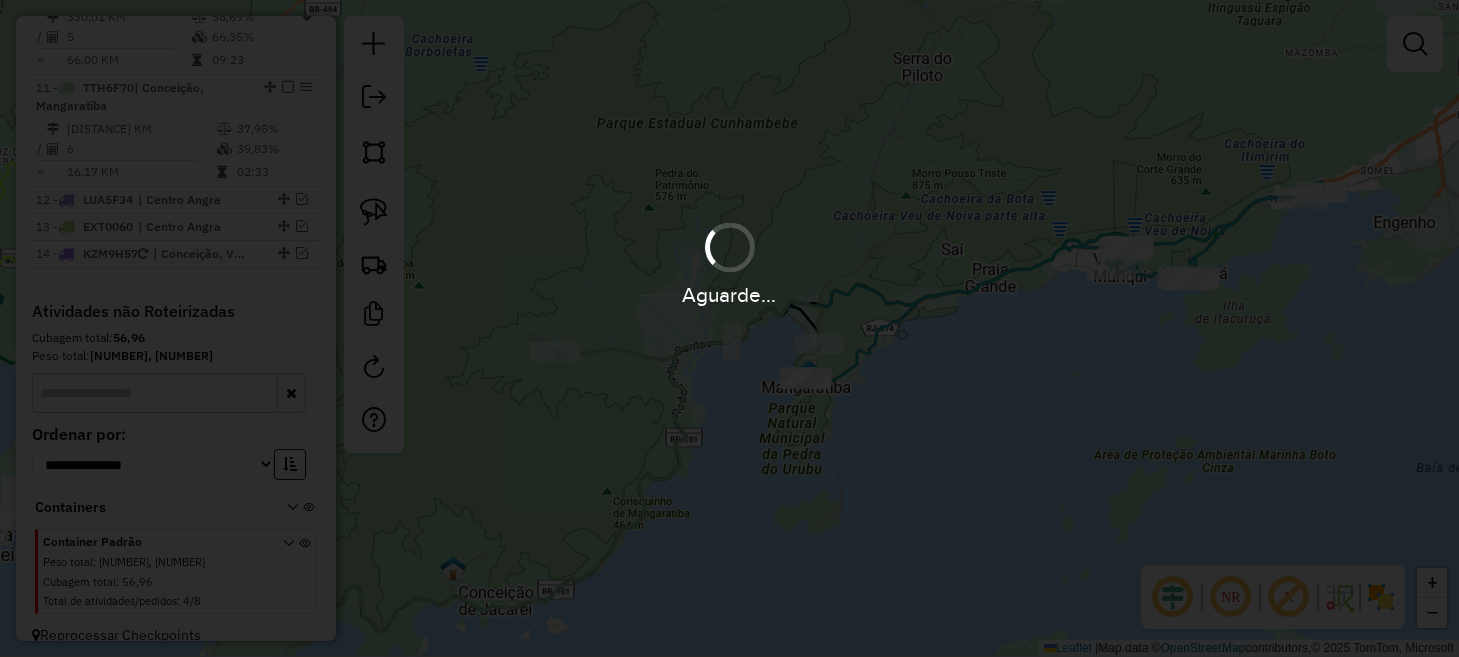 scroll, scrollTop: 1472, scrollLeft: 0, axis: vertical 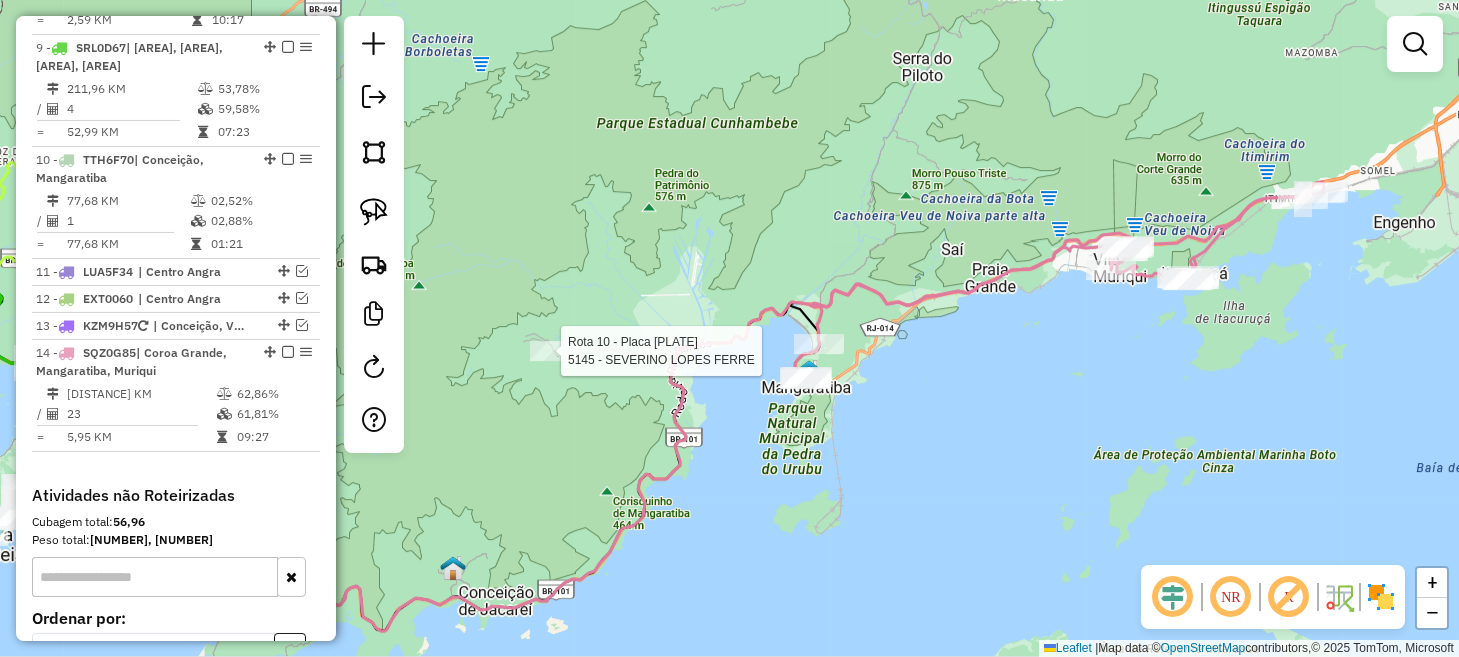 select on "**********" 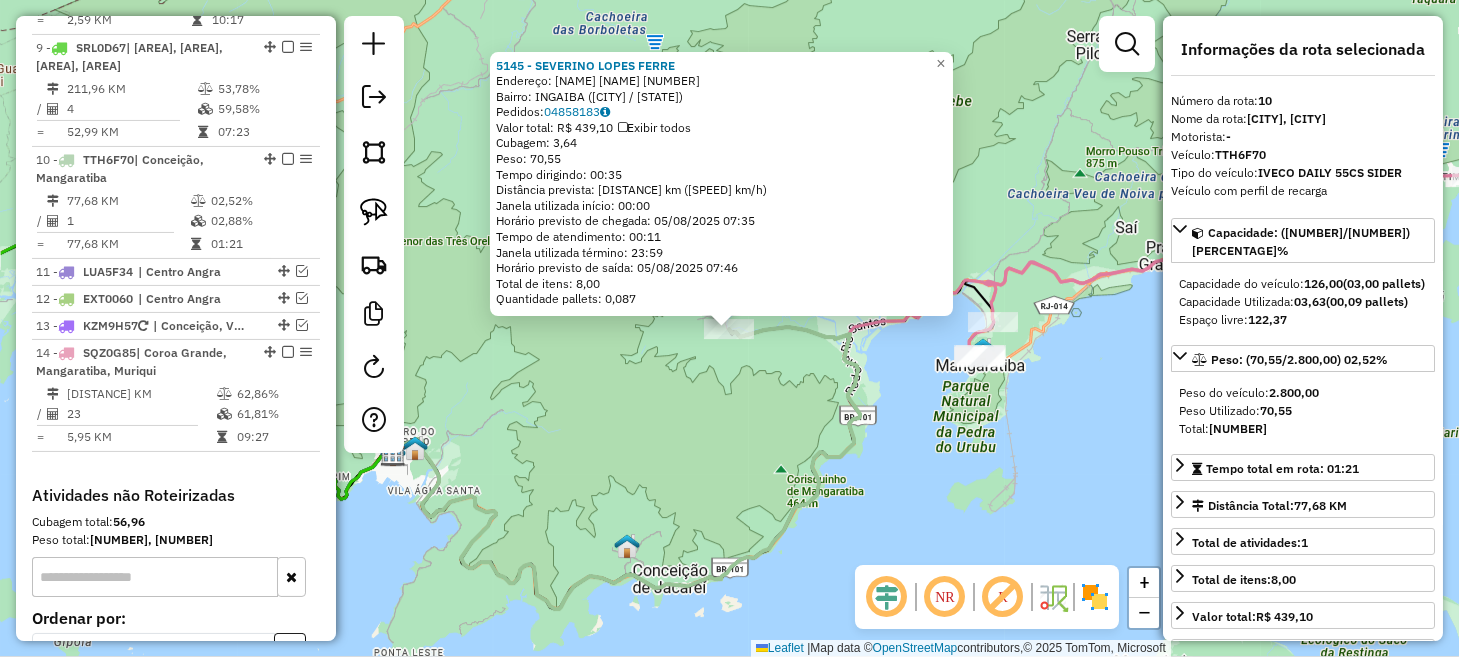 scroll, scrollTop: 1750, scrollLeft: 0, axis: vertical 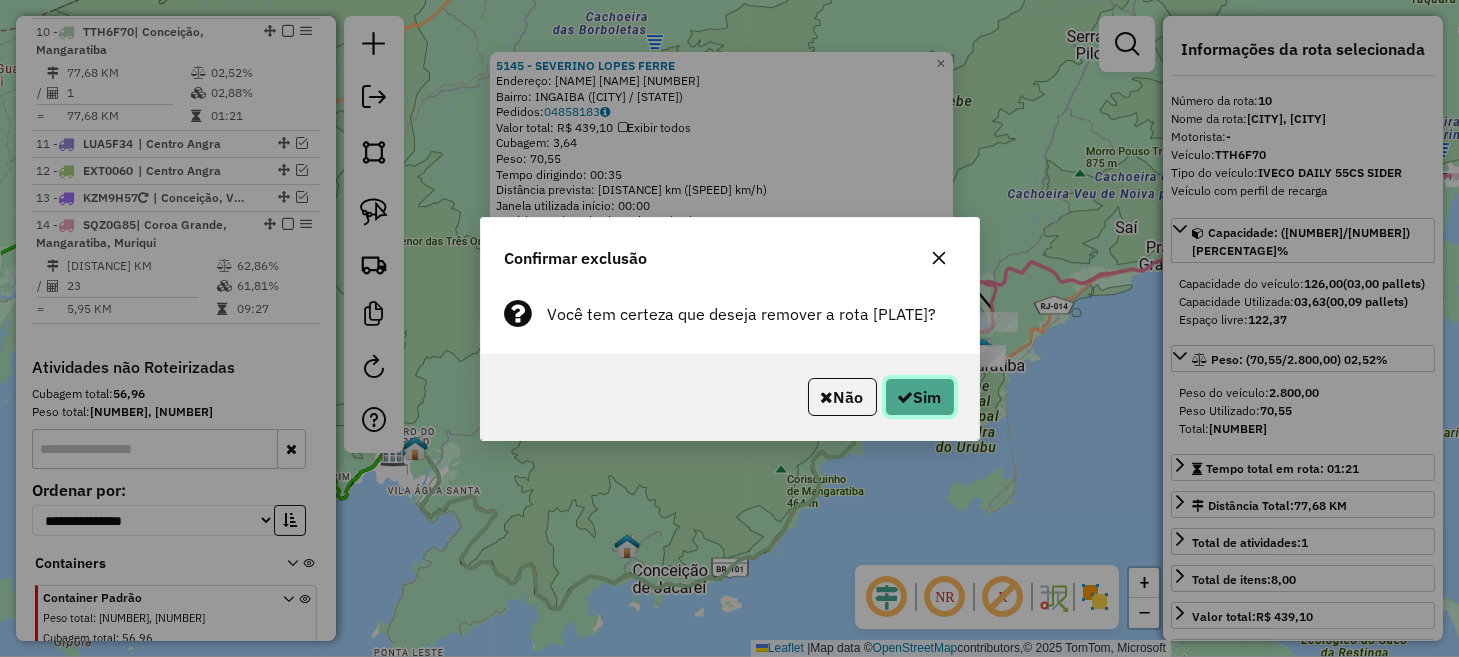 click on "Sim" 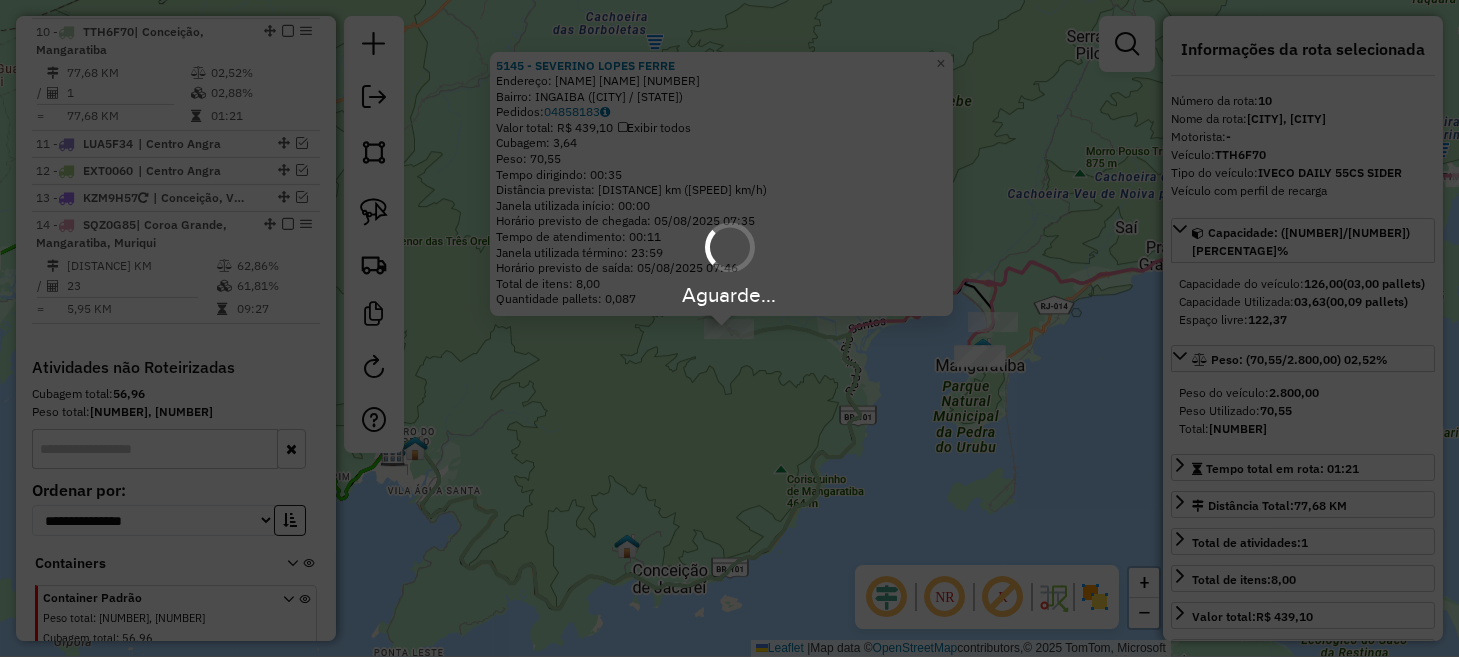 scroll, scrollTop: 1709, scrollLeft: 0, axis: vertical 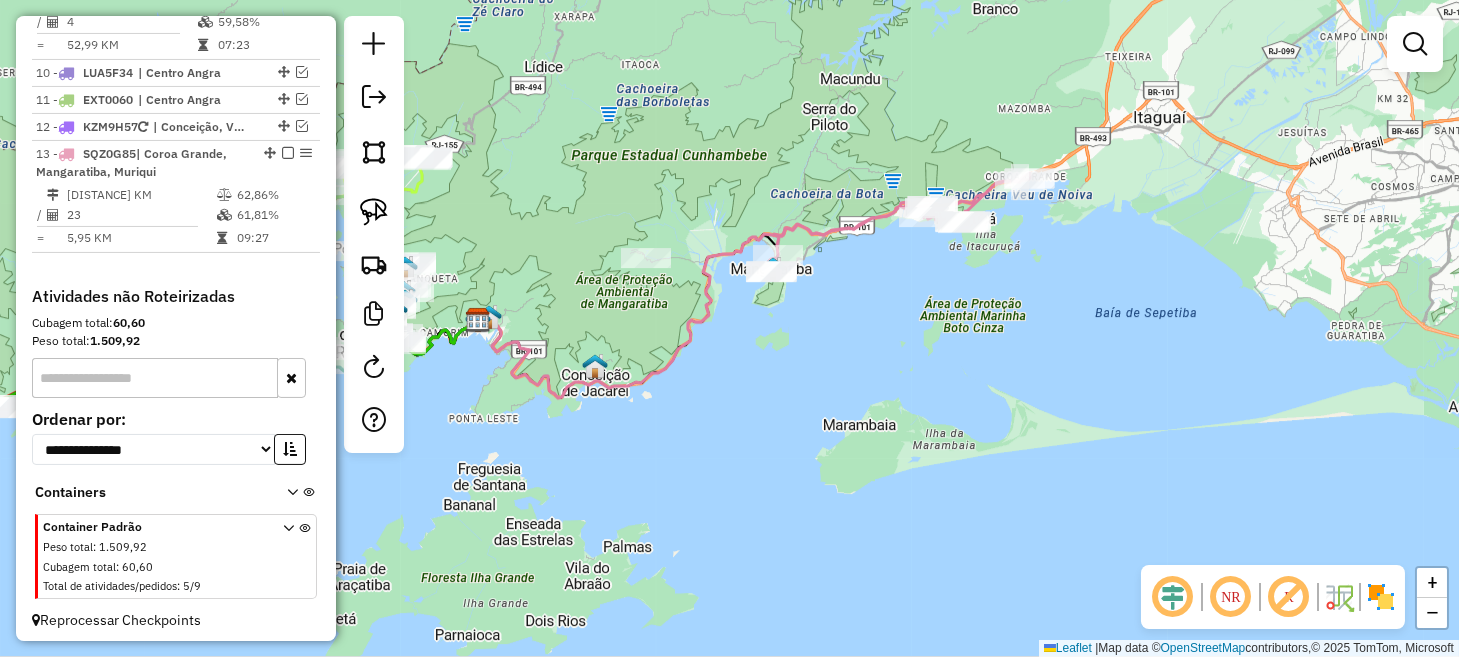 drag, startPoint x: 364, startPoint y: 208, endPoint x: 473, endPoint y: 205, distance: 109.041275 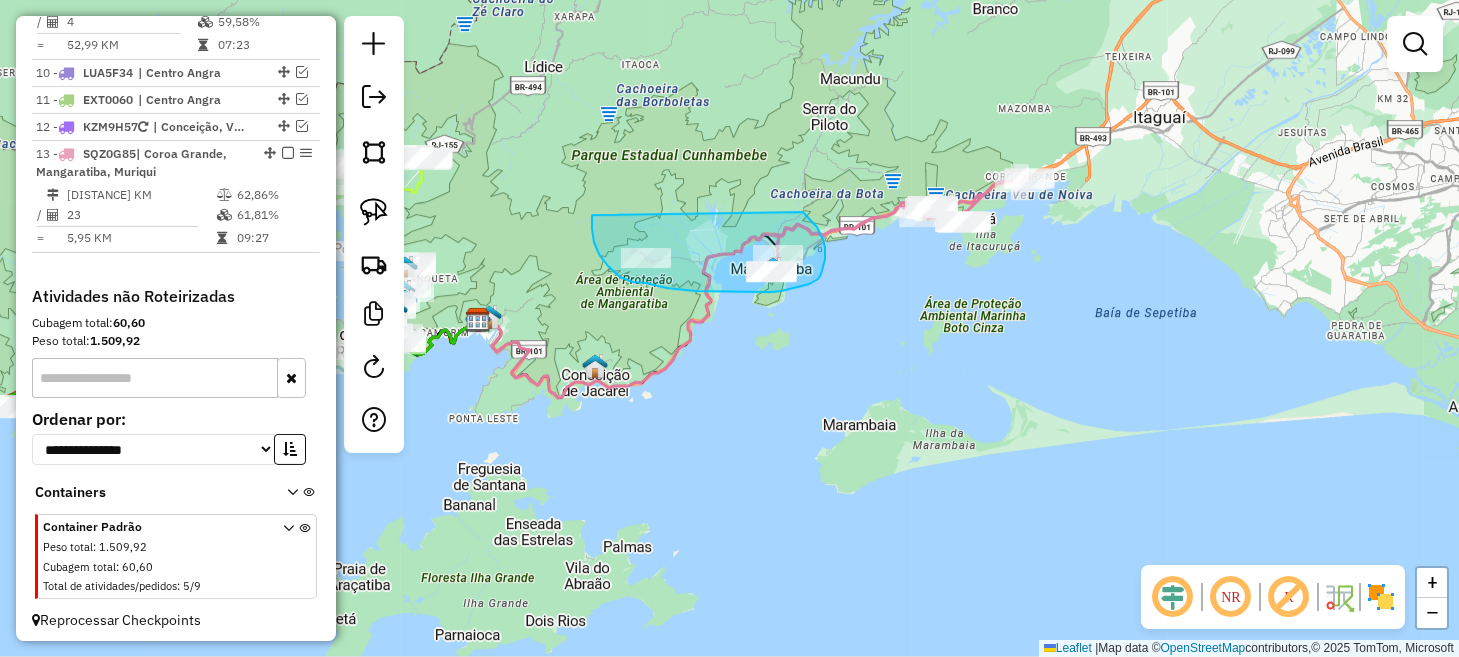 drag, startPoint x: 592, startPoint y: 215, endPoint x: 803, endPoint y: 212, distance: 211.02133 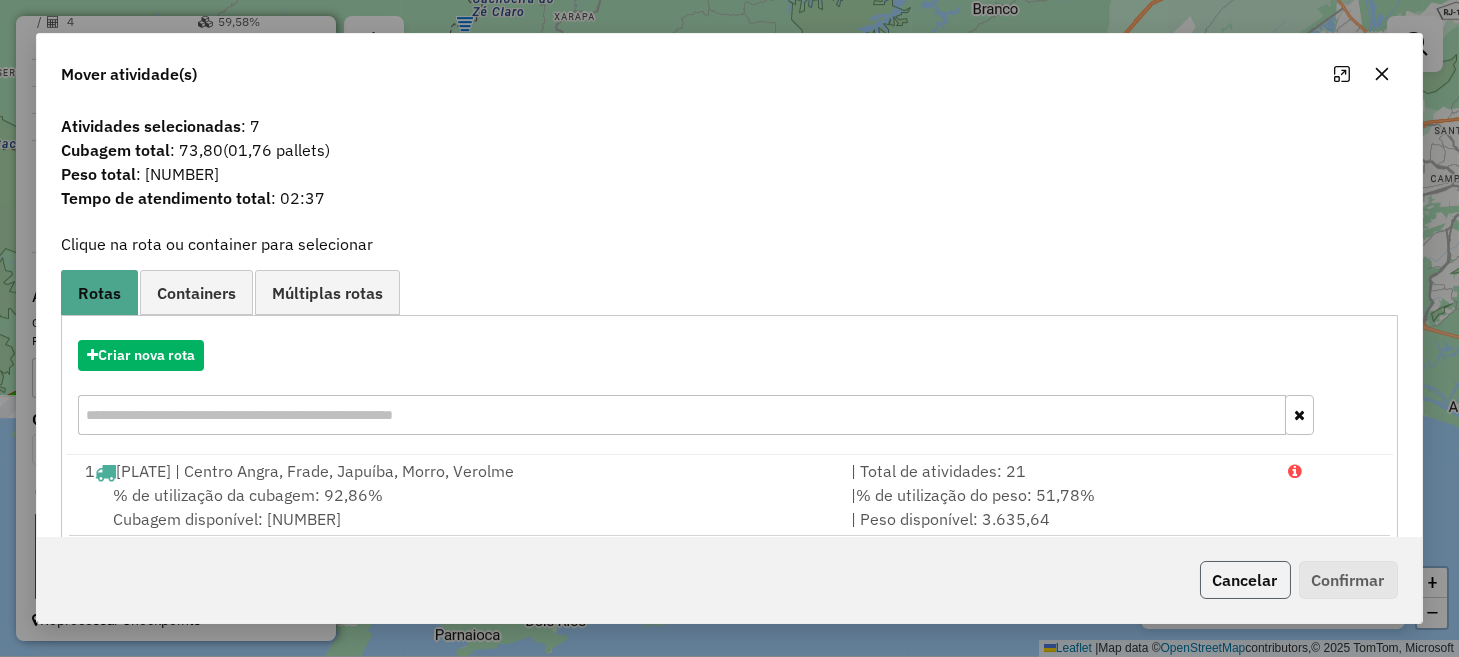 click on "Cancelar" 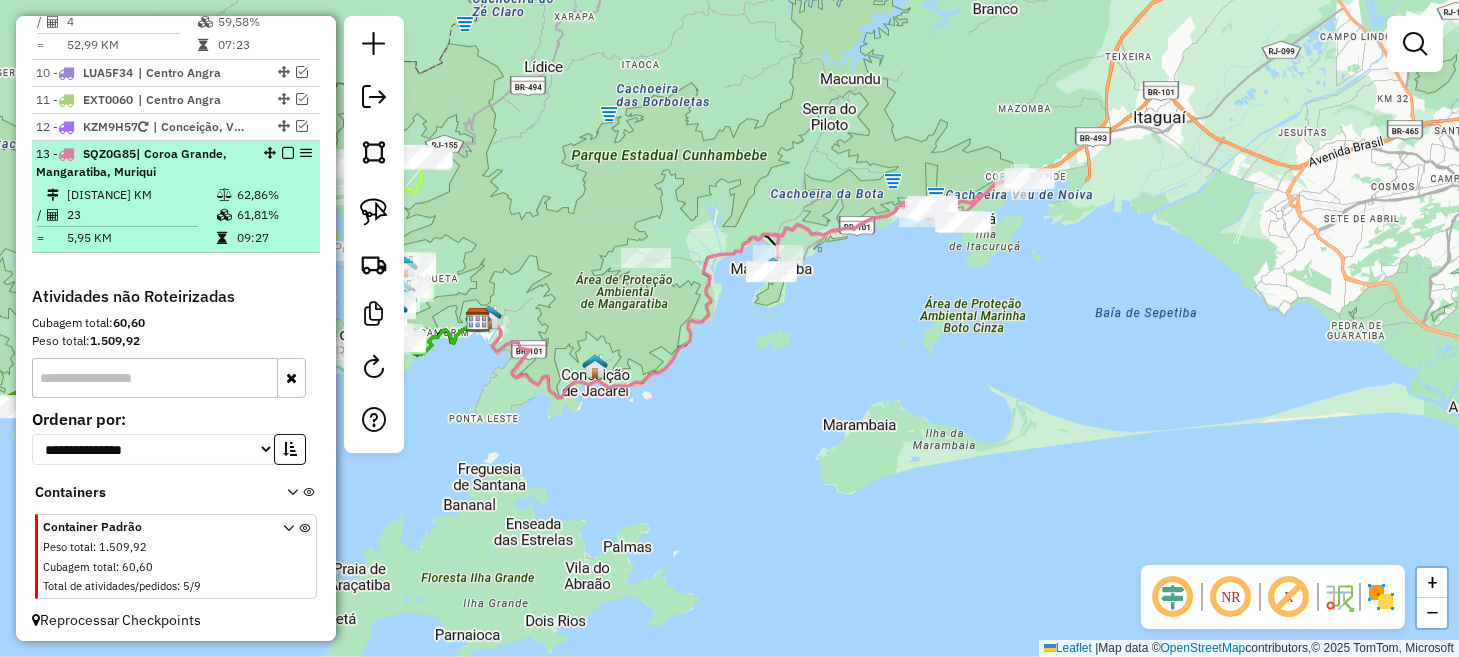 click at bounding box center [288, 153] 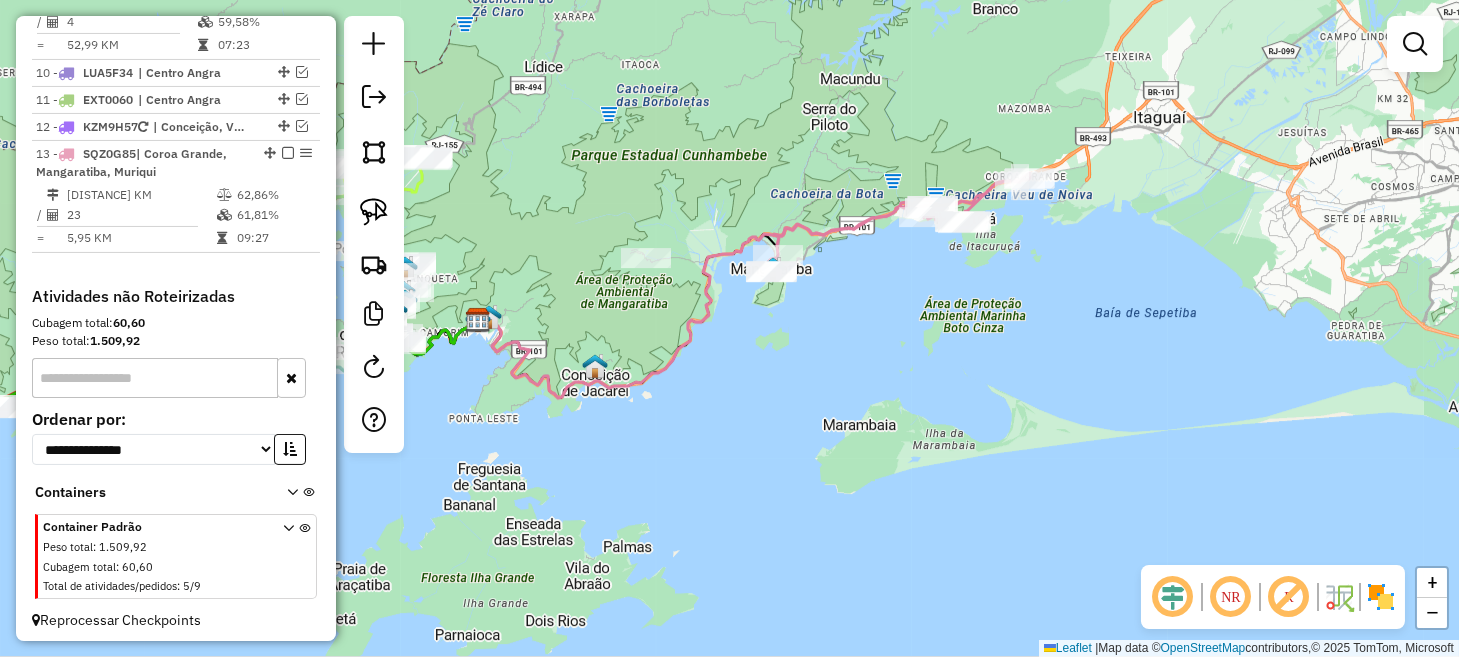 scroll, scrollTop: 1624, scrollLeft: 0, axis: vertical 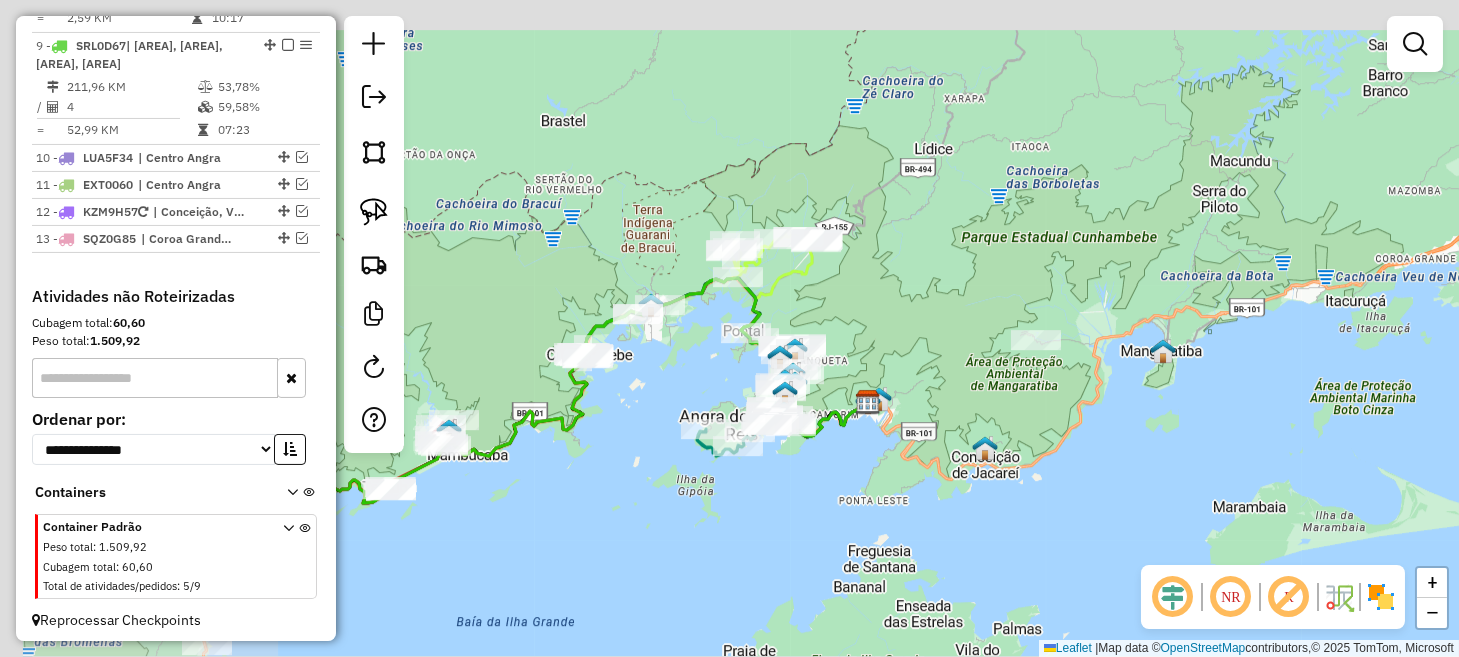 drag, startPoint x: 525, startPoint y: 347, endPoint x: 922, endPoint y: 432, distance: 405.99753 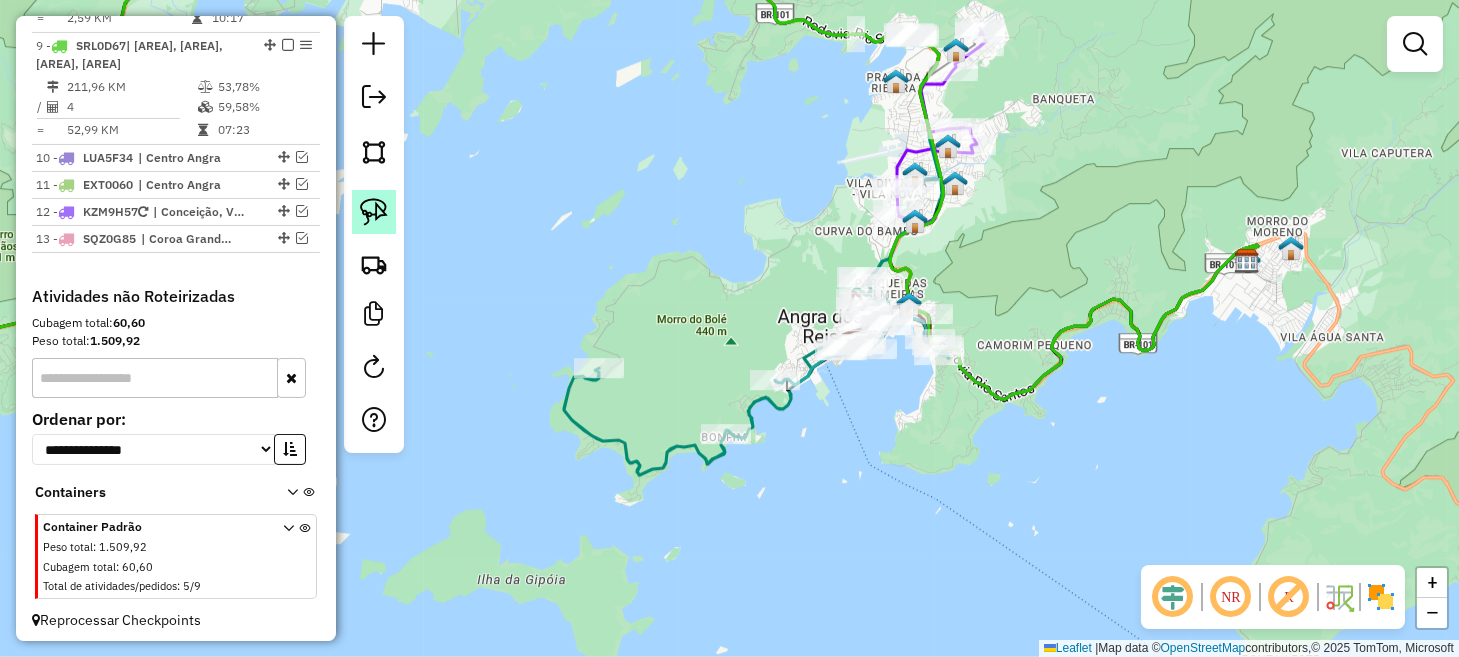 click 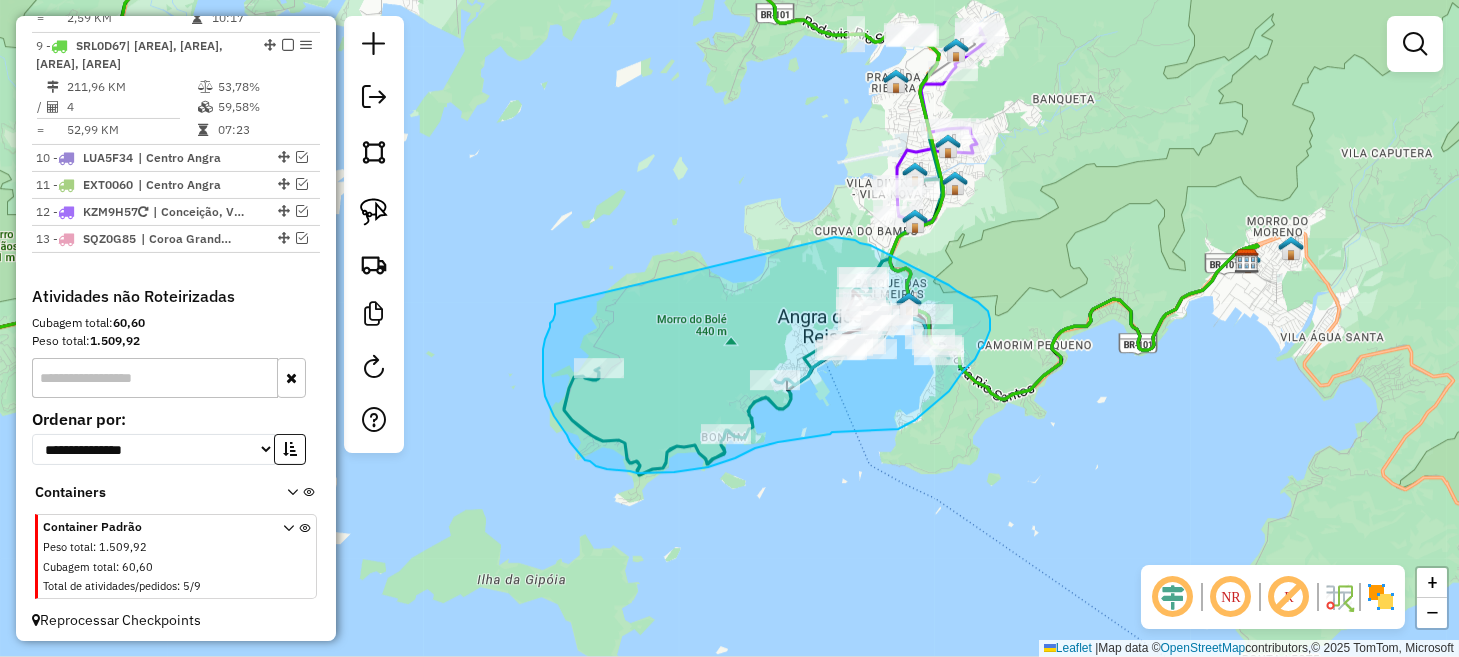 drag, startPoint x: 555, startPoint y: 304, endPoint x: 835, endPoint y: 237, distance: 287.9045 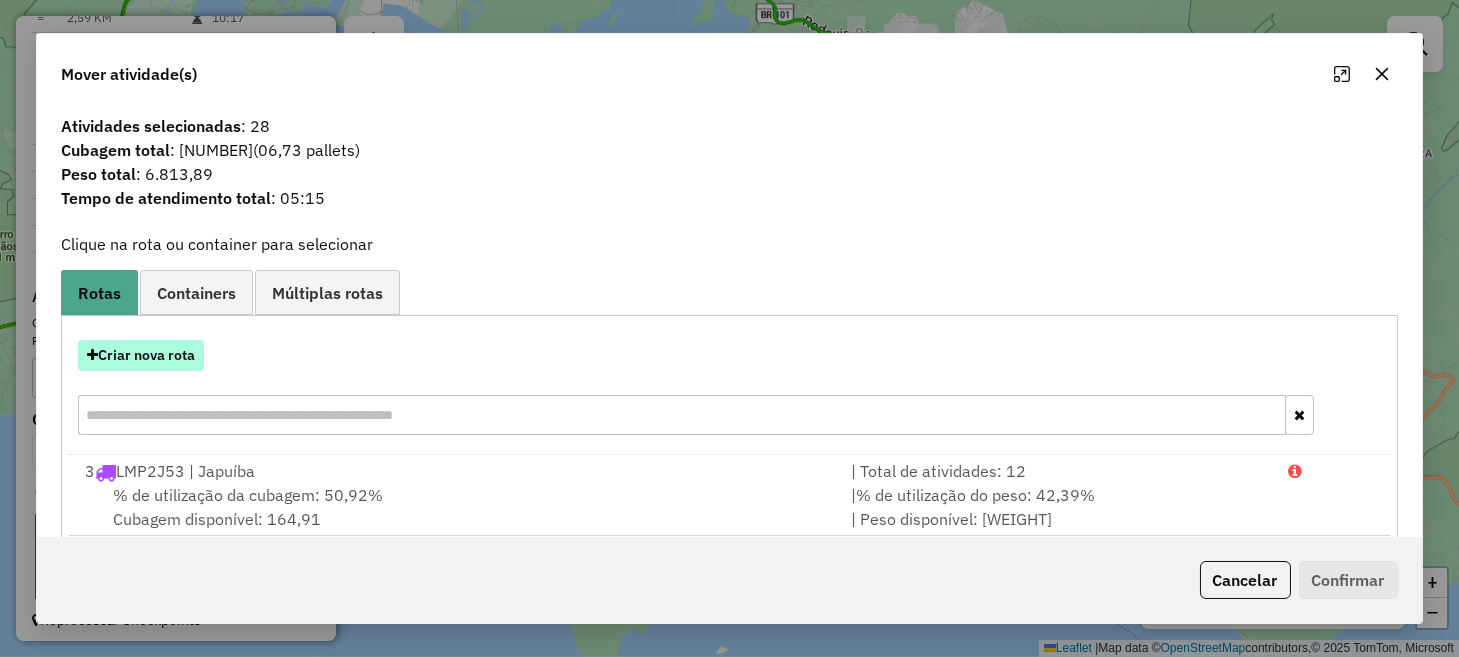 click on "Criar nova rota" at bounding box center (141, 355) 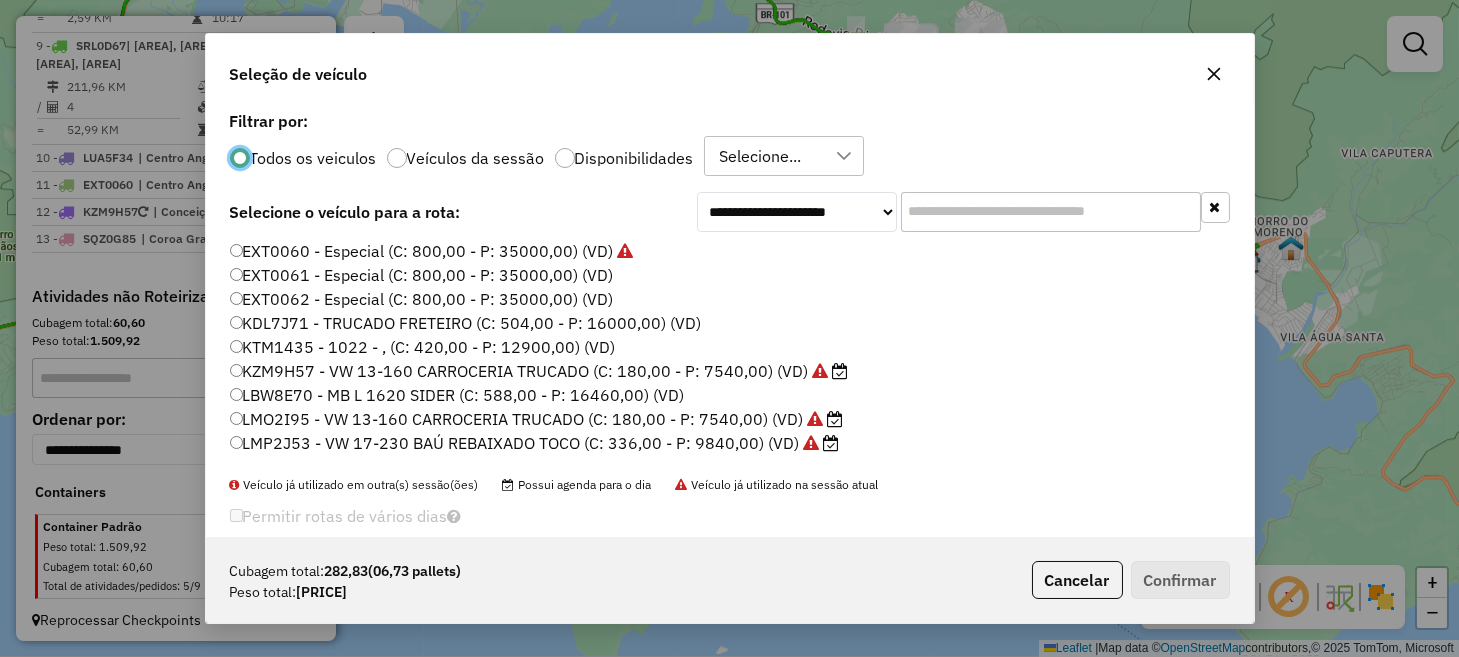 scroll, scrollTop: 10, scrollLeft: 6, axis: both 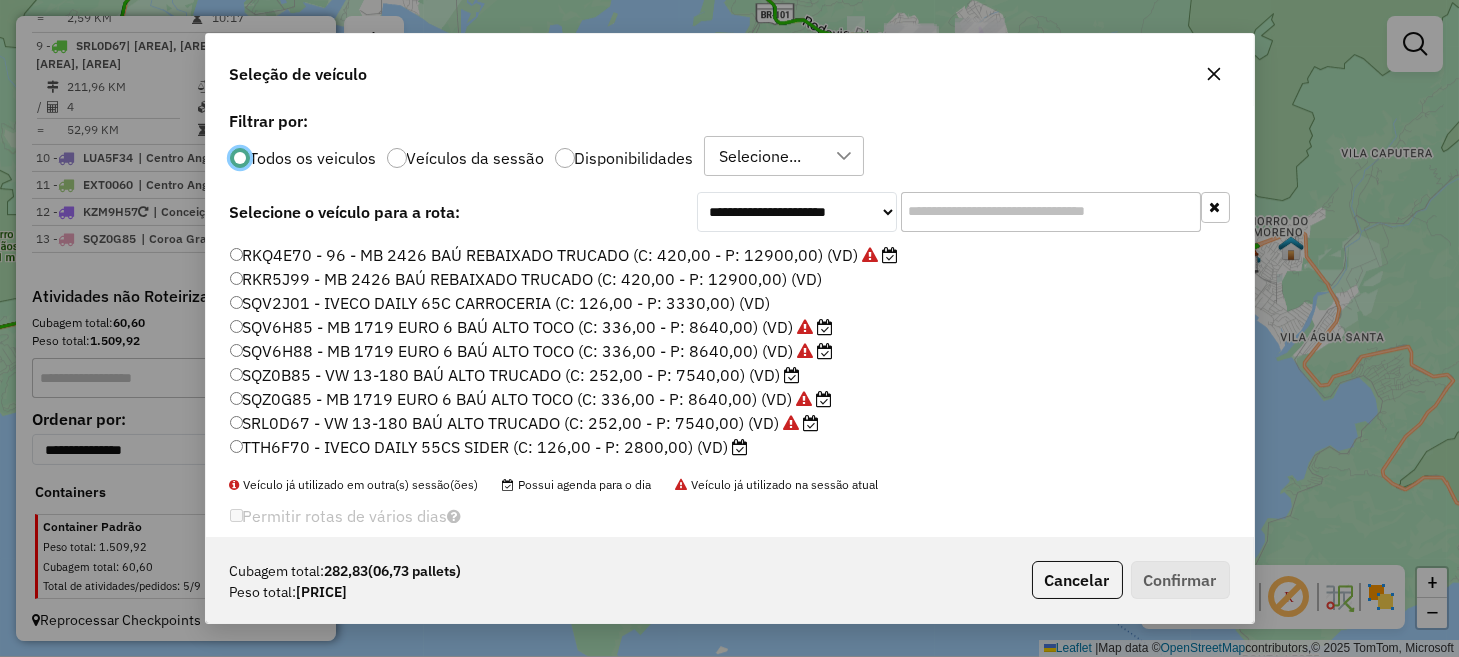 click on "SQZ0B85 - VW 13-180 BAÚ ALTO TRUCADO (C: 252,00 - P: 7540,00) (VD)" 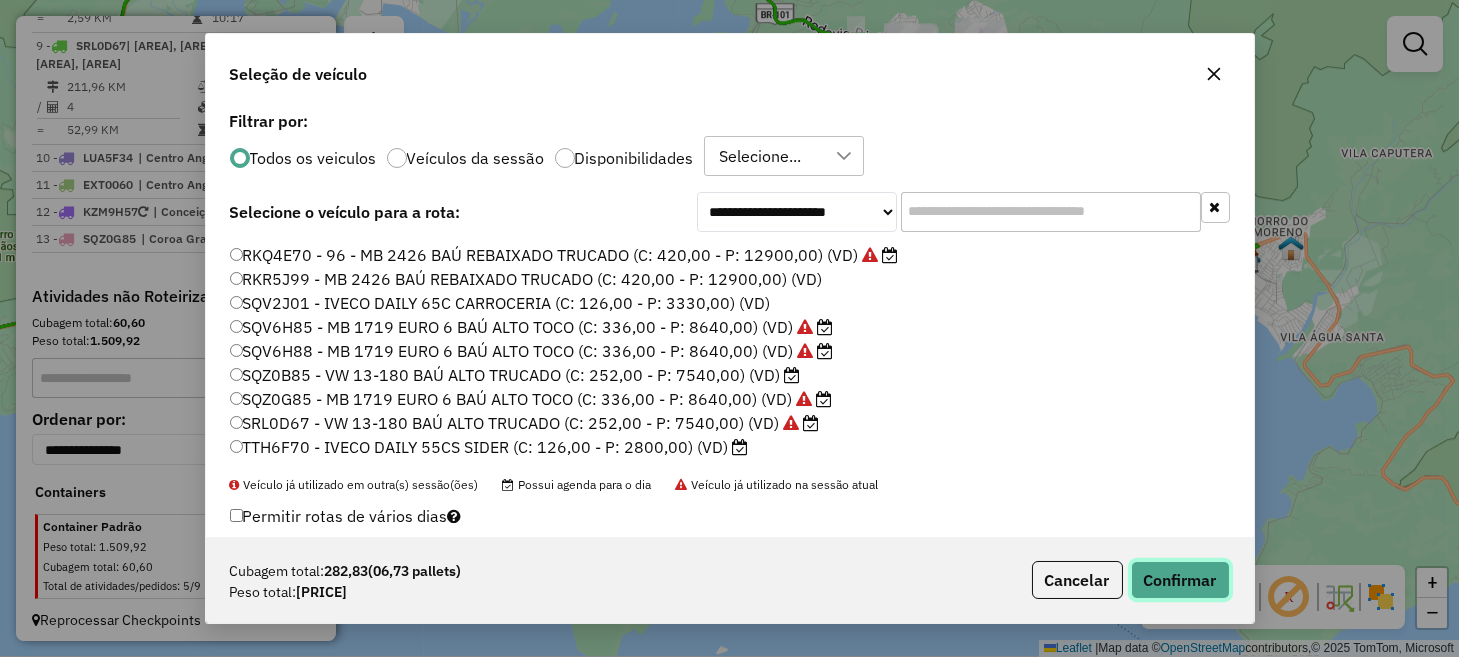 click on "Confirmar" 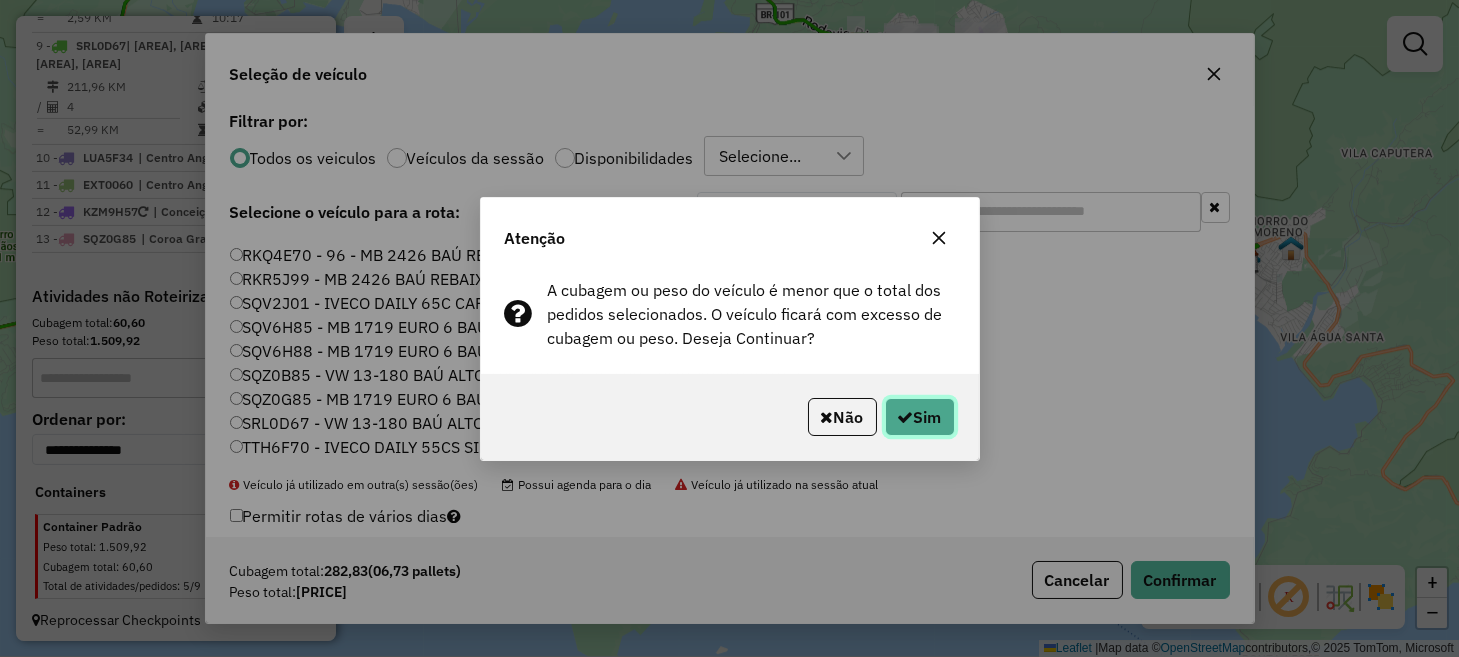 click on "Sim" 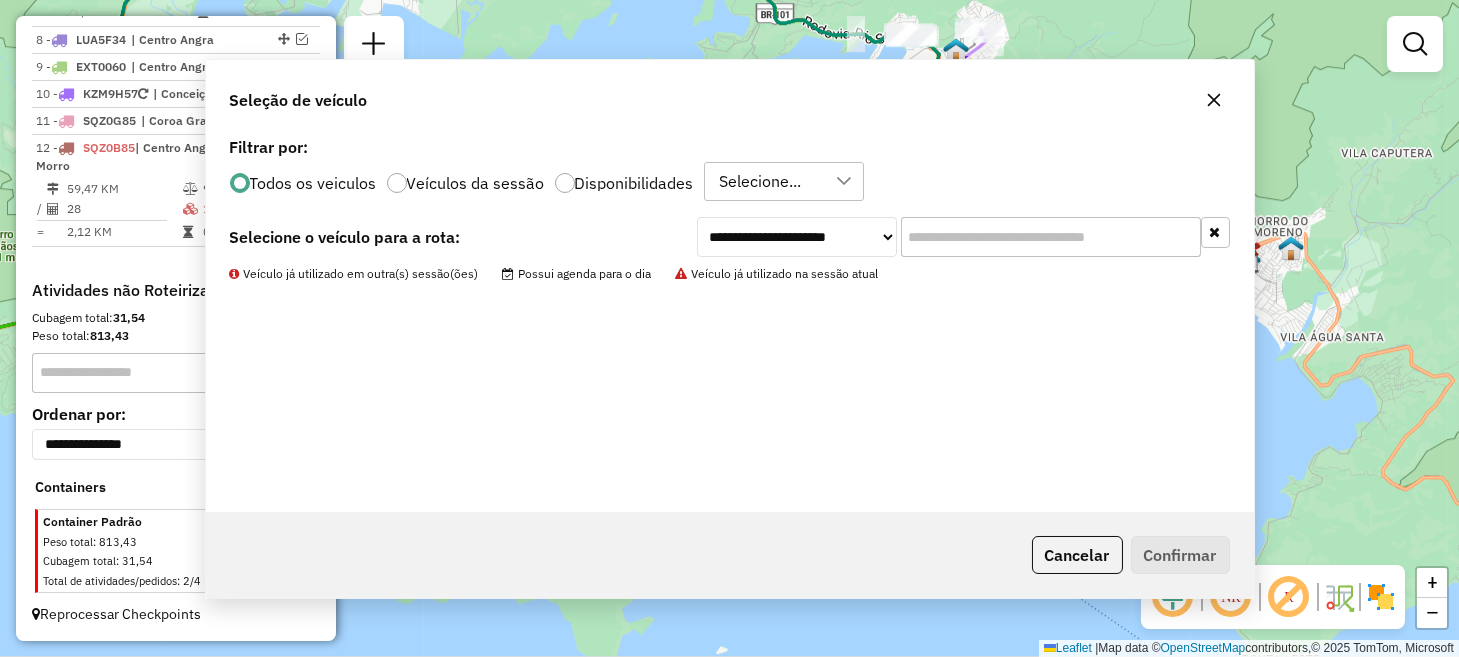 scroll, scrollTop: 1488, scrollLeft: 0, axis: vertical 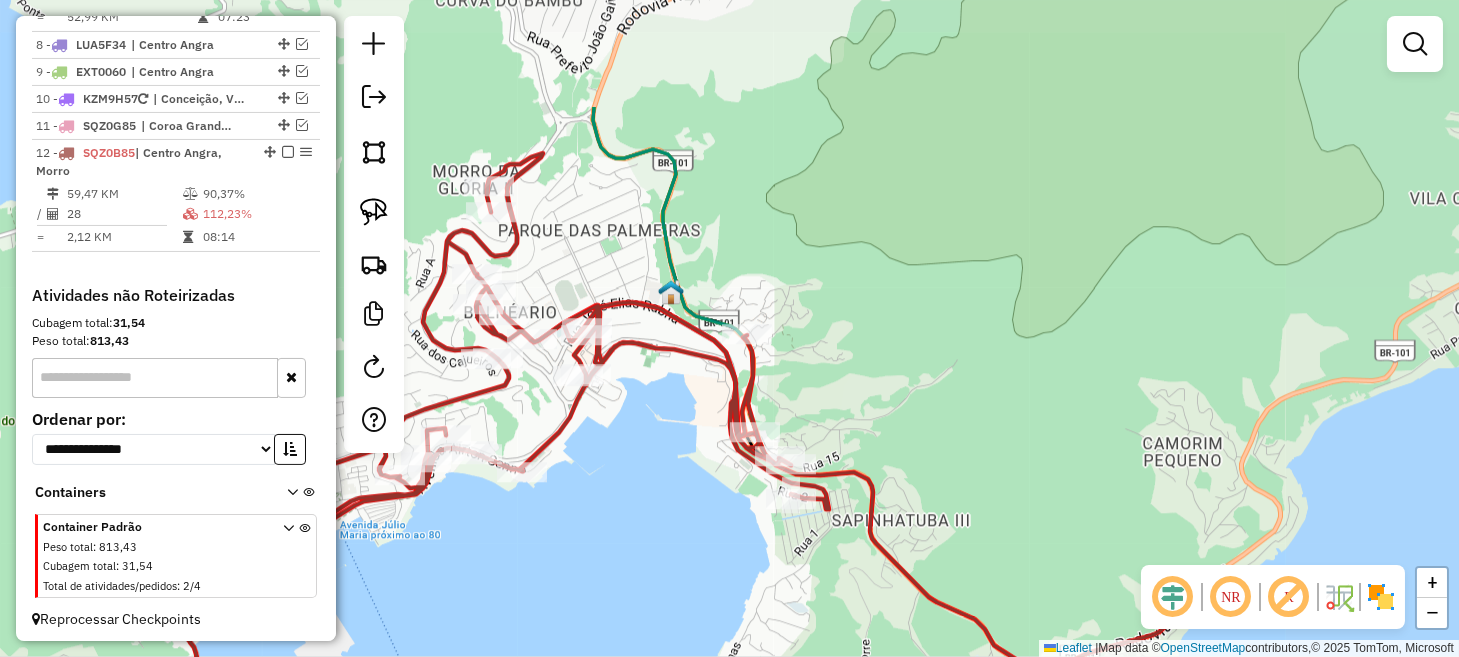 drag, startPoint x: 1100, startPoint y: 302, endPoint x: 650, endPoint y: 478, distance: 483.19354 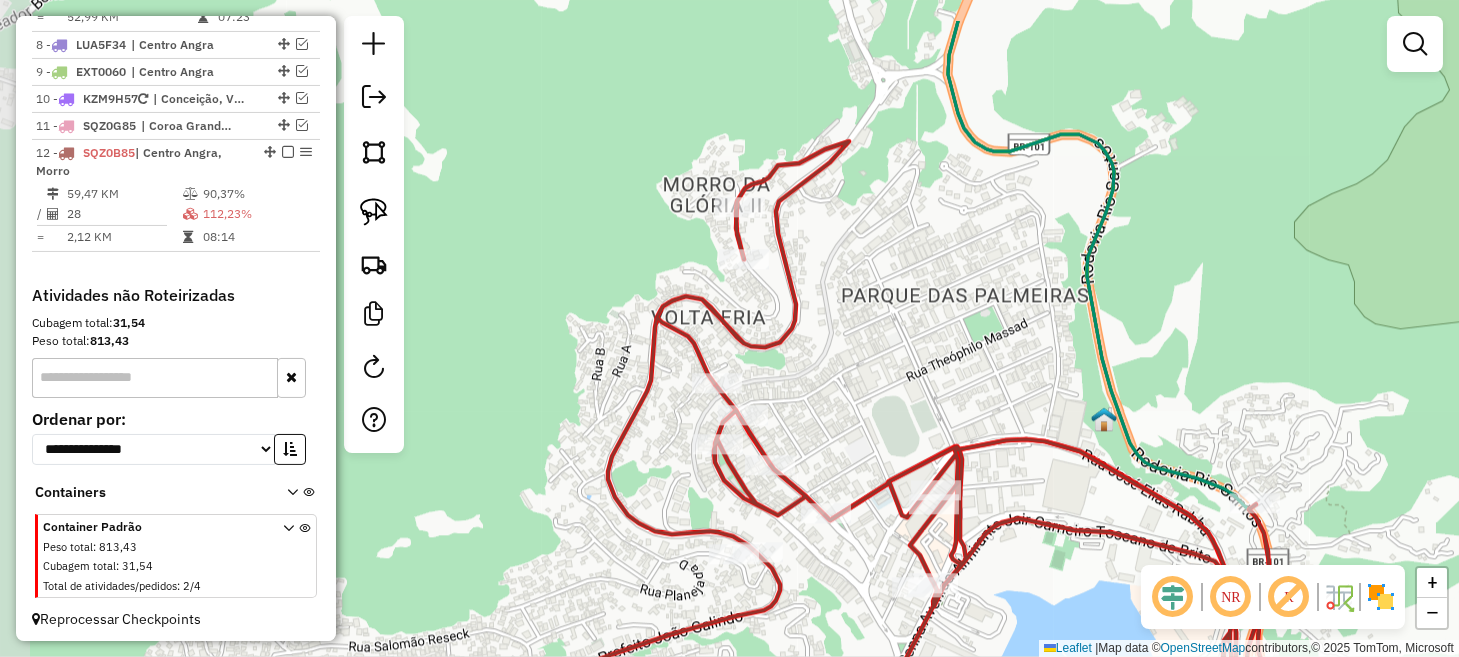drag, startPoint x: 545, startPoint y: 261, endPoint x: 892, endPoint y: 348, distance: 357.74014 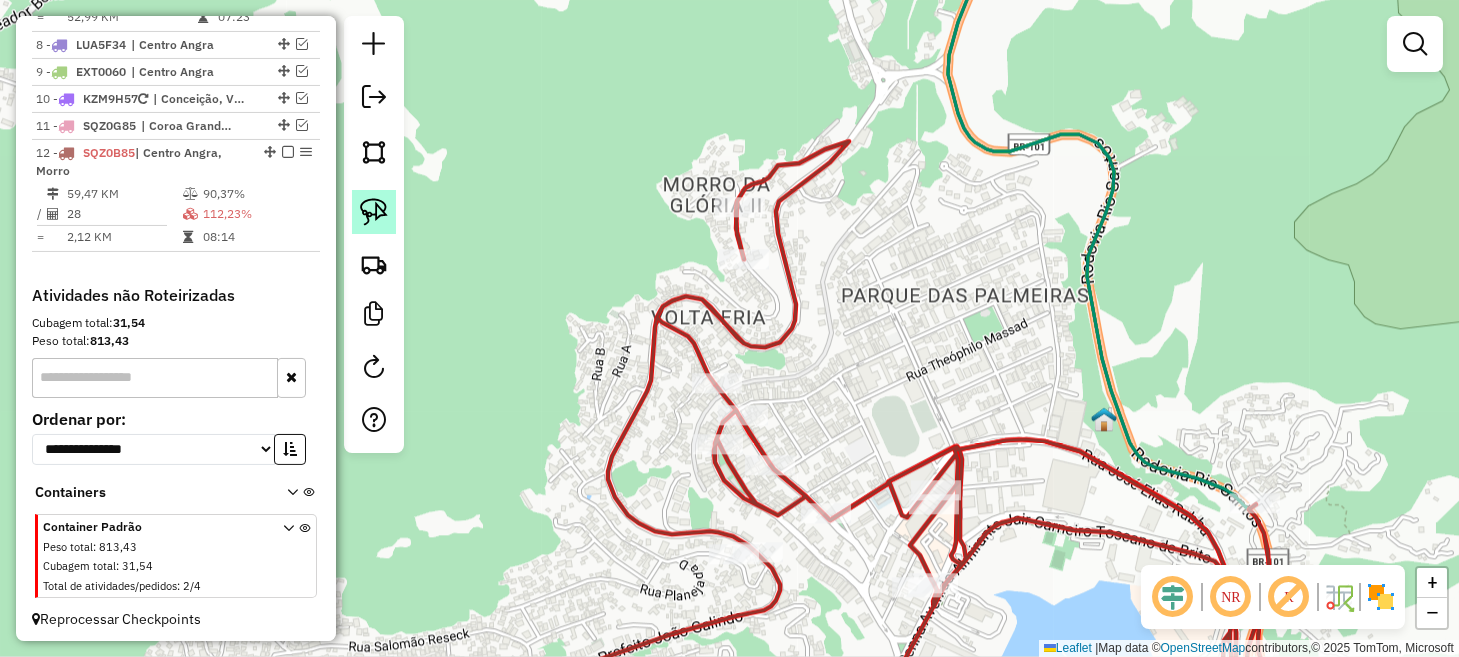 click 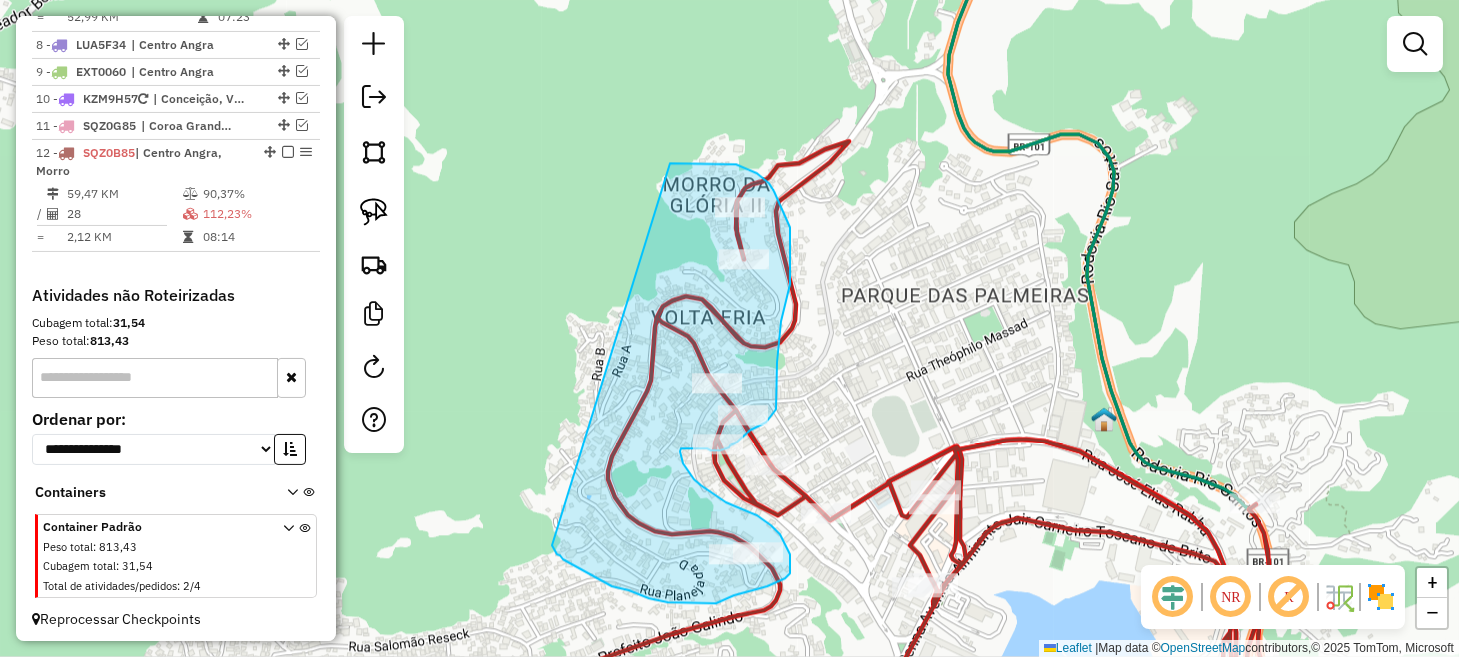 drag, startPoint x: 557, startPoint y: 554, endPoint x: 670, endPoint y: 163, distance: 407.00122 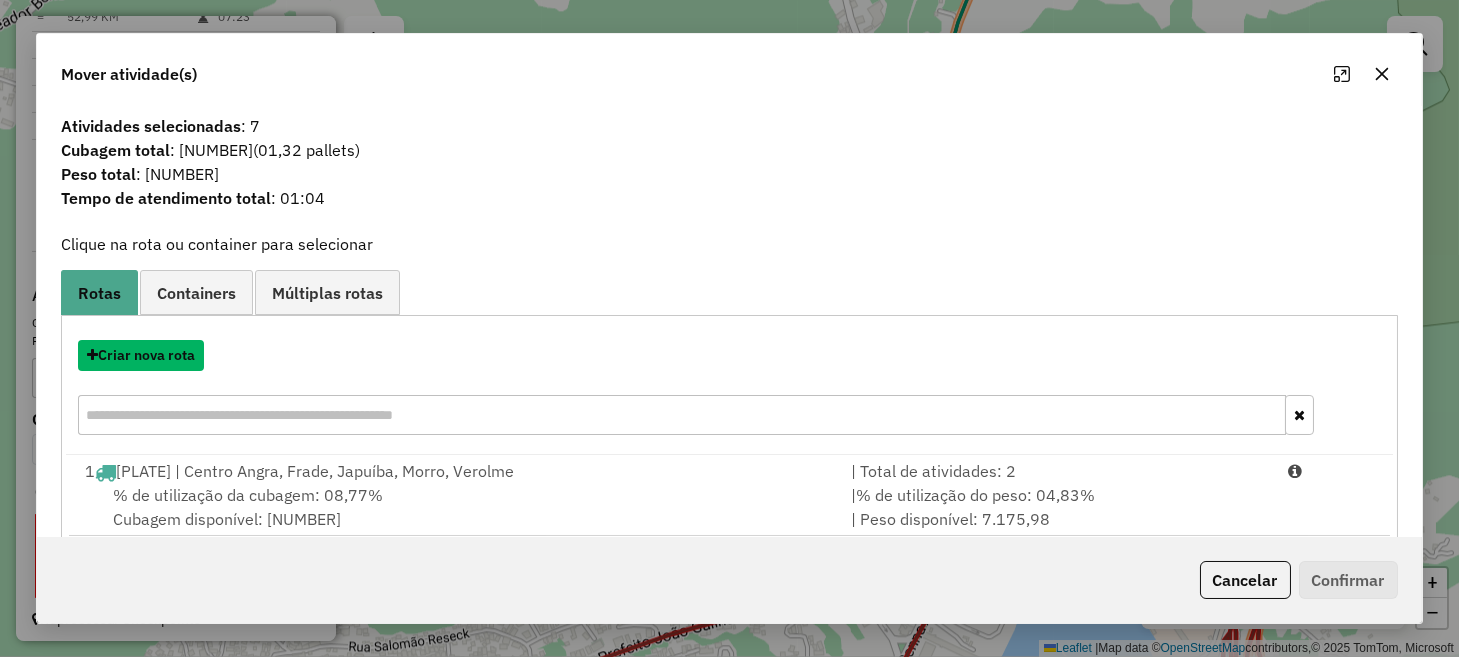 click on "Criar nova rota" at bounding box center (141, 355) 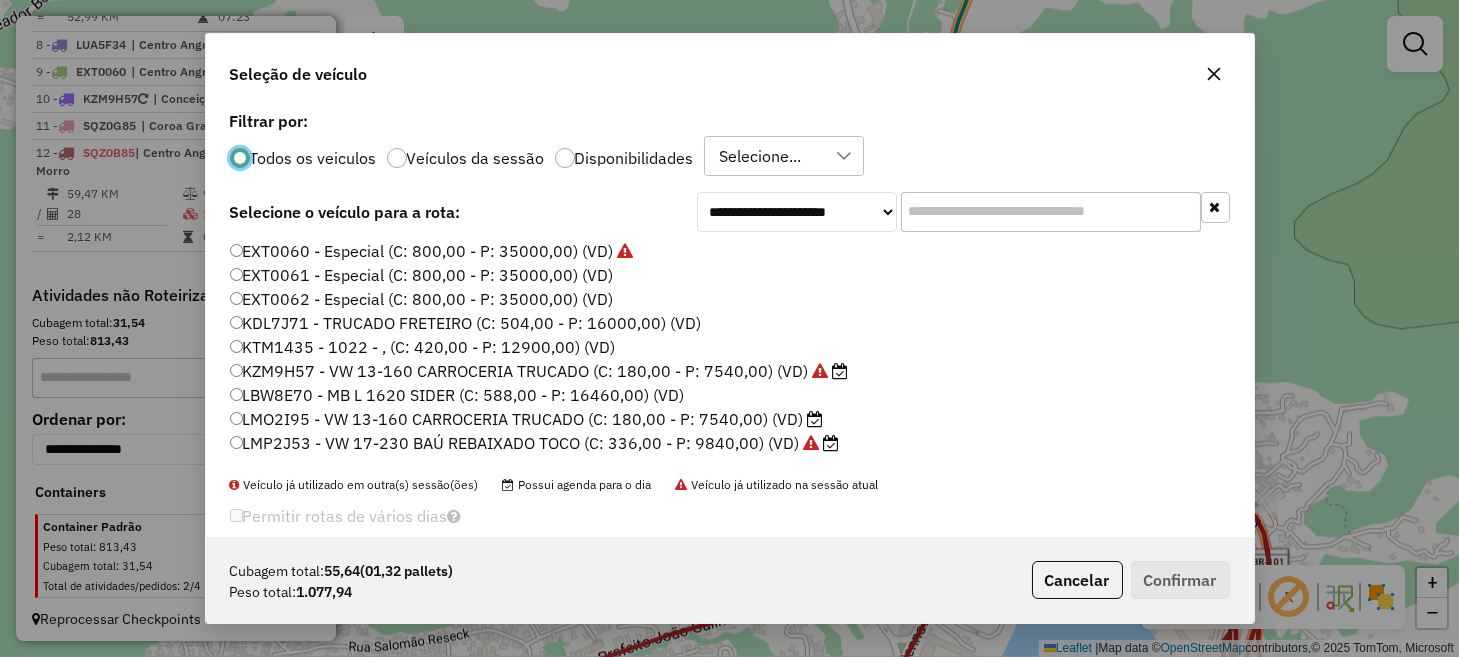 scroll, scrollTop: 10, scrollLeft: 6, axis: both 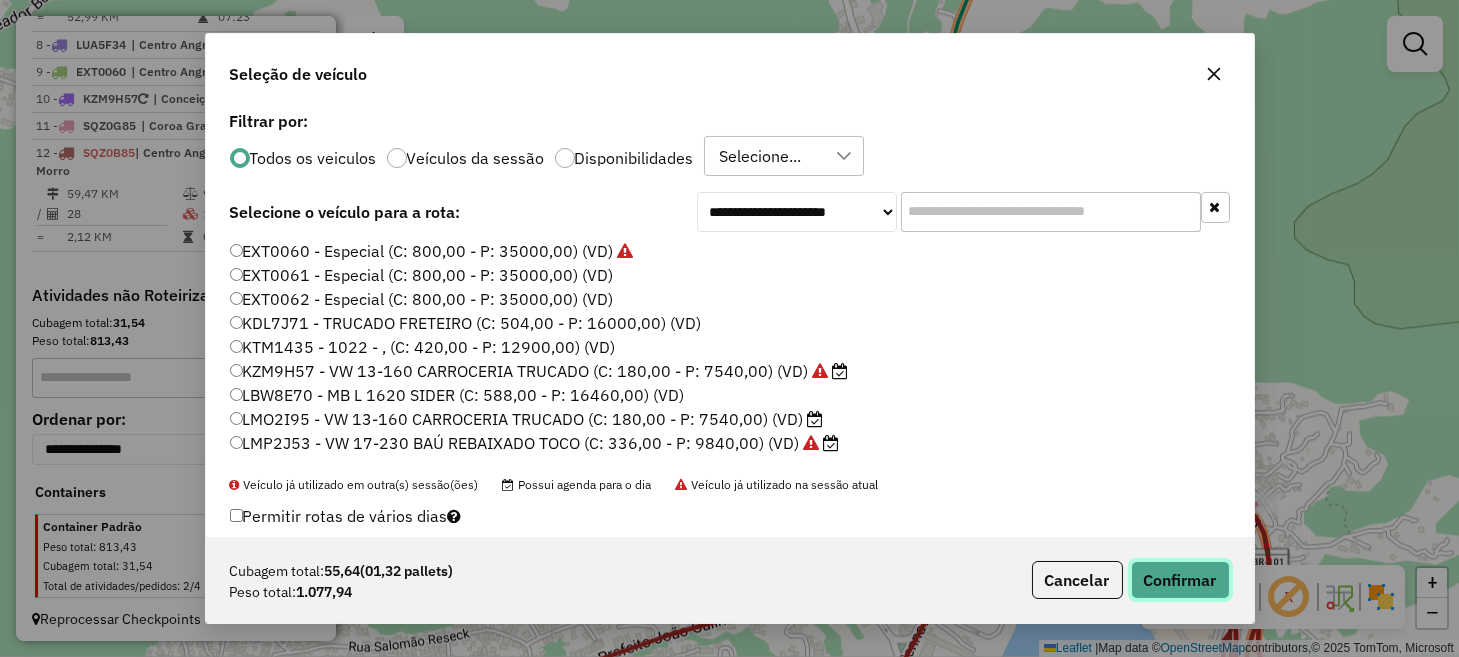 click on "Confirmar" 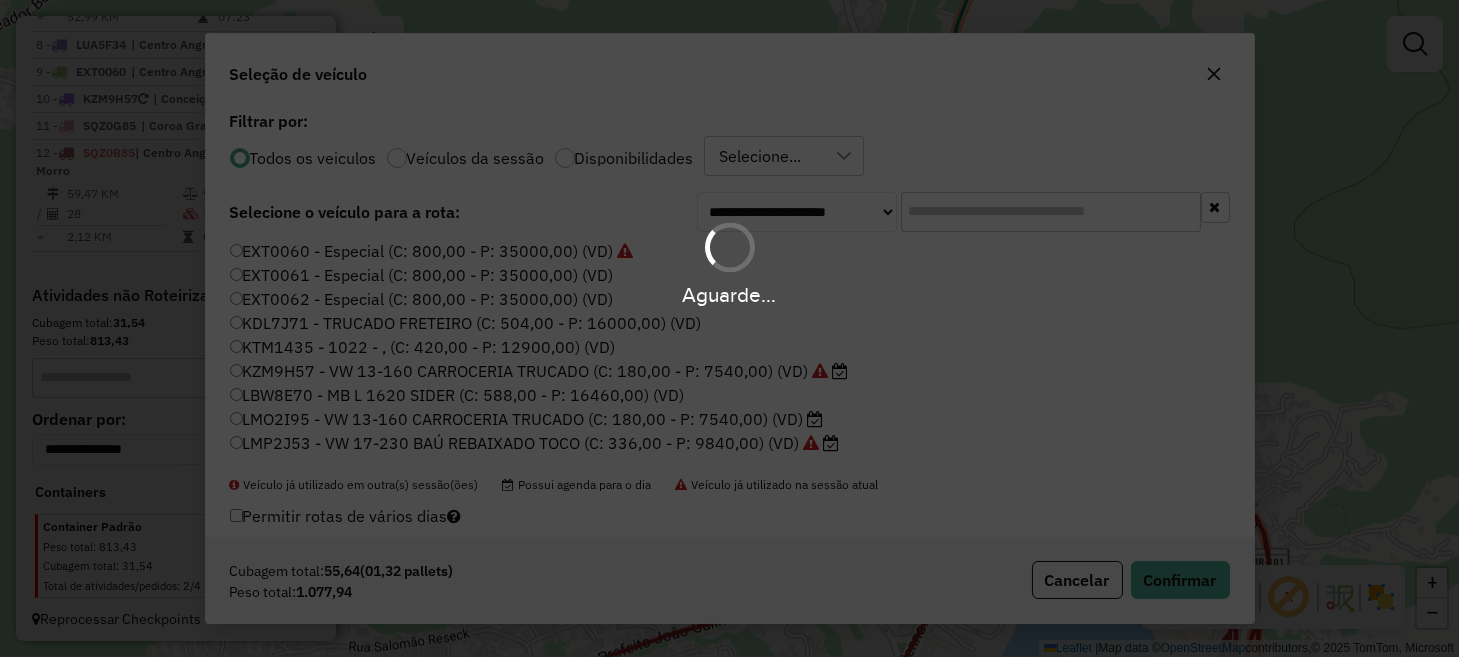 scroll, scrollTop: 1501, scrollLeft: 0, axis: vertical 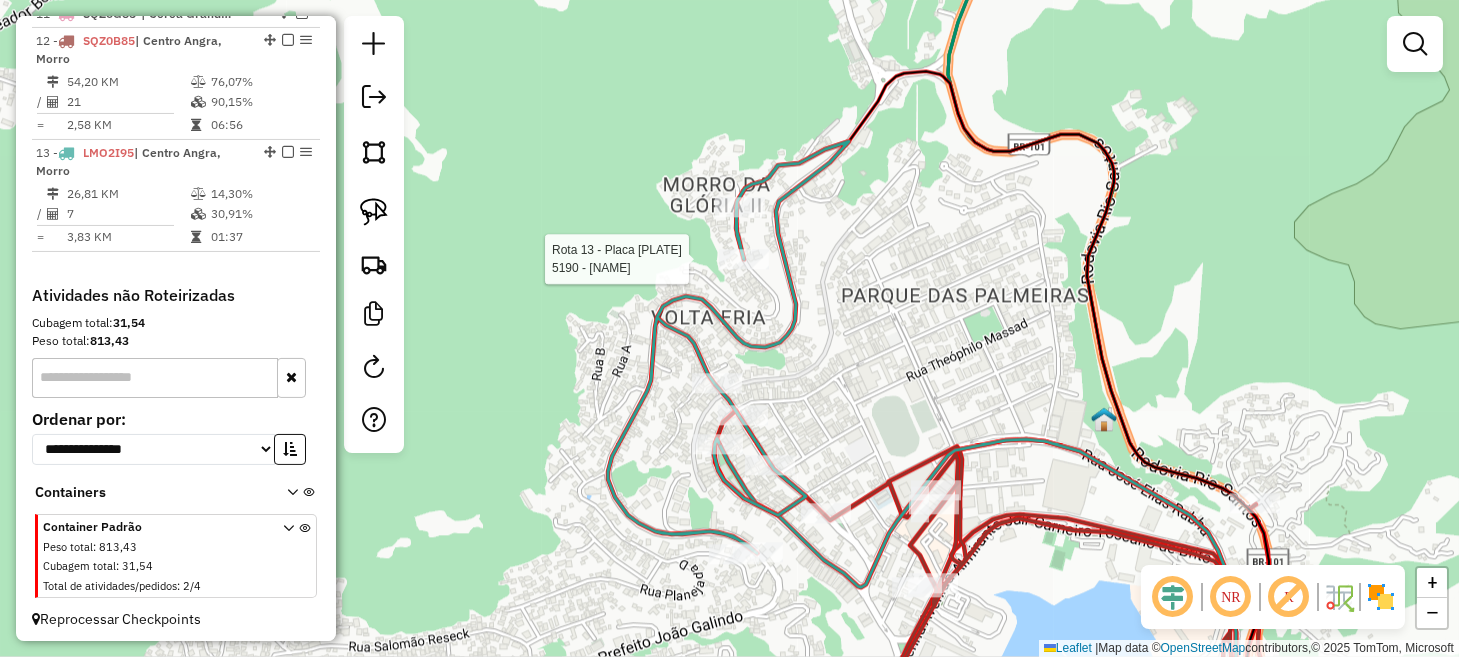 select on "**********" 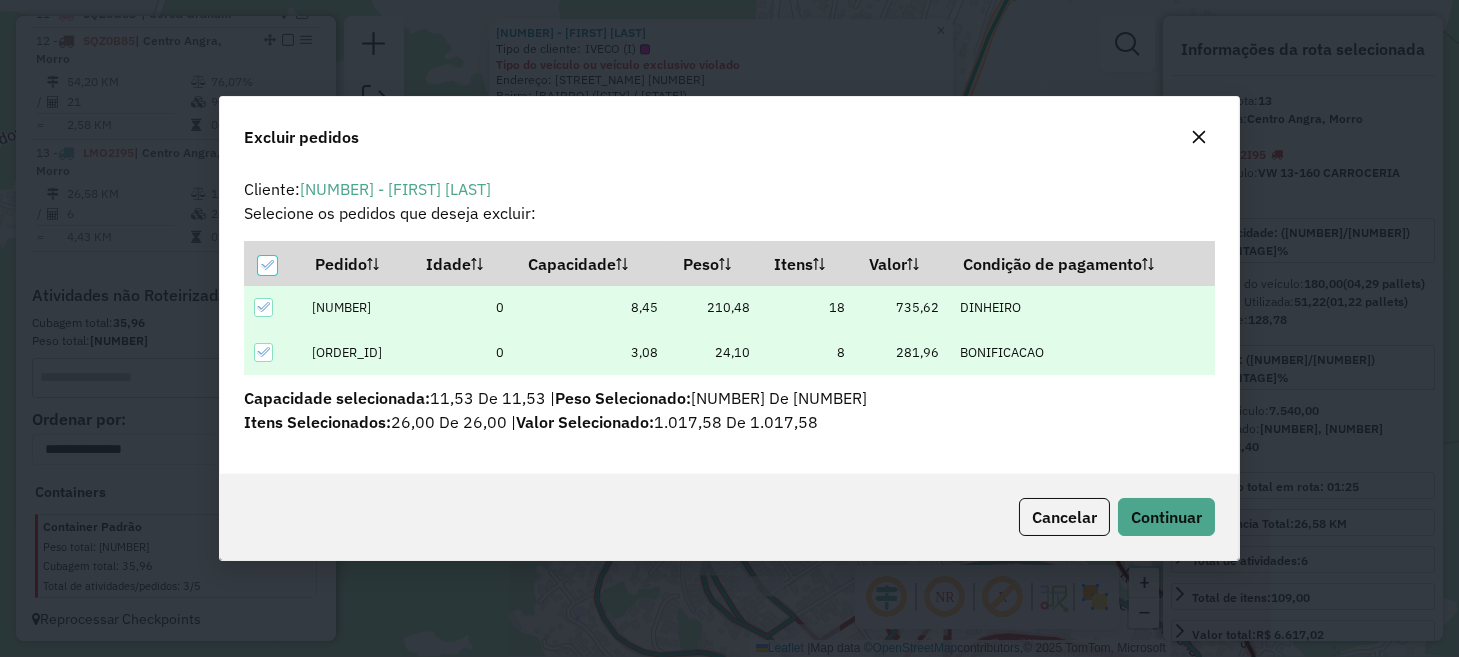 scroll, scrollTop: 81, scrollLeft: 0, axis: vertical 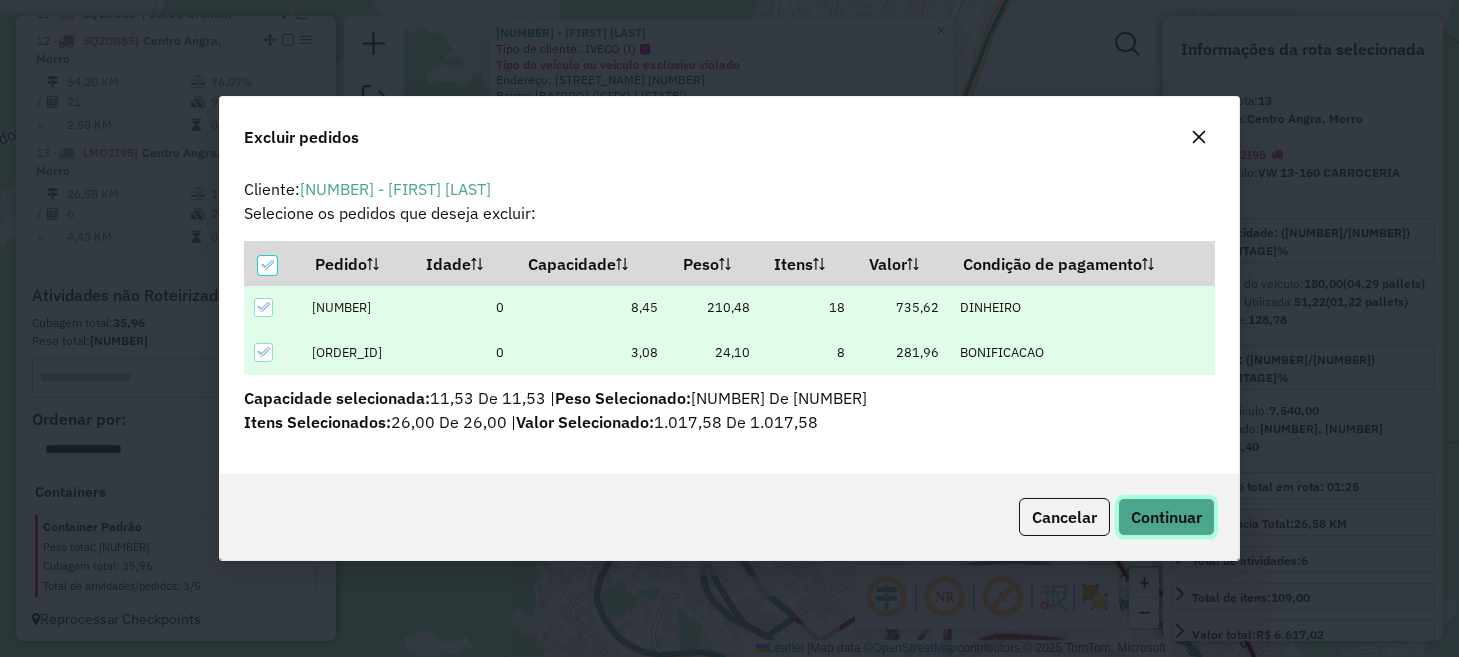 click on "Continuar" 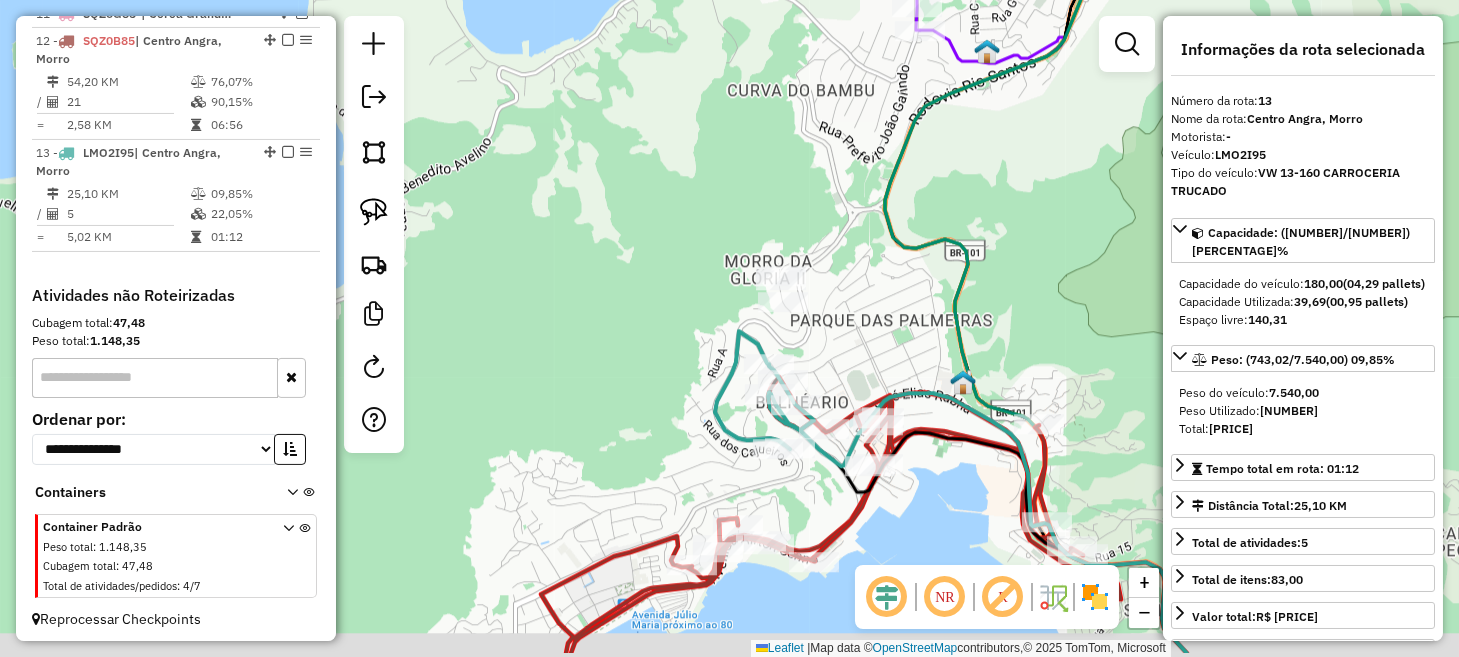drag, startPoint x: 968, startPoint y: 393, endPoint x: 704, endPoint y: 221, distance: 315.08728 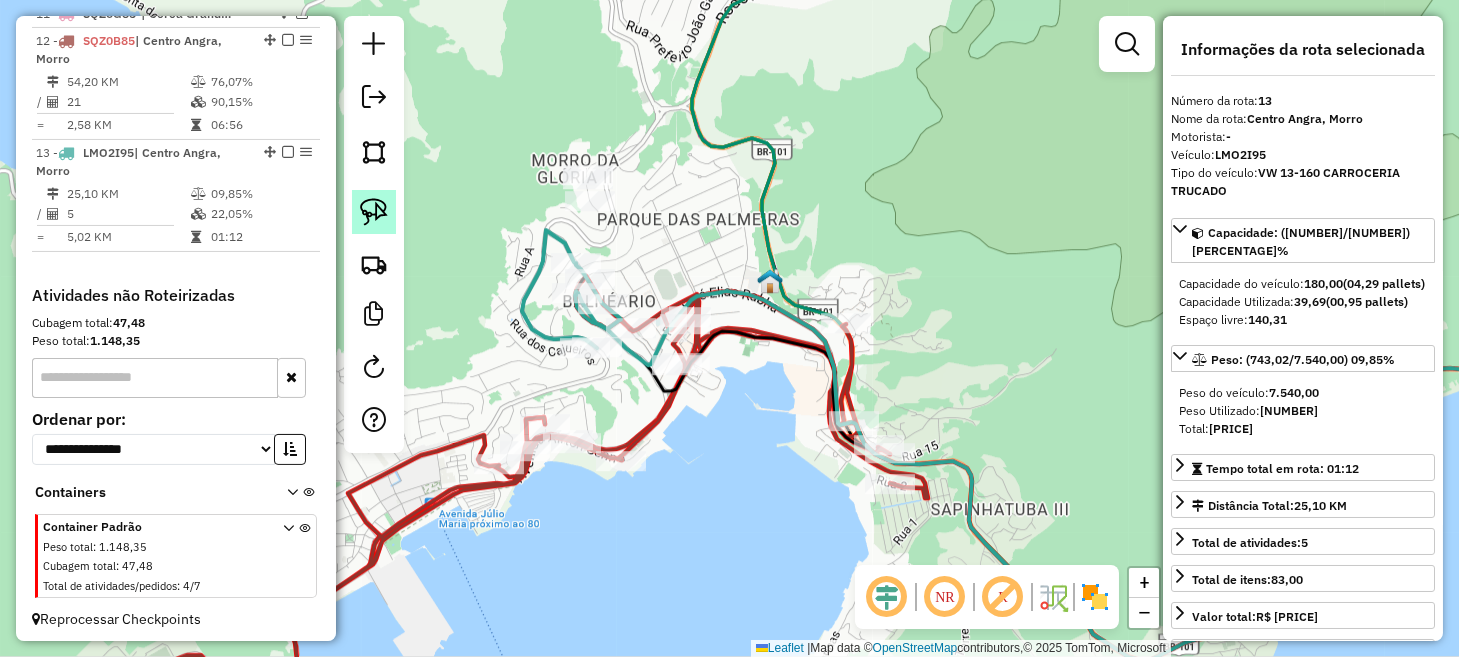 click 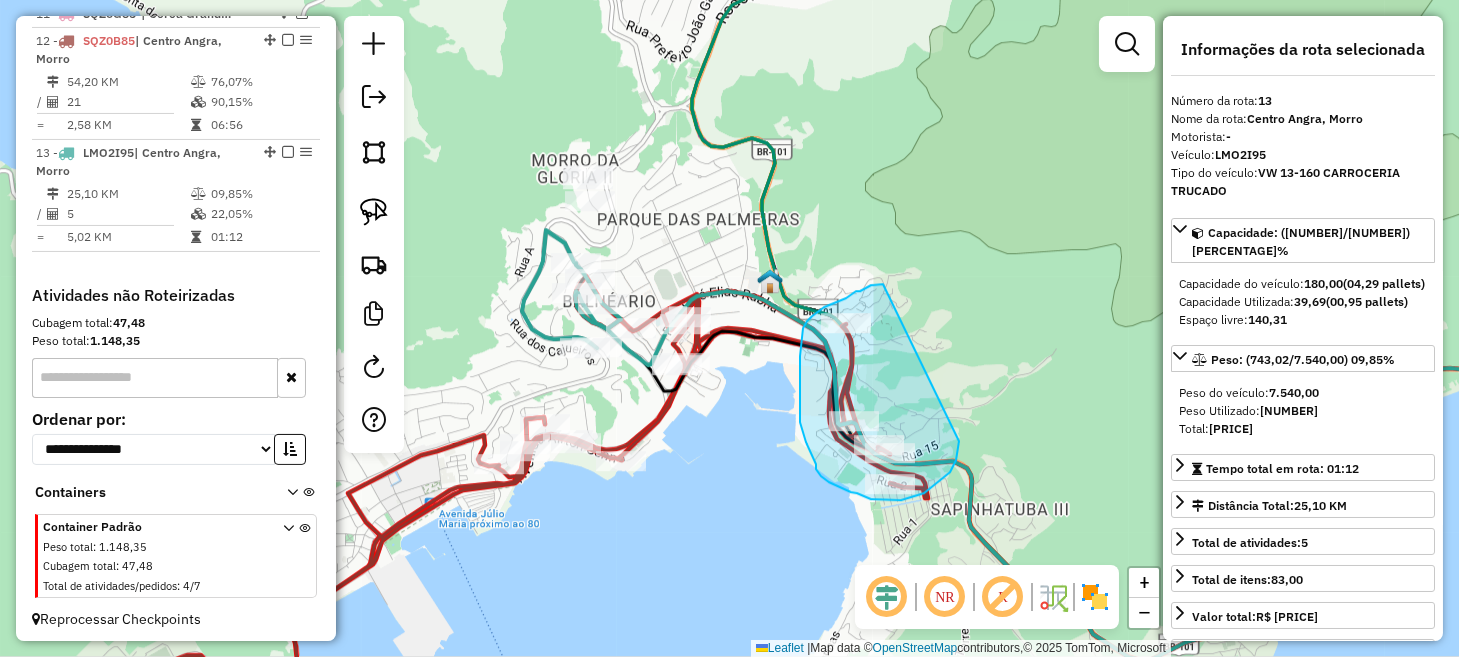 drag, startPoint x: 883, startPoint y: 284, endPoint x: 959, endPoint y: 441, distance: 174.42764 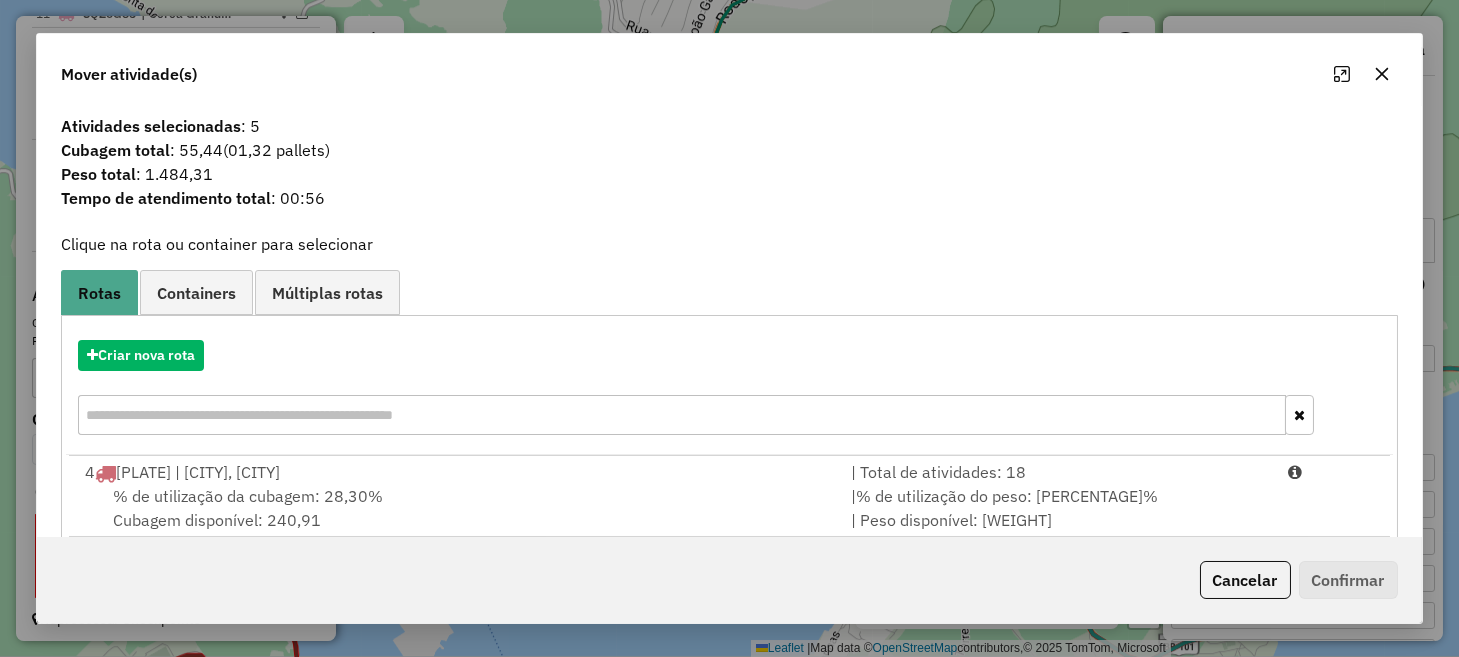 scroll, scrollTop: 246, scrollLeft: 0, axis: vertical 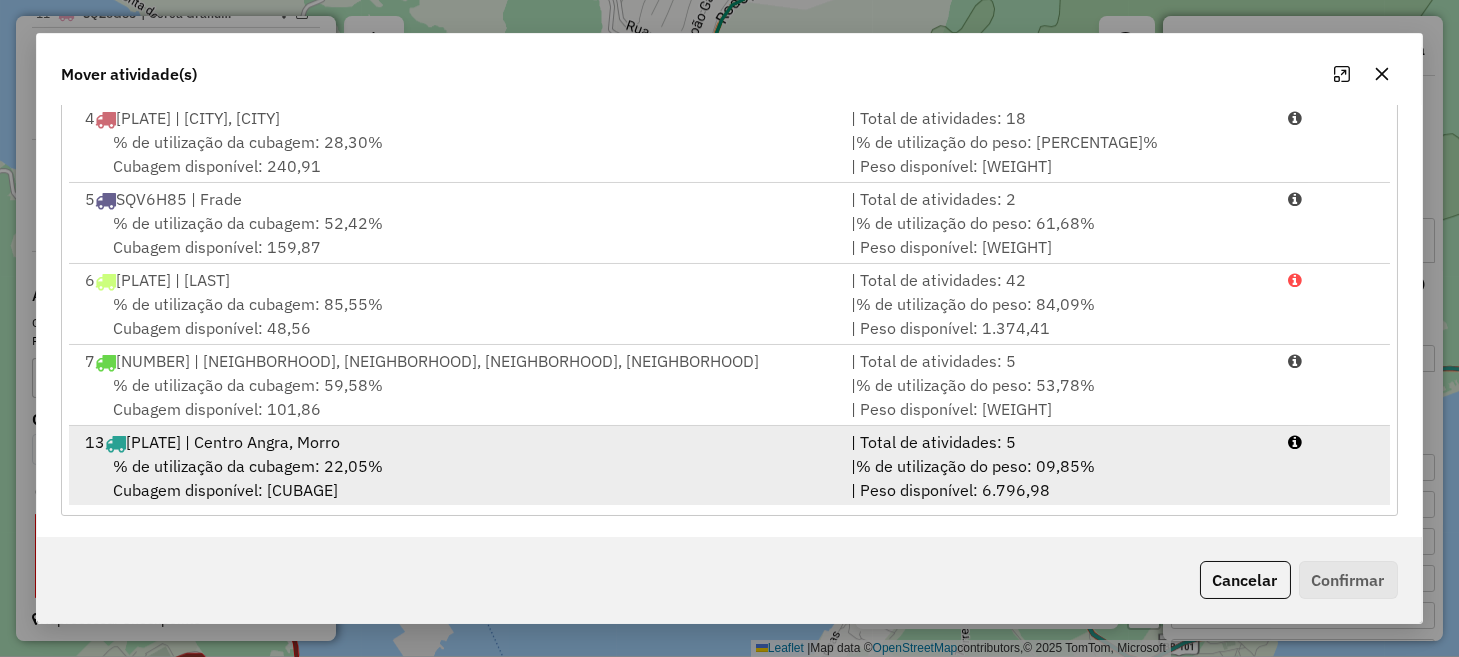 click on "% de utilização do peso: 09,85%" at bounding box center [975, 466] 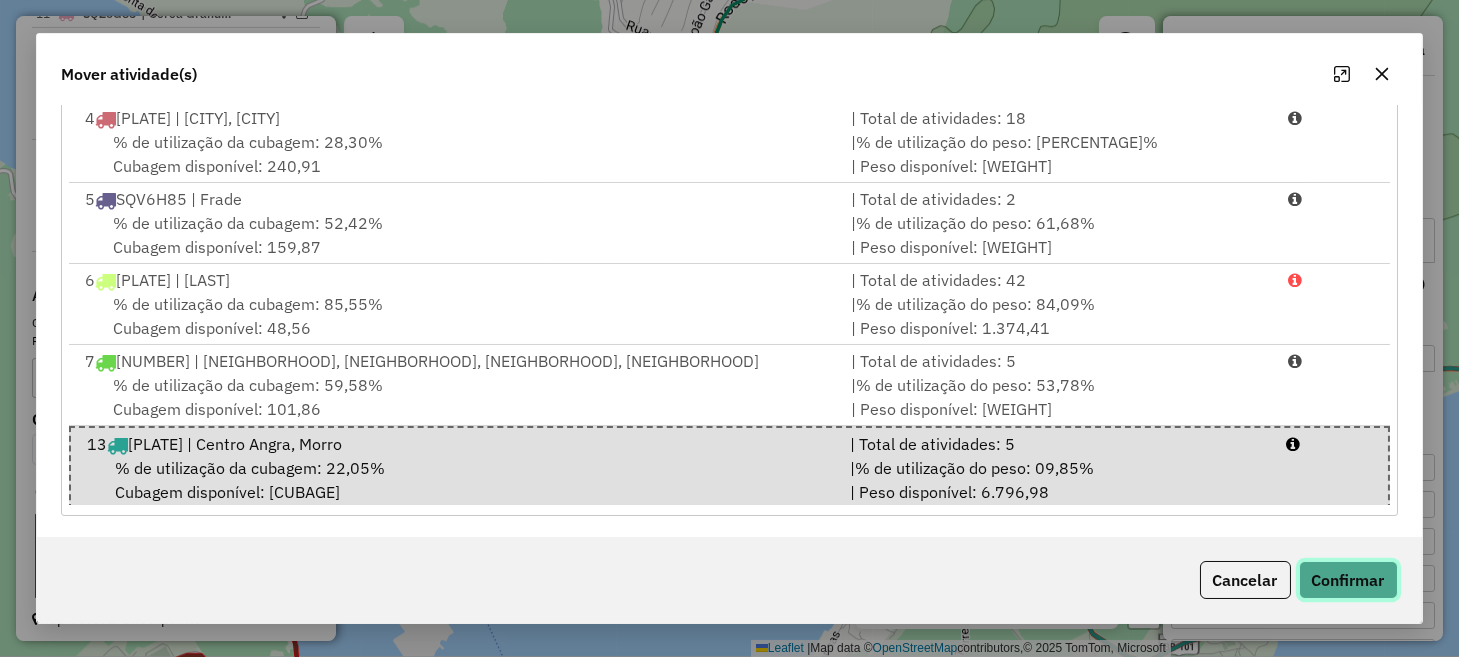 click on "Confirmar" 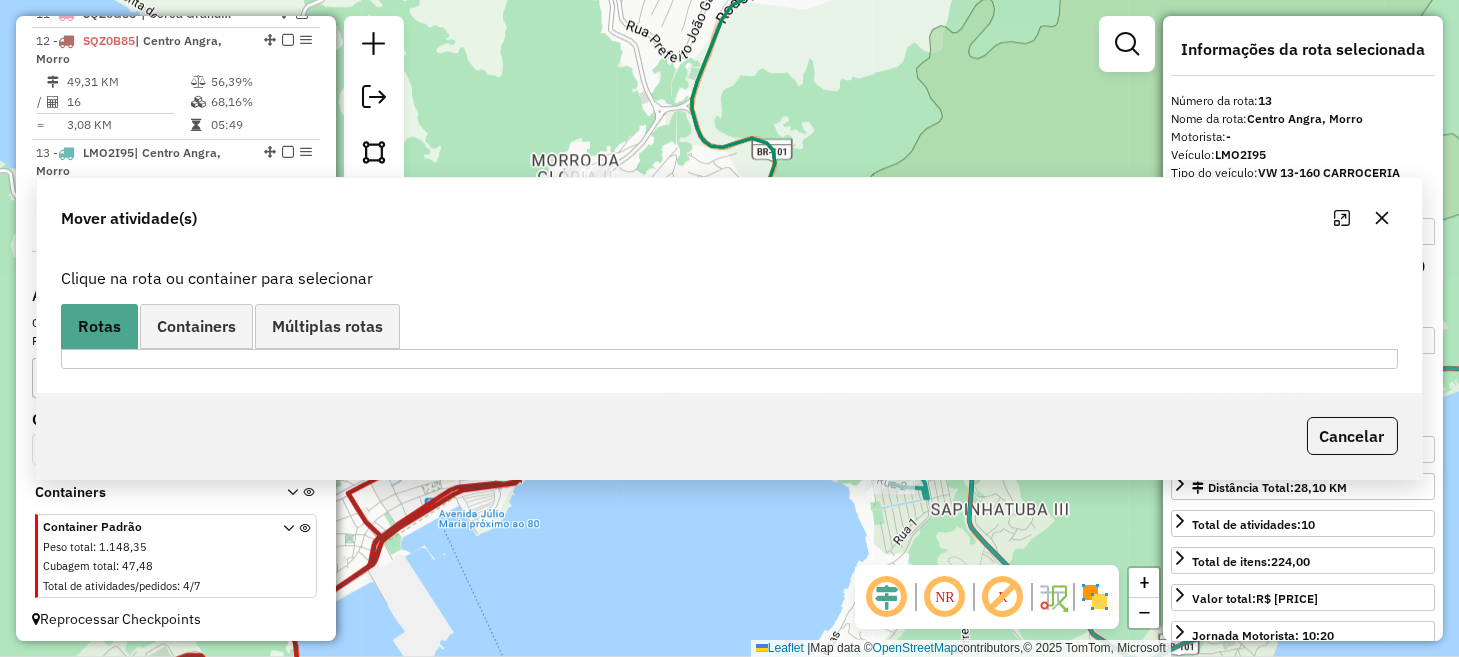 scroll, scrollTop: 0, scrollLeft: 0, axis: both 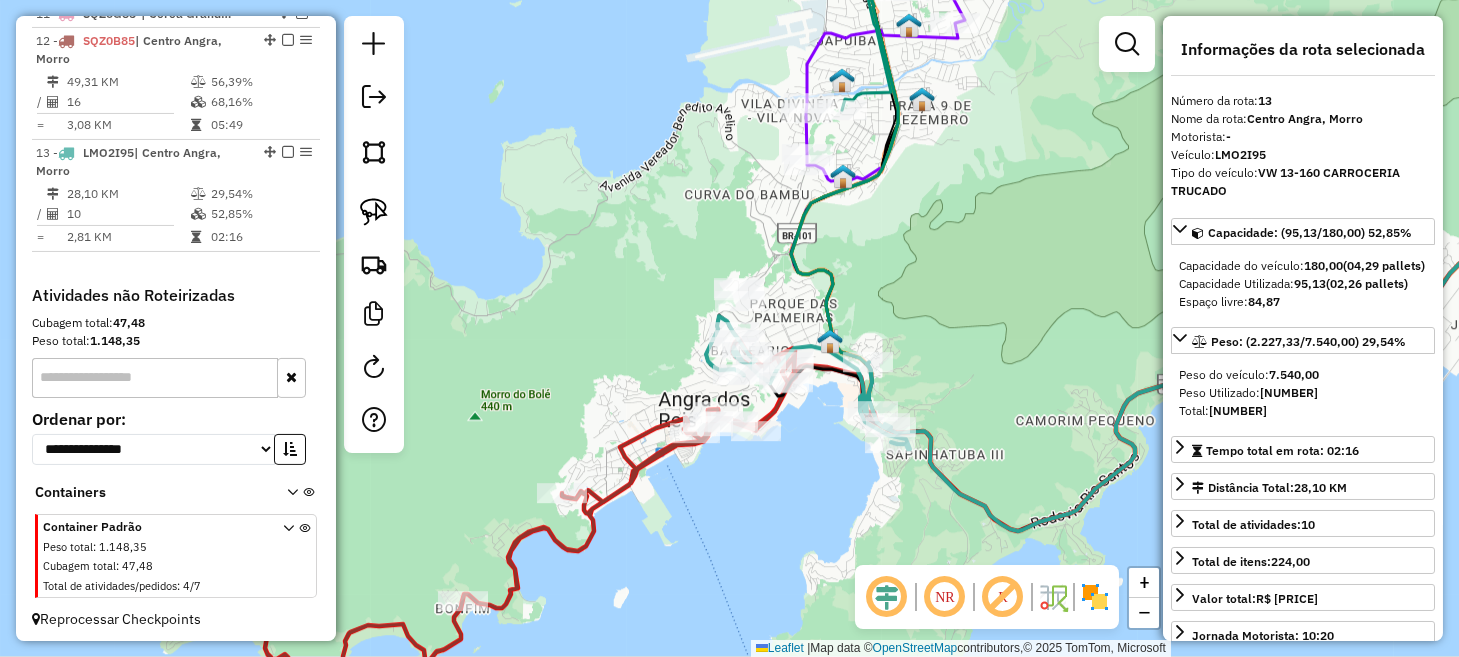 drag, startPoint x: 708, startPoint y: 521, endPoint x: 879, endPoint y: 464, distance: 180.24983 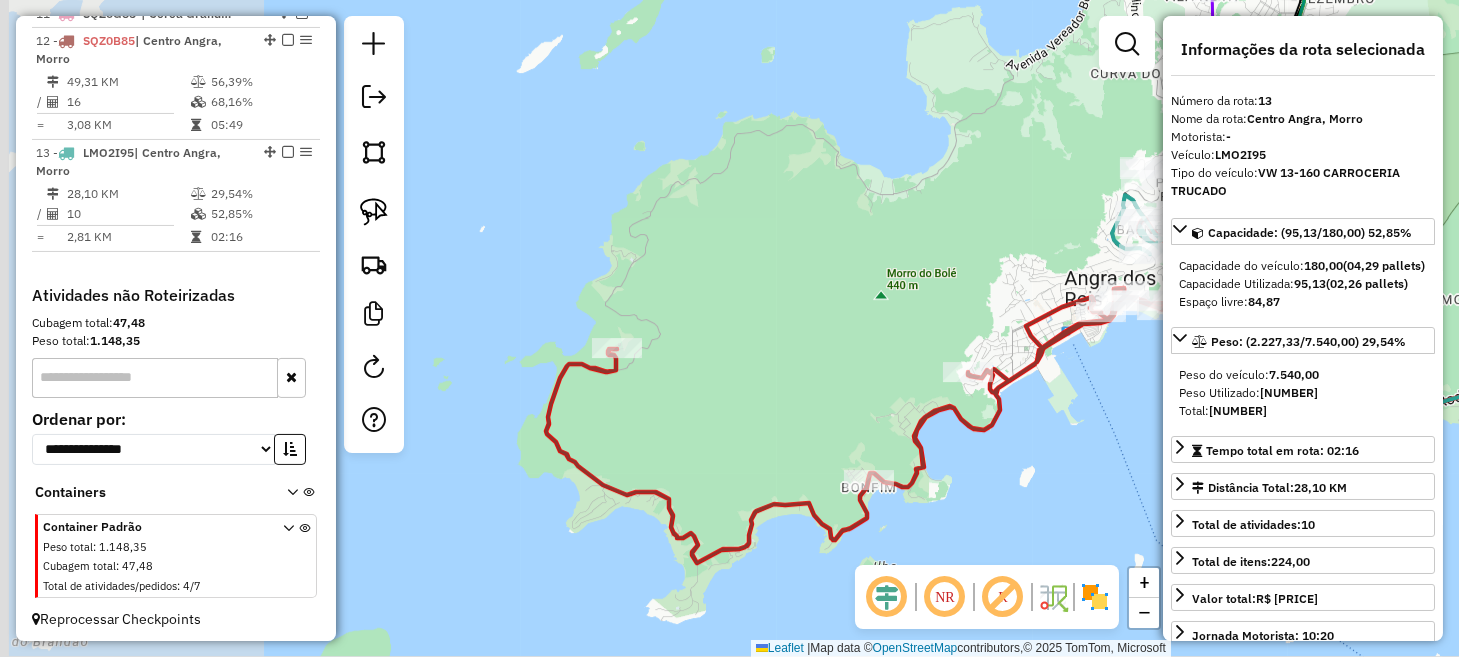 drag, startPoint x: 667, startPoint y: 589, endPoint x: 1020, endPoint y: 489, distance: 366.891 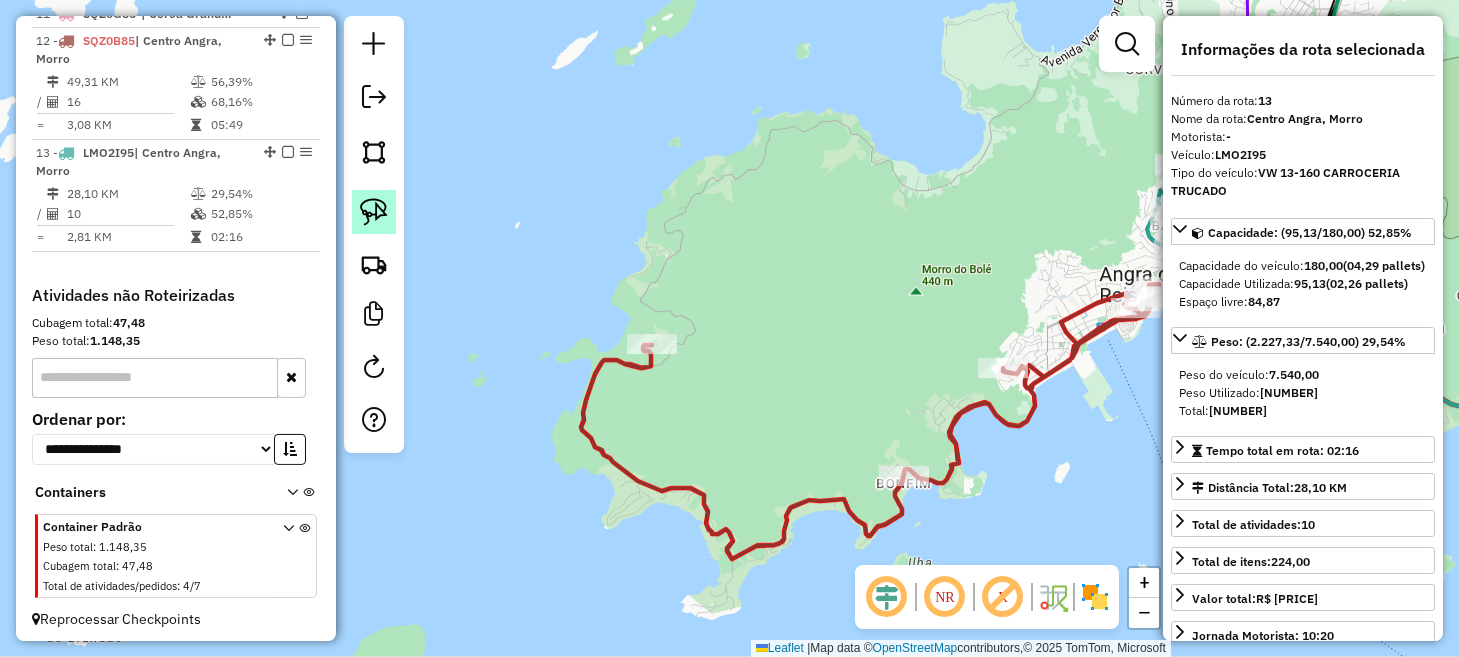 click 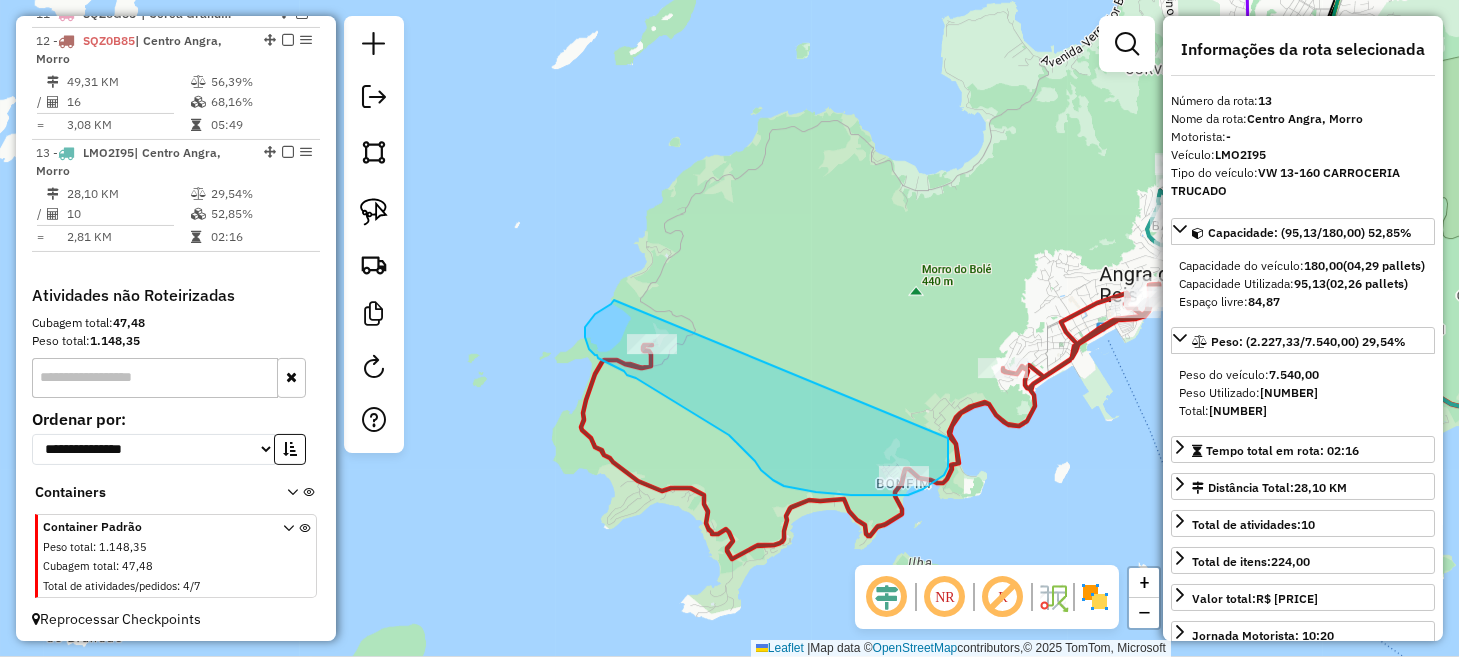 drag, startPoint x: 614, startPoint y: 300, endPoint x: 948, endPoint y: 438, distance: 361.38623 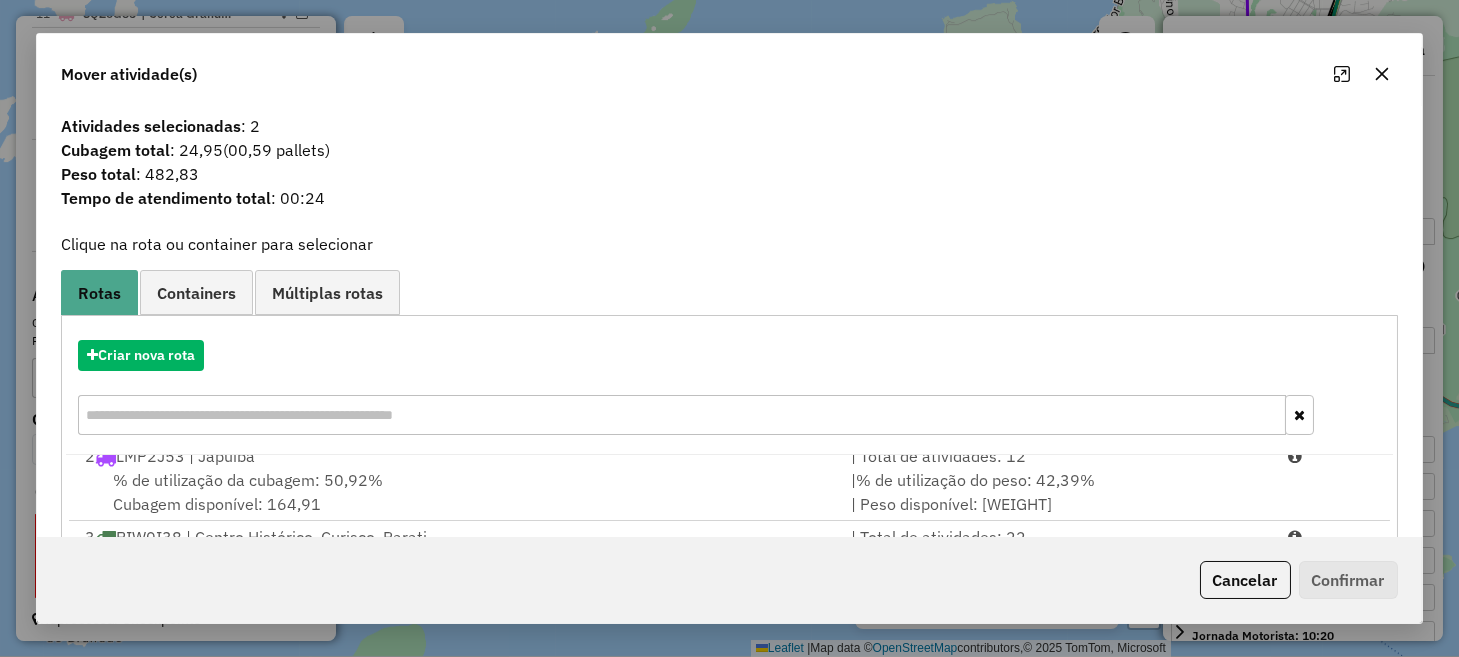 scroll, scrollTop: 246, scrollLeft: 0, axis: vertical 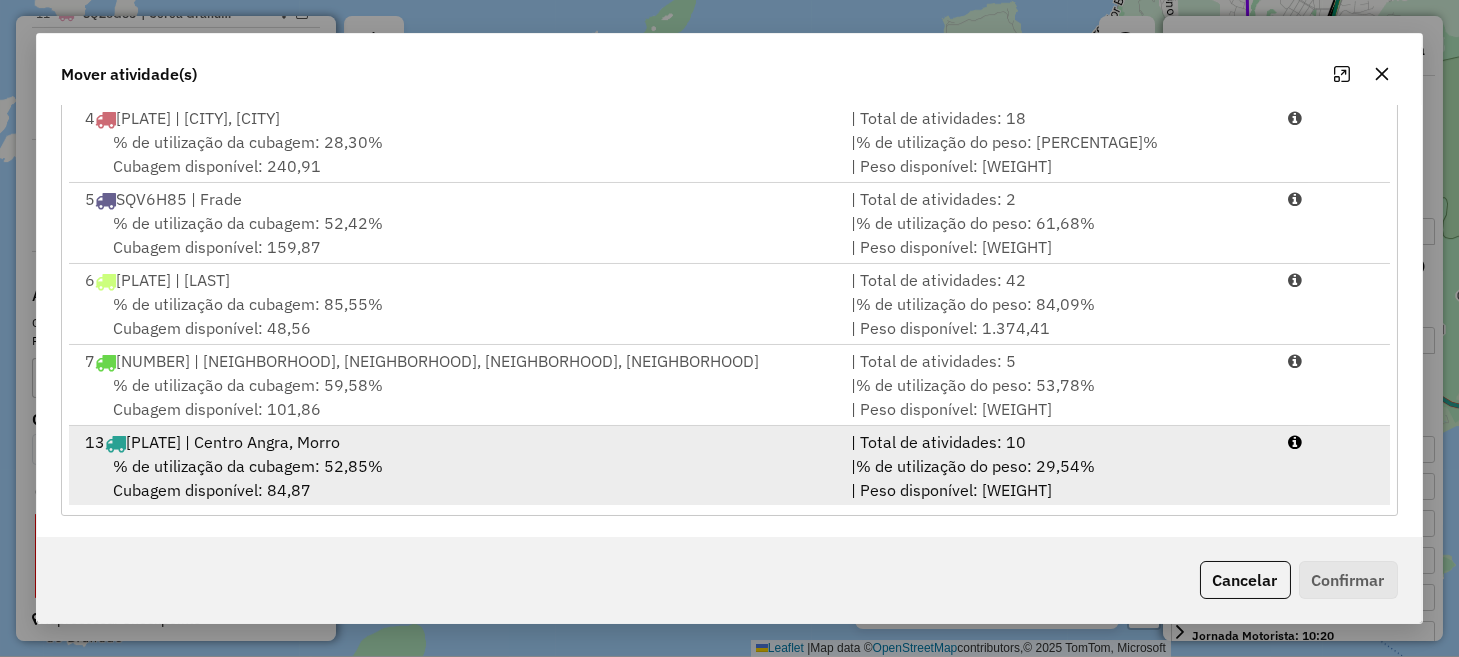 click on "|  % de utilização do peso: 29,54%  | Peso disponível: 5.312,67" at bounding box center (1057, 478) 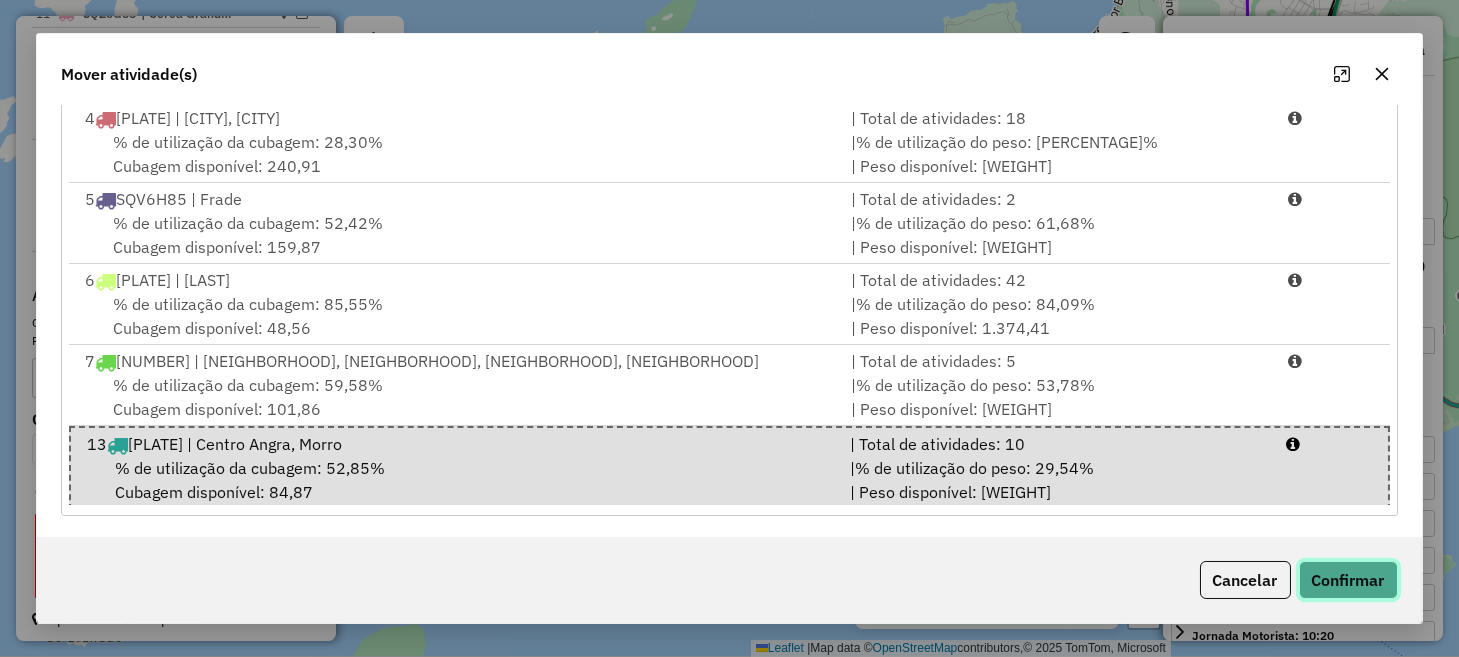 click on "Confirmar" 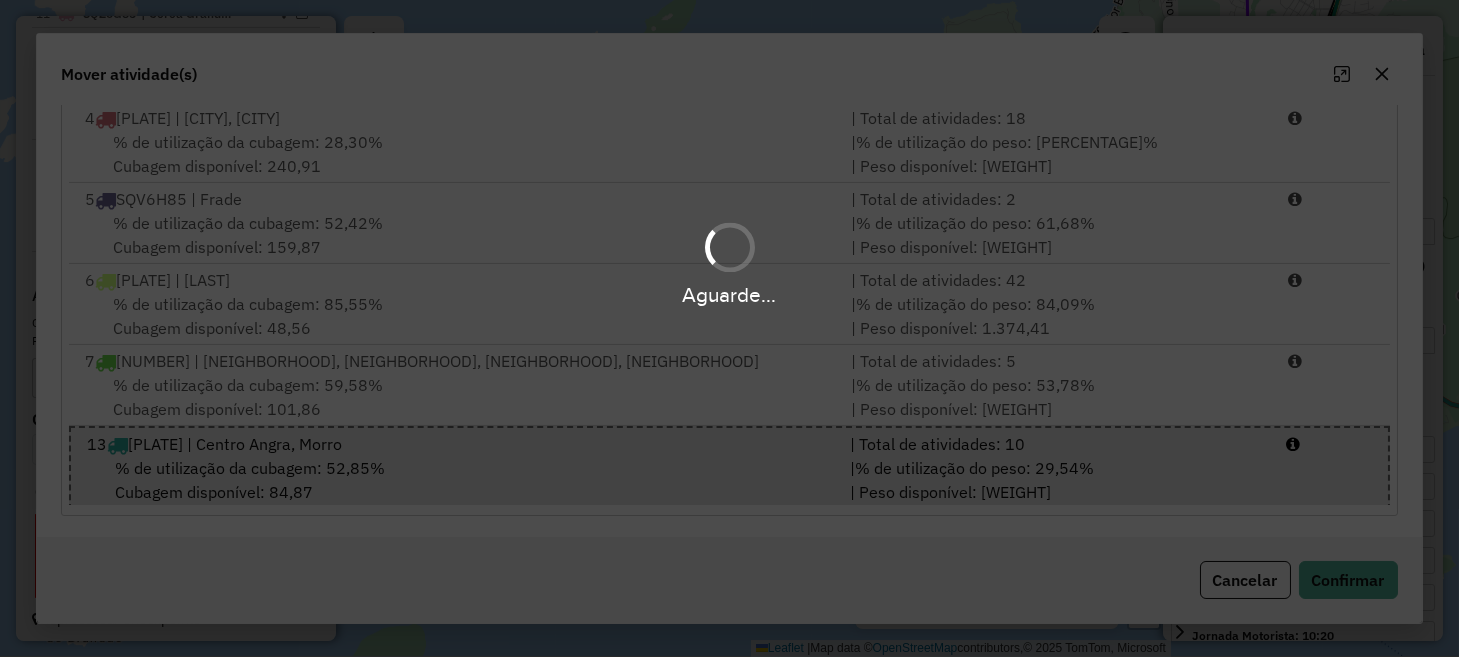scroll, scrollTop: 0, scrollLeft: 0, axis: both 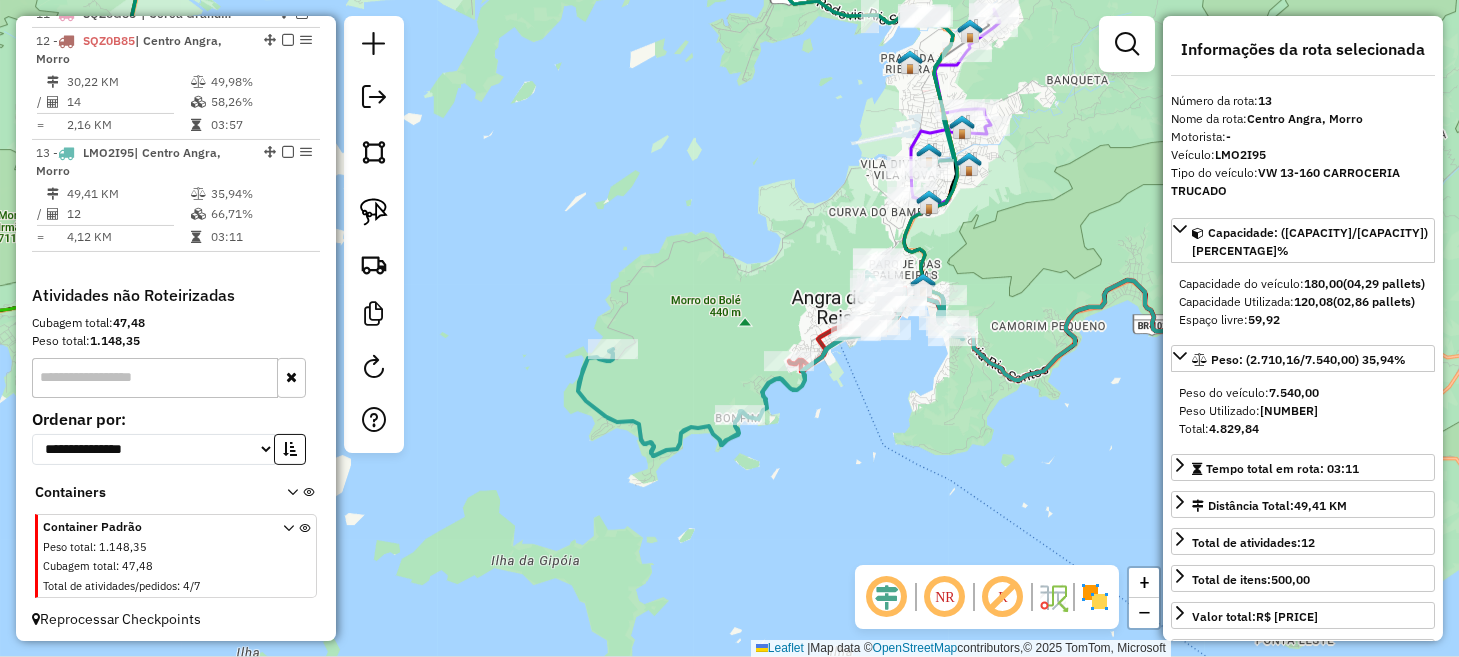 drag, startPoint x: 870, startPoint y: 304, endPoint x: 672, endPoint y: 336, distance: 200.56918 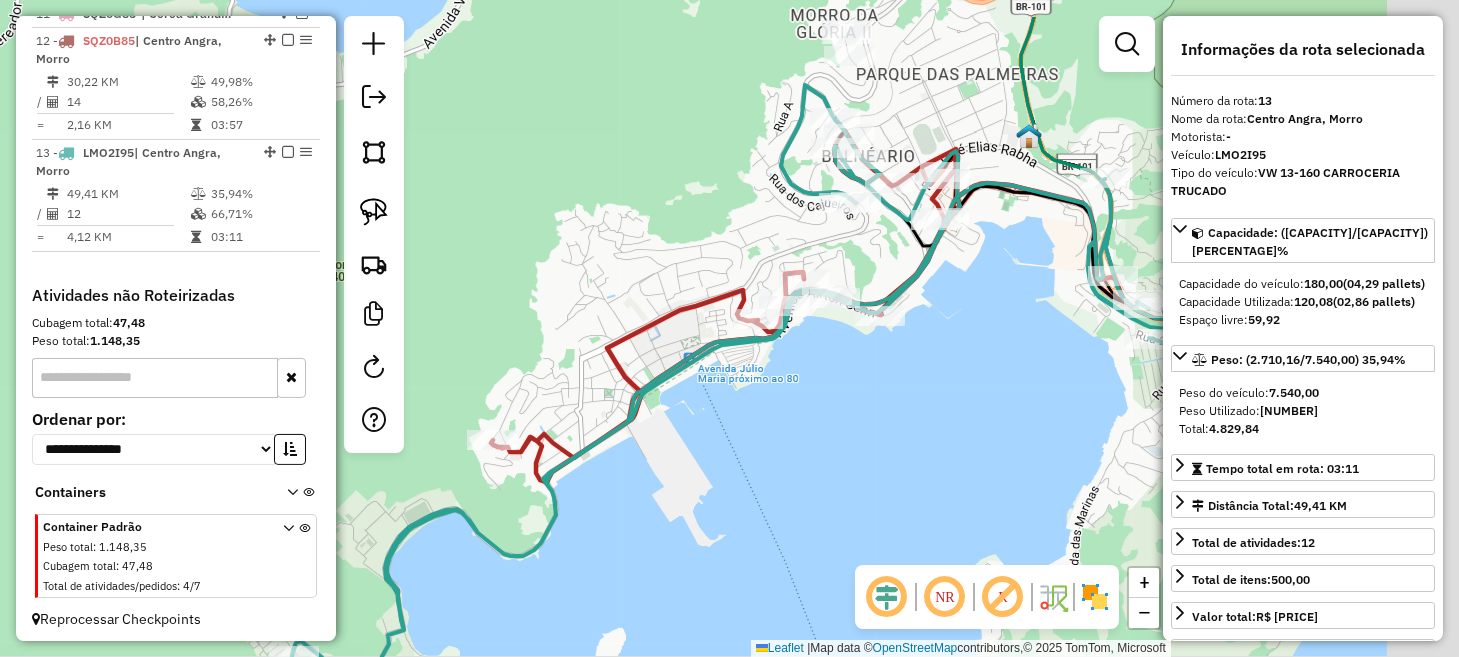 drag, startPoint x: 1099, startPoint y: 362, endPoint x: 681, endPoint y: 480, distance: 434.33627 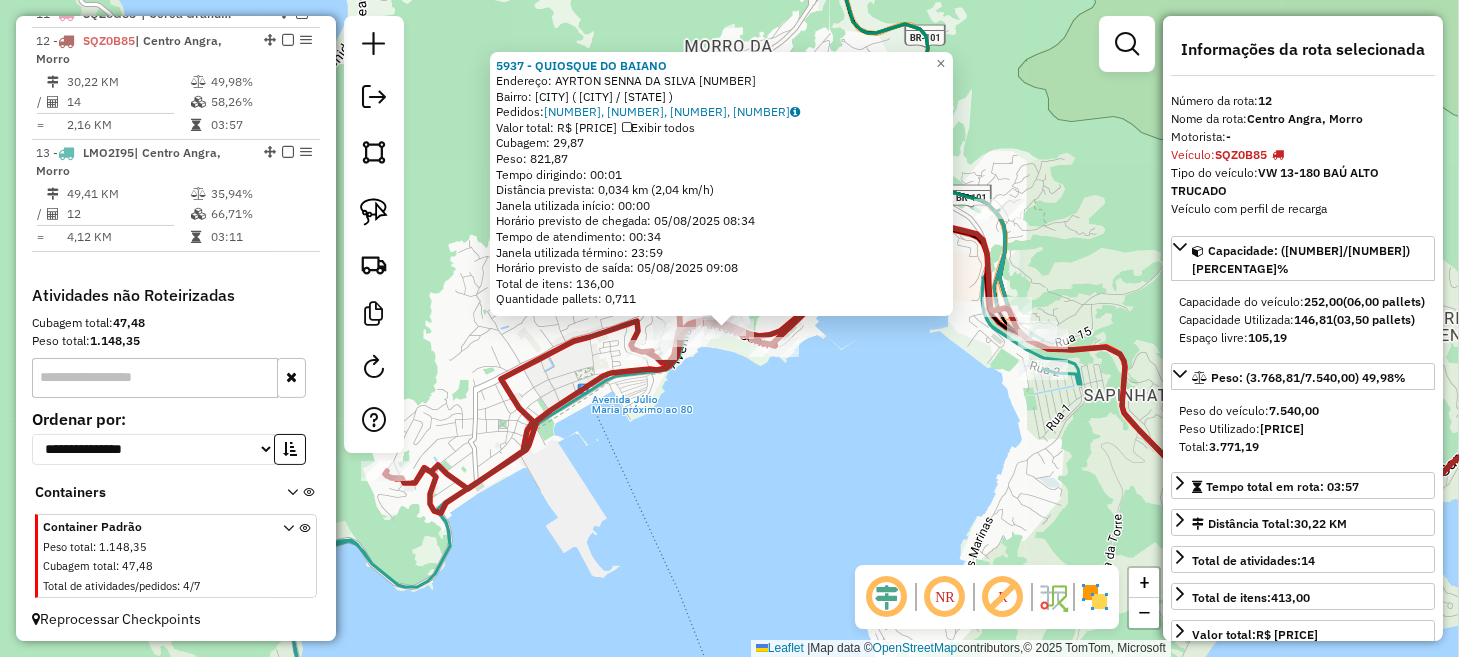 click on "5937 - QUIOSQUE DO BAIANO  Endereço:  AYRTON SENNA DA SILVA 327   Bairro: PRAIA DO ANIL (ANGRA DOS REIS / RJ)   Pedidos:  04858355, 04858361, 04858362, 04858356   Valor total: R$ 7.340,36   Exibir todos   Cubagem: 29,87  Peso: 821,87  Tempo dirigindo: 00:01   Distância prevista: 0,034 km (2,04 km/h)   Janela utilizada início: 00:00   Horário previsto de chegada: 05/08/2025 08:34   Tempo de atendimento: 00:34   Janela utilizada término: 23:59   Horário previsto de saída: 05/08/2025 09:08   Total de itens: 136,00   Quantidade pallets: 0,711  × Janela de atendimento Grade de atendimento Capacidade Transportadoras Veículos Cliente Pedidos  Rotas Selecione os dias de semana para filtrar as janelas de atendimento  Seg   Ter   Qua   Qui   Sex   Sáb   Dom  Informe o período da janela de atendimento: De: Até:  Filtrar exatamente a janela do cliente  Considerar janela de atendimento padrão  Selecione os dias de semana para filtrar as grades de atendimento  Seg   Ter   Qua   Qui   Sex   Sáb   Dom   De:  +" 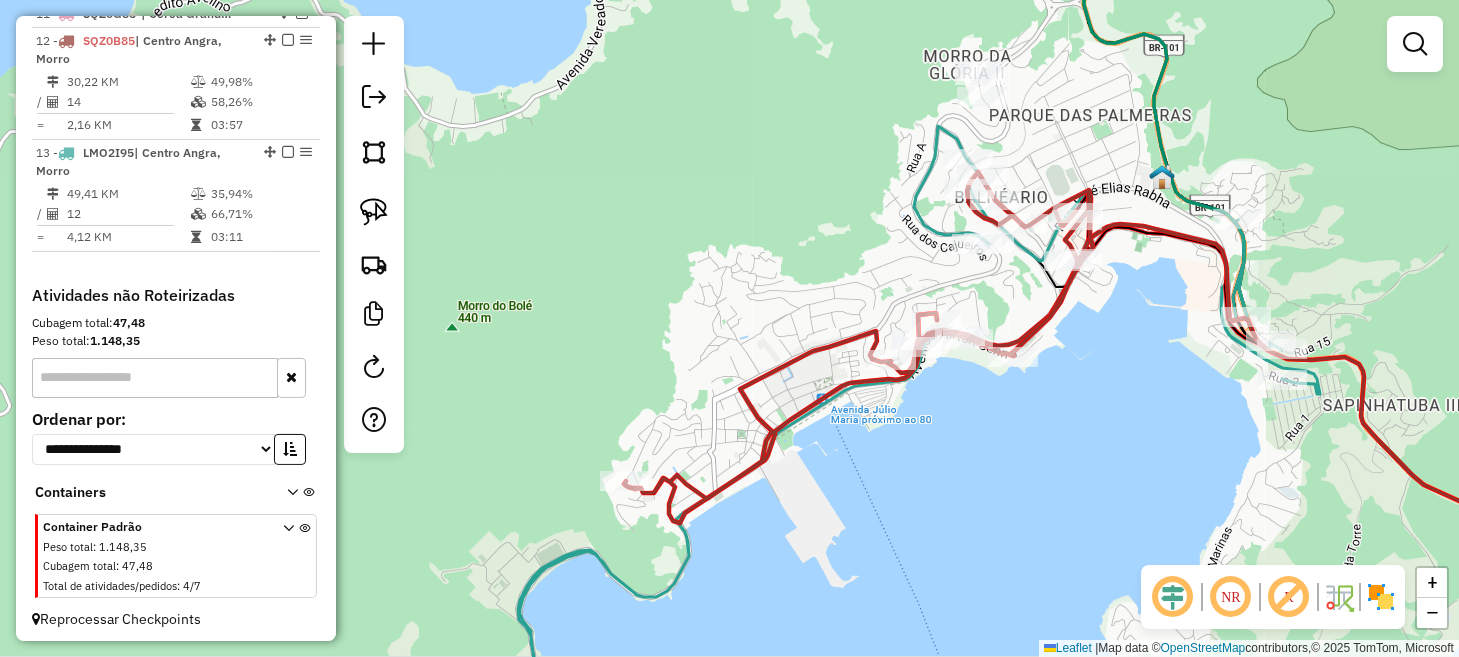 drag, startPoint x: 633, startPoint y: 435, endPoint x: 901, endPoint y: 439, distance: 268.02985 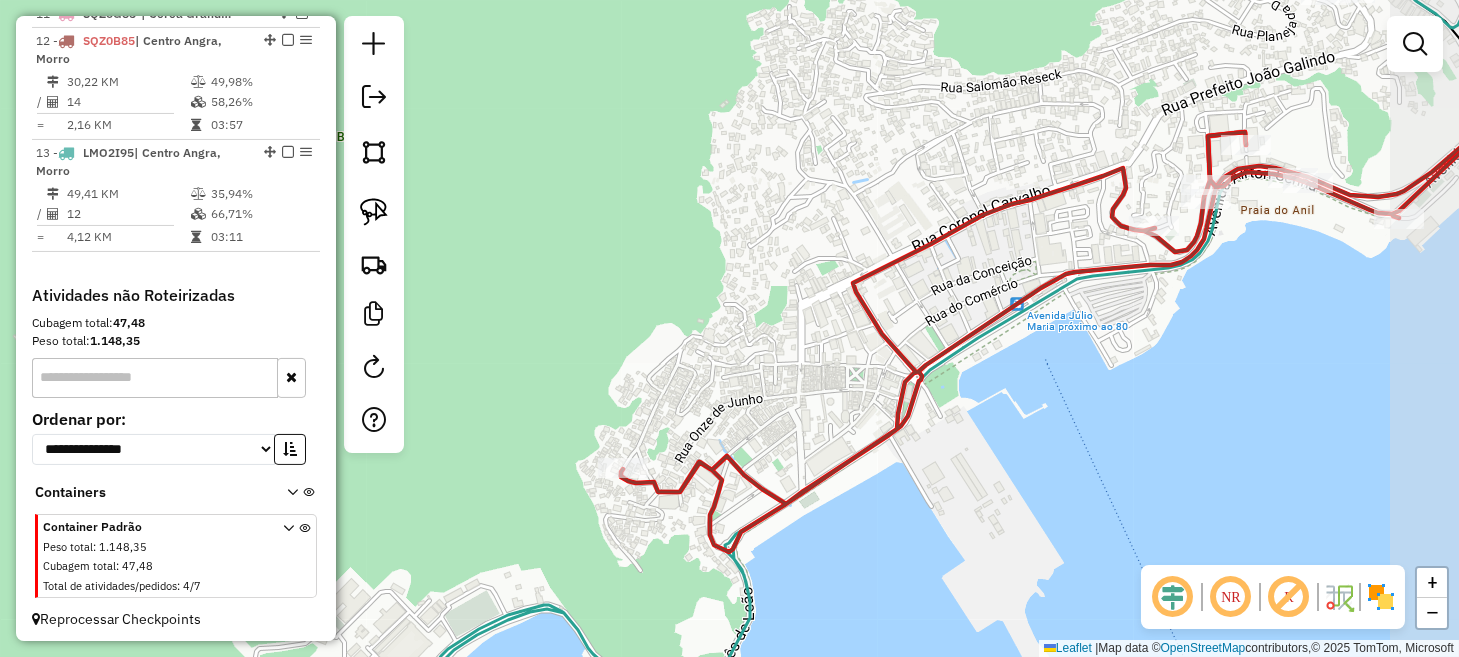drag, startPoint x: 766, startPoint y: 400, endPoint x: 690, endPoint y: 387, distance: 77.10383 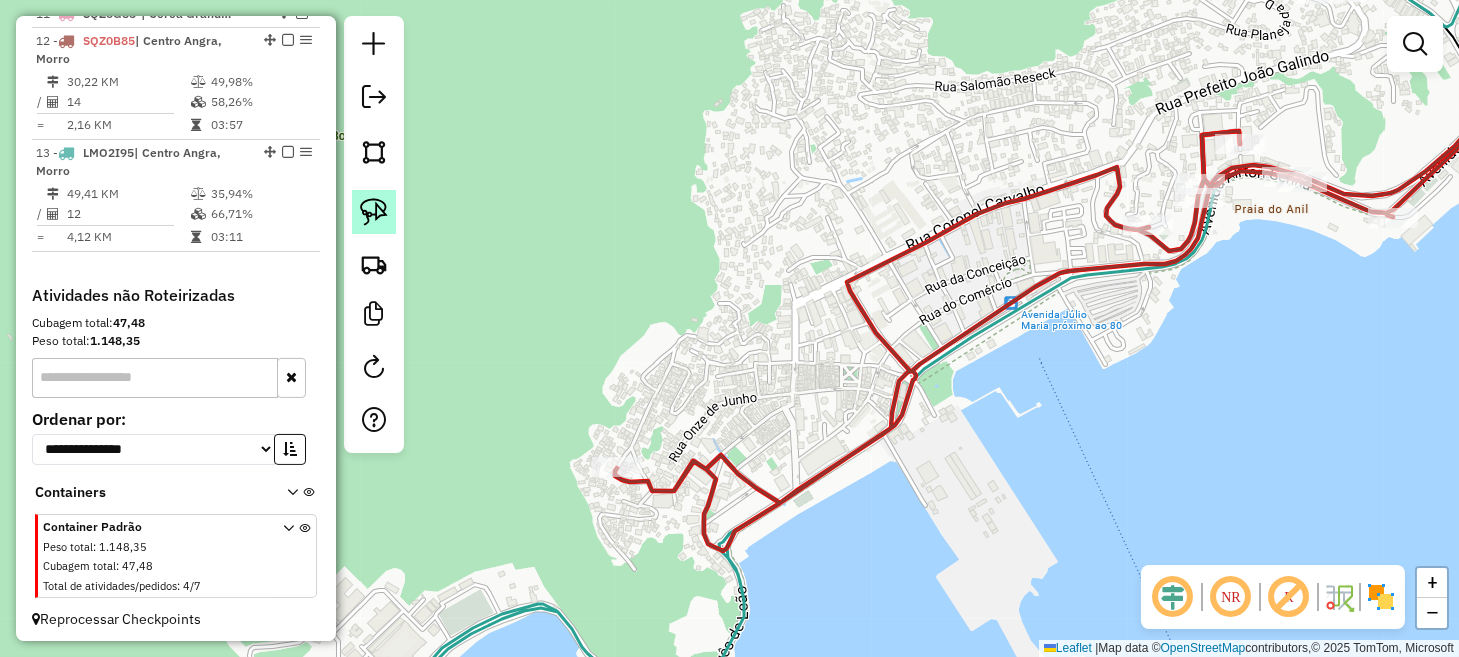 click 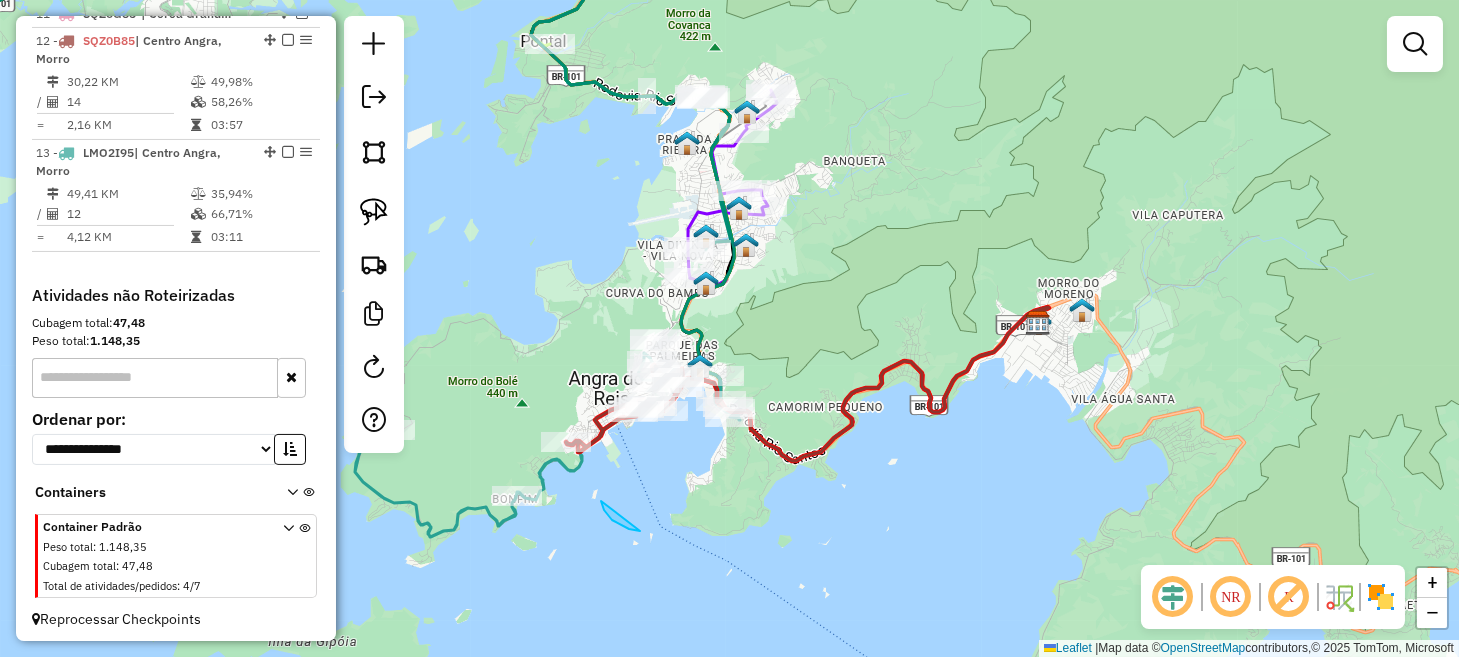 drag, startPoint x: 601, startPoint y: 501, endPoint x: 645, endPoint y: 531, distance: 53.25411 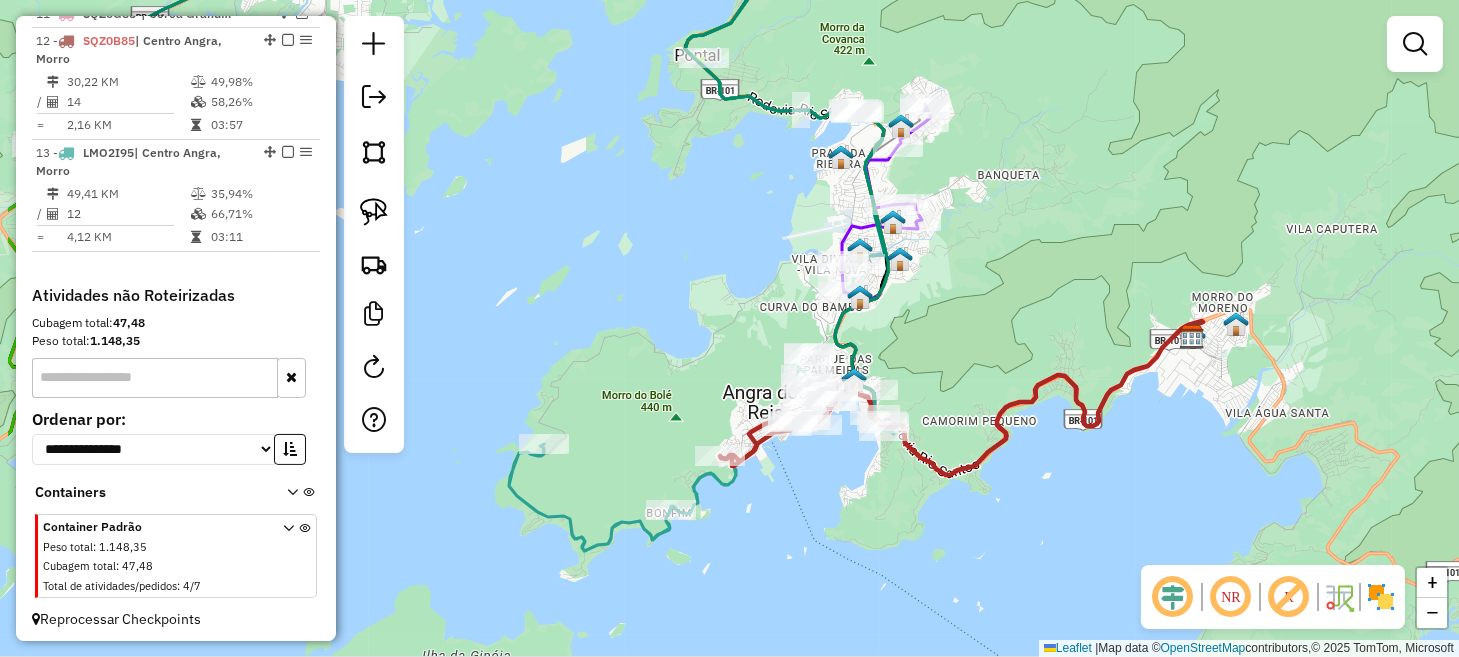 drag, startPoint x: 634, startPoint y: 508, endPoint x: 788, endPoint y: 522, distance: 154.63506 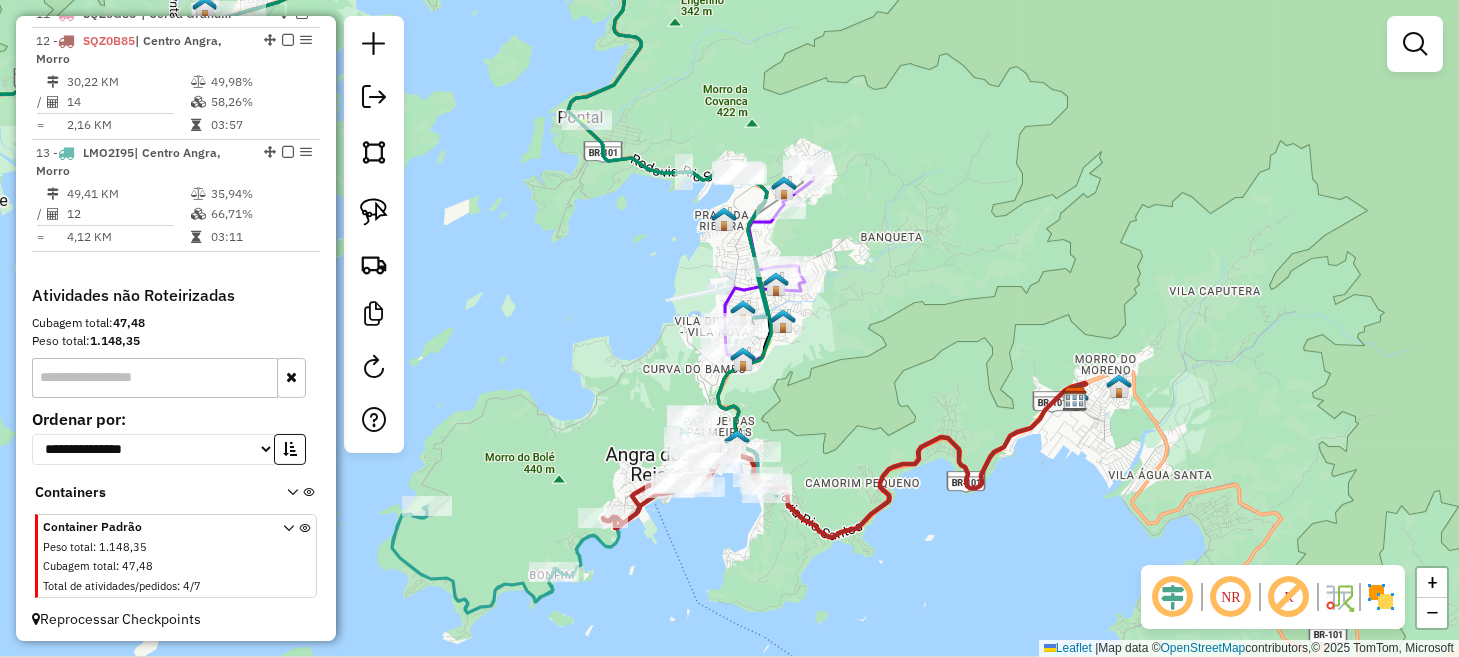 drag, startPoint x: 933, startPoint y: 295, endPoint x: 816, endPoint y: 357, distance: 132.41223 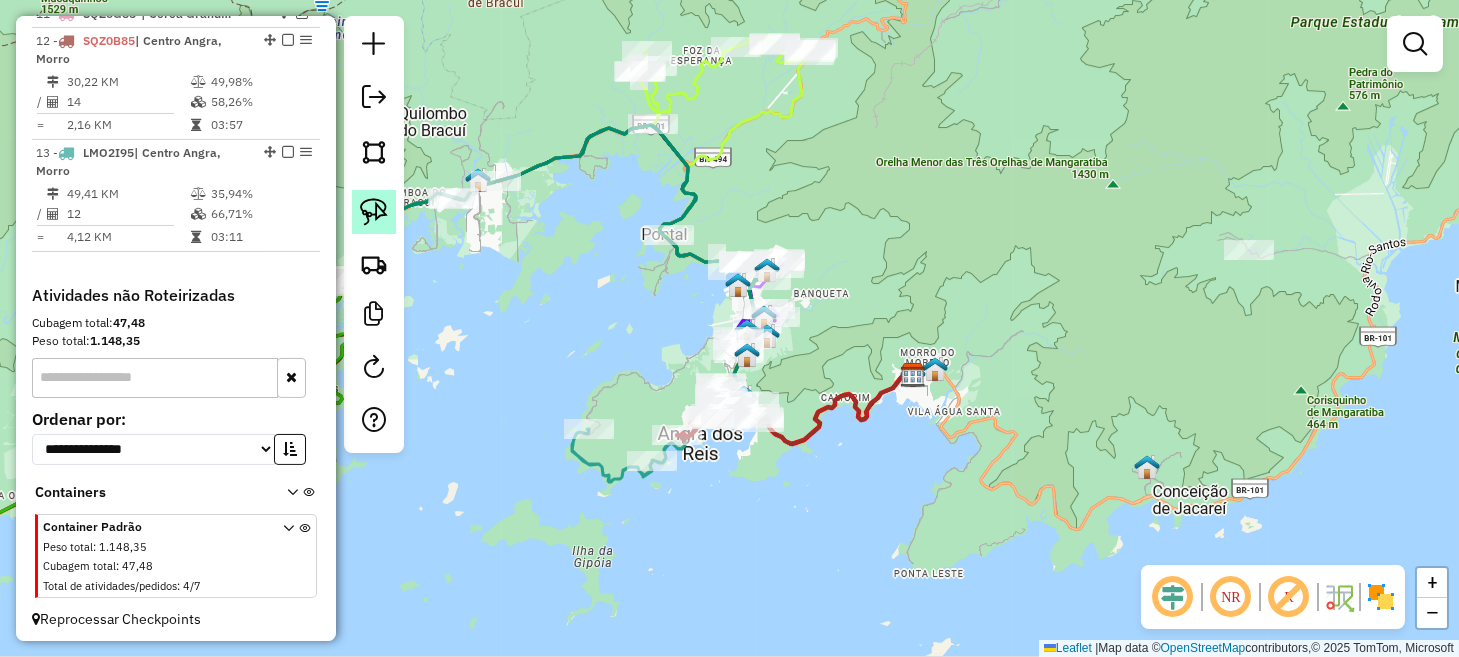 click 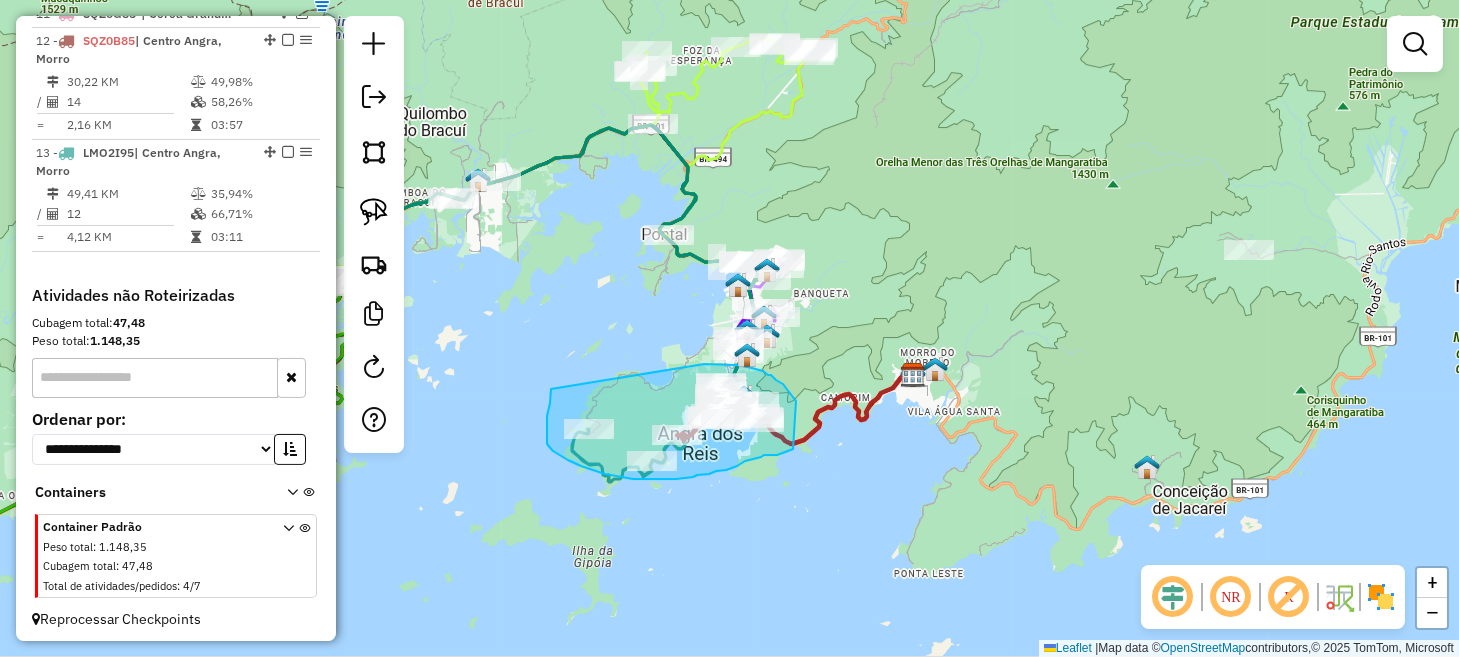 drag, startPoint x: 551, startPoint y: 390, endPoint x: 691, endPoint y: 362, distance: 142.77255 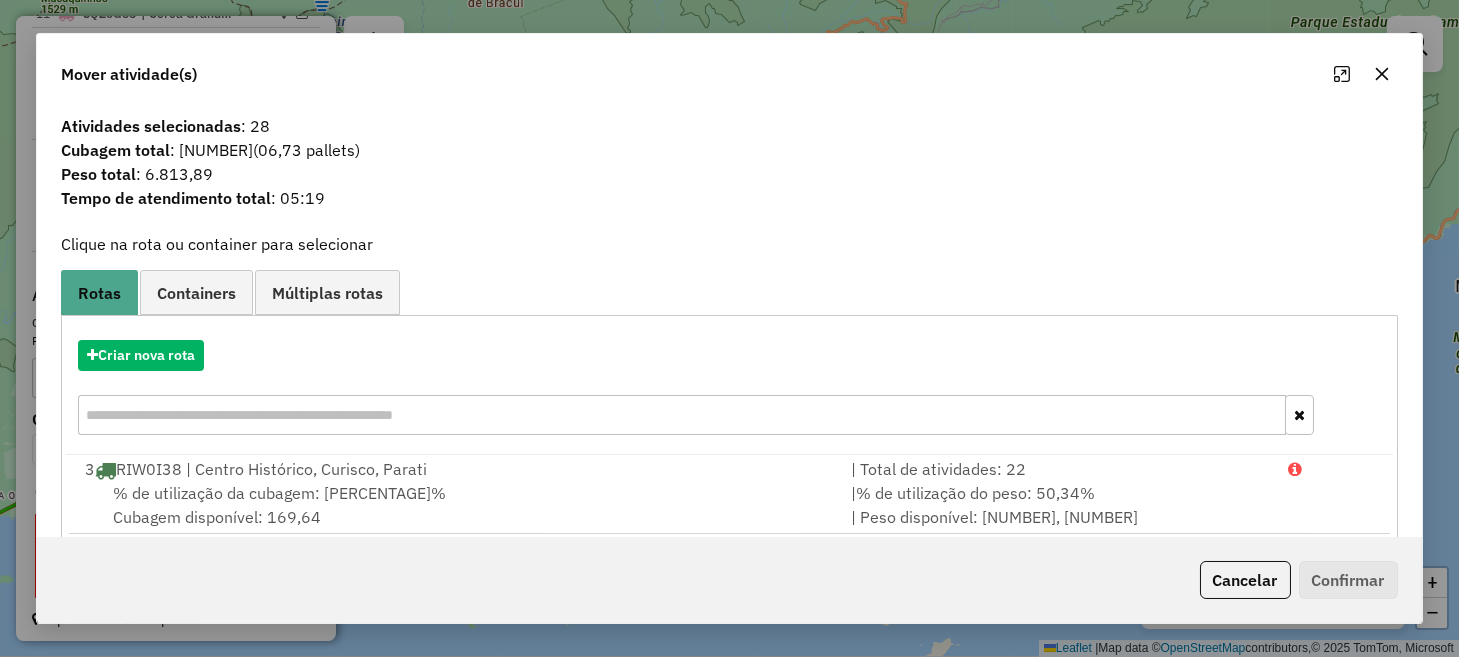 scroll, scrollTop: 165, scrollLeft: 0, axis: vertical 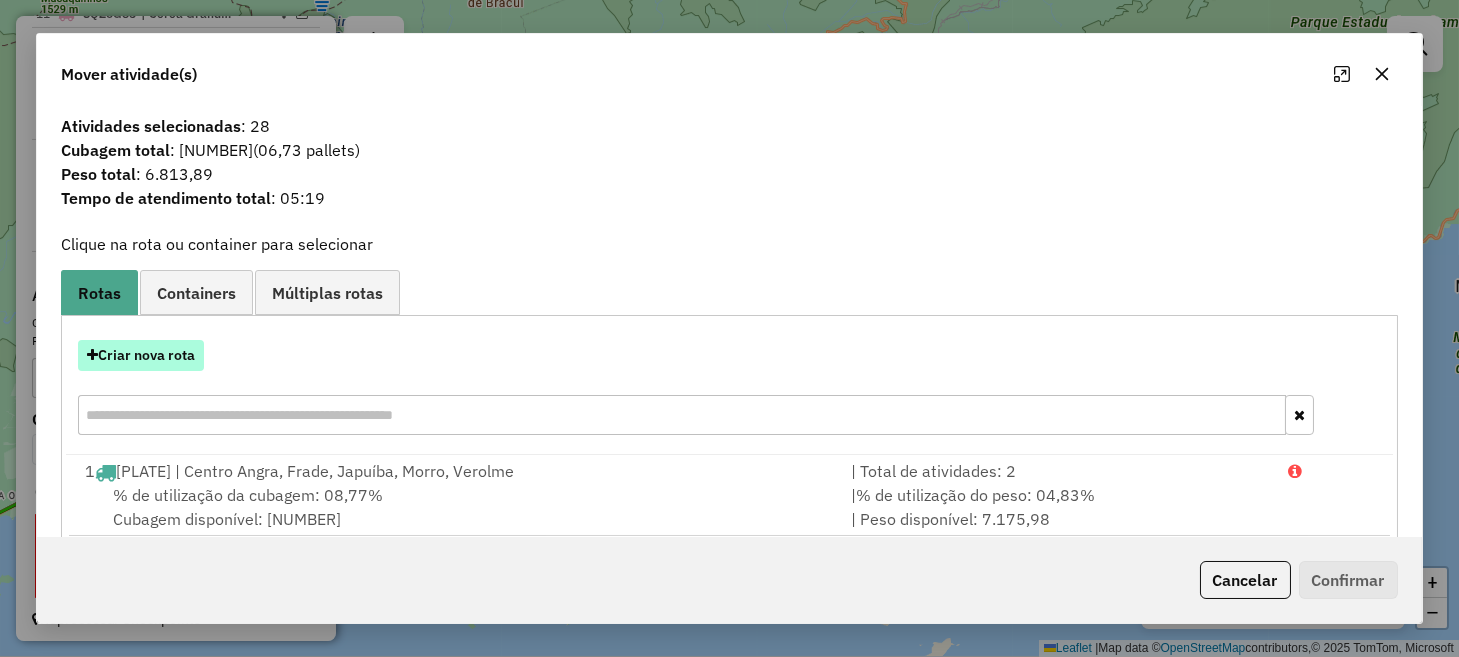 click on "Criar nova rota" at bounding box center [141, 355] 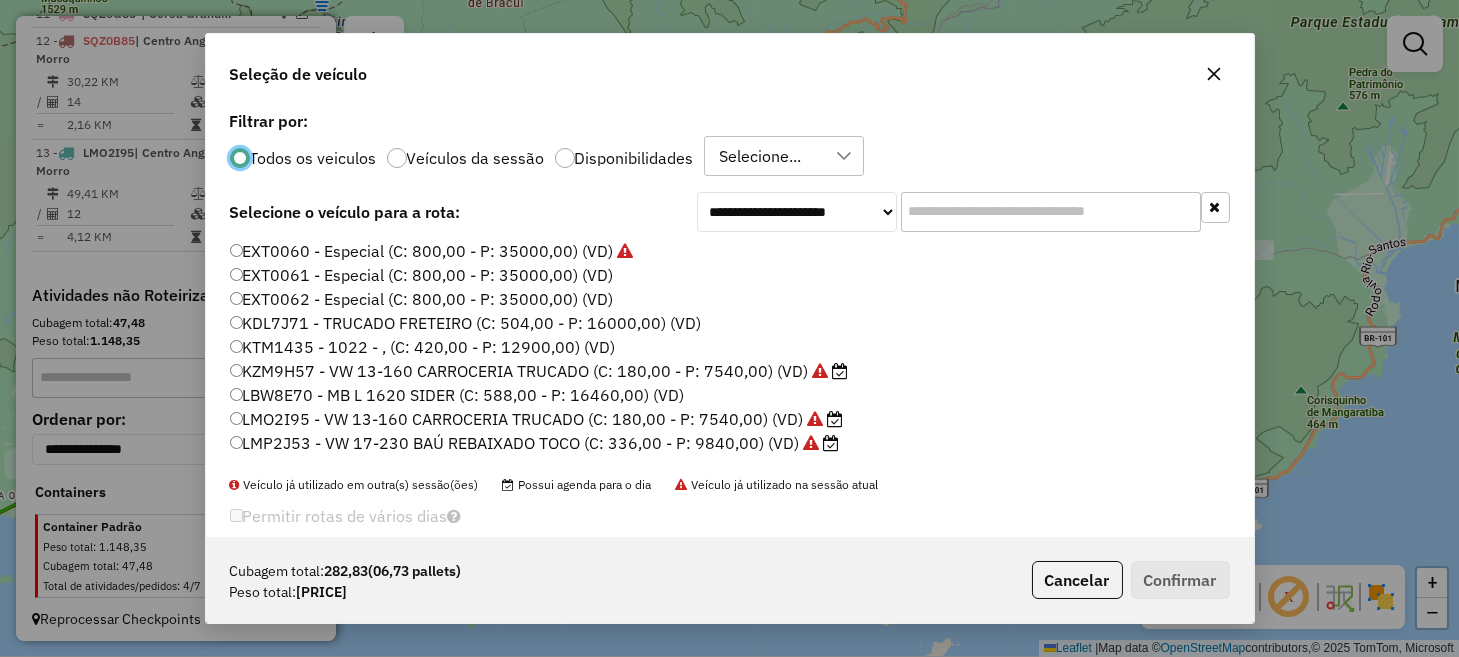 scroll, scrollTop: 10, scrollLeft: 6, axis: both 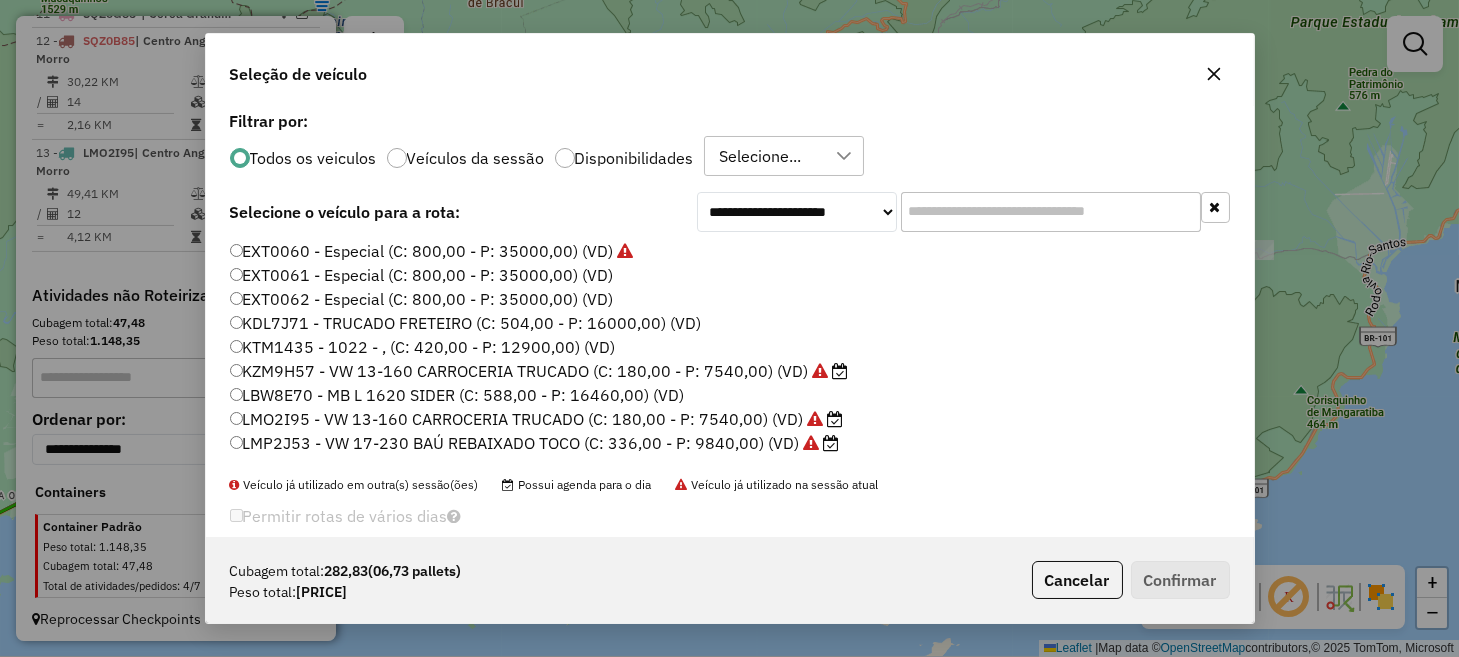 click on "LMO2I95 -  VW 13-160 CARROCERIA TRUCADO (C: 180,00 - P: 7540,00) (VD)" 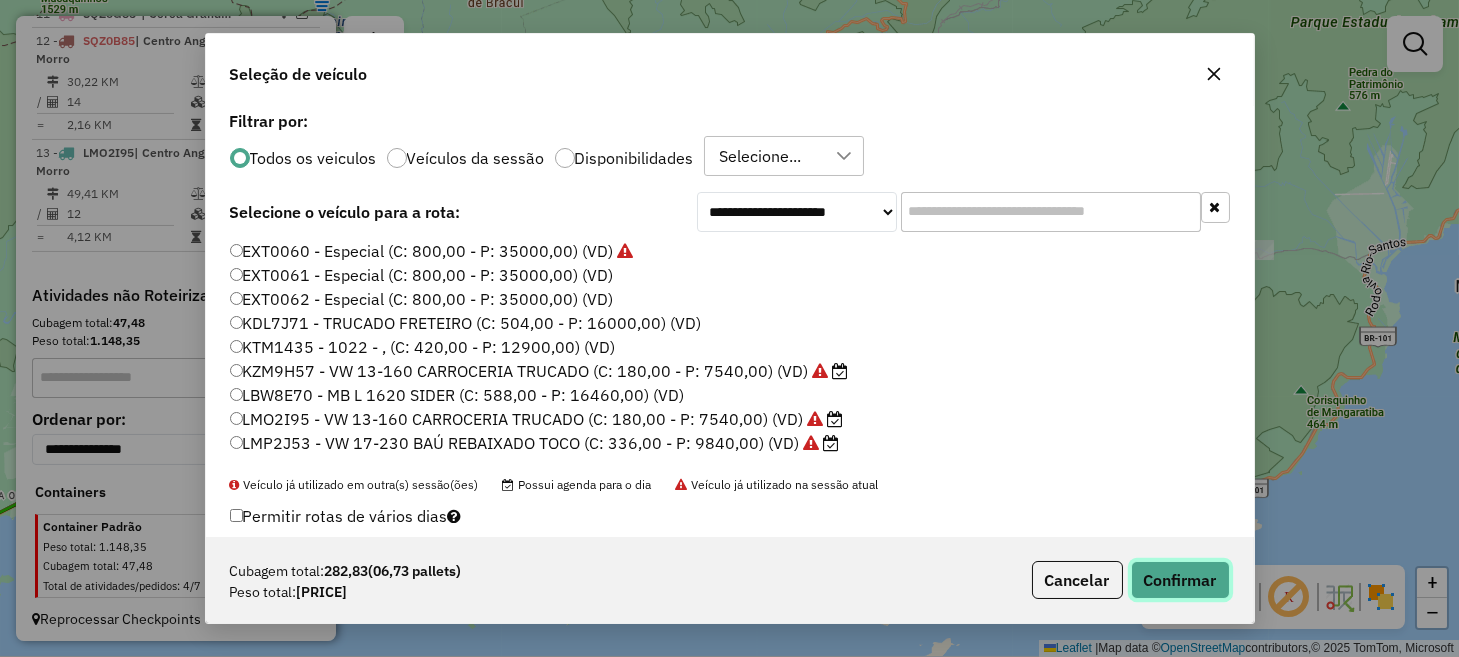 click on "Confirmar" 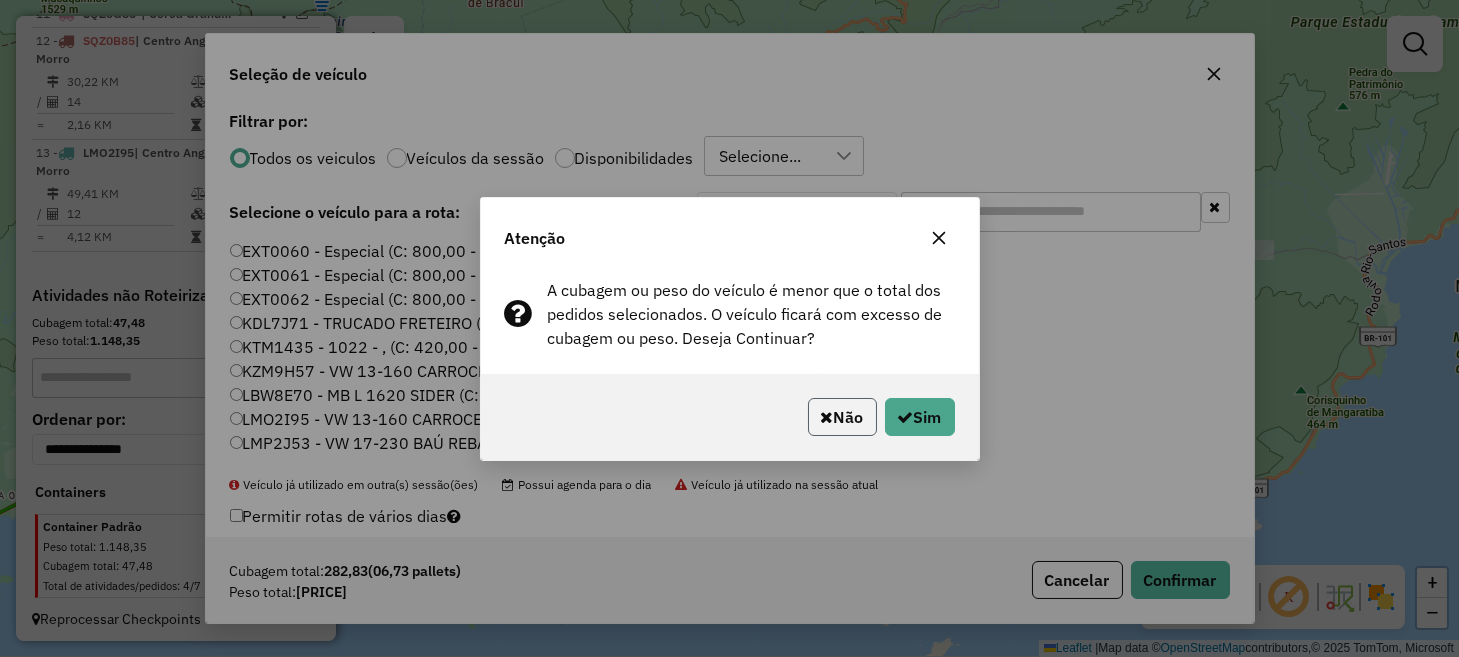 click on "Não" 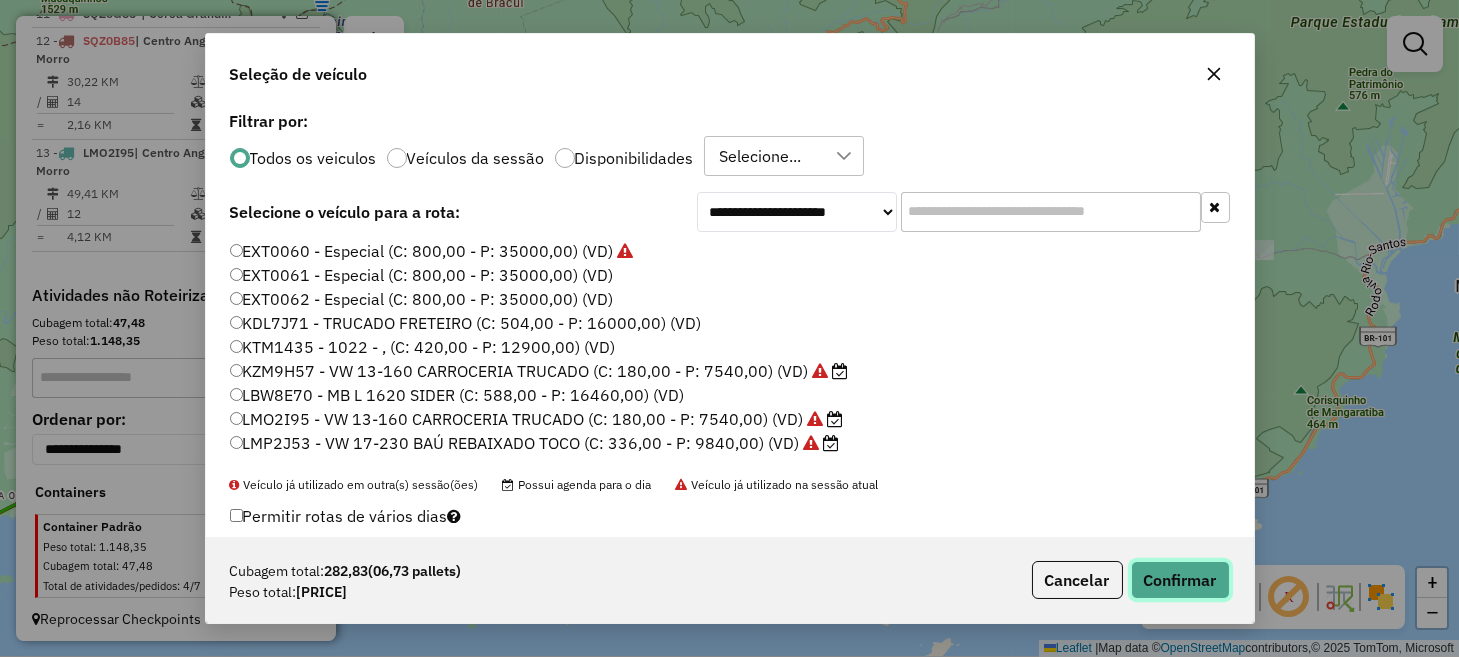 click on "Confirmar" 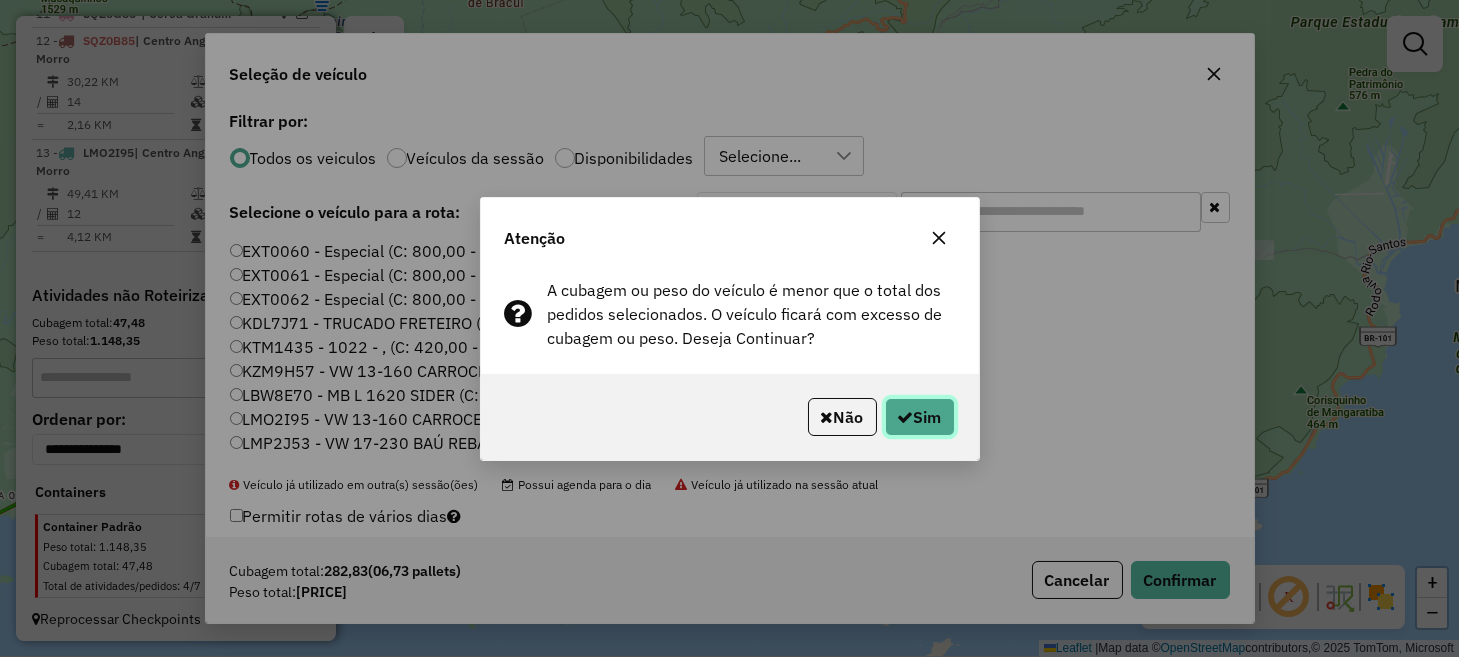 click on "Sim" 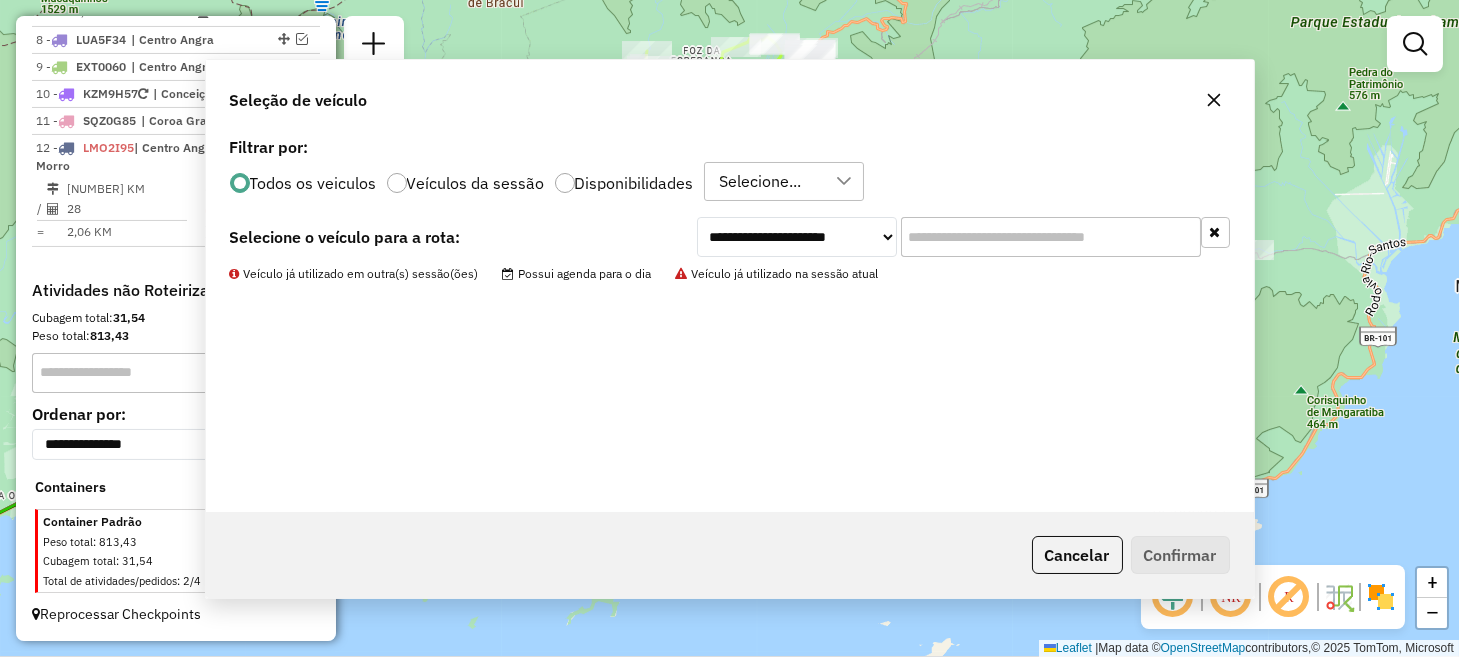 scroll, scrollTop: 1488, scrollLeft: 0, axis: vertical 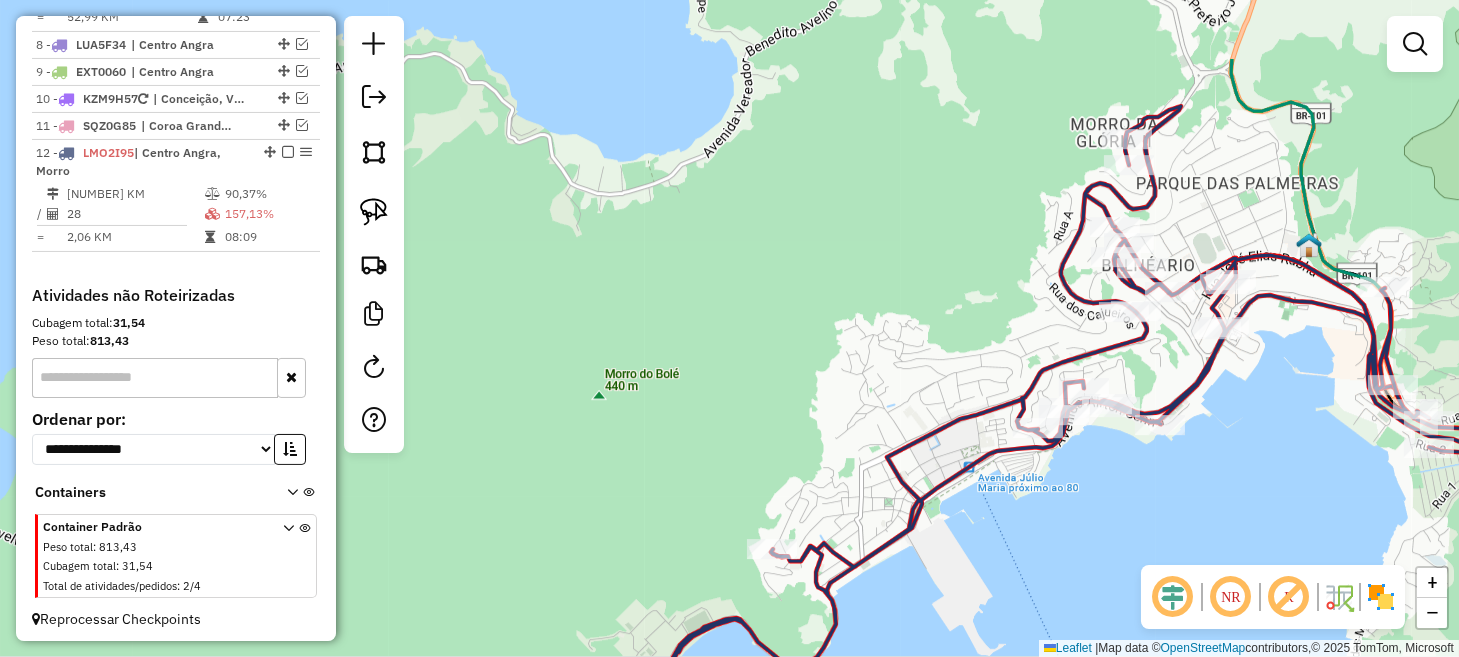 drag, startPoint x: 569, startPoint y: 495, endPoint x: 1127, endPoint y: 620, distance: 571.8295 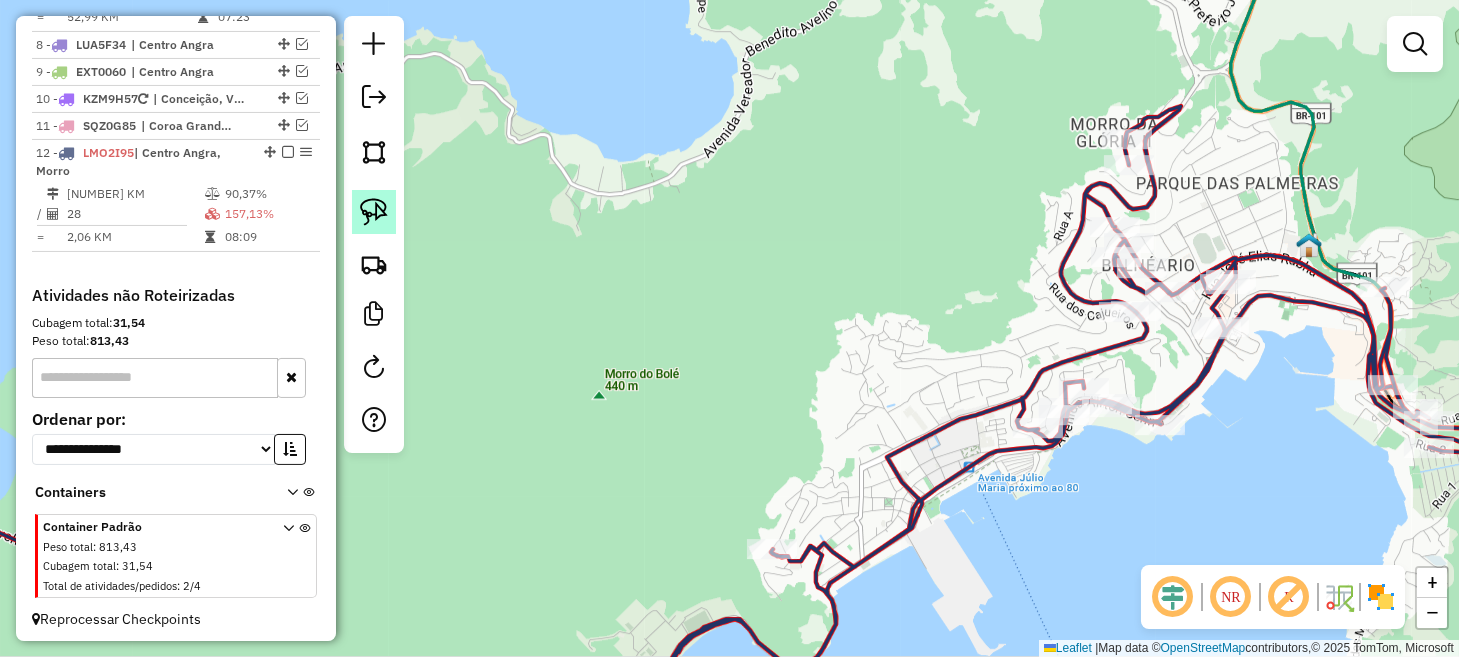 click 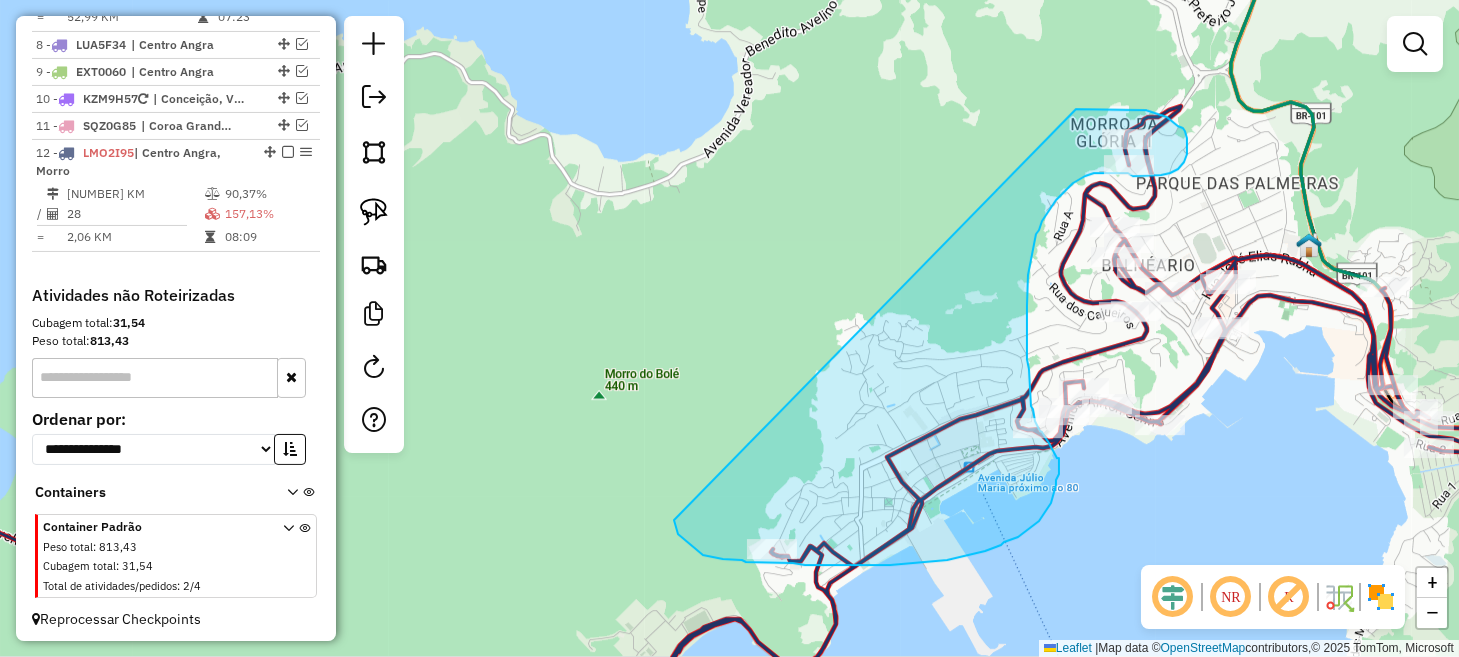 drag, startPoint x: 674, startPoint y: 521, endPoint x: 1052, endPoint y: 109, distance: 559.1315 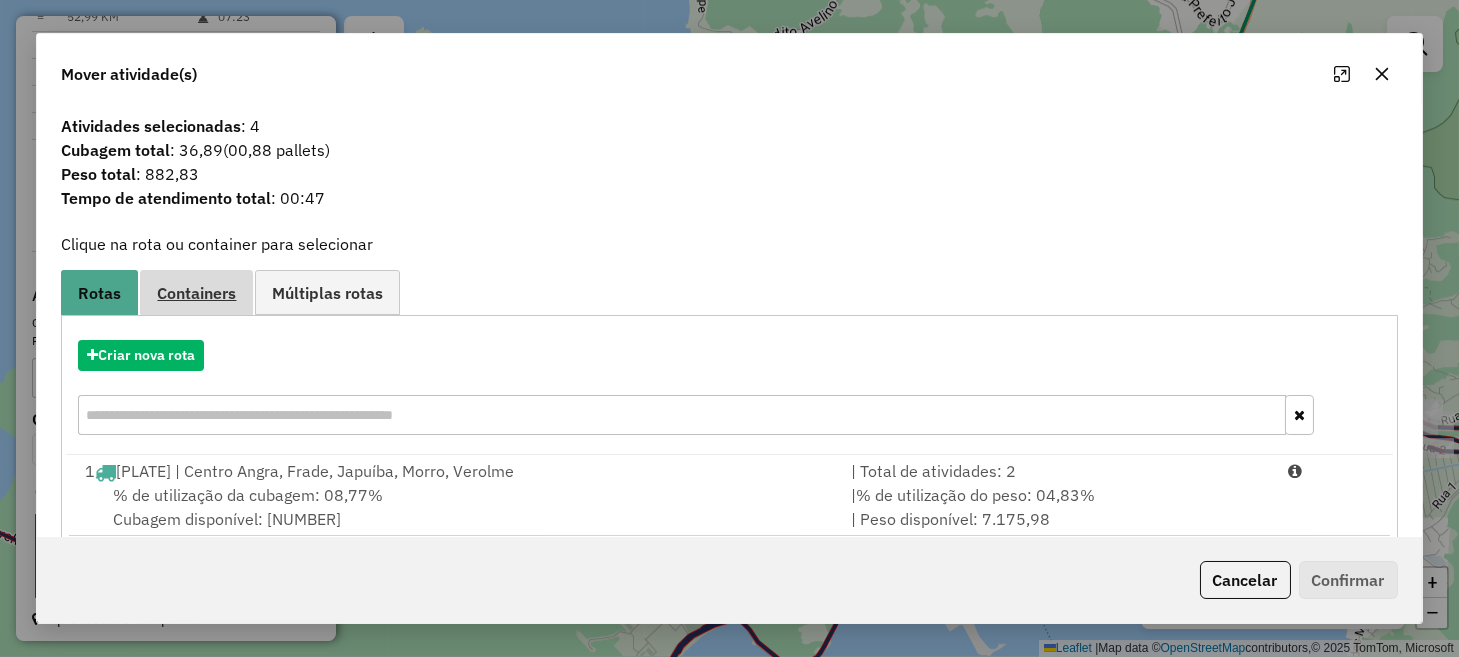 click on "Containers" at bounding box center (196, 292) 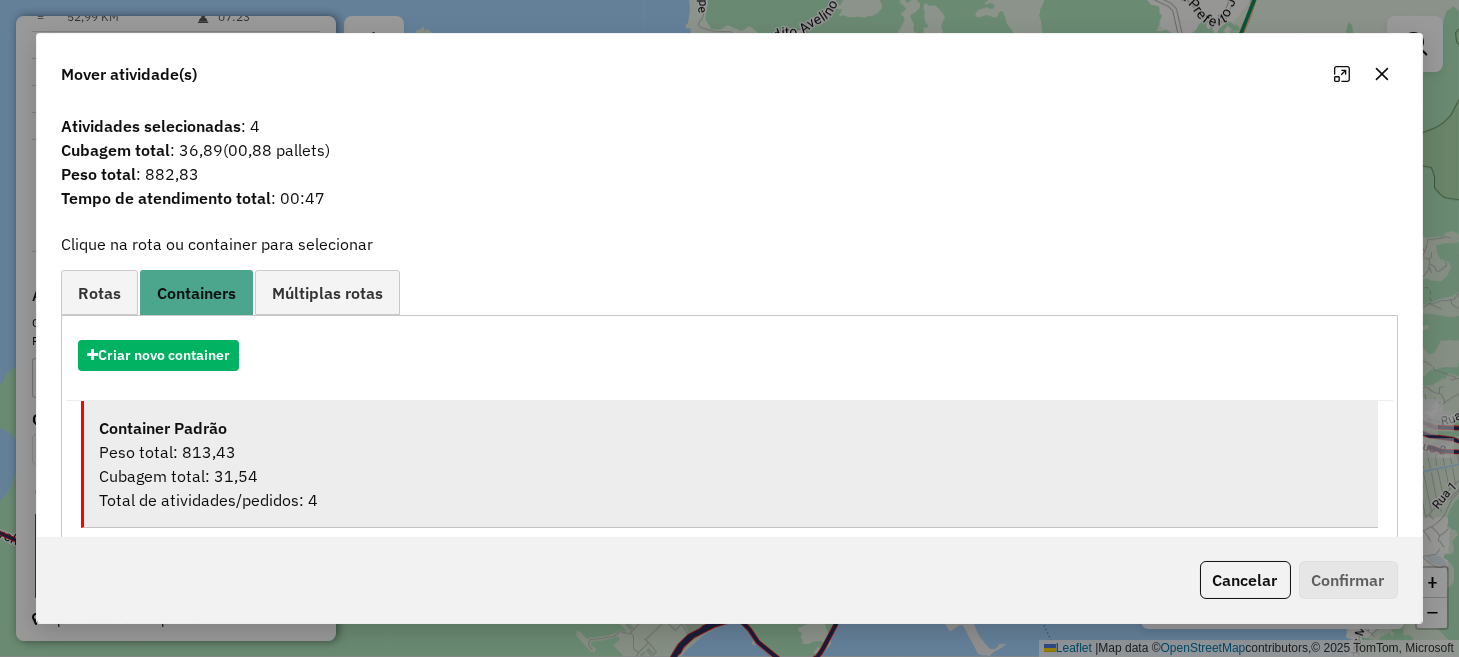 click on "Peso total: 813,43" at bounding box center (730, 452) 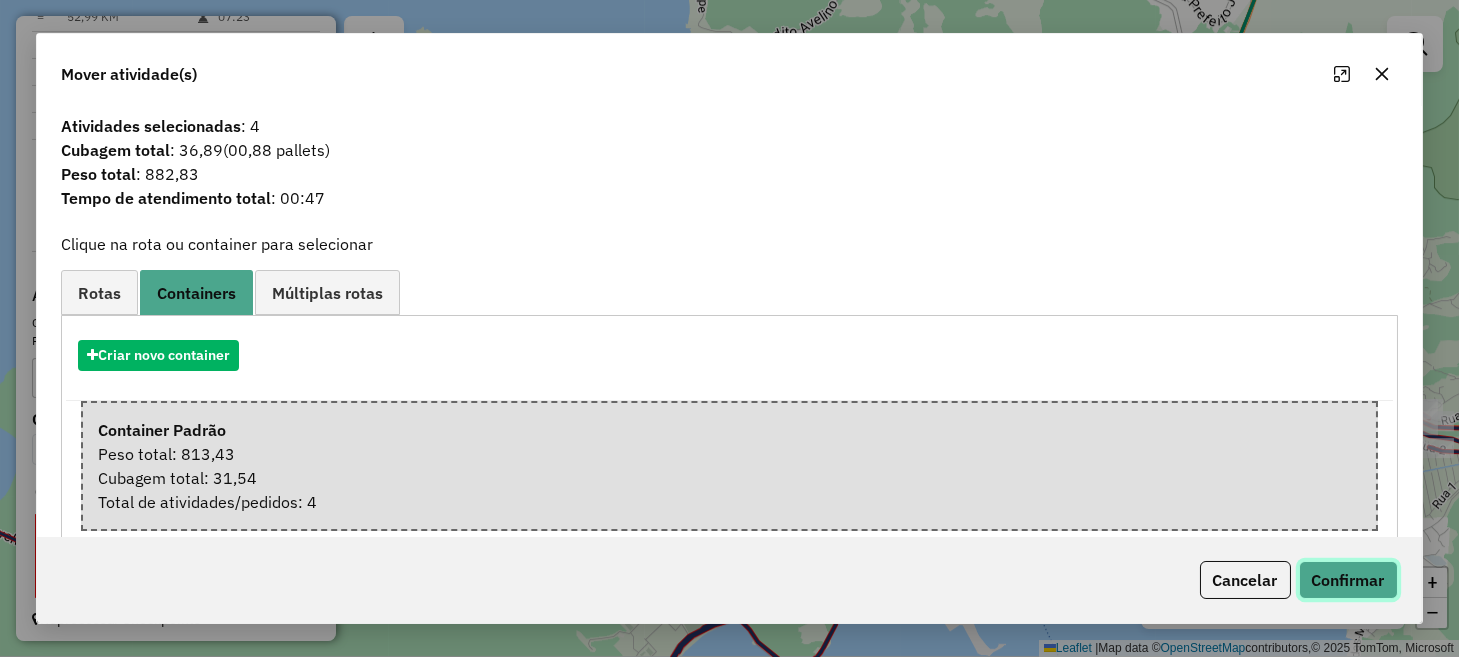 click on "Confirmar" 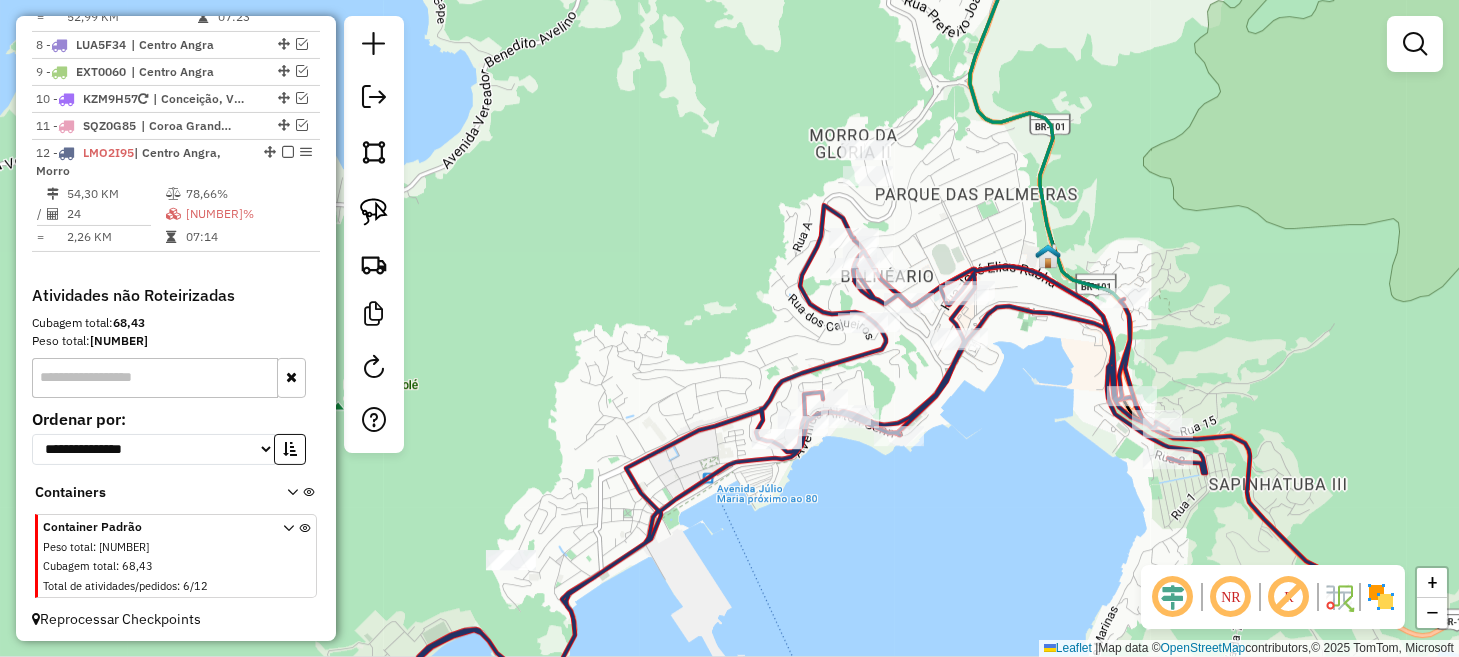 drag, startPoint x: 1058, startPoint y: 487, endPoint x: 710, endPoint y: 509, distance: 348.6947 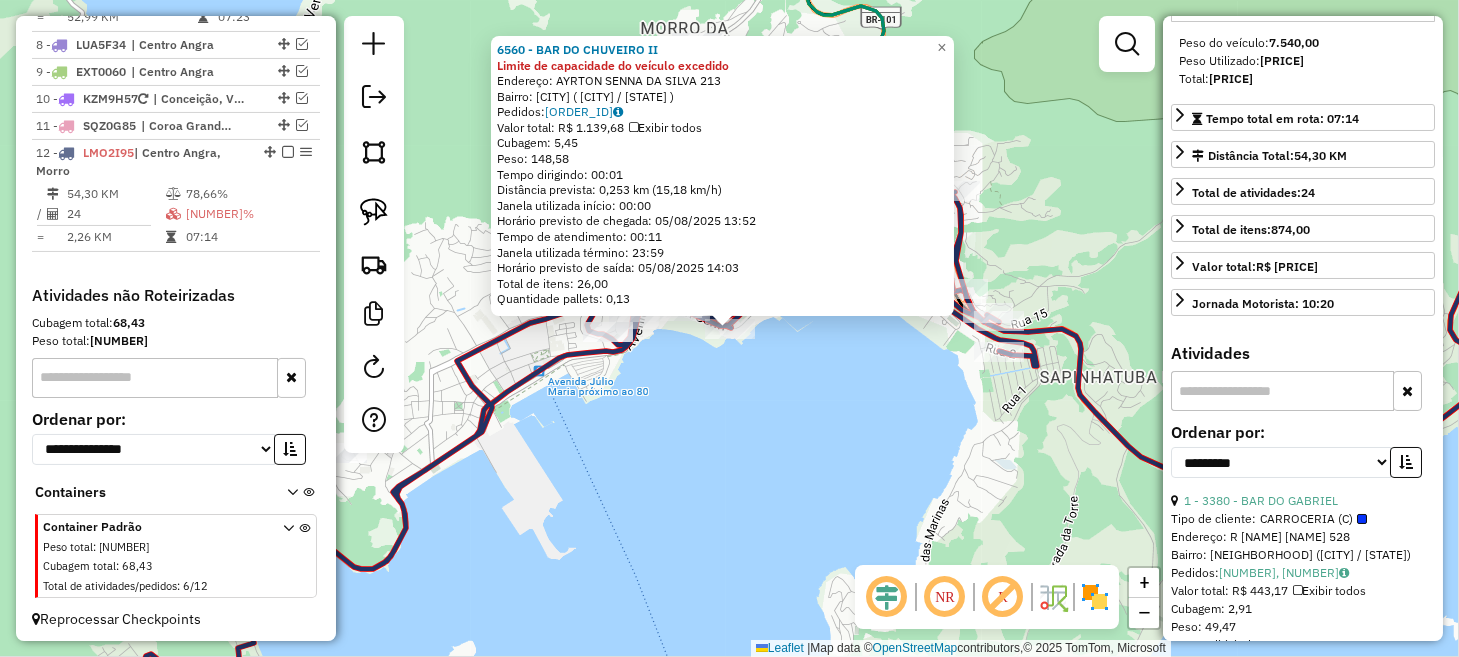 scroll, scrollTop: 400, scrollLeft: 0, axis: vertical 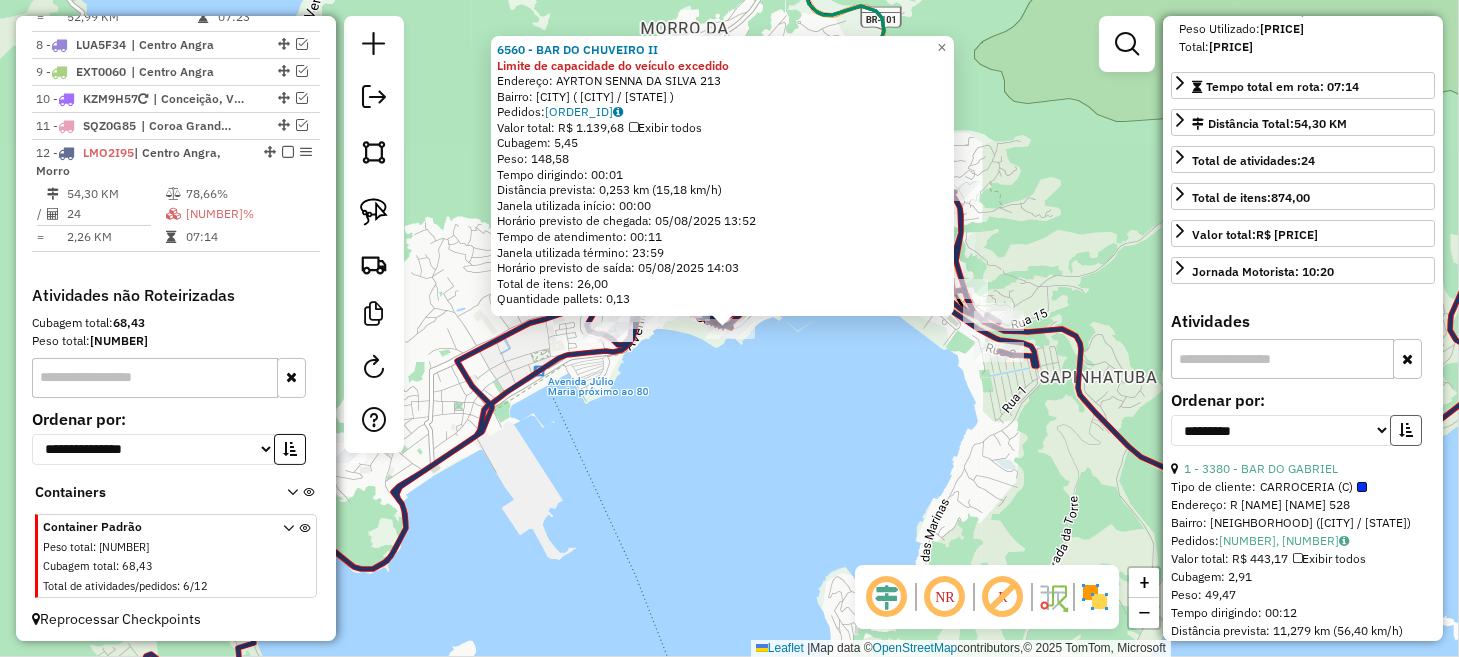 click at bounding box center [1406, 430] 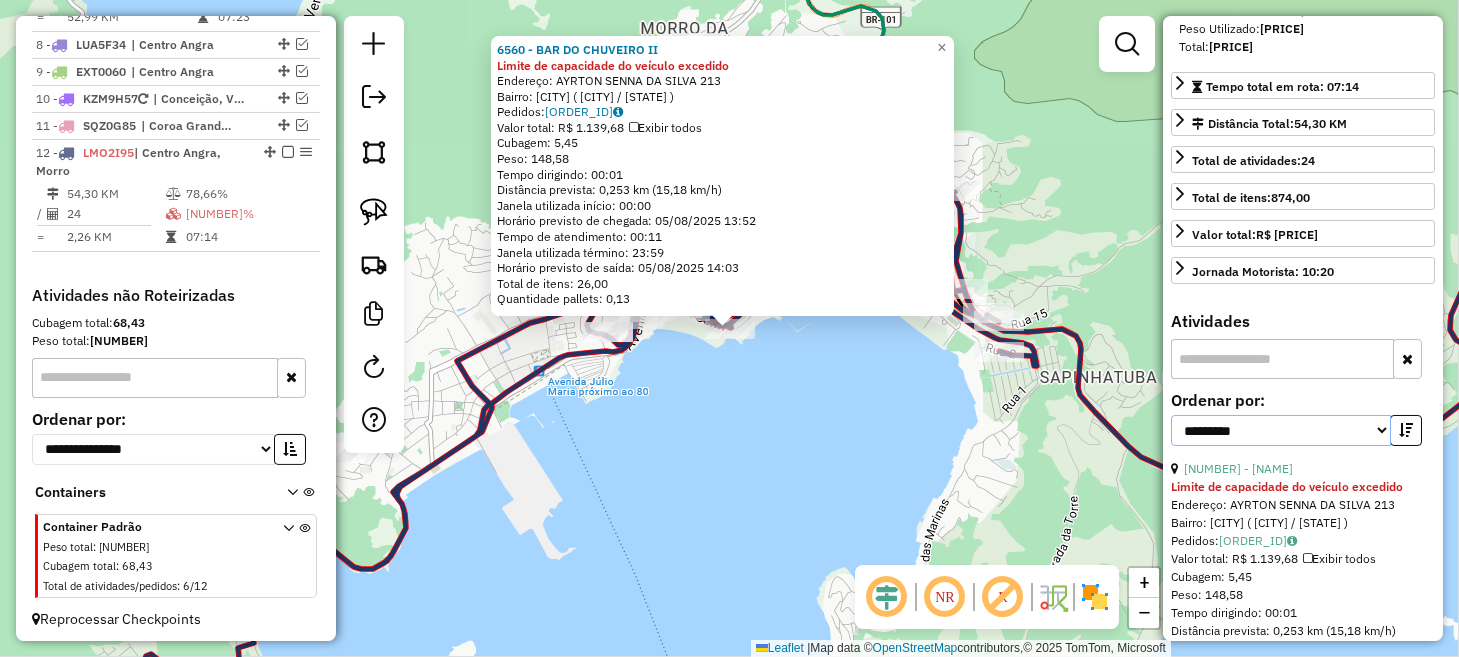 click on "**********" at bounding box center (1281, 430) 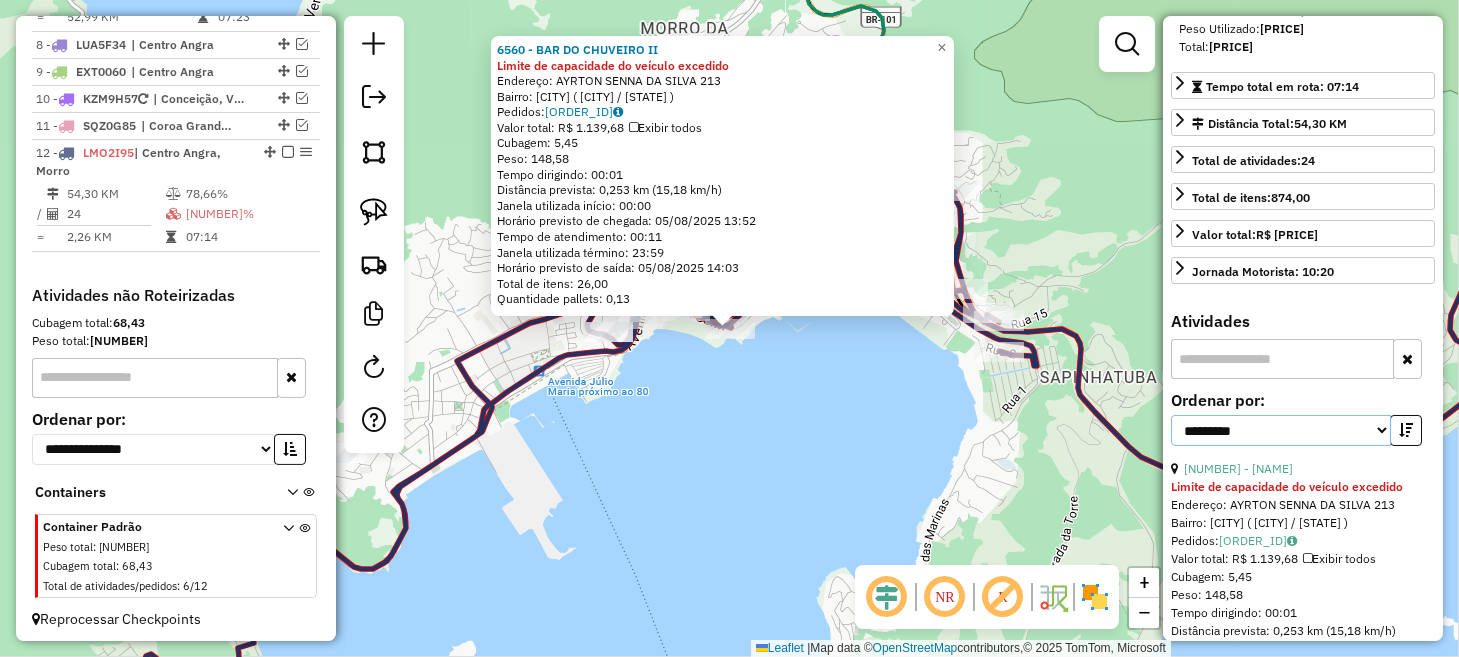 select on "*********" 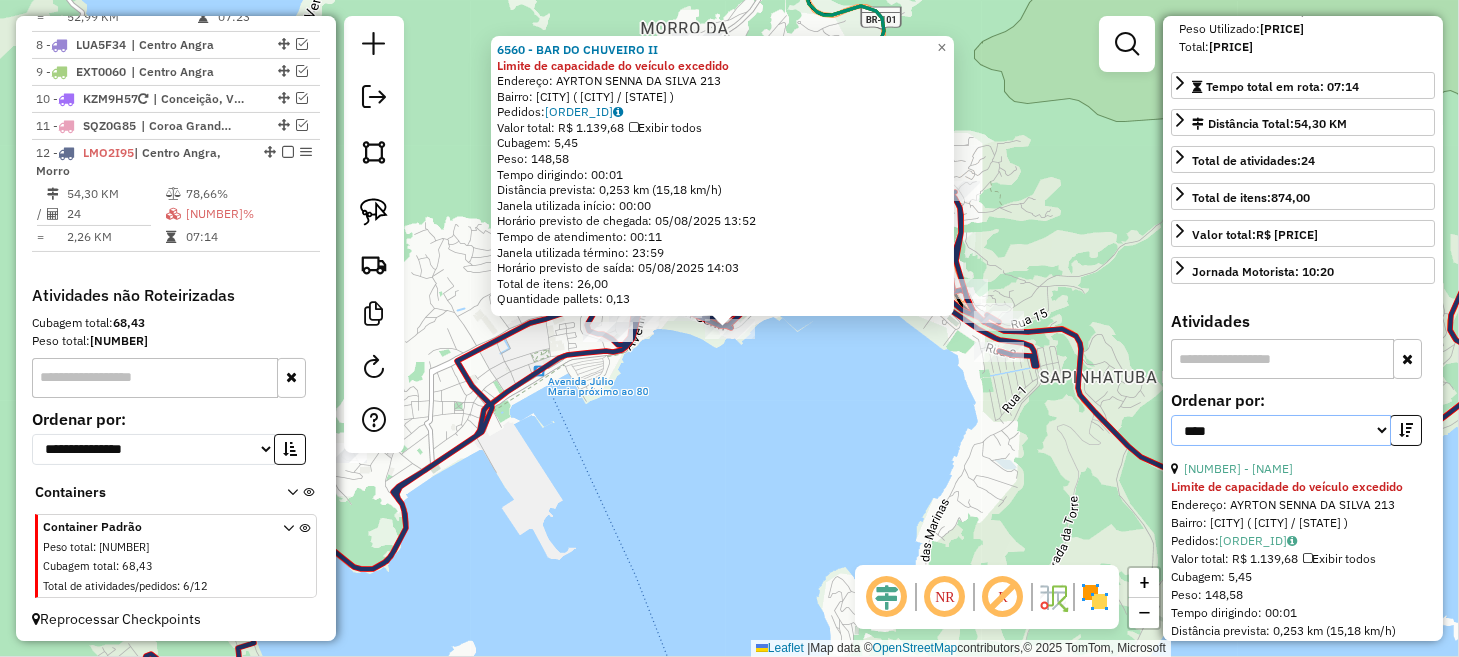 click on "**********" at bounding box center (1281, 430) 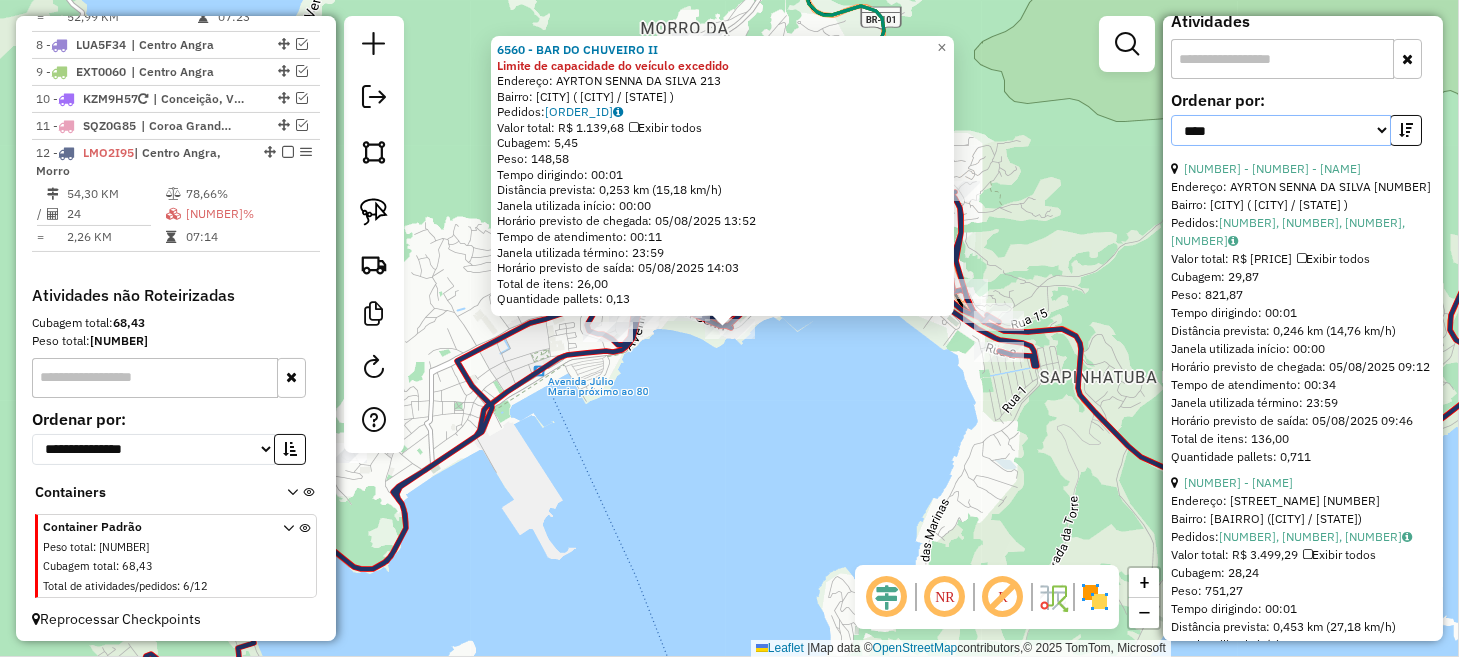 scroll, scrollTop: 800, scrollLeft: 0, axis: vertical 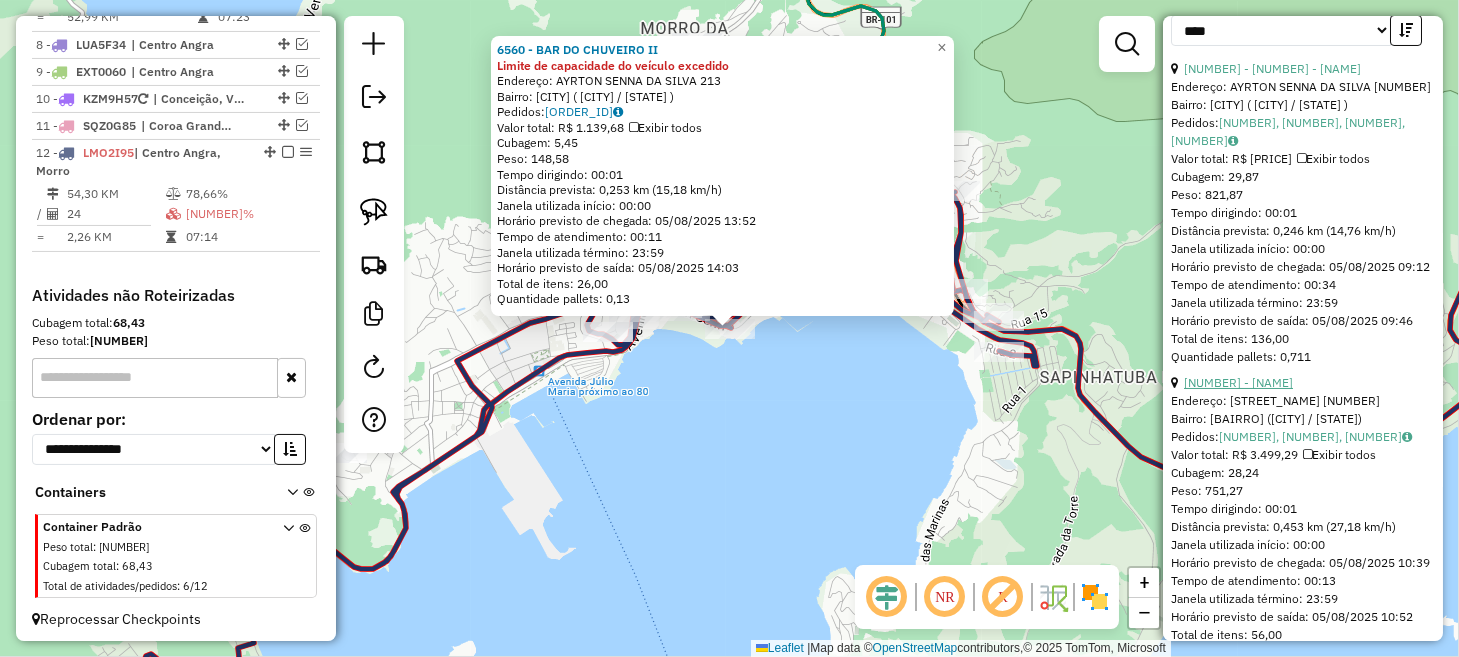 click on "14 - 10865 - FRANCISCA DANIELA" at bounding box center (1238, 382) 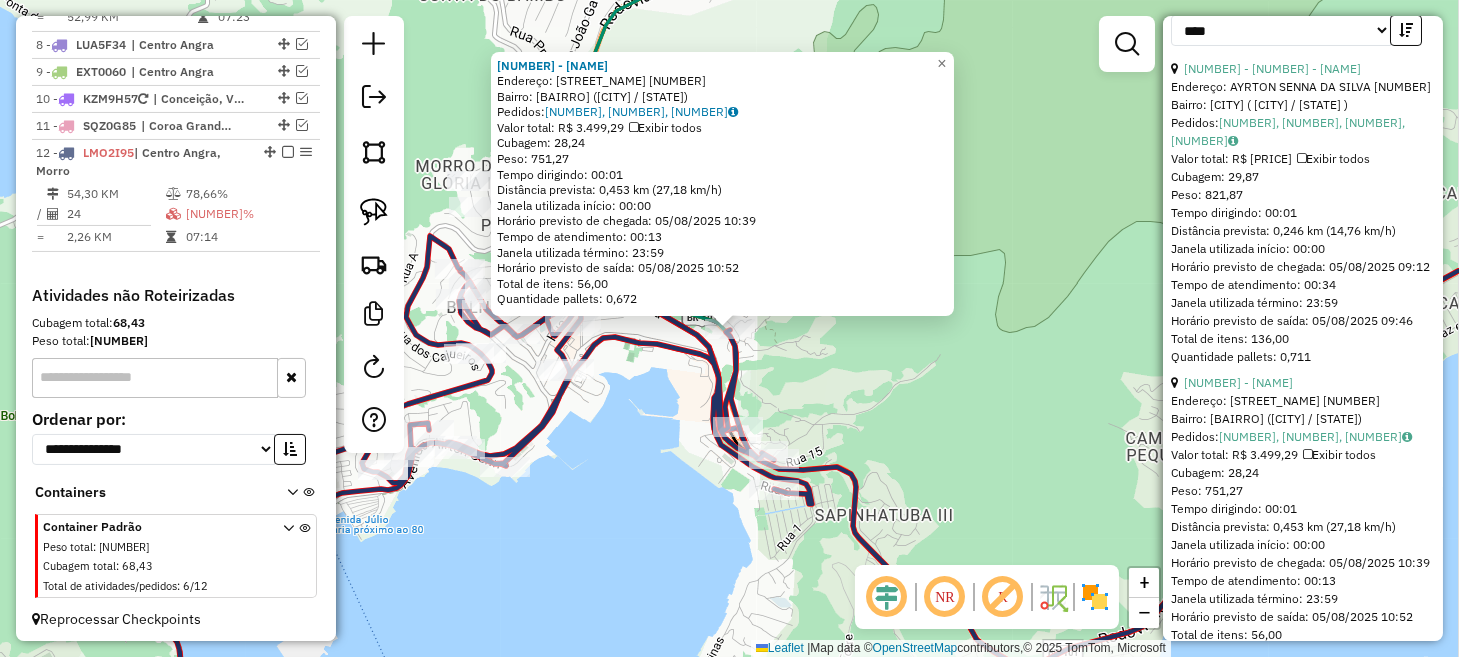 click on "10865 - FRANCISCA DANIELA  Endereço:  ROD PROCURADOR HAROLDO FERNAND 179   Bairro: SAPINHATUBA I (ANGRA DOS REIS / RJ)   Pedidos:  04858274, 04858275, 04858426   Valor total: R$ 3.499,29   Exibir todos   Cubagem: 28,24  Peso: 751,27  Tempo dirigindo: 00:01   Distância prevista: 0,453 km (27,18 km/h)   Janela utilizada início: 00:00   Horário previsto de chegada: 05/08/2025 10:39   Tempo de atendimento: 00:13   Janela utilizada término: 23:59   Horário previsto de saída: 05/08/2025 10:52   Total de itens: 56,00   Quantidade pallets: 0,672  × Janela de atendimento Grade de atendimento Capacidade Transportadoras Veículos Cliente Pedidos  Rotas Selecione os dias de semana para filtrar as janelas de atendimento  Seg   Ter   Qua   Qui   Sex   Sáb   Dom  Informe o período da janela de atendimento: De: Até:  Filtrar exatamente a janela do cliente  Considerar janela de atendimento padrão  Selecione os dias de semana para filtrar as grades de atendimento  Seg   Ter   Qua   Qui   Sex   Sáb   Dom   De:  De:" 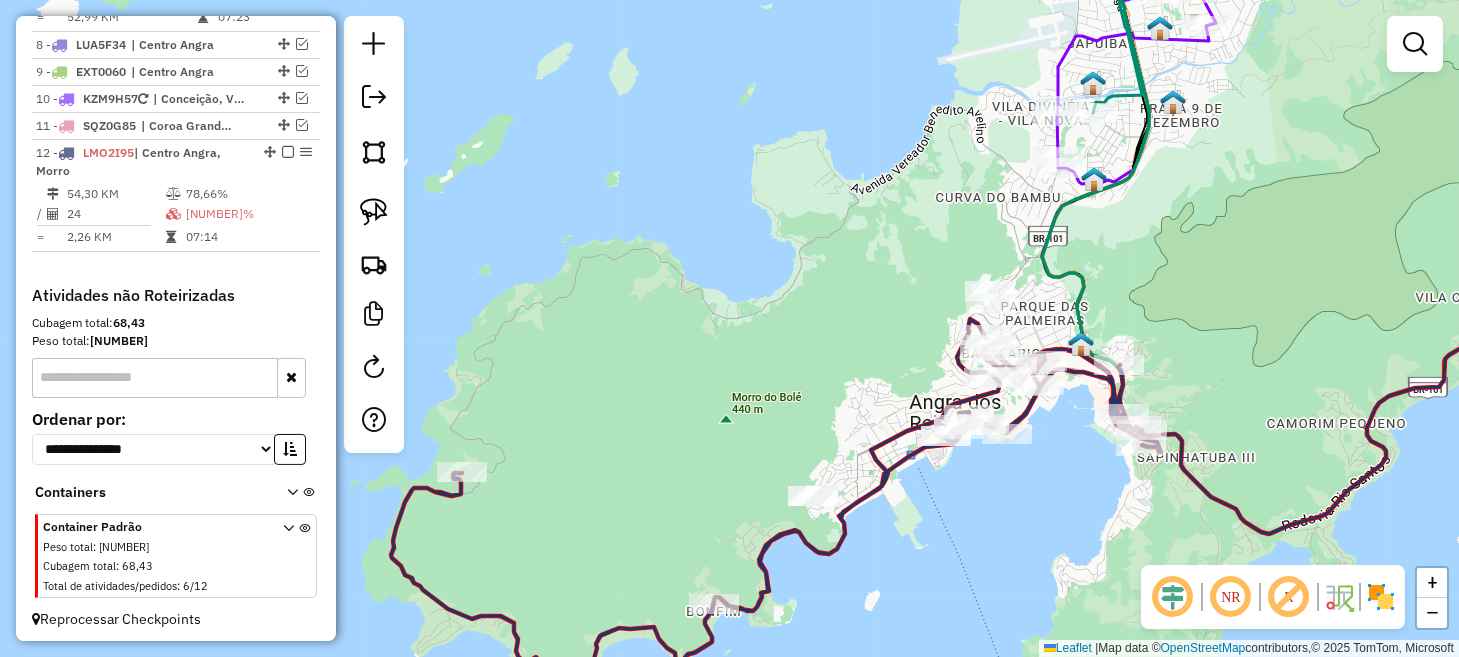 drag, startPoint x: 628, startPoint y: 522, endPoint x: 1052, endPoint y: 491, distance: 425.13174 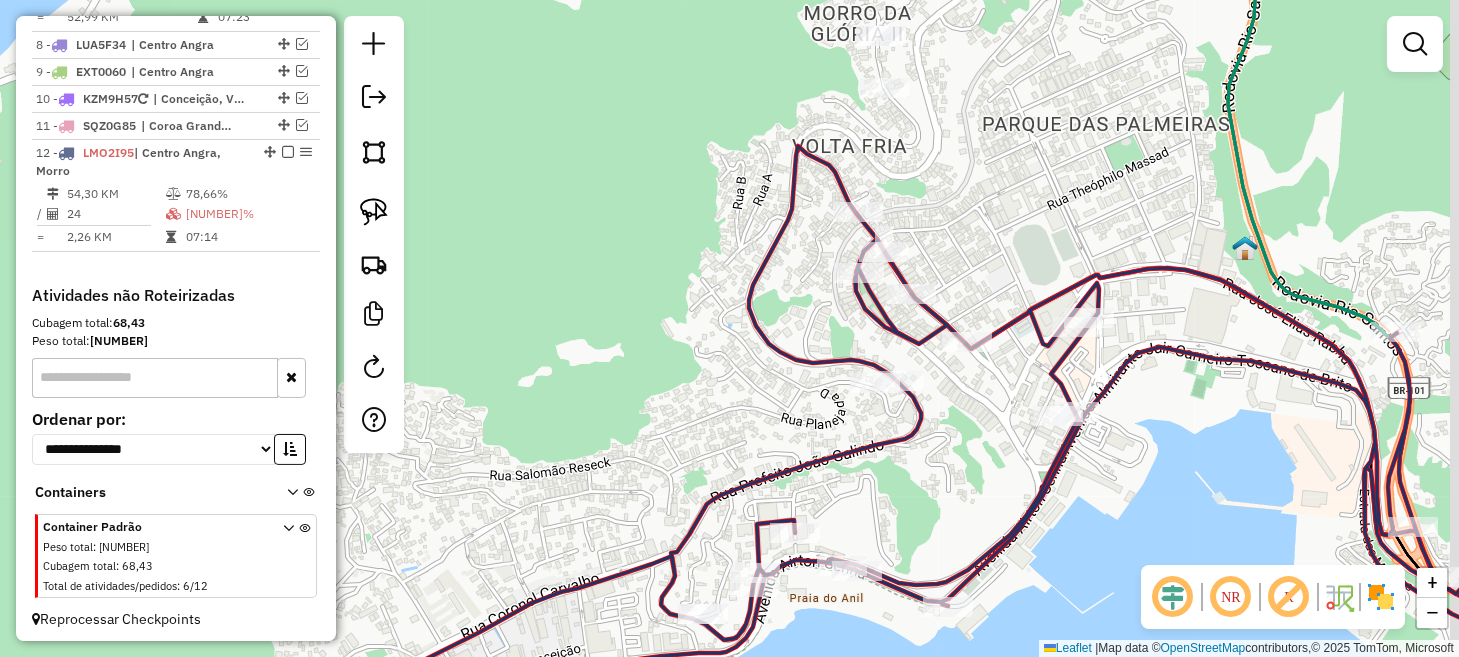 drag, startPoint x: 1057, startPoint y: 432, endPoint x: 795, endPoint y: 467, distance: 264.32745 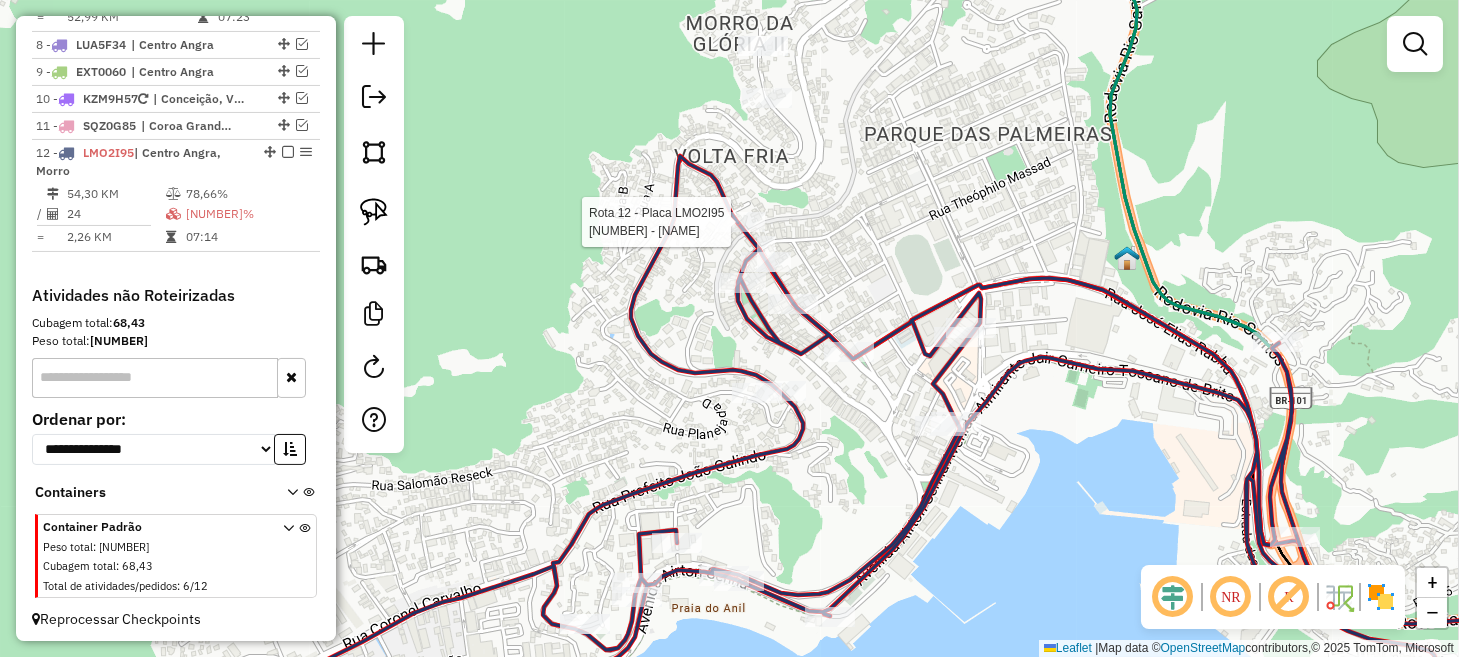 select on "*********" 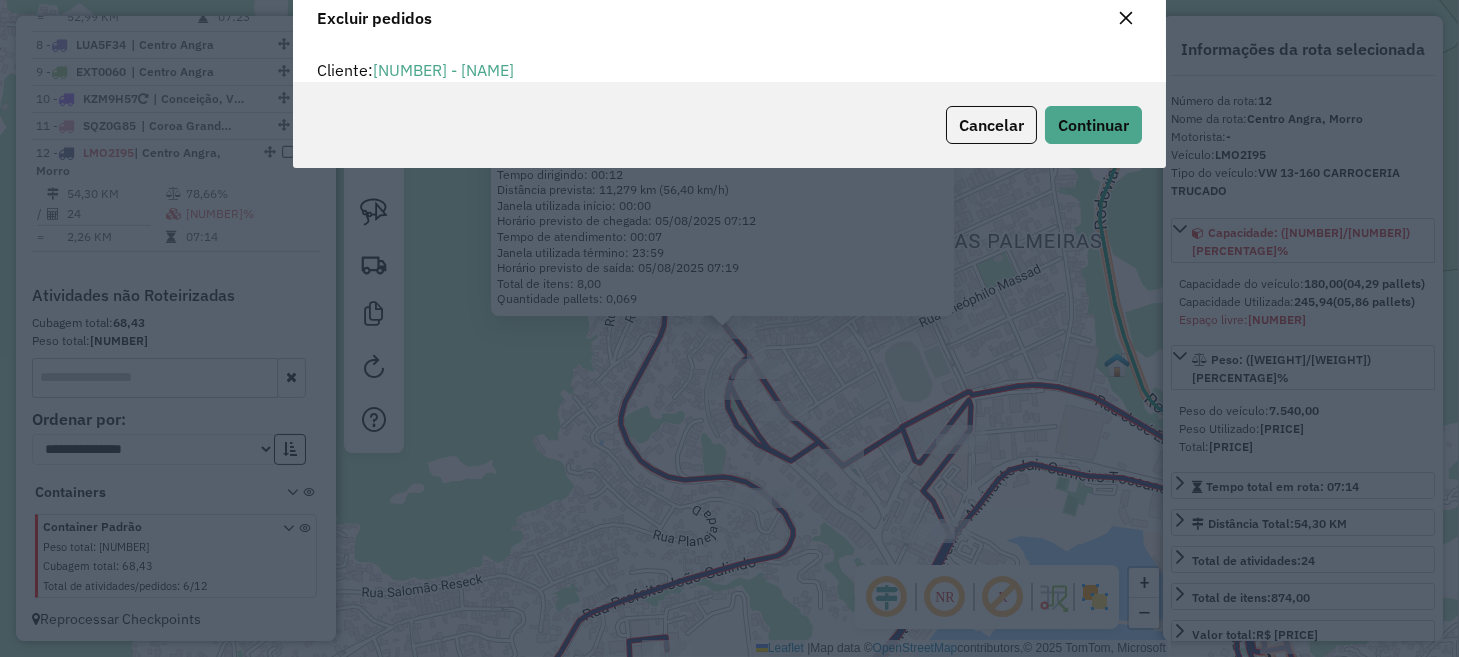 scroll, scrollTop: 81, scrollLeft: 0, axis: vertical 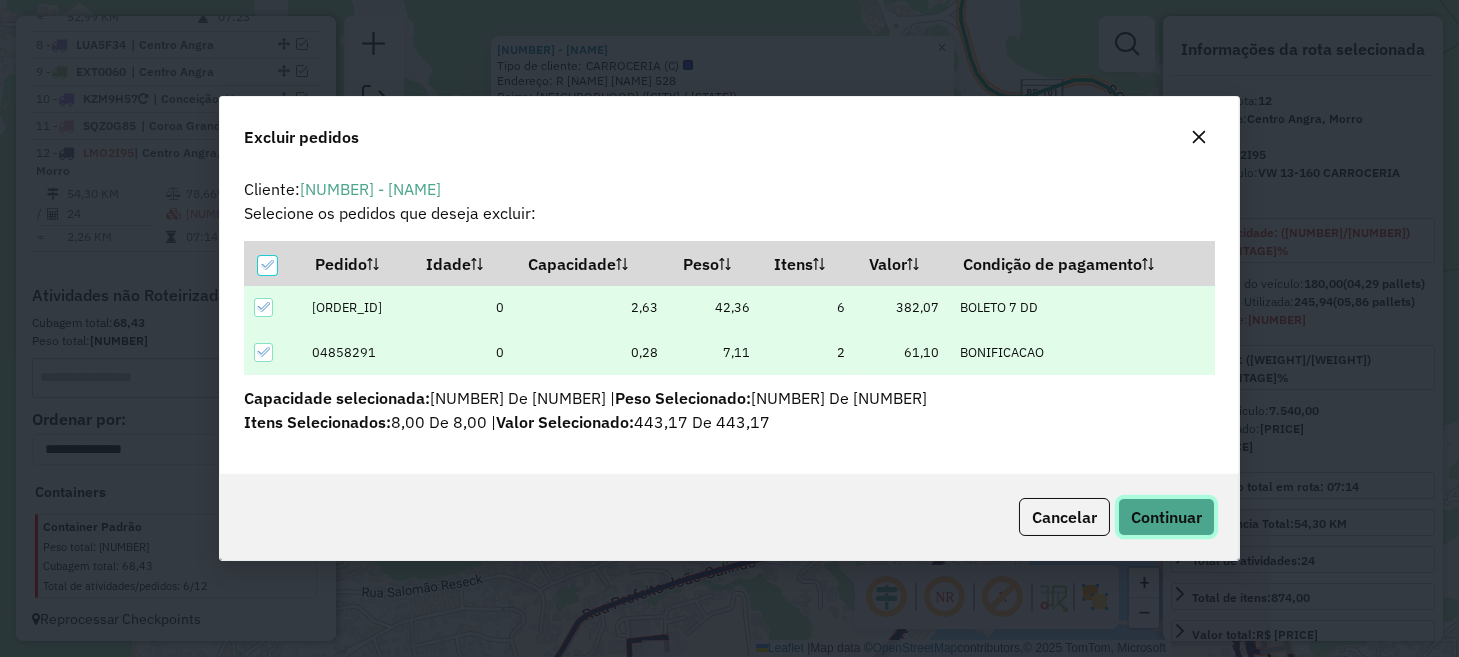 click on "Continuar" 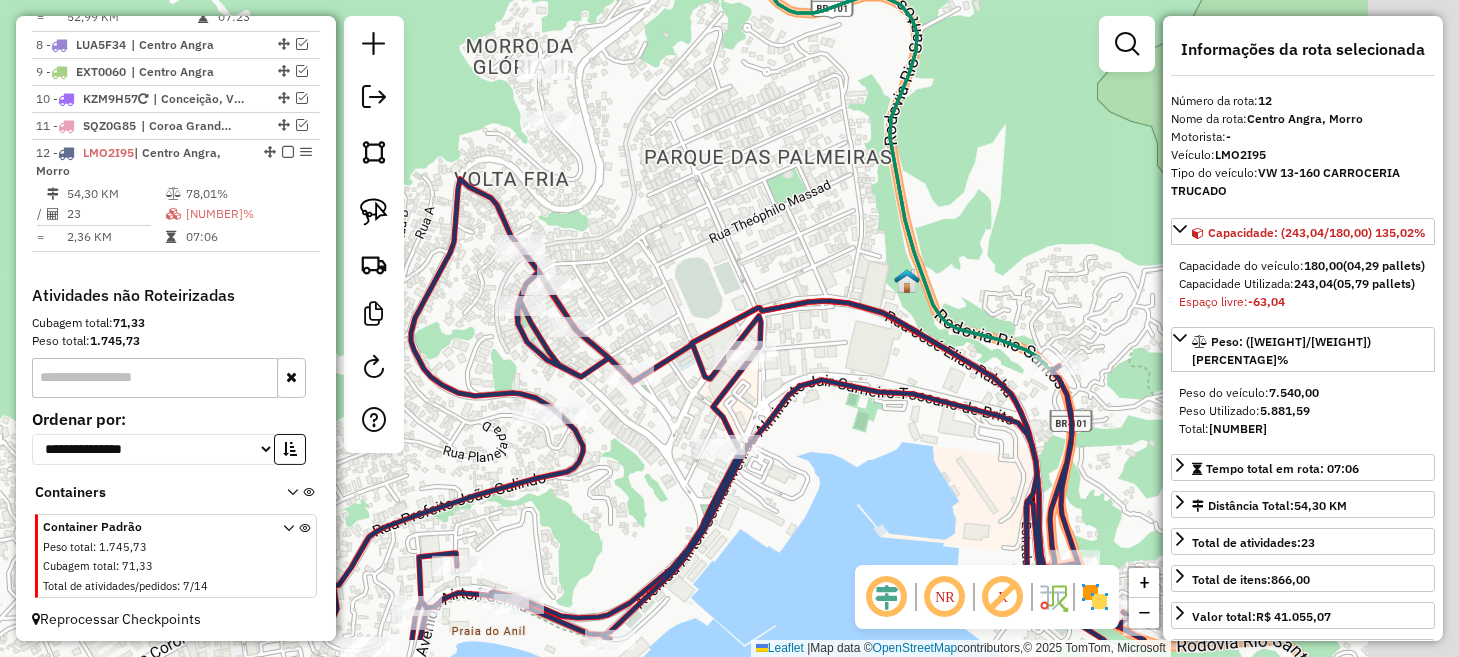 drag, startPoint x: 877, startPoint y: 299, endPoint x: 420, endPoint y: 128, distance: 487.94467 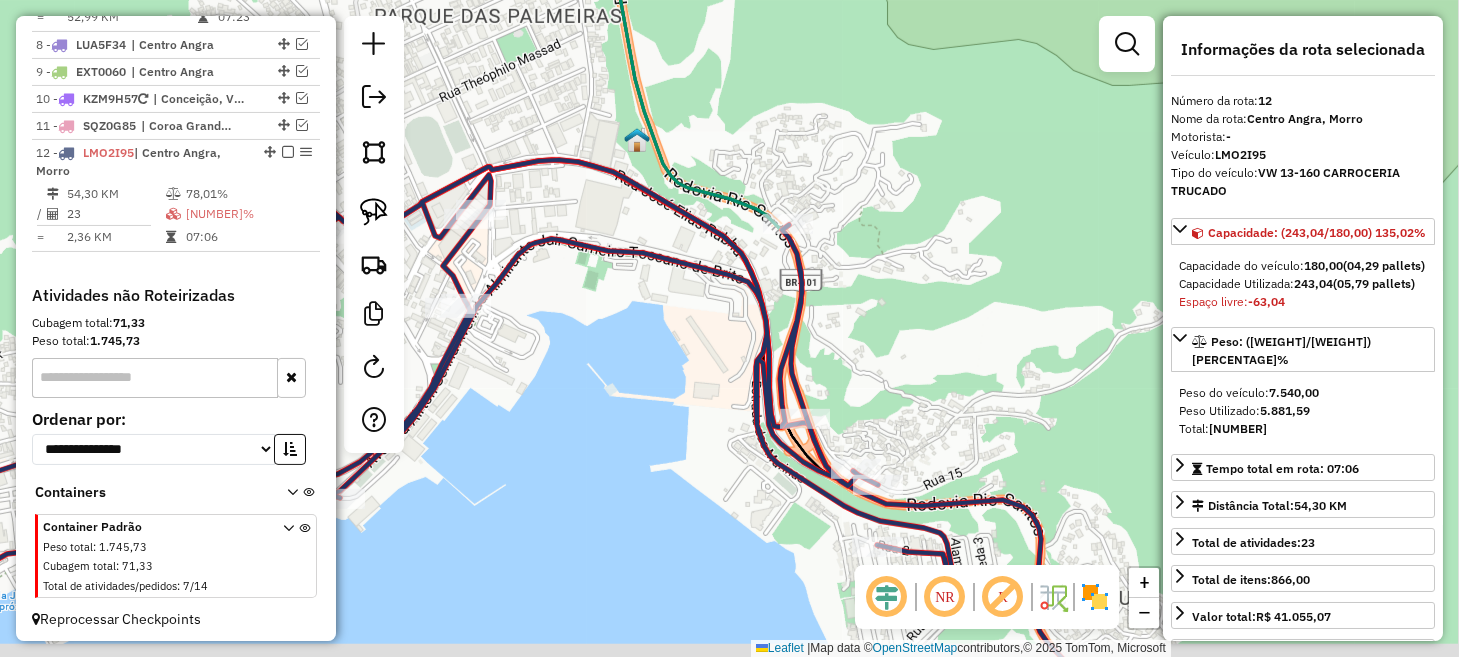 drag, startPoint x: 899, startPoint y: 455, endPoint x: 783, endPoint y: 378, distance: 139.23003 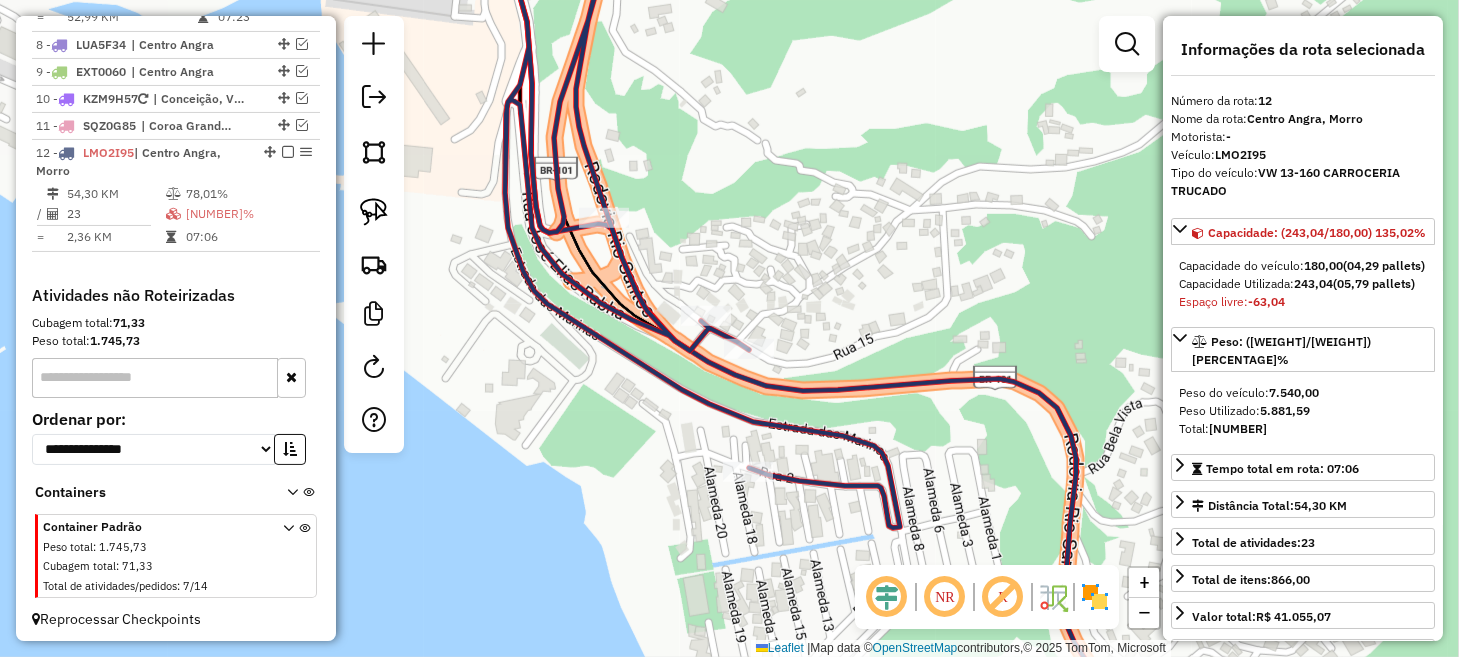 drag, startPoint x: 819, startPoint y: 463, endPoint x: 806, endPoint y: 428, distance: 37.336308 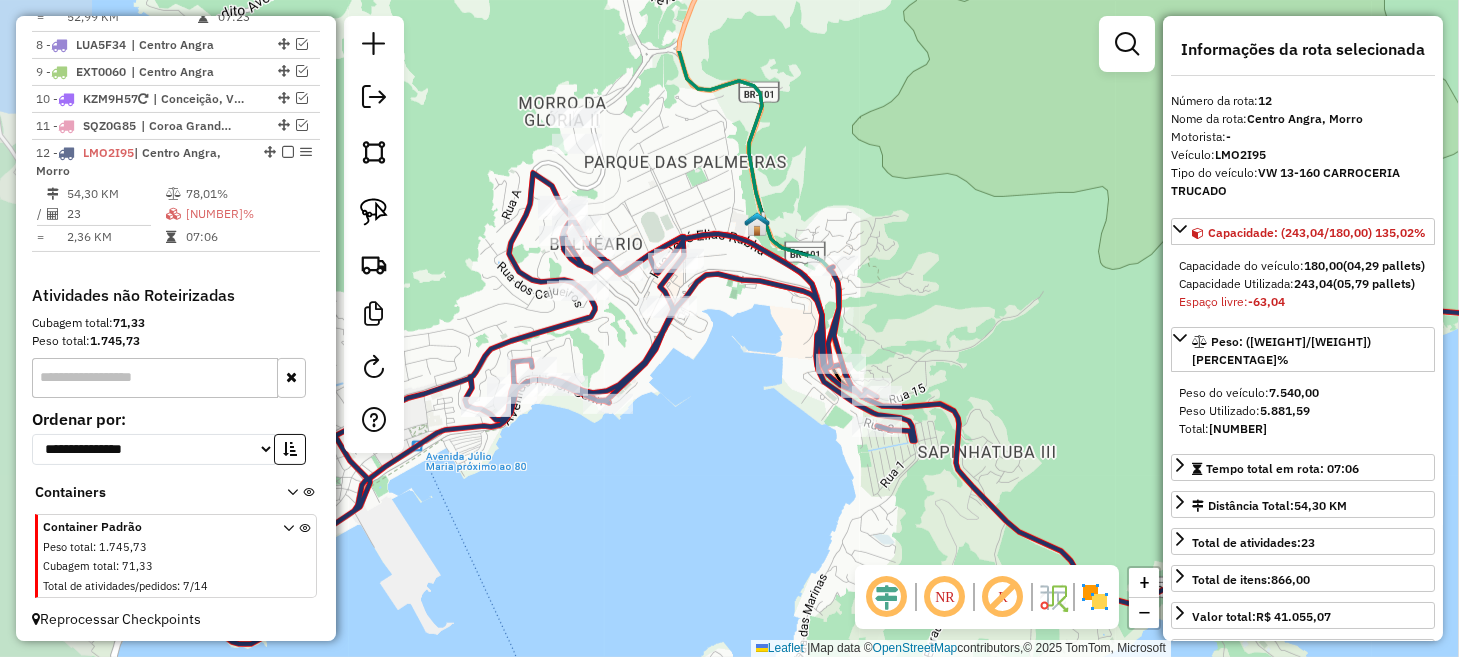 drag, startPoint x: 521, startPoint y: 311, endPoint x: 819, endPoint y: 428, distance: 320.1453 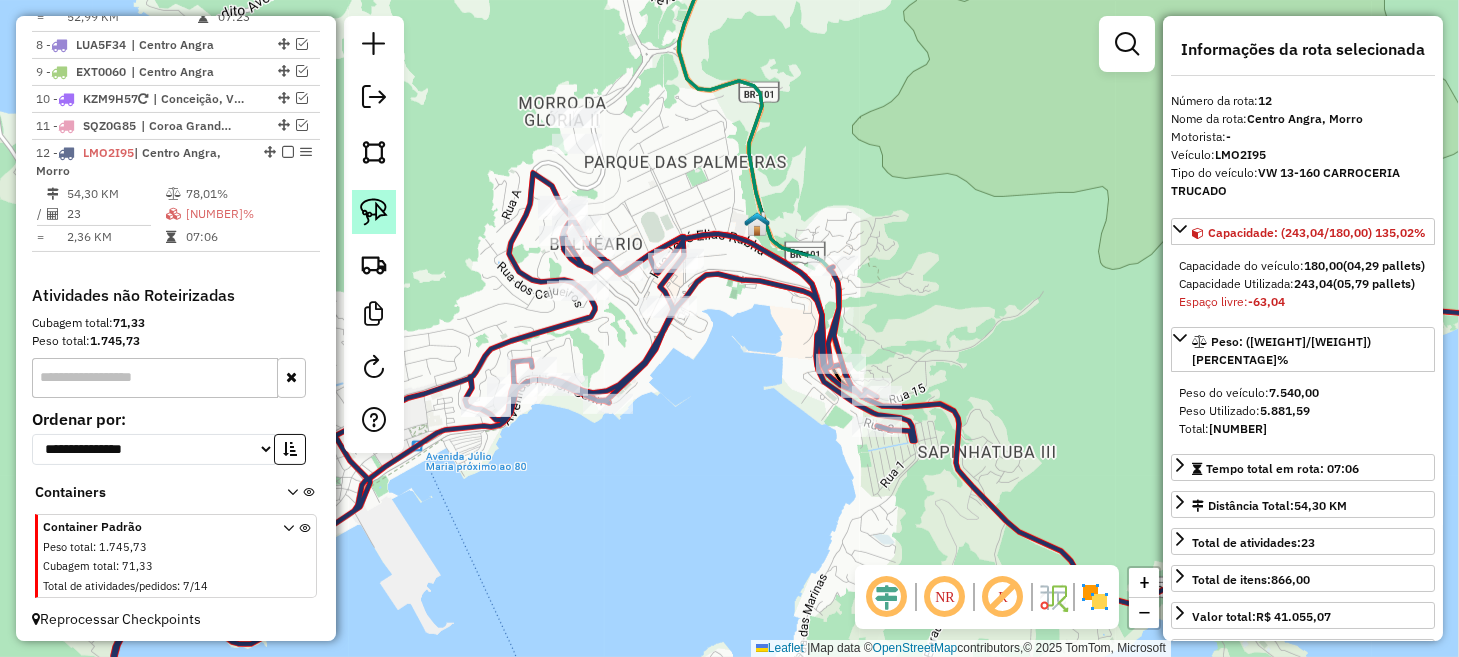click 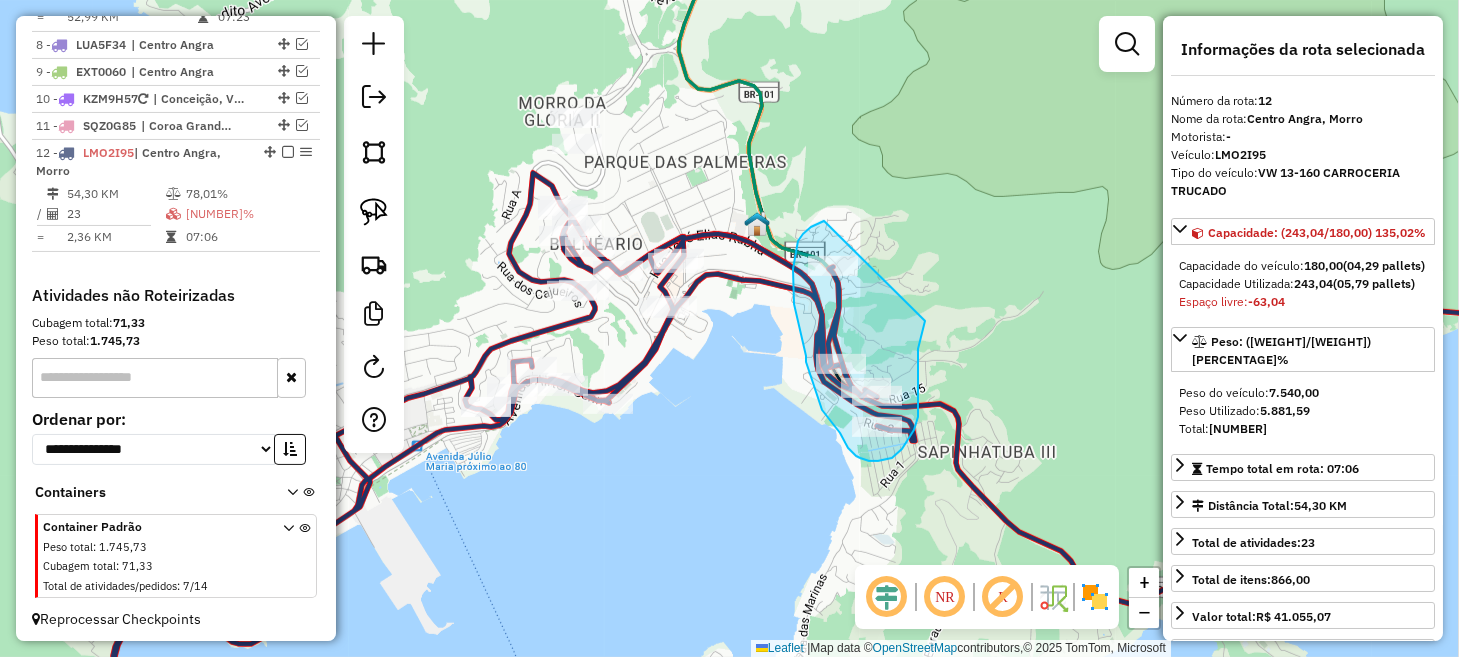 drag, startPoint x: 824, startPoint y: 221, endPoint x: 929, endPoint y: 307, distance: 135.72398 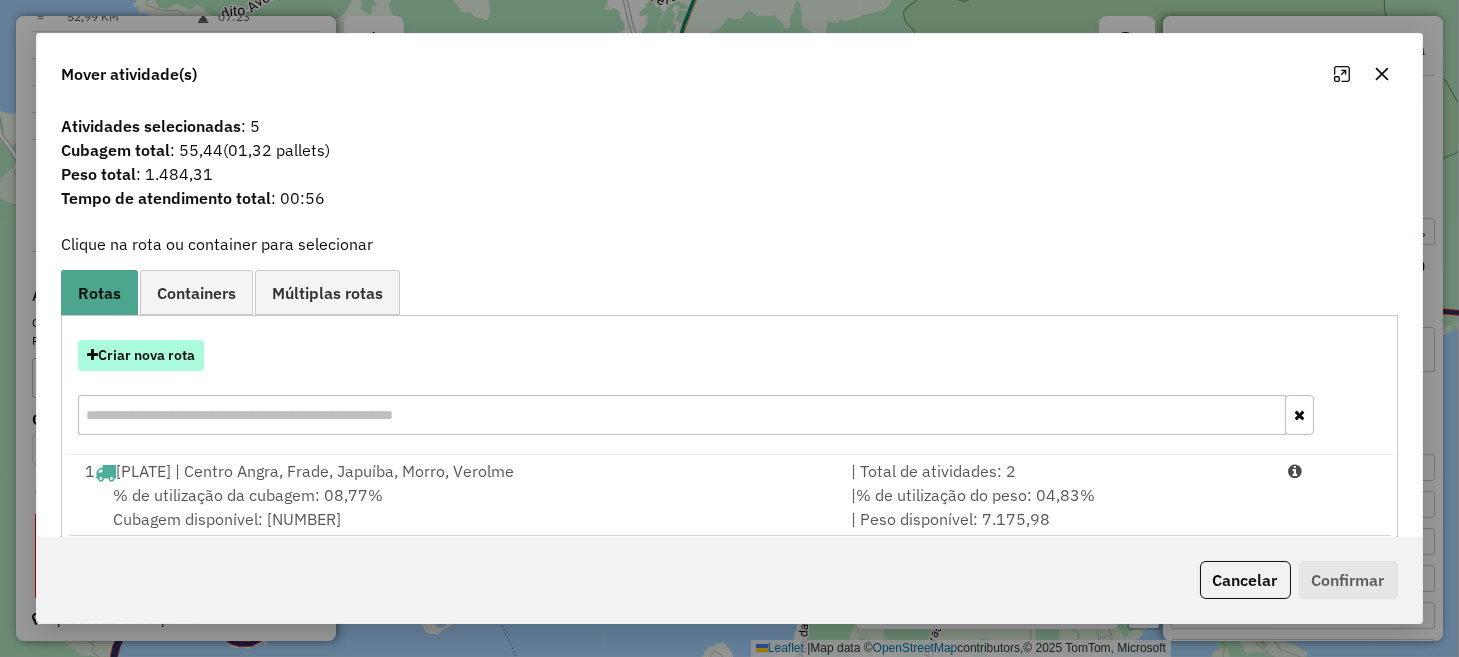 click on "Criar nova rota" at bounding box center [141, 355] 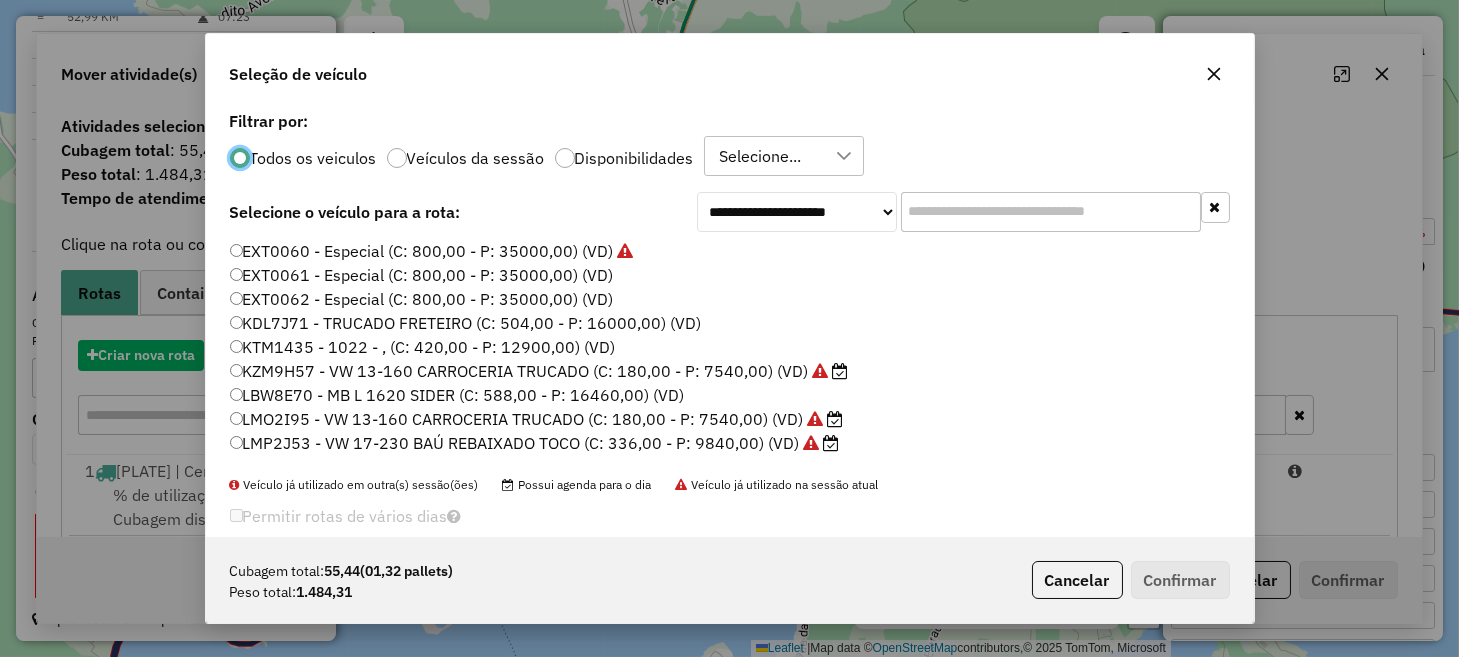scroll, scrollTop: 10, scrollLeft: 6, axis: both 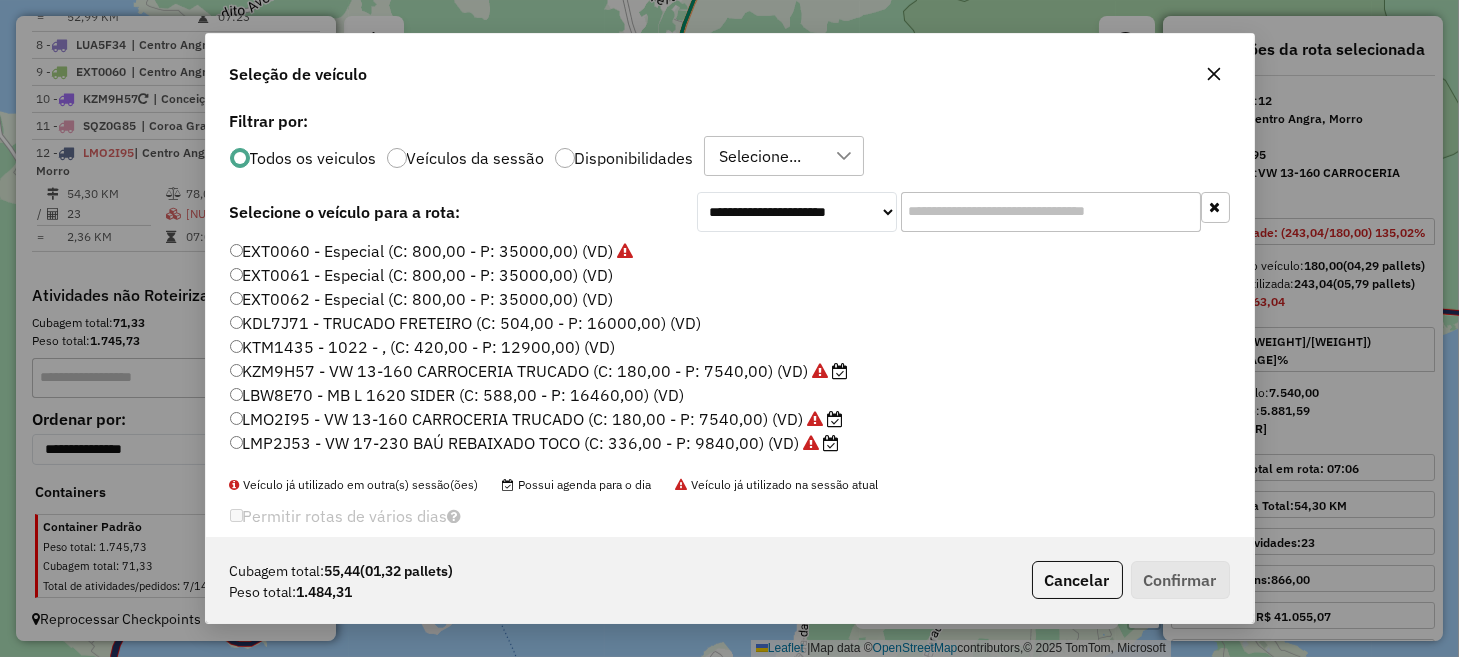 click on "LMO2I95 -  VW 13-160 CARROCERIA TRUCADO (C: 180,00 - P: 7540,00) (VD)" 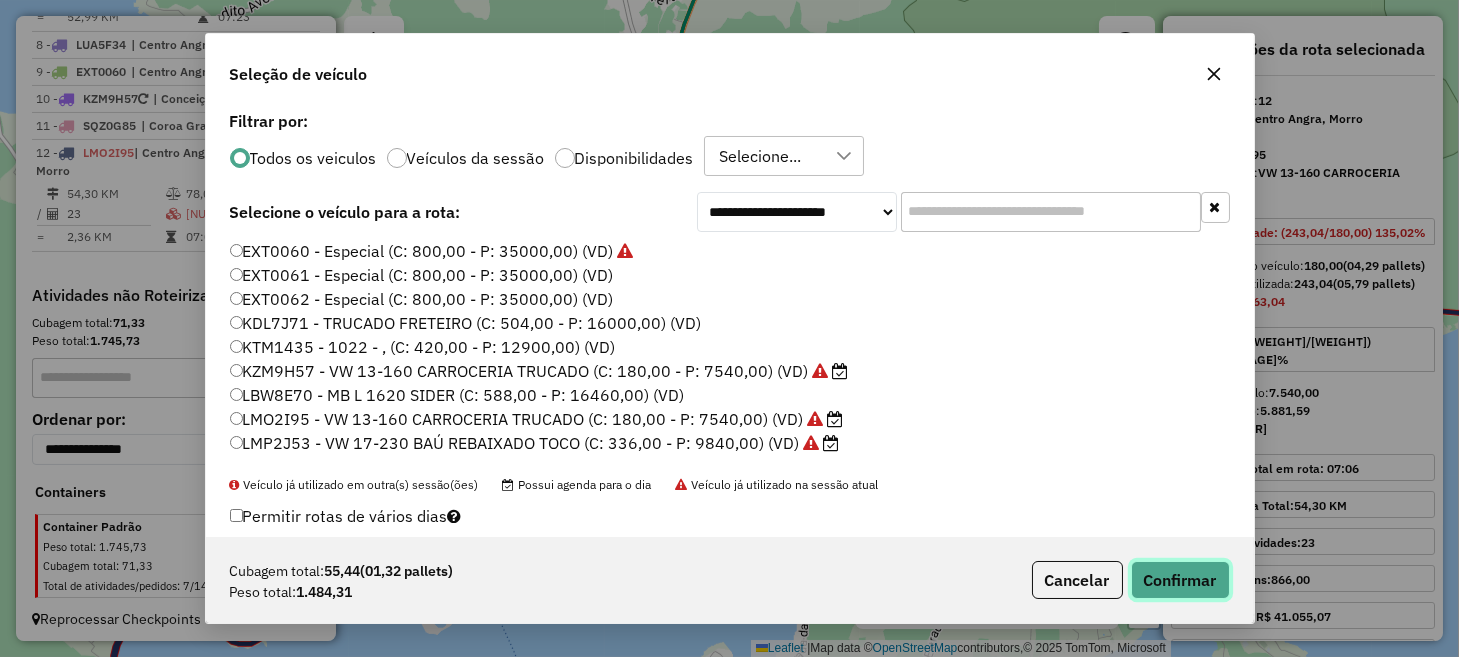 click on "Confirmar" 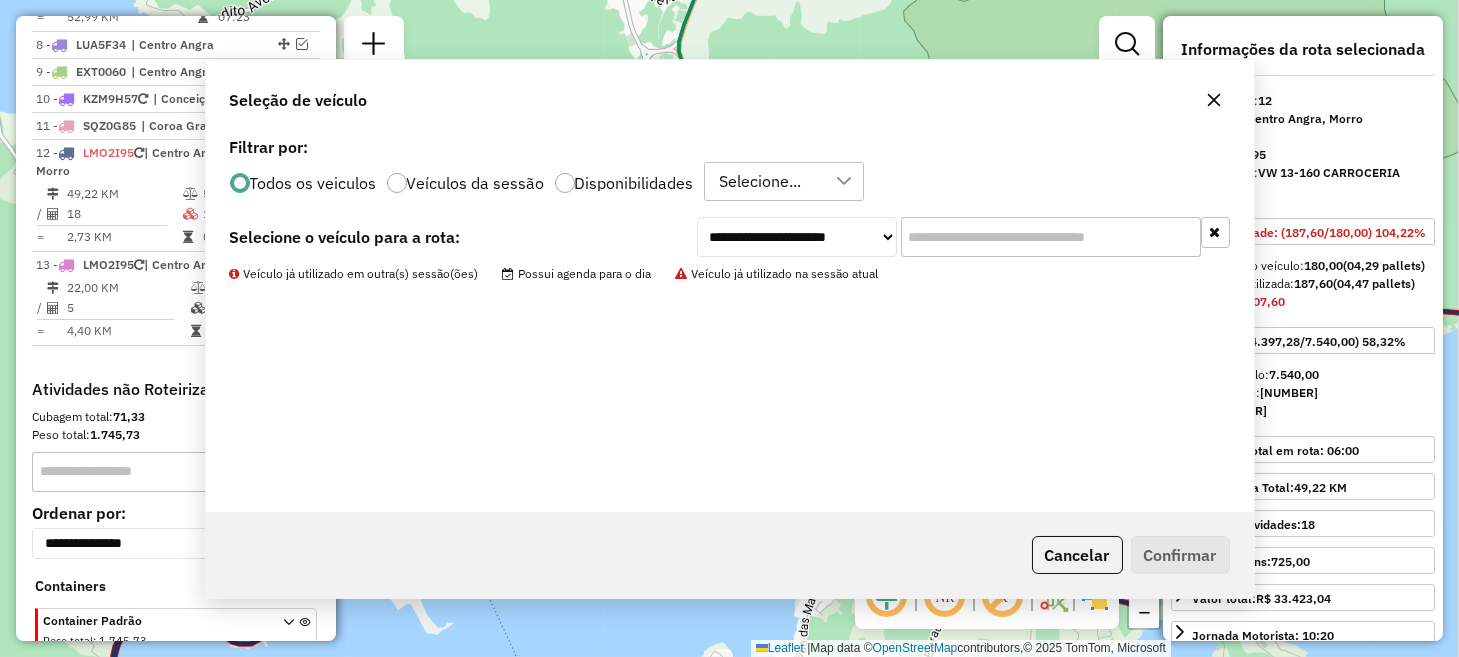 scroll, scrollTop: 1581, scrollLeft: 0, axis: vertical 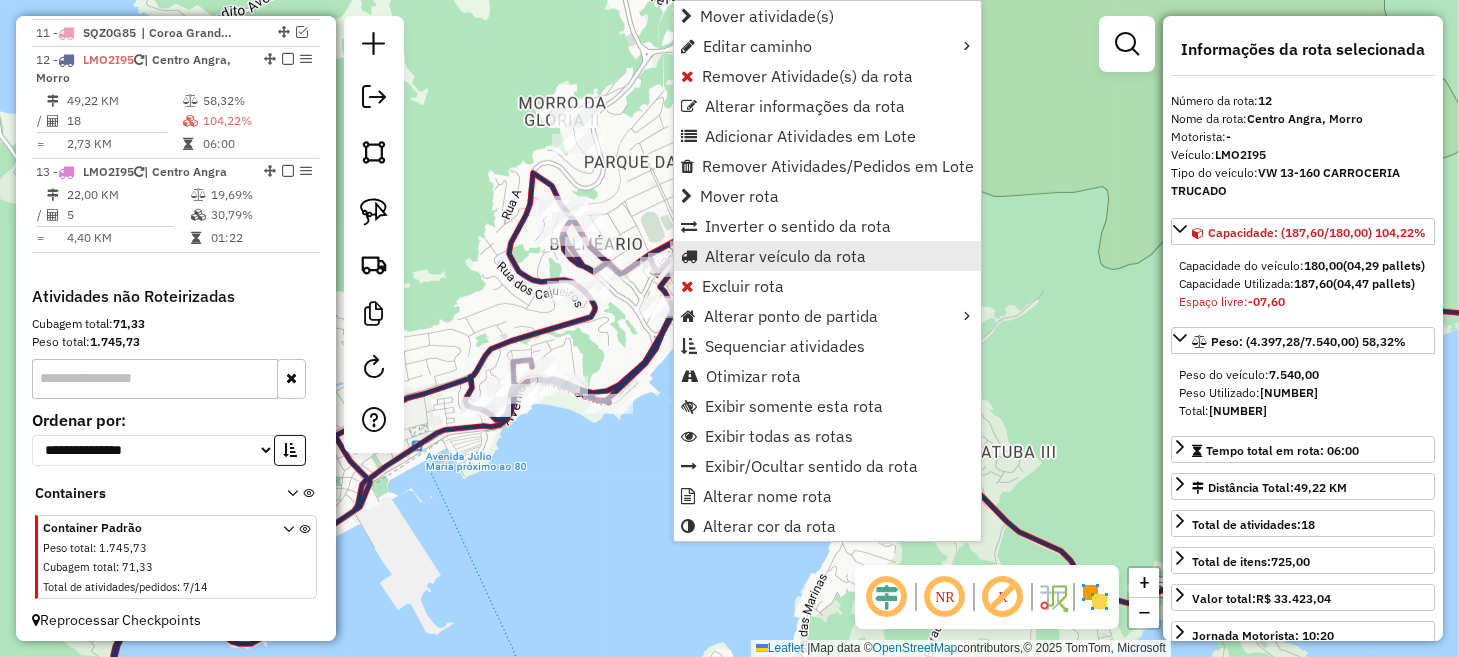 click on "Alterar veículo da rota" at bounding box center (785, 256) 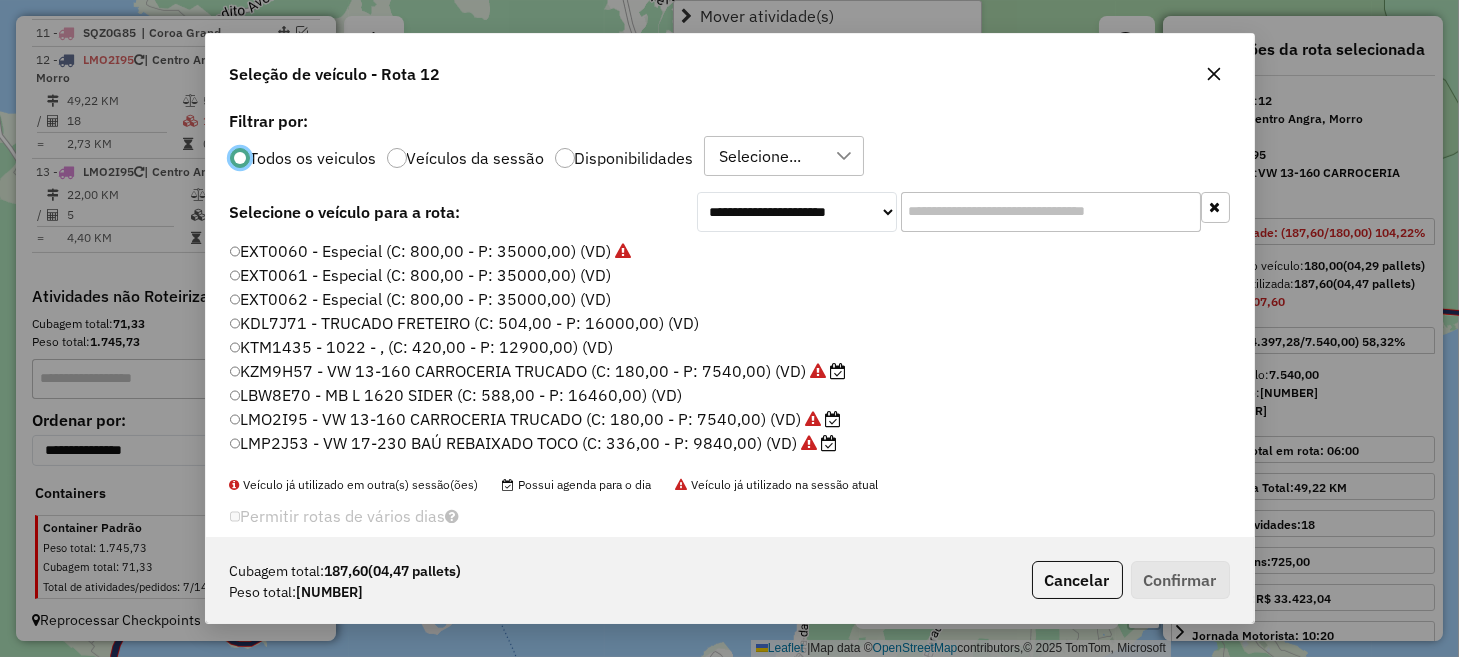 scroll, scrollTop: 10, scrollLeft: 6, axis: both 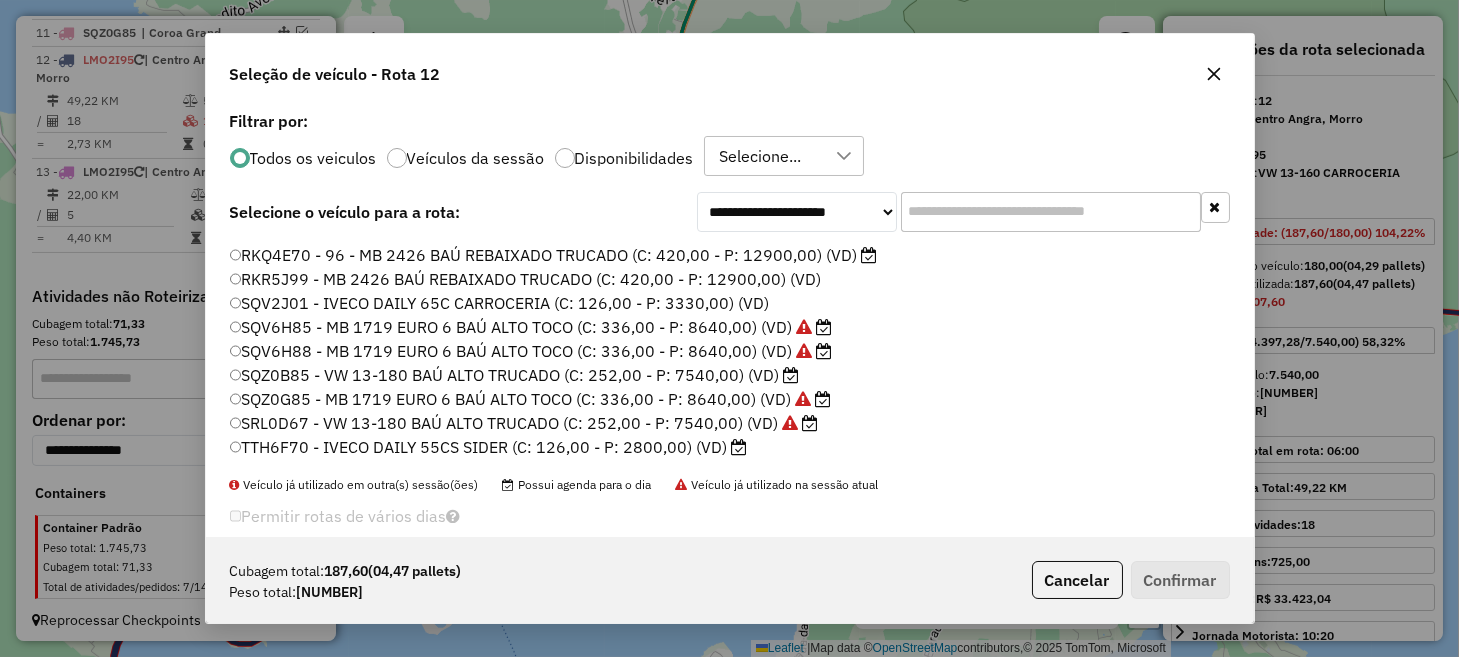 click on "SQZ0B85 - VW 13-180 BAÚ ALTO TRUCADO (C: 252,00 - P: 7540,00) (VD)" 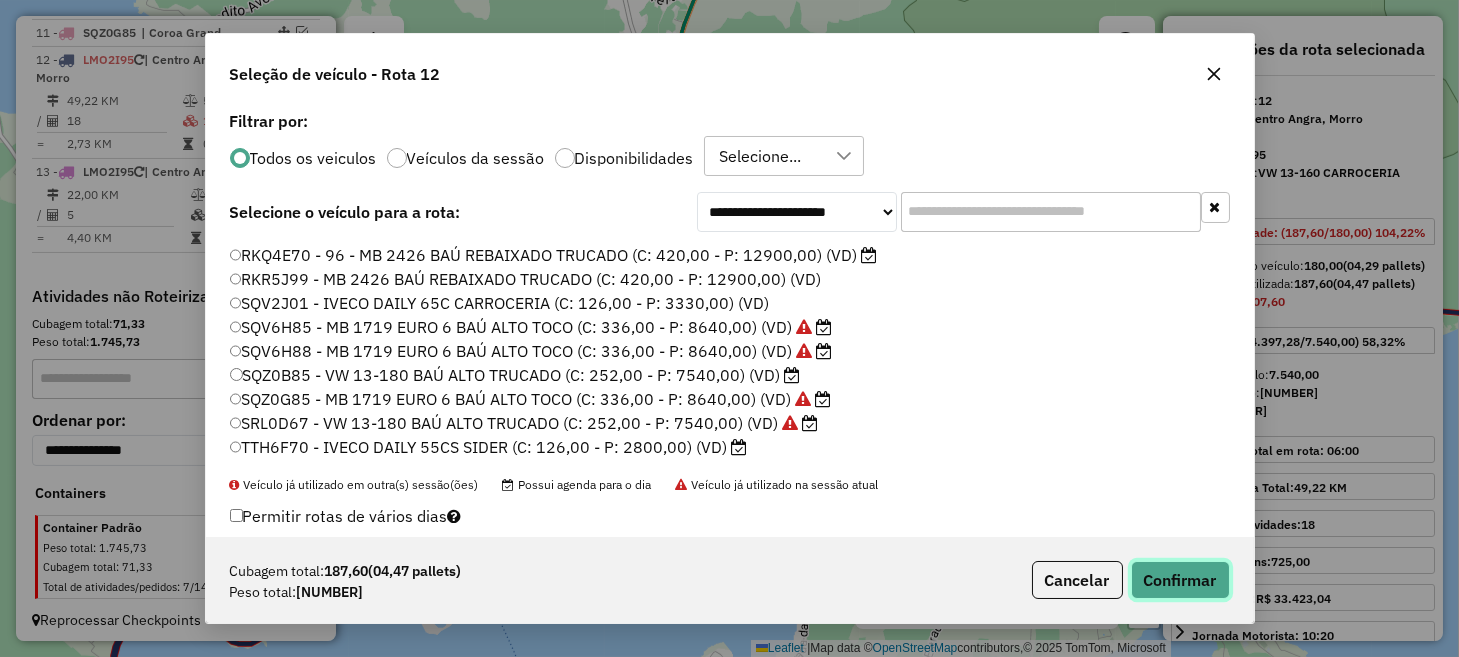 click on "Confirmar" 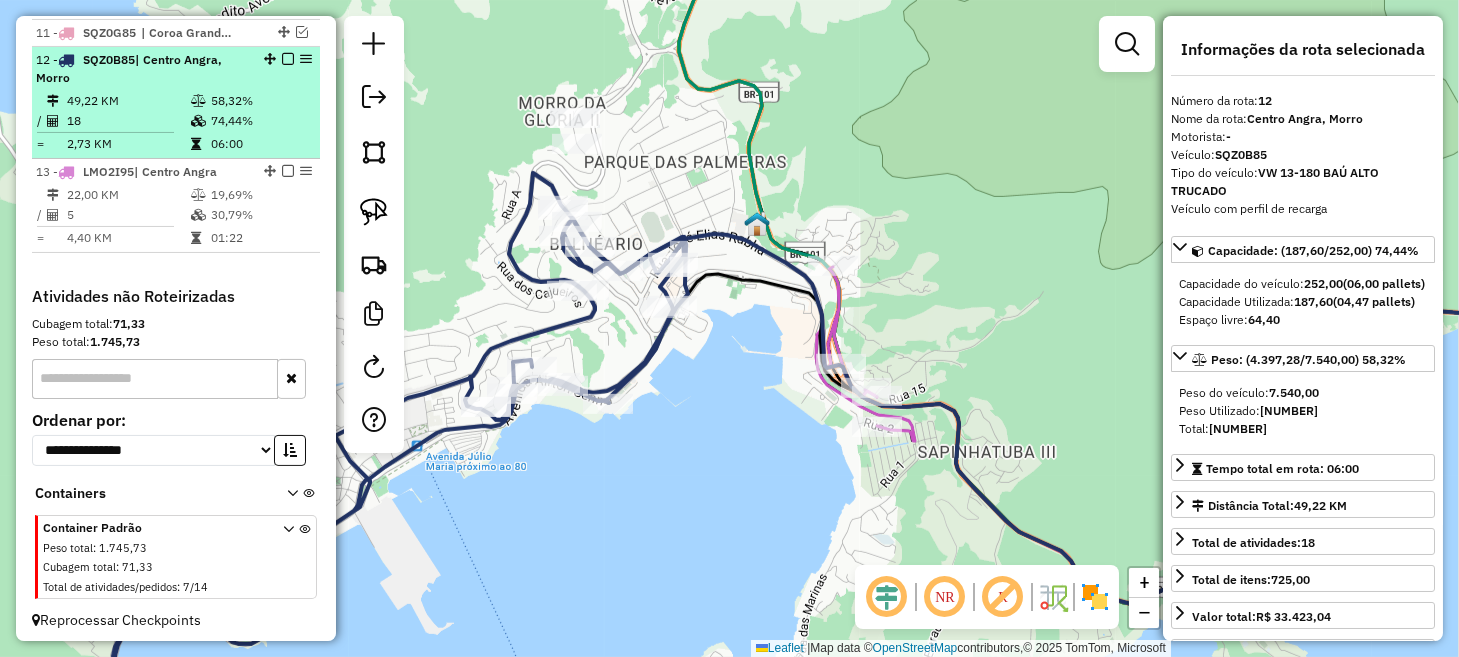 click at bounding box center (288, 59) 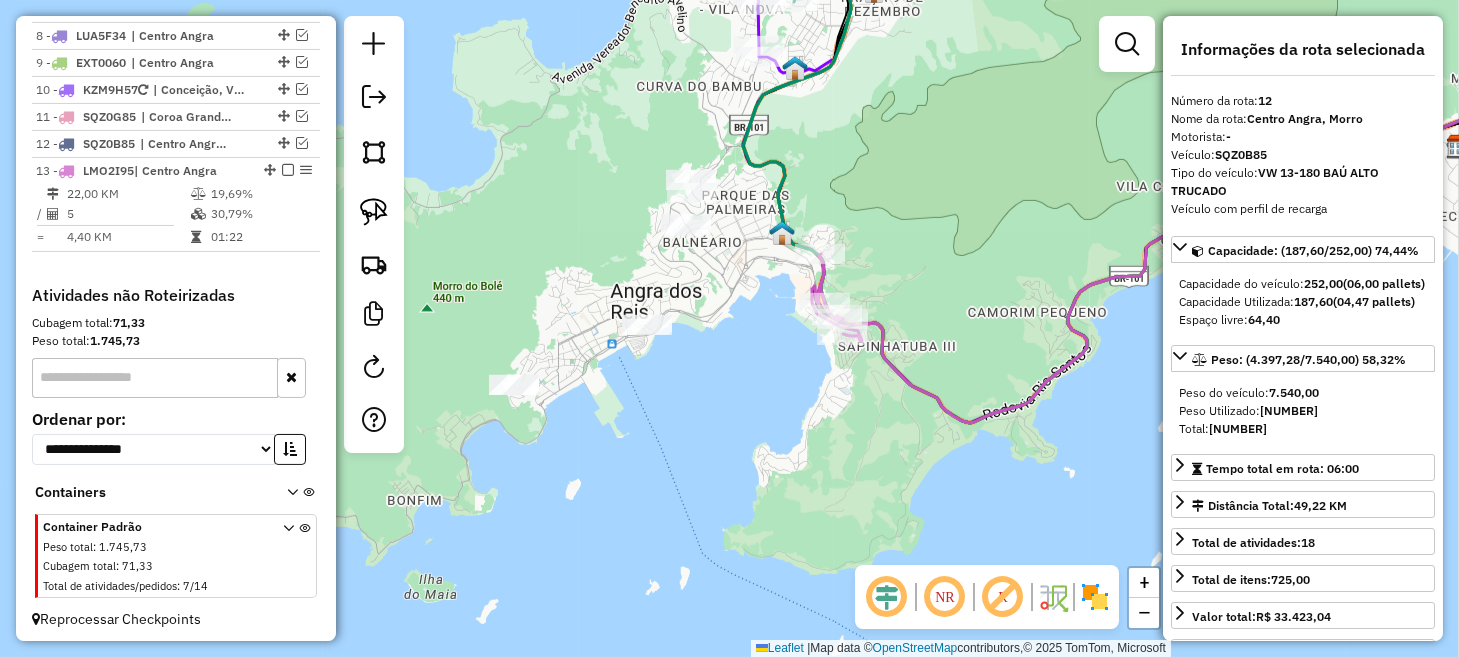 drag, startPoint x: 793, startPoint y: 173, endPoint x: 790, endPoint y: 279, distance: 106.04244 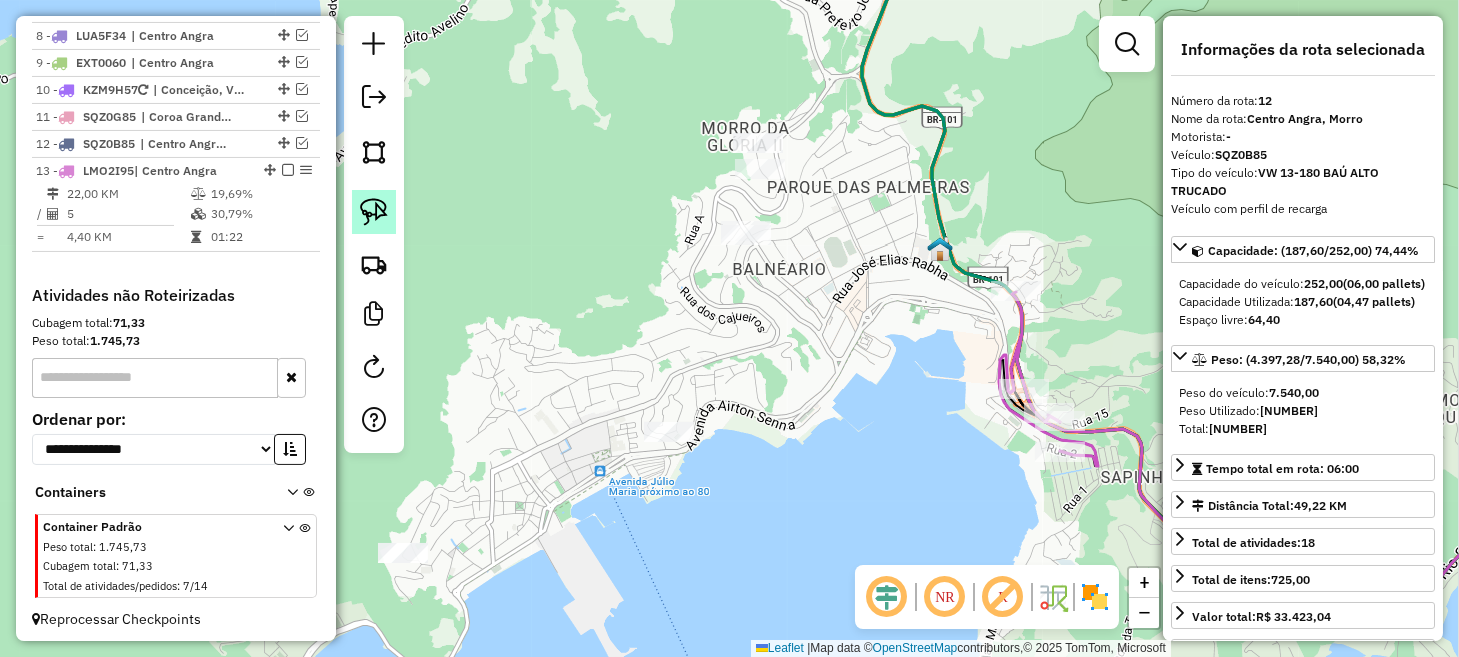 click 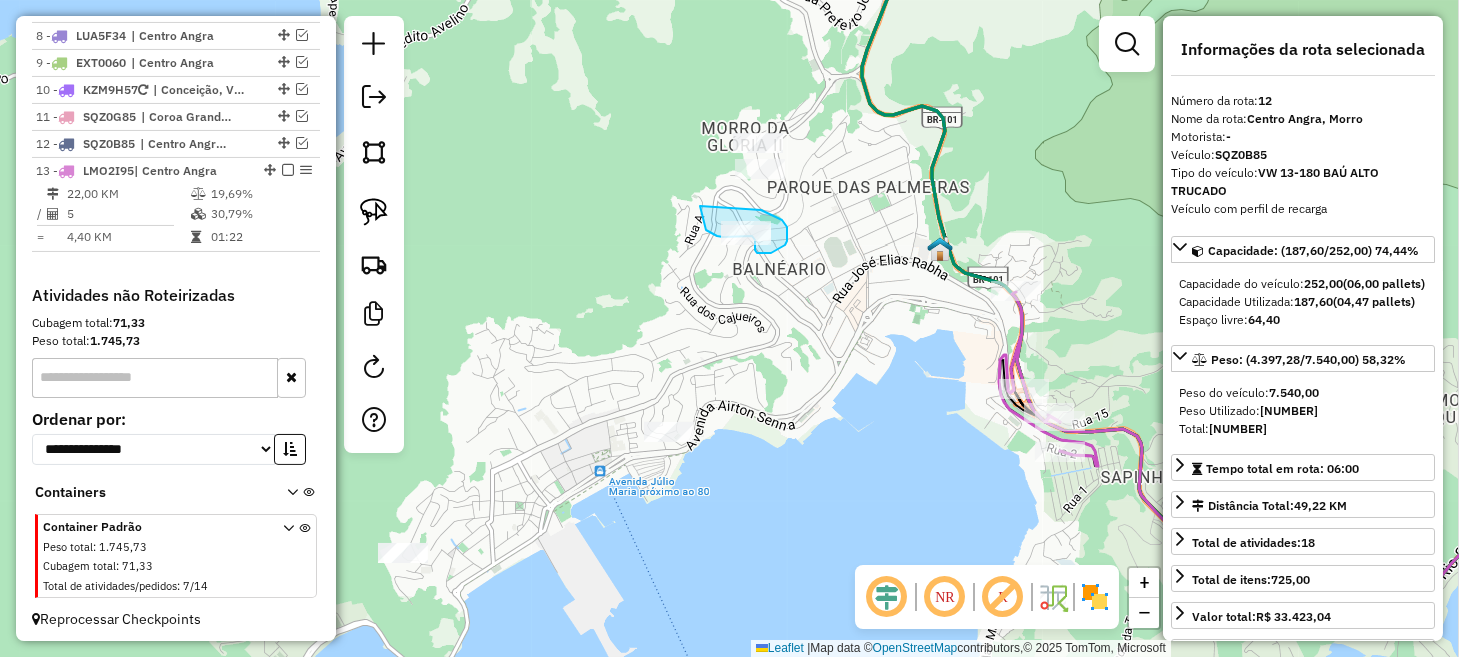 drag, startPoint x: 704, startPoint y: 221, endPoint x: 736, endPoint y: 205, distance: 35.77709 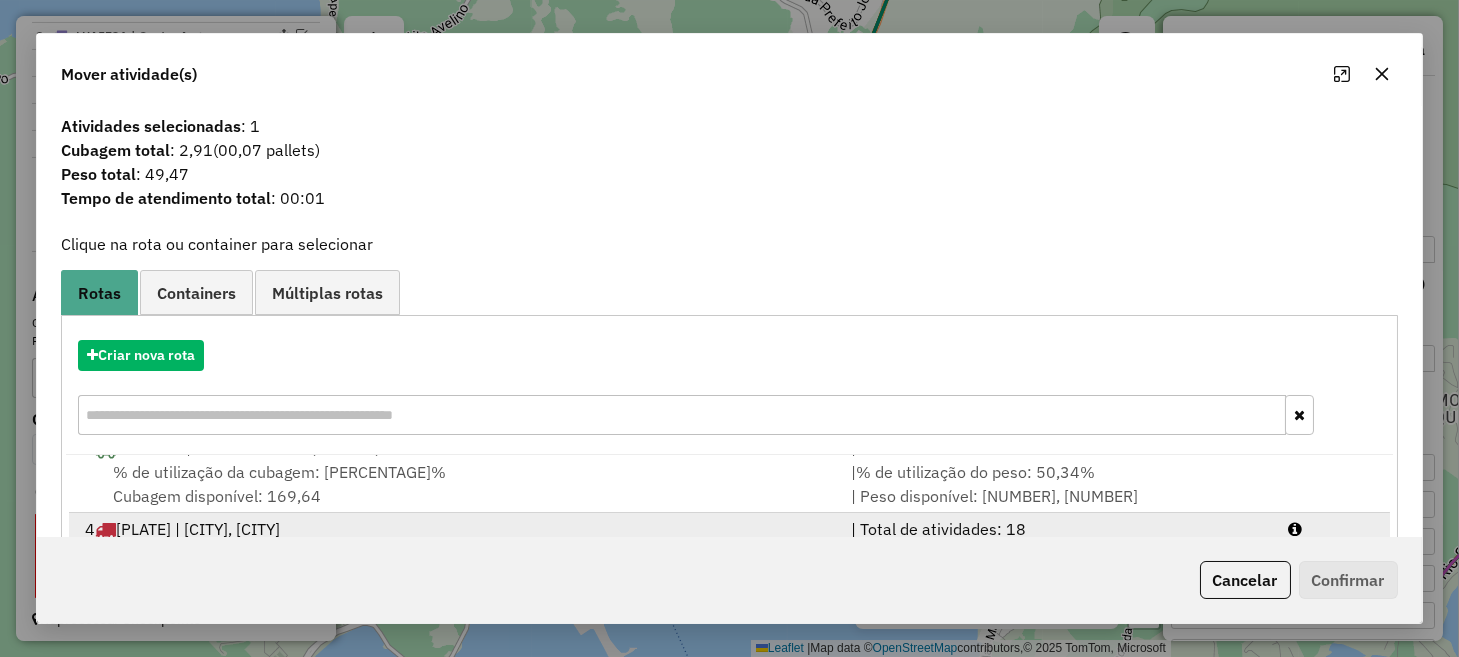 scroll, scrollTop: 246, scrollLeft: 0, axis: vertical 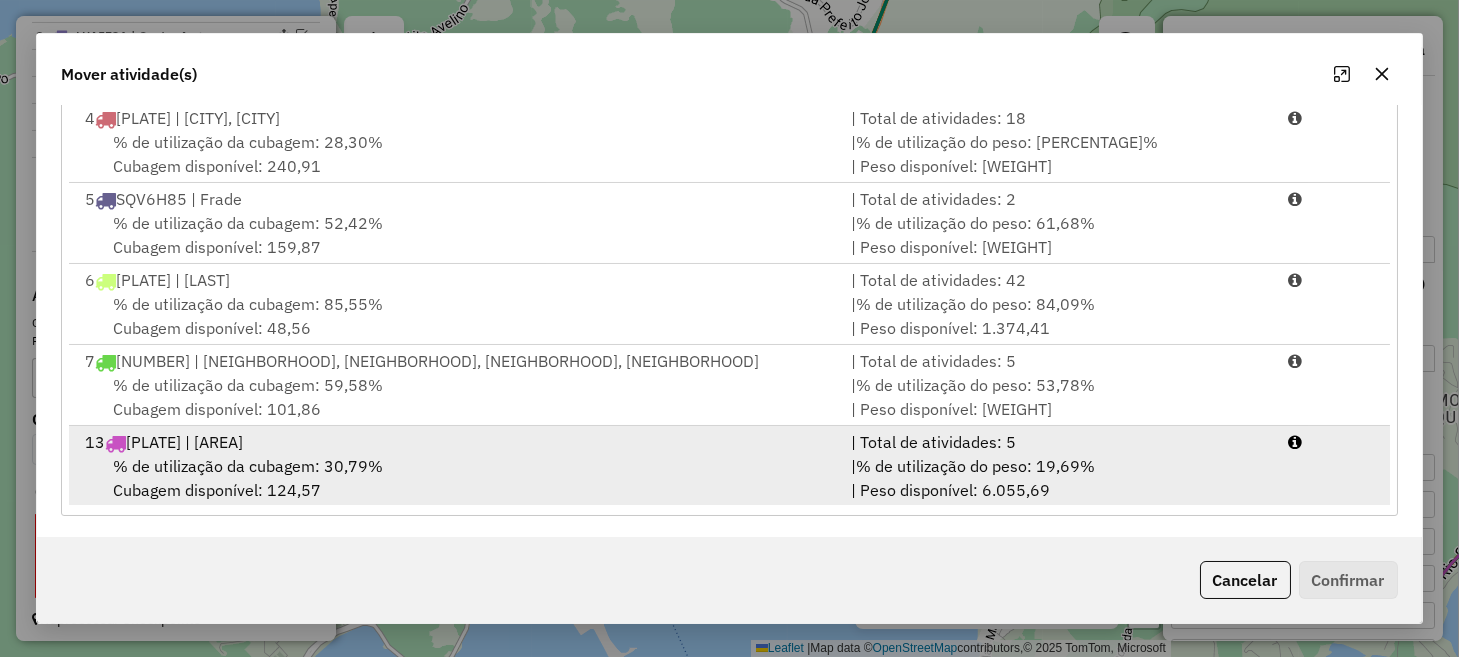 click on "% de utilização da cubagem: 30,79%  Cubagem disponível: 124,57" at bounding box center [455, 478] 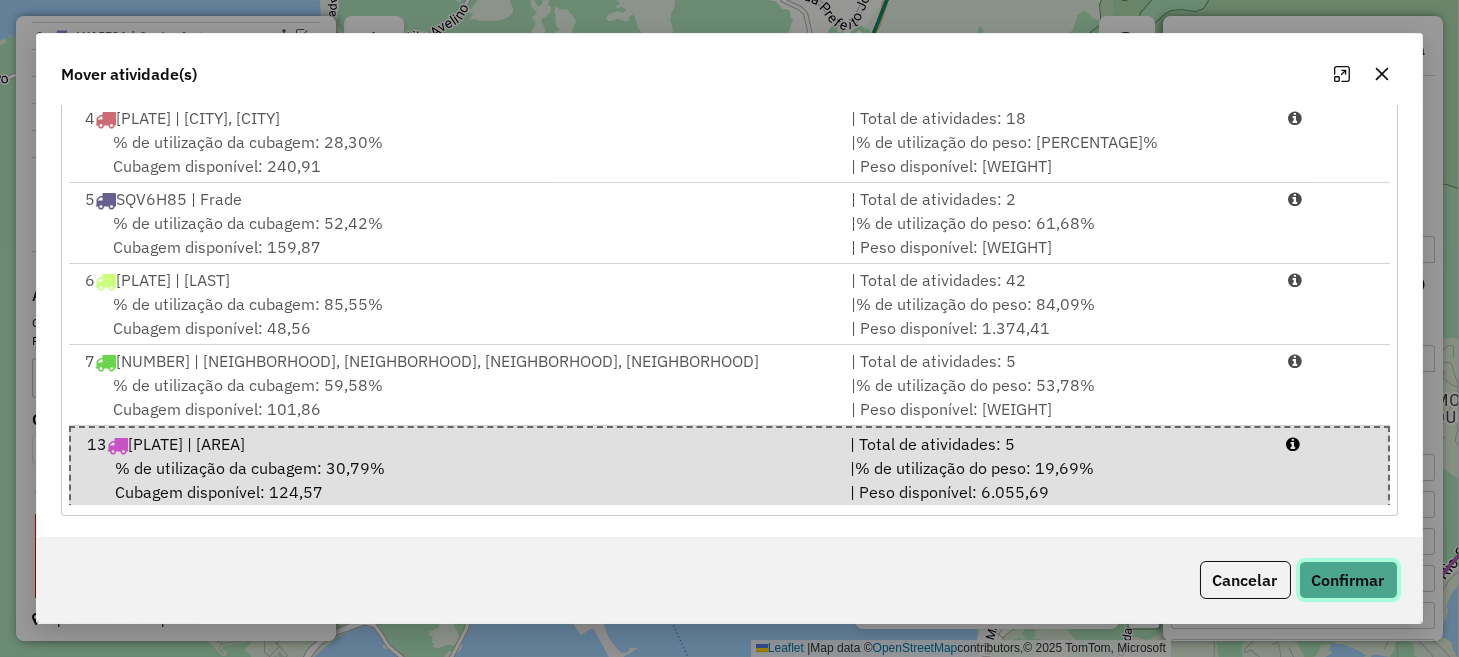 click on "Confirmar" 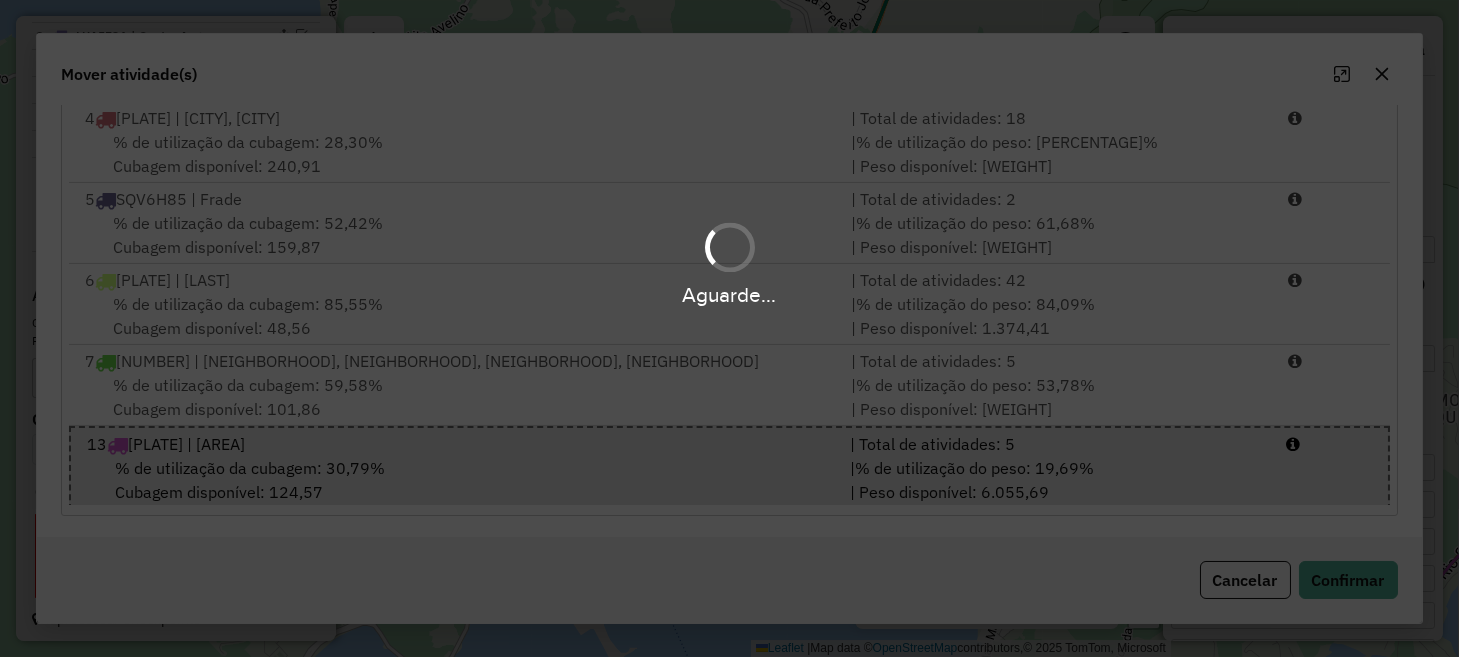 scroll, scrollTop: 0, scrollLeft: 0, axis: both 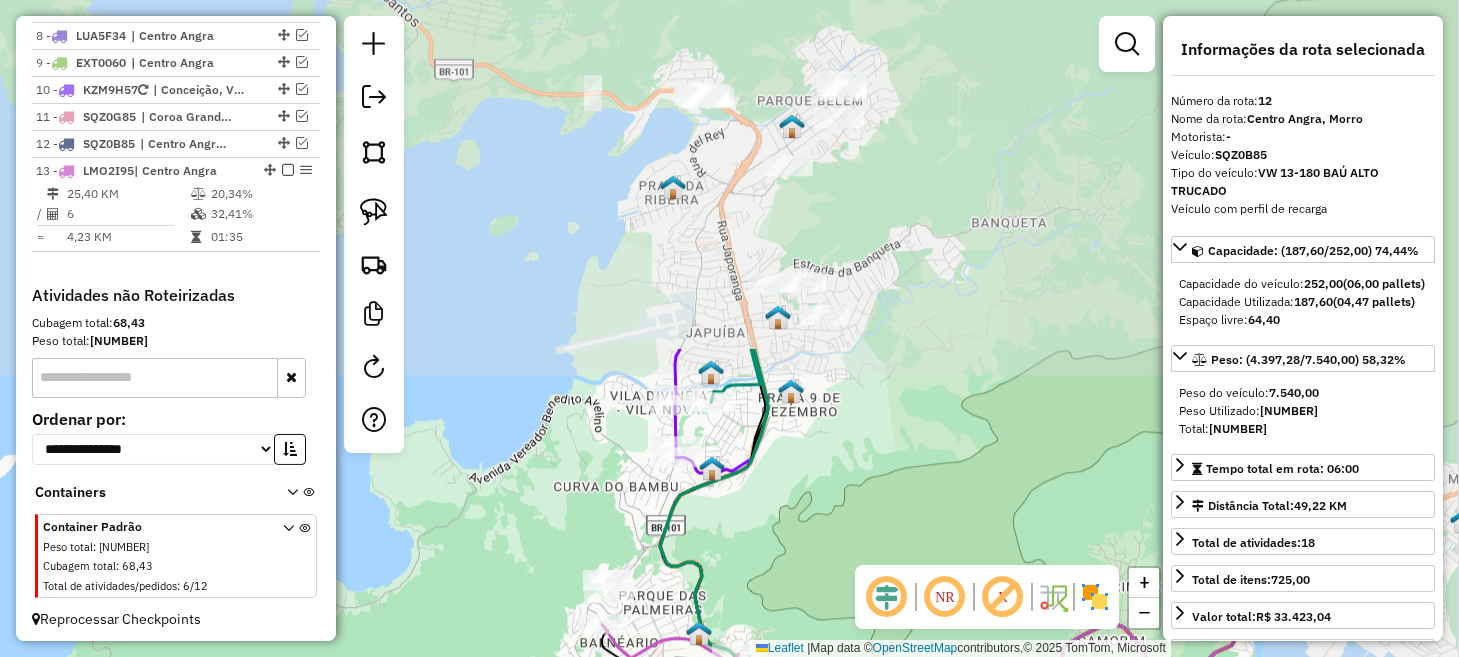 drag, startPoint x: 1046, startPoint y: 90, endPoint x: 743, endPoint y: 541, distance: 543.33234 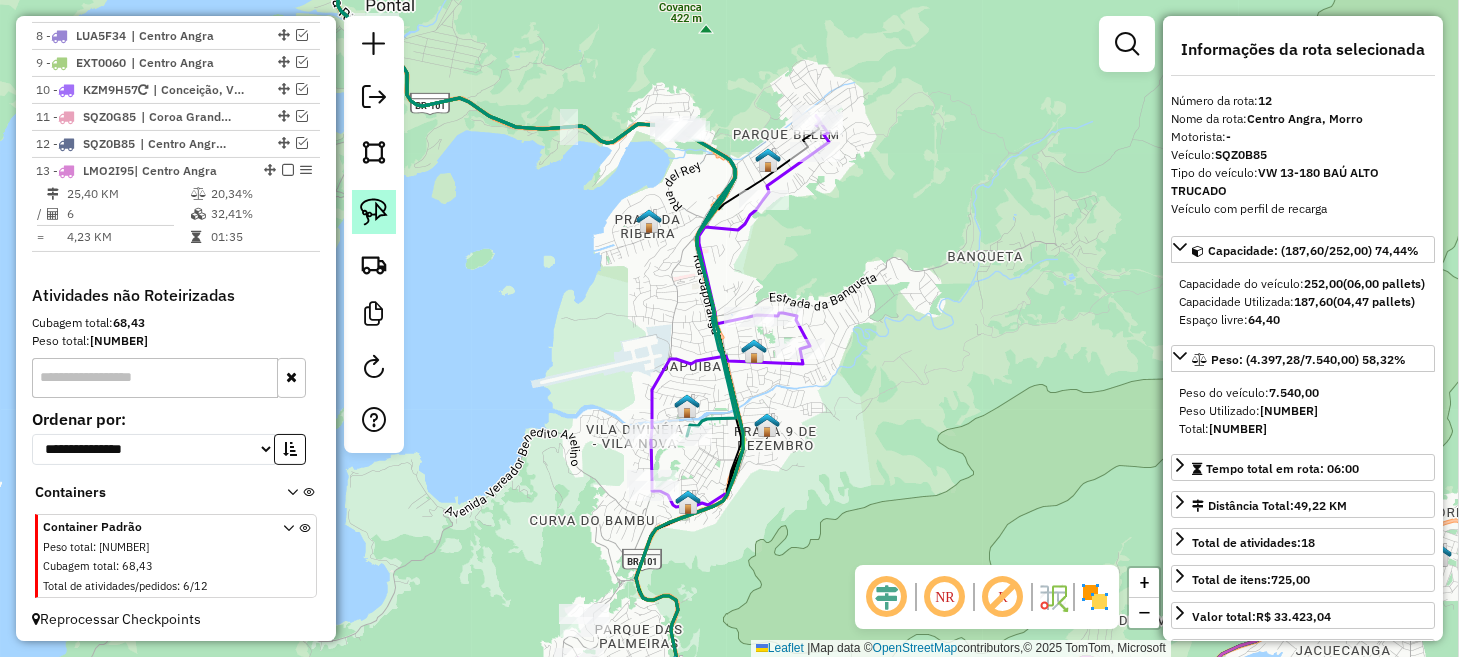 click 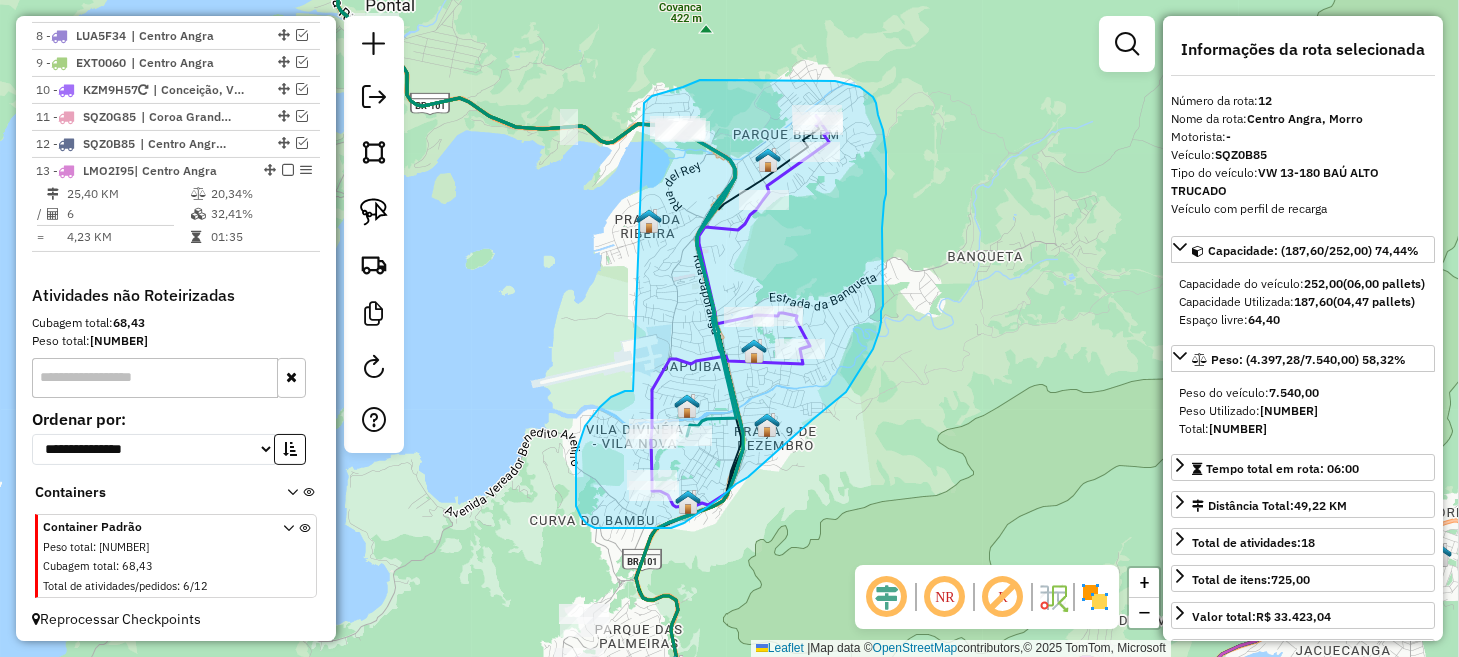 drag, startPoint x: 585, startPoint y: 426, endPoint x: 642, endPoint y: 106, distance: 325.03693 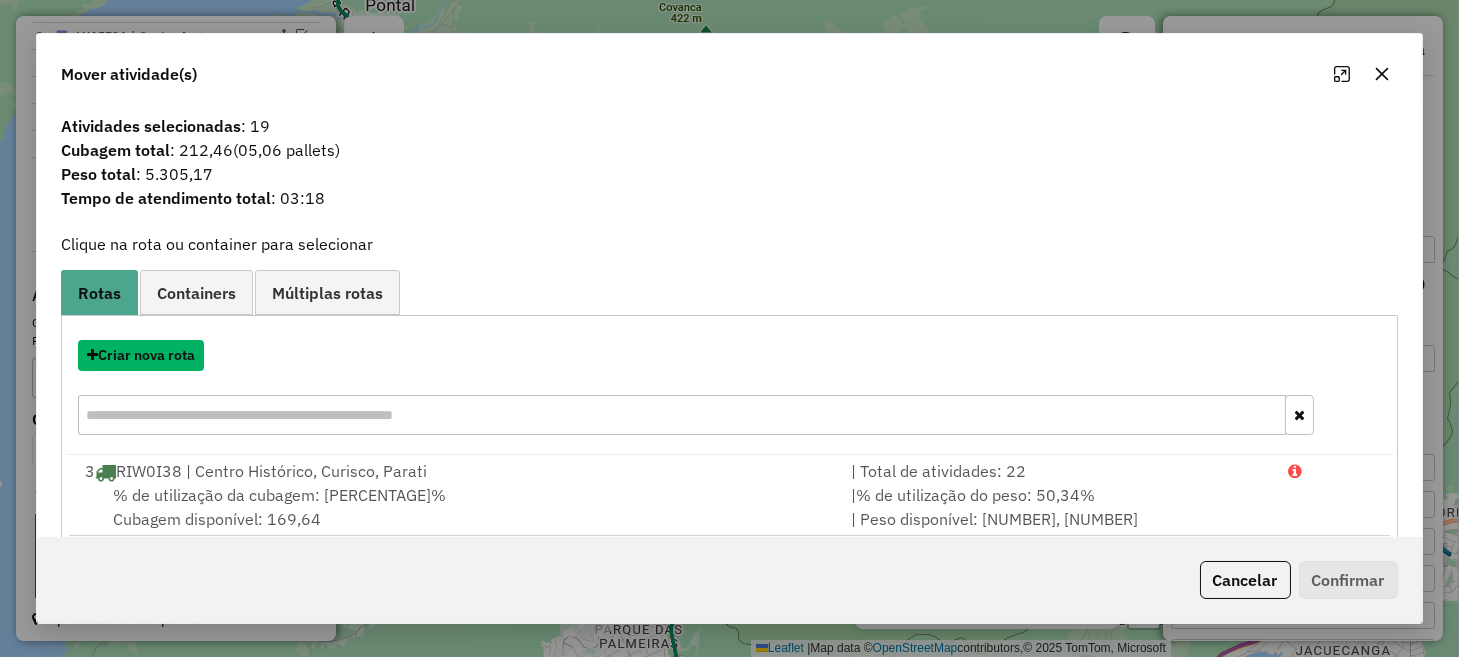 click on "Criar nova rota" at bounding box center (141, 355) 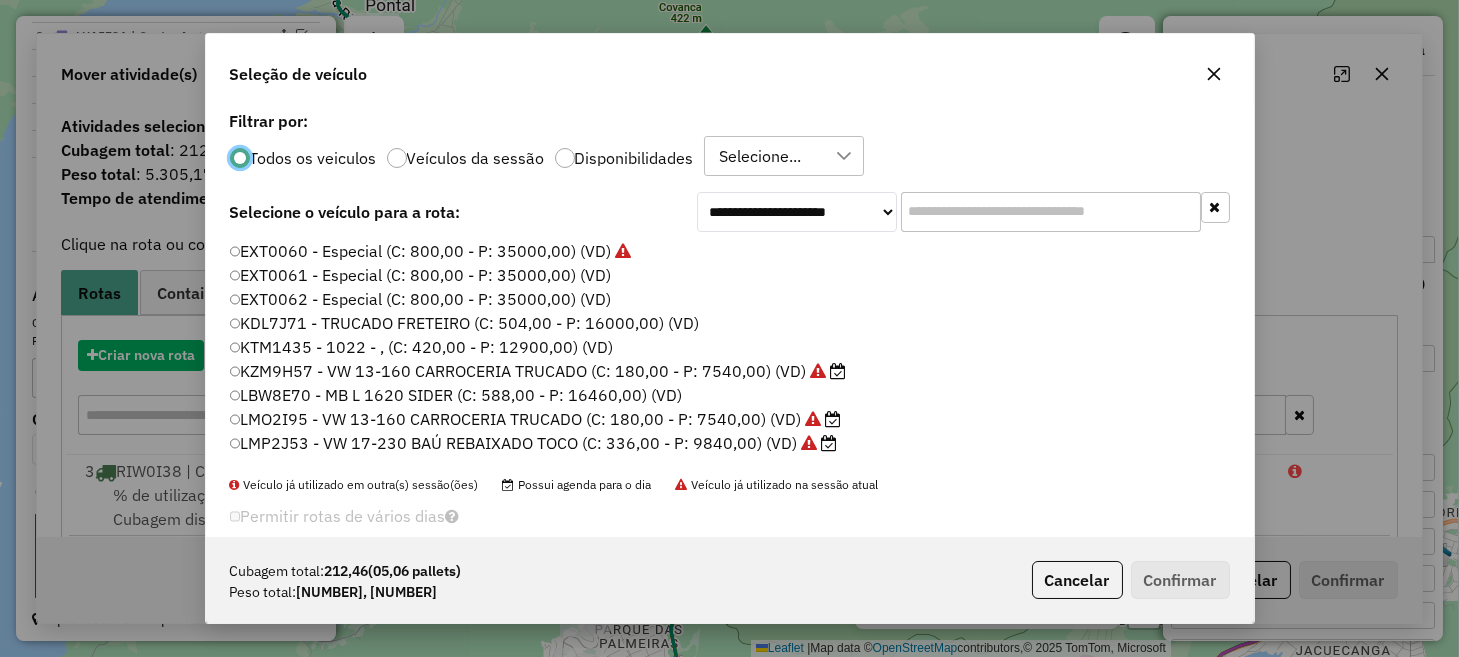 scroll, scrollTop: 10, scrollLeft: 6, axis: both 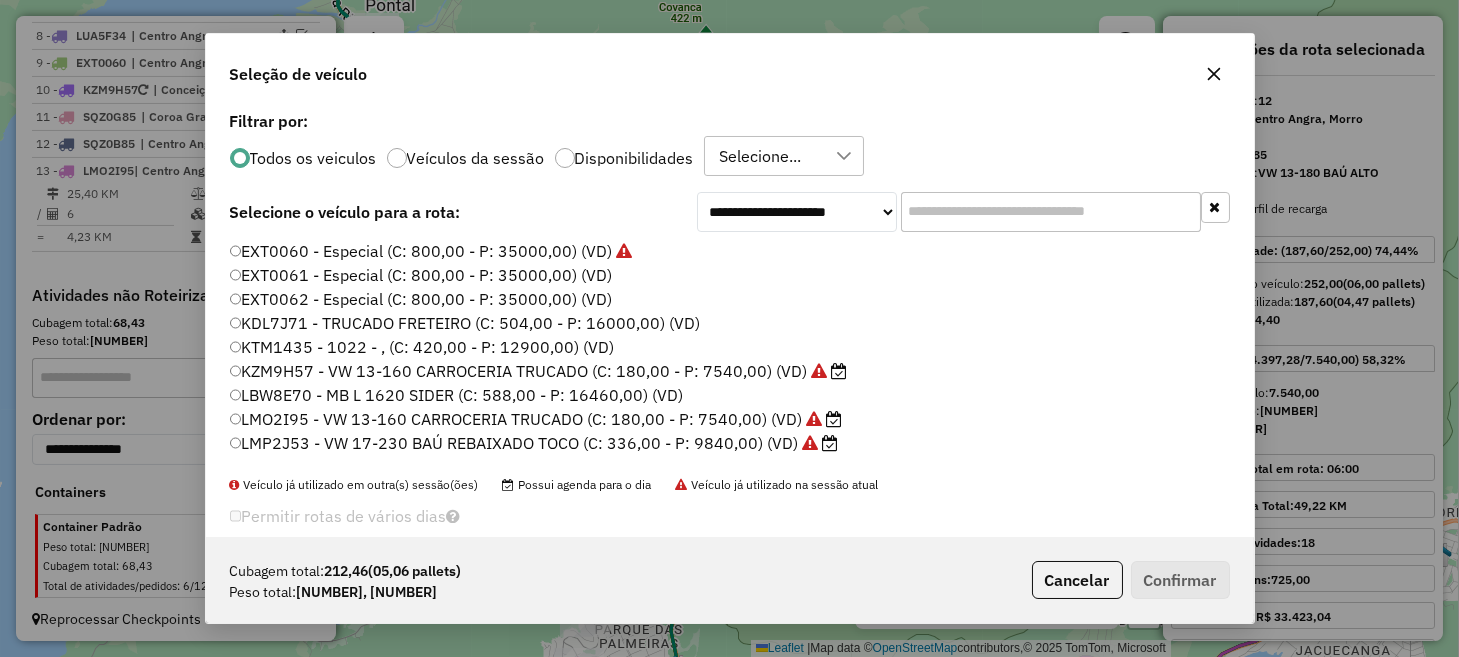 click on "LMP2J53 - VW 17-230 BAÚ REBAIXADO TOCO (C: 336,00 - P: 9840,00) (VD)" 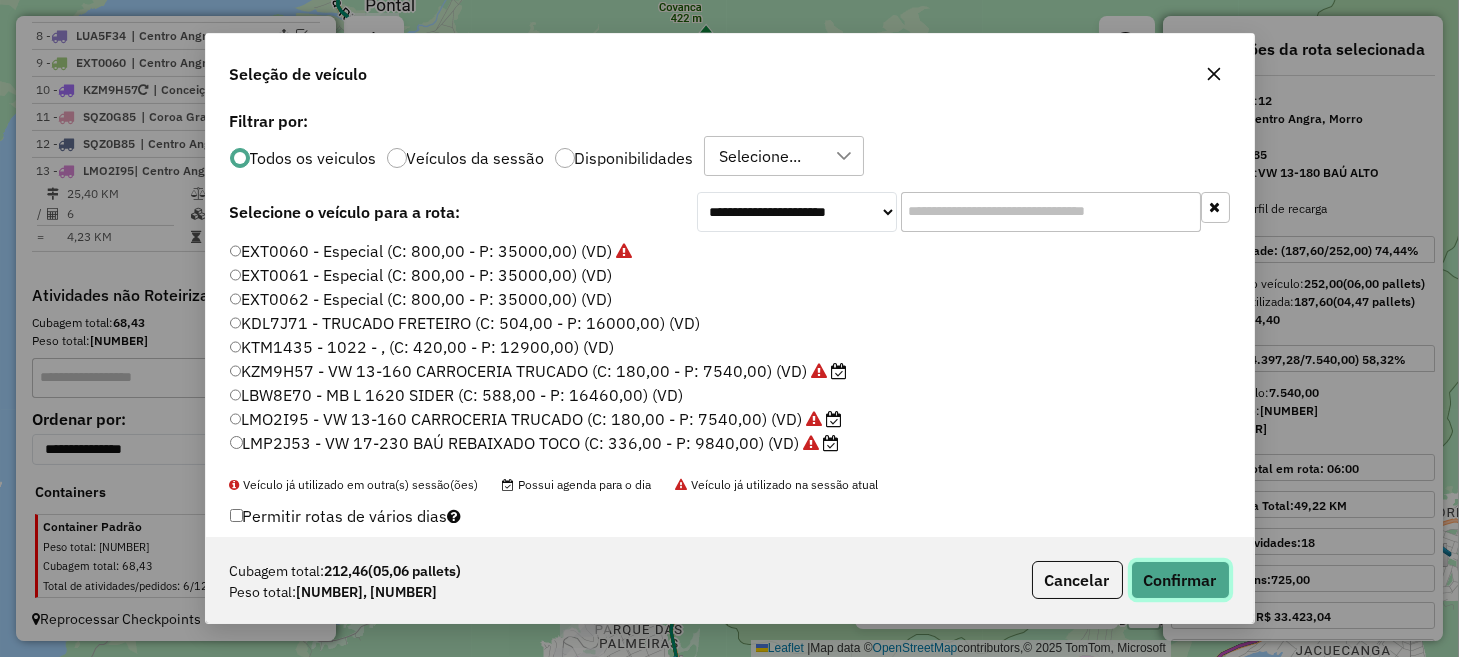 click on "Confirmar" 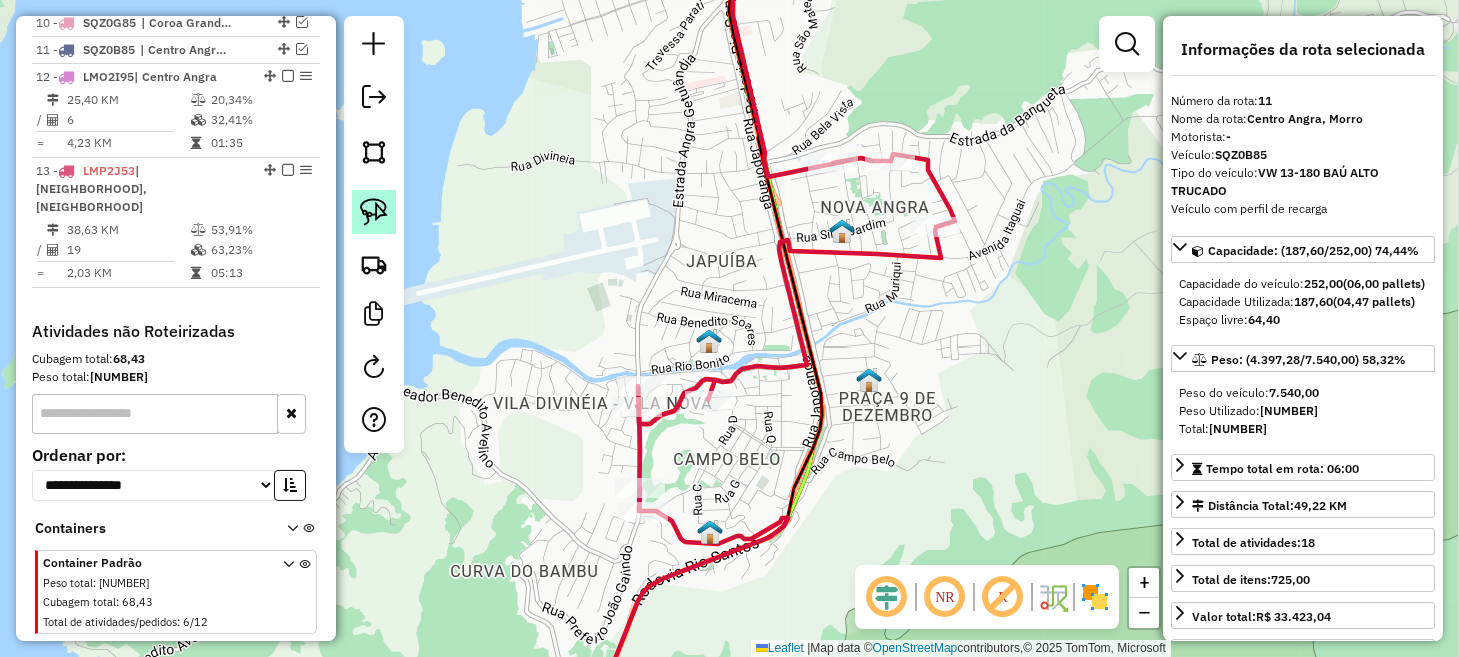 click 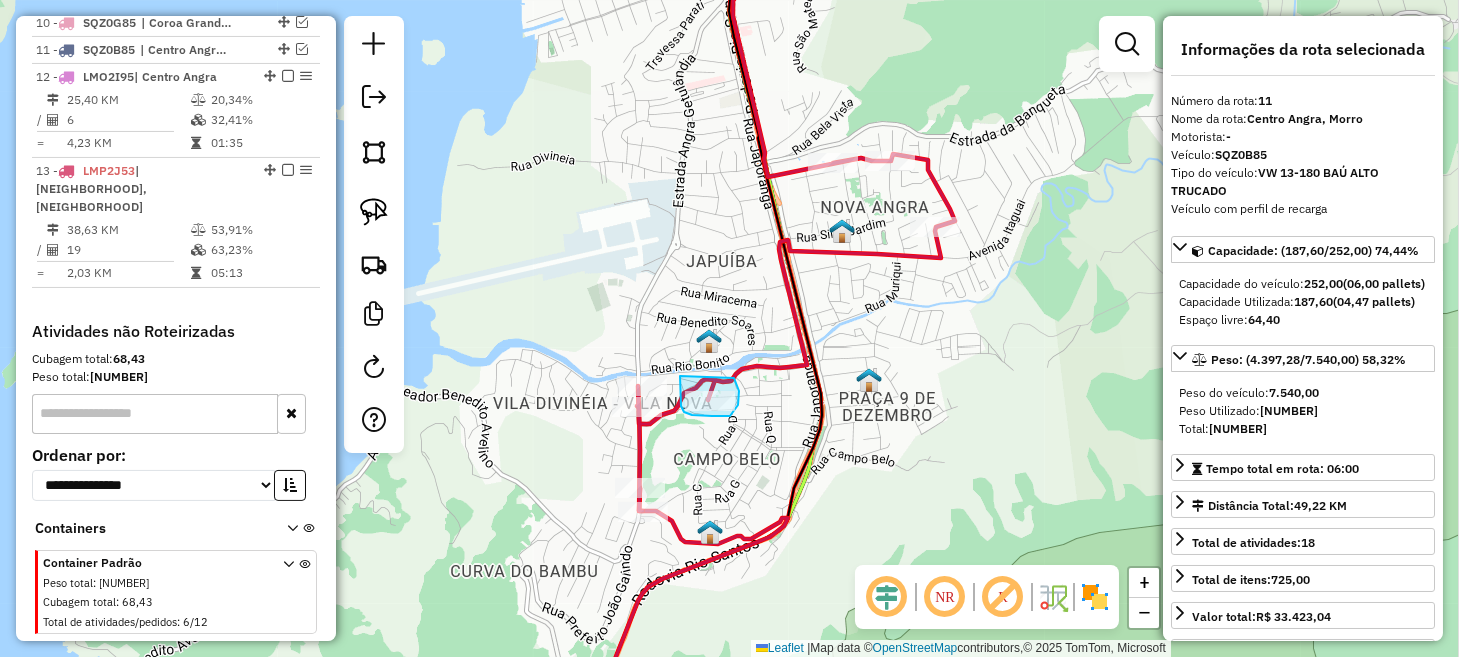 drag, startPoint x: 680, startPoint y: 376, endPoint x: 731, endPoint y: 375, distance: 51.009804 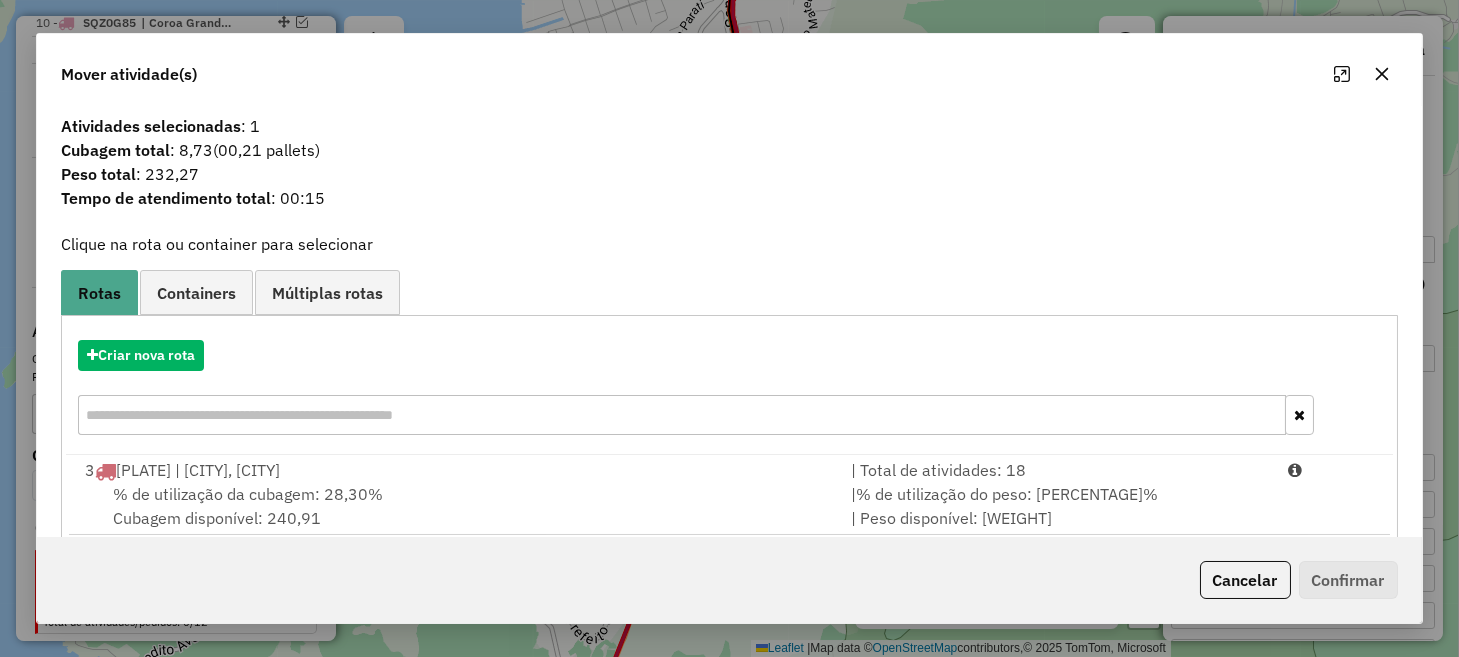 scroll, scrollTop: 165, scrollLeft: 0, axis: vertical 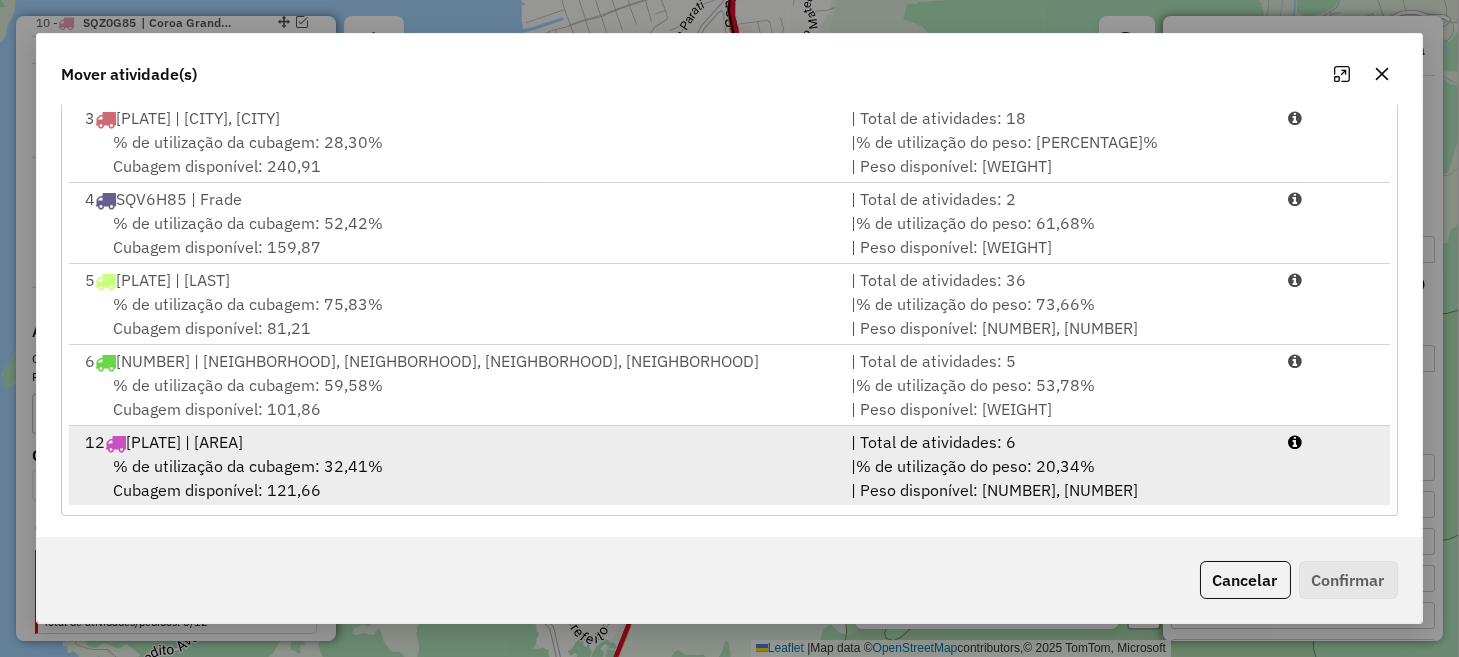 click on "% de utilização do peso: 20,34%" at bounding box center (975, 466) 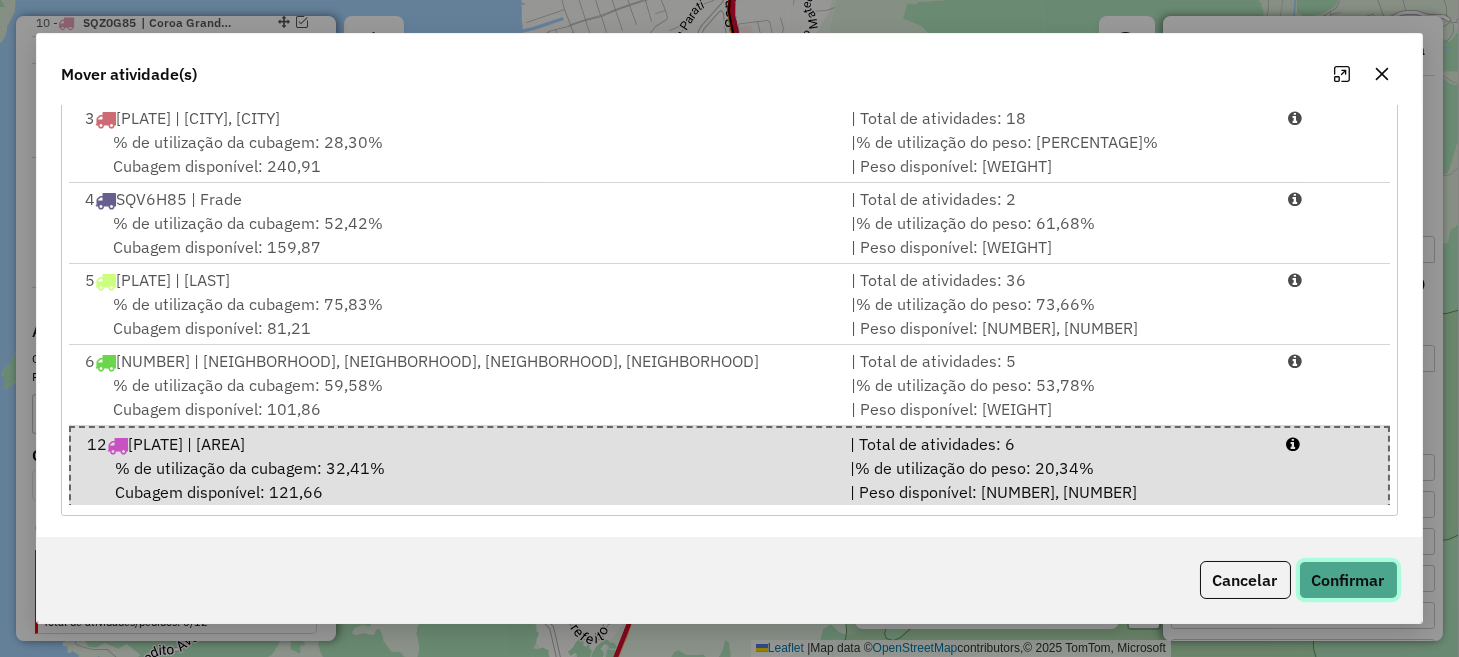 click on "Confirmar" 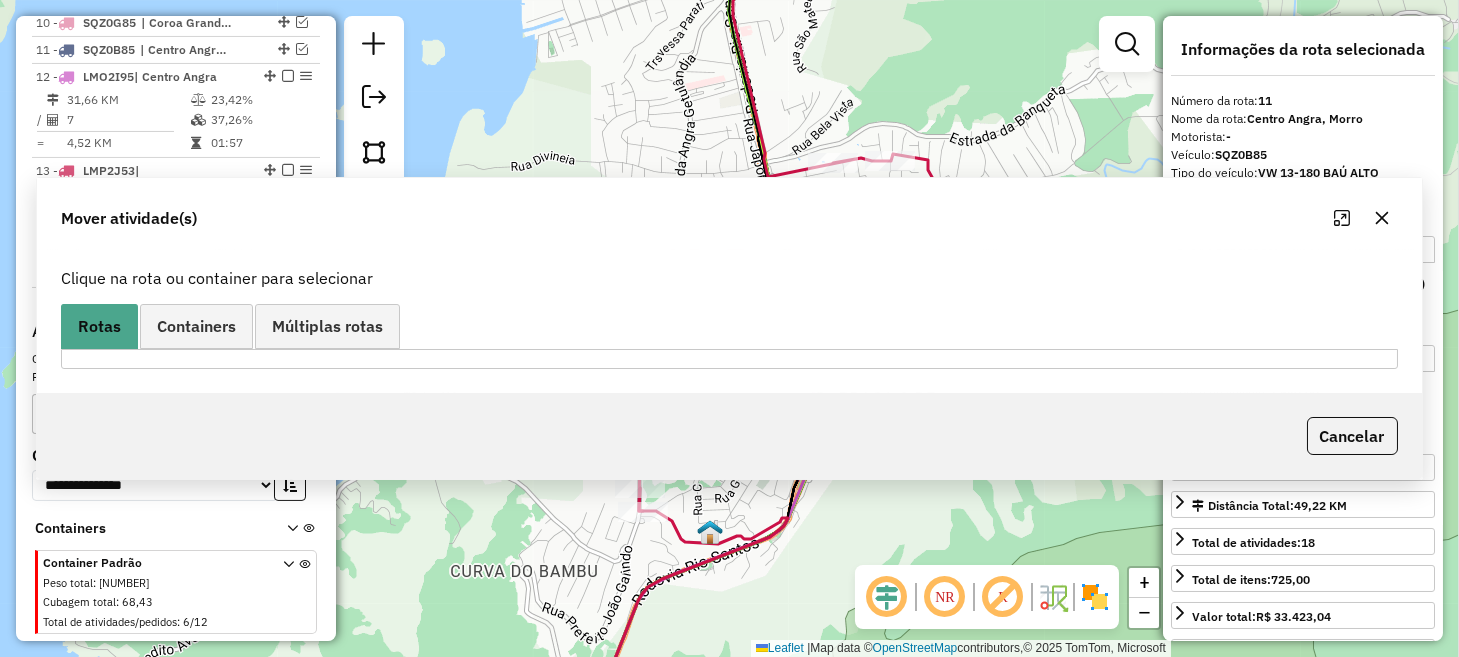 scroll, scrollTop: 0, scrollLeft: 0, axis: both 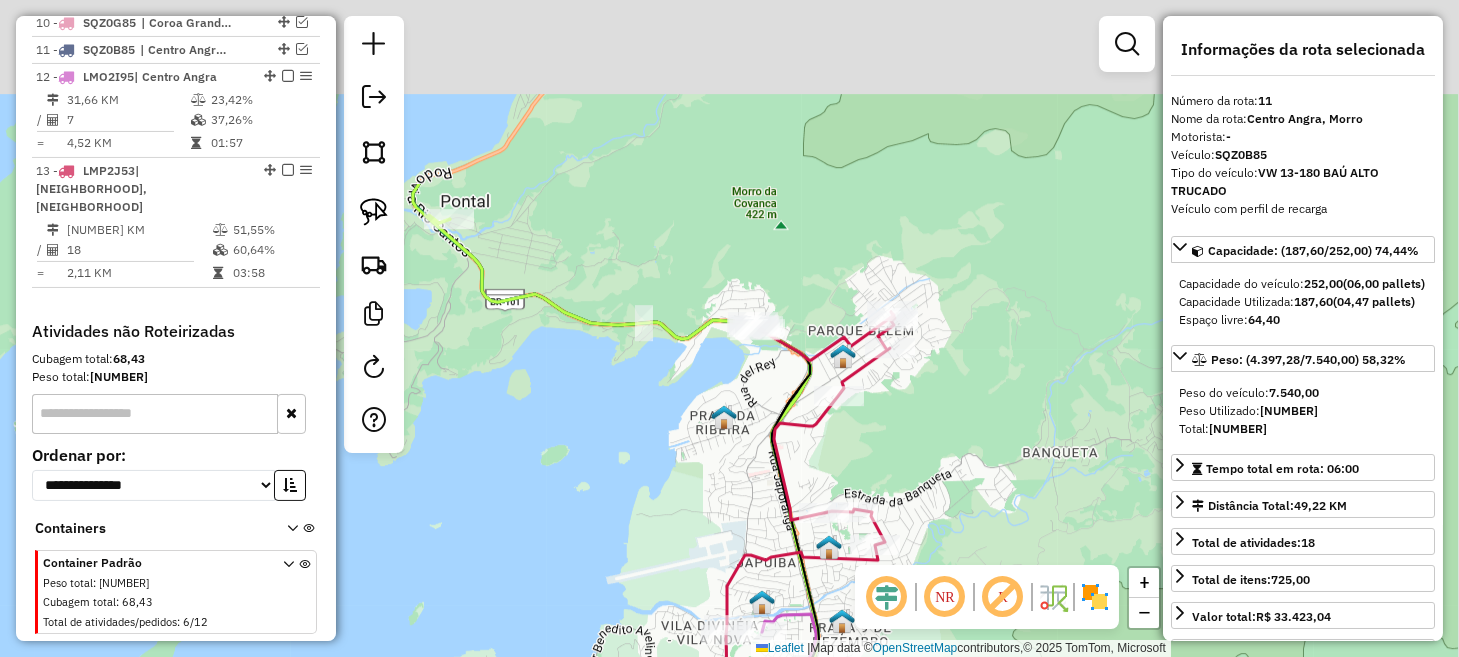 drag, startPoint x: 1084, startPoint y: 221, endPoint x: 983, endPoint y: 480, distance: 277.9964 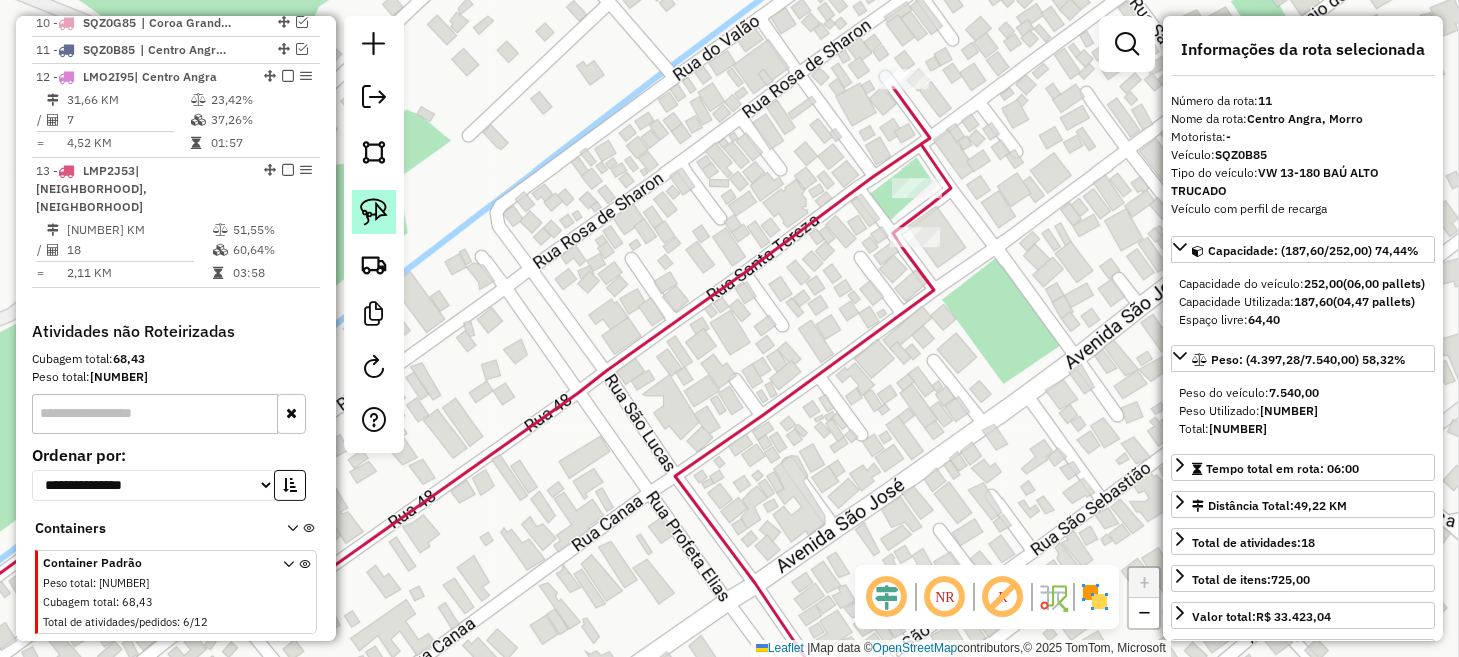 click 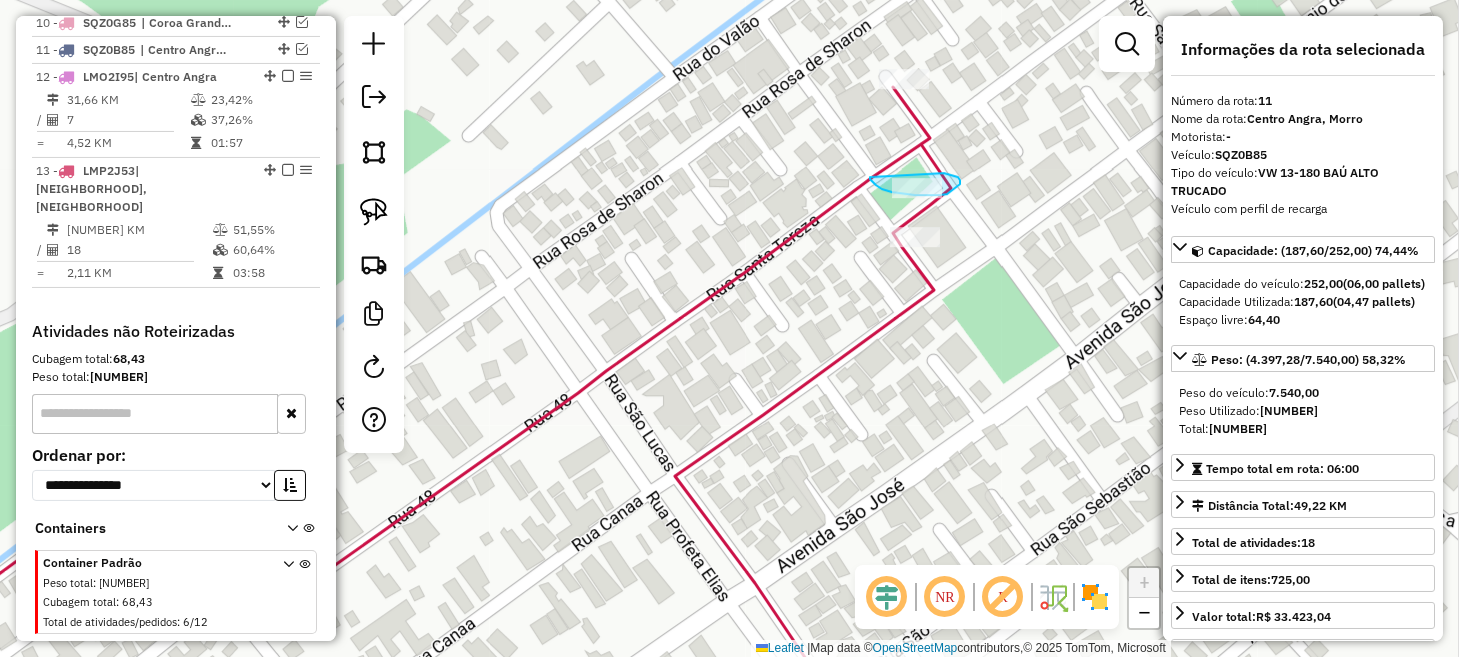 drag, startPoint x: 870, startPoint y: 177, endPoint x: 916, endPoint y: 173, distance: 46.173584 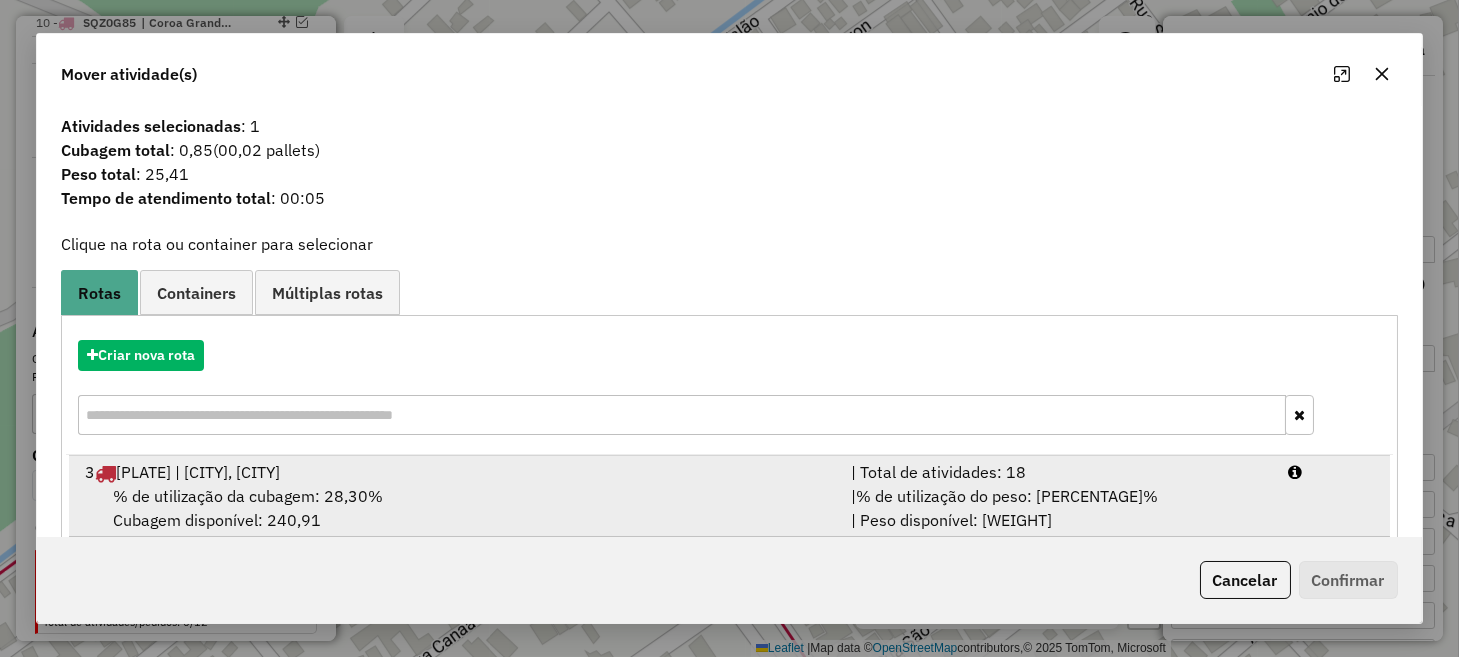 scroll, scrollTop: 165, scrollLeft: 0, axis: vertical 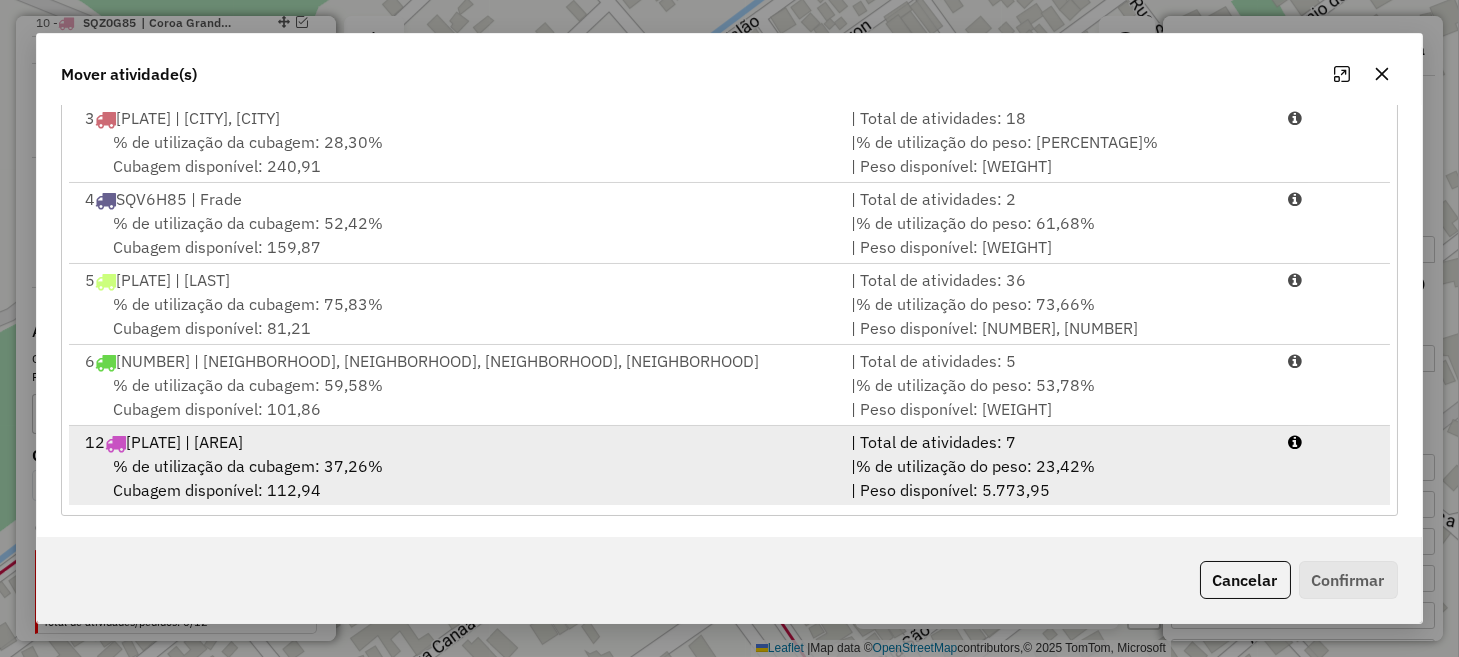 click on "% de utilização da cubagem: 37,26%  Cubagem disponível: 112,94" at bounding box center (455, 478) 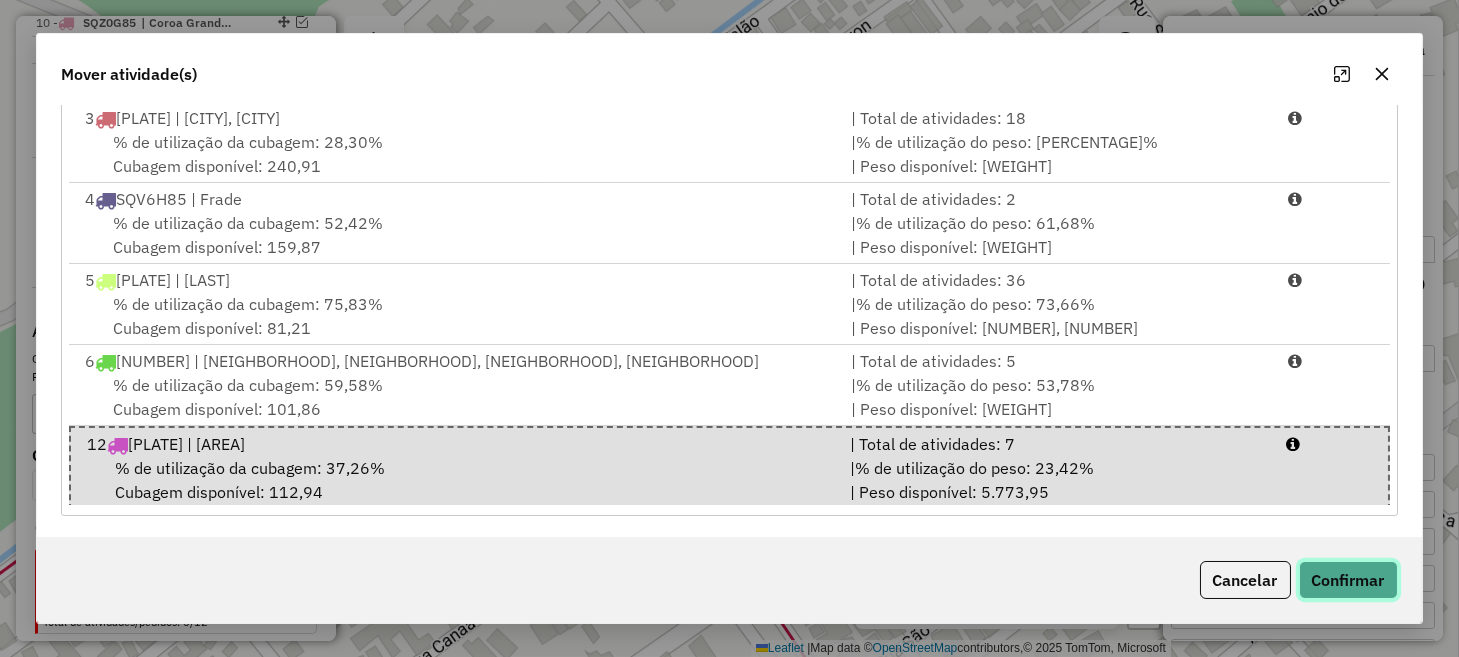 click on "Confirmar" 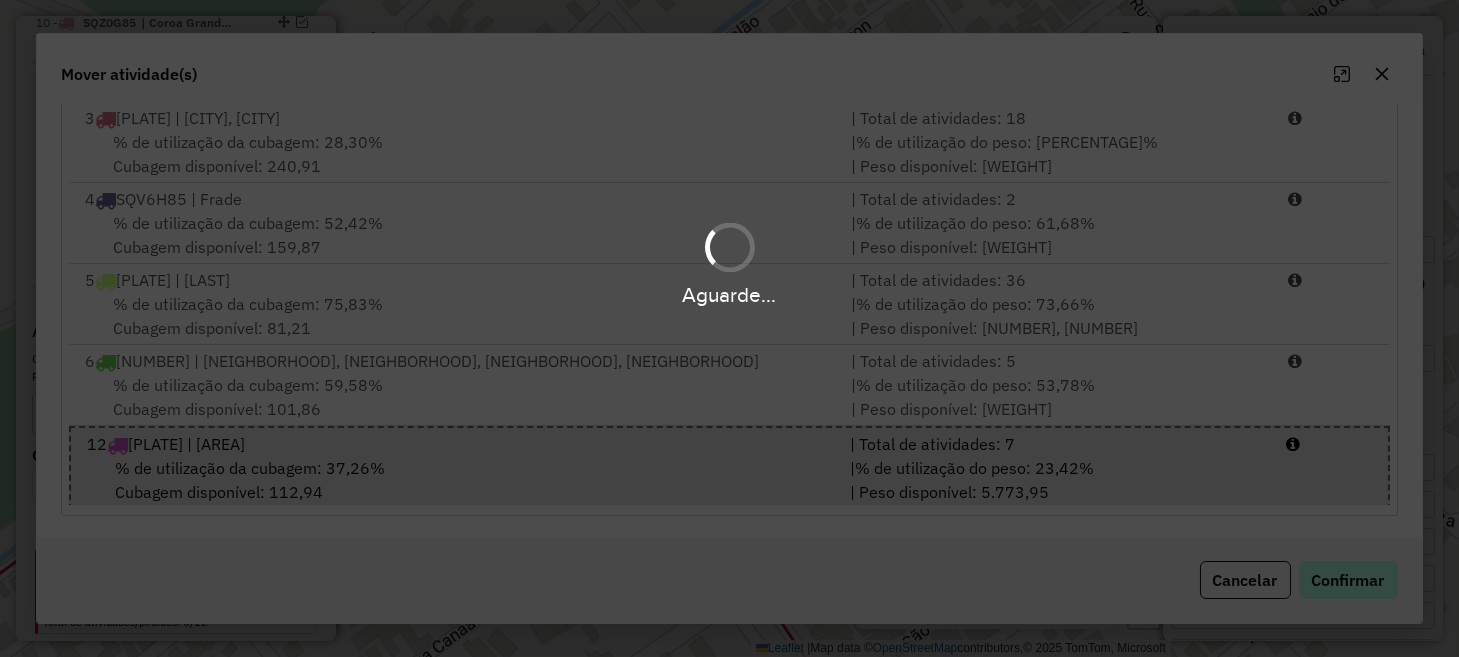 scroll, scrollTop: 0, scrollLeft: 0, axis: both 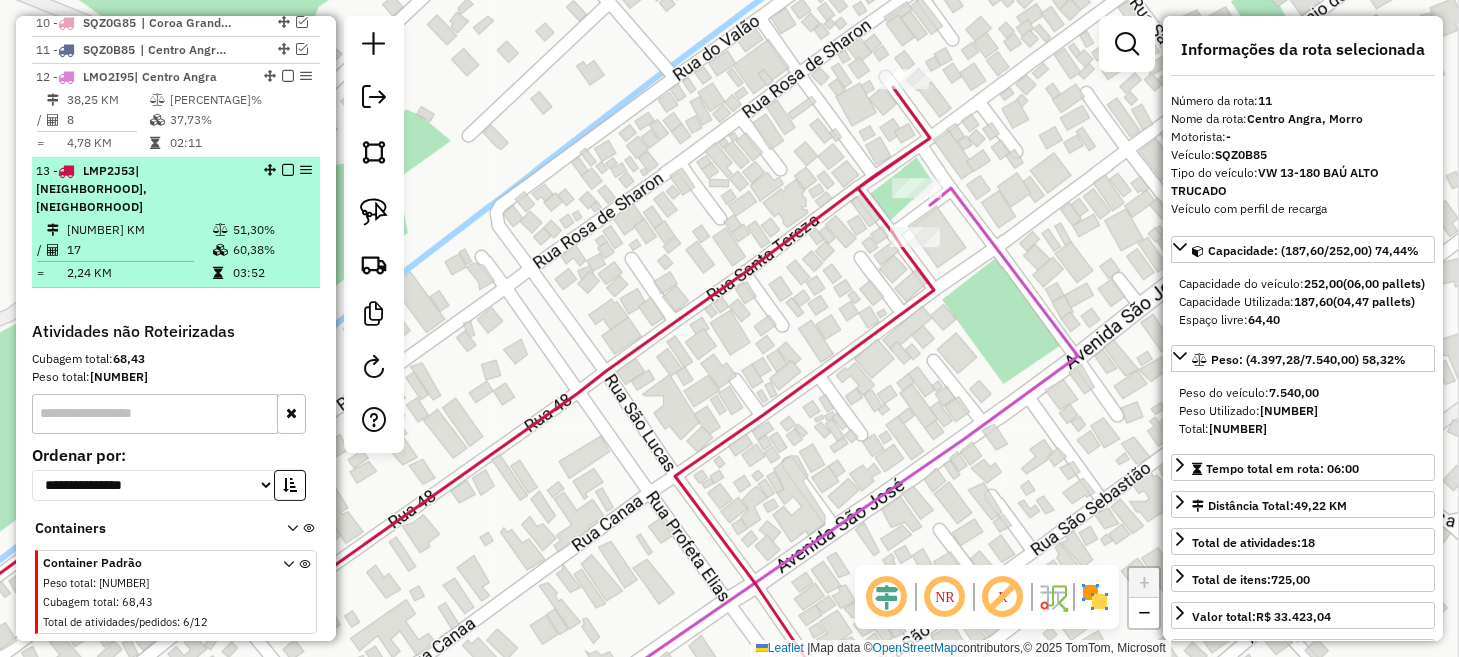 click at bounding box center [288, 170] 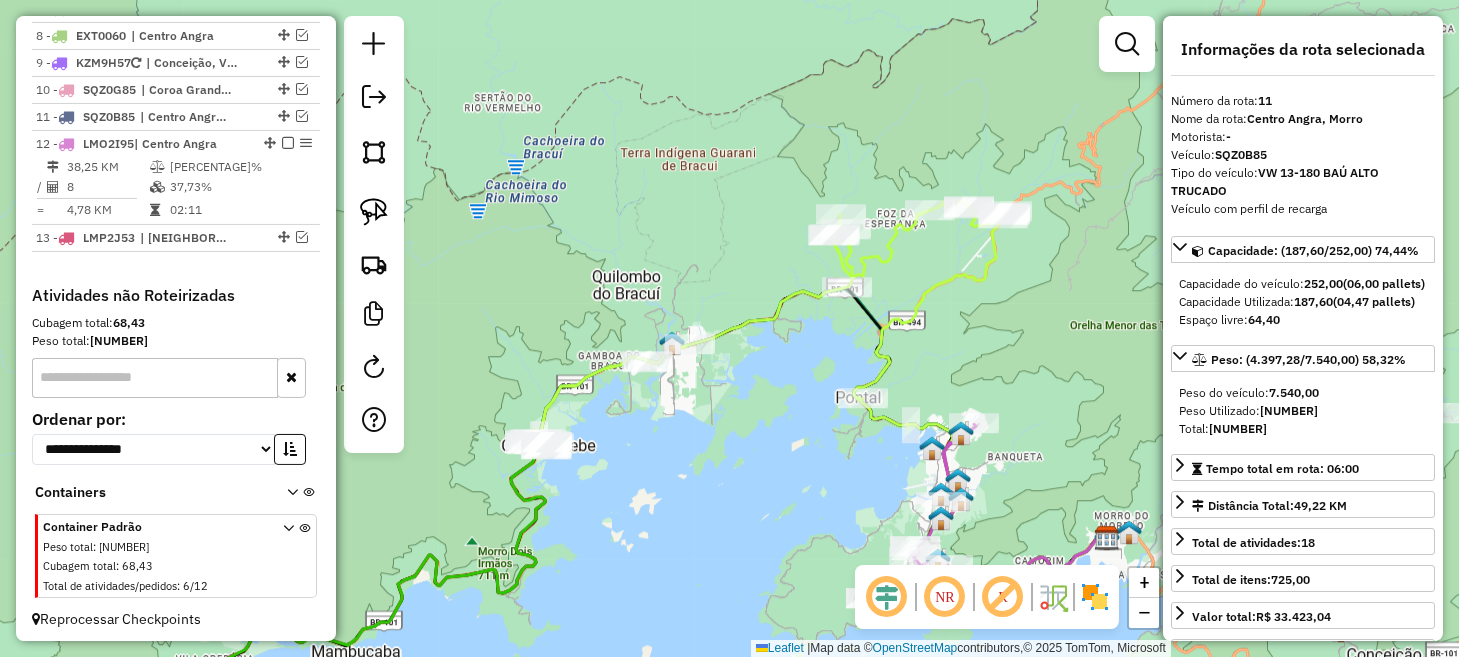 drag, startPoint x: 658, startPoint y: 442, endPoint x: 778, endPoint y: 501, distance: 133.71986 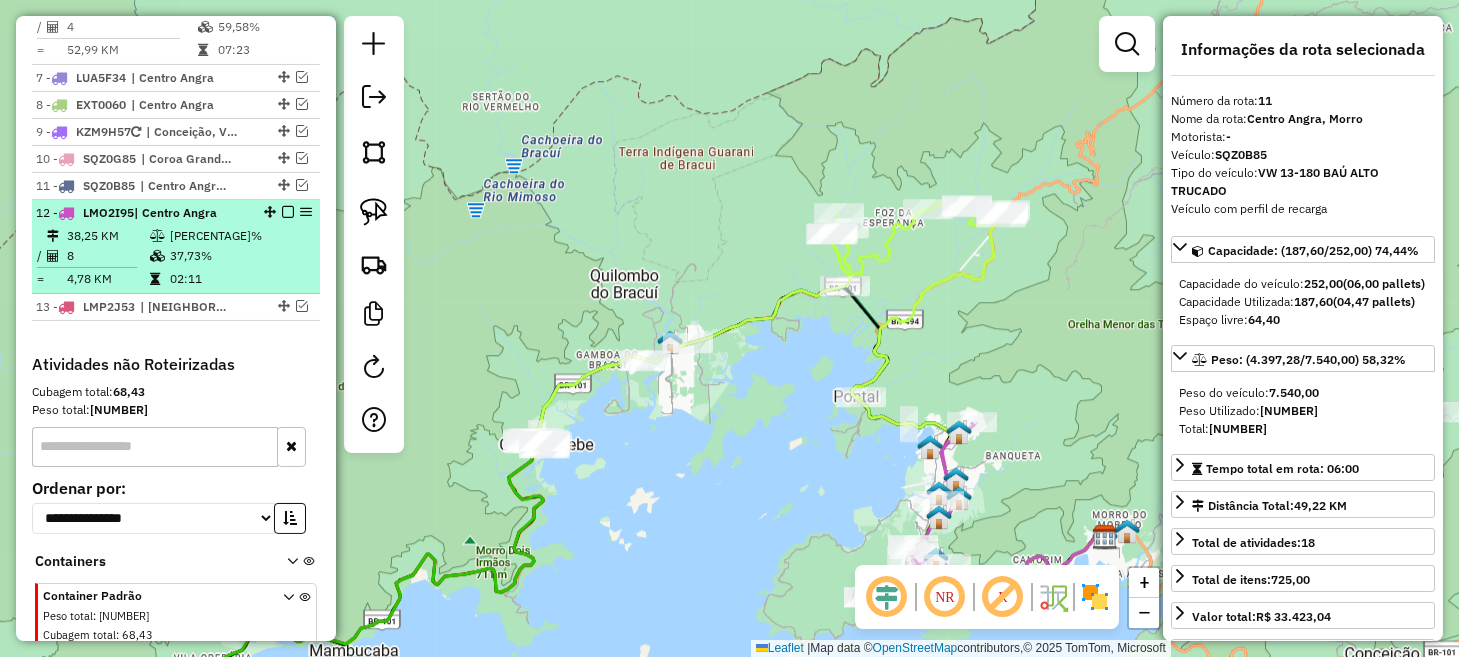 scroll, scrollTop: 1330, scrollLeft: 0, axis: vertical 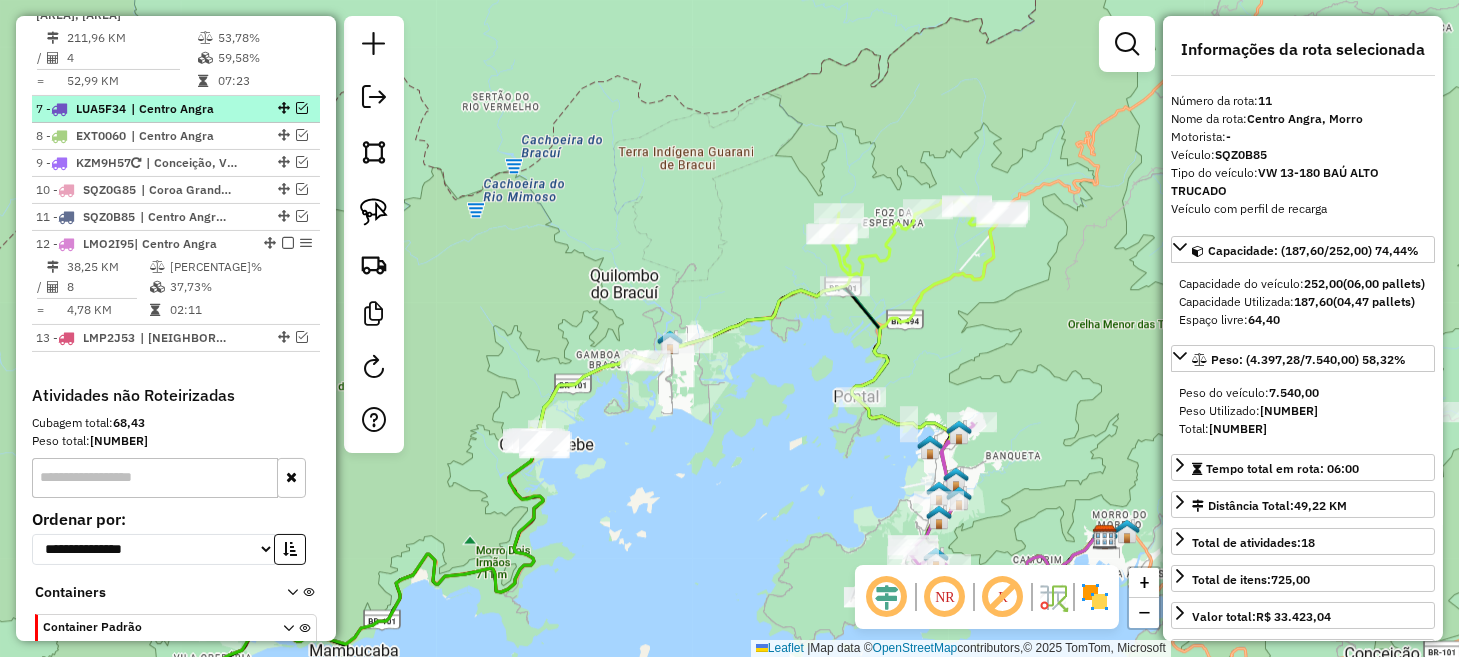 click at bounding box center (302, 108) 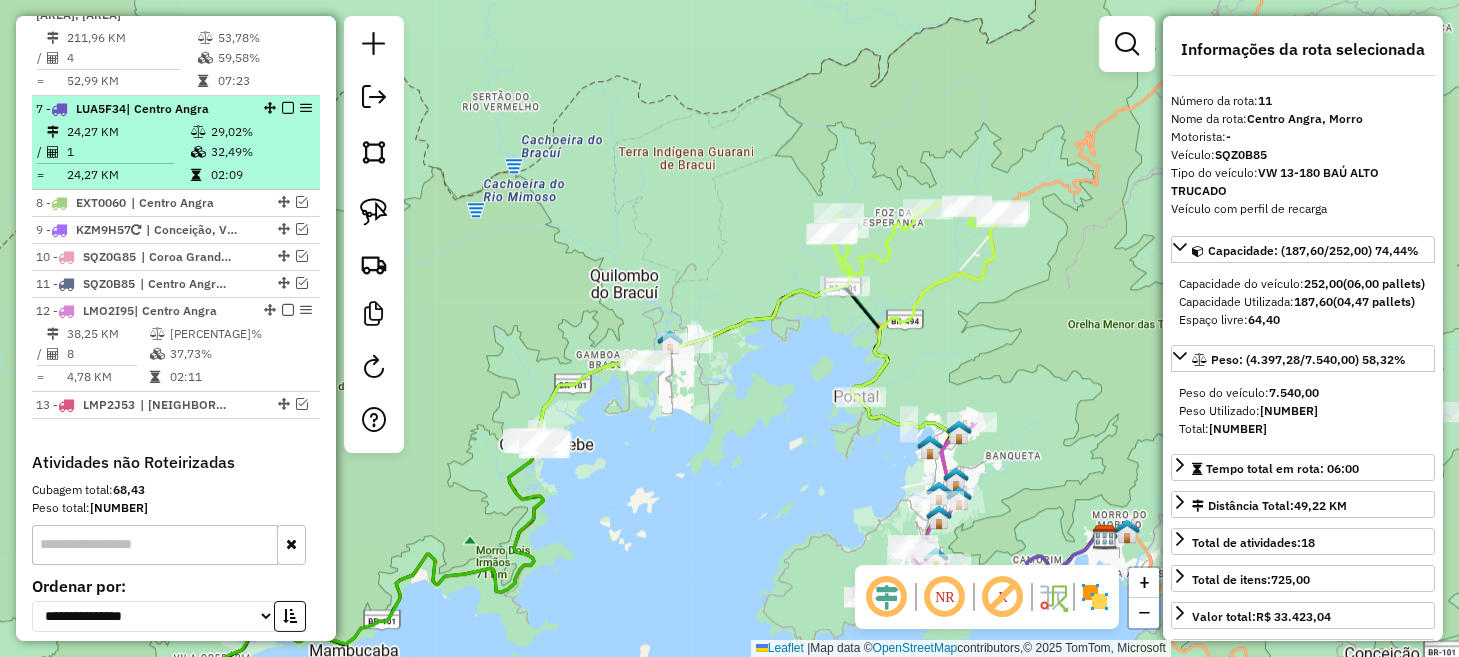 click on "| Centro Angra" at bounding box center (167, 108) 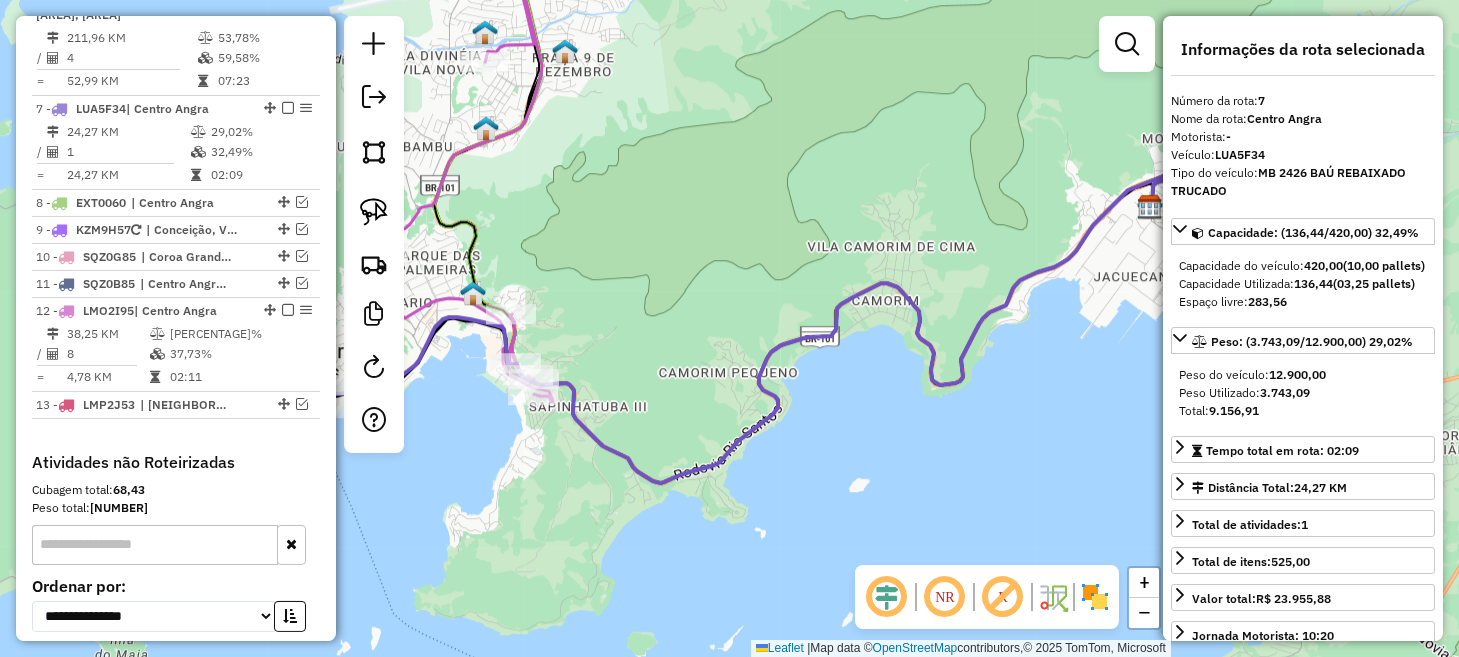 drag, startPoint x: 753, startPoint y: 480, endPoint x: 772, endPoint y: 476, distance: 19.416489 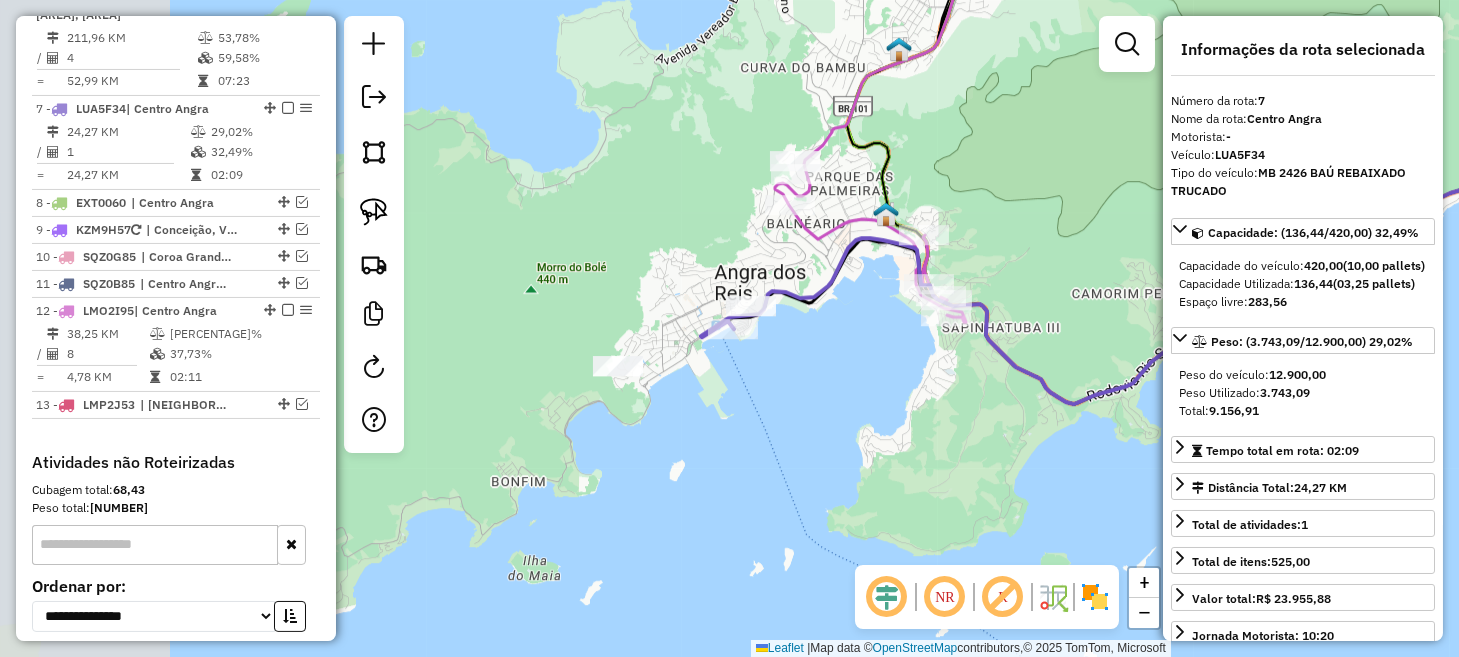 drag, startPoint x: 772, startPoint y: 476, endPoint x: 1180, endPoint y: 399, distance: 415.20236 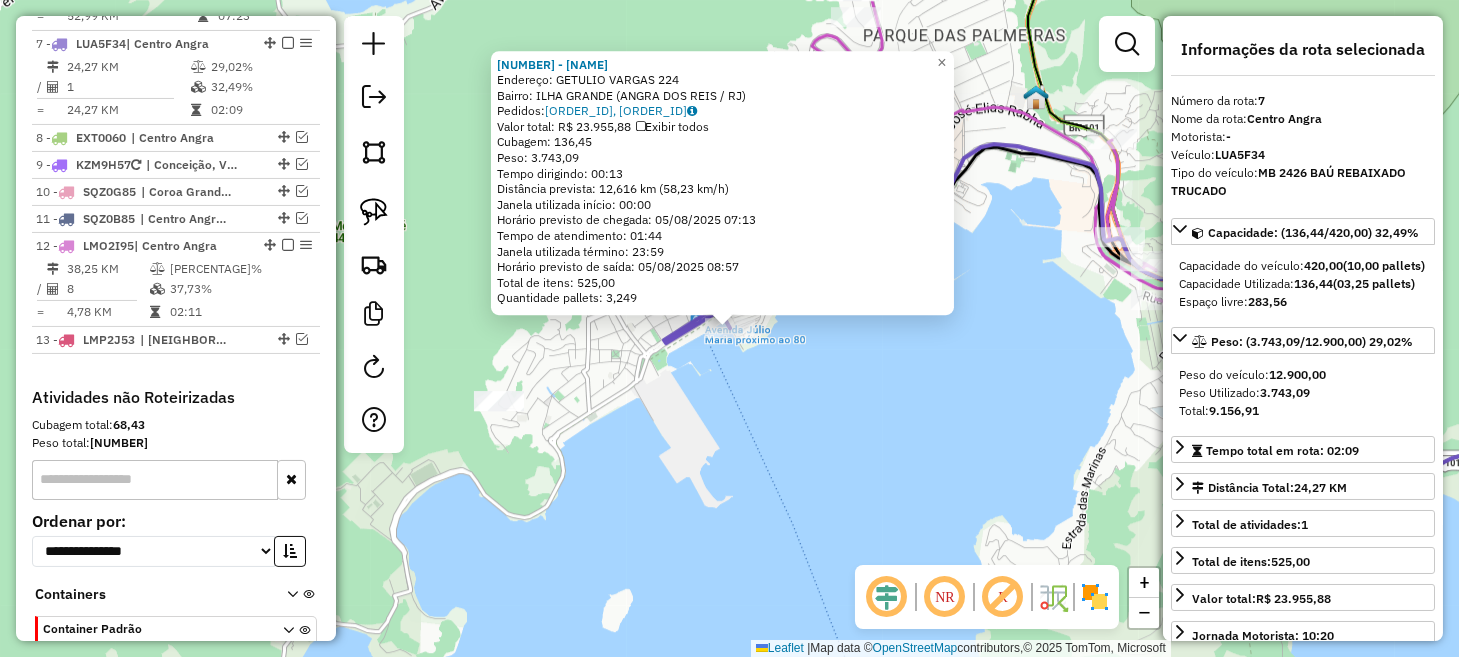 scroll, scrollTop: 1408, scrollLeft: 0, axis: vertical 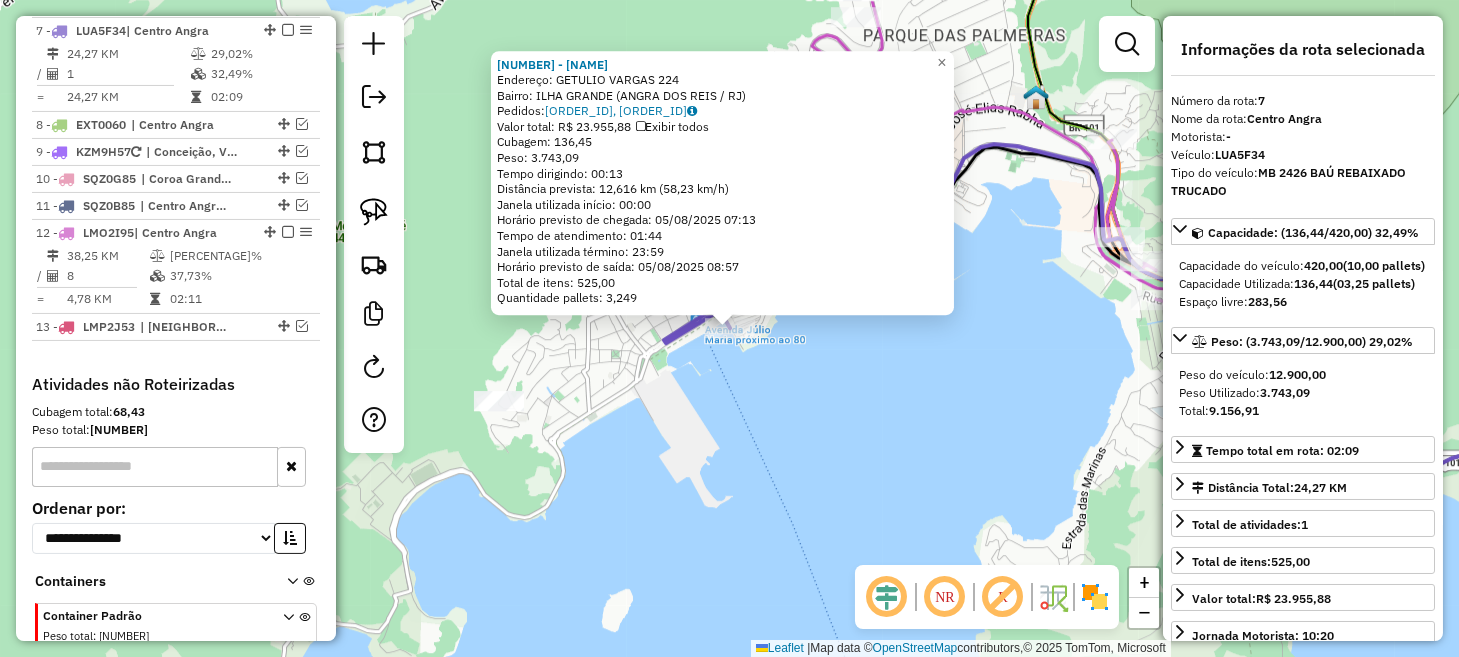 click on "Rota 7 - Placa LUA5F34  879 - ARMAZEM BEER ILHA 879 - ARMAZEM BEER ILHA  Endereço:  GETULIO VARGAS 224   Bairro: ILHA GRANDE (ANGRA DOS REIS / RJ)   Pedidos:  04858374, 04858375   Valor total: R$ 23.955,88   Exibir todos   Cubagem: 136,45  Peso: 3.743,09  Tempo dirigindo: 00:13   Distância prevista: 12,616 km (58,23 km/h)   Janela utilizada início: 00:00   Horário previsto de chegada: 05/08/2025 07:13   Tempo de atendimento: 01:44   Janela utilizada término: 23:59   Horário previsto de saída: 05/08/2025 08:57   Total de itens: 525,00   Quantidade pallets: 3,249  × Janela de atendimento Grade de atendimento Capacidade Transportadoras Veículos Cliente Pedidos  Rotas Selecione os dias de semana para filtrar as janelas de atendimento  Seg   Ter   Qua   Qui   Sex   Sáb   Dom  Informe o período da janela de atendimento: De: Até:  Filtrar exatamente a janela do cliente  Considerar janela de atendimento padrão  Selecione os dias de semana para filtrar as grades de atendimento  Seg   Ter   Qua   Qui  De:" 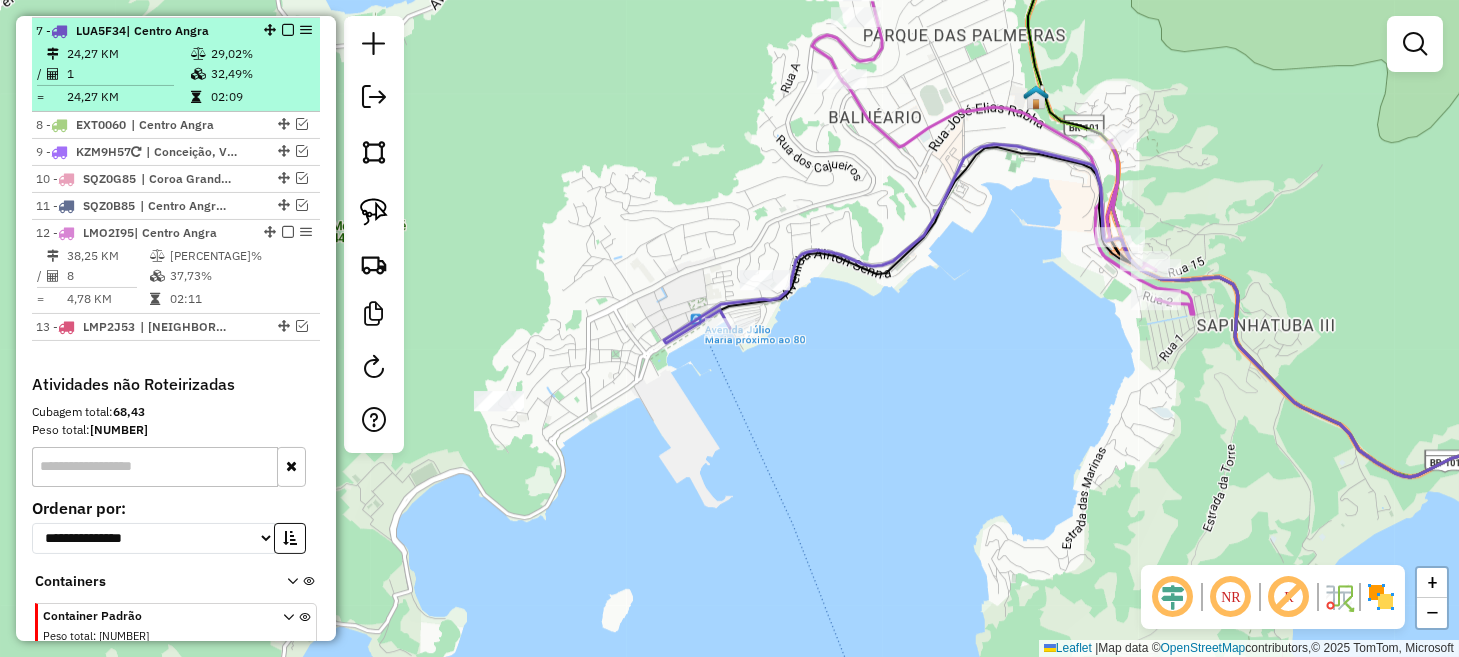 click at bounding box center (288, 30) 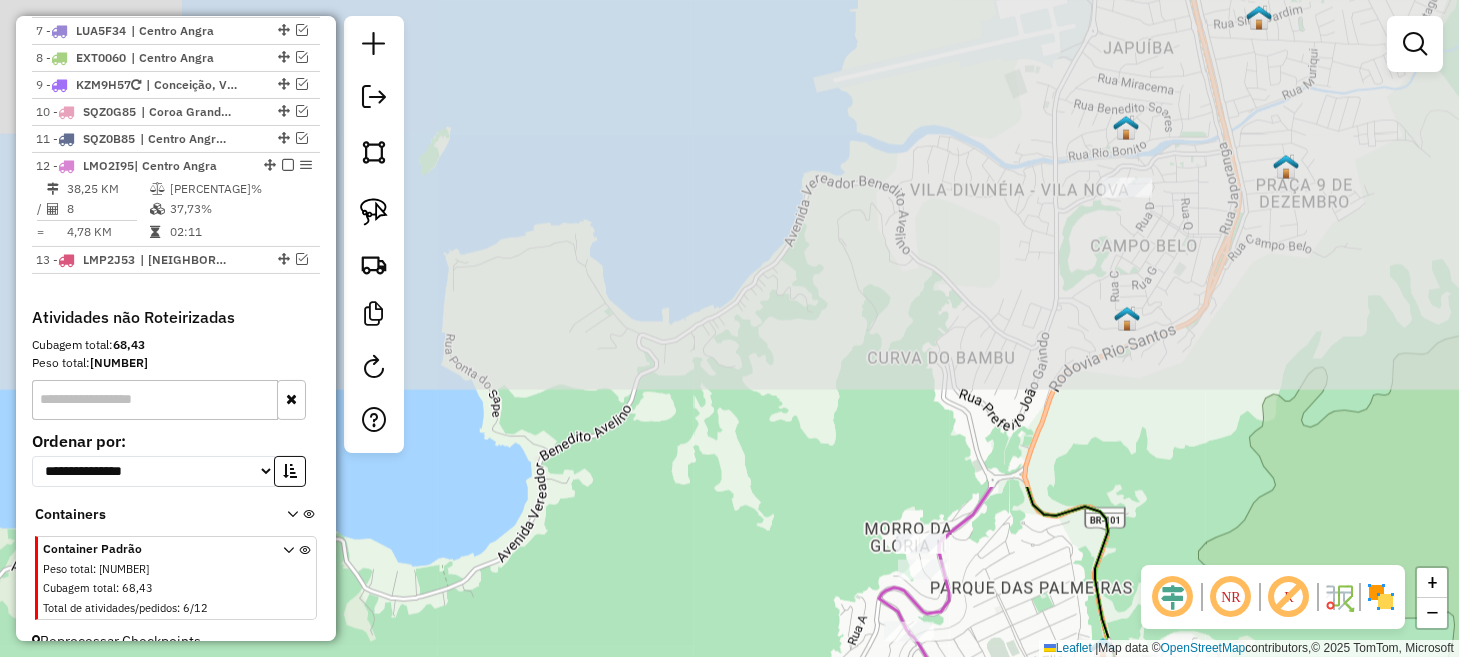 drag, startPoint x: 719, startPoint y: 117, endPoint x: 786, endPoint y: 669, distance: 556.0513 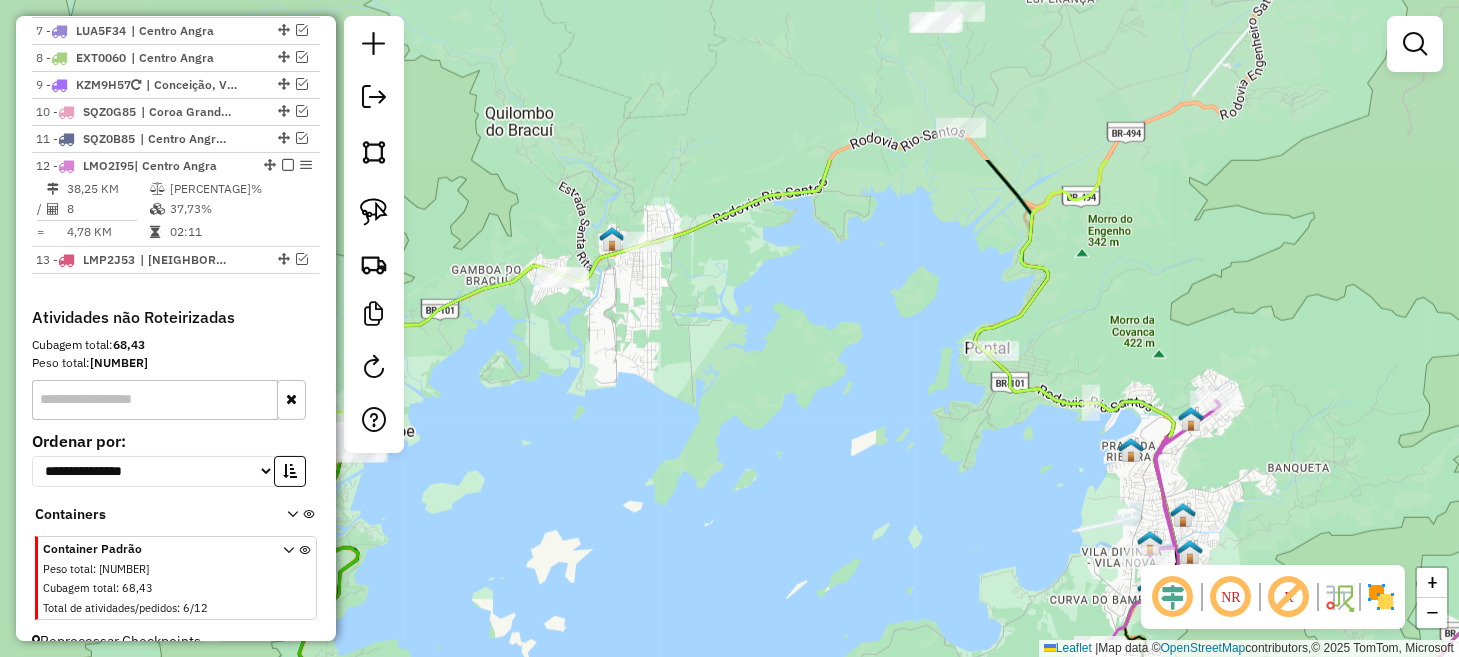 drag, startPoint x: 753, startPoint y: 363, endPoint x: 1149, endPoint y: 624, distance: 474.27524 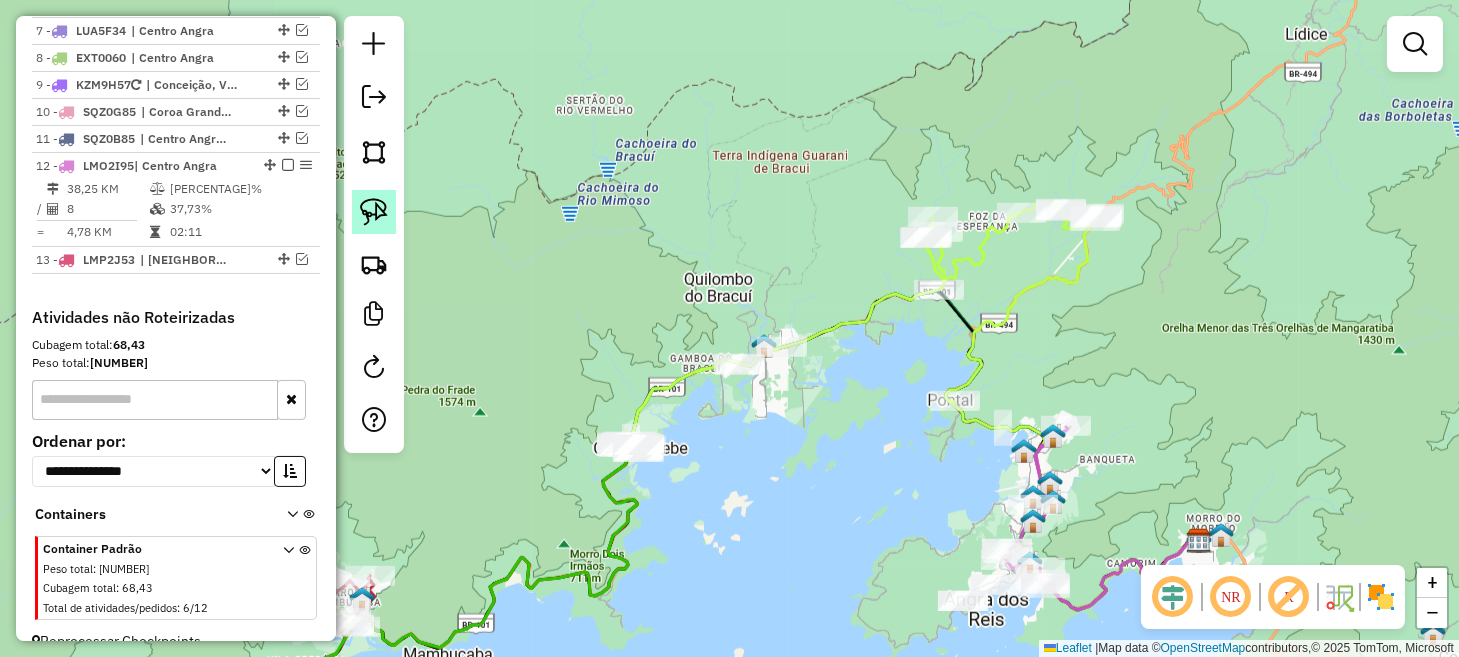 click 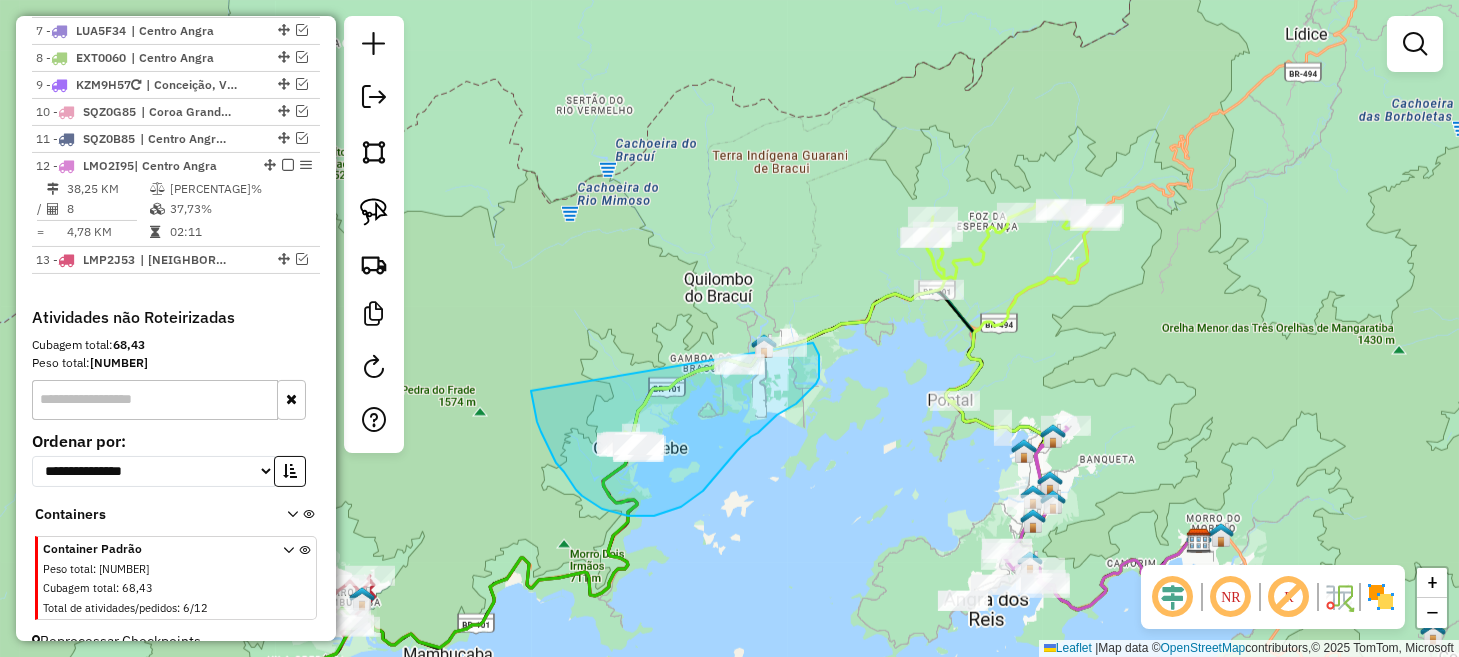 drag, startPoint x: 537, startPoint y: 421, endPoint x: 716, endPoint y: 291, distance: 221.22614 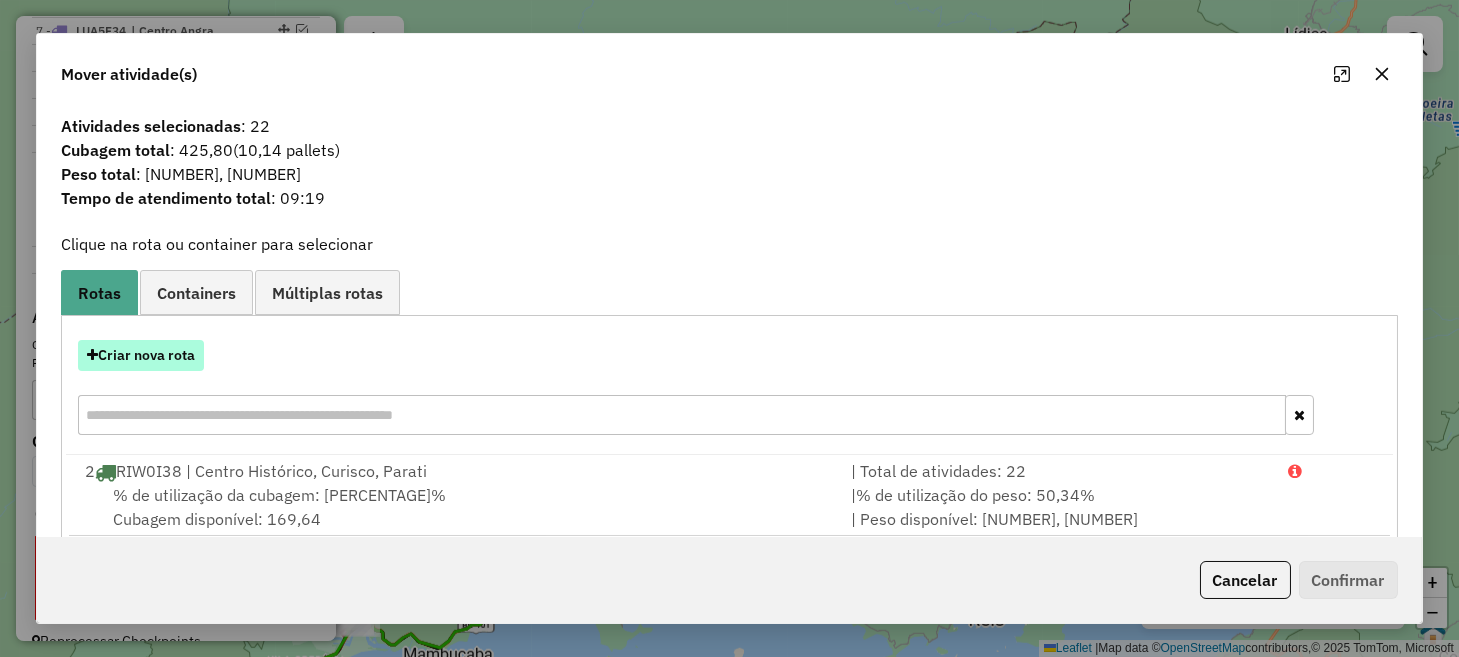 click on "Criar nova rota" at bounding box center (141, 355) 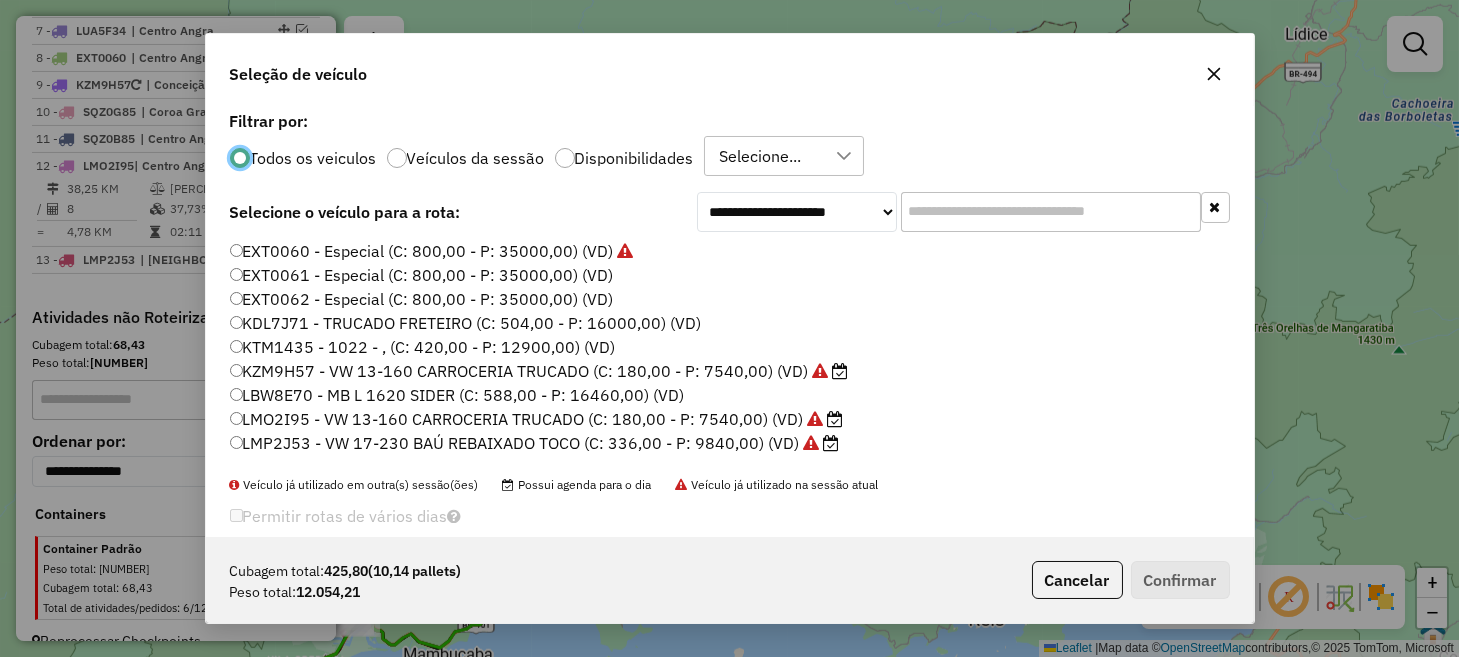 scroll, scrollTop: 10, scrollLeft: 6, axis: both 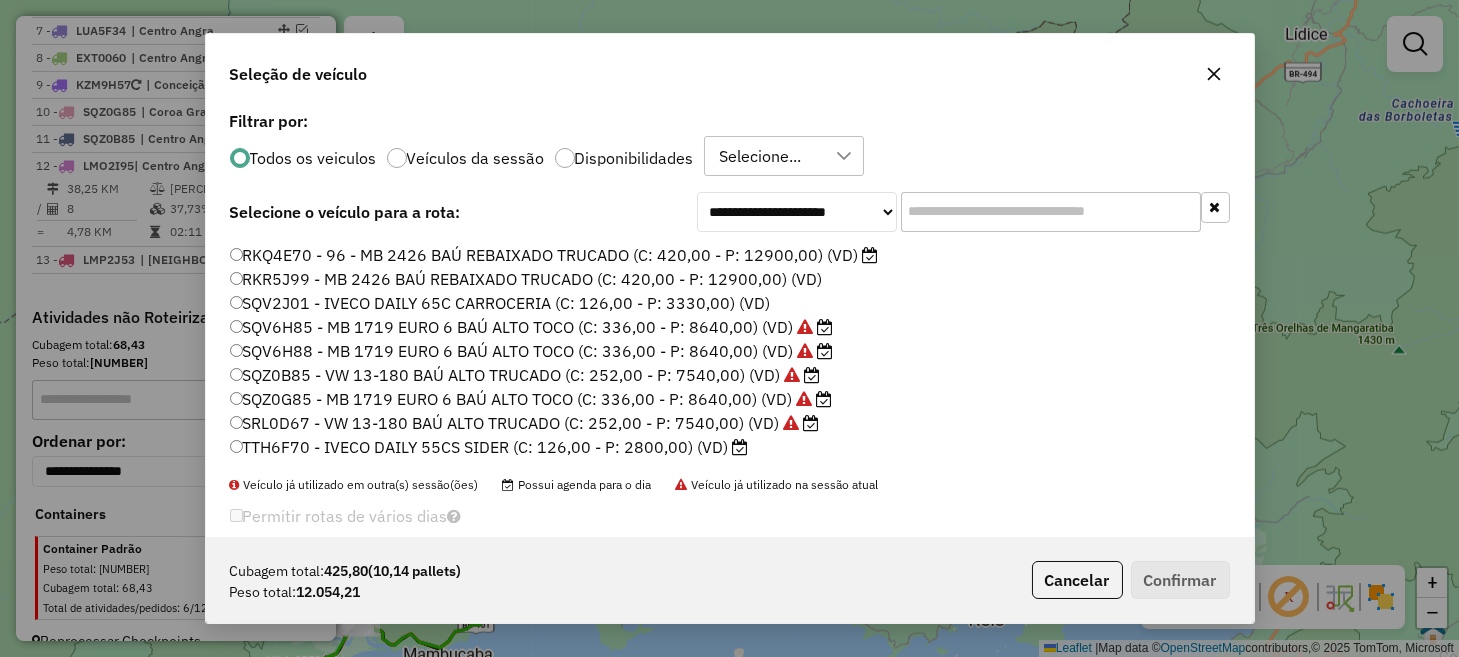 click on "SQV6H85 - MB 1719 EURO 6 BAÚ ALTO TOCO (C: 336,00 - P: 8640,00) (VD)" 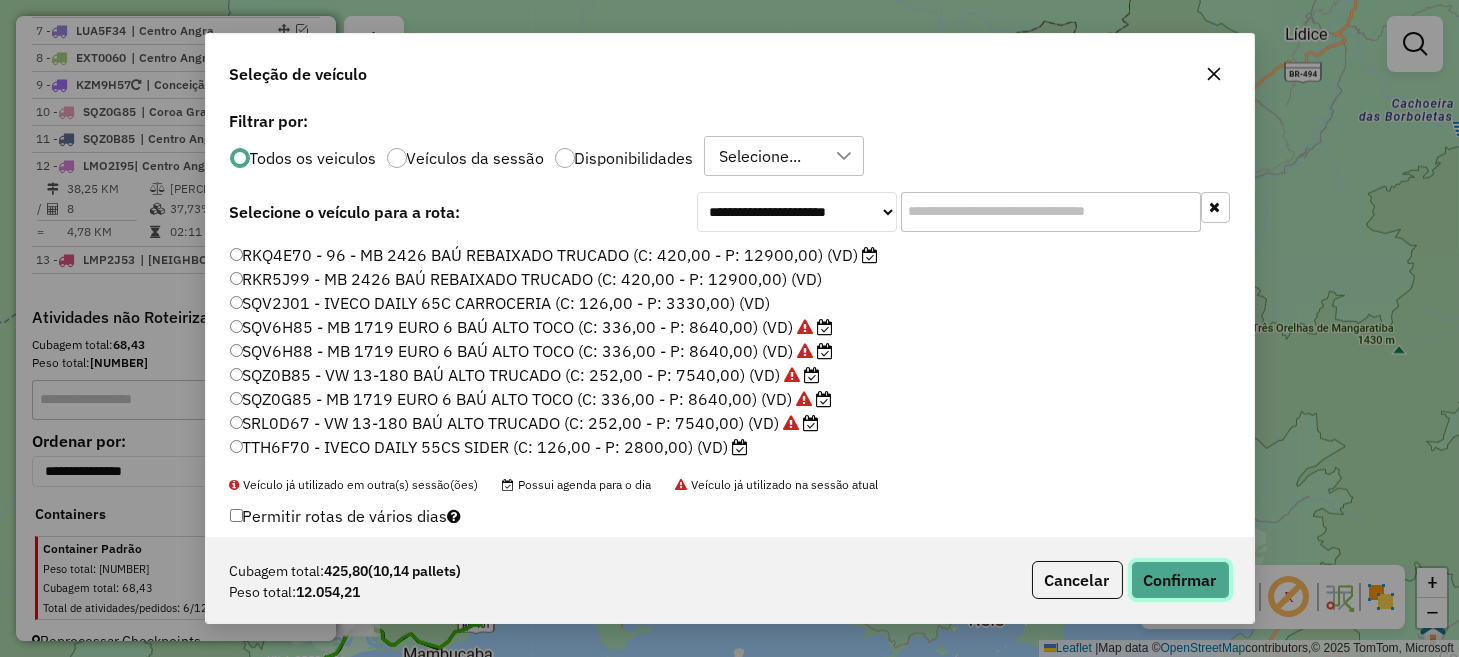 click on "Confirmar" 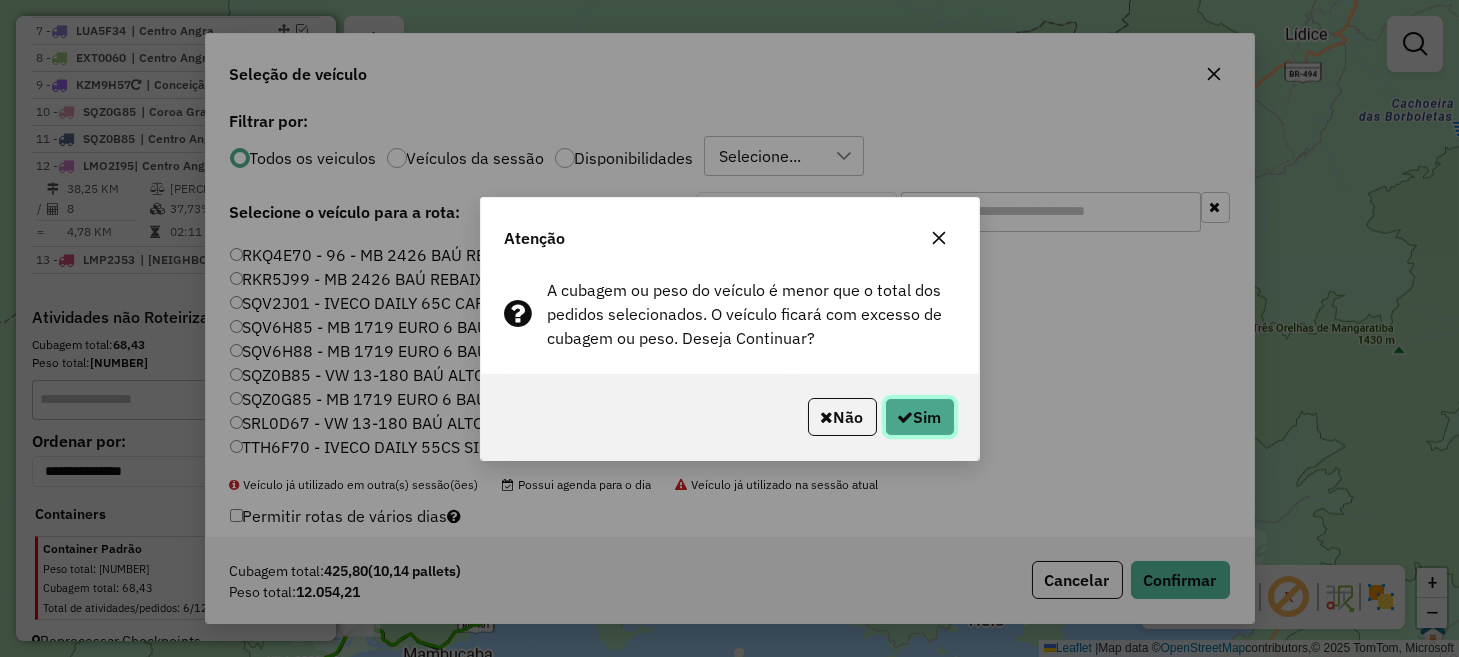 click on "Sim" 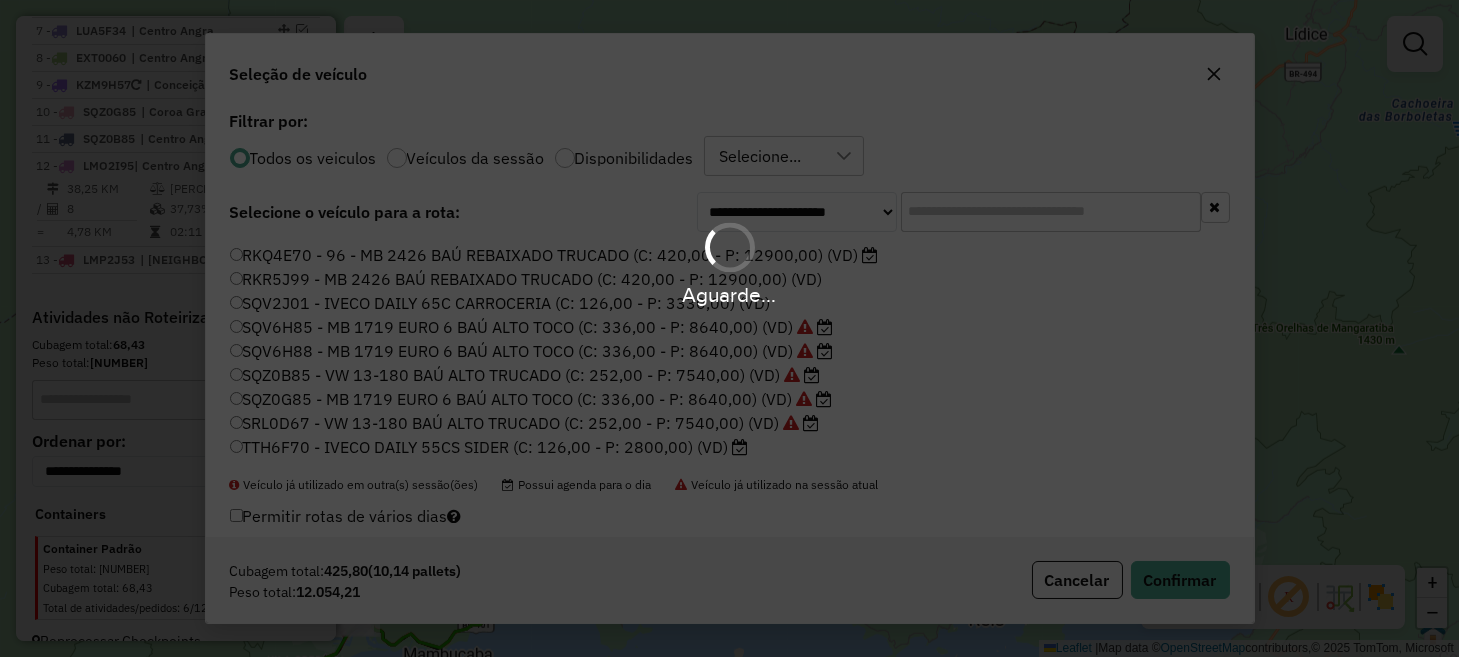 scroll, scrollTop: 997, scrollLeft: 0, axis: vertical 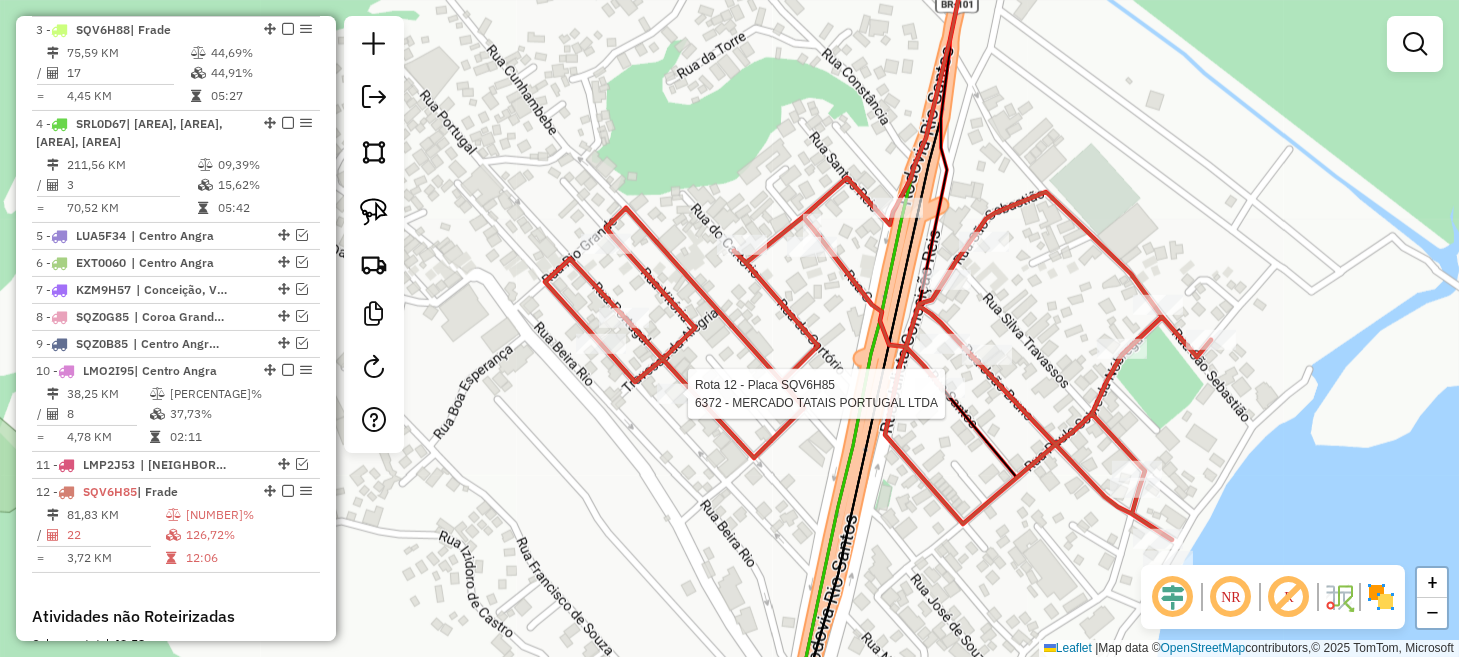 select on "*********" 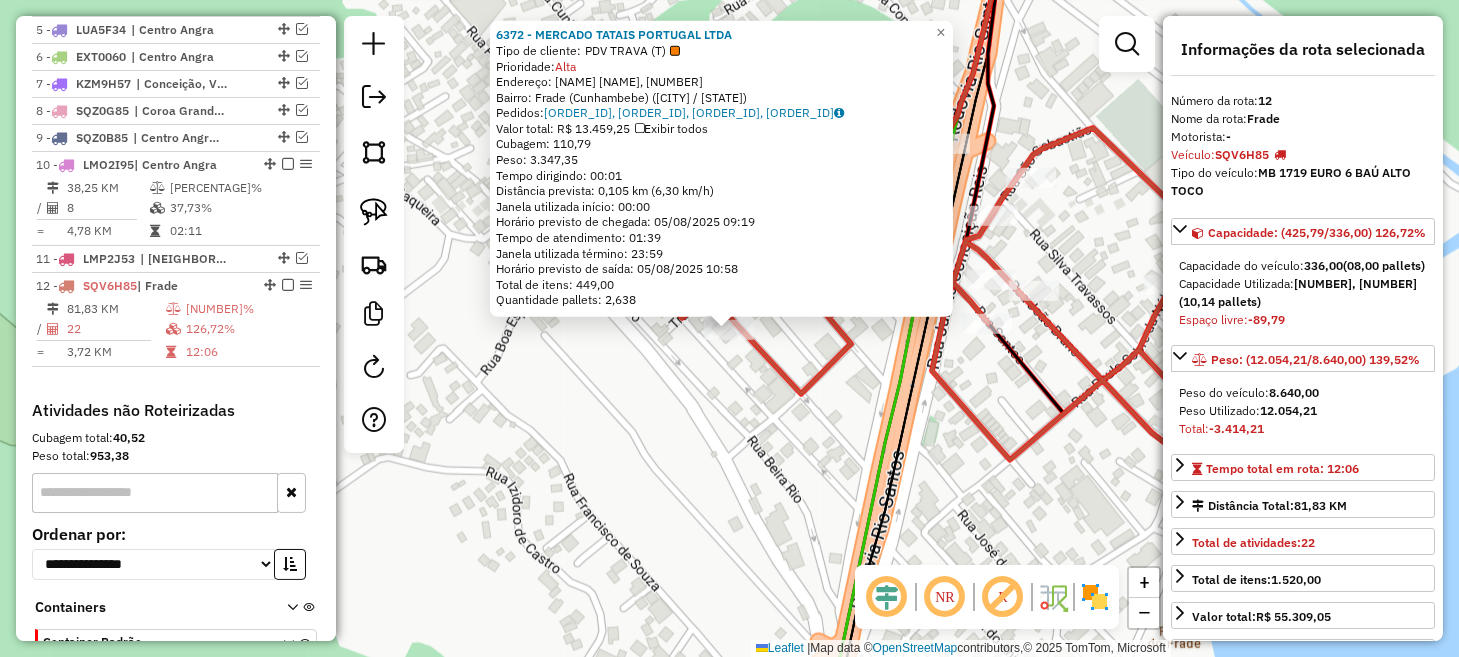 scroll, scrollTop: 1318, scrollLeft: 0, axis: vertical 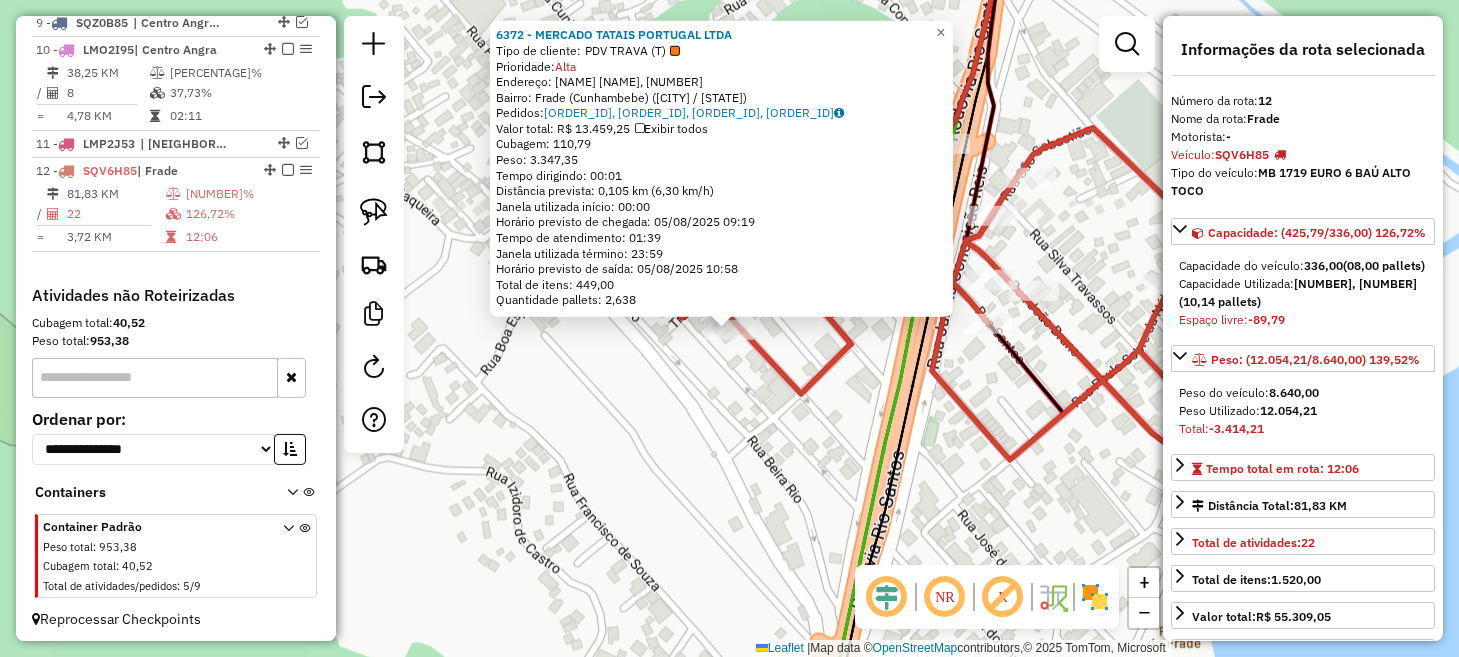 click on "6372 - MERCADO TATAIS PORTUGAL LTDA  Tipo de cliente:   PDV TRAVA (T)   Prioridade:  Alta  Endereço: Rua Portugal, 100   Bairro: Frade (Cunhambebe) (Angra dos Reis / RJ)   Pedidos:  04858315, 04858316, 04858317, 04858444   Valor total: R$ 13.459,25   Exibir todos   Cubagem: 110,79  Peso: 3.347,35  Tempo dirigindo: 00:01   Distância prevista: 0,105 km (6,30 km/h)   Janela utilizada início: 00:00   Horário previsto de chegada: 05/08/2025 09:19   Tempo de atendimento: 01:39   Janela utilizada término: 23:59   Horário previsto de saída: 05/08/2025 10:58   Total de itens: 449,00   Quantidade pallets: 2,638  × Janela de atendimento Grade de atendimento Capacidade Transportadoras Veículos Cliente Pedidos  Rotas Selecione os dias de semana para filtrar as janelas de atendimento  Seg   Ter   Qua   Qui   Sex   Sáb   Dom  Informe o período da janela de atendimento: De: Até:  Filtrar exatamente a janela do cliente  Considerar janela de atendimento padrão   Seg   Ter   Qua   Qui   Sex   Sáb   Dom   De:  De:" 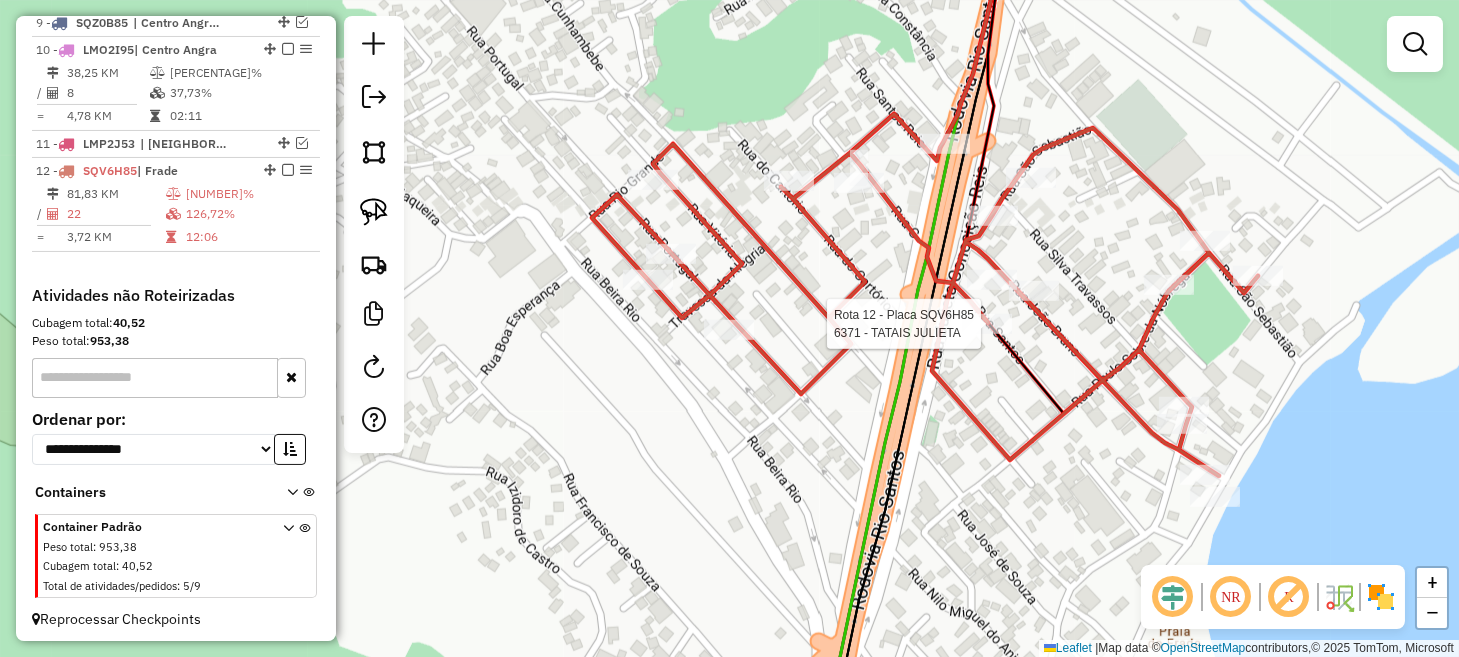 select on "*********" 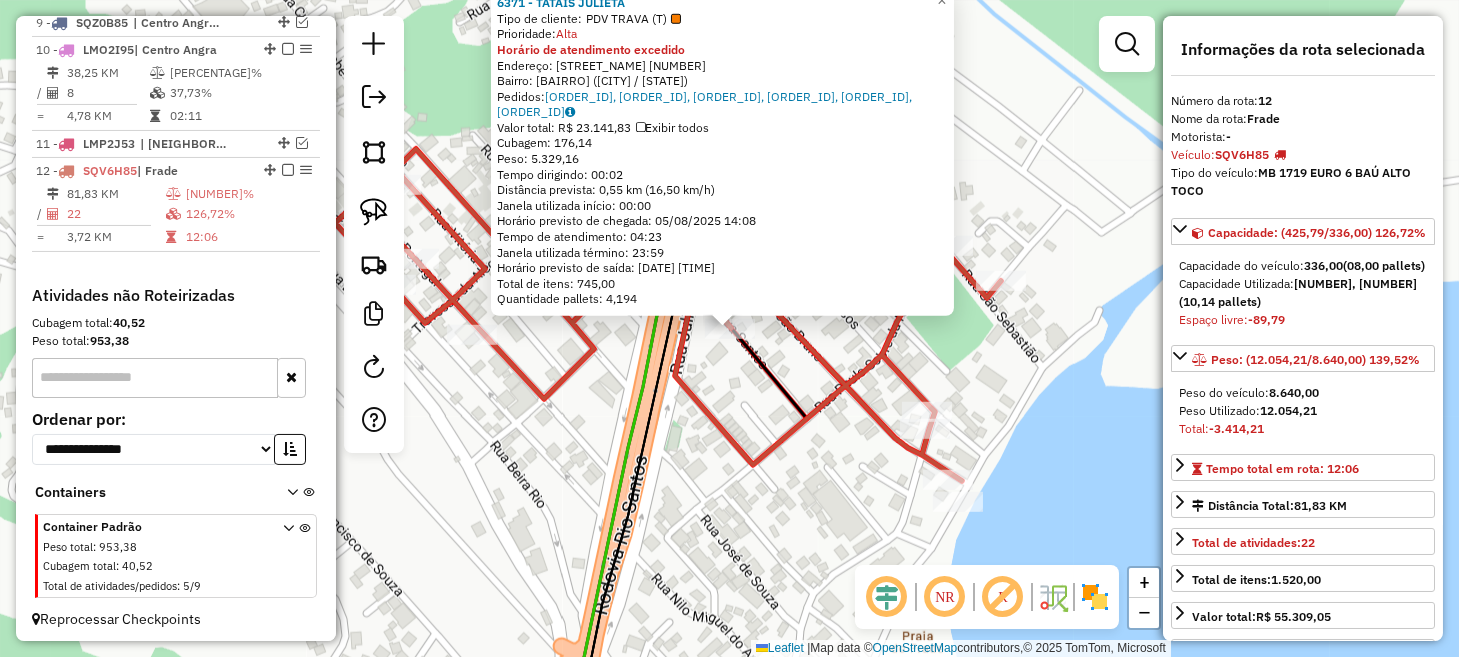 click on "6371 - TATAIS JULIETA  Tipo de cliente:   PDV TRAVA (T)   Prioridade:  Alta Horário de atendimento excedido  Endereço:  JULIETA CONCEICAO REIS 398   Bairro: FRADE (ANGRA DOS REIS / RJ)   Pedidos:  04858269, 04858283, 04858284, 04858292, 04858293, 04858265   Valor total: R$ 23.141,83   Exibir todos   Cubagem: 176,14  Peso: 5.329,16  Tempo dirigindo: 00:02   Distância prevista: 0,55 km (16,50 km/h)   Janela utilizada início: 00:00   Horário previsto de chegada: 05/08/2025 14:08   Tempo de atendimento: 04:23   Janela utilizada término: 23:59   Horário previsto de saída: 05/08/2025 18:31   Total de itens: 745,00   Quantidade pallets: 4,194  × Janela de atendimento Grade de atendimento Capacidade Transportadoras Veículos Cliente Pedidos  Rotas Selecione os dias de semana para filtrar as janelas de atendimento  Seg   Ter   Qua   Qui   Sex   Sáb   Dom  Informe o período da janela de atendimento: De: Até:  Filtrar exatamente a janela do cliente  Considerar janela de atendimento padrão   Seg   Ter   Qua" 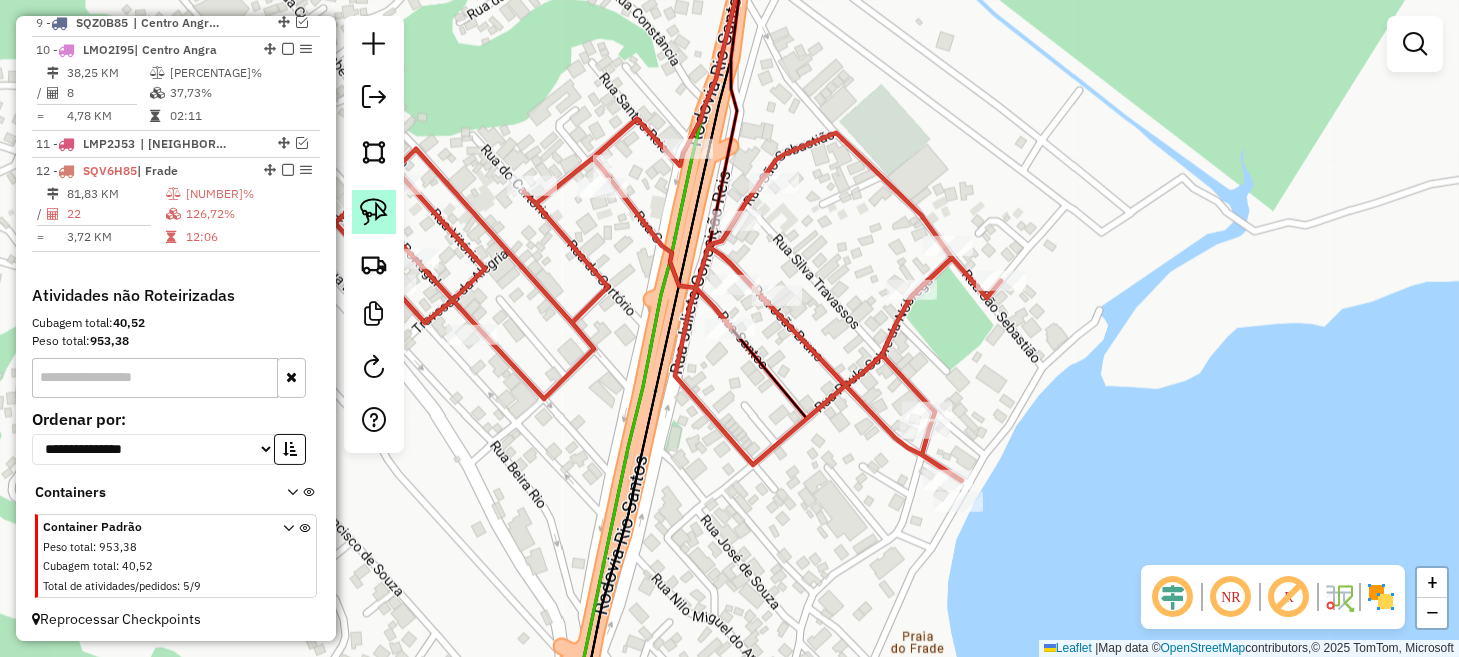 click 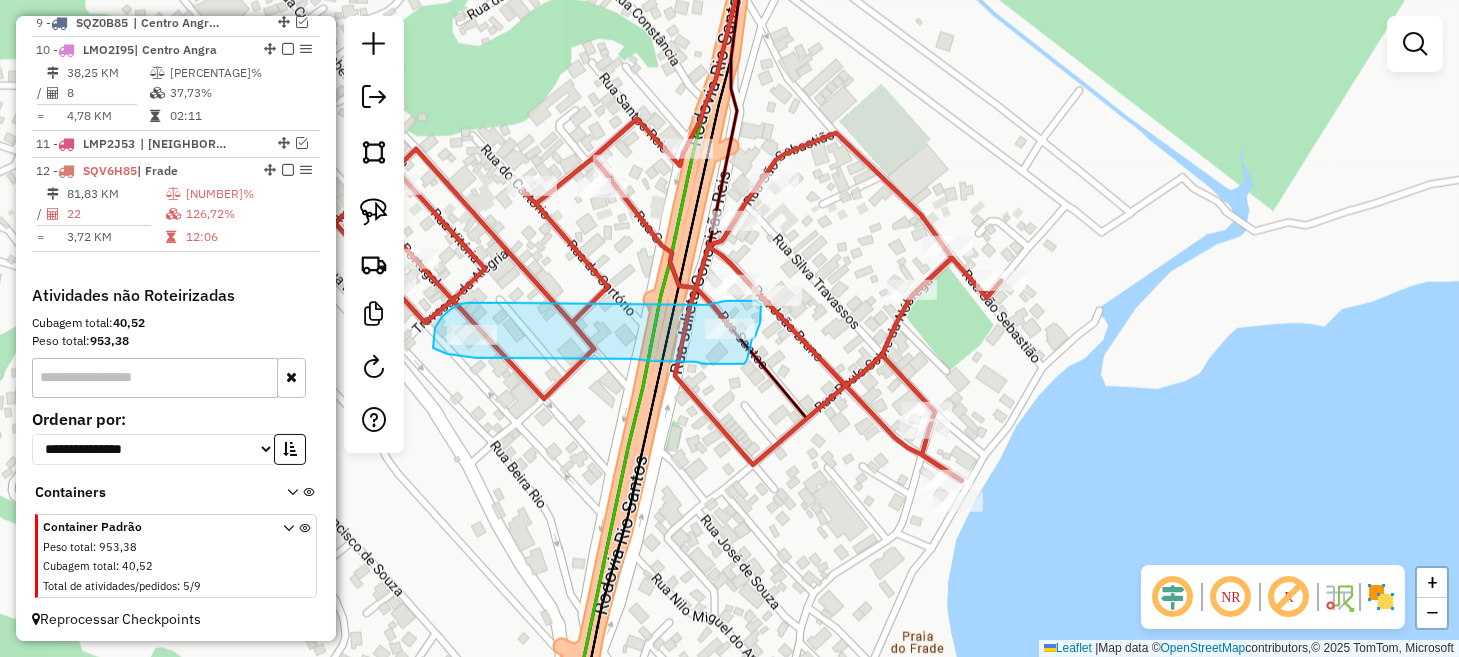 drag, startPoint x: 504, startPoint y: 303, endPoint x: 707, endPoint y: 305, distance: 203.00986 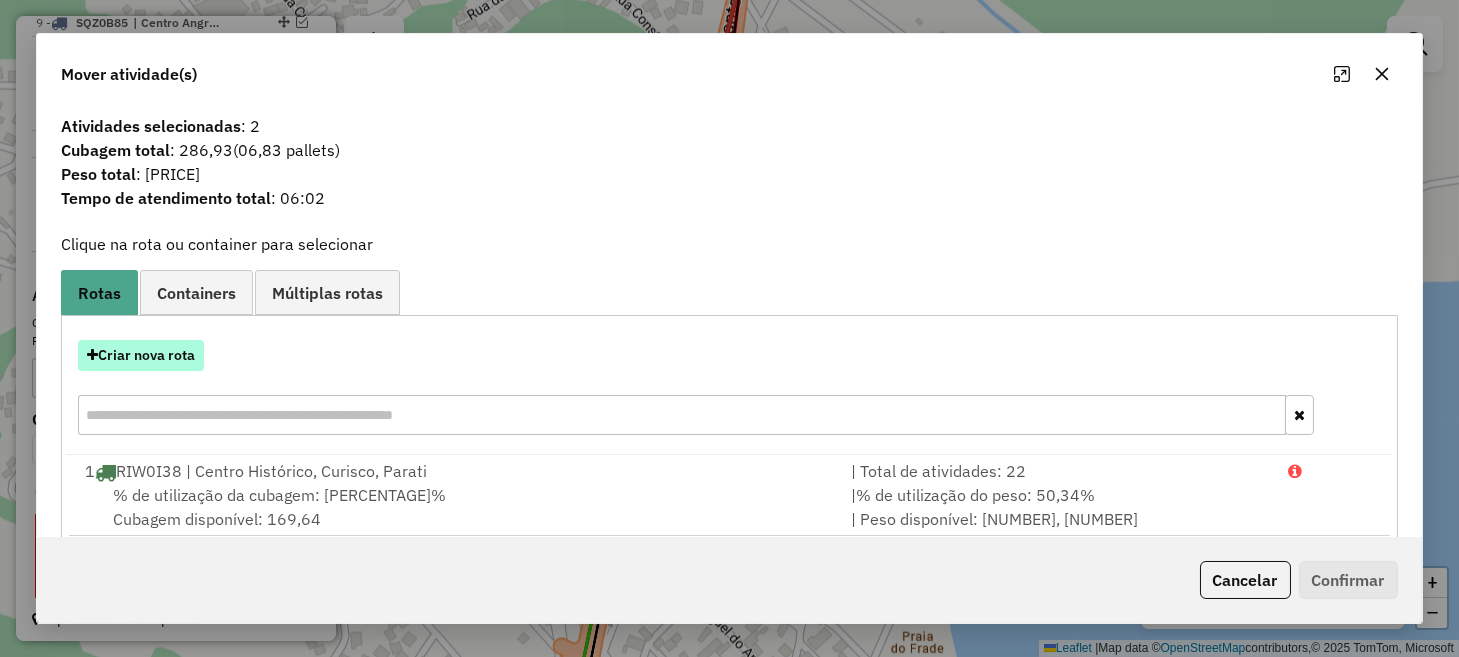 click on "Criar nova rota" at bounding box center [141, 355] 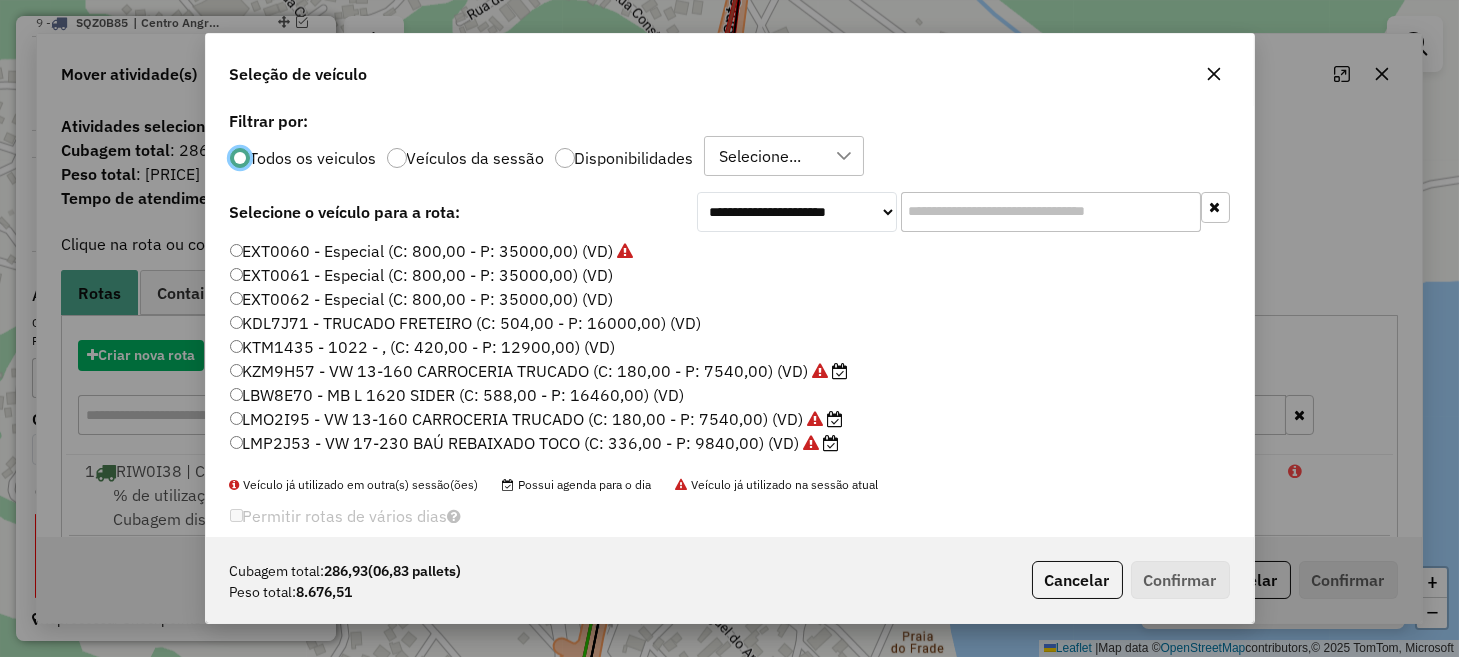 scroll, scrollTop: 10, scrollLeft: 6, axis: both 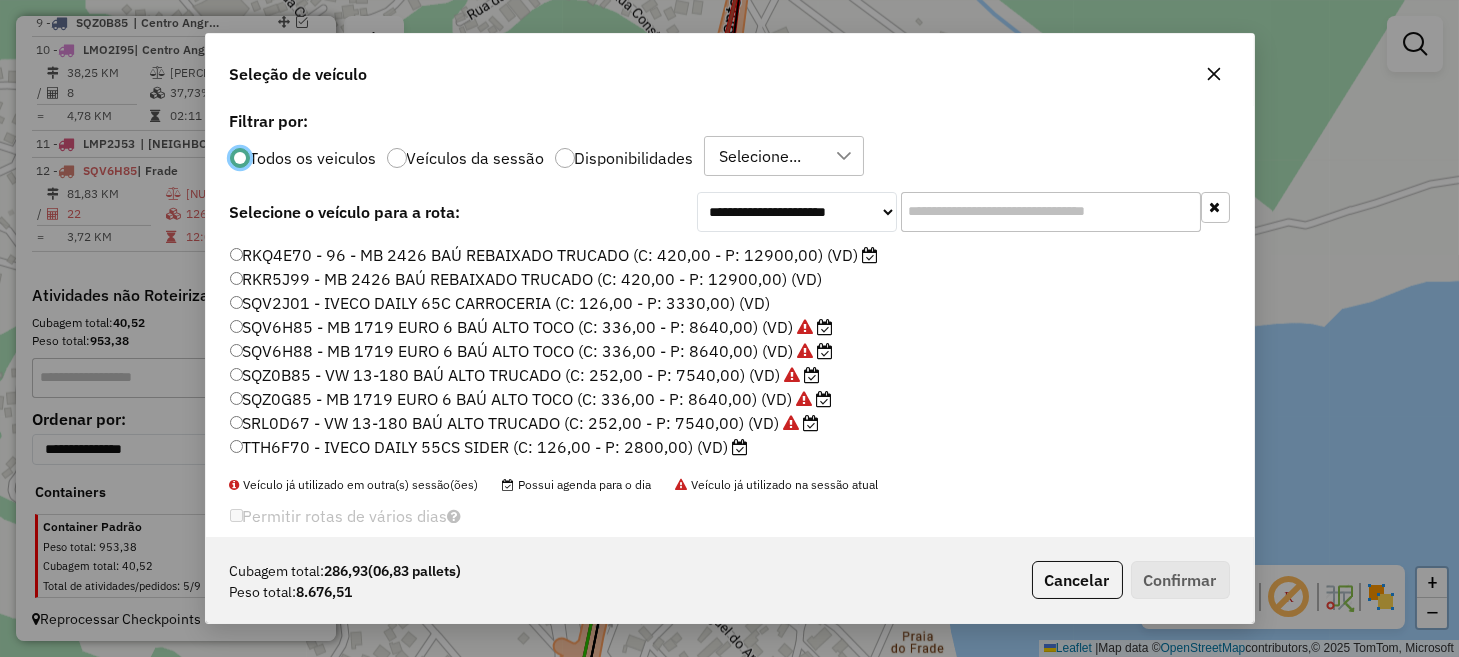 click on "SQV6H88 - MB 1719 EURO 6 BAÚ ALTO TOCO (C: 336,00 - P: 8640,00) (VD)" 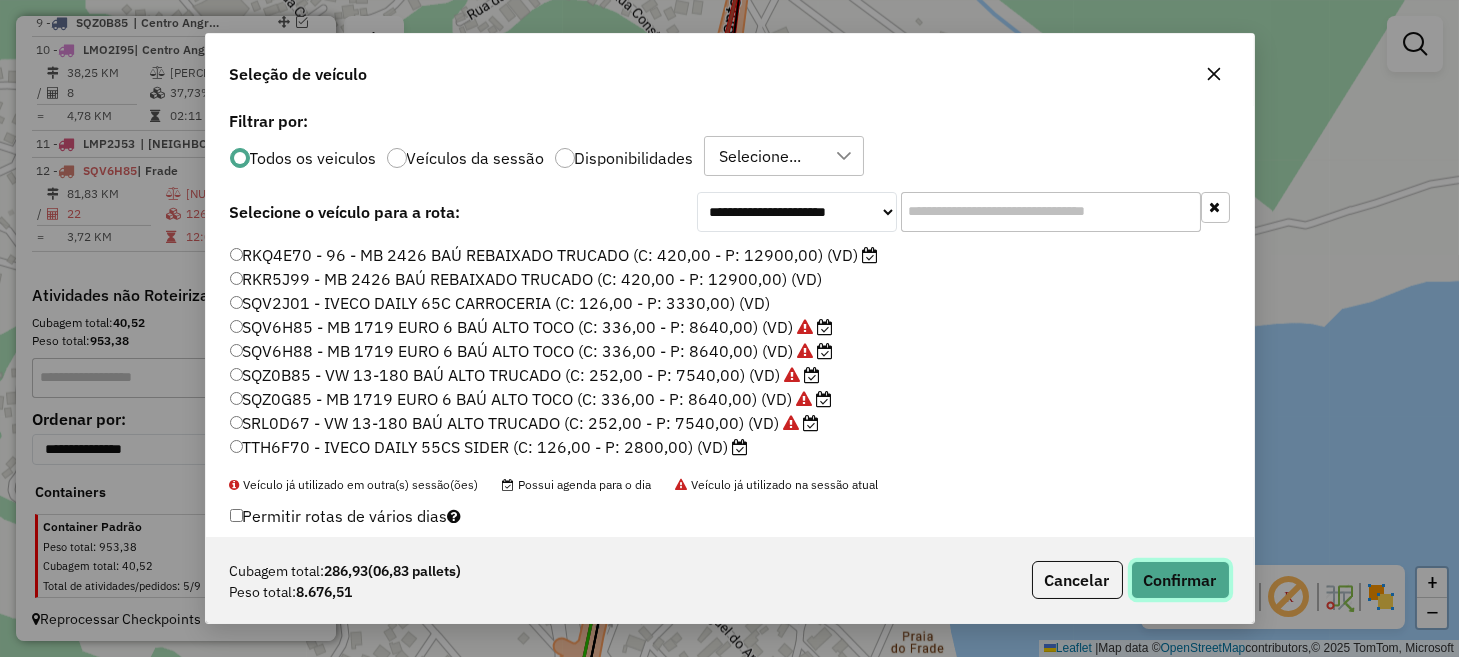 click on "Confirmar" 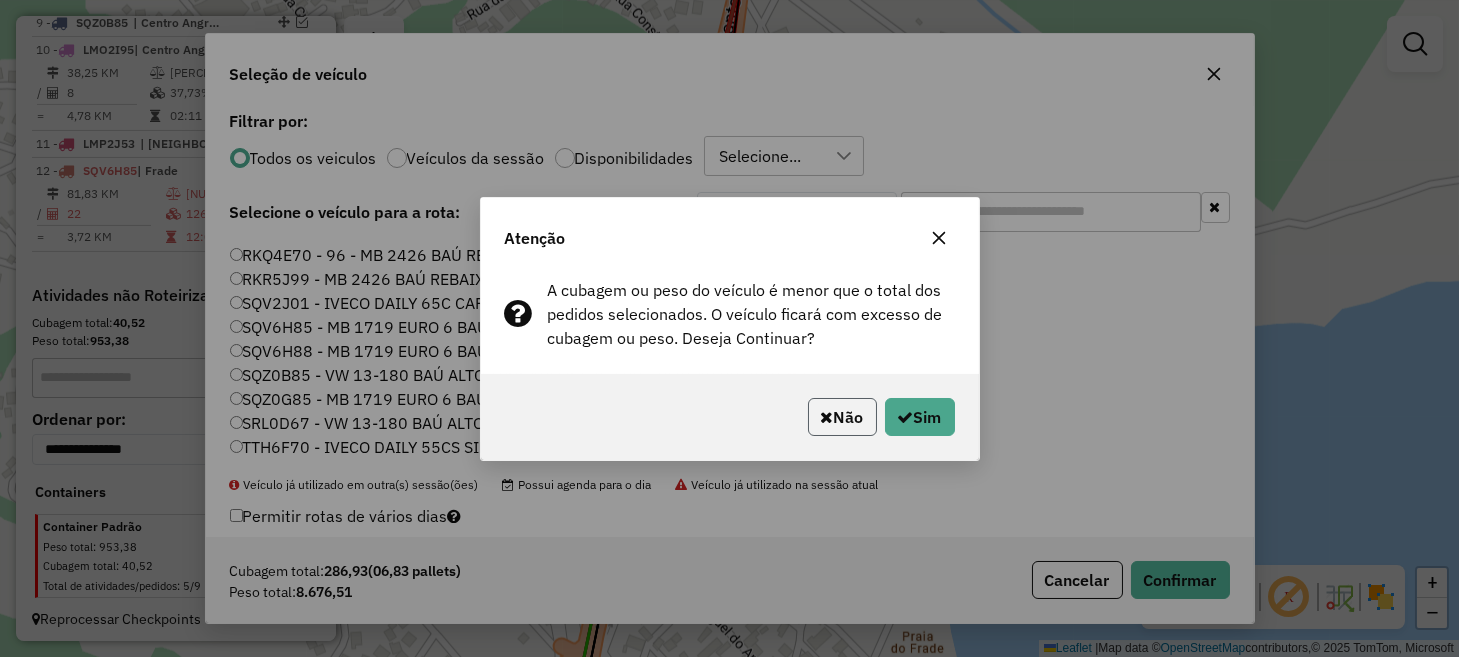 click on "Não" 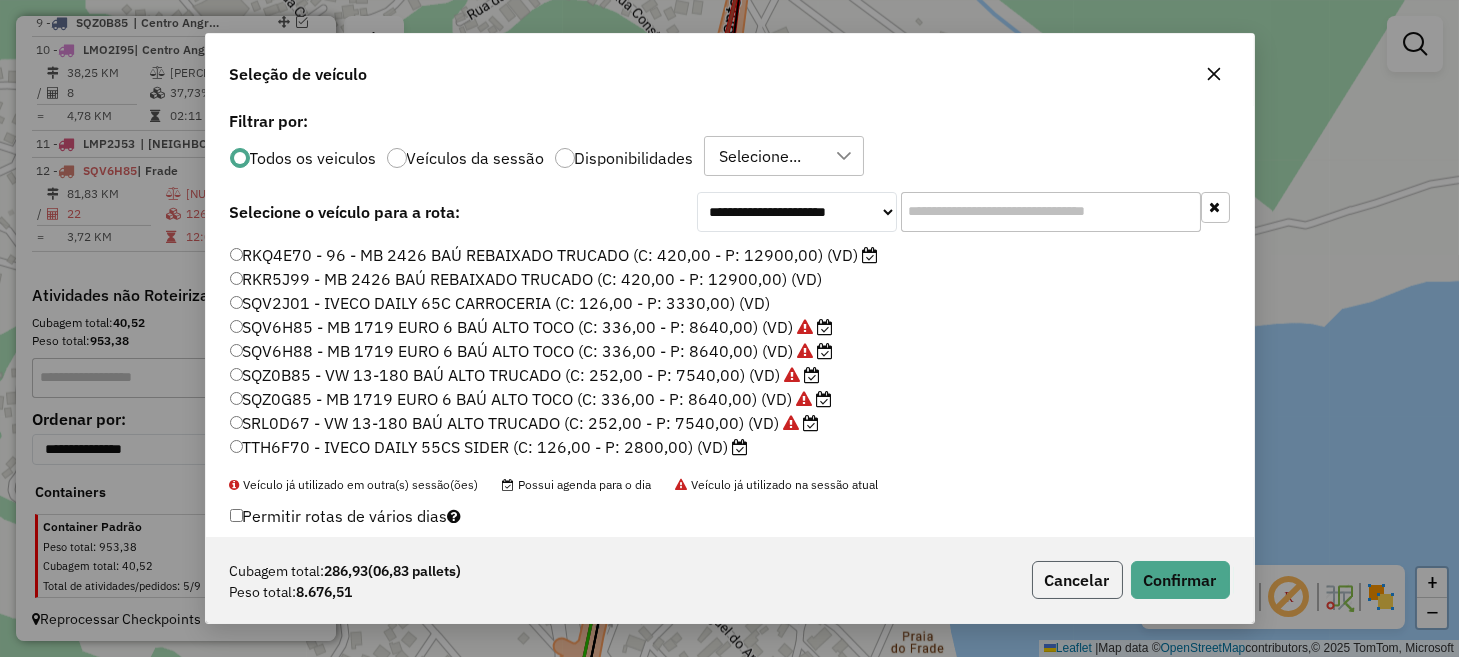 click on "Cancelar" 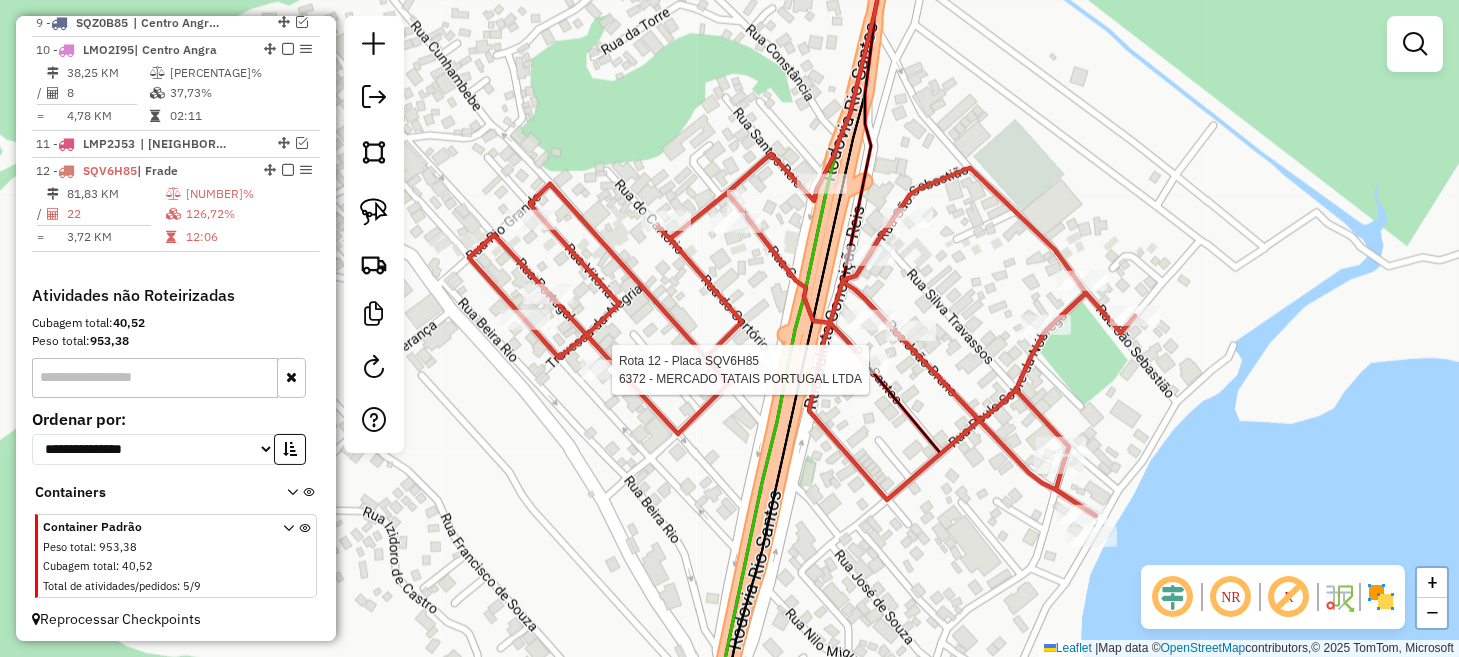 select on "*********" 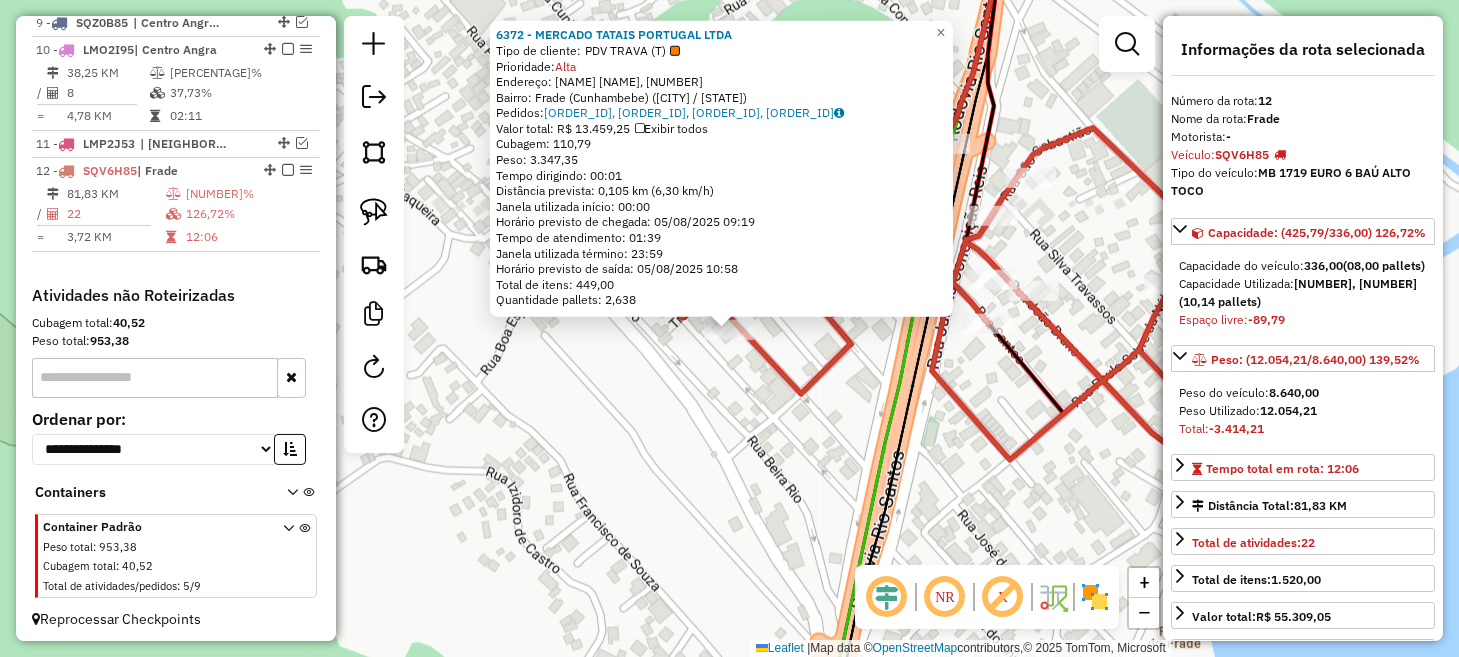 click on "6372 - MERCADO TATAIS PORTUGAL LTDA  Tipo de cliente:   PDV TRAVA (T)   Prioridade:  Alta  Endereço: Rua Portugal, 100   Bairro: Frade (Cunhambebe) (Angra dos Reis / RJ)   Pedidos:  04858315, 04858316, 04858317, 04858444   Valor total: R$ 13.459,25   Exibir todos   Cubagem: 110,79  Peso: 3.347,35  Tempo dirigindo: 00:01   Distância prevista: 0,105 km (6,30 km/h)   Janela utilizada início: 00:00   Horário previsto de chegada: 05/08/2025 09:19   Tempo de atendimento: 01:39   Janela utilizada término: 23:59   Horário previsto de saída: 05/08/2025 10:58   Total de itens: 449,00   Quantidade pallets: 2,638  × Janela de atendimento Grade de atendimento Capacidade Transportadoras Veículos Cliente Pedidos  Rotas Selecione os dias de semana para filtrar as janelas de atendimento  Seg   Ter   Qua   Qui   Sex   Sáb   Dom  Informe o período da janela de atendimento: De: Até:  Filtrar exatamente a janela do cliente  Considerar janela de atendimento padrão   Seg   Ter   Qua   Qui   Sex   Sáb   Dom   De:  De:" 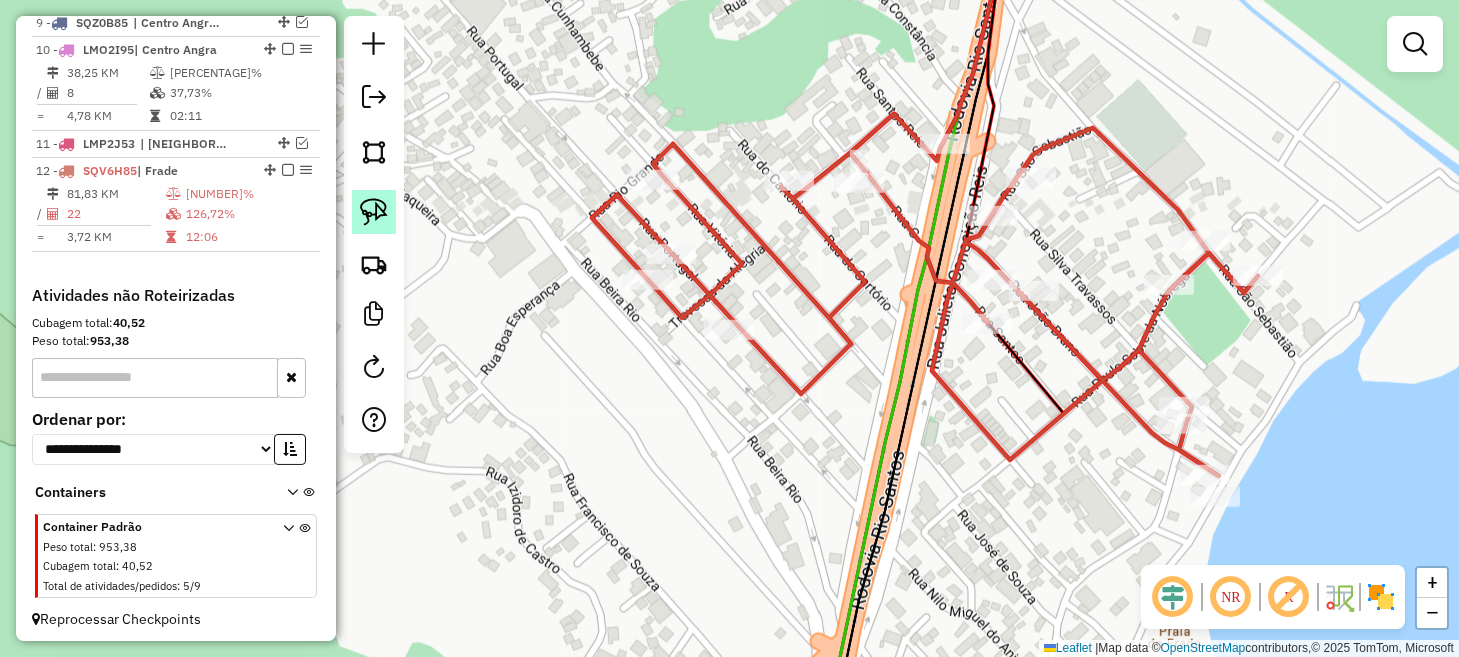 click 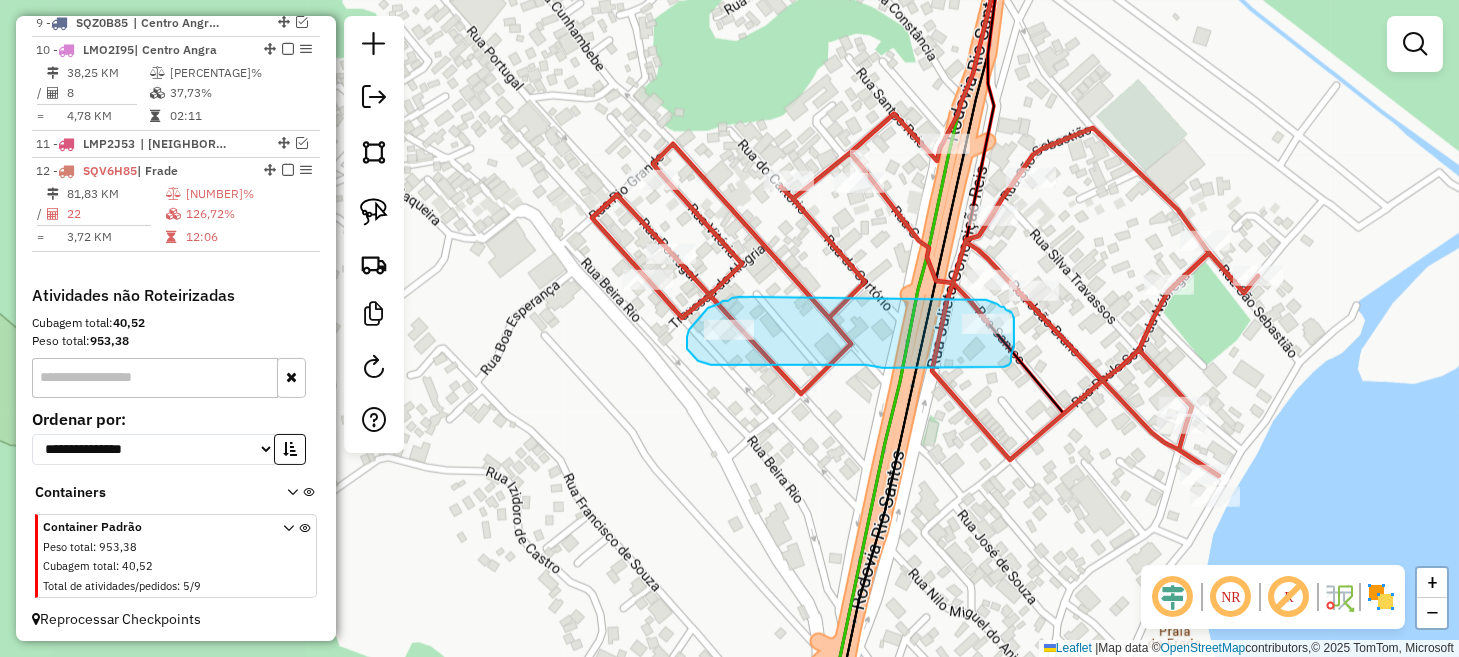 drag, startPoint x: 728, startPoint y: 301, endPoint x: 986, endPoint y: 300, distance: 258.00195 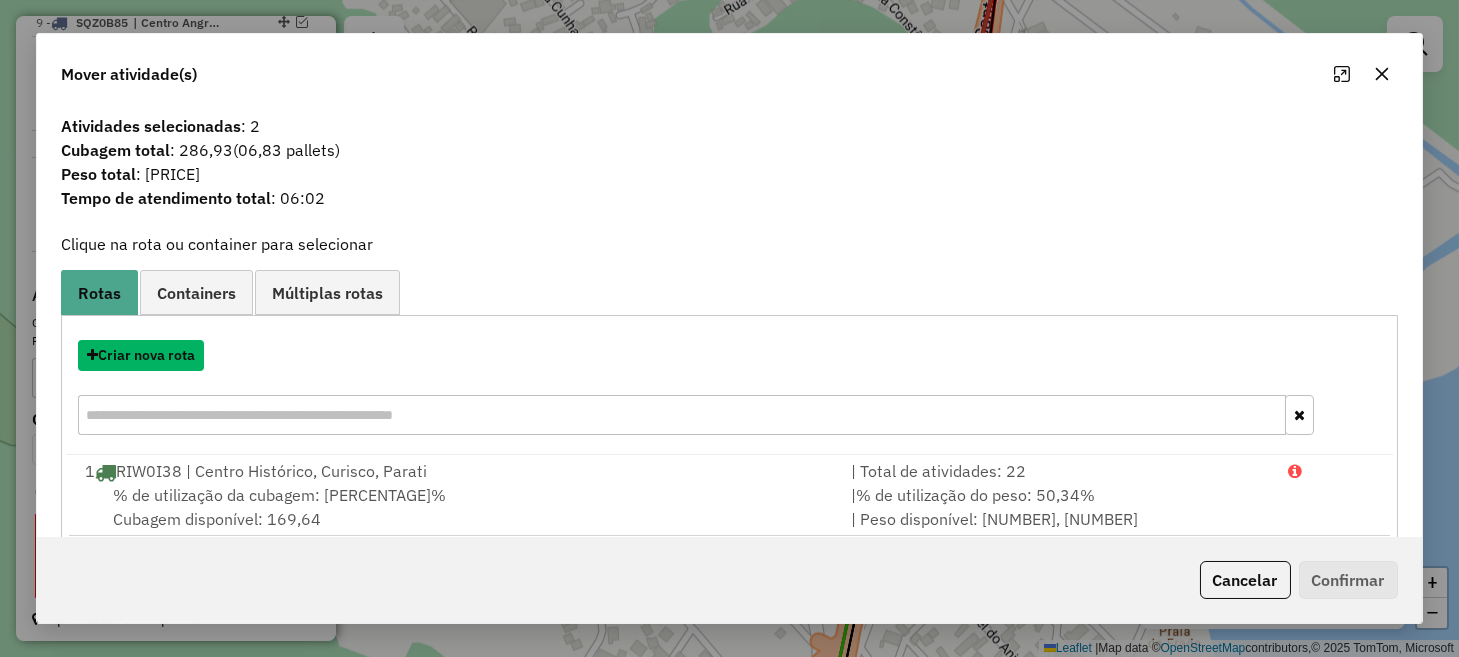 click on "Criar nova rota" at bounding box center (141, 355) 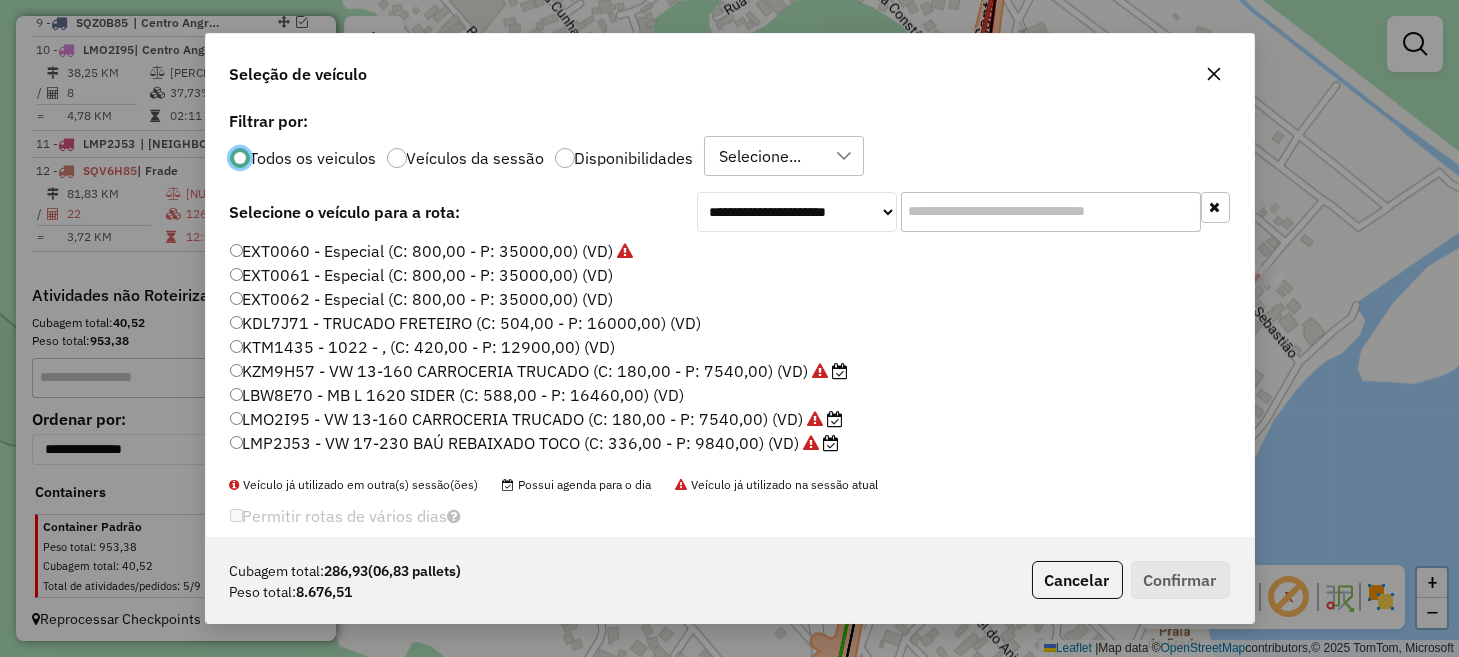 scroll, scrollTop: 10, scrollLeft: 6, axis: both 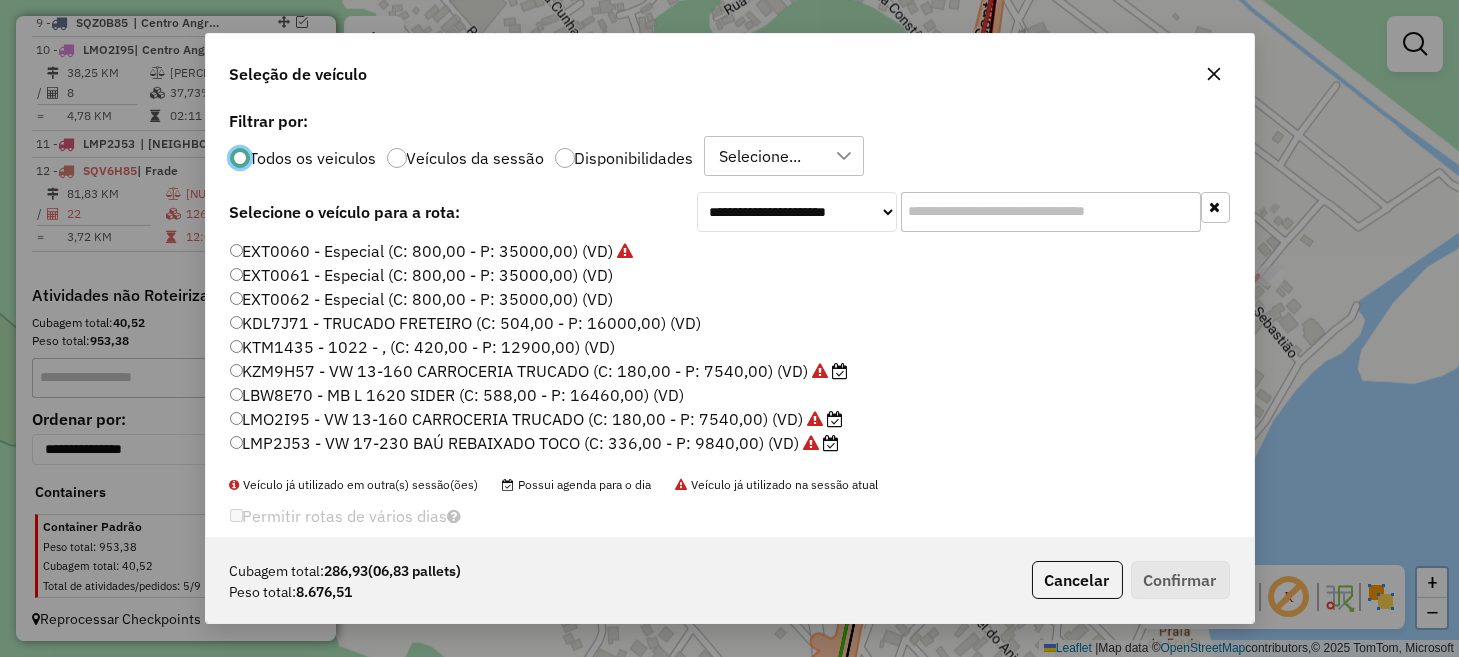 click on "LMP2J53 - VW 17-230 BAÚ REBAIXADO TOCO (C: 336,00 - P: 9840,00) (VD)" 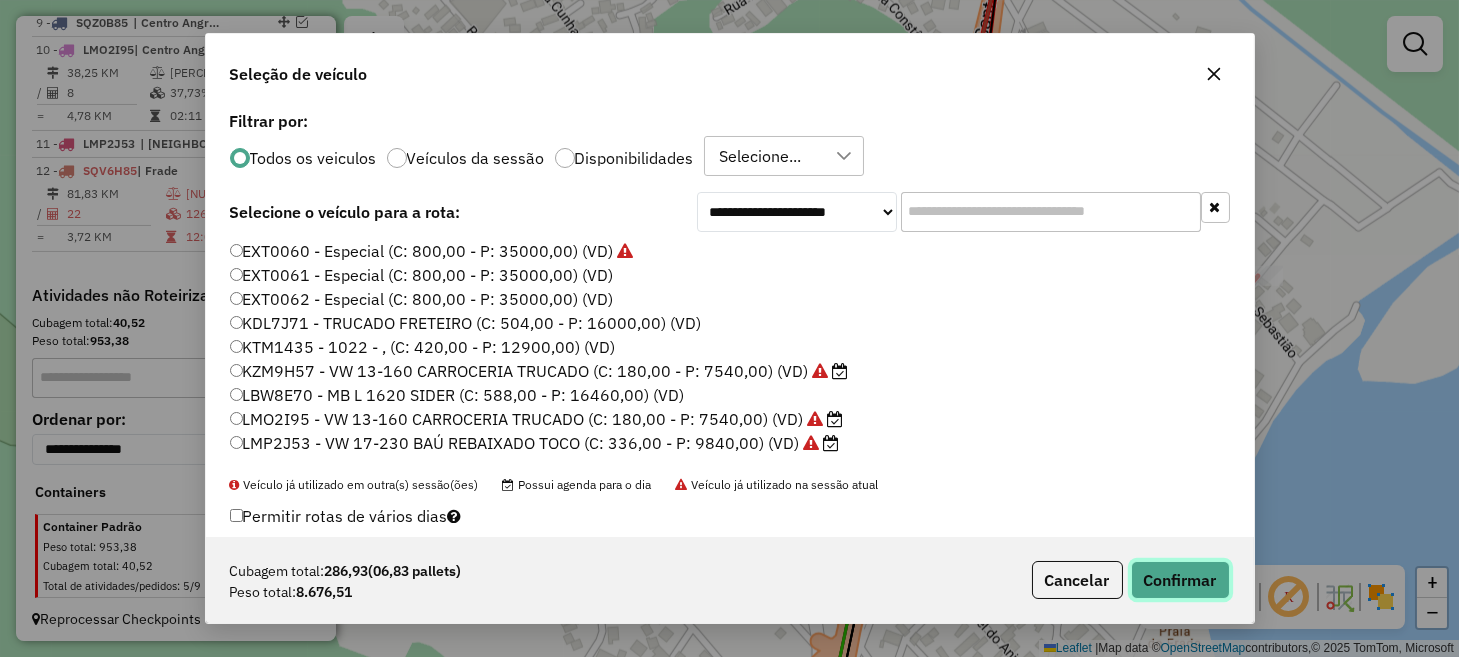 click on "Confirmar" 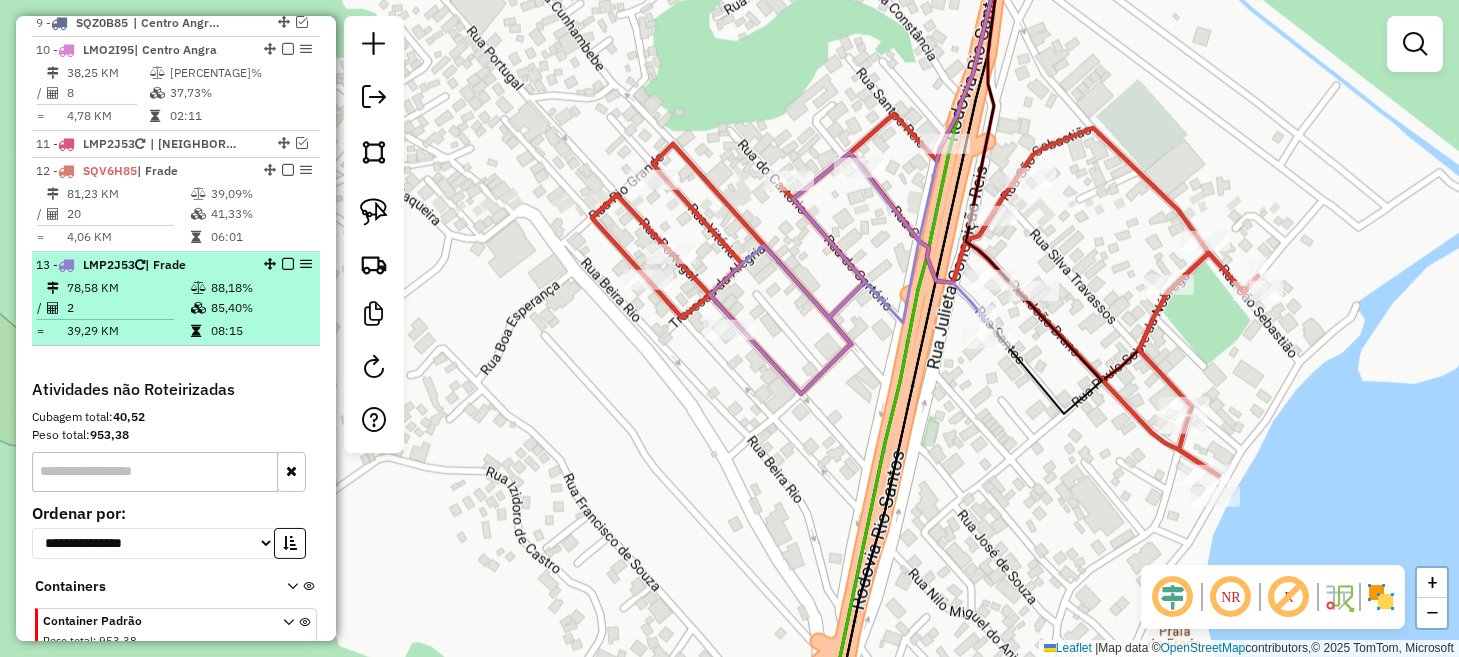 click at bounding box center [288, 264] 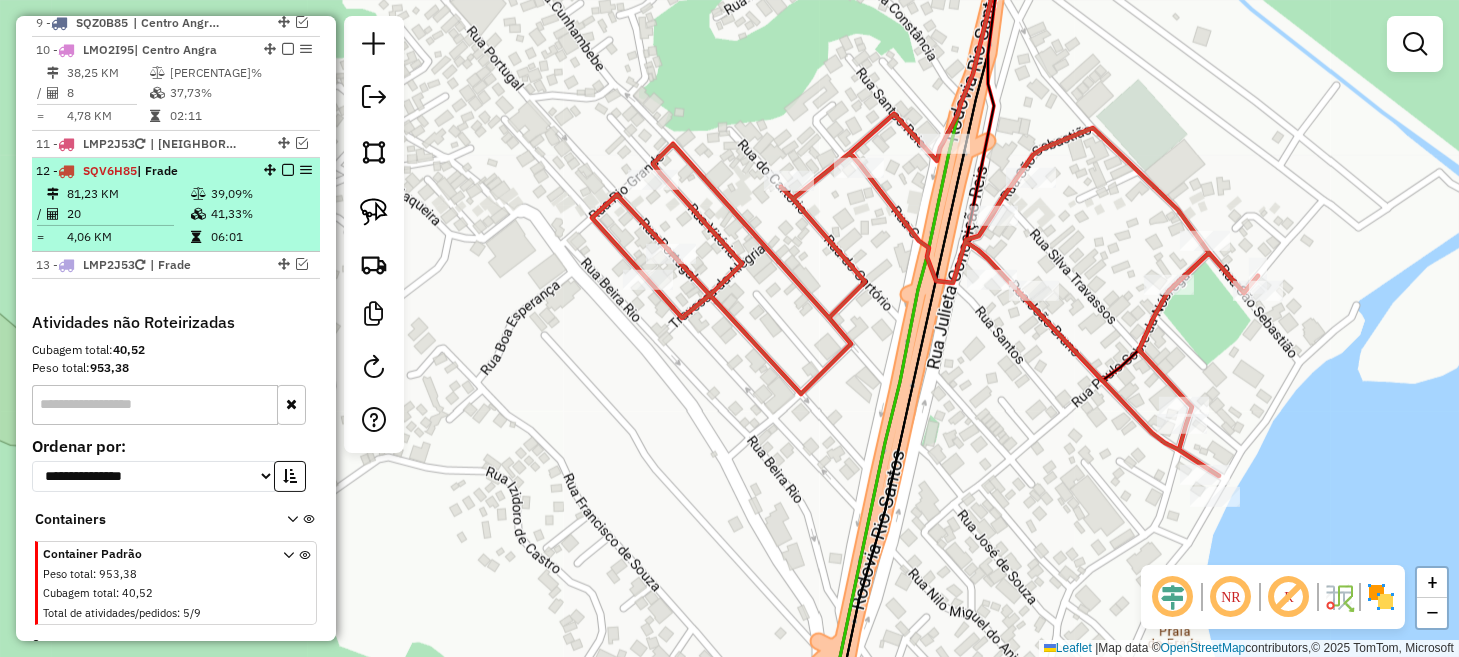 scroll, scrollTop: 1117, scrollLeft: 0, axis: vertical 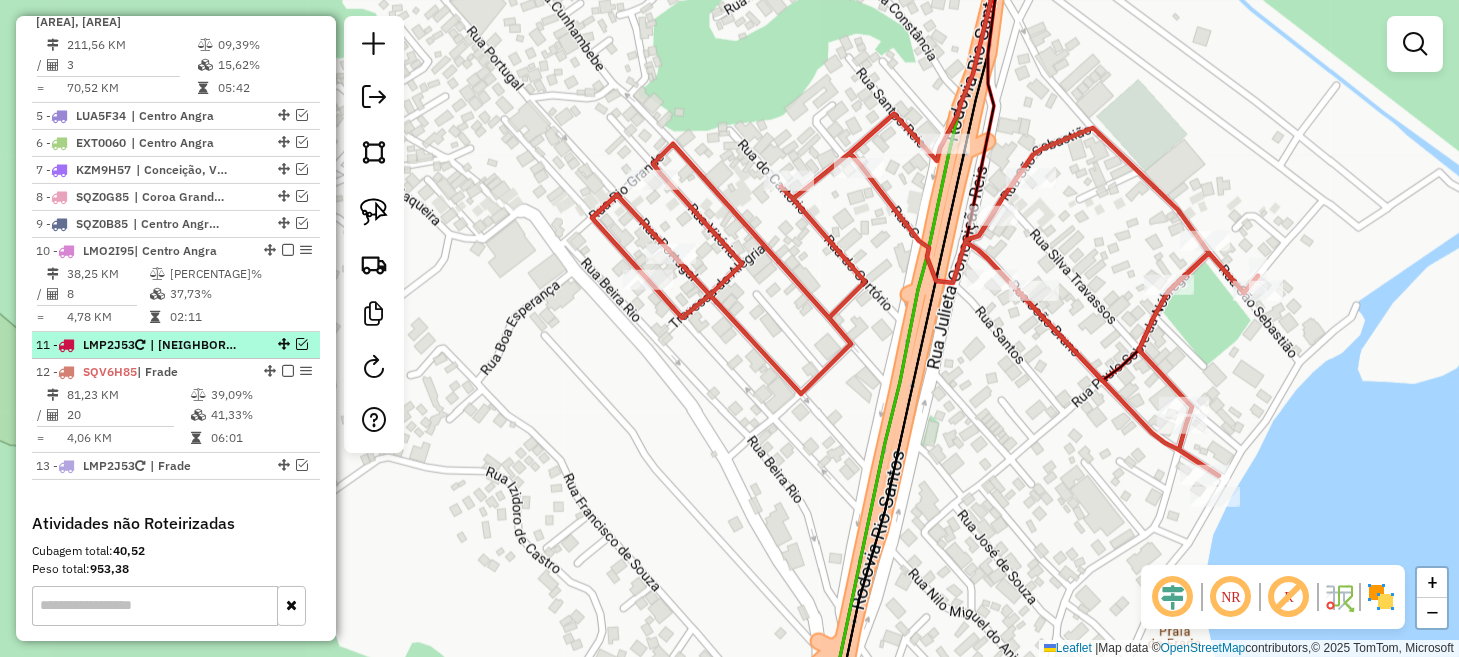 click at bounding box center (302, 344) 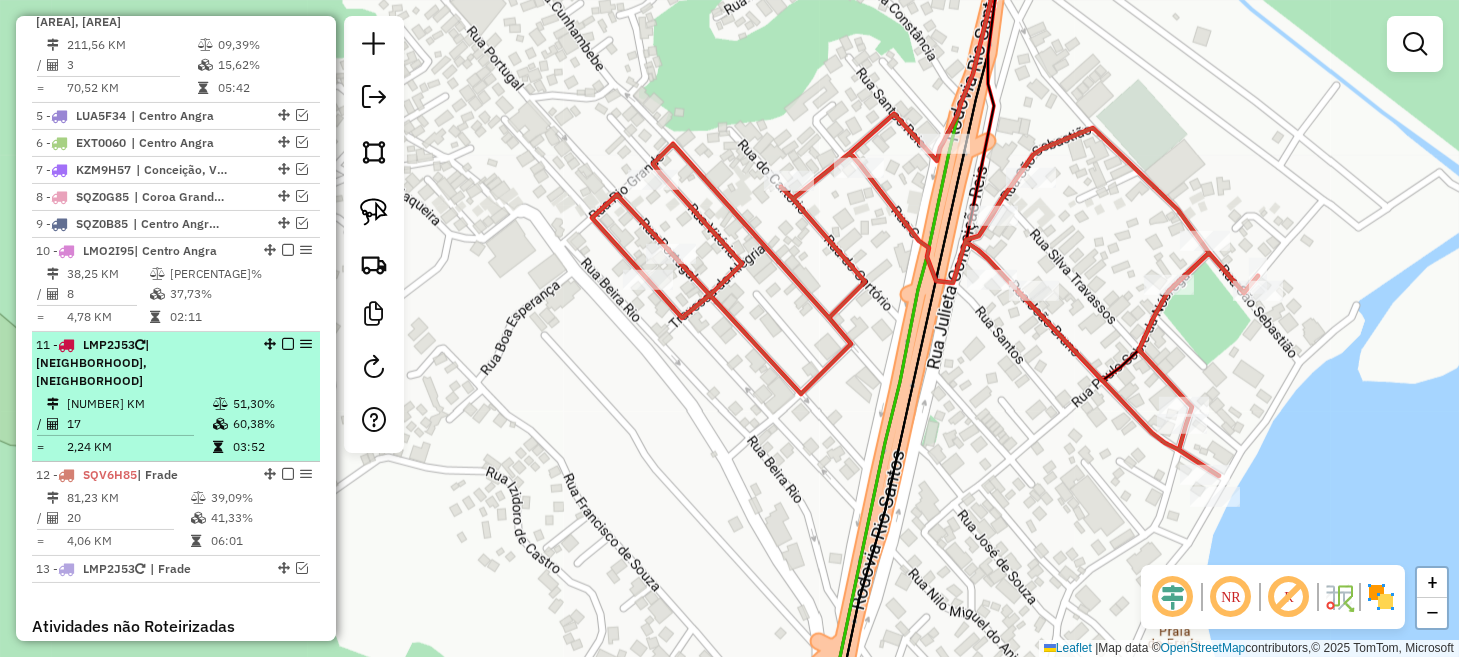 click on "11 -       LMP2J53   | Frade, Japuíba" at bounding box center (142, 363) 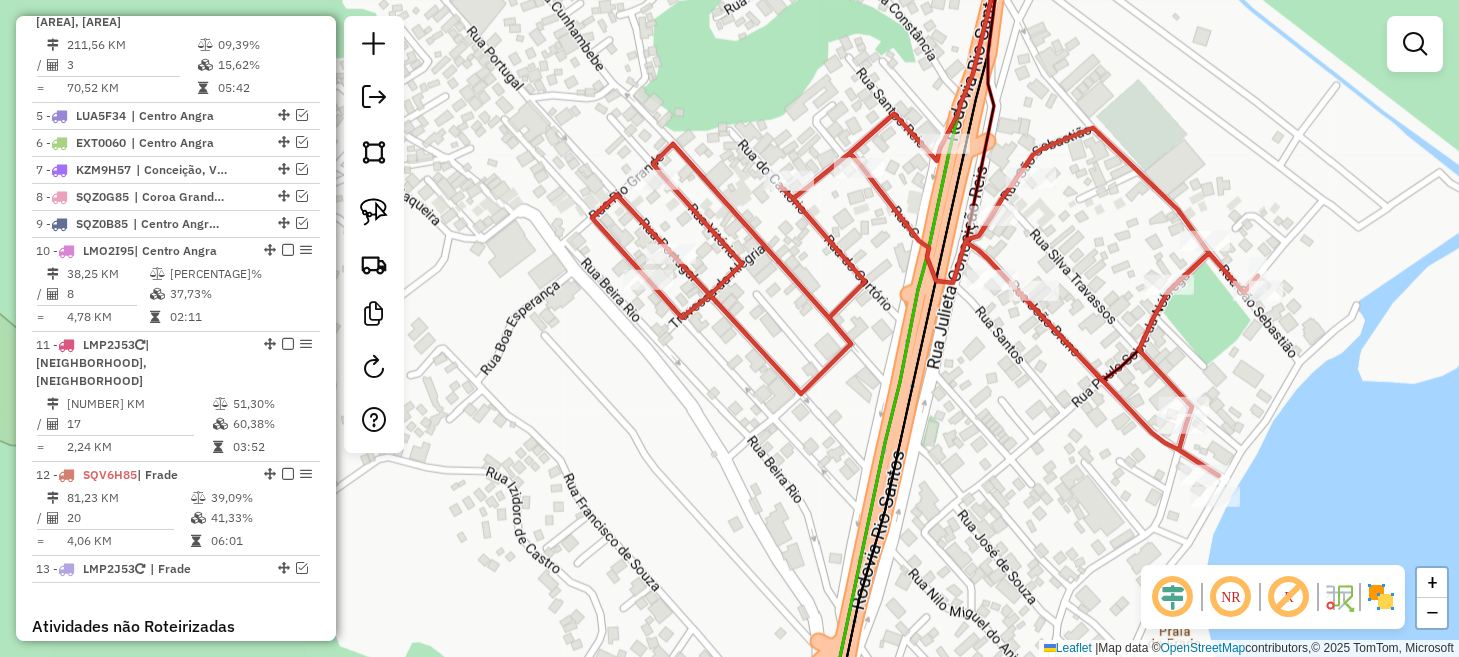 select on "*********" 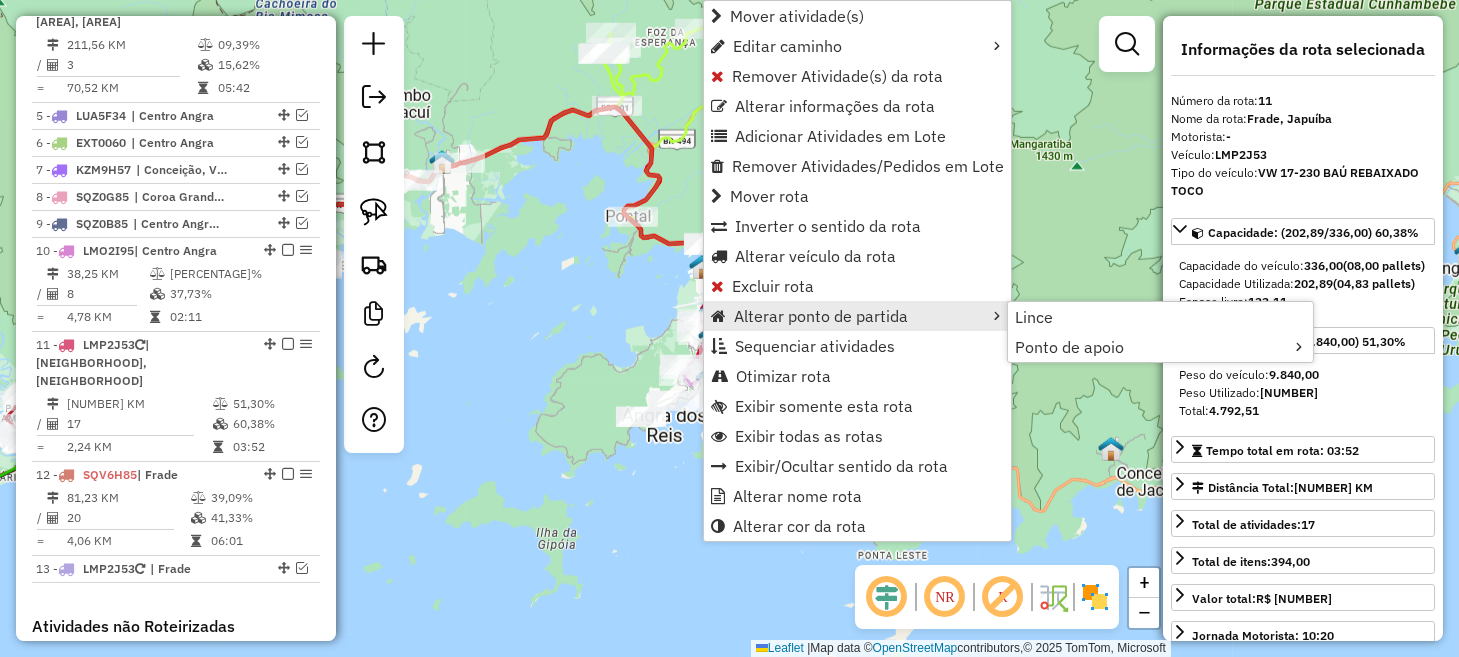 scroll, scrollTop: 1430, scrollLeft: 0, axis: vertical 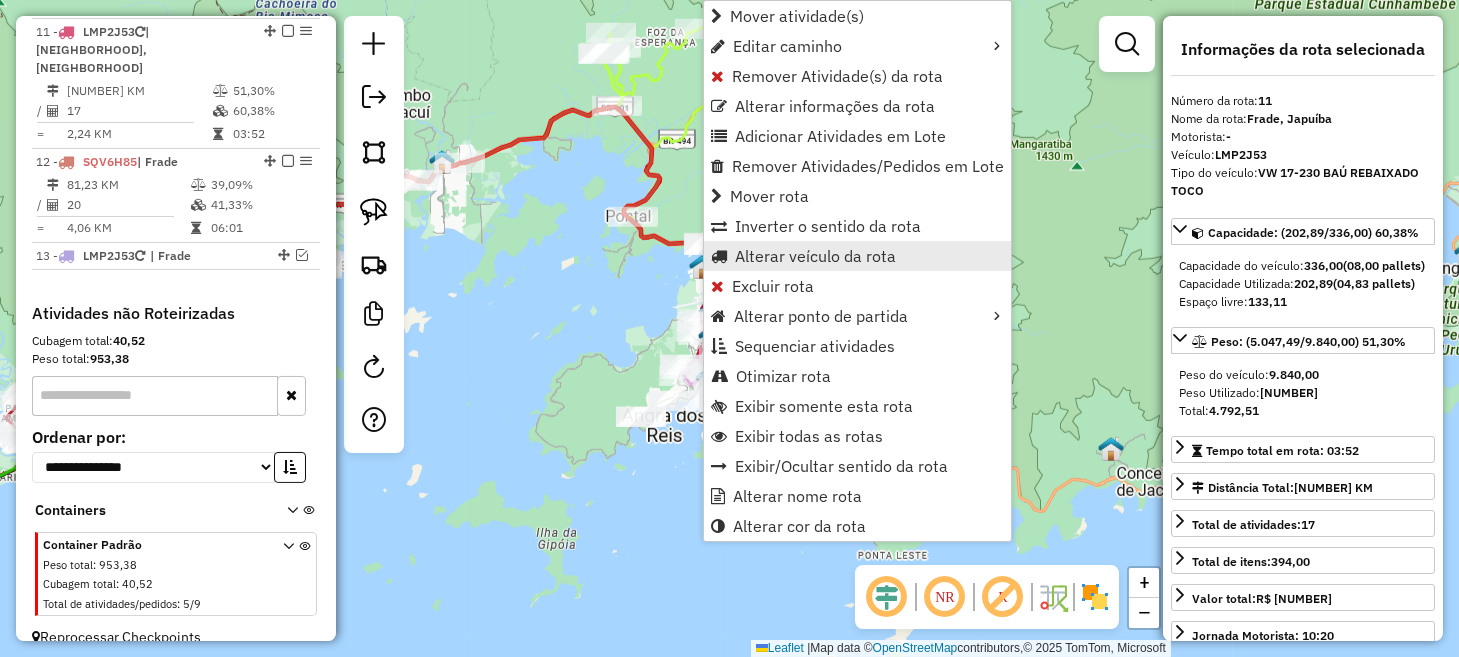 click on "Alterar veículo da rota" at bounding box center (815, 256) 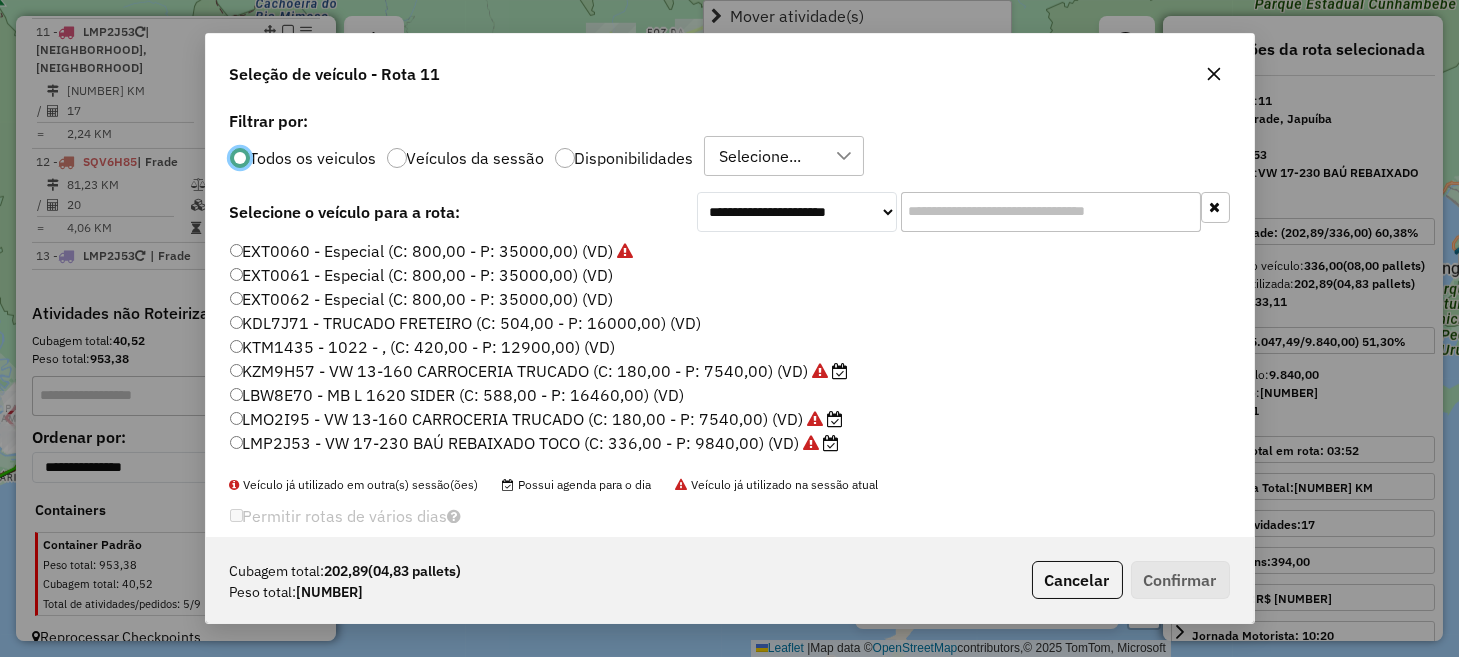 scroll, scrollTop: 10, scrollLeft: 6, axis: both 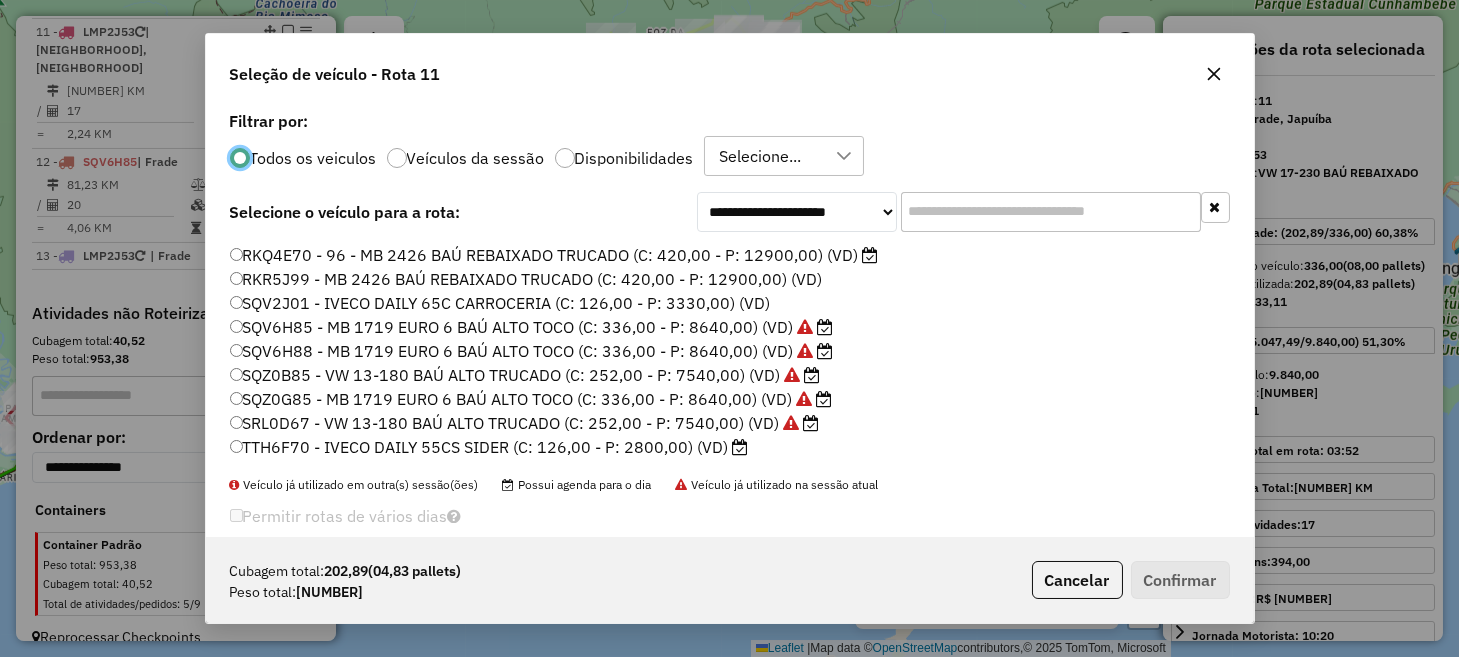 click on "SRL0D67 - VW 13-180 BAÚ ALTO TRUCADO (C: 252,00 - P: 7540,00) (VD)" 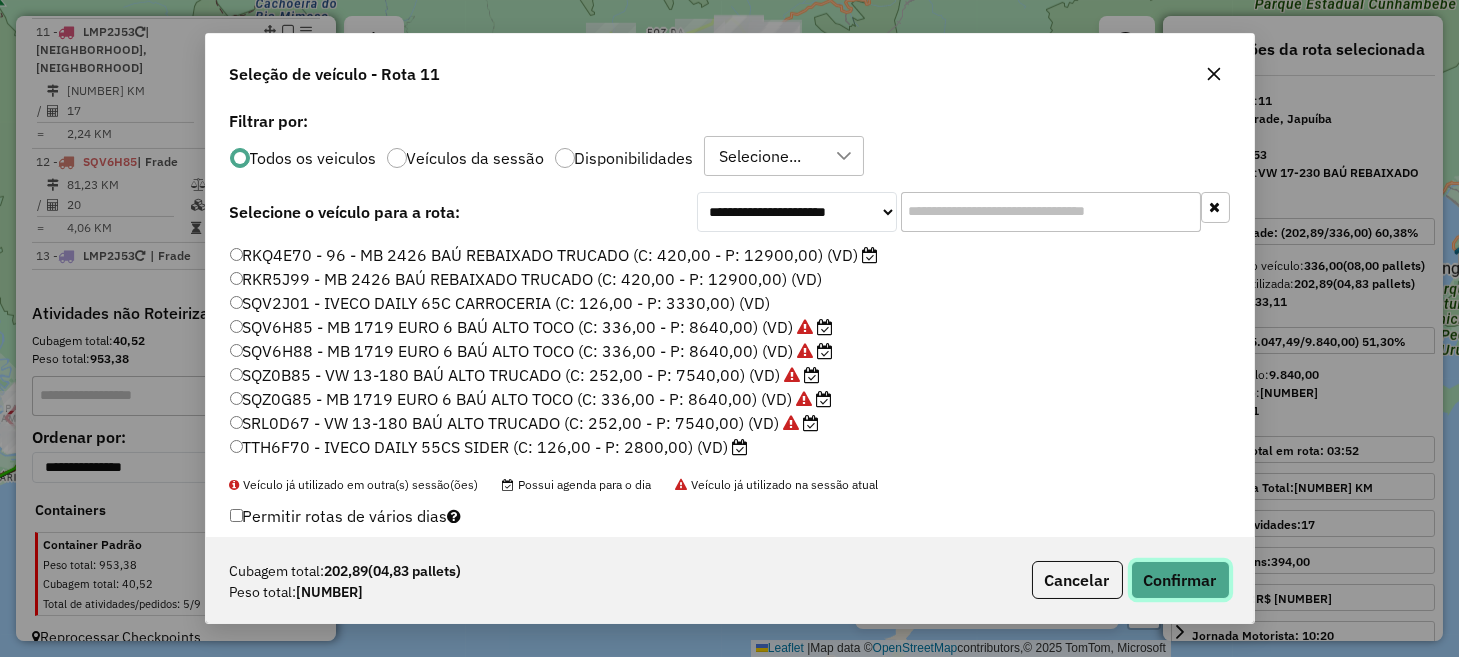 click on "Confirmar" 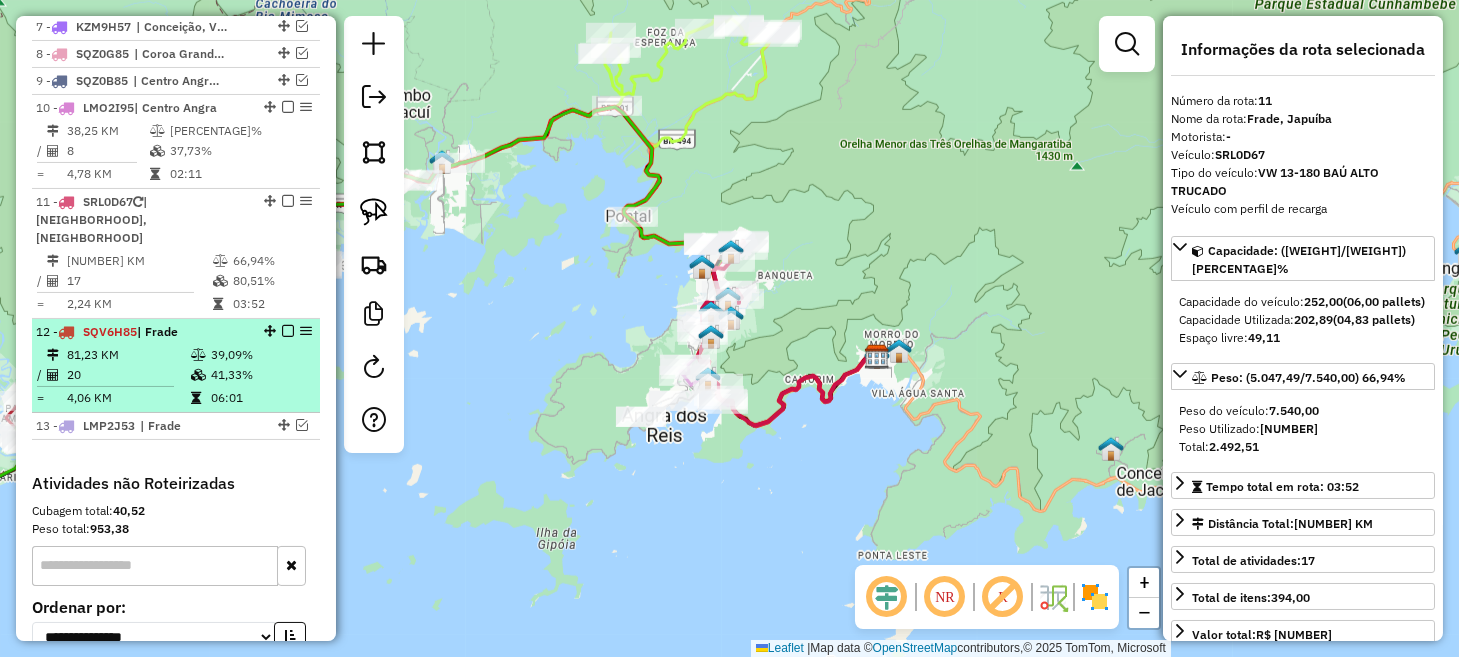 scroll, scrollTop: 1230, scrollLeft: 0, axis: vertical 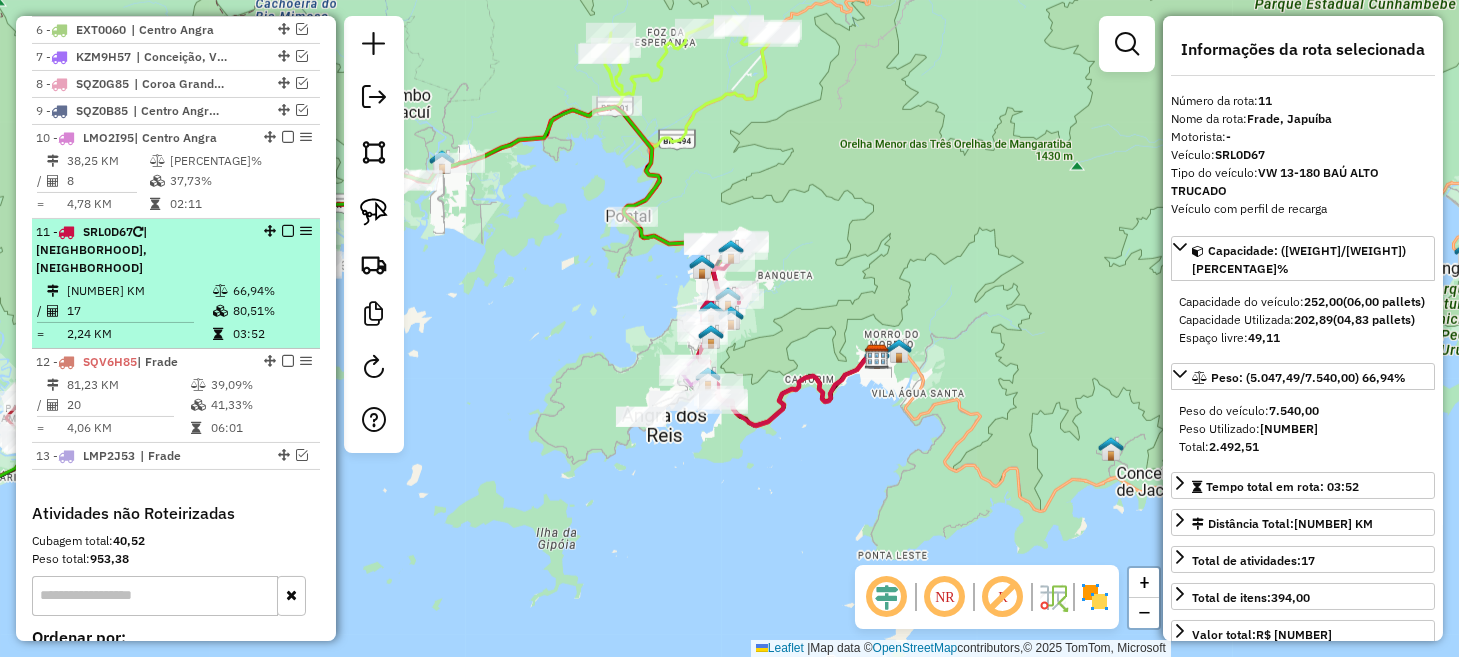 click at bounding box center (288, 231) 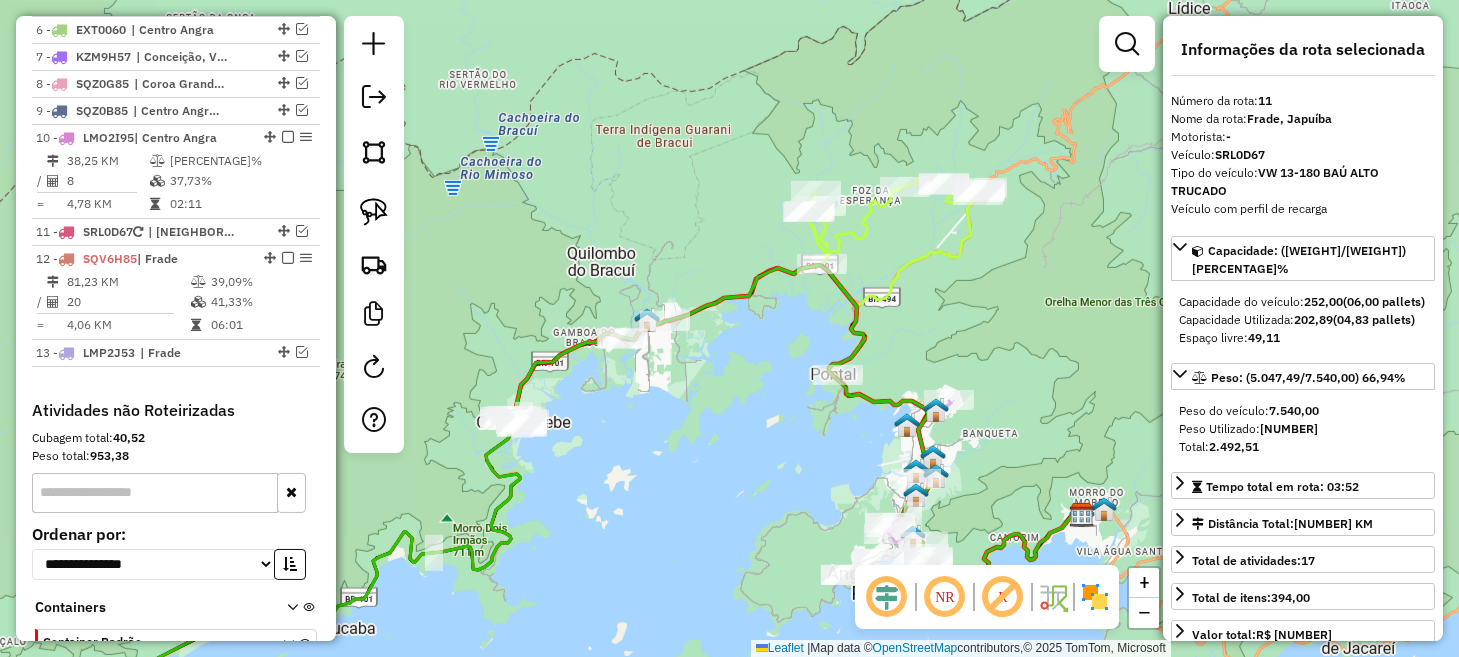 drag, startPoint x: 548, startPoint y: 300, endPoint x: 753, endPoint y: 458, distance: 258.82233 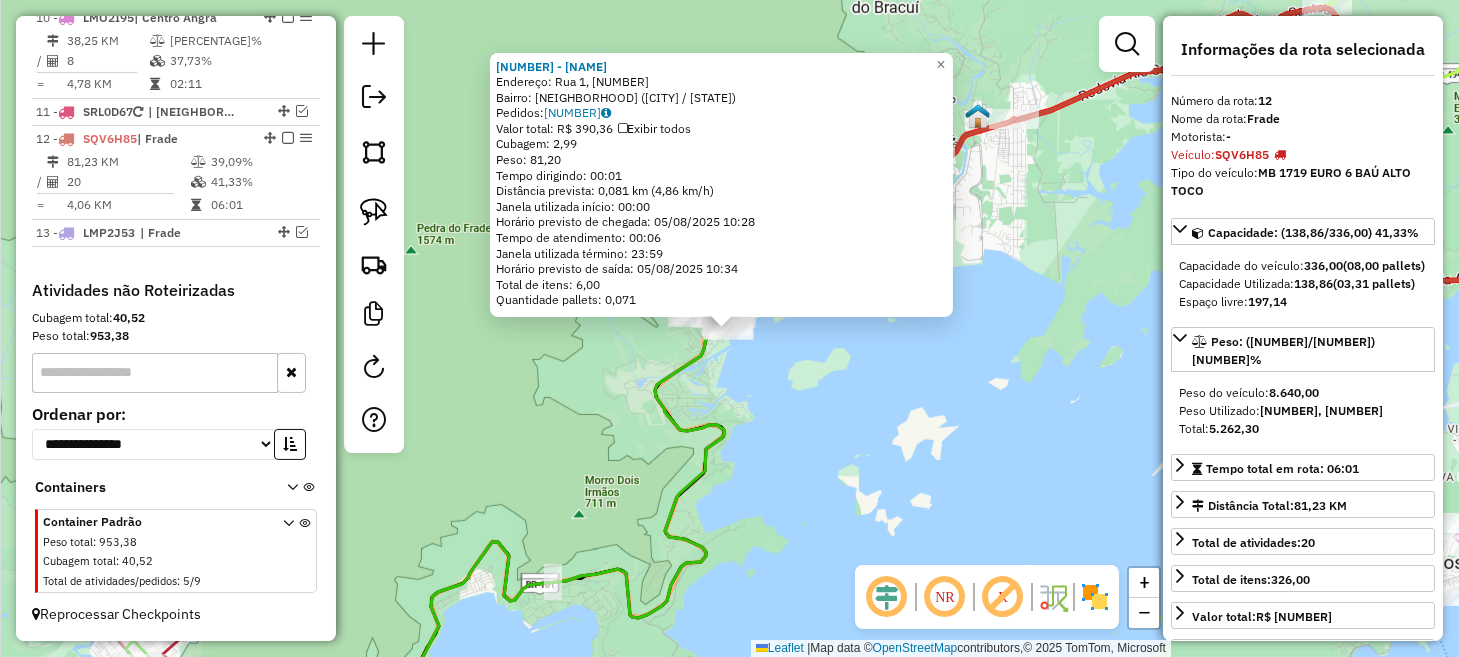 scroll, scrollTop: 1363, scrollLeft: 0, axis: vertical 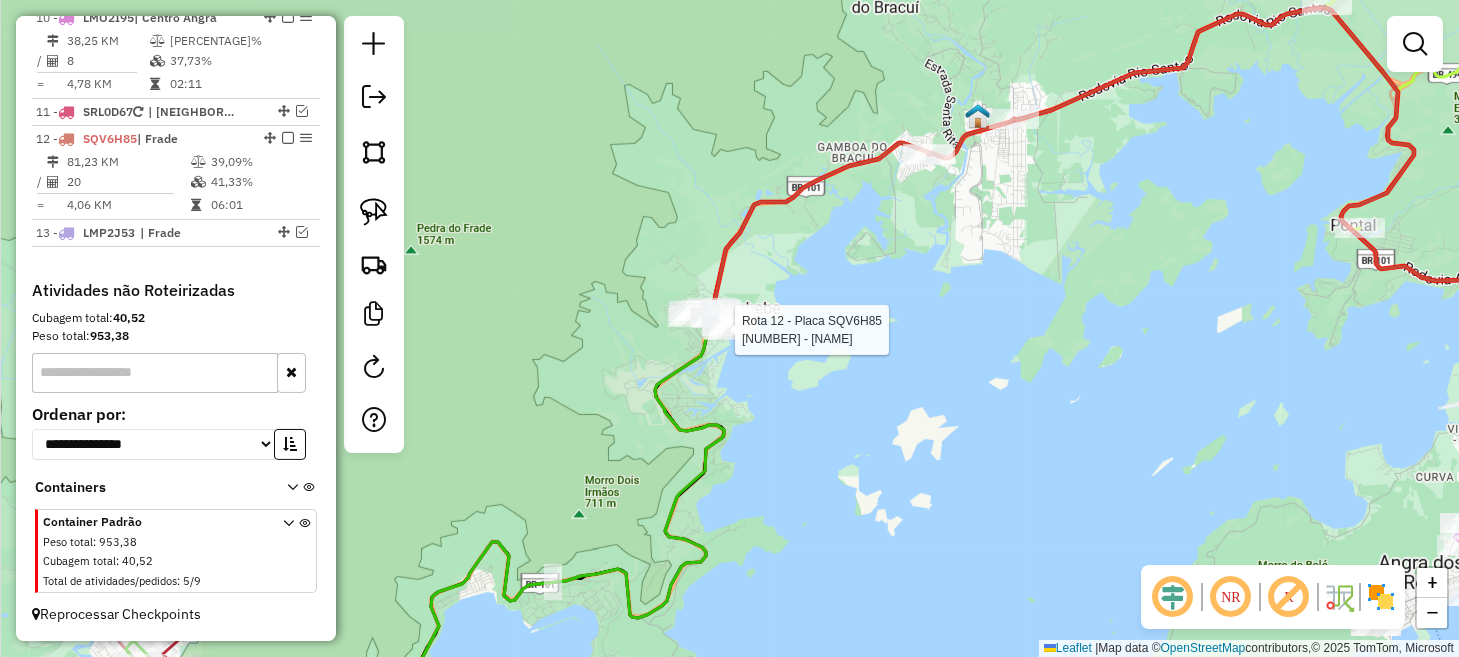select on "*********" 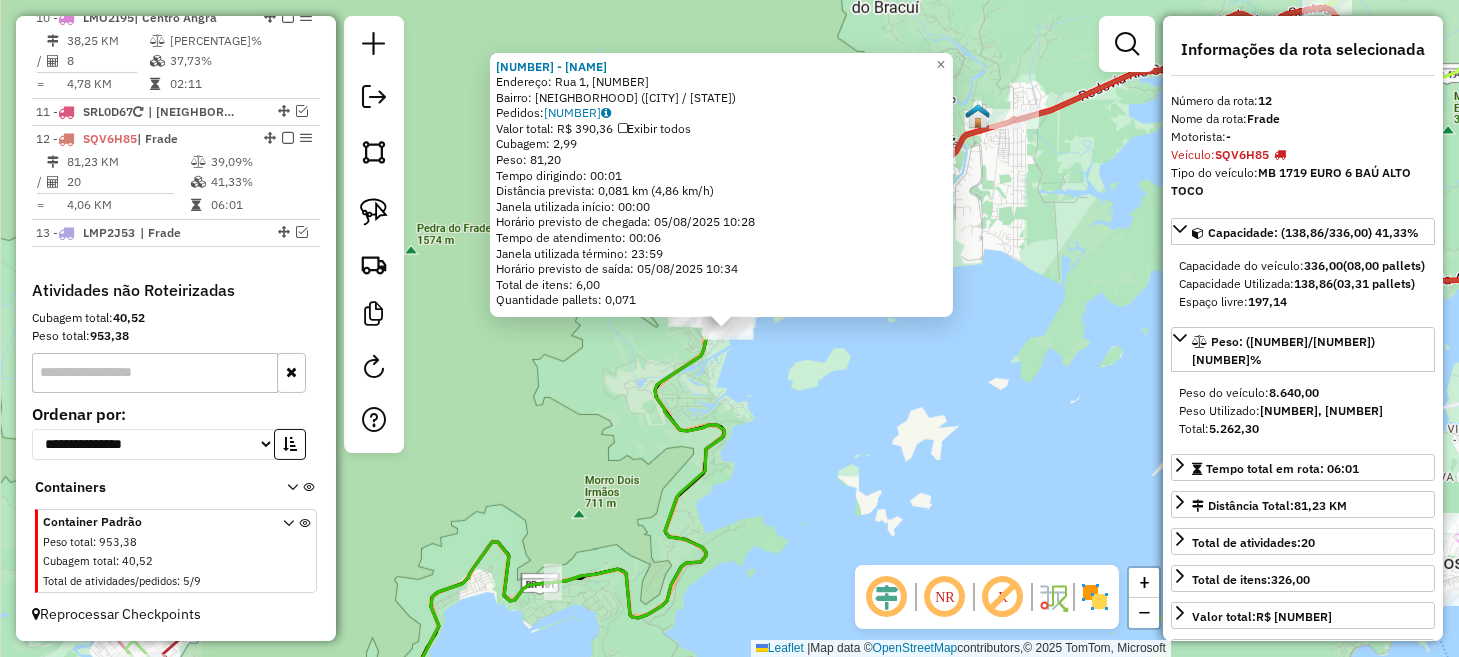 click on "10204 - VALDETE RODRIGUES DO  Endereço: Rua 1, 769   Bairro: Frade (Angra dos Reis / RJ)   Pedidos:  04858189   Valor total: R$ 390,36   Exibir todos   Cubagem: 2,99  Peso: 81,20  Tempo dirigindo: 00:01   Distância prevista: 0,081 km (4,86 km/h)   Janela utilizada início: 00:00   Horário previsto de chegada: 05/08/2025 10:28   Tempo de atendimento: 00:06   Janela utilizada término: 23:59   Horário previsto de saída: 05/08/2025 10:34   Total de itens: 6,00   Quantidade pallets: 0,071  × Janela de atendimento Grade de atendimento Capacidade Transportadoras Veículos Cliente Pedidos  Rotas Selecione os dias de semana para filtrar as janelas de atendimento  Seg   Ter   Qua   Qui   Sex   Sáb   Dom  Informe o período da janela de atendimento: De: Até:  Filtrar exatamente a janela do cliente  Considerar janela de atendimento padrão  Selecione os dias de semana para filtrar as grades de atendimento  Seg   Ter   Qua   Qui   Sex   Sáb   Dom   Considerar clientes sem dia de atendimento cadastrado  De:  De:" 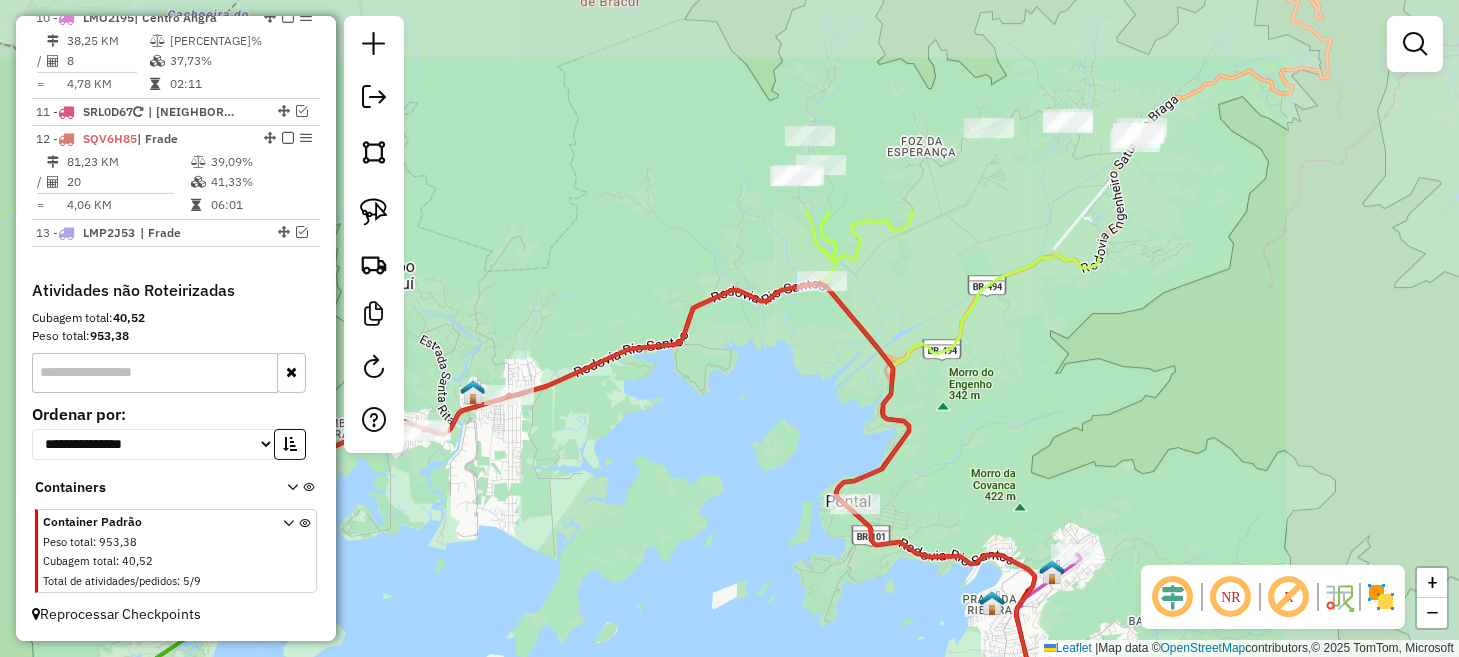 drag, startPoint x: 1091, startPoint y: 258, endPoint x: 584, endPoint y: 570, distance: 595.30914 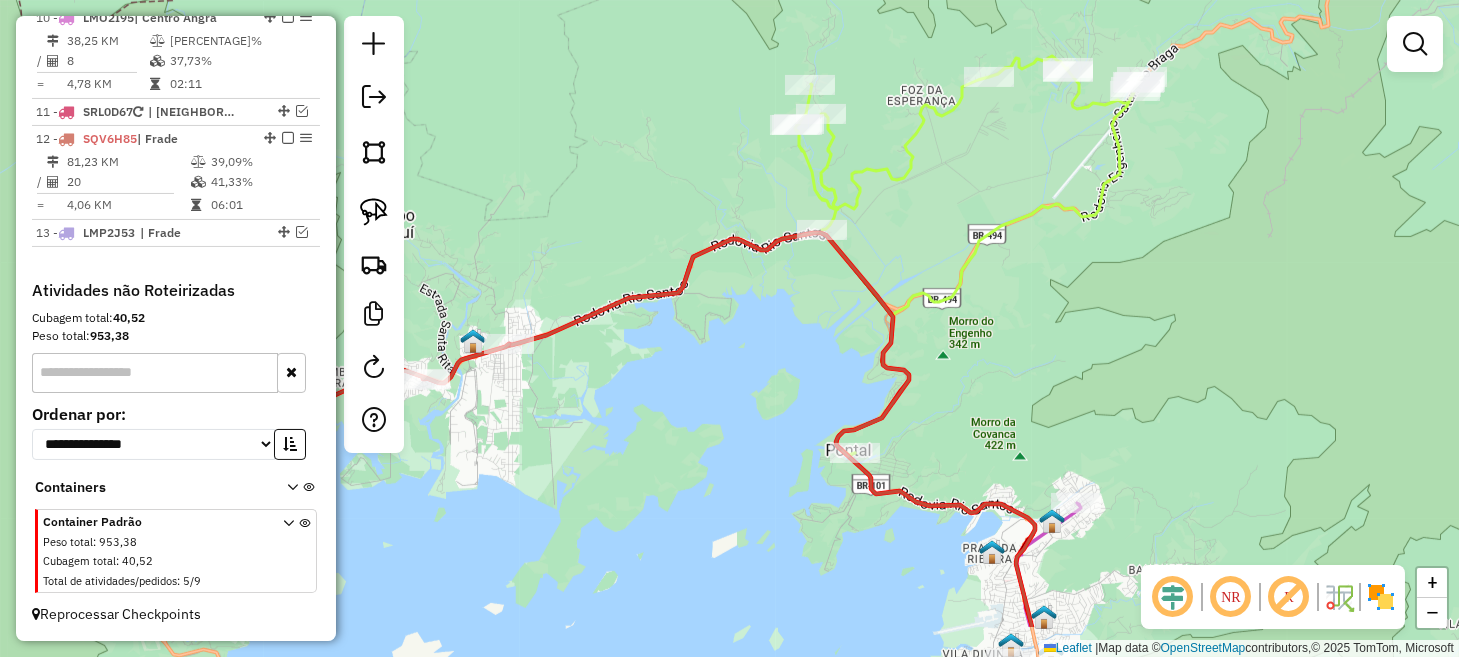 drag, startPoint x: 730, startPoint y: 457, endPoint x: 744, endPoint y: 380, distance: 78.26238 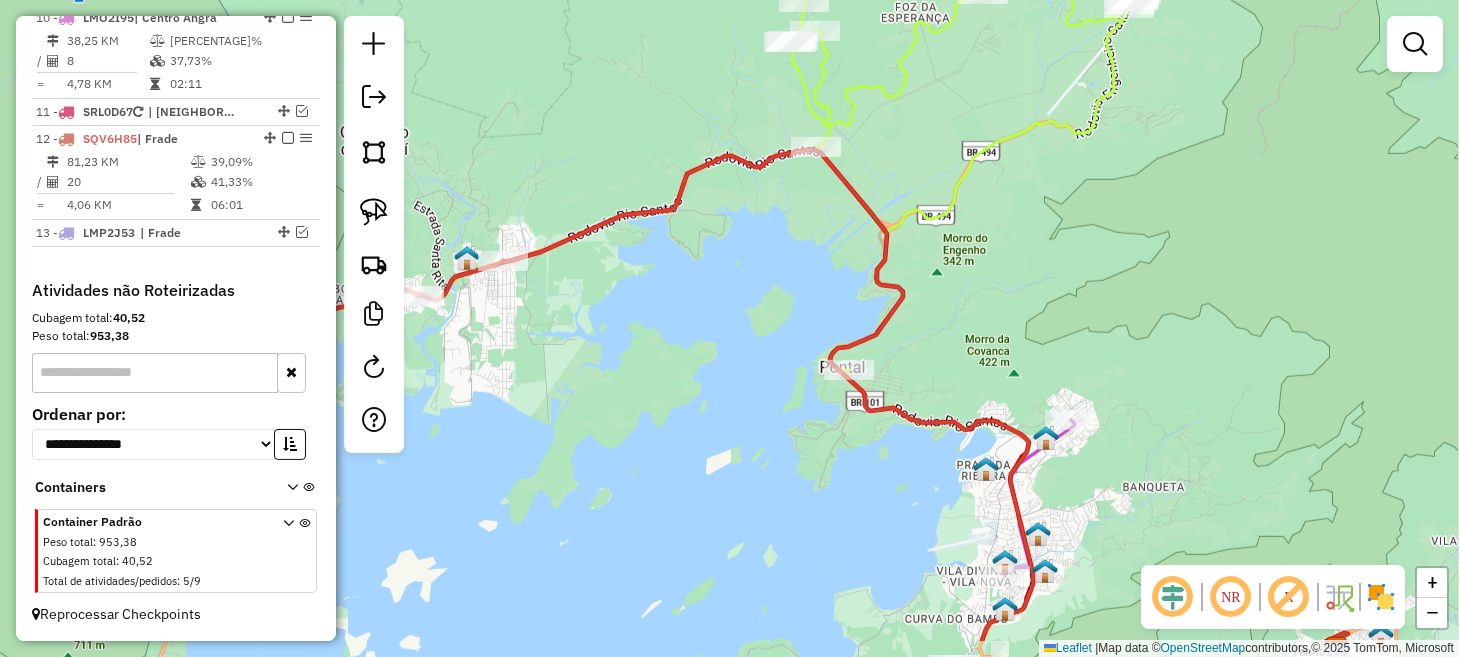 drag, startPoint x: 819, startPoint y: 439, endPoint x: 789, endPoint y: 290, distance: 151.99013 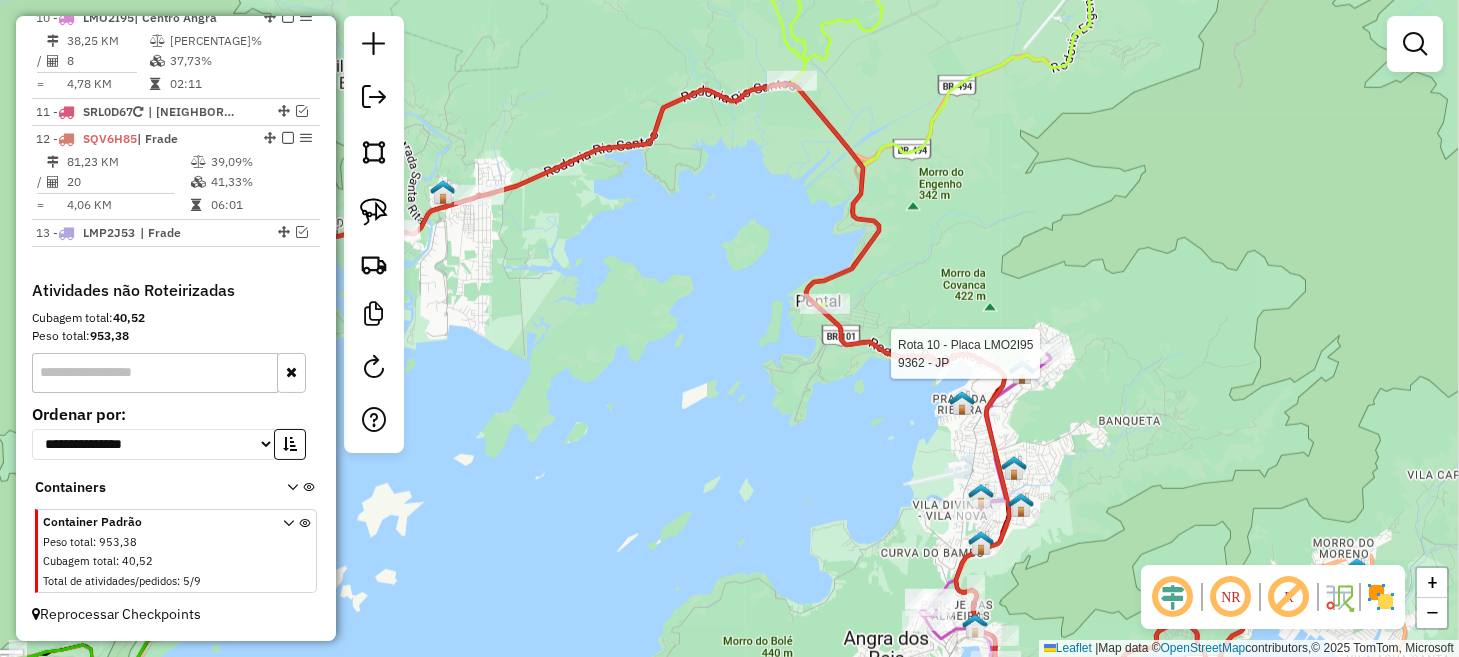 select on "*********" 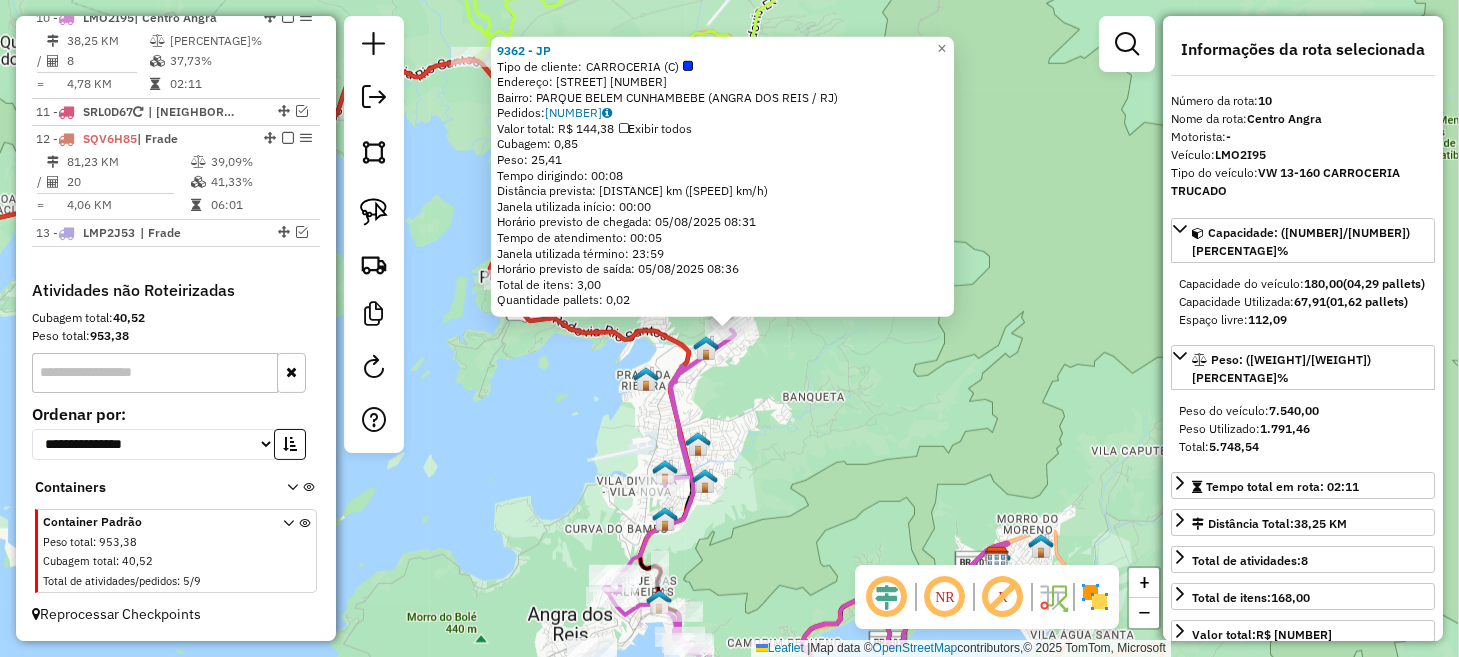 scroll, scrollTop: 1354, scrollLeft: 0, axis: vertical 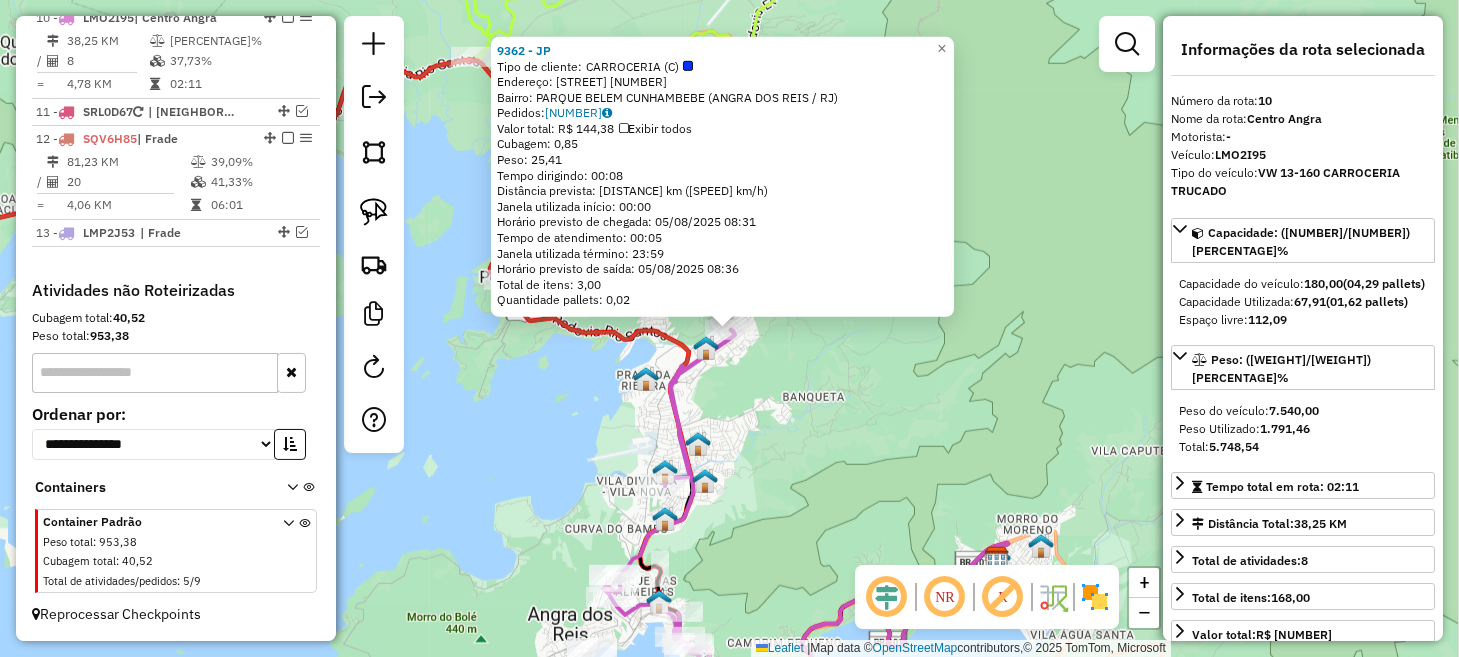click on "9362 - JP  Tipo de cliente:   CARROCERIA (C)   Endereço:  BOM JESUS 1866   Bairro: PARQUE BELEM  CUNHAMBEBE (ANGRA DOS REIS / RJ)   Pedidos:  04858188   Valor total: R$ 144,38   Exibir todos   Cubagem: 0,85  Peso: 25,41  Tempo dirigindo: 00:08   Distância prevista: 6,474 km (48,56 km/h)   Janela utilizada início: 00:00   Horário previsto de chegada: 05/08/2025 08:31   Tempo de atendimento: 00:05   Janela utilizada término: 23:59   Horário previsto de saída: 05/08/2025 08:36   Total de itens: 3,00   Quantidade pallets: 0,02  × Janela de atendimento Grade de atendimento Capacidade Transportadoras Veículos Cliente Pedidos  Rotas Selecione os dias de semana para filtrar as janelas de atendimento  Seg   Ter   Qua   Qui   Sex   Sáb   Dom  Informe o período da janela de atendimento: De: Até:  Filtrar exatamente a janela do cliente  Considerar janela de atendimento padrão  Selecione os dias de semana para filtrar as grades de atendimento  Seg   Ter   Qua   Qui   Sex   Sáb   Dom   Peso mínimo:   De:  +" 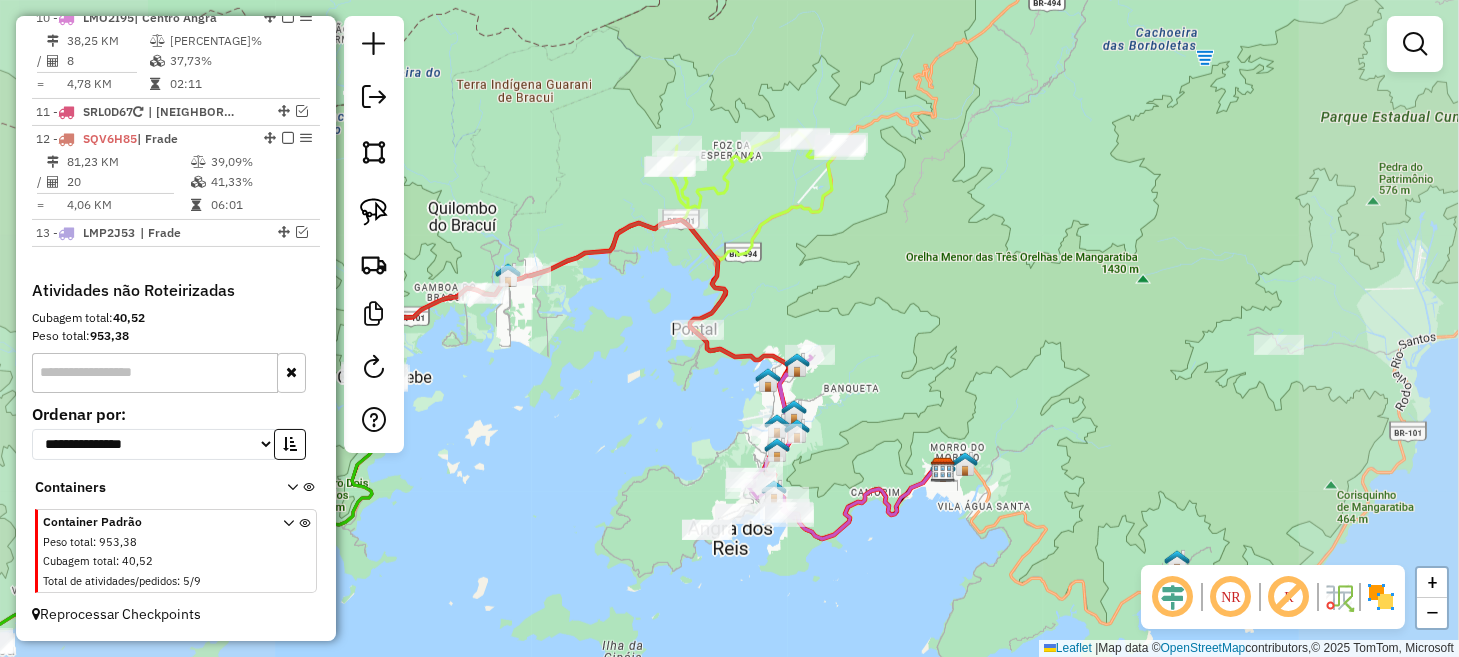 drag, startPoint x: 867, startPoint y: 228, endPoint x: 876, endPoint y: 330, distance: 102.396286 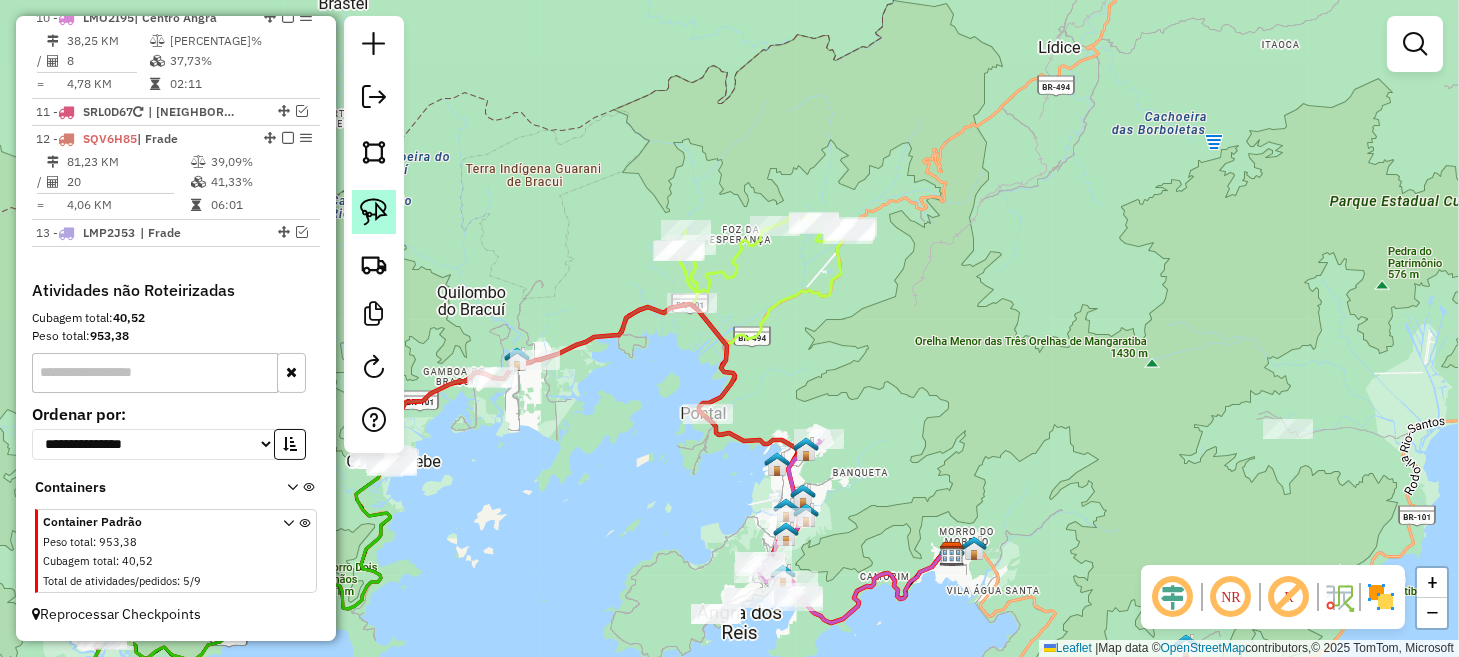 click 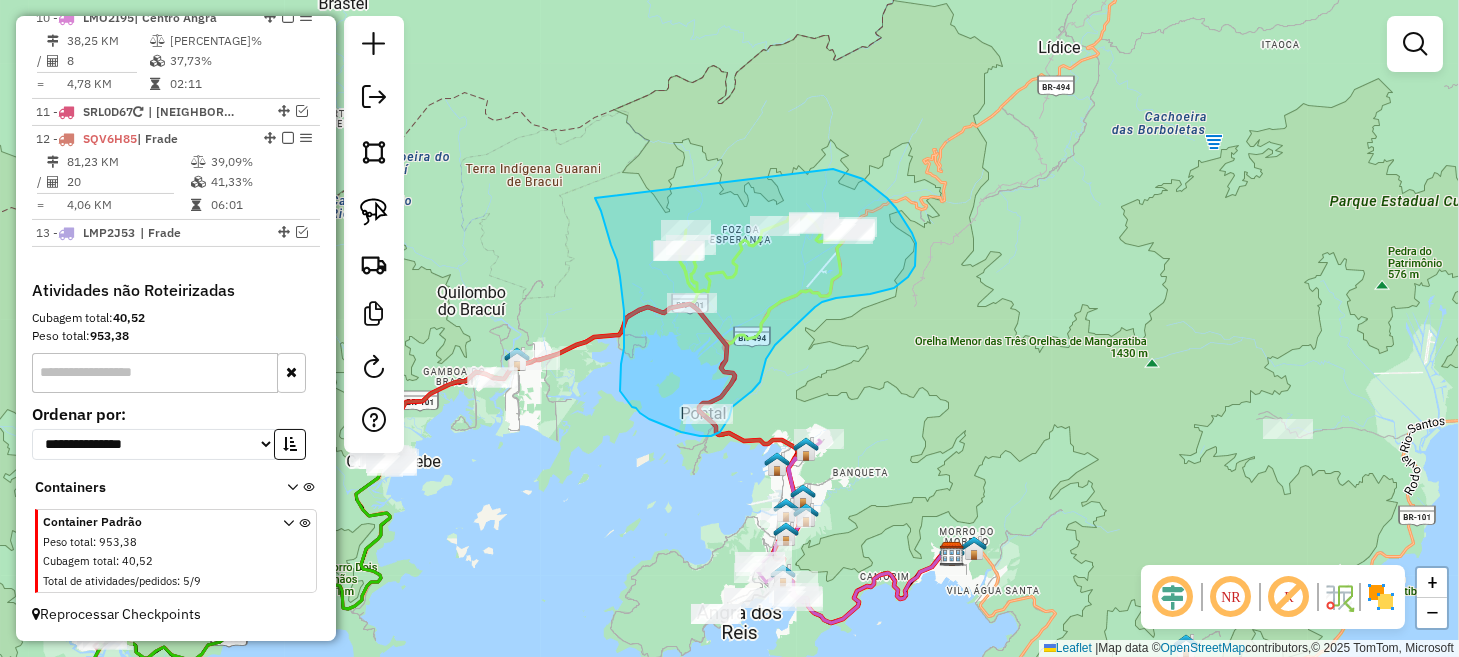 drag, startPoint x: 622, startPoint y: 293, endPoint x: 802, endPoint y: 162, distance: 222.623 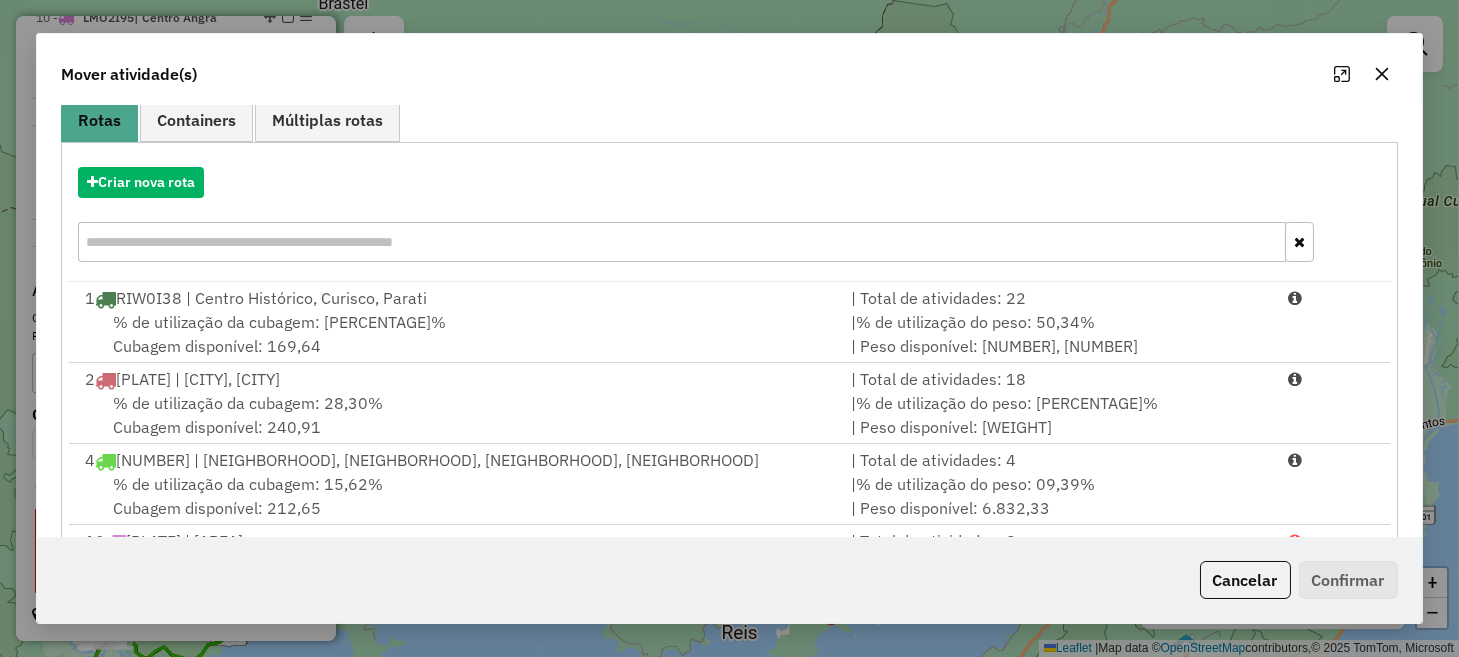 scroll, scrollTop: 350, scrollLeft: 0, axis: vertical 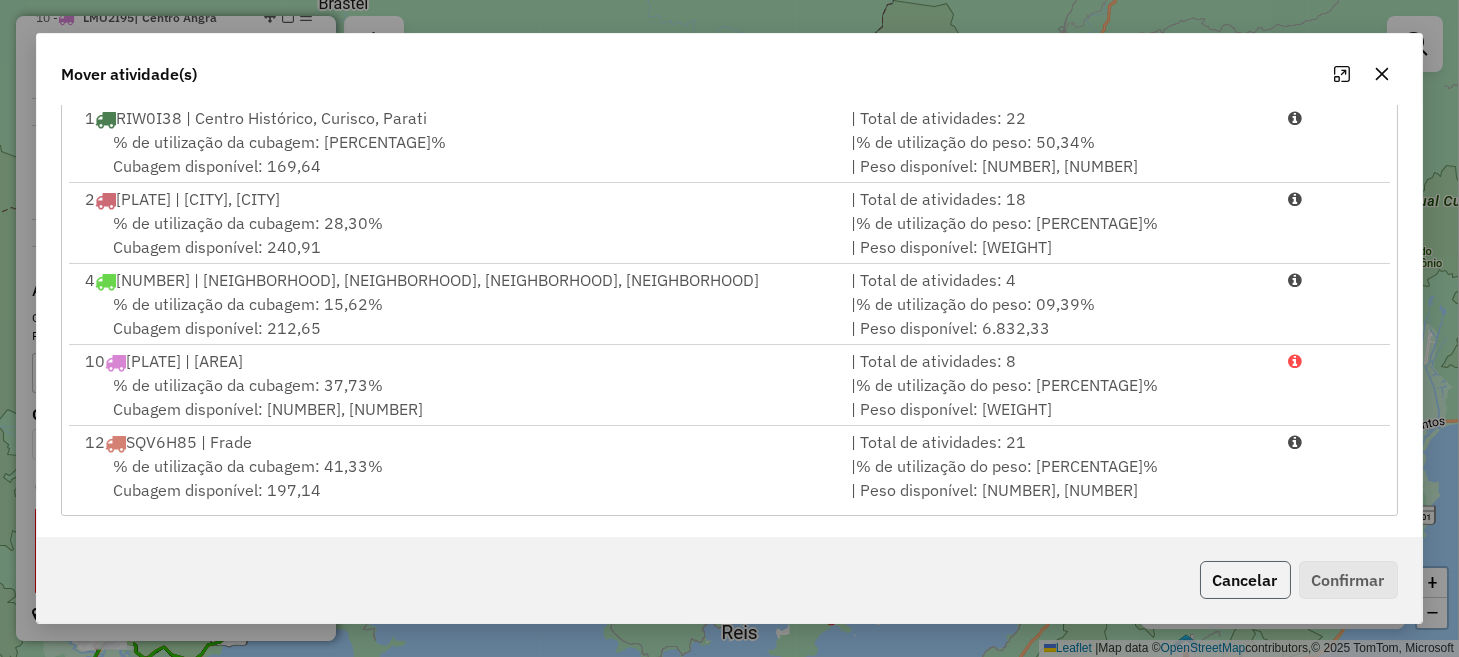 click on "Cancelar" 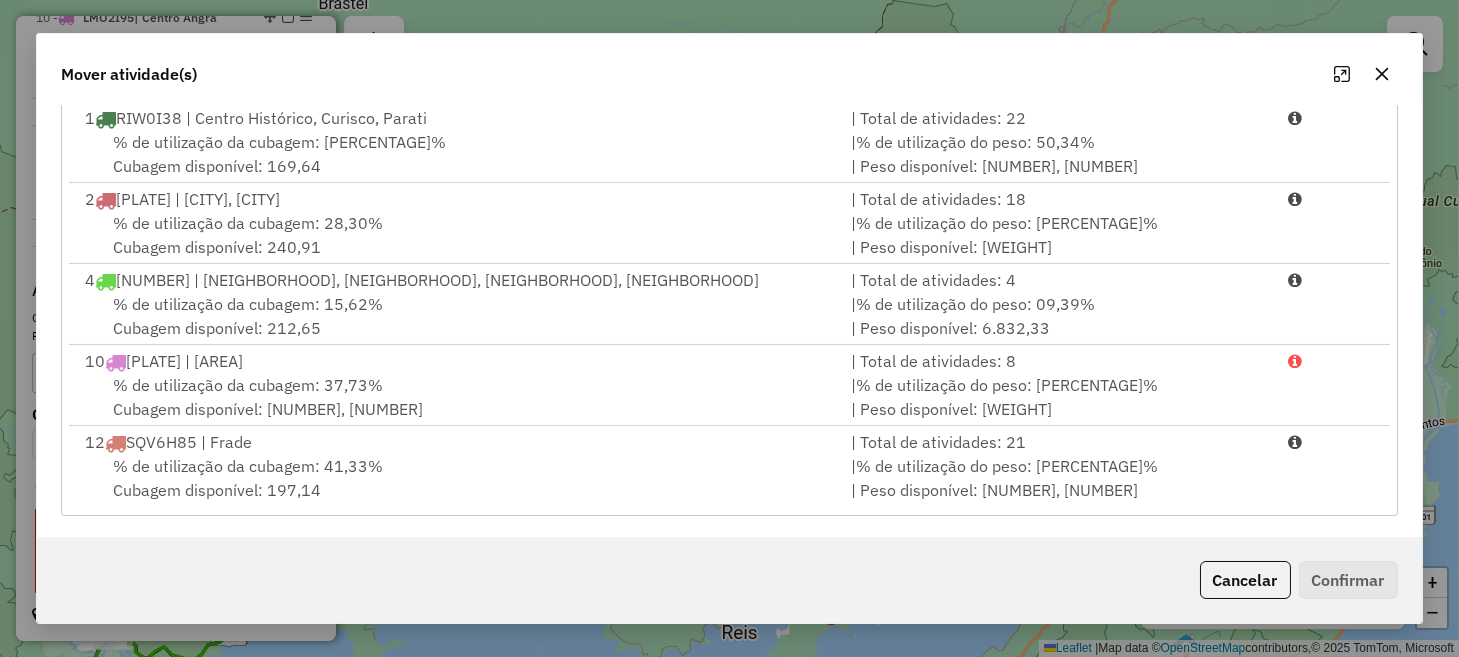 scroll, scrollTop: 0, scrollLeft: 0, axis: both 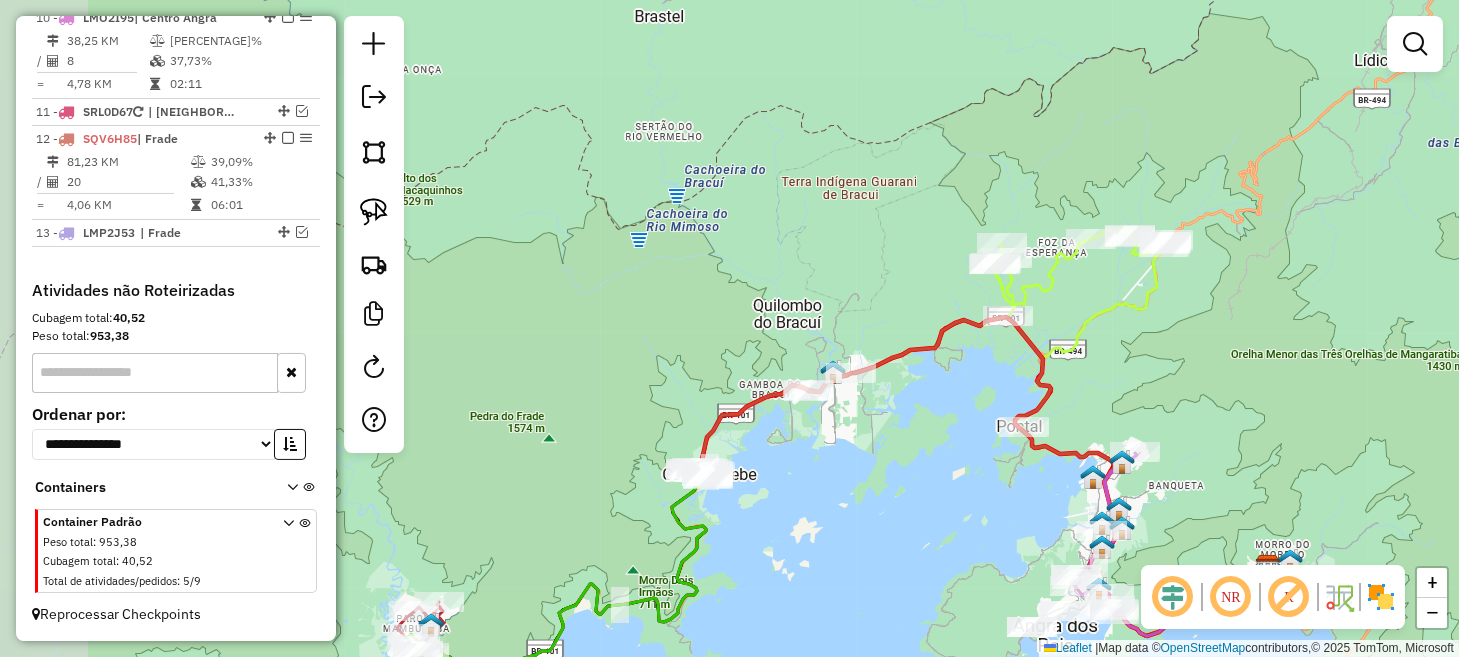 drag, startPoint x: 564, startPoint y: 437, endPoint x: 930, endPoint y: 451, distance: 366.26767 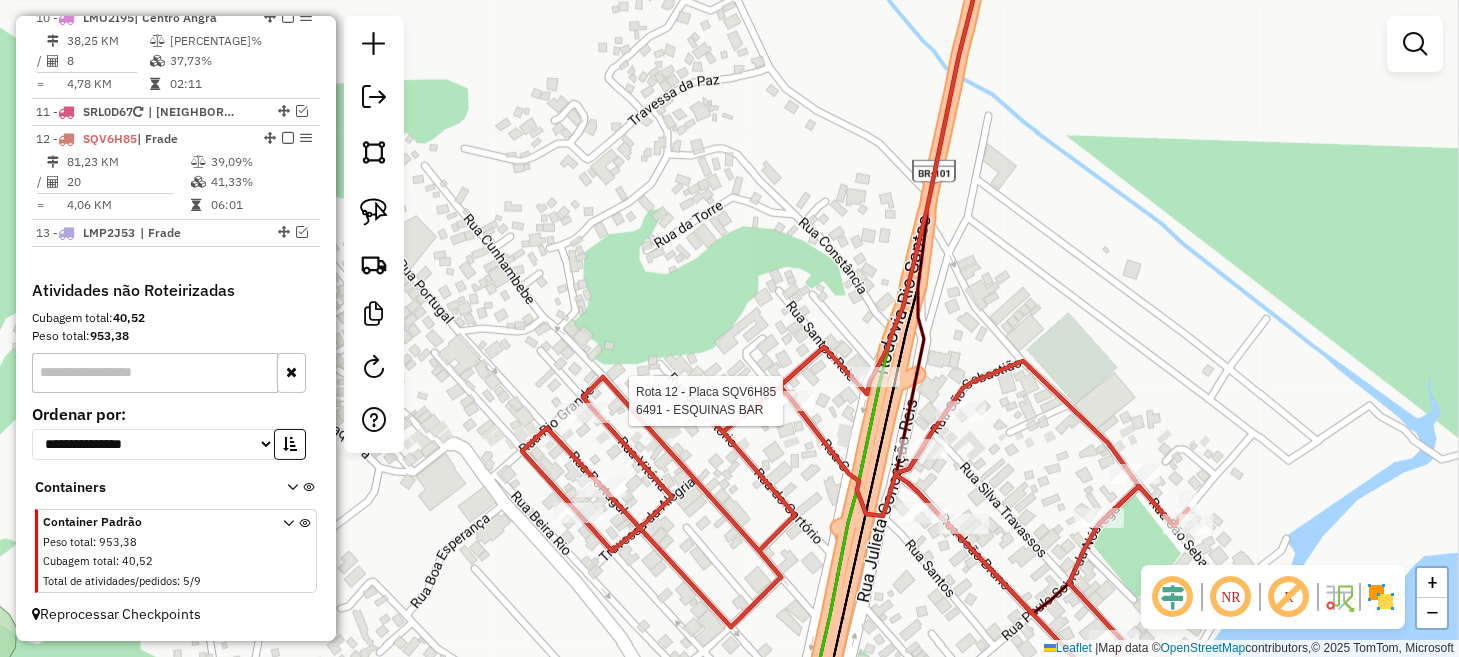select on "*********" 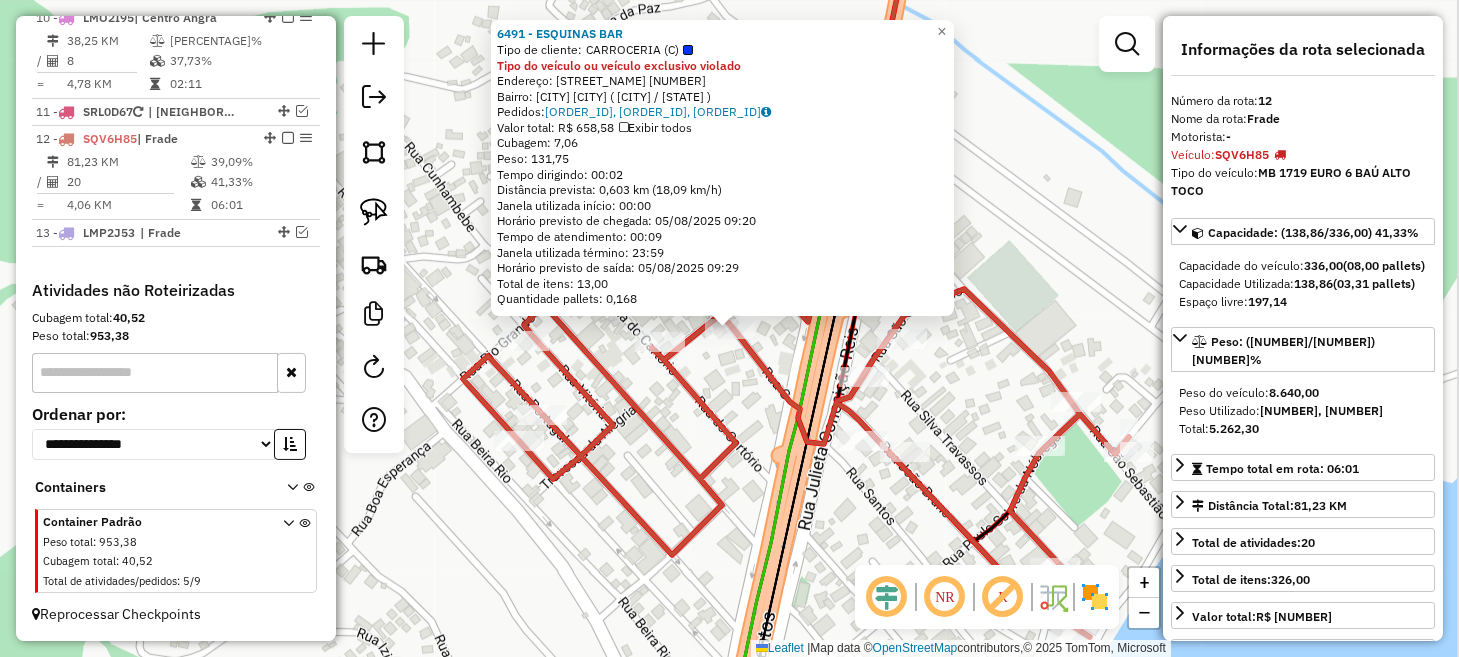 scroll, scrollTop: 1363, scrollLeft: 0, axis: vertical 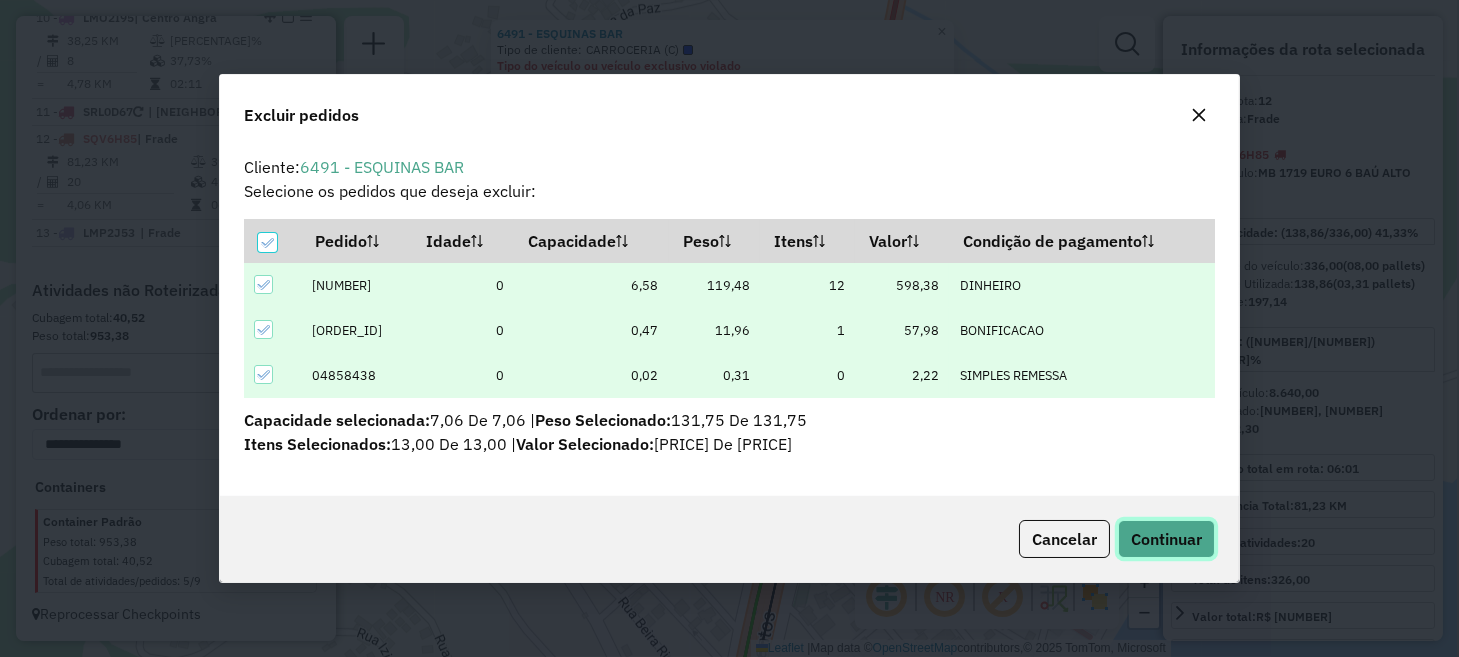 click on "Continuar" 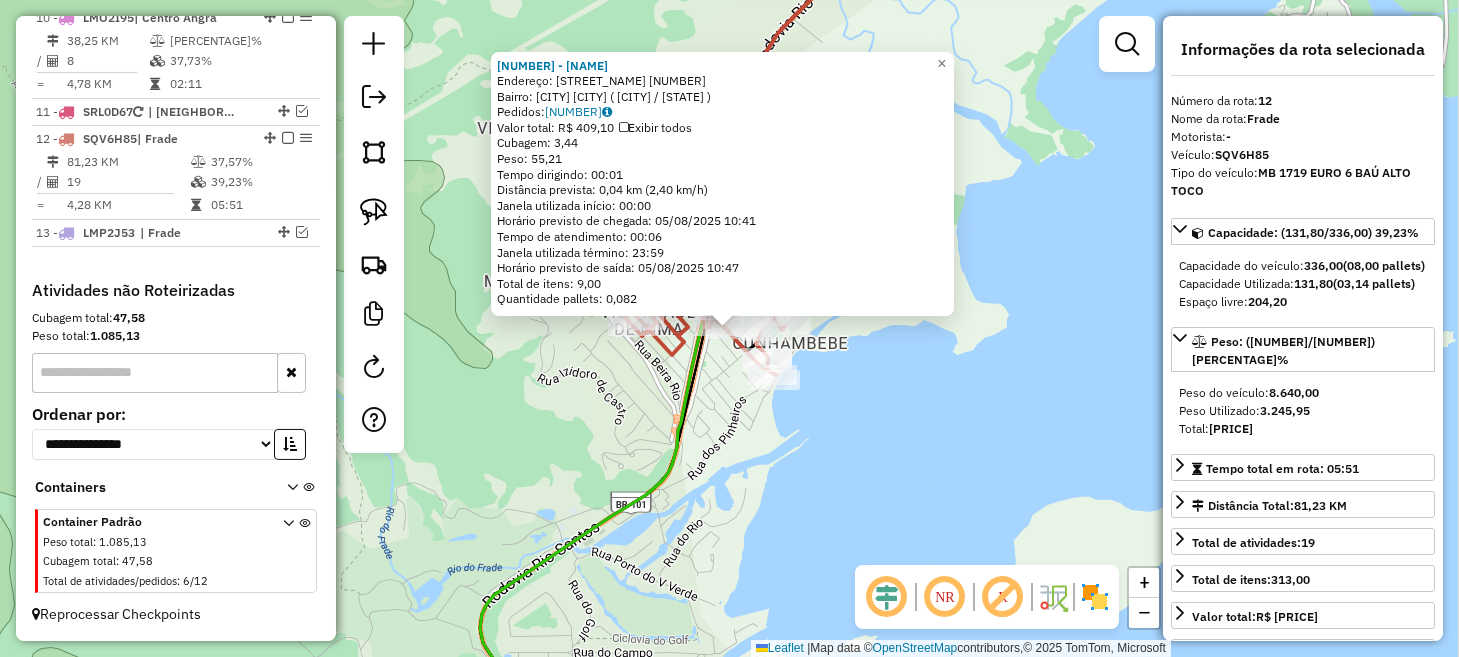 click on "11016 - MARCOS ANTONIO TAVAR  Endereço:  JOAO BRUNO 290   Bairro: FRADE  CUNHAMBEBE (ANGRA DOS REIS / RJ)   Pedidos:  04858246   Valor total: R$ 409,10   Exibir todos   Cubagem: 3,44  Peso: 55,21  Tempo dirigindo: 00:01   Distância prevista: 0,04 km (2,40 km/h)   Janela utilizada início: 00:00   Horário previsto de chegada: 05/08/2025 10:41   Tempo de atendimento: 00:06   Janela utilizada término: 23:59   Horário previsto de saída: 05/08/2025 10:47   Total de itens: 9,00   Quantidade pallets: 0,082  × Janela de atendimento Grade de atendimento Capacidade Transportadoras Veículos Cliente Pedidos  Rotas Selecione os dias de semana para filtrar as janelas de atendimento  Seg   Ter   Qua   Qui   Sex   Sáb   Dom  Informe o período da janela de atendimento: De: Até:  Filtrar exatamente a janela do cliente  Considerar janela de atendimento padrão  Selecione os dias de semana para filtrar as grades de atendimento  Seg   Ter   Qua   Qui   Sex   Sáb   Dom   Clientes fora do dia de atendimento selecionado" 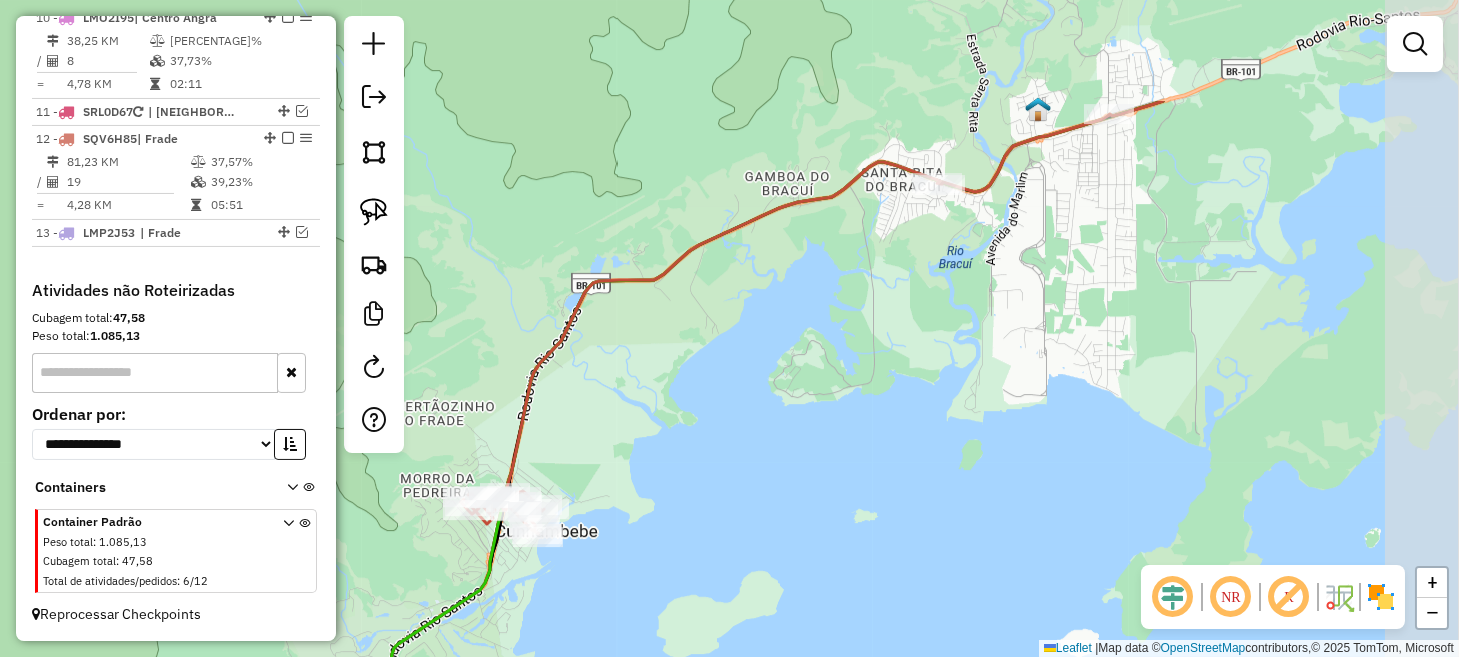 drag, startPoint x: 1082, startPoint y: 314, endPoint x: 660, endPoint y: 503, distance: 462.39053 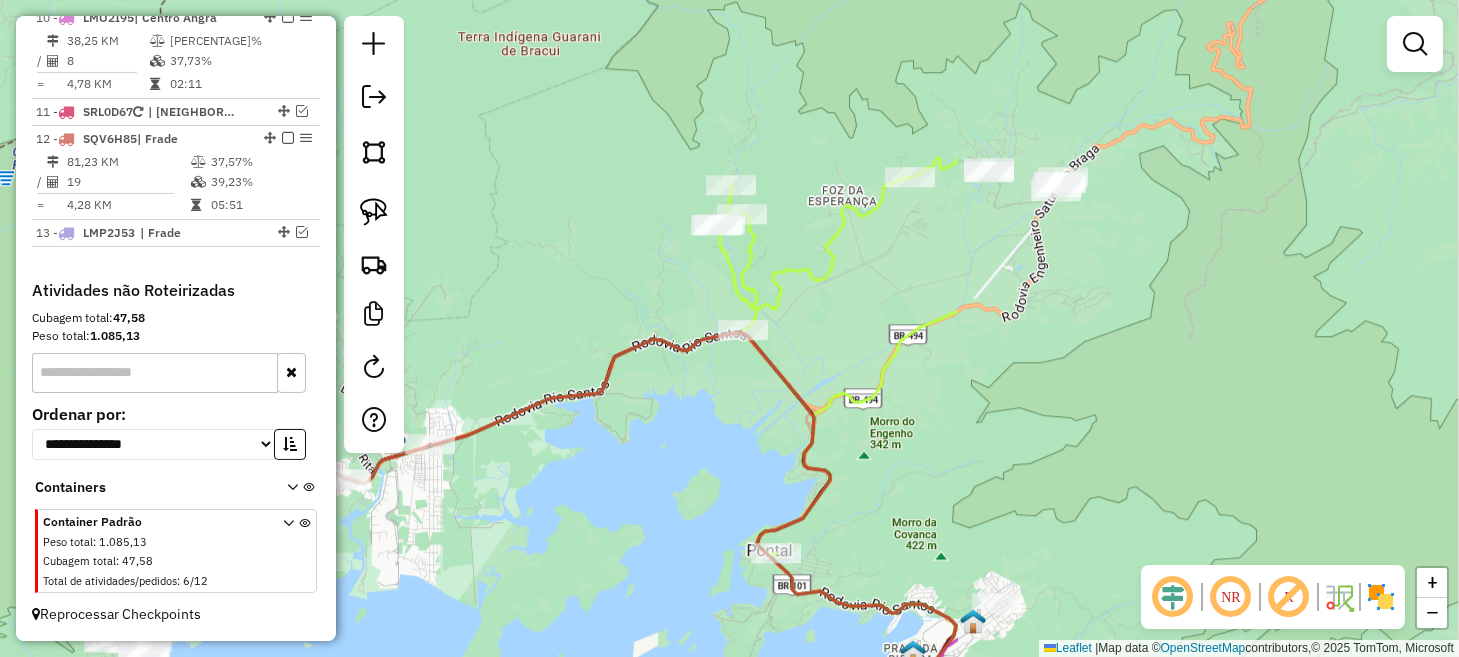 drag, startPoint x: 1206, startPoint y: 316, endPoint x: 557, endPoint y: 520, distance: 680.3065 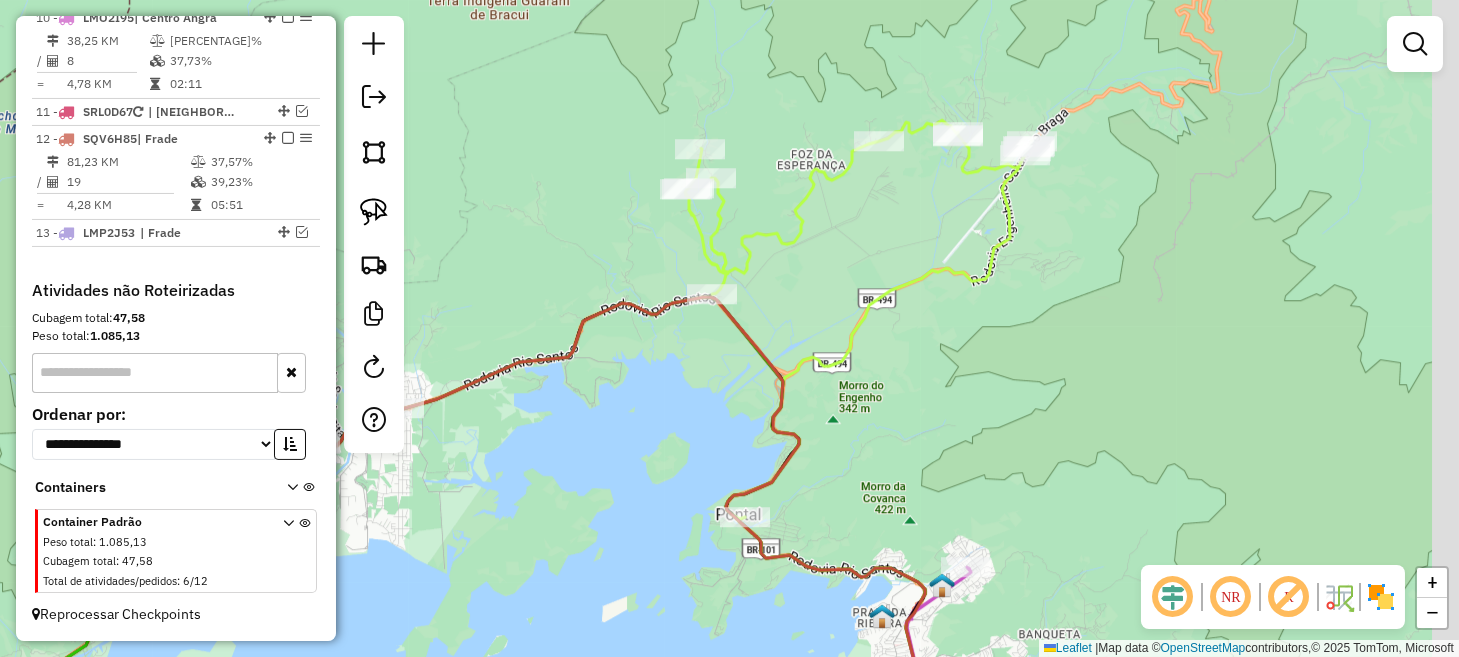 drag, startPoint x: 1004, startPoint y: 465, endPoint x: 967, endPoint y: 417, distance: 60.60528 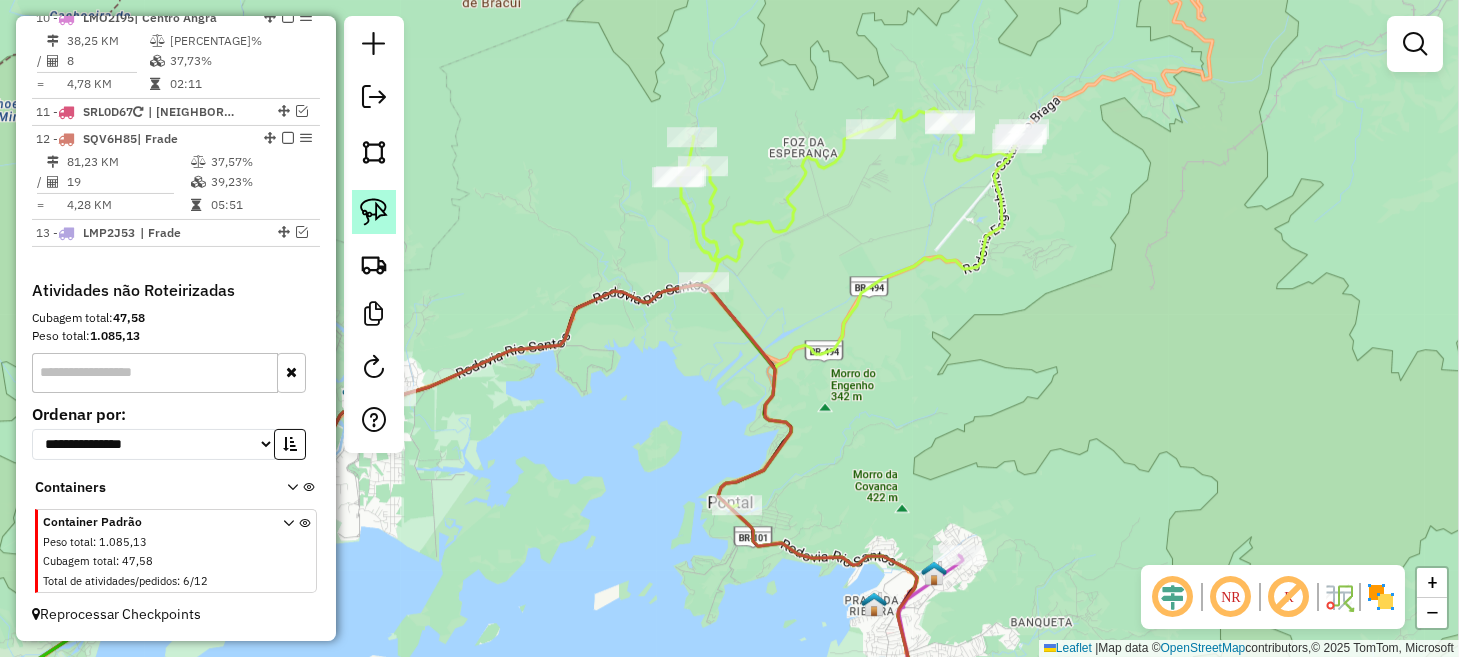 click 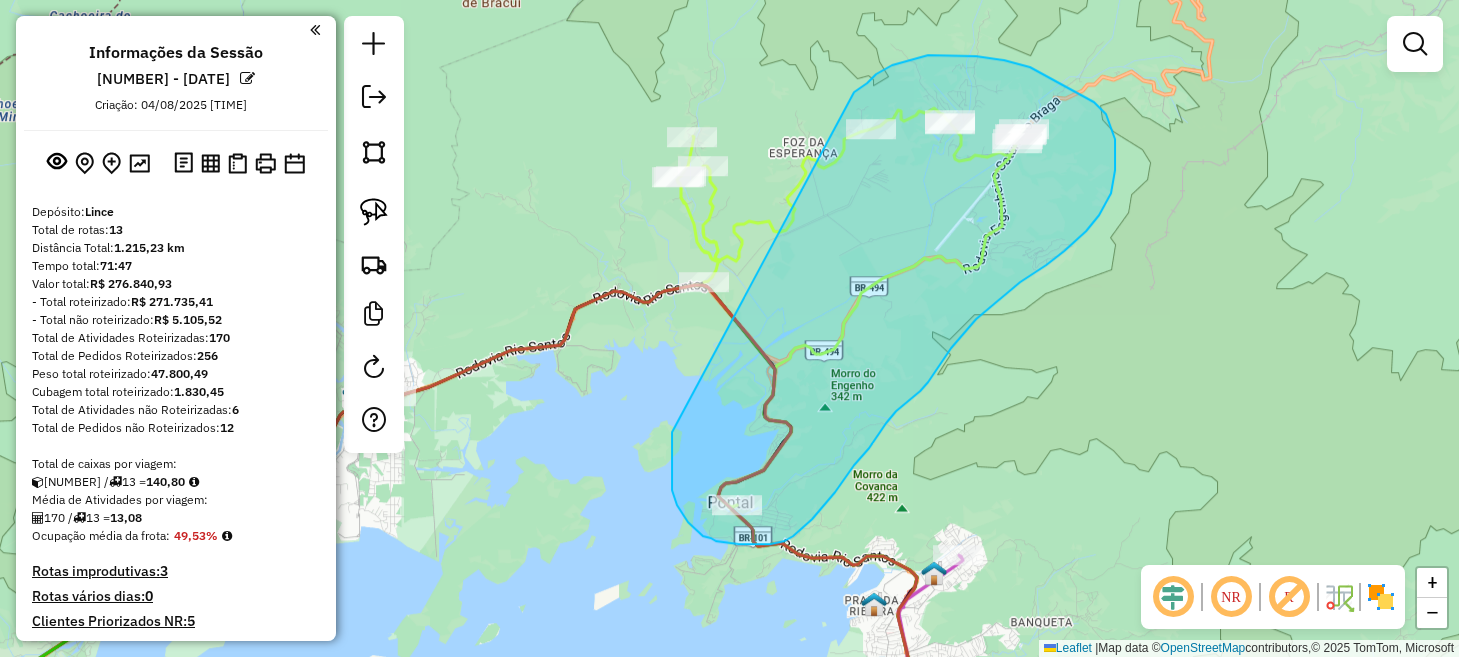 scroll, scrollTop: 0, scrollLeft: 0, axis: both 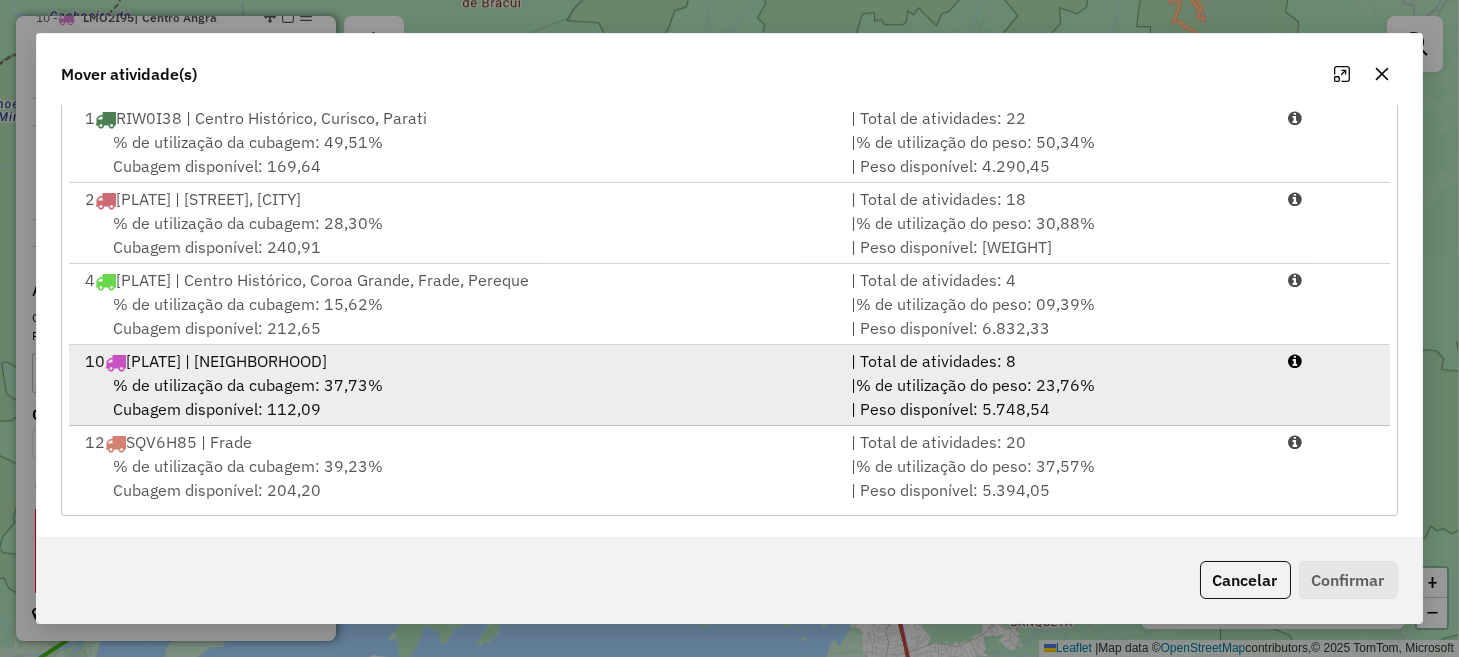 click on "| Total de atividades: 8" at bounding box center (1057, 361) 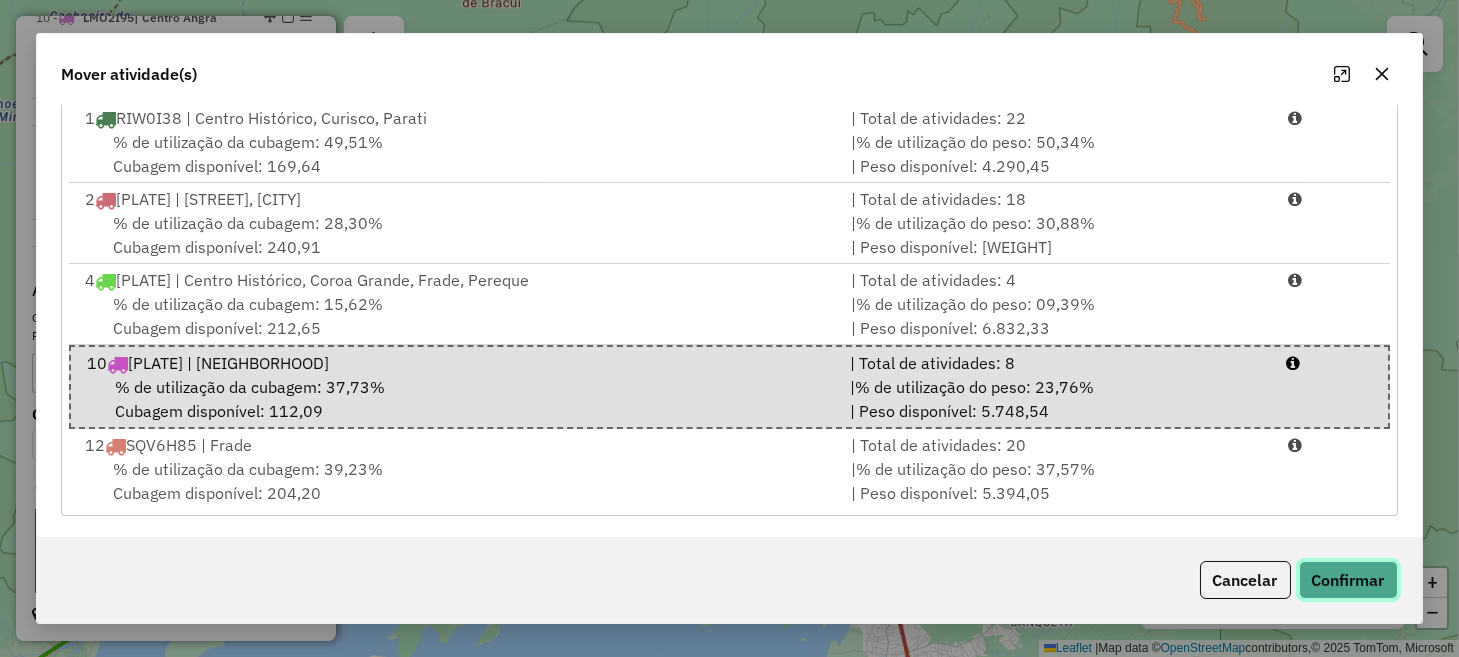click on "Confirmar" 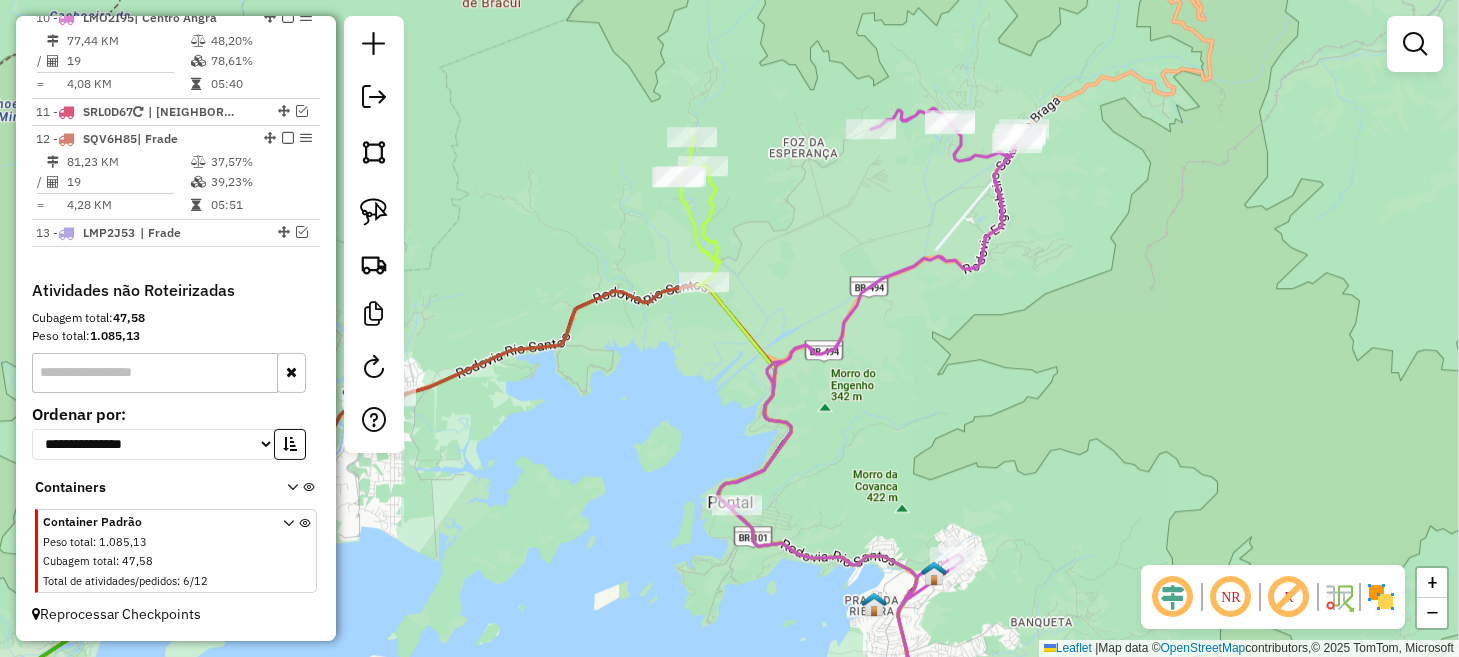 scroll, scrollTop: 1269, scrollLeft: 0, axis: vertical 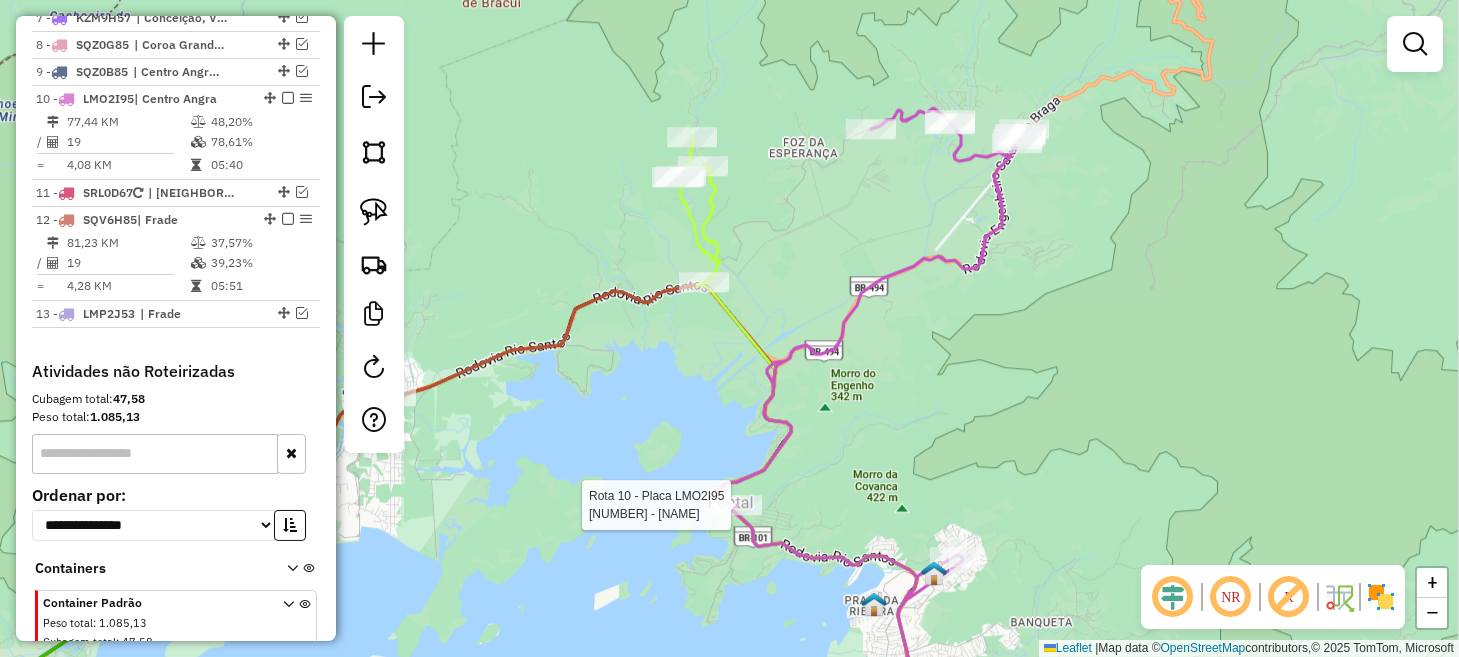 select on "*********" 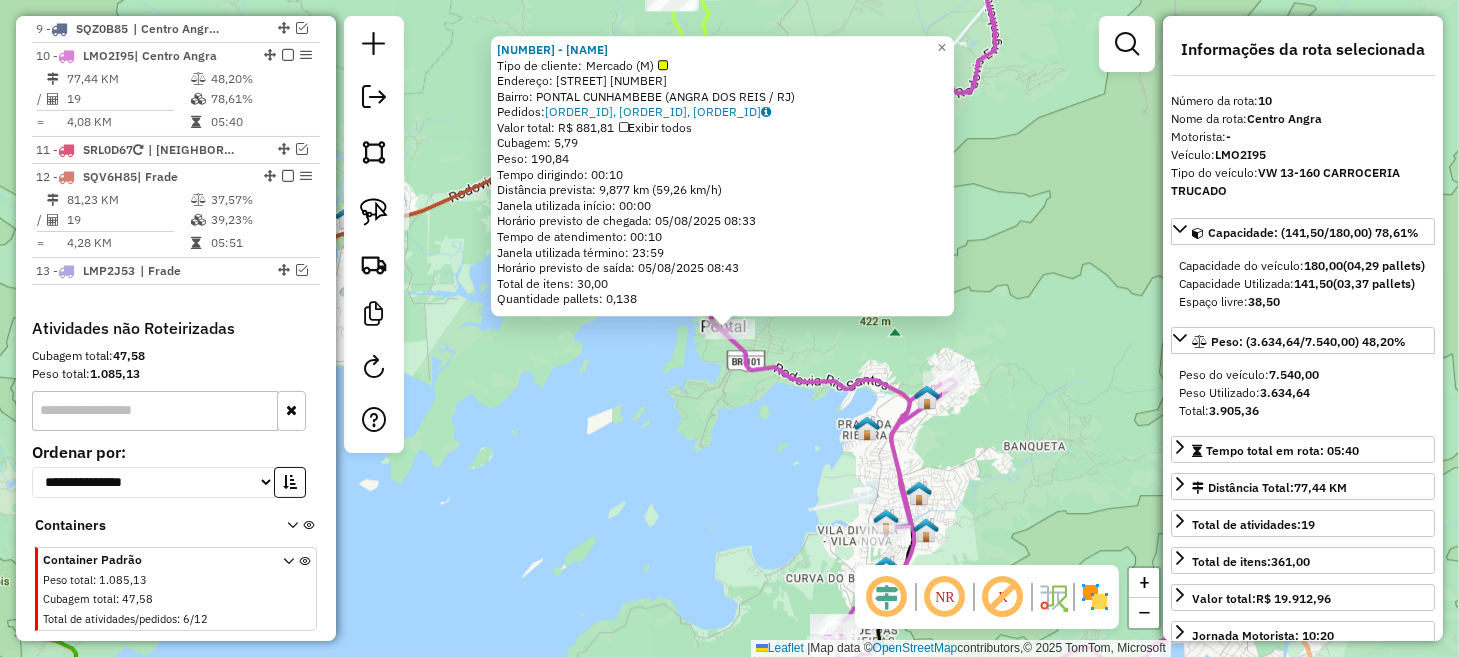 scroll, scrollTop: 1354, scrollLeft: 0, axis: vertical 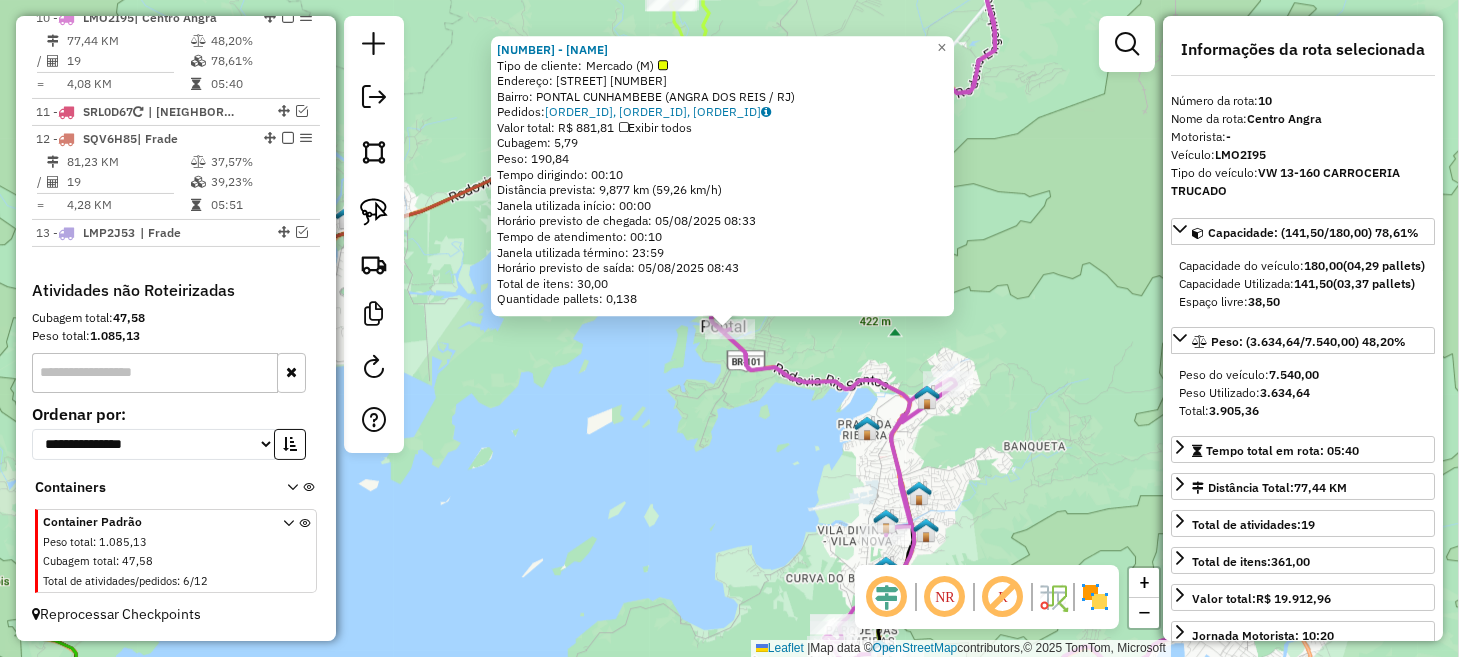 click on "[NUMBER] - [FIRST] [LAST]  Tipo de cliente:   [CLIENT_TYPE]   Endereço:  [STREET_NAME] [NUMBER]   Bairro: [NEIGHBORHOOD]  [CITY] ([CITY] / [STATE])   Pedidos:  [ORDER_IDS]   Valor total: [CURRENCY][AMOUNT]   Exibir todos   Cubagem: [CUBAGE]  Peso: [WEIGHT]  Tempo dirigindo: [TIME]   Distância prevista: [DISTANCE] km ([SPEED] km/h)   Janela utilizada início: [TIME]   Horário previsto de chegada: [DATE] [TIME]   Tempo de atendimento: [TIME]   Janela utilizada término: [TIME]   Horário previsto de saída: [DATE] [TIME]   Total de itens: [ITEMS]   Quantidade pallets: [PALLETS]  × Janela de atendimento Grade de atendimento Capacidade Transportadoras Veículos Cliente Pedidos  Rotas Selecione os dias de semana para filtrar as janelas de atendimento  Seg   Ter   Qua   Qui   Sex   Sáb   Dom  Informe o período da janela de atendimento: De: Até:  Filtrar exatamente a janela do cliente  Considerar janela de atendimento padrão  Selecione os dias de semana para filtrar as grades de atendimento  Seg   Ter   Qua   Qui   Sex   Sáb   Dom   Considerar clientes sem dia de atendimento cadastrado  Clientes fora do dia de atendimento selecionado Filtrar as atividades entre os valores definidos abaixo:  Peso mínimo:   Peso máximo:   Cubagem mínima:   Cubagem máxima:   De:   Até:  Filtrar as atividades entre o tempo de atendimento definido abaixo:  De:   Até:   Considerar capacidade total dos clientes não roteirizados Transportadora: Selecione um ou mais itens Tipo de veículo: Selecione um ou mais itens Veículo: Selecione um ou mais itens" 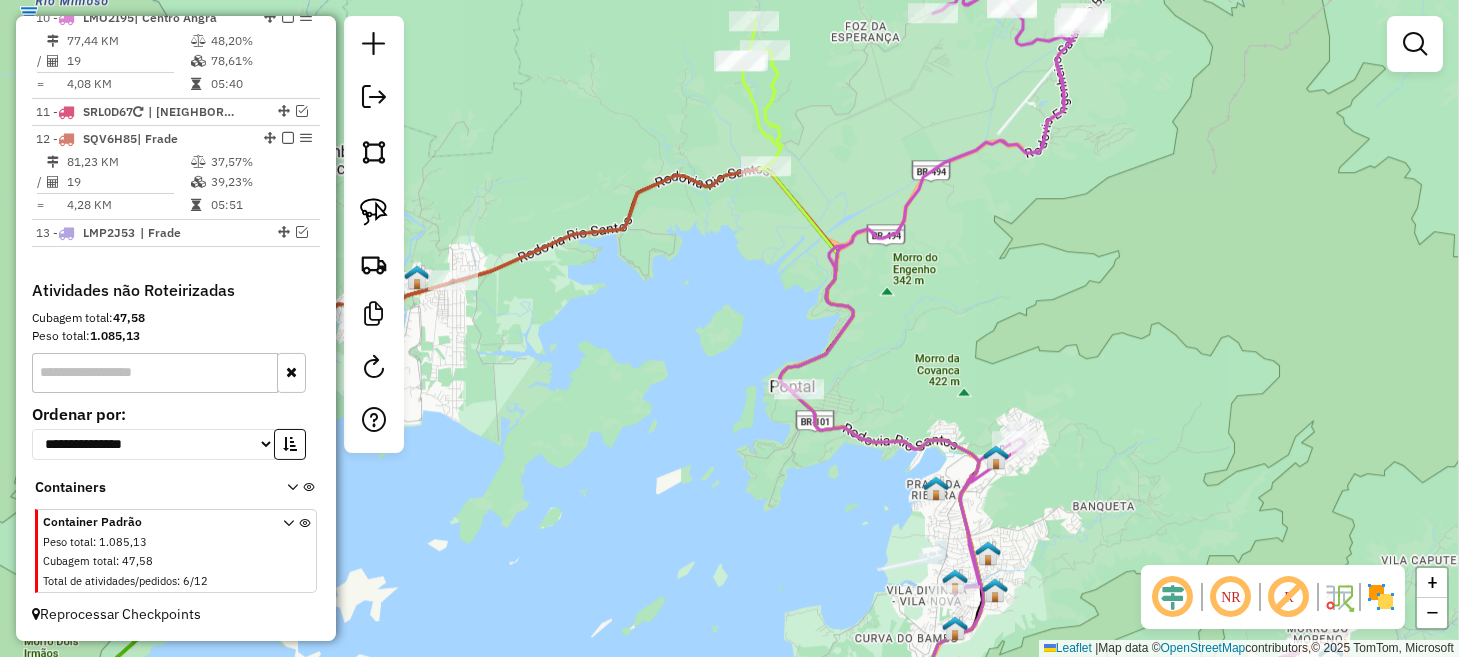 drag, startPoint x: 1059, startPoint y: 490, endPoint x: 1128, endPoint y: 567, distance: 103.392456 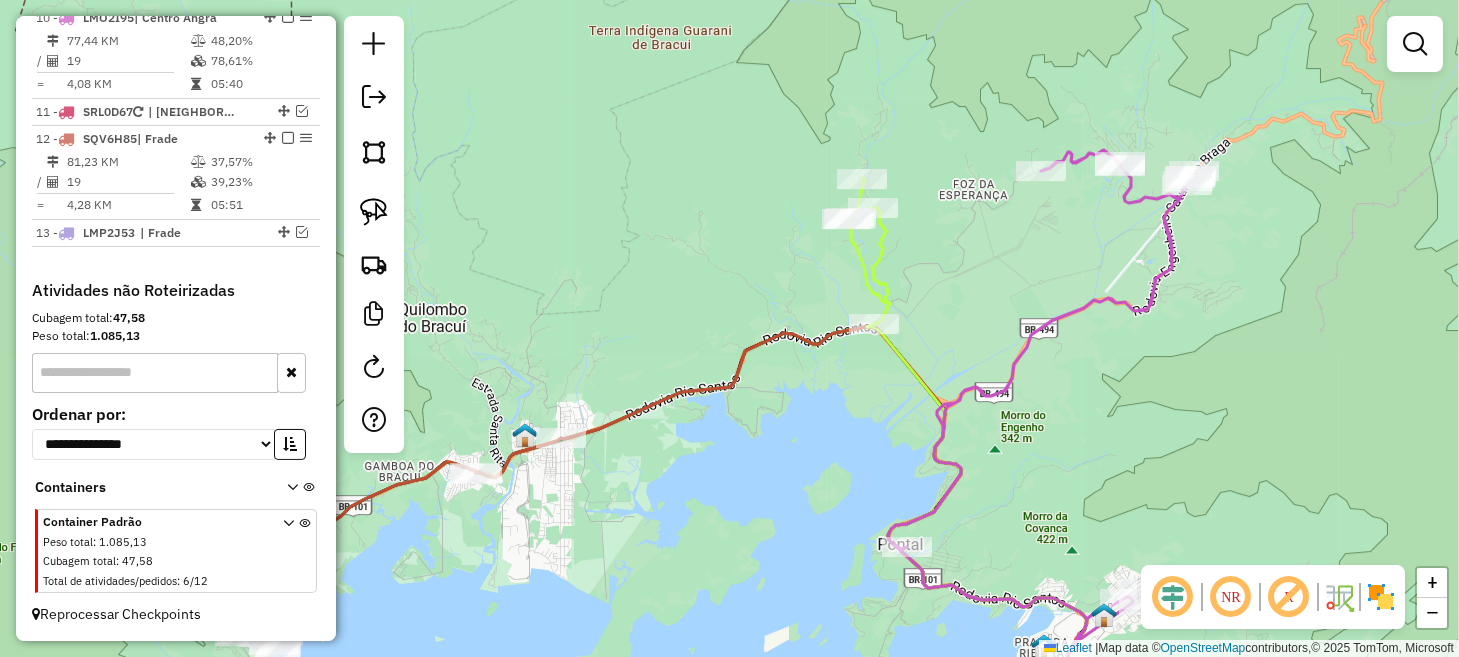 drag, startPoint x: 845, startPoint y: 360, endPoint x: 767, endPoint y: 465, distance: 130.80138 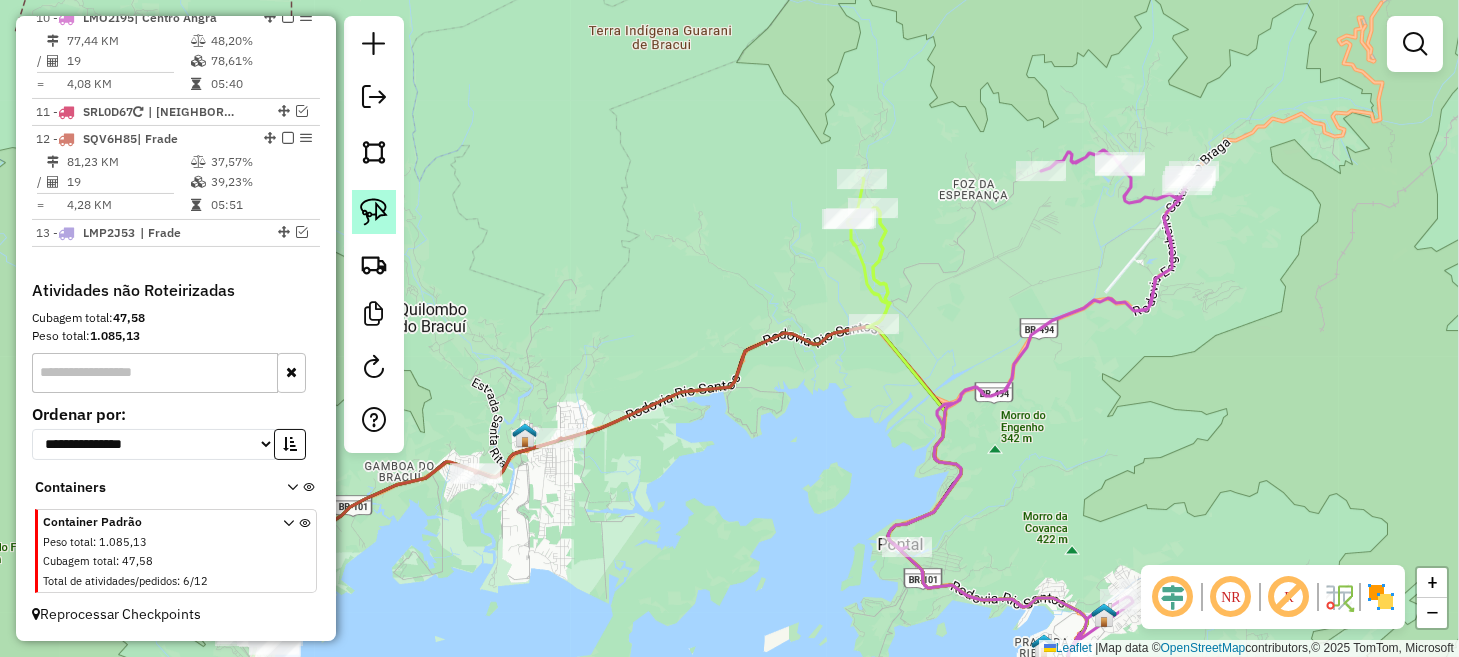 click 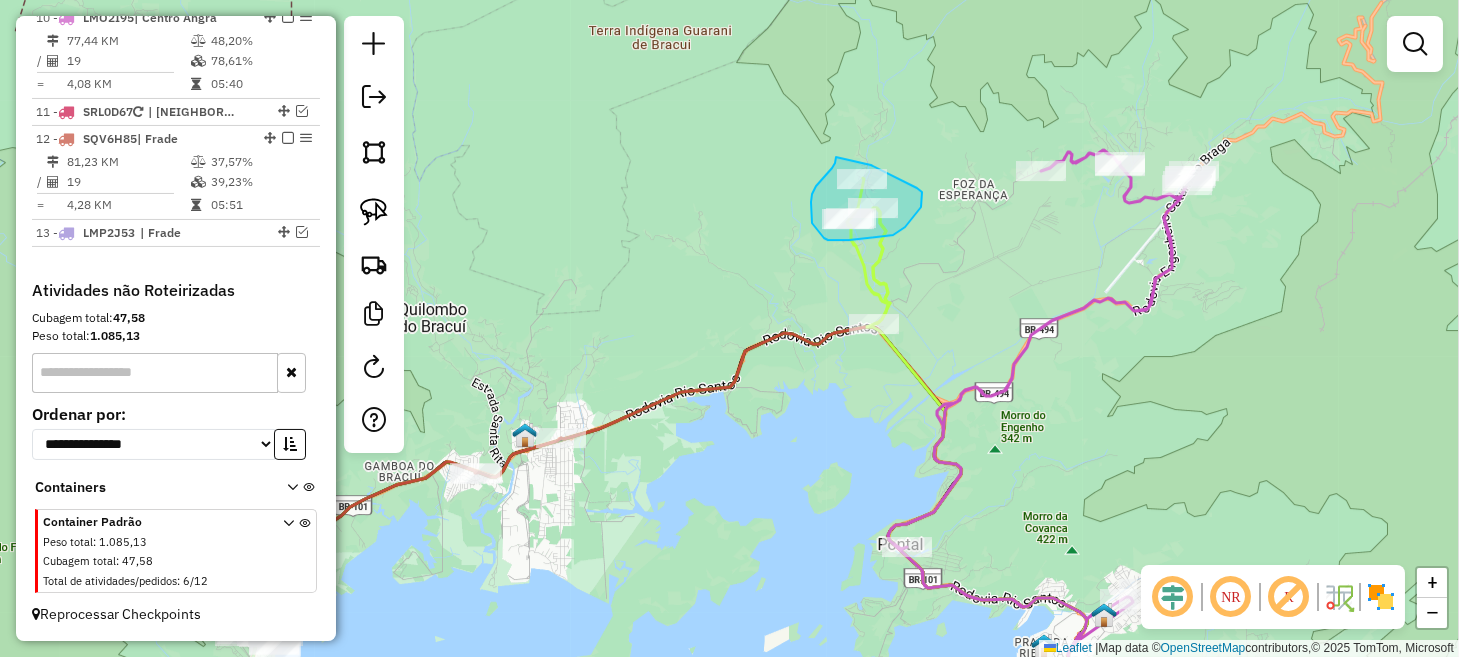 drag, startPoint x: 836, startPoint y: 157, endPoint x: 871, endPoint y: 165, distance: 35.902645 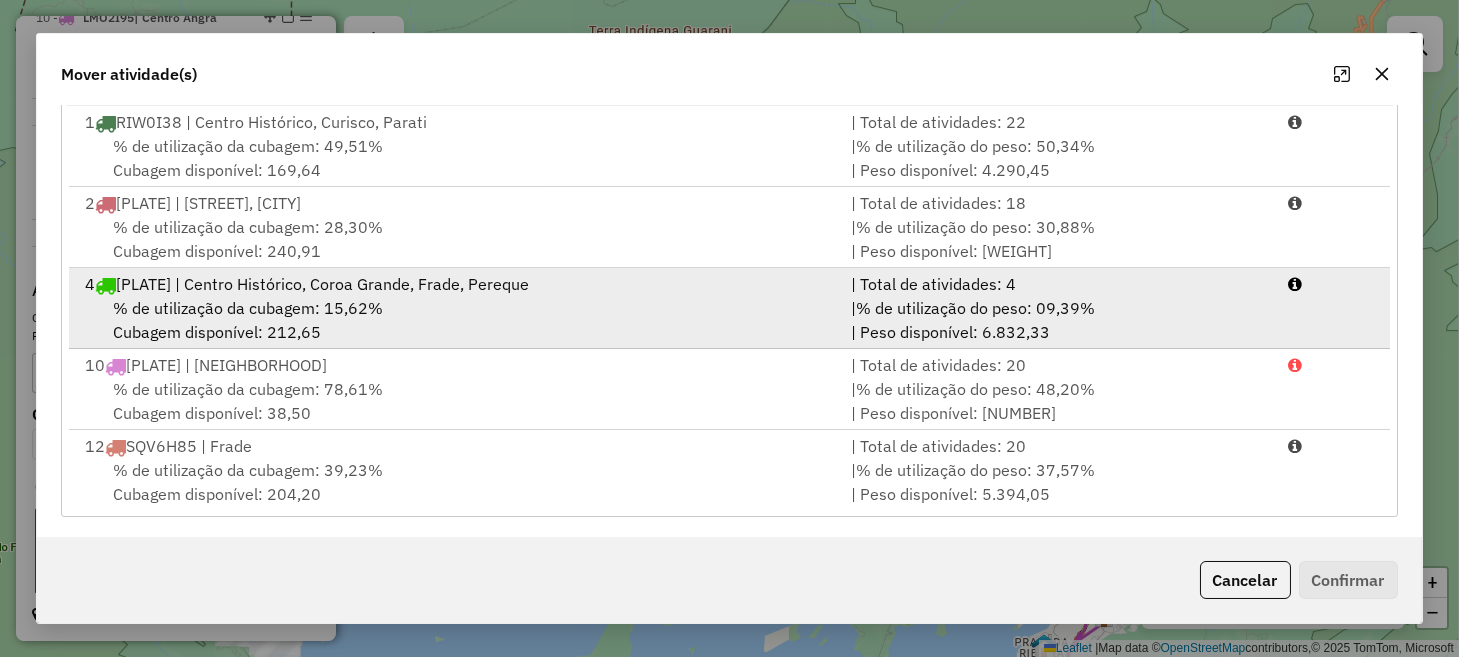 scroll, scrollTop: 350, scrollLeft: 0, axis: vertical 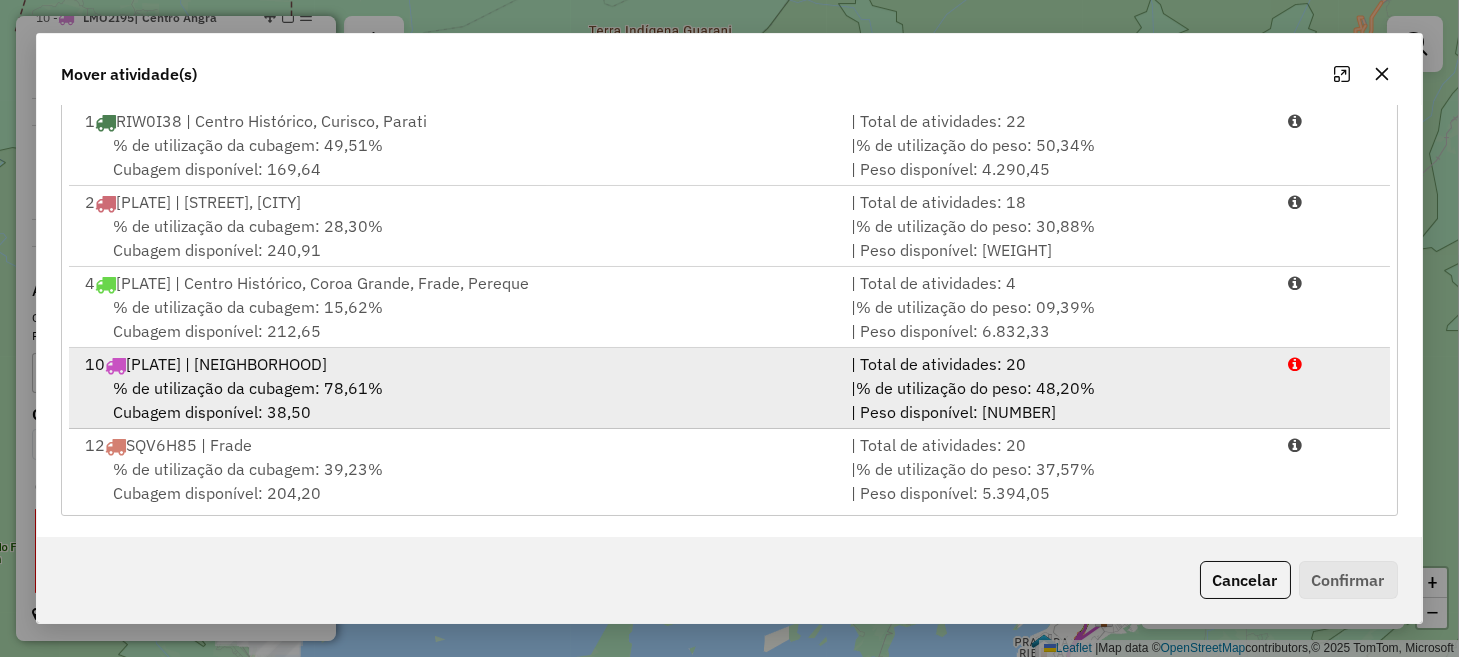click on "% de utilização do peso: 48,20%" at bounding box center [975, 388] 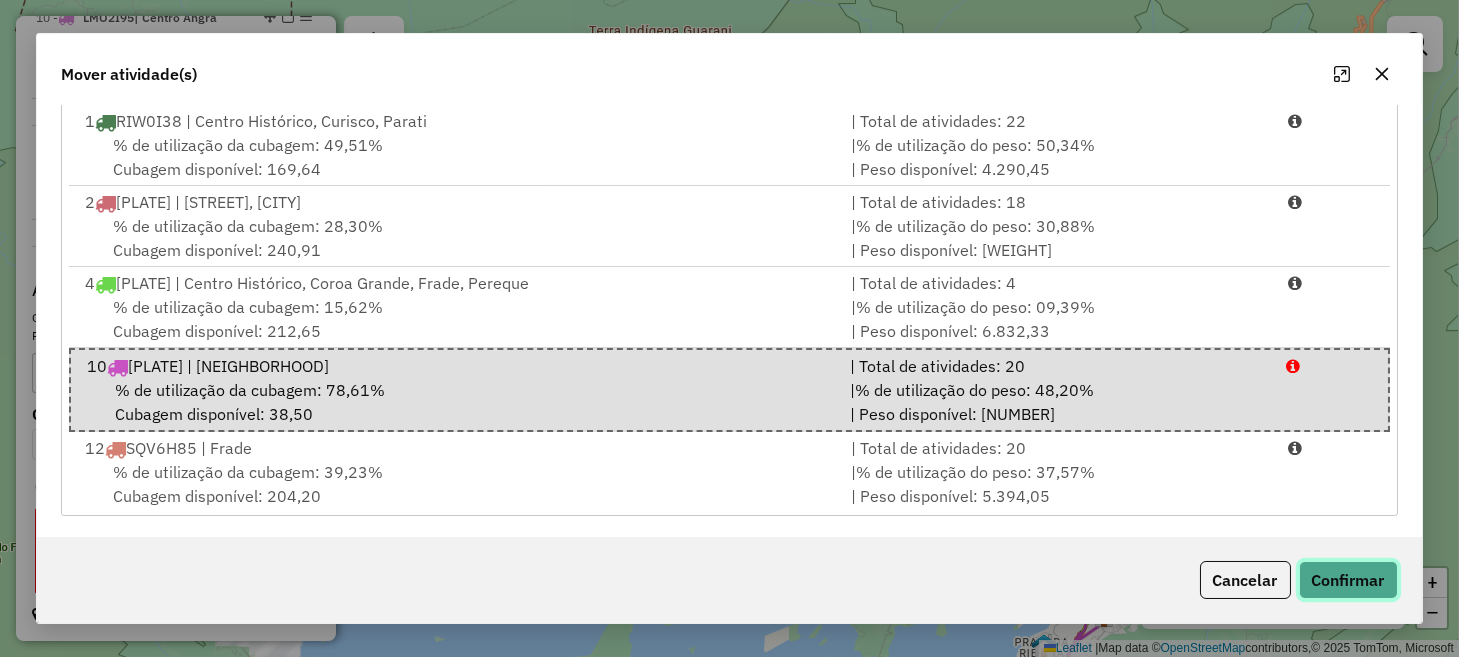 click on "Confirmar" 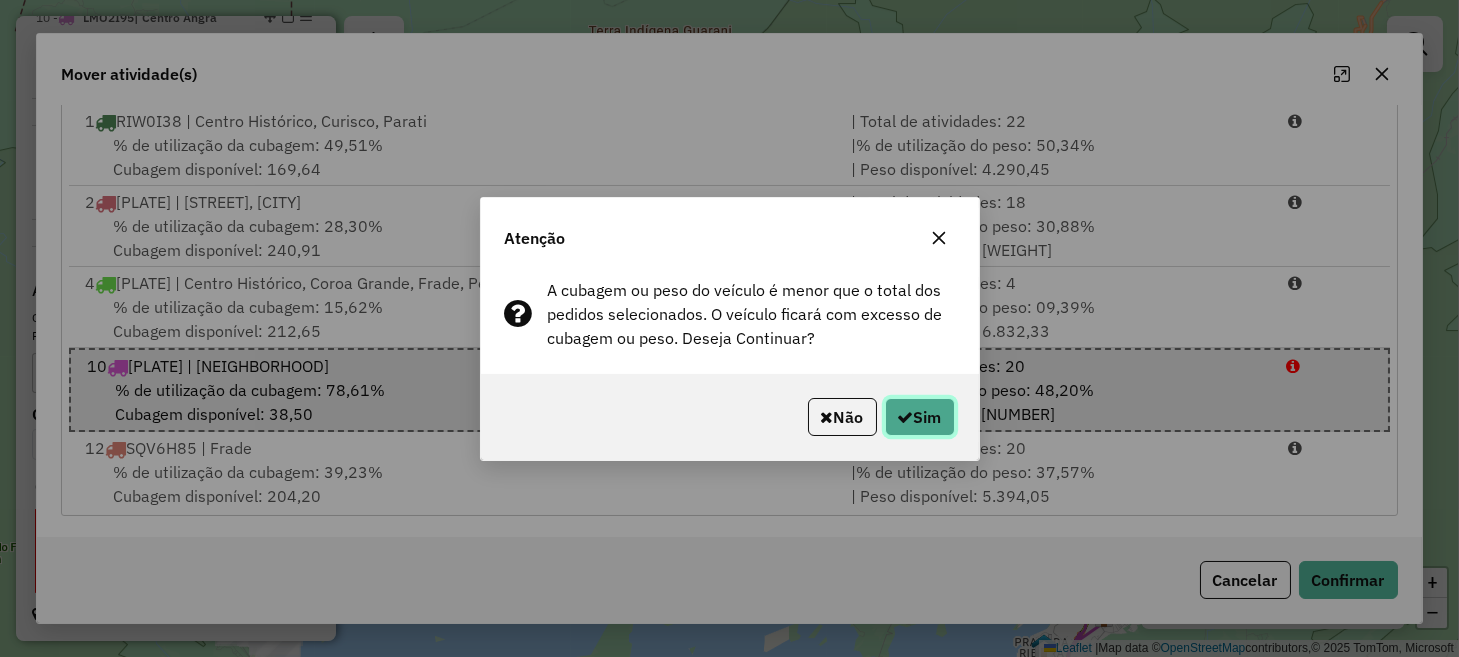 click on "Sim" 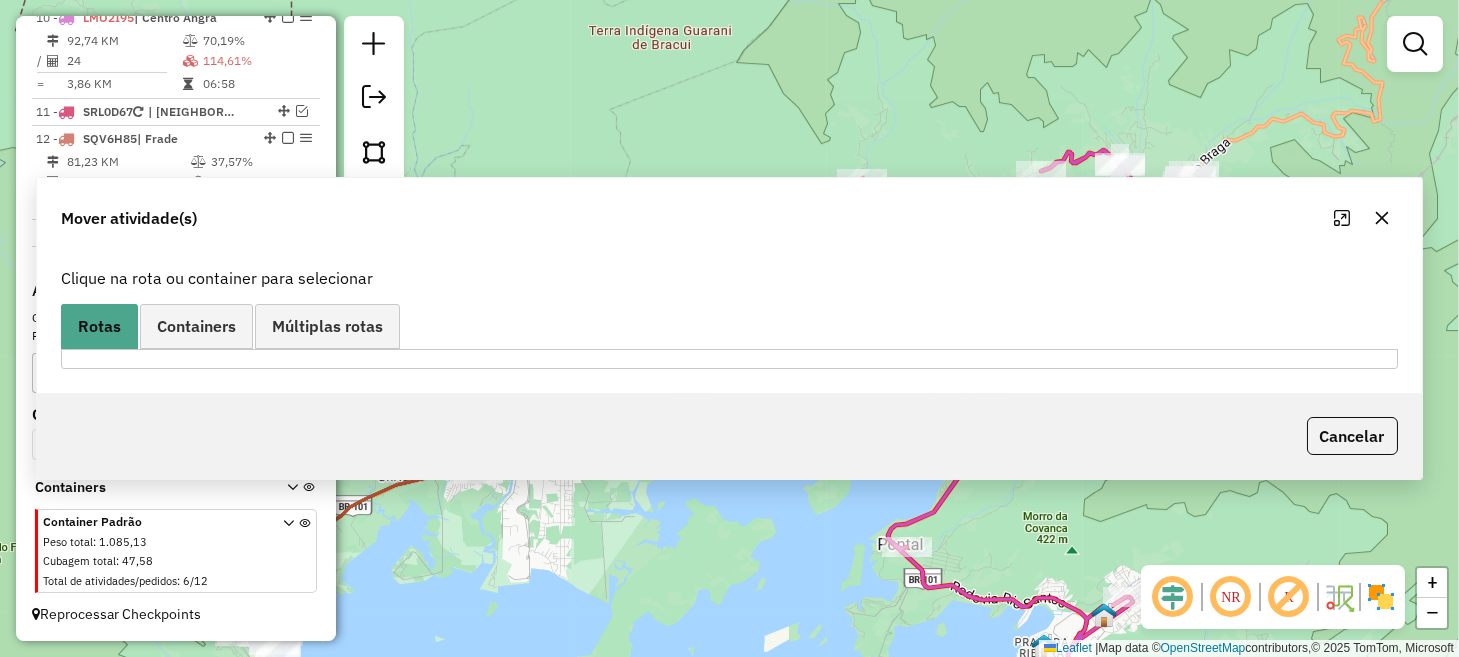 scroll, scrollTop: 1260, scrollLeft: 0, axis: vertical 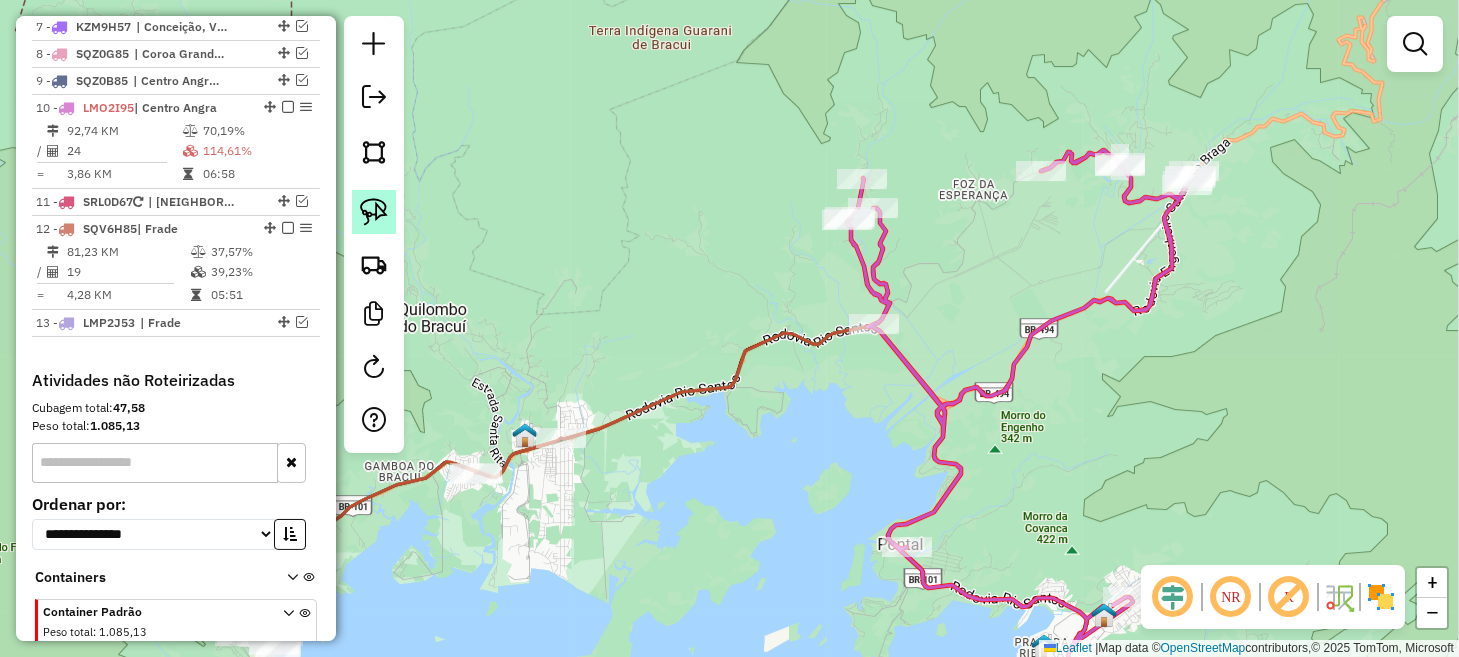 click 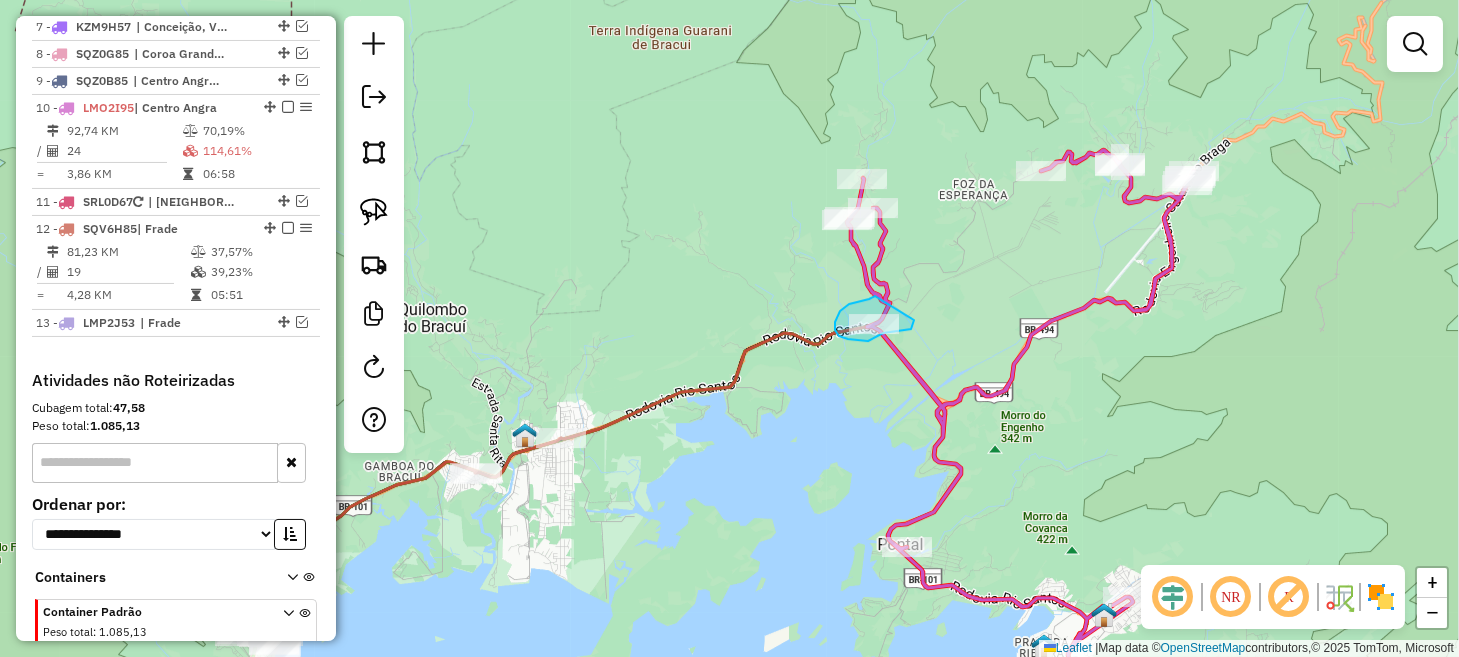 drag, startPoint x: 875, startPoint y: 296, endPoint x: 912, endPoint y: 307, distance: 38.600517 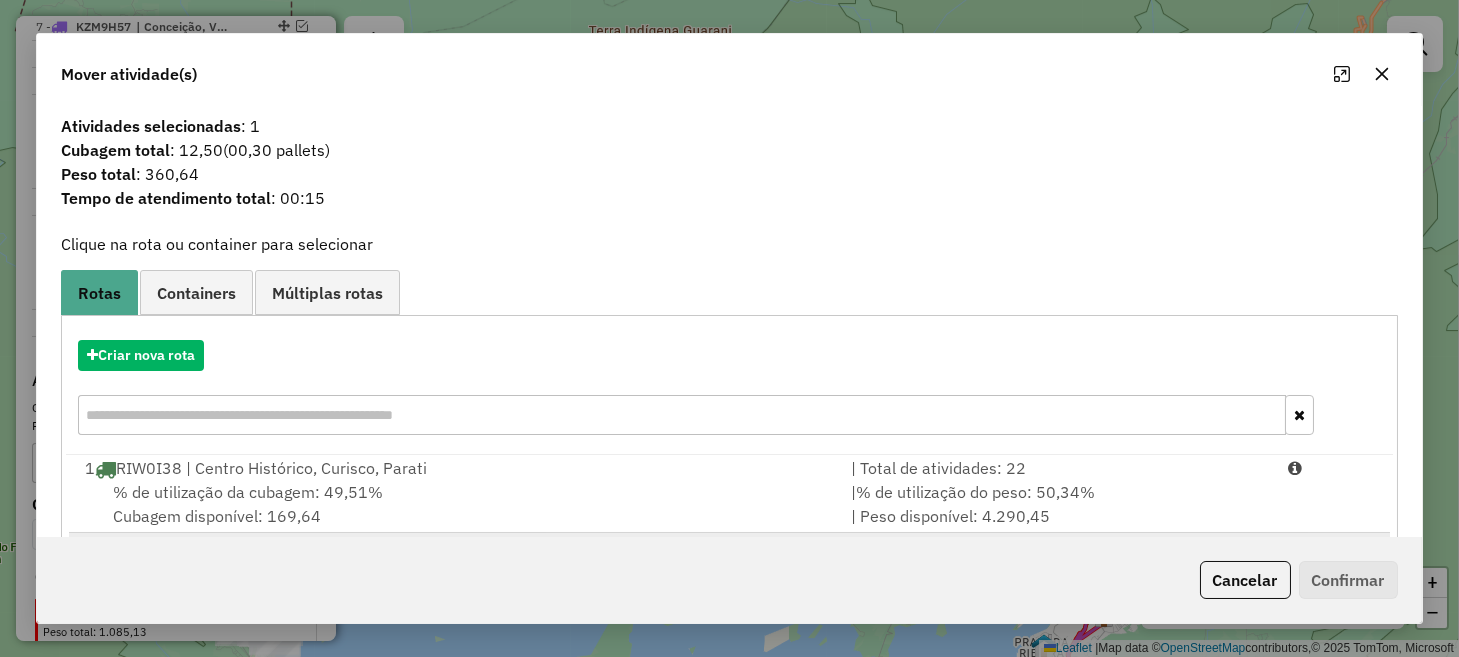 scroll, scrollTop: 3, scrollLeft: 0, axis: vertical 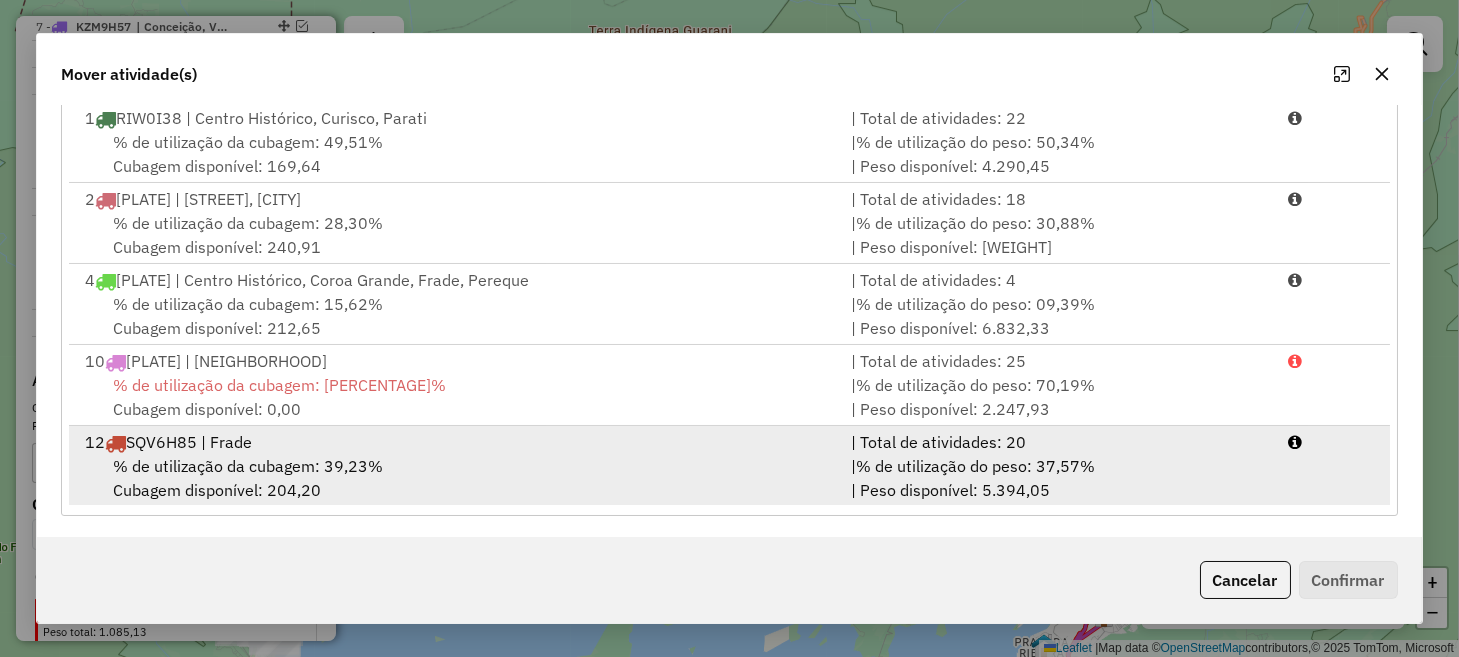 click on "% de utilização do peso: 37,57%" at bounding box center [975, 466] 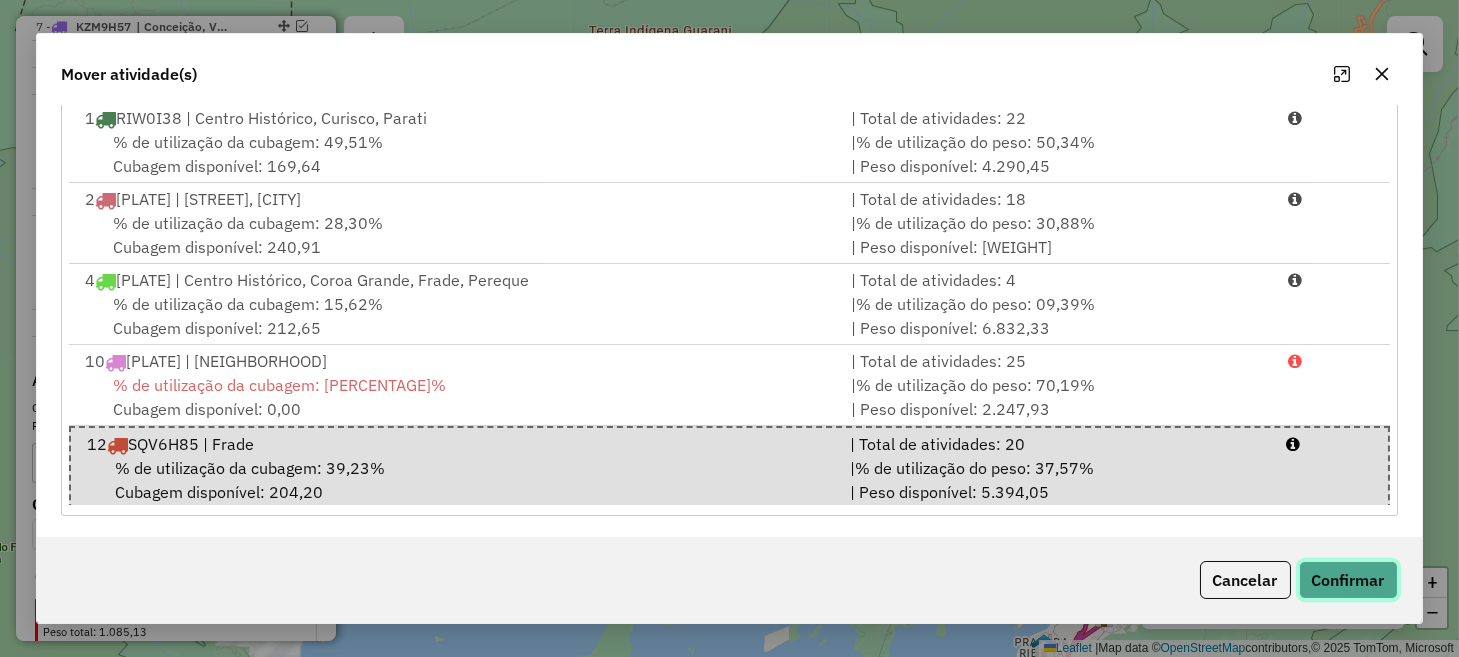 click on "Confirmar" 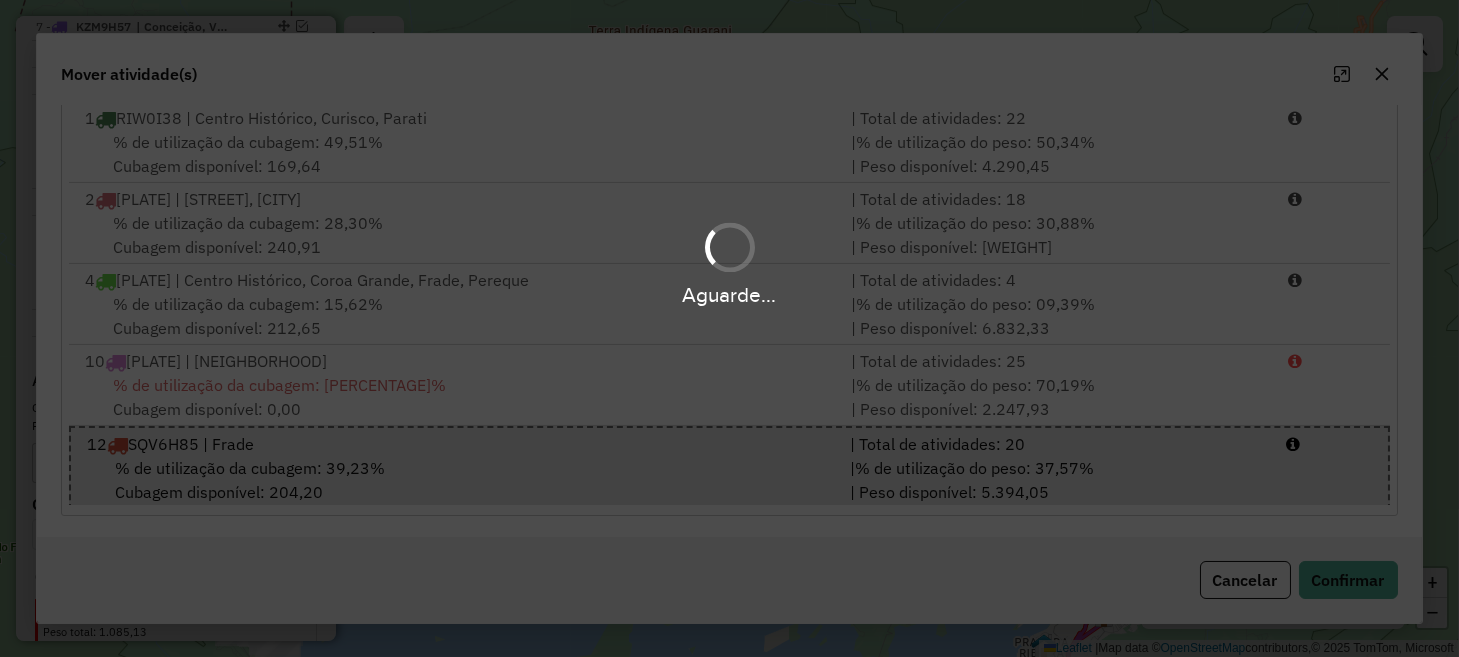 scroll, scrollTop: 0, scrollLeft: 0, axis: both 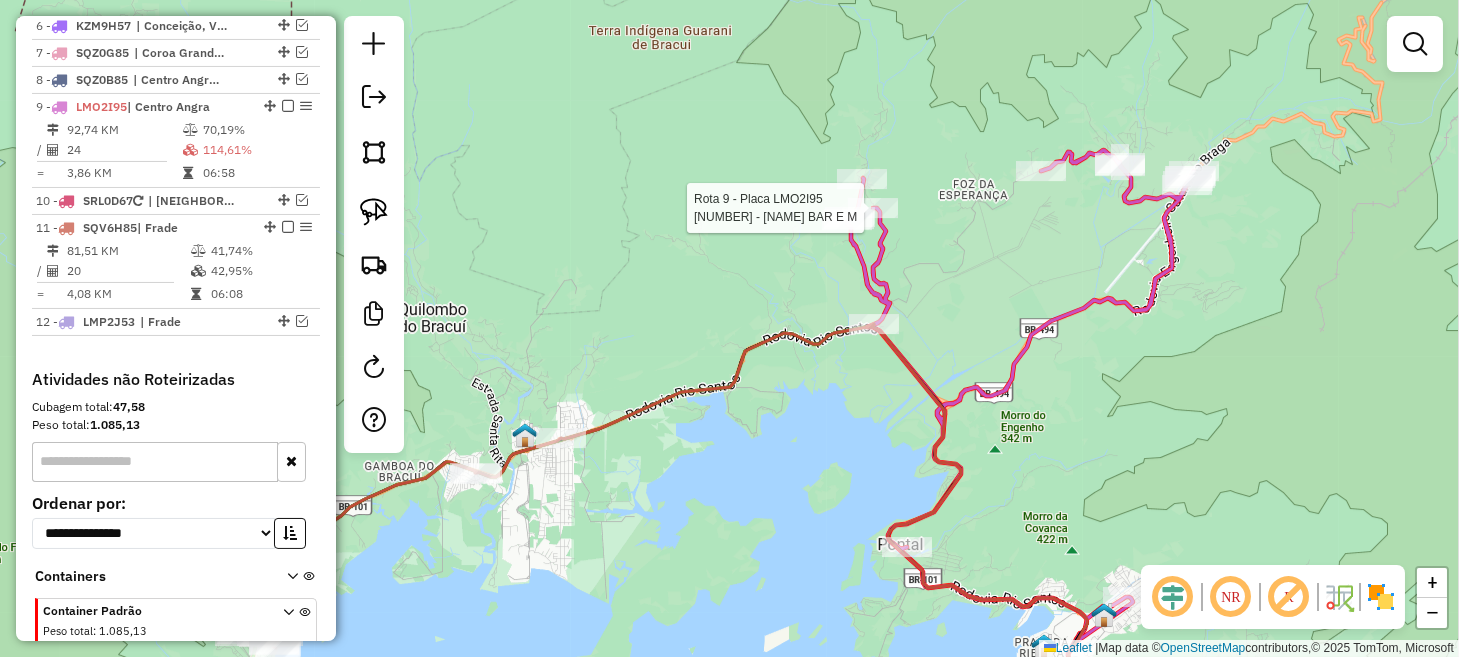 select on "*********" 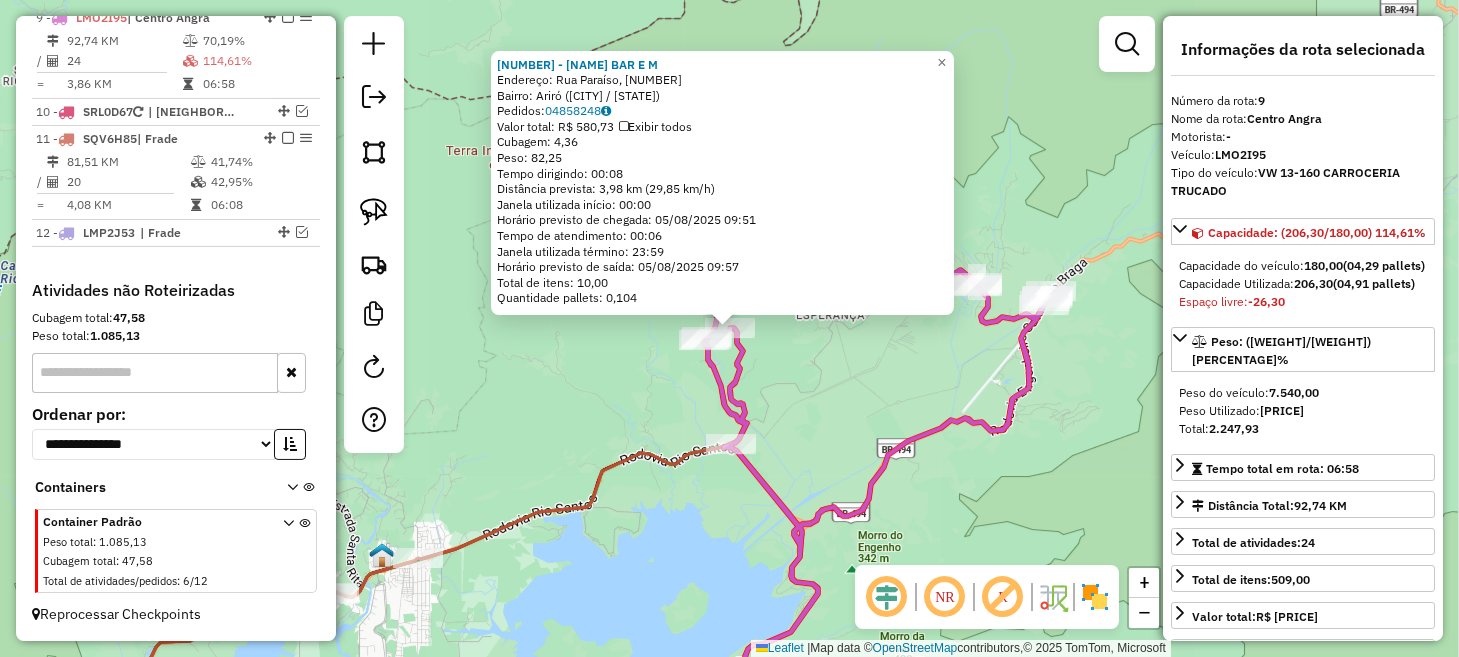 scroll, scrollTop: 1260, scrollLeft: 0, axis: vertical 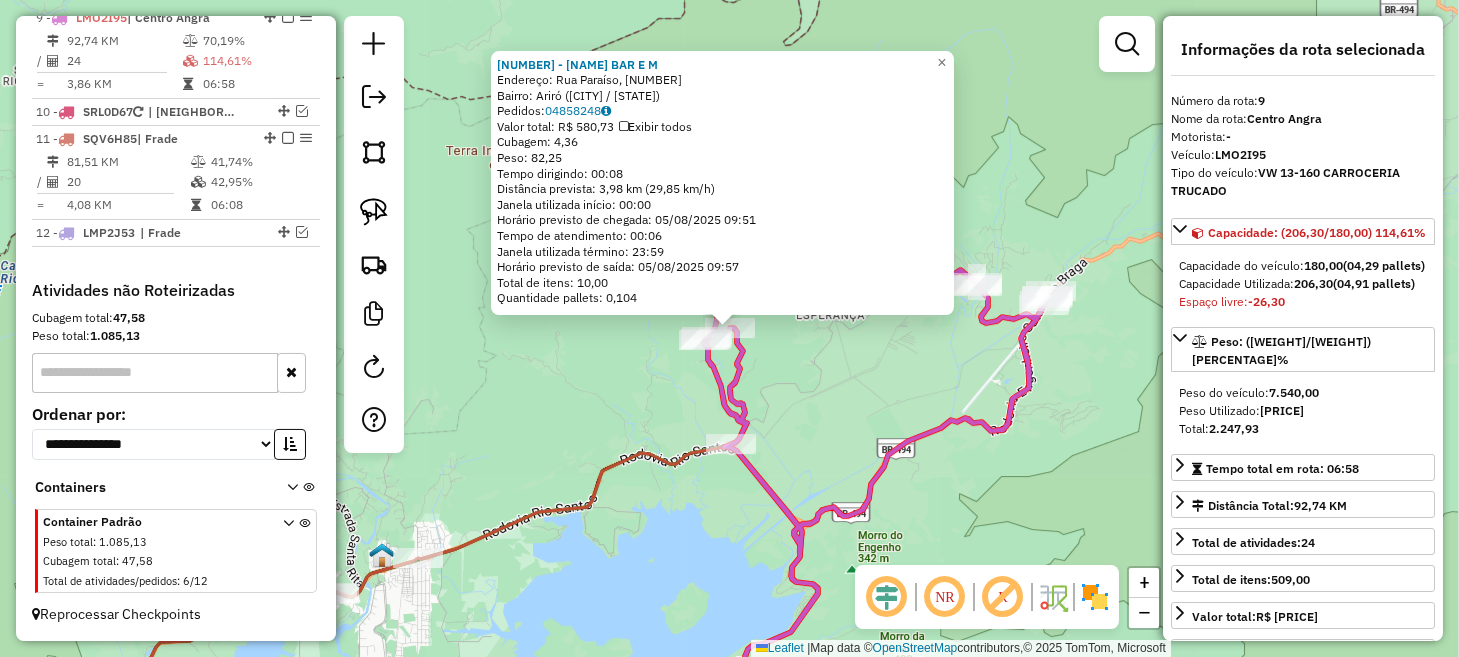 click on "[NUMBER] - [NAME] BAR E M  Endereço: Rua Paraíso, [NUMBER]   Bairro: Ariró ([CITY] / [STATE])   Pedidos:  [ORDER_ID]   Valor total: R$ [PRICE]   Exibir todos   Cubagem: [CUBAGE]  Peso: [WEIGHT]  Tempo dirigindo: [TIME]   Distância prevista: [DISTANCE] km ([SPEED])   Janela utilizada início: [TIME]   Horário previsto de chegada: [DATE] [TIME]   Tempo de atendimento: [TIME]   Janela utilizada término: [TIME]   Horário previsto de saída: [DATE] [TIME]   Total de itens: [ITEMS]   Quantidade pallets: [PALLETS]  × Janela de atendimento Grade de atendimento Capacidade Transportadoras Veículos Cliente Pedidos  Rotas Selecione os dias de semana para filtrar as janelas de atendimento  Seg   Ter   Qua   Qui   Sex   Sáb   Dom  Informe o período da janela de atendimento: De: Até:  Filtrar exatamente a janela do cliente  Considerar janela de atendimento padrão  Selecione os dias de semana para filtrar as grades de atendimento  Seg   Ter   Qua   Qui   Sex   Sáb   Dom   Considerar clientes sem dia de atendimento cadastrado +" 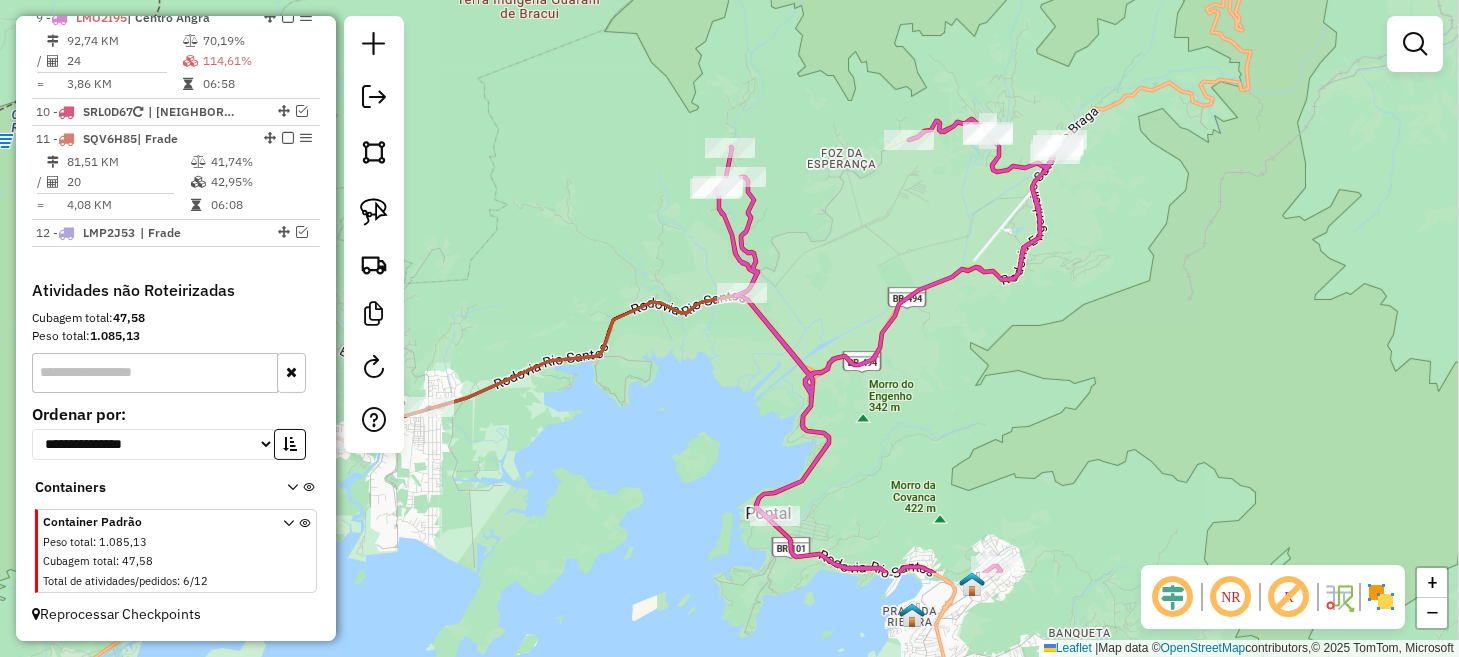 drag, startPoint x: 807, startPoint y: 426, endPoint x: 820, endPoint y: 267, distance: 159.53056 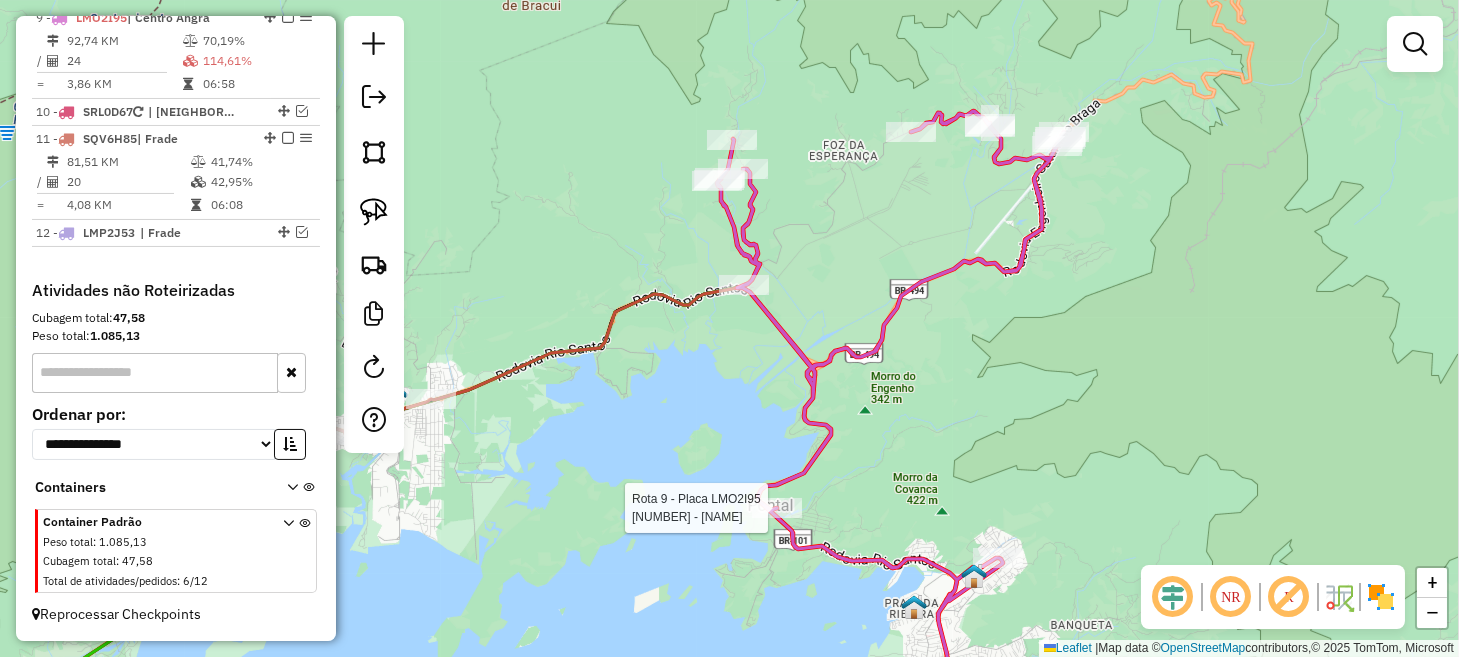 select on "*********" 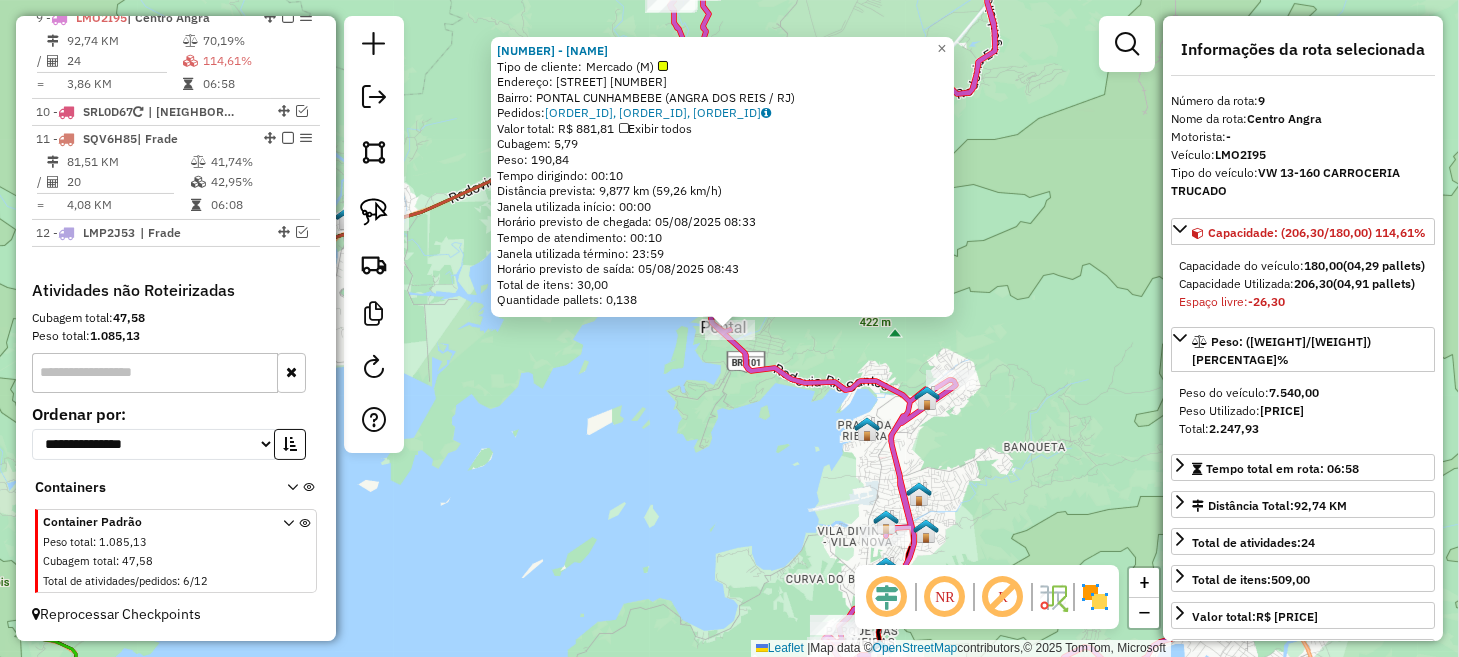 click on "[NUMBER] - [FIRST] [LAST]  Tipo de cliente:   [CLIENT_TYPE]   Endereço:  [STREET_NAME] [NUMBER]   Bairro: [NEIGHBORHOOD]  [CITY] ([CITY] / [STATE])   Pedidos:  [ORDER_IDS]   Valor total: [CURRENCY][AMOUNT]   Exibir todos   Cubagem: [CUBAGE]  Peso: [WEIGHT]  Tempo dirigindo: [TIME]   Distância prevista: [DISTANCE] km ([SPEED] km/h)   Janela utilizada início: [TIME]   Horário previsto de chegada: [DATE] [TIME]   Tempo de atendimento: [TIME]   Janela utilizada término: [TIME]   Horário previsto de saída: [DATE] [TIME]   Total de itens: [ITEMS]   Quantidade pallets: [PALLETS]  × Janela de atendimento Grade de atendimento Capacidade Transportadoras Veículos Cliente Pedidos  Rotas Selecione os dias de semana para filtrar as janelas de atendimento  Seg   Ter   Qua   Qui   Sex   Sáb   Dom  Informe o período da janela de atendimento: De: Até:  Filtrar exatamente a janela do cliente  Considerar janela de atendimento padrão  Selecione os dias de semana para filtrar as grades de atendimento  Seg   Ter   Qua   Qui   Sex   Sáb   Dom   Considerar clientes sem dia de atendimento cadastrado  Clientes fora do dia de atendimento selecionado Filtrar as atividades entre os valores definidos abaixo:  Peso mínimo:   Peso máximo:   Cubagem mínima:   Cubagem máxima:   De:   Até:  Filtrar as atividades entre o tempo de atendimento definido abaixo:  De:   Até:   Considerar capacidade total dos clientes não roteirizados Transportadora: Selecione um ou mais itens Tipo de veículo: Selecione um ou mais itens Veículo: Selecione um ou mais itens" 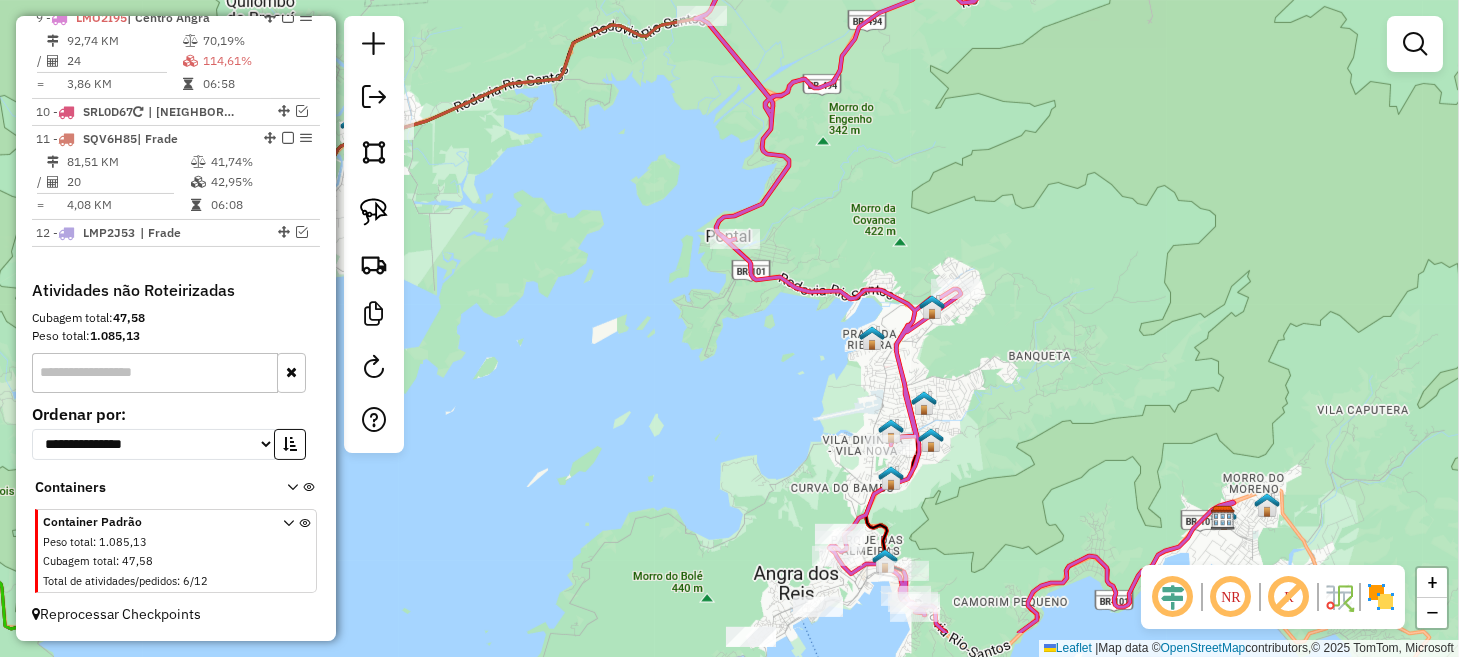 drag, startPoint x: 729, startPoint y: 393, endPoint x: 679, endPoint y: 262, distance: 140.21768 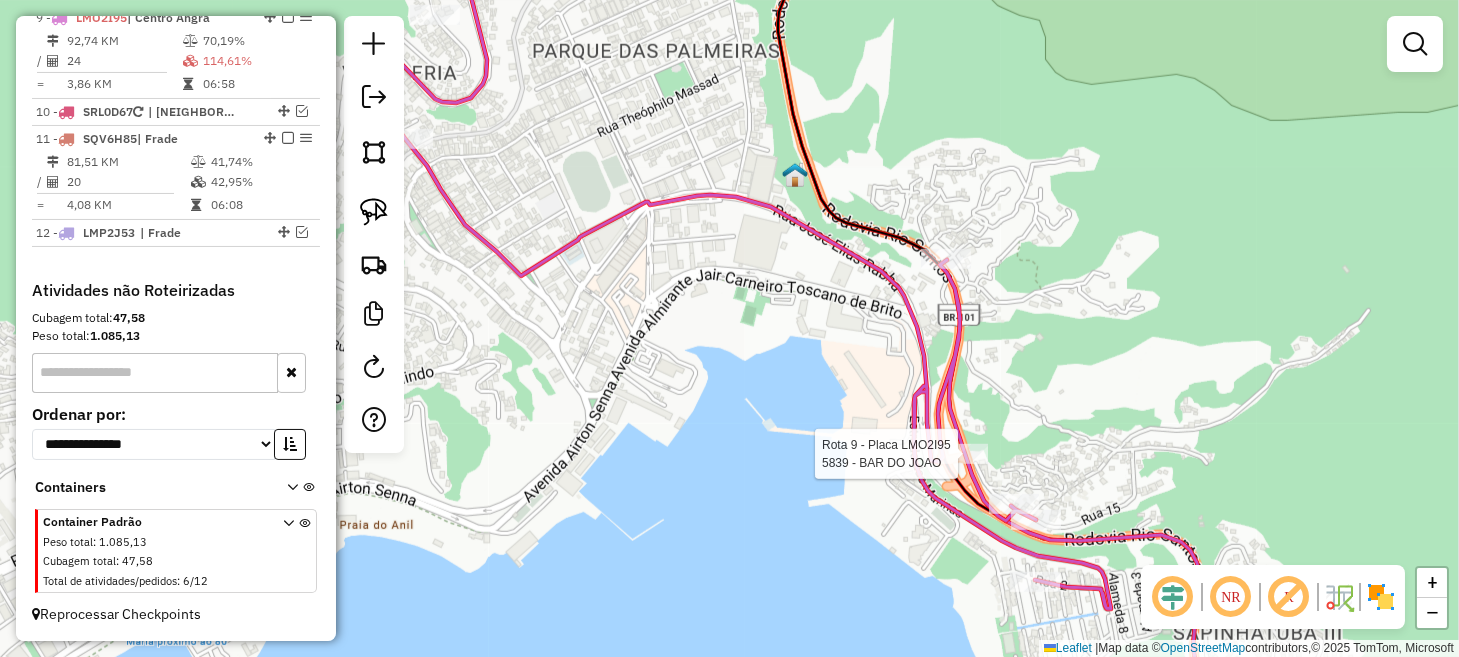 select on "*********" 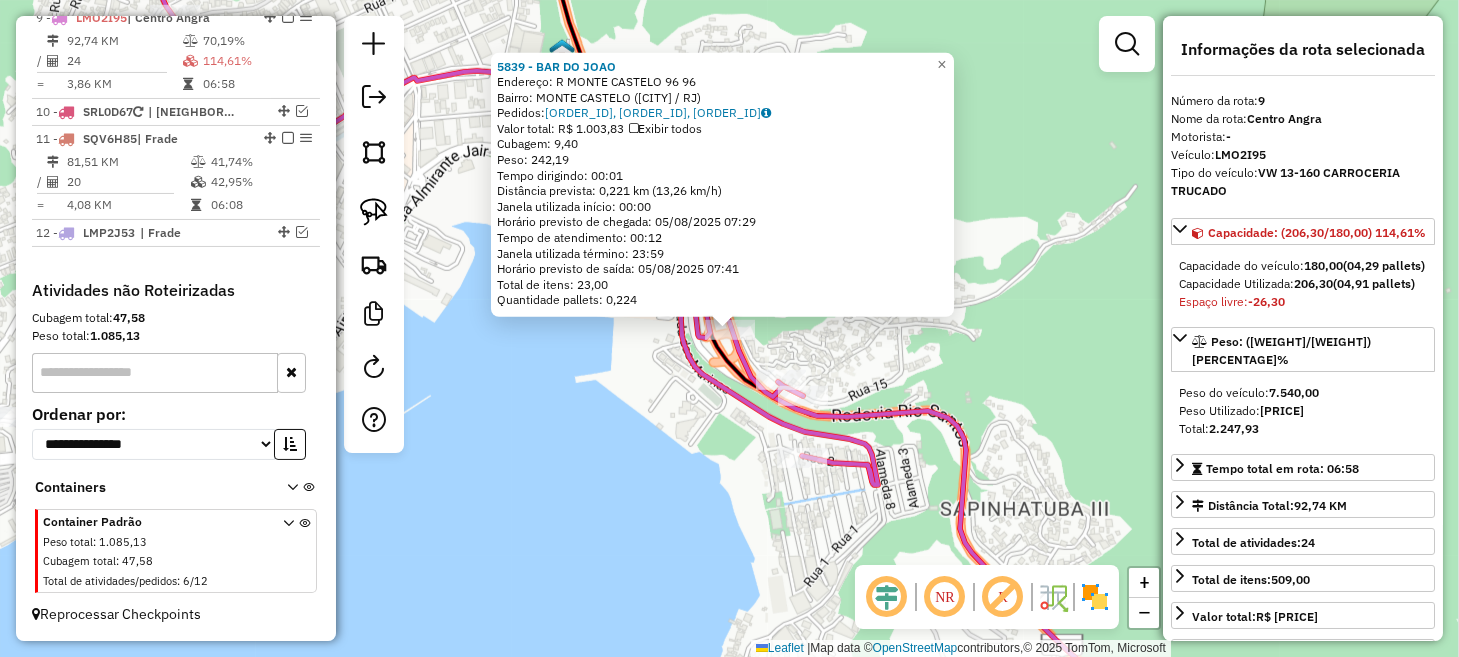 click on "[NUMBER] - BAR DO JOAO  Endereço: R   MONTE CASTELO [NUMBER]              [NUMBER]   Bairro: MONTE CASTELO ([CITY] / [STATE])   Pedidos:  [NUMBER], [NUMBER], [NUMBER]   Valor total: R$ [PRICE]   Exibir todos   Cubagem: [CUBAGE]  Peso: [WEIGHT]  Tempo dirigindo: [TIME]   Distância prevista: [DISTANCE] km ([SPEED] km/h)   Janela utilizada início: [TIME]   Horário previsto de chegada: [DATE] [TIME]   Tempo de atendimento: [TIME]   Janela utilizada término: [TIME]   Horário previsto de saída: [DATE] [TIME]   Total de itens: [NUMBER],00   Quantidade pallets: [CUBAGE]  × Janela de atendimento Grade de atendimento Capacidade Transportadoras Veículos Cliente Pedidos  Rotas Selecione os dias de semana para filtrar as janelas de atendimento  Seg   Ter   Qua   Qui   Sex   Sáb   Dom  Informe o período da janela de atendimento: De: Até:  Filtrar exatamente a janela do cliente  Considerar janela de atendimento padrão  Selecione os dias de semana para filtrar as grades de atendimento  Seg   Ter   Qua   Qui   Sex   Sáb   Dom   Peso mínimo:" 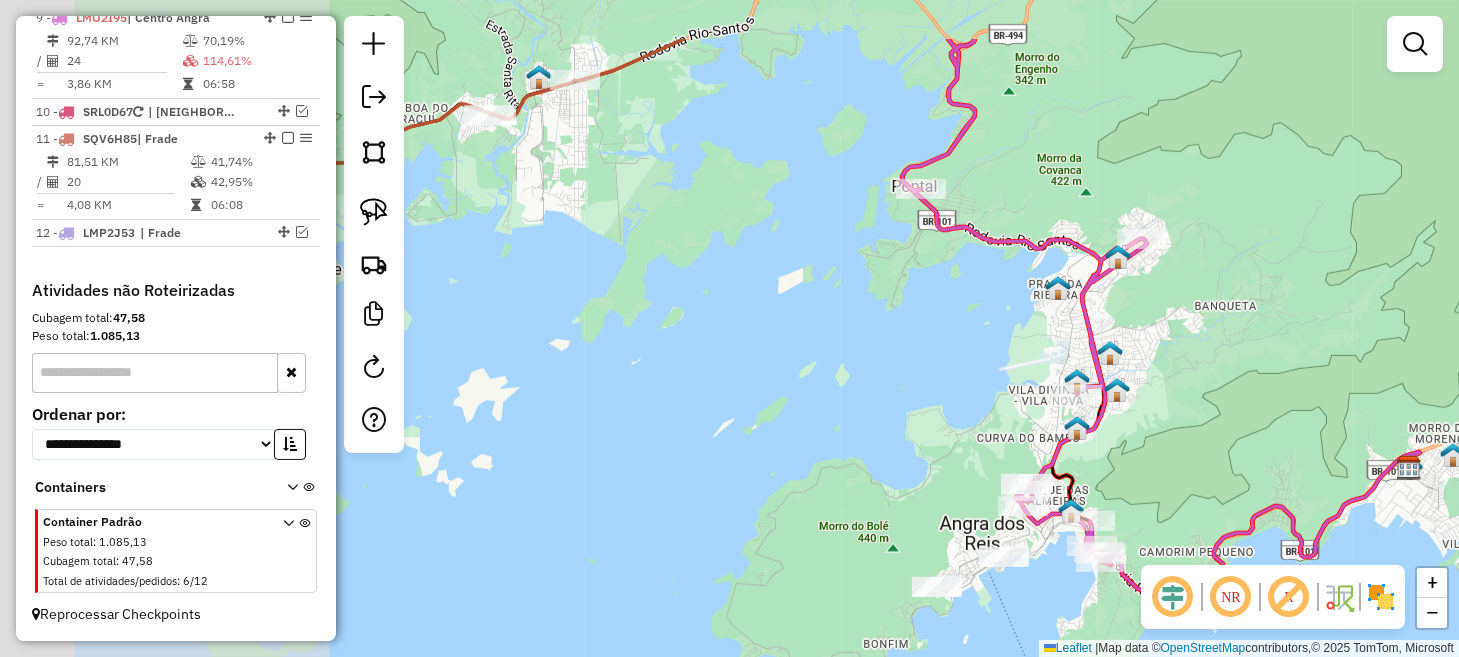 drag, startPoint x: 762, startPoint y: 360, endPoint x: 1238, endPoint y: 492, distance: 493.96356 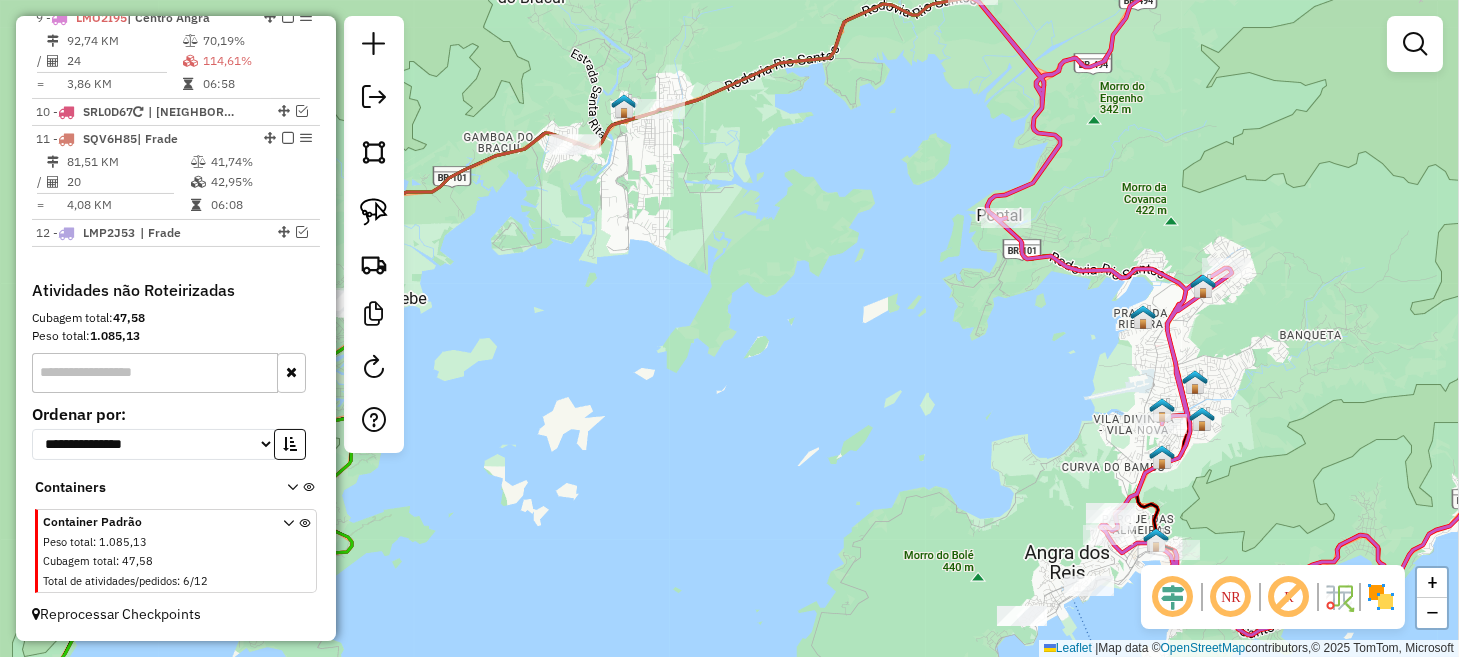 drag, startPoint x: 707, startPoint y: 333, endPoint x: 846, endPoint y: 383, distance: 147.71933 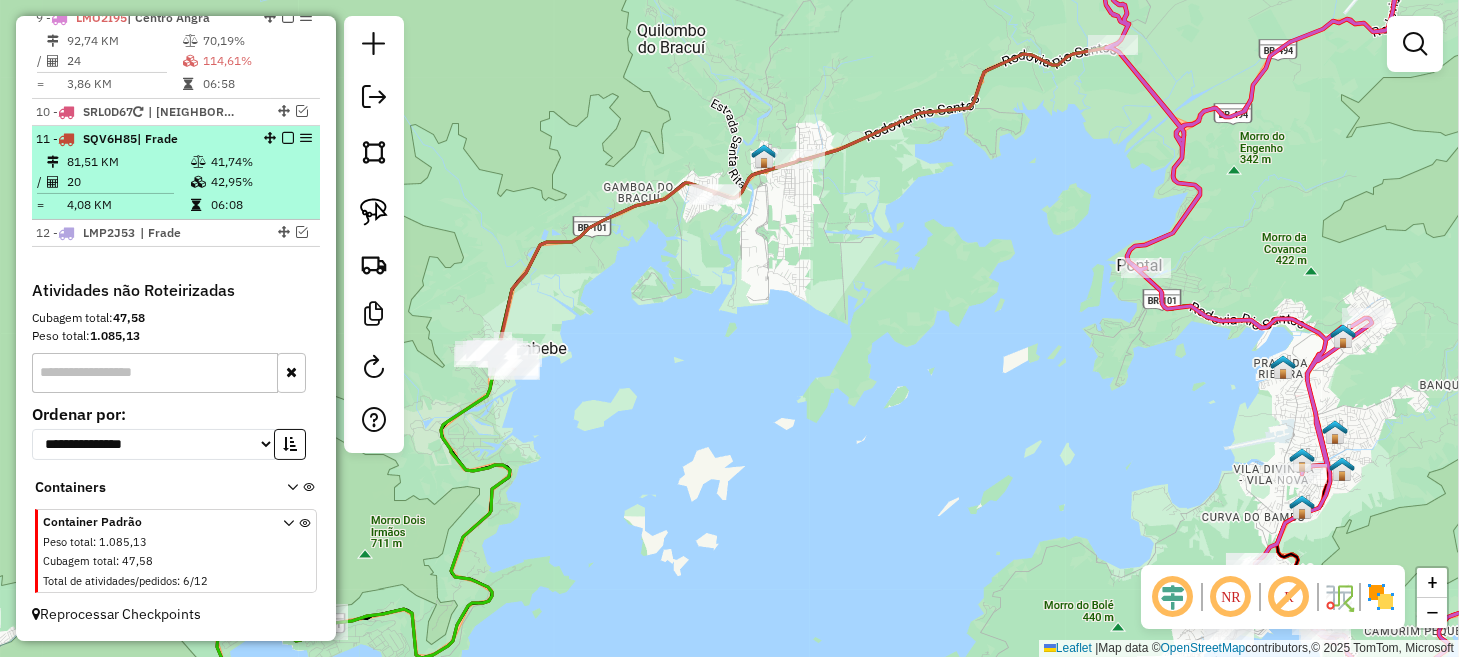 click at bounding box center [288, 138] 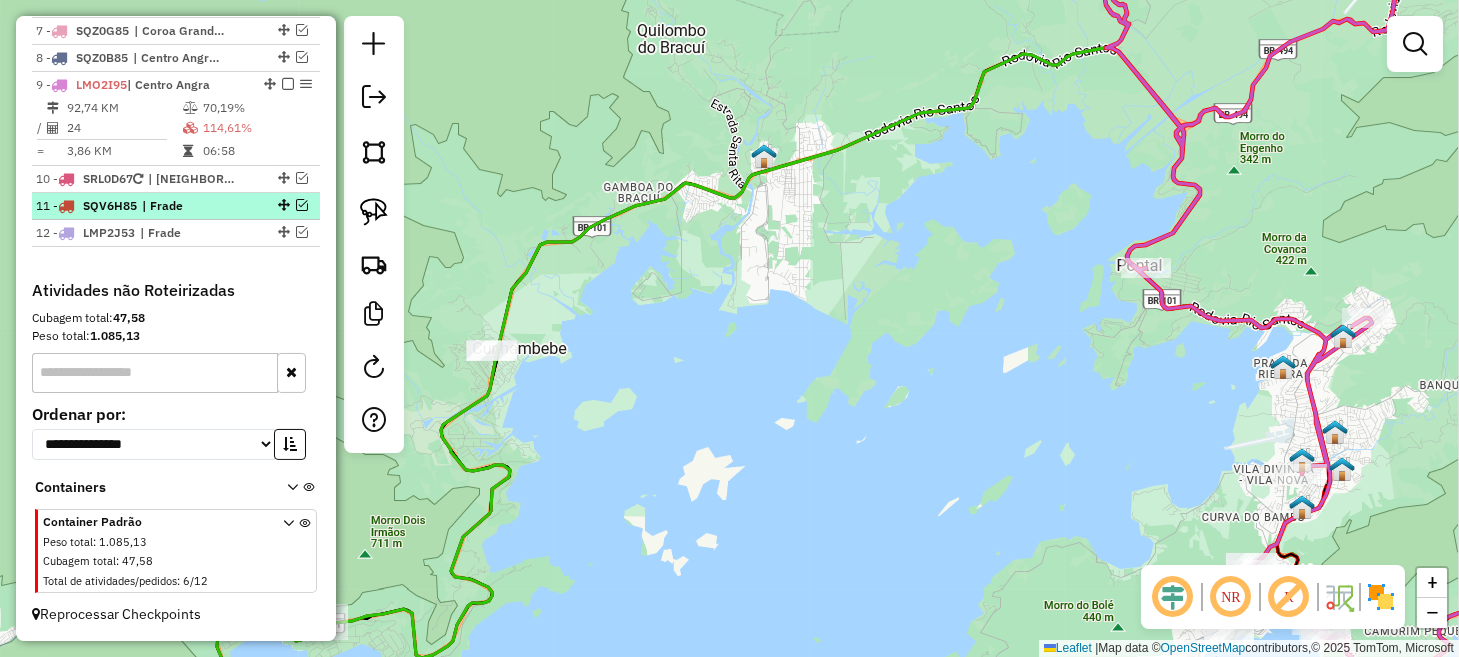 scroll, scrollTop: 1202, scrollLeft: 0, axis: vertical 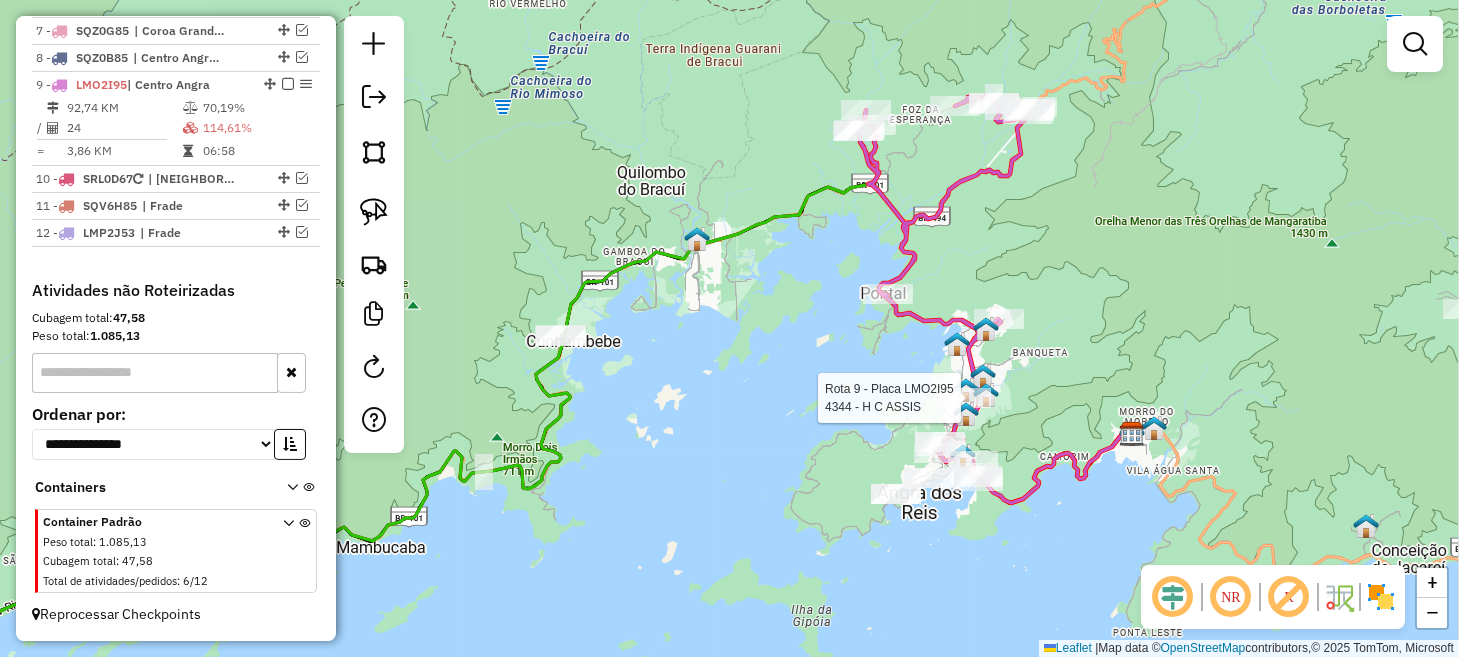 select on "*********" 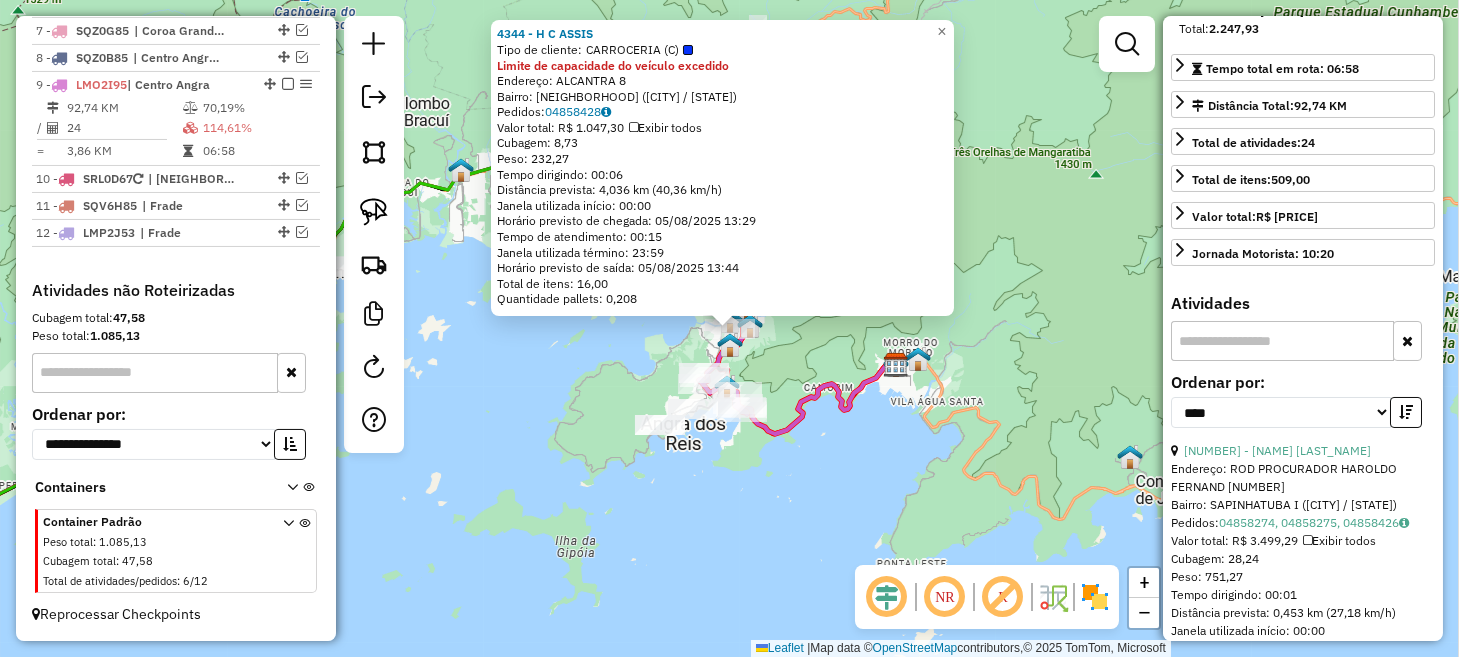 scroll, scrollTop: 499, scrollLeft: 0, axis: vertical 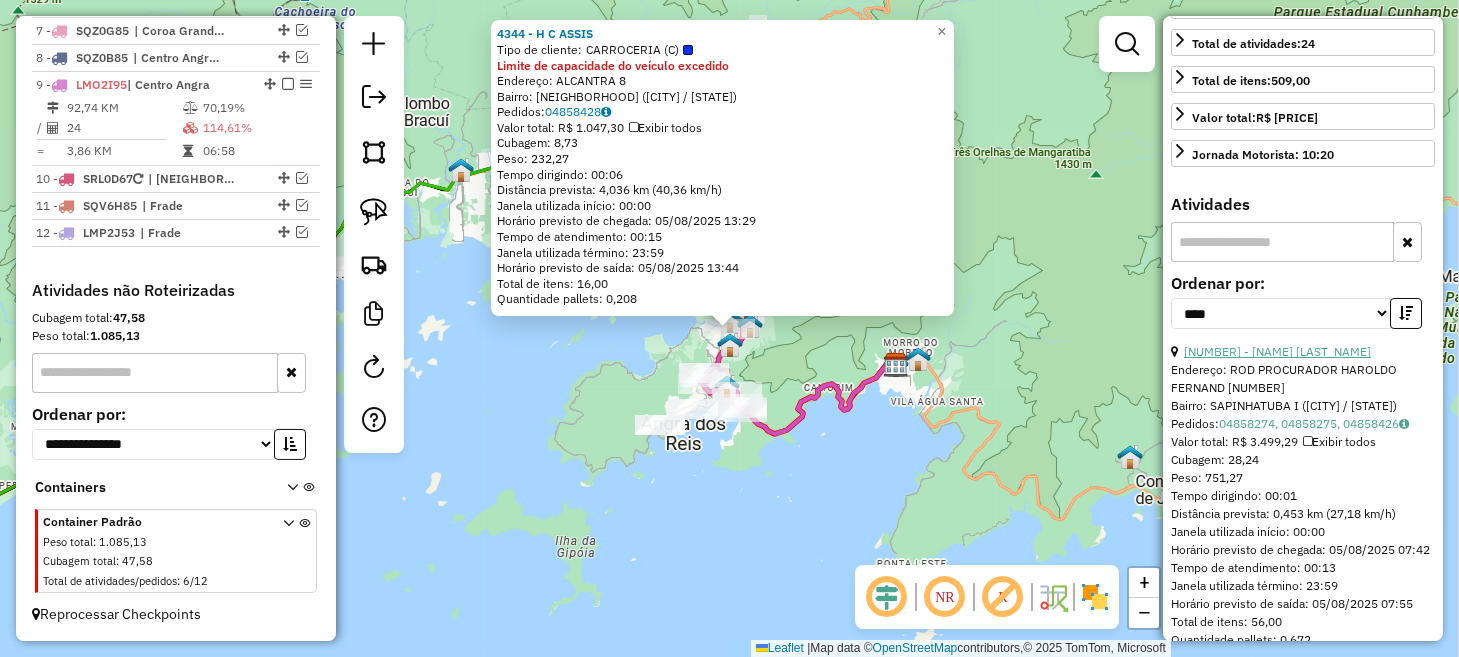click on "[NUMBER] - [NAME] [LAST_NAME]" at bounding box center (1277, 351) 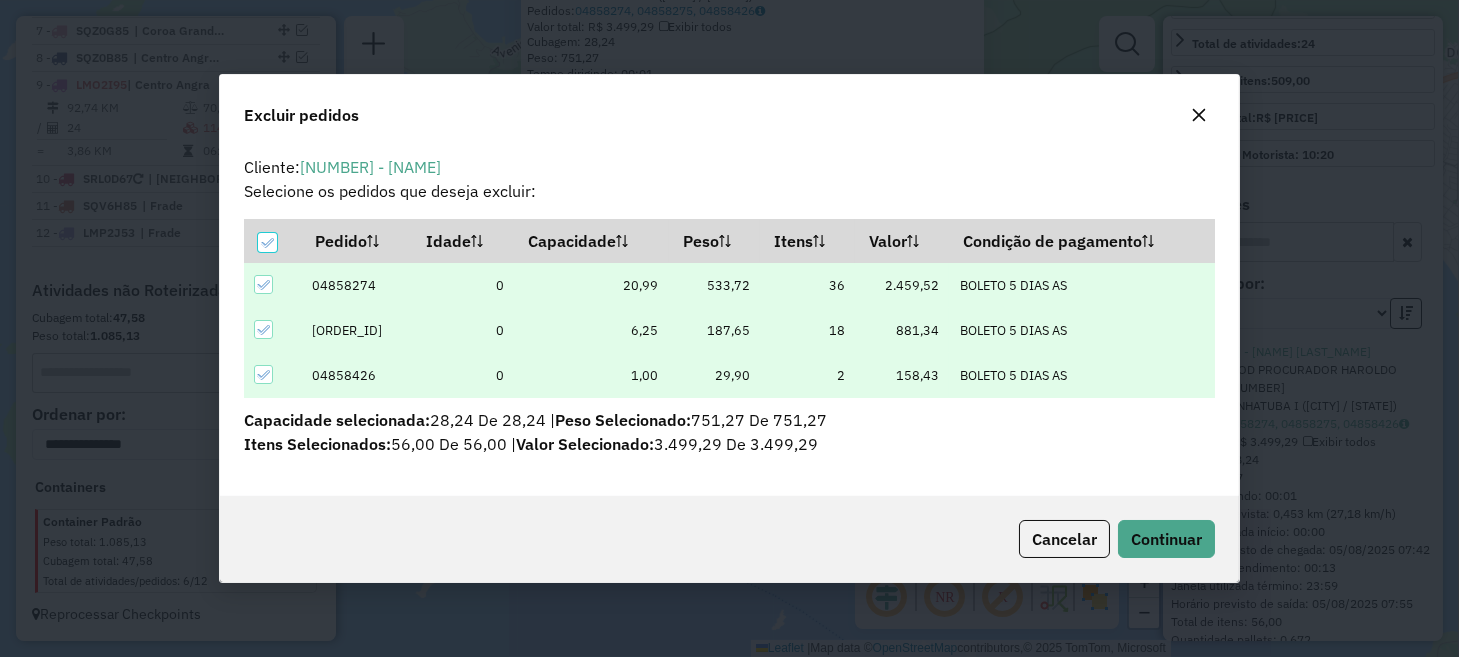 scroll, scrollTop: 81, scrollLeft: 0, axis: vertical 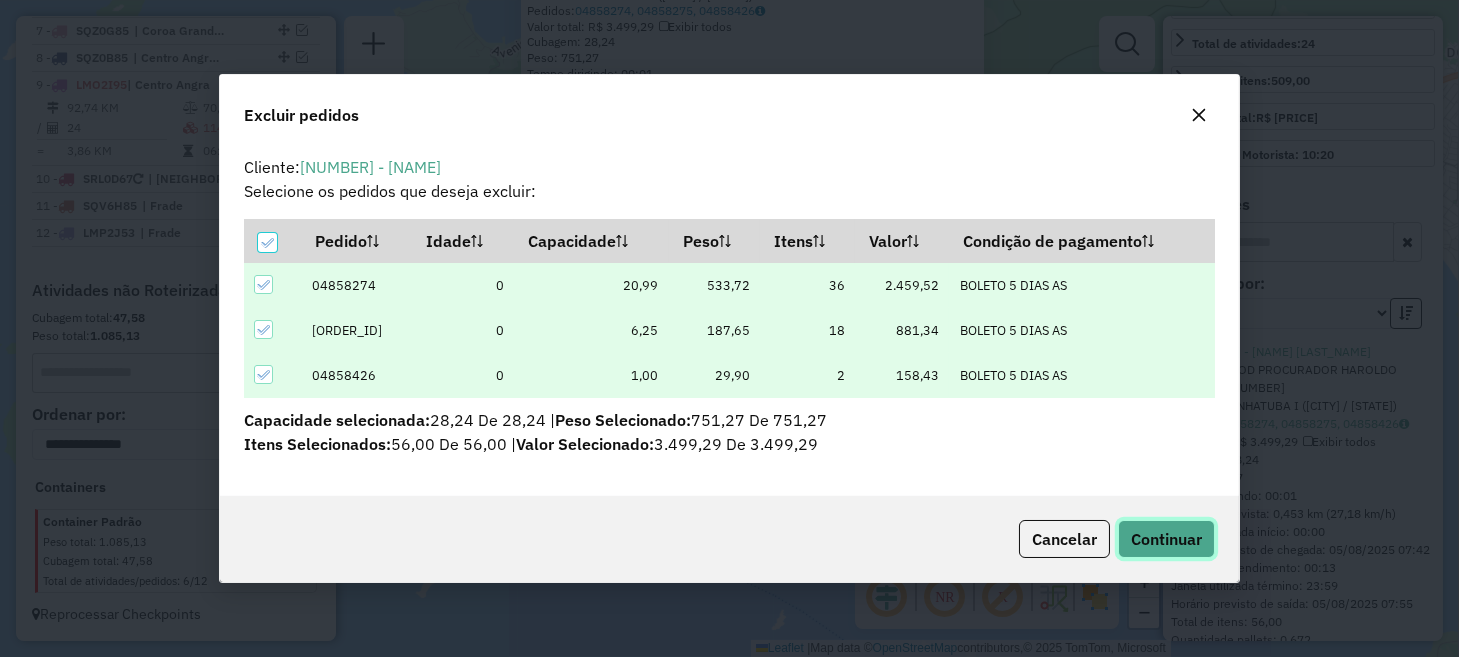 click on "Continuar" 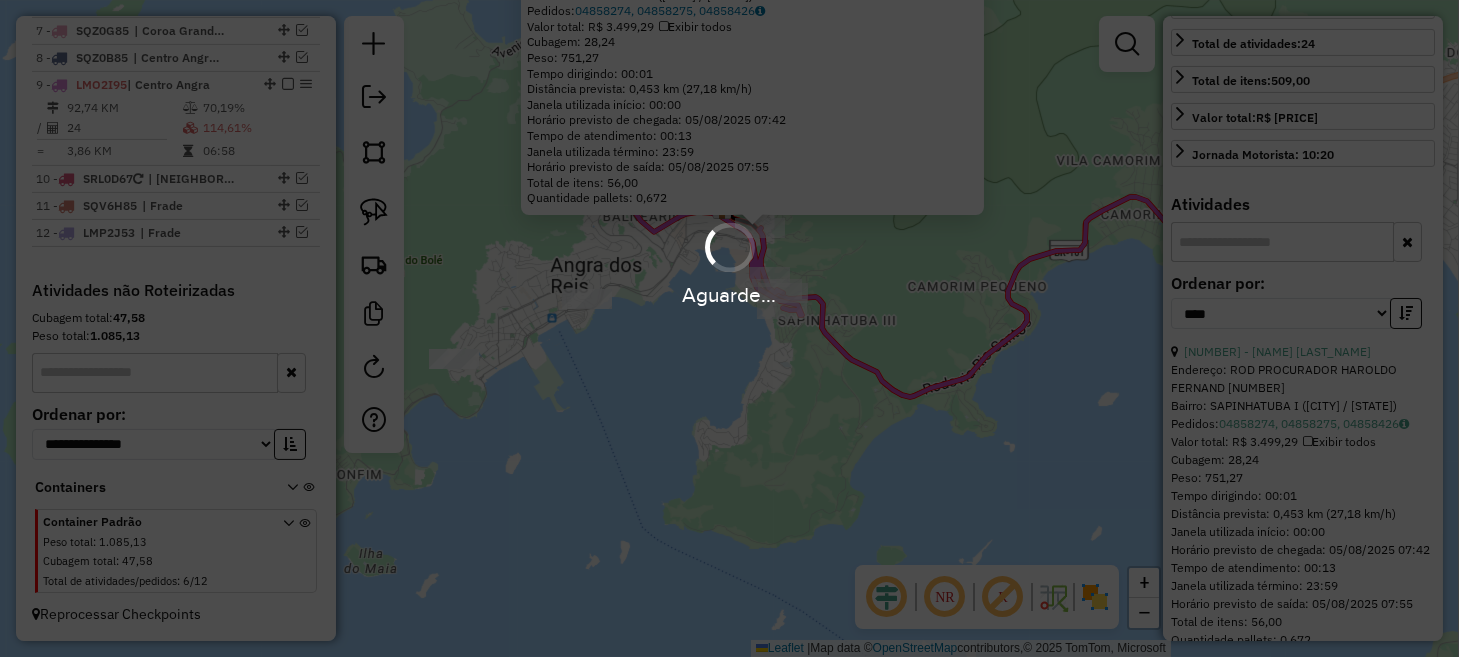 scroll, scrollTop: 481, scrollLeft: 0, axis: vertical 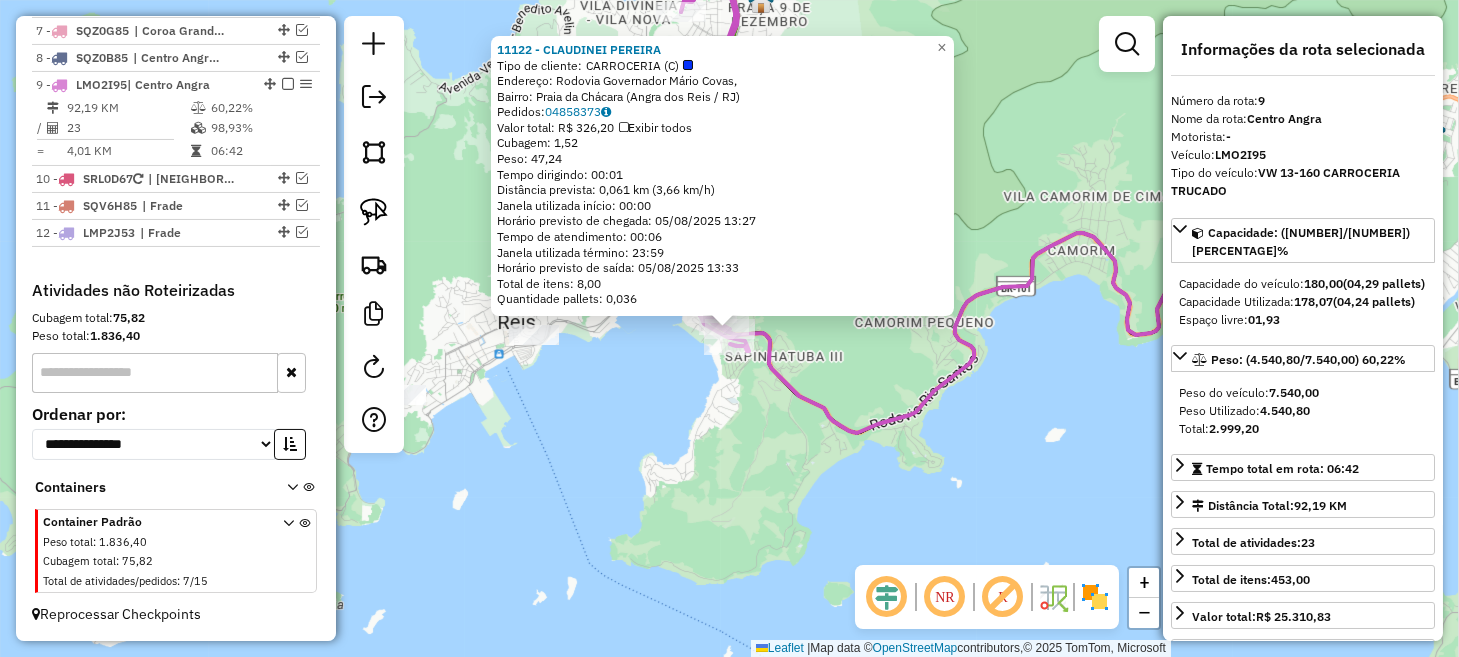 click on "[NUMBER] - [FIRST] [LAST]  Tipo de cliente:   [CLIENT_TYPE]   Endereço: [STREET_NAME],    Bairro: [NEIGHBORHOOD] ([CITY] / [STATE])   Pedidos:  [ORDER_ID]   Valor total: [CURRENCY][AMOUNT]   Exibir todos   Cubagem: [CUBAGE]  Peso: [WEIGHT]  Tempo dirigindo: [TIME]   Distância prevista: [DISTANCE] km ([SPEED] km/h)   Janela utilizada início: [TIME]   Horário previsto de chegada: [DATE] [TIME]   Tempo de atendimento: [TIME]   Janela utilizada término: [TIME]   Horário previsto de saída: [DATE] [TIME]   Total de itens: [ITEMS]   Quantidade pallets: [PALLETS]  × Janela de atendimento Grade de atendimento Capacidade Transportadoras Veículos Cliente Pedidos  Rotas Selecione os dias de semana para filtrar as janelas de atendimento  Seg   Ter   Qua   Qui   Sex   Sáb   Dom  Informe o período da janela de atendimento: De: Até:  Filtrar exatamente a janela do cliente  Considerar janela de atendimento padrão  Selecione os dias de semana para filtrar as grades de atendimento  Seg   Ter   Qua   Qui   Sex   Sáb  +" 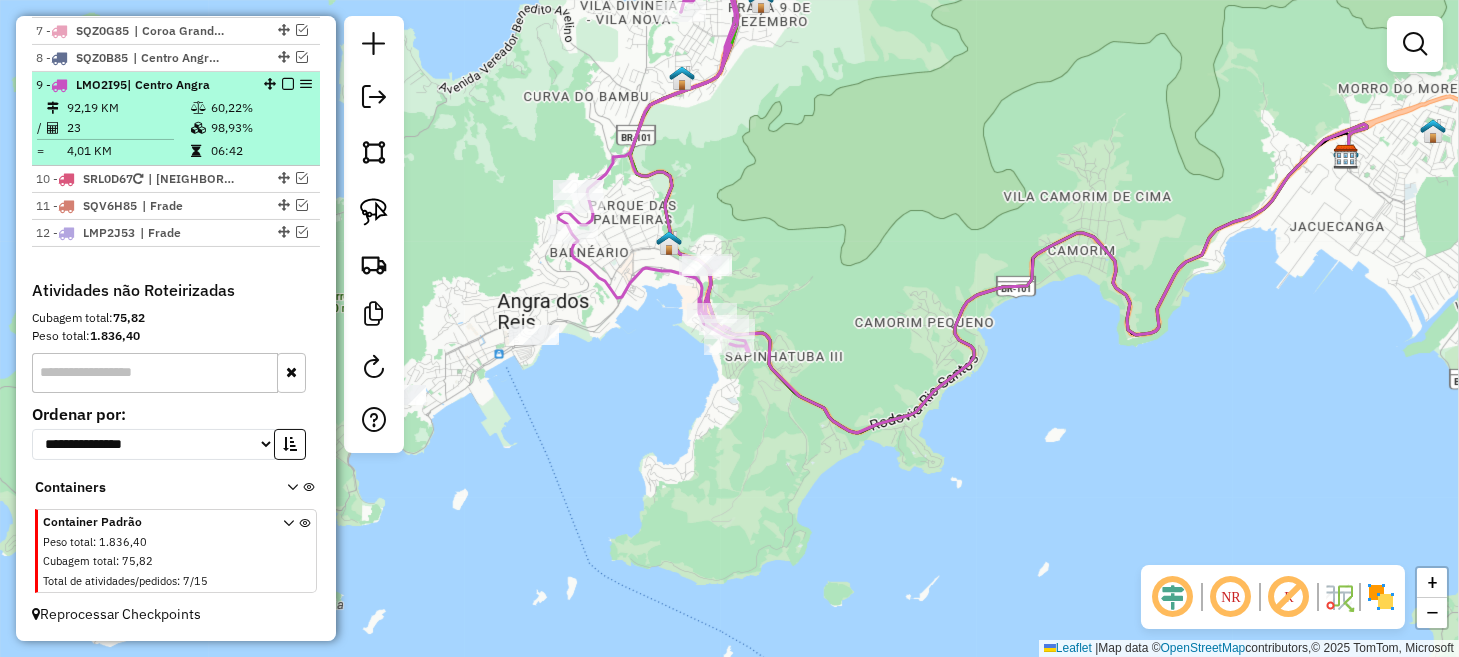 click at bounding box center (288, 84) 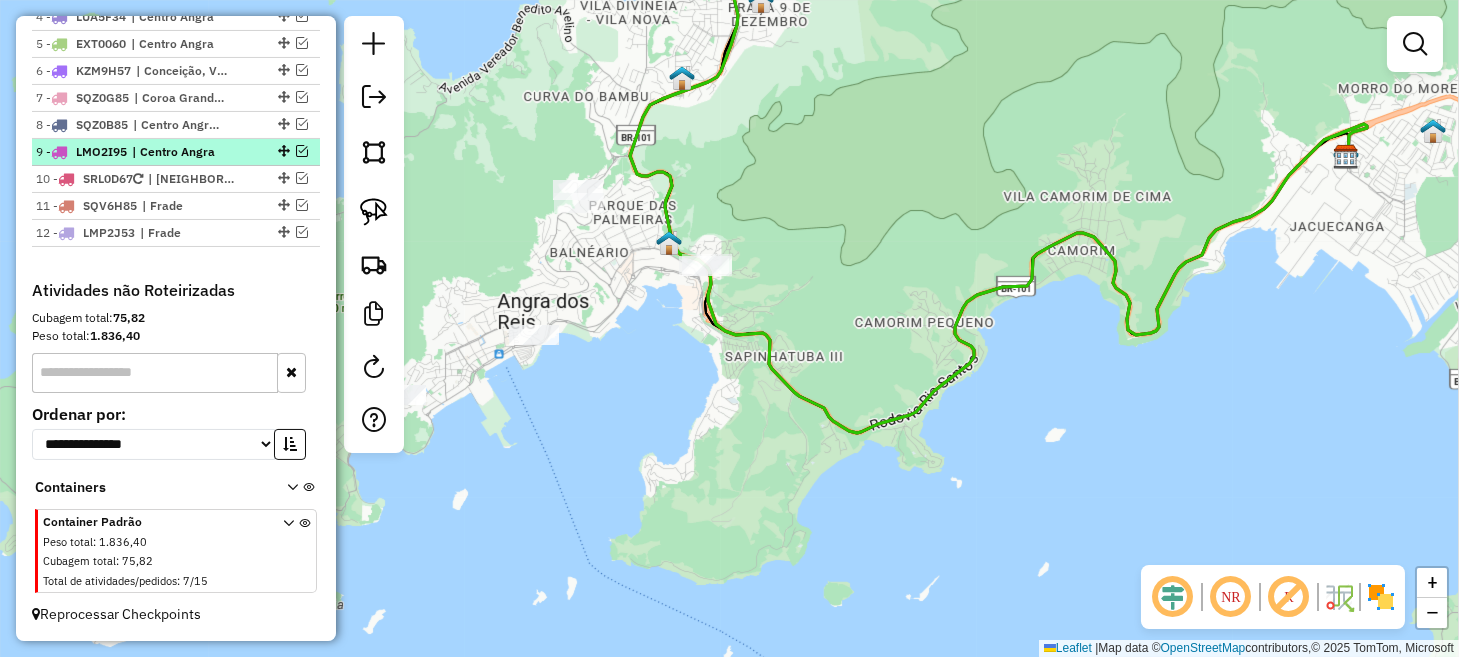 scroll, scrollTop: 1135, scrollLeft: 0, axis: vertical 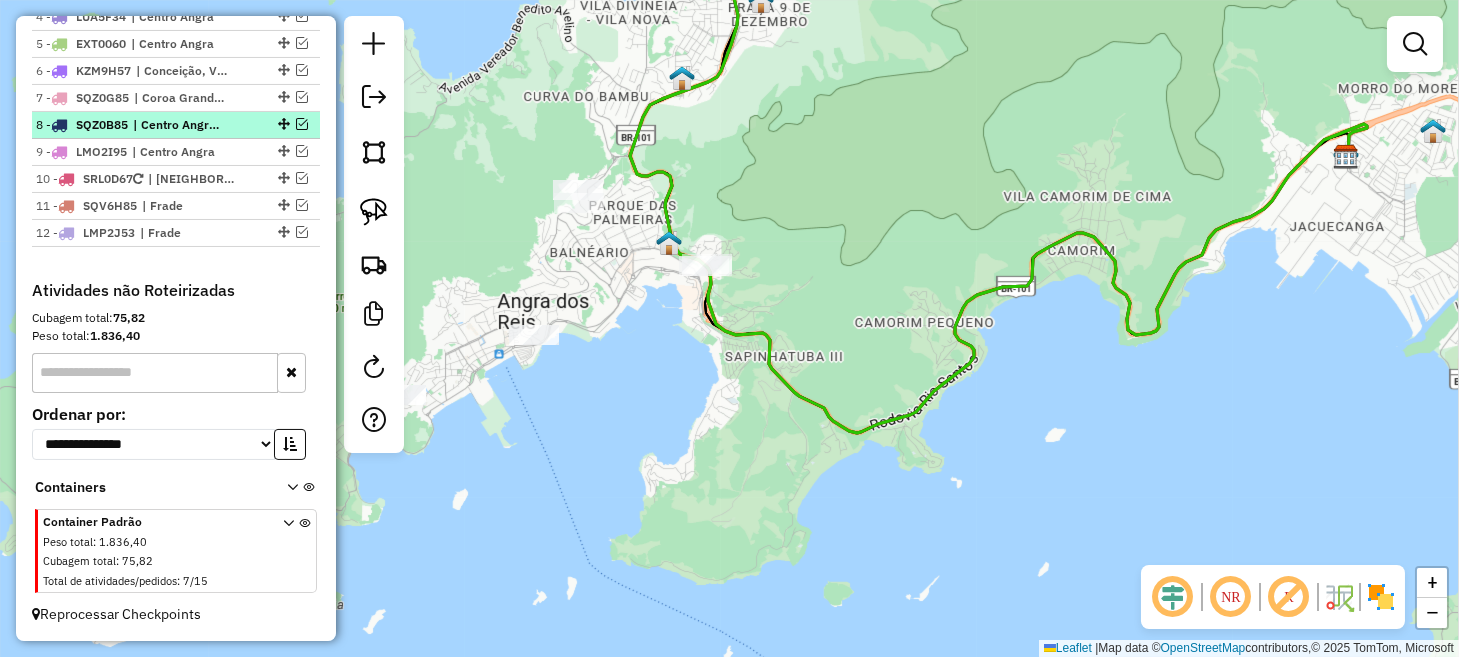 click at bounding box center (302, 124) 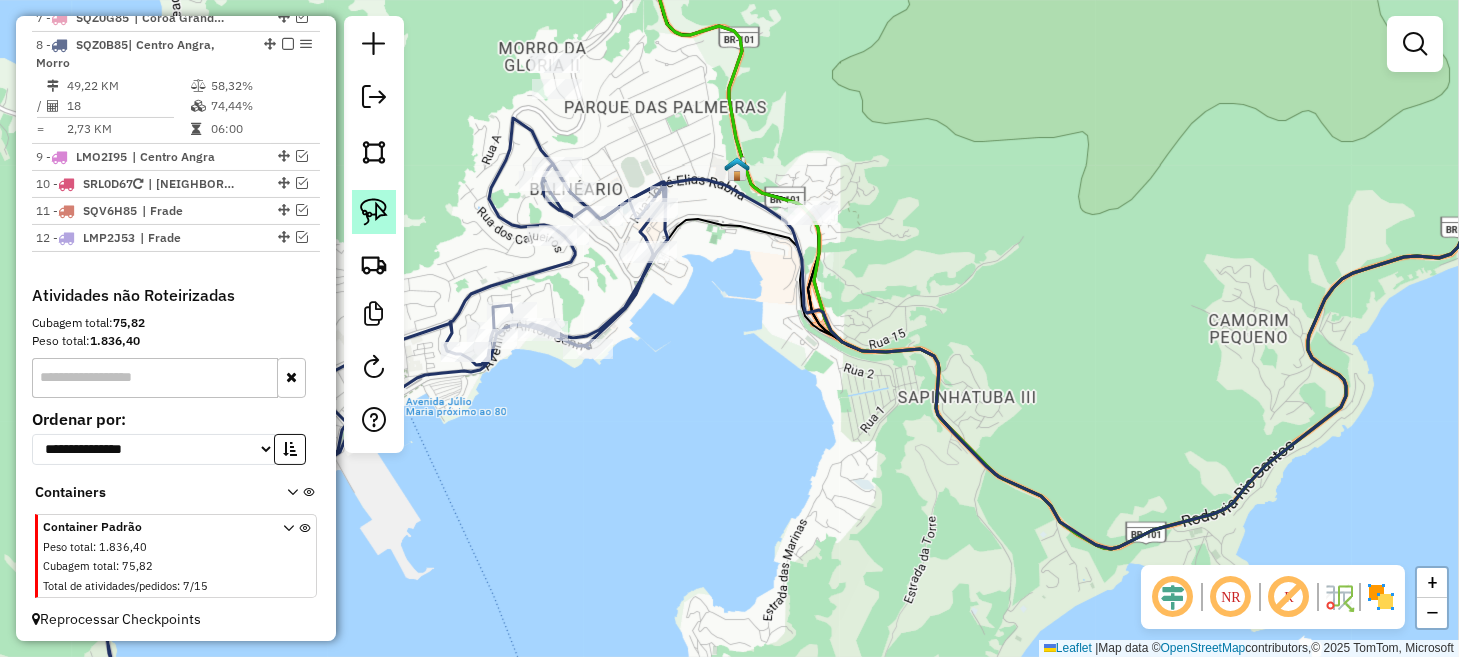 click 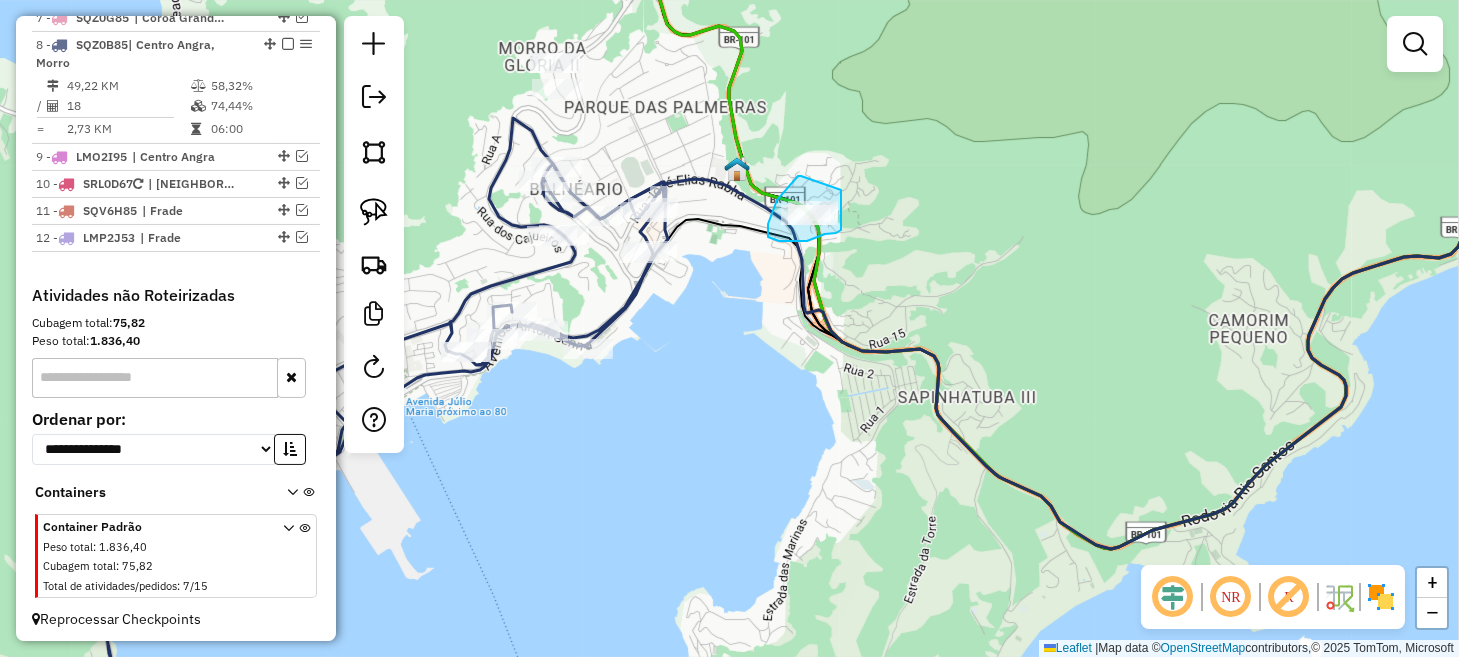 drag, startPoint x: 801, startPoint y: 176, endPoint x: 839, endPoint y: 188, distance: 39.849716 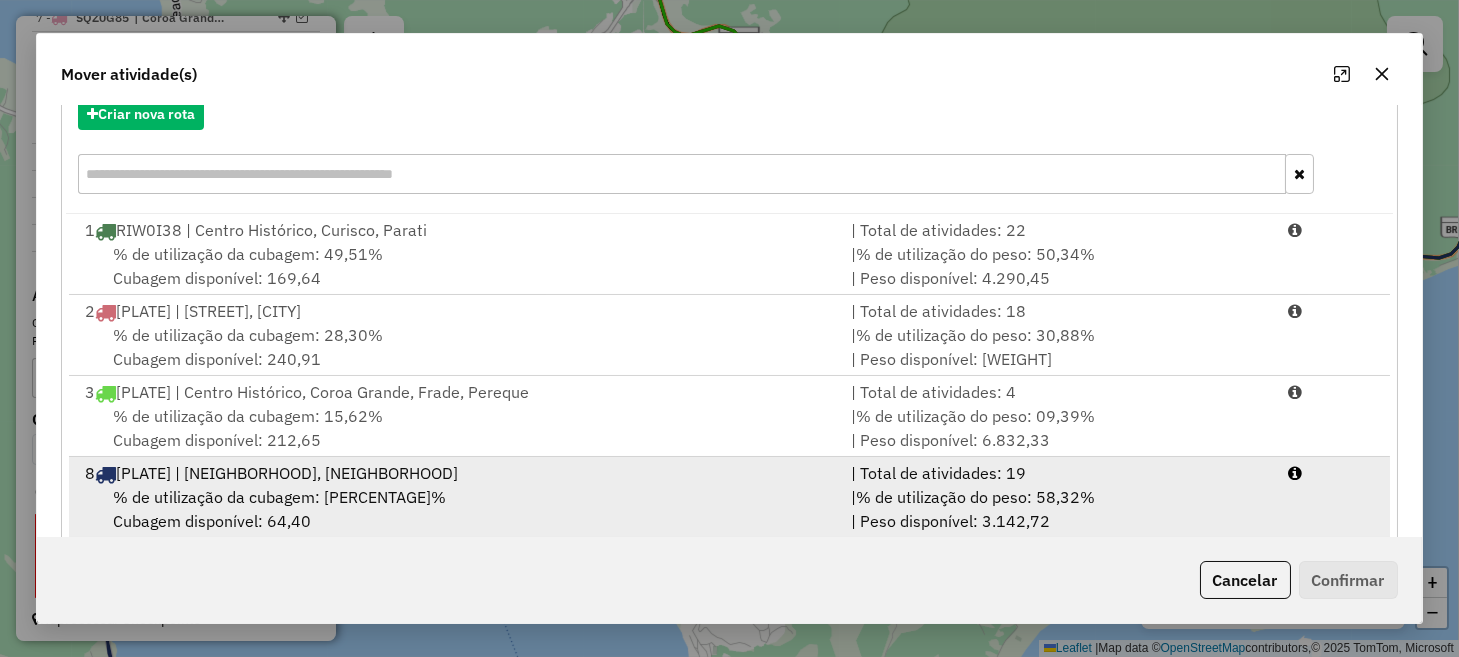 scroll, scrollTop: 273, scrollLeft: 0, axis: vertical 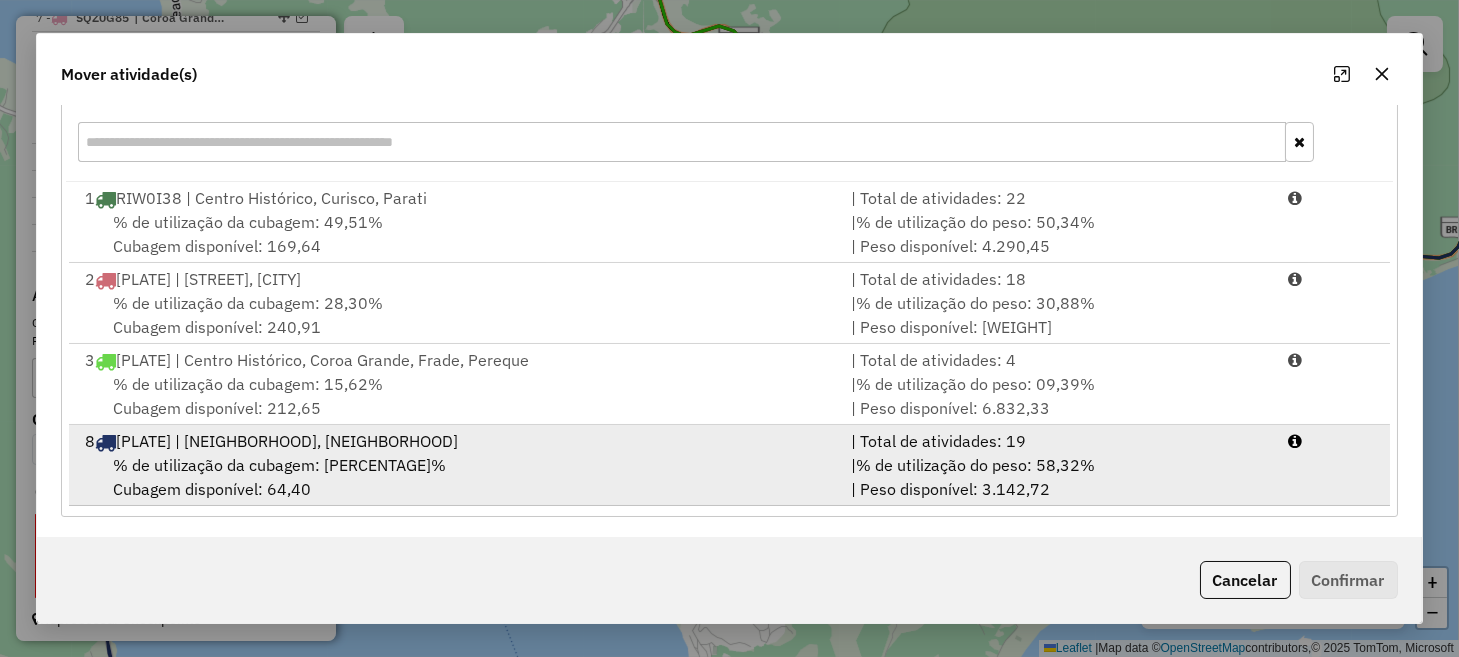click on "% de utilização da cubagem: 74,44%  Cubagem disponível: 64,40" at bounding box center [455, 477] 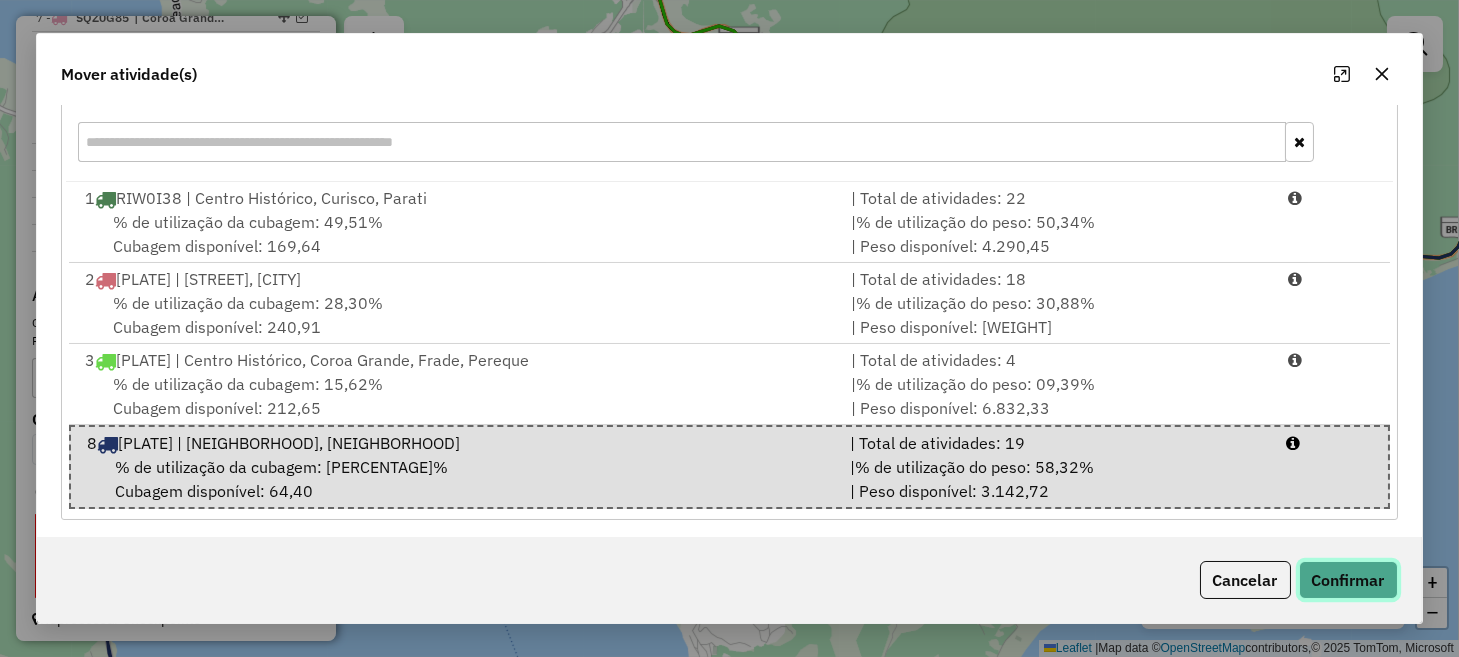 click on "Confirmar" 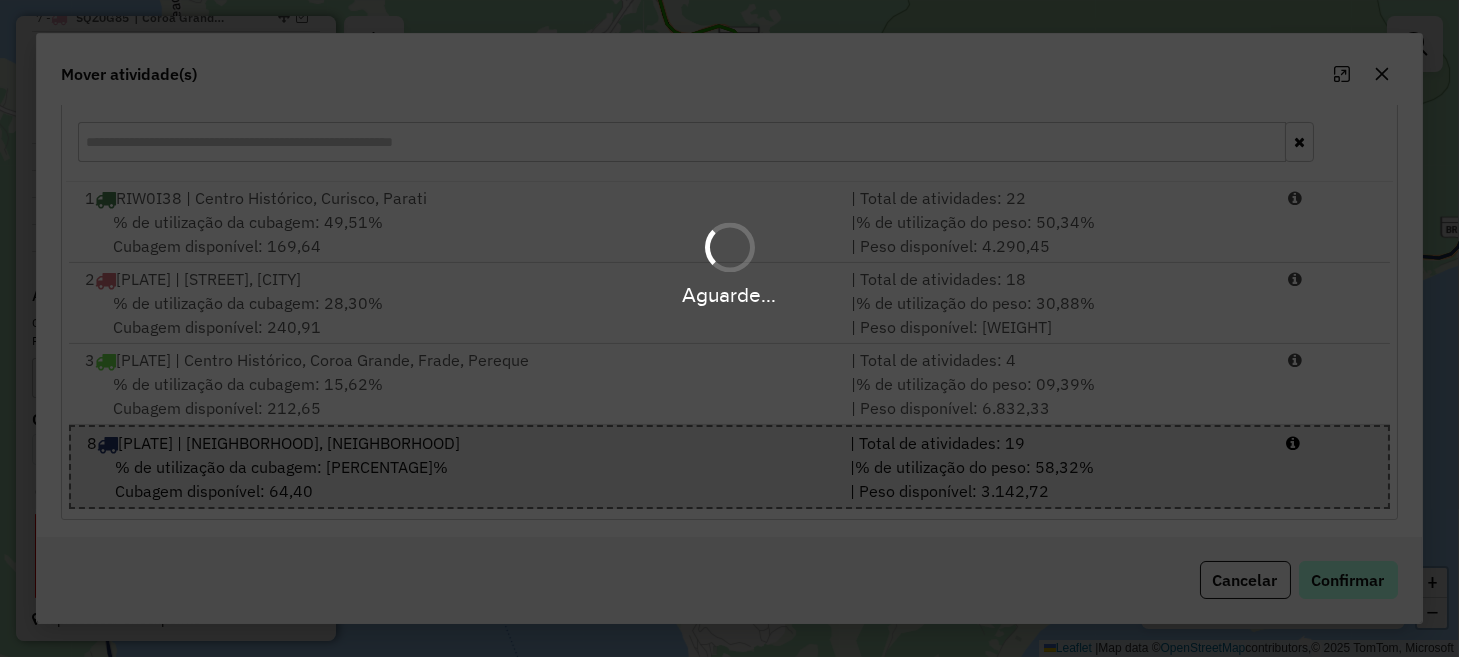 scroll, scrollTop: 0, scrollLeft: 0, axis: both 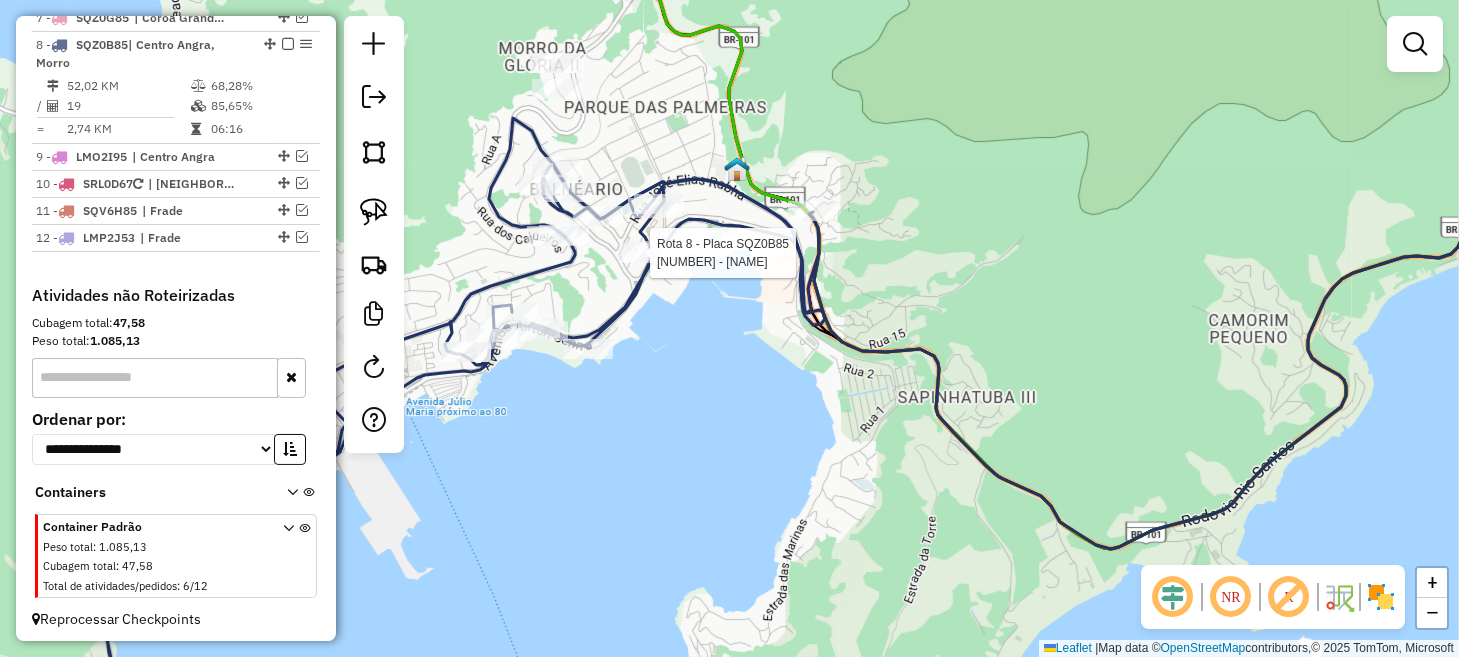 select on "*********" 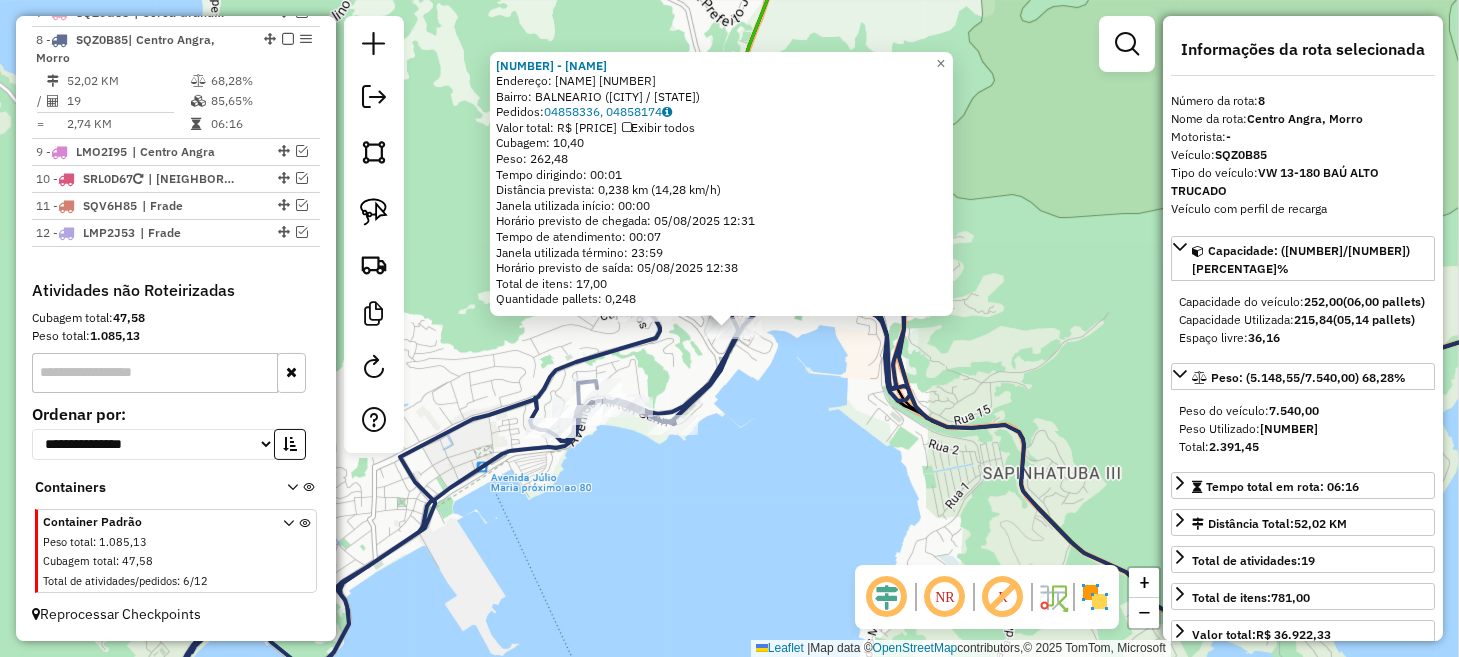 scroll, scrollTop: 1219, scrollLeft: 0, axis: vertical 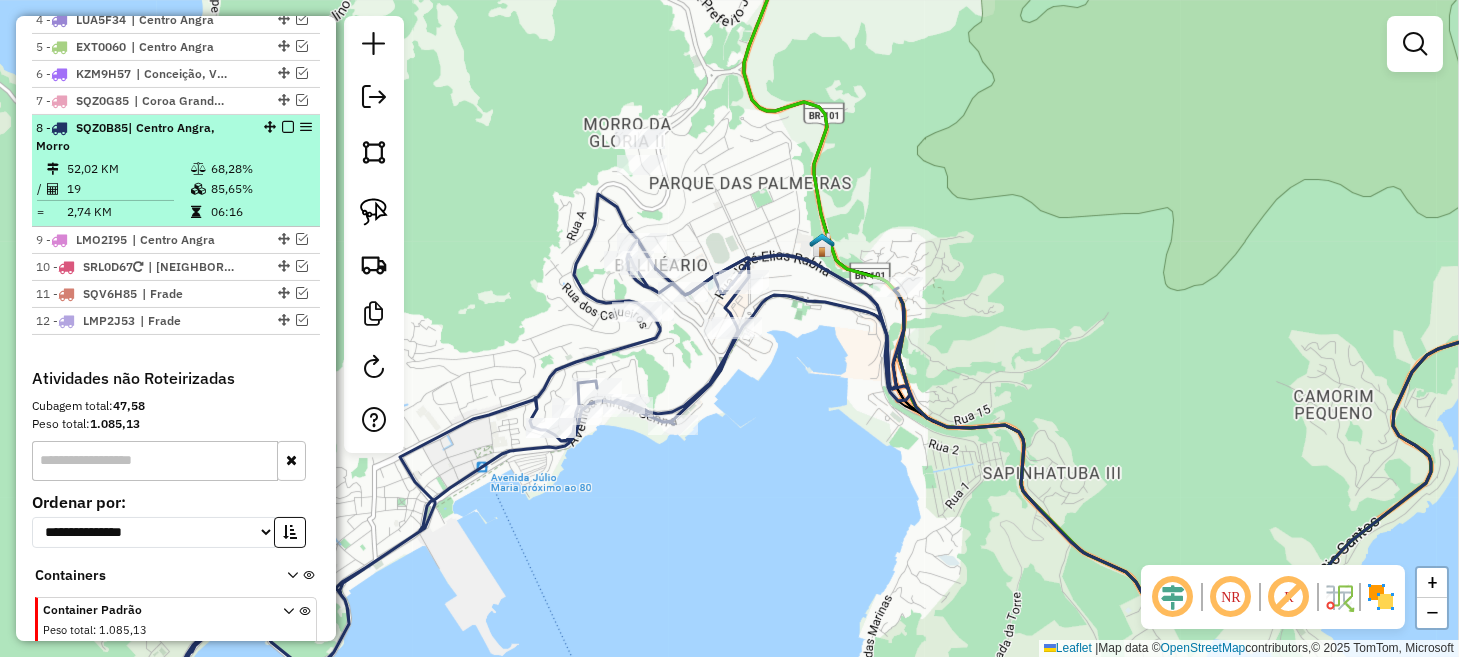 click at bounding box center [288, 127] 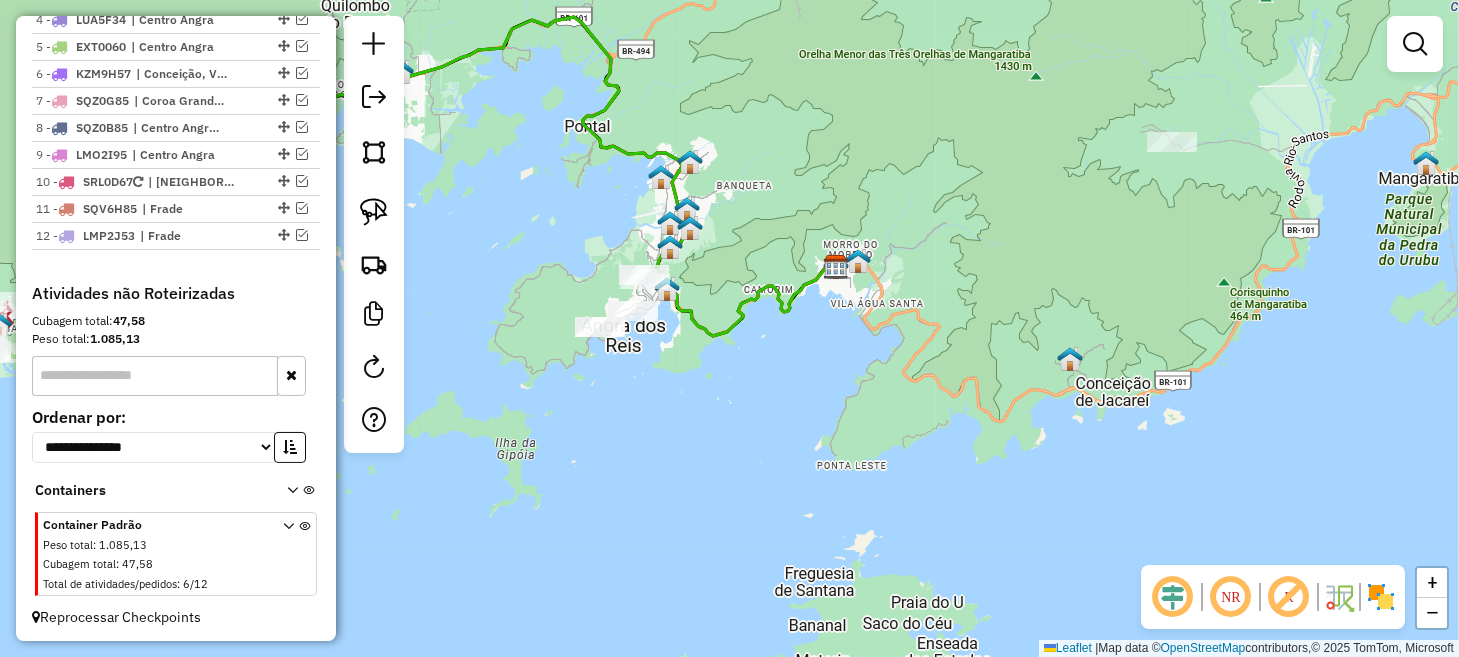 click 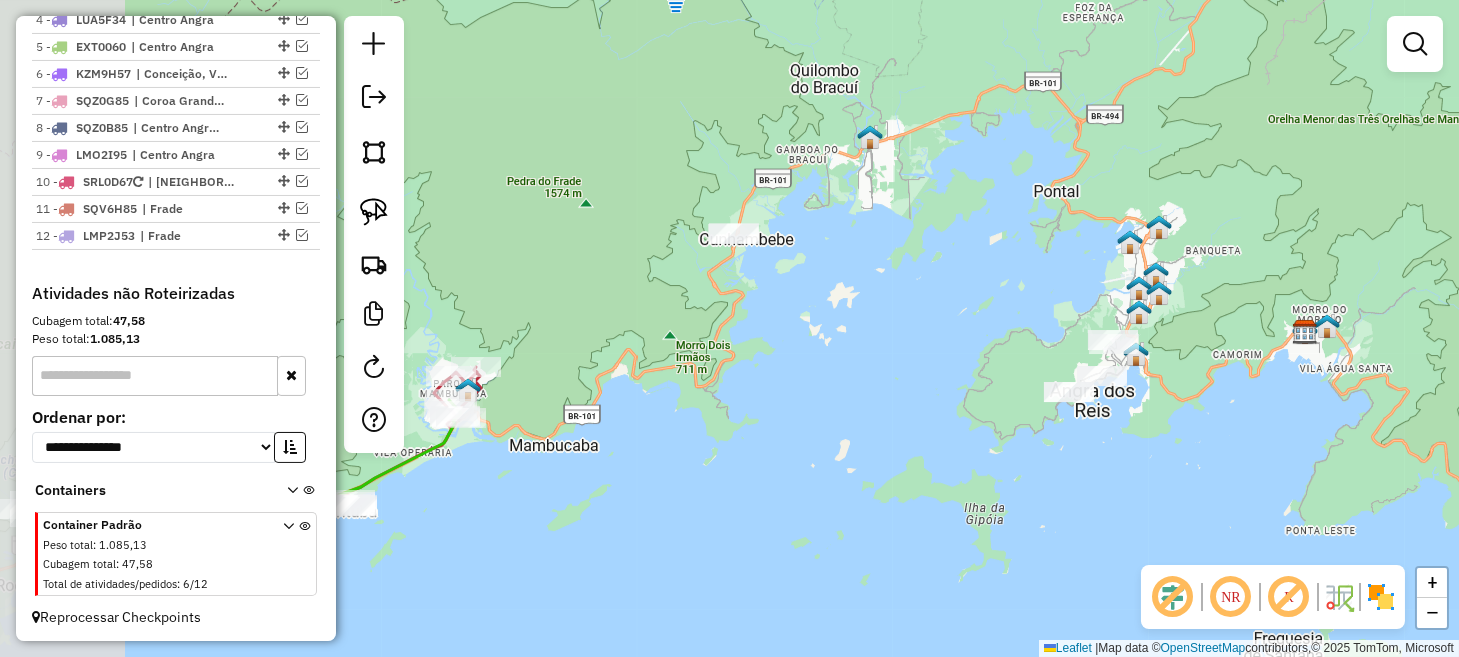 drag, startPoint x: 820, startPoint y: 428, endPoint x: 1273, endPoint y: 468, distance: 454.76257 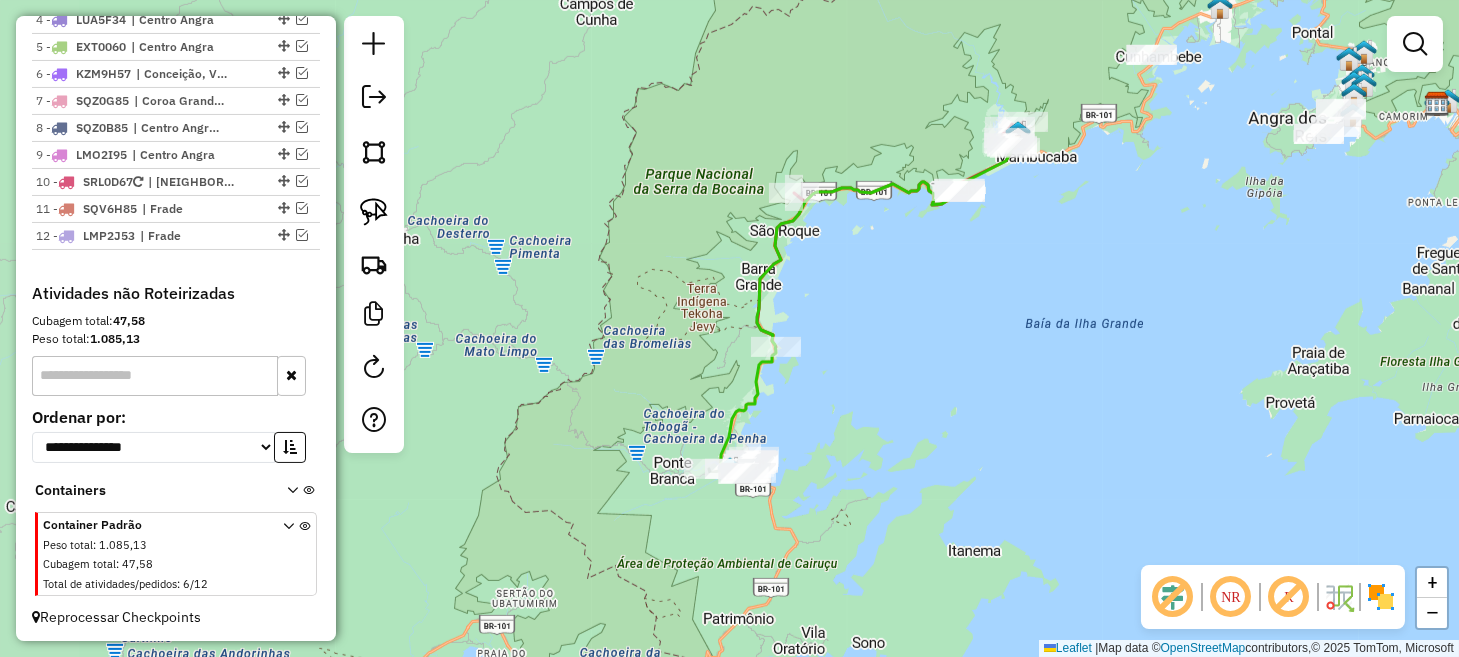 drag, startPoint x: 688, startPoint y: 519, endPoint x: 1036, endPoint y: 270, distance: 427.9077 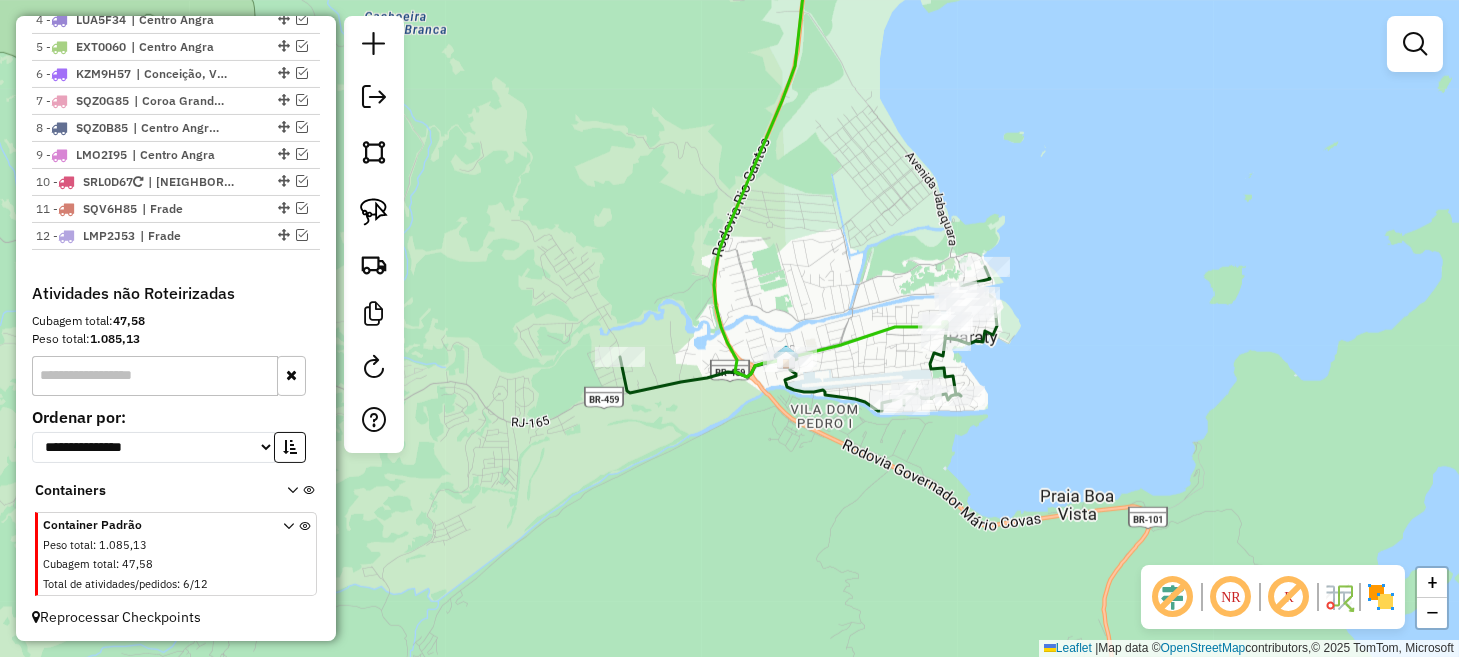 drag, startPoint x: 825, startPoint y: 413, endPoint x: 948, endPoint y: 448, distance: 127.88276 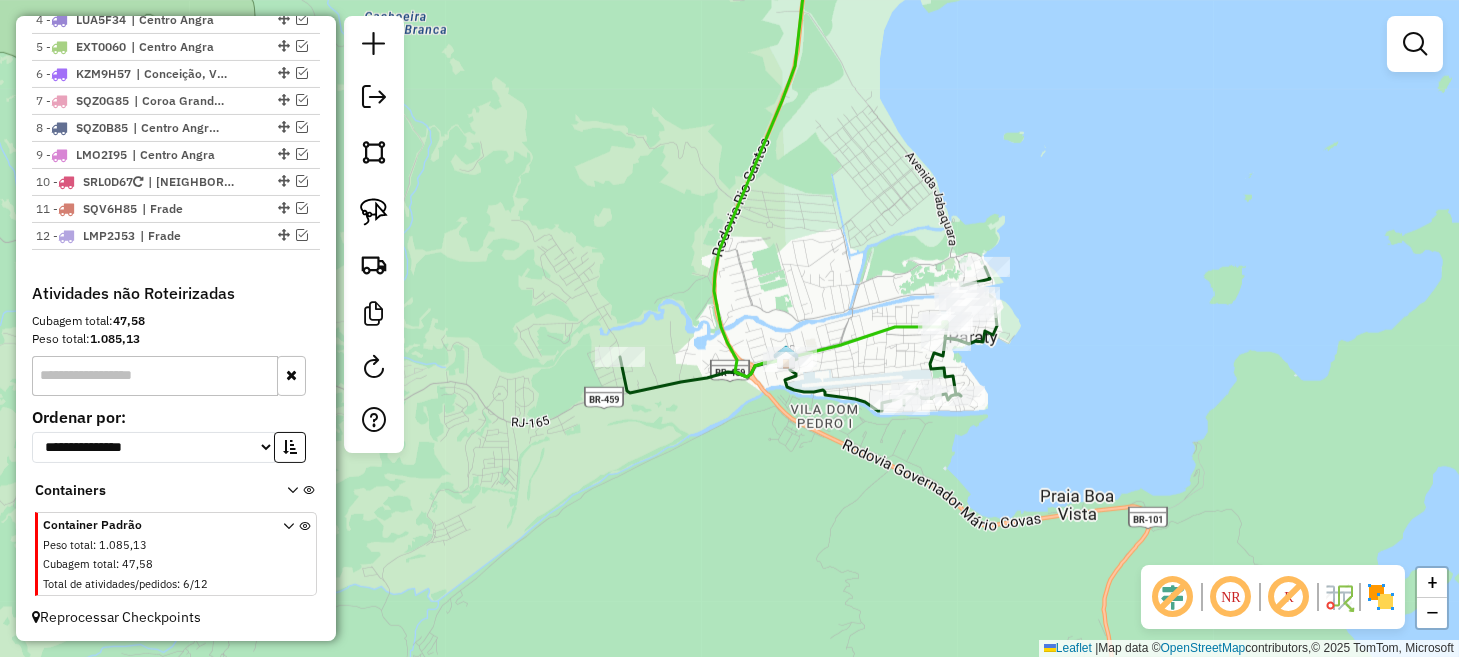 drag, startPoint x: 369, startPoint y: 208, endPoint x: 468, endPoint y: 248, distance: 106.77547 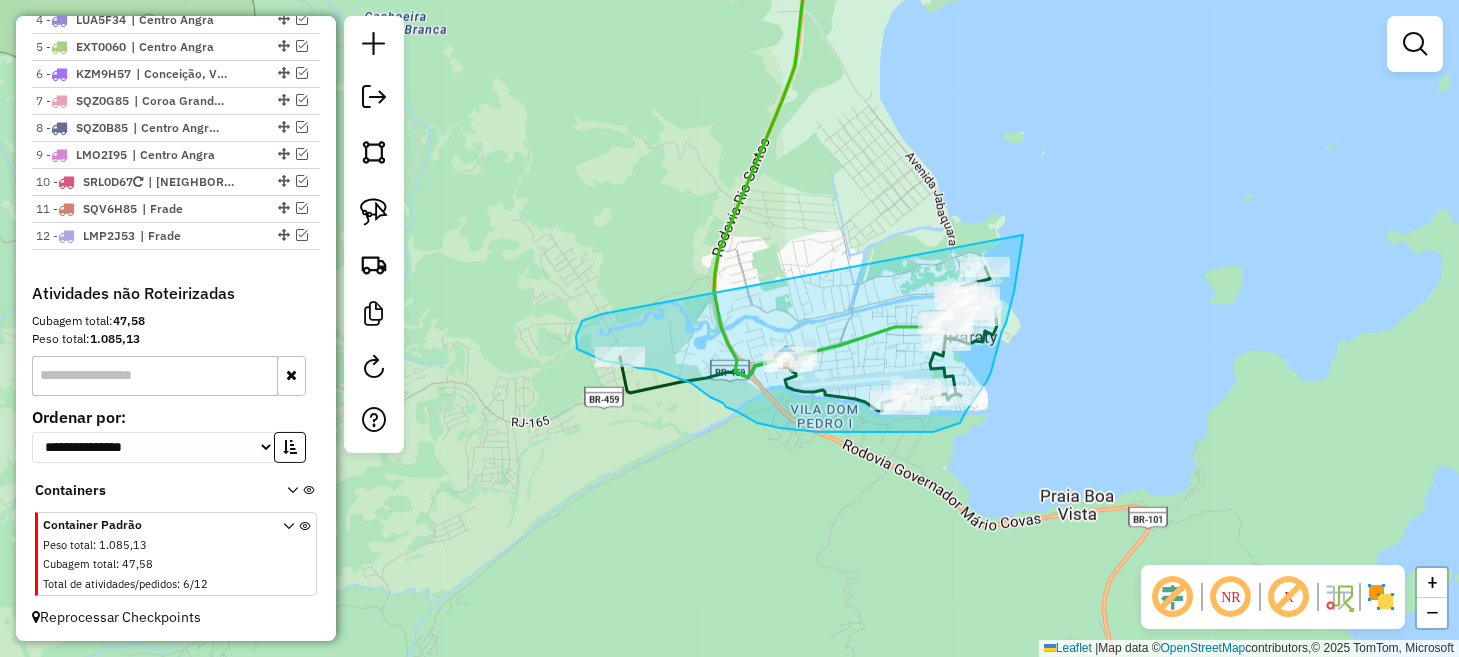 drag, startPoint x: 602, startPoint y: 314, endPoint x: 1023, endPoint y: 235, distance: 428.348 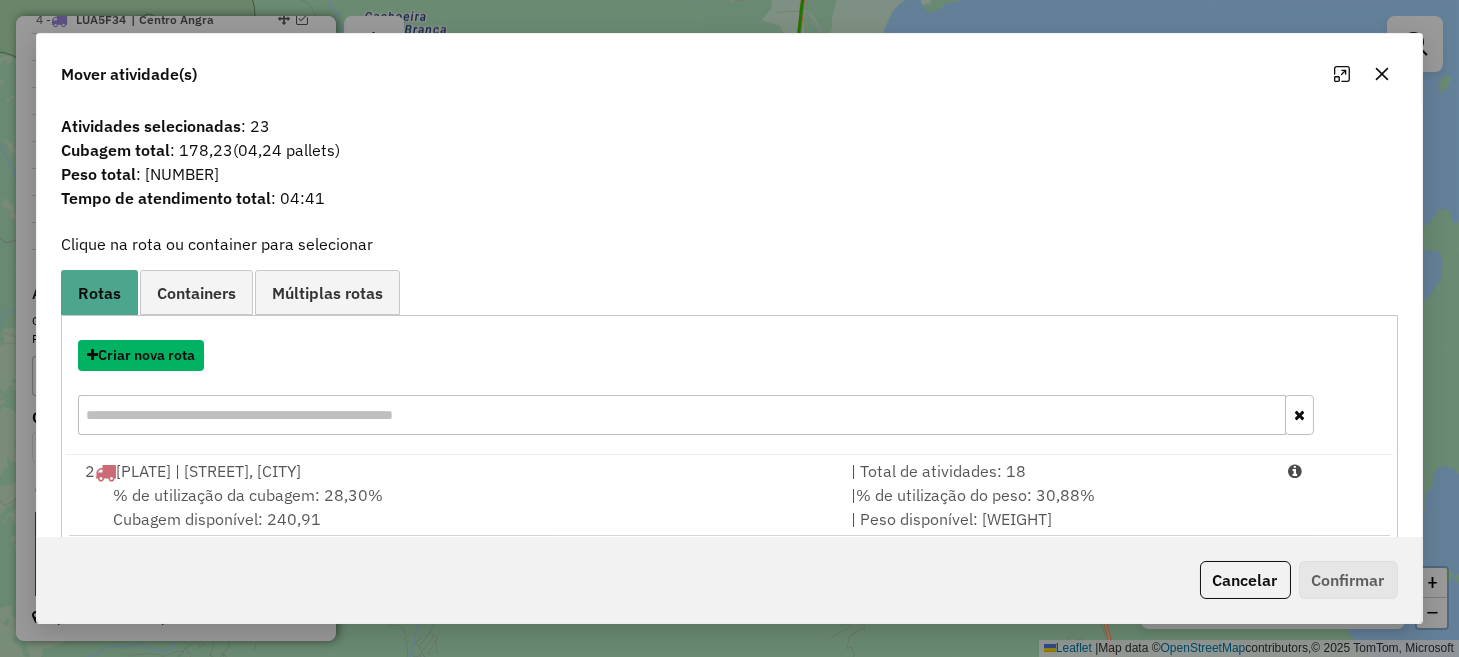click on "Criar nova rota" at bounding box center (141, 355) 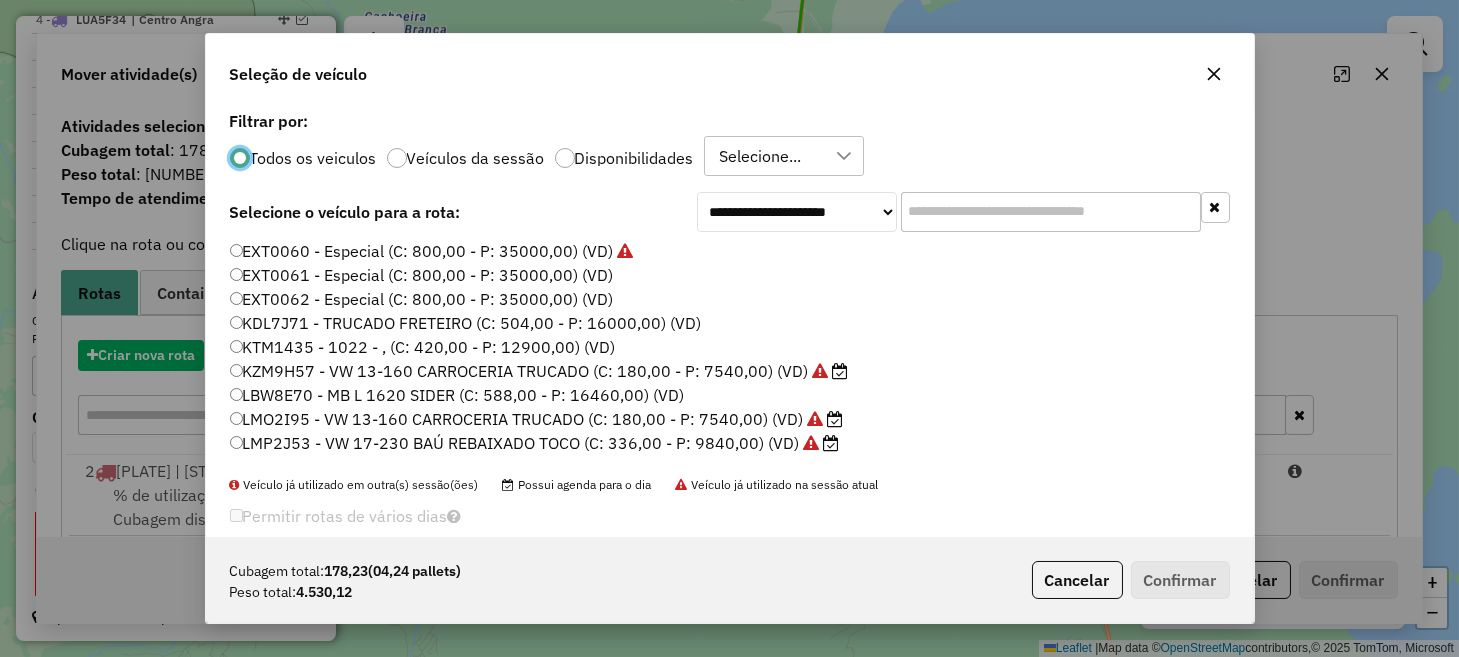 scroll, scrollTop: 10, scrollLeft: 6, axis: both 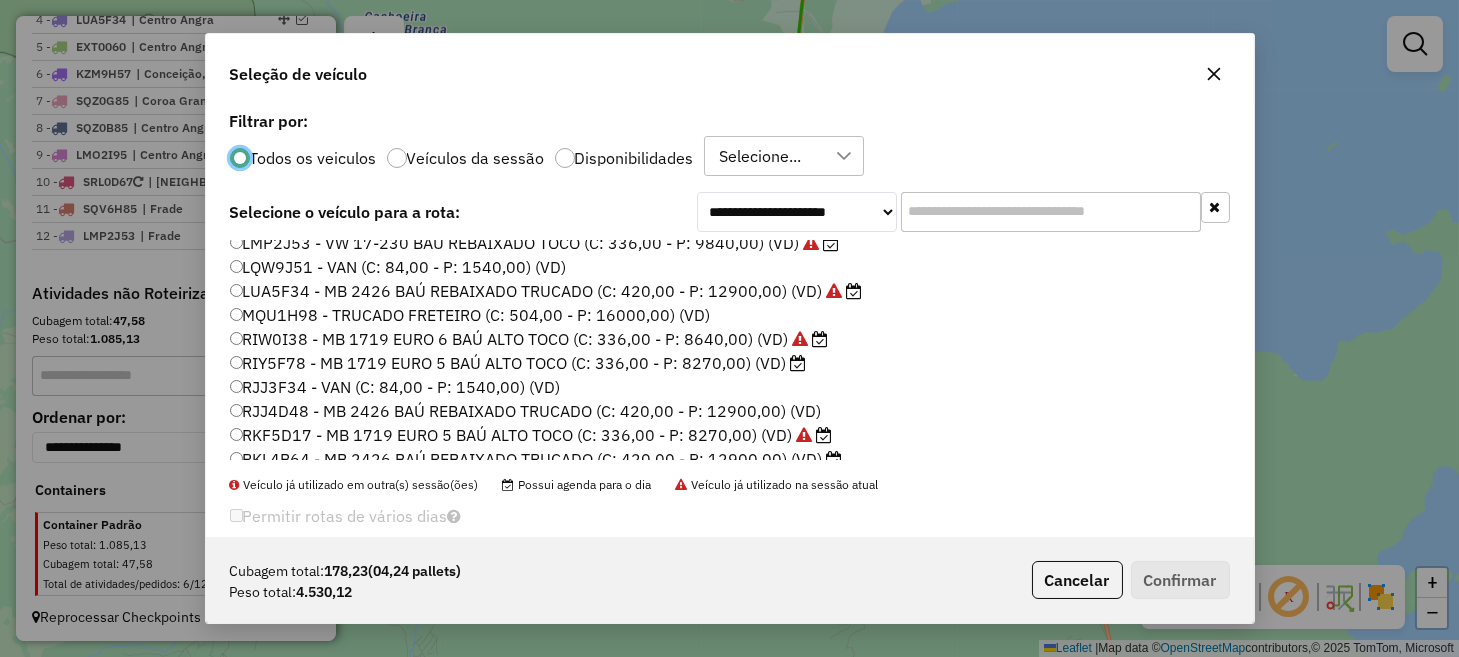 click on "RKF5D17 - MB 1719 EURO 5 BAÚ ALTO TOCO (C: 336,00 - P: 8270,00) (VD)" 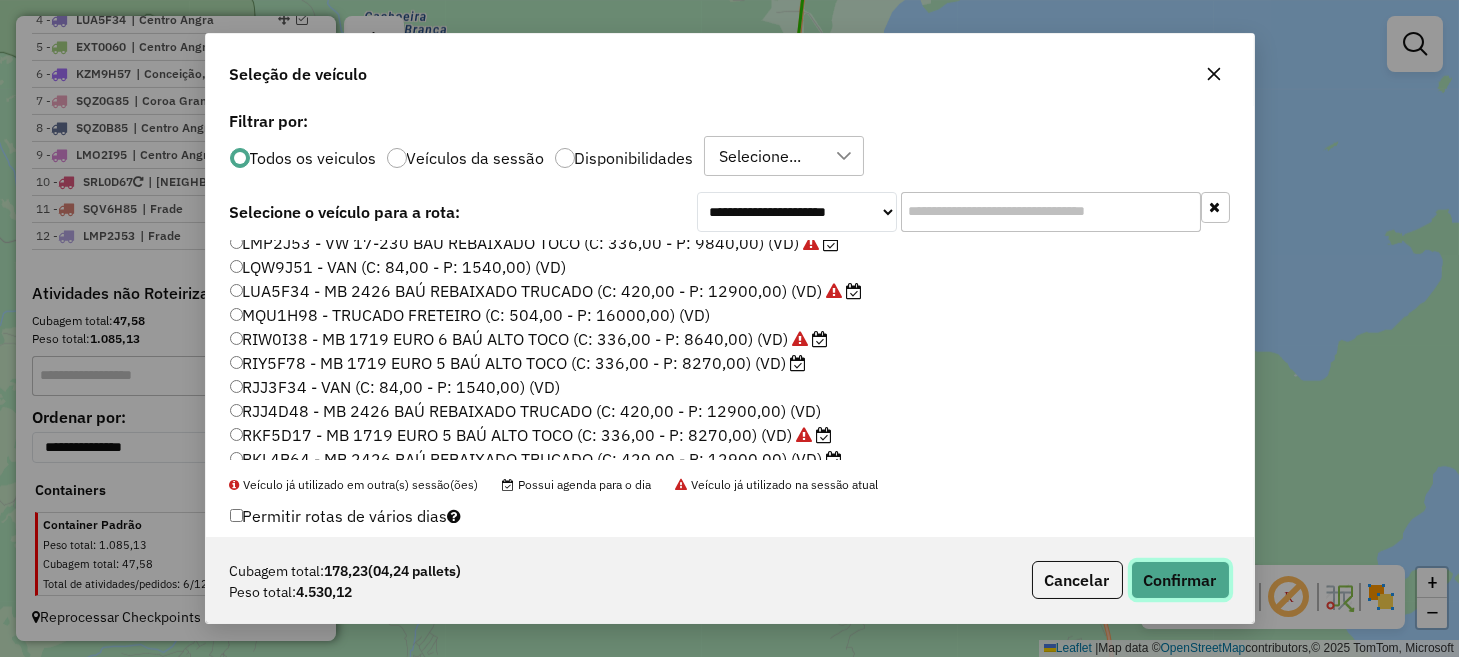 click on "Confirmar" 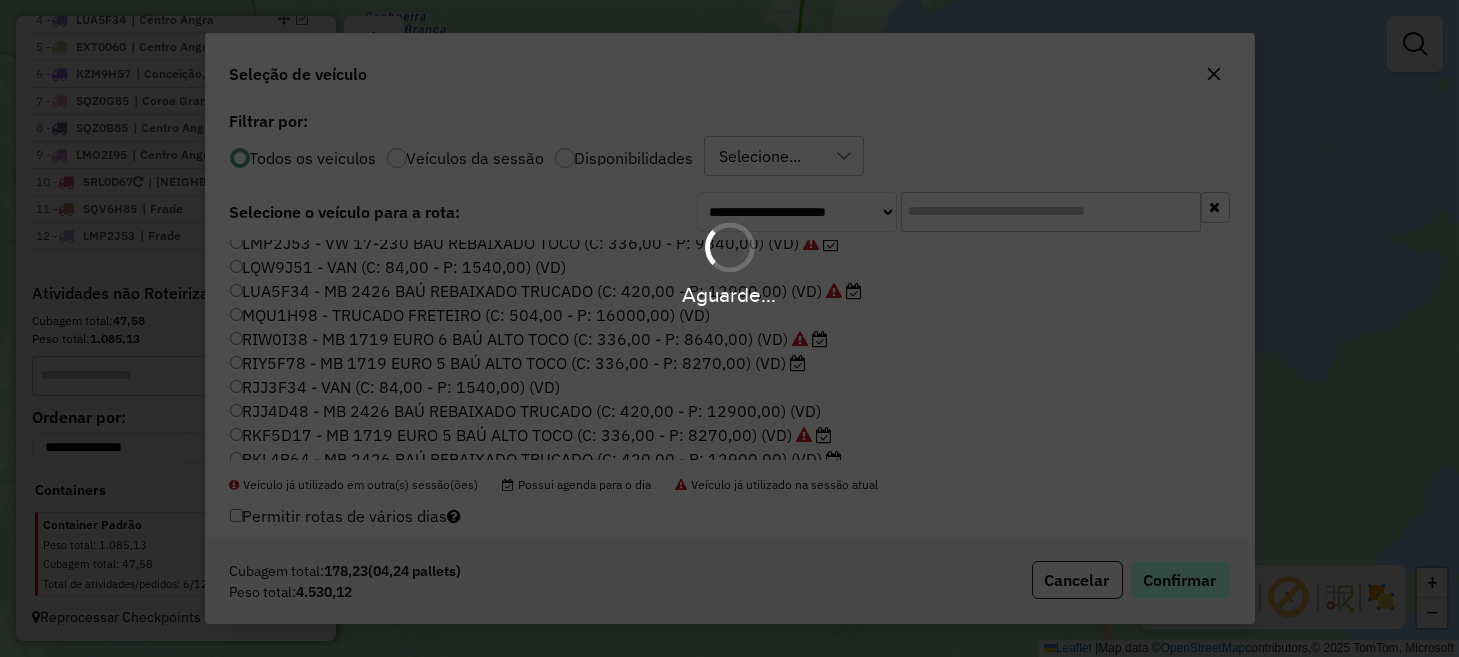 scroll, scrollTop: 766, scrollLeft: 0, axis: vertical 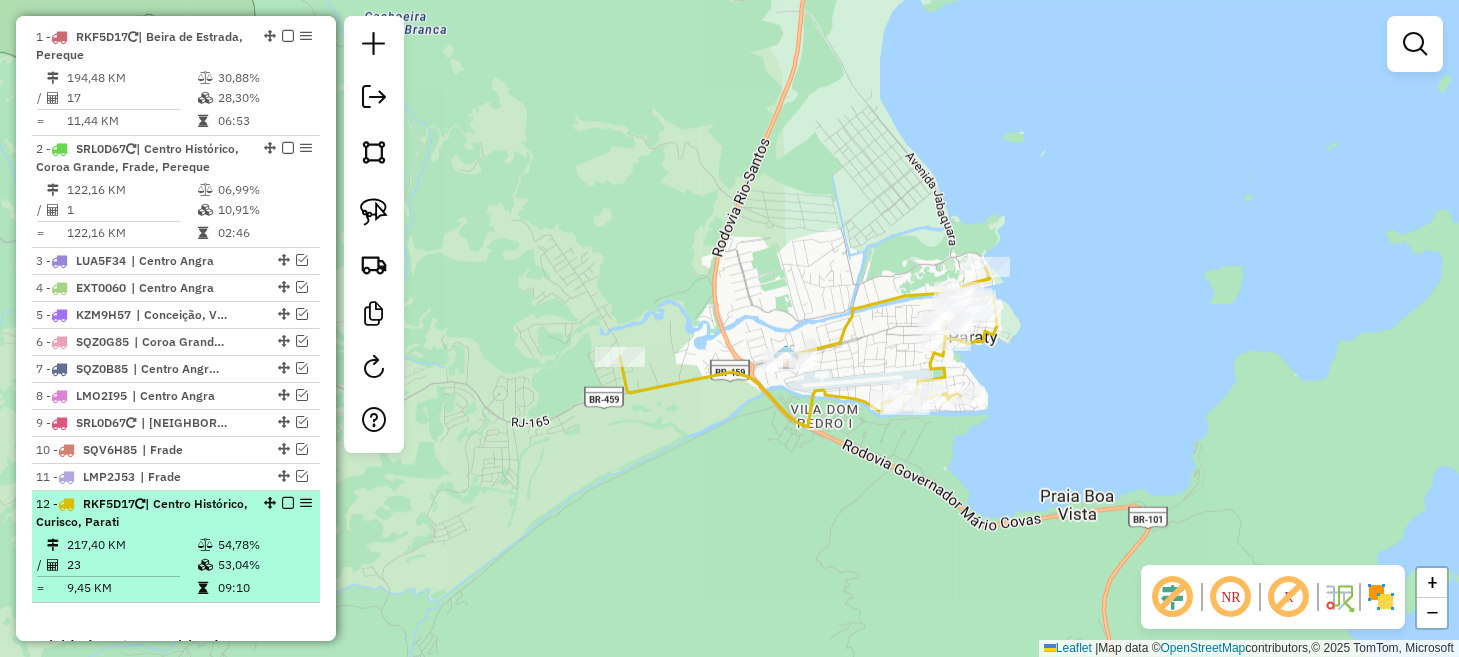 click at bounding box center (288, 503) 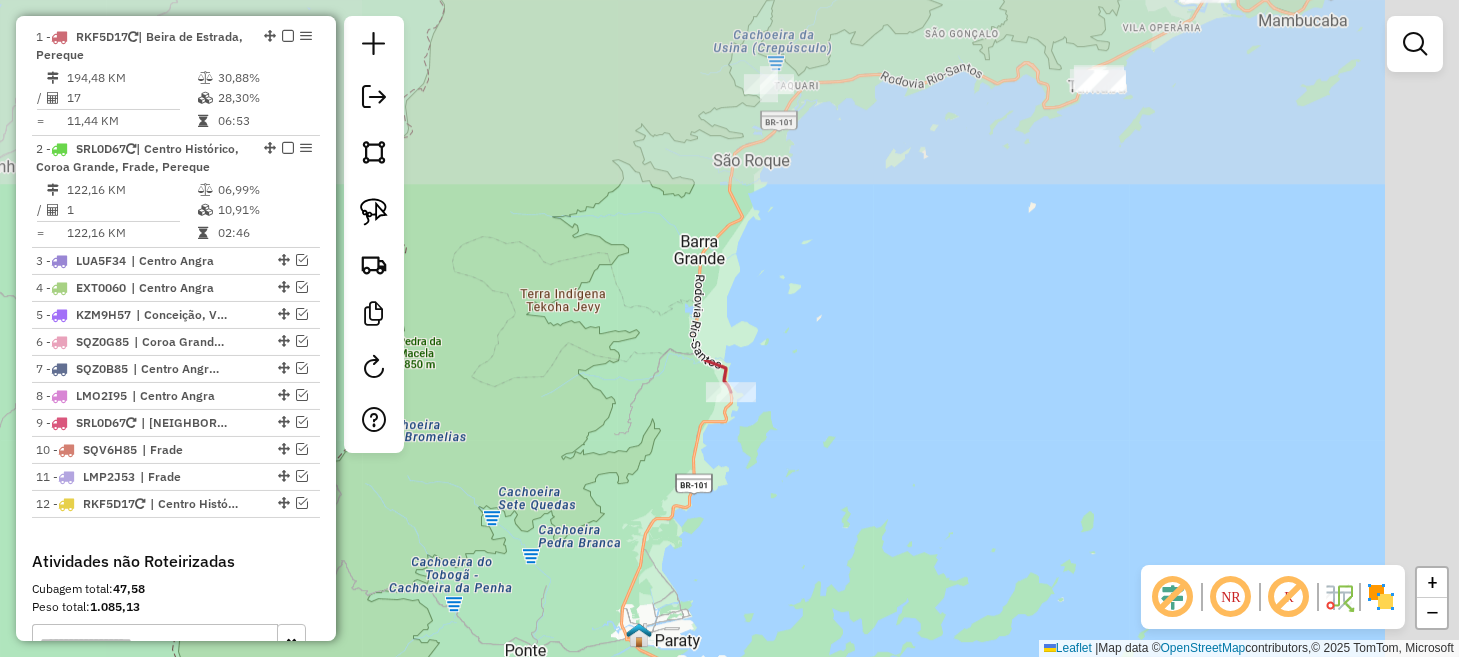drag, startPoint x: 979, startPoint y: 146, endPoint x: 668, endPoint y: 650, distance: 592.2305 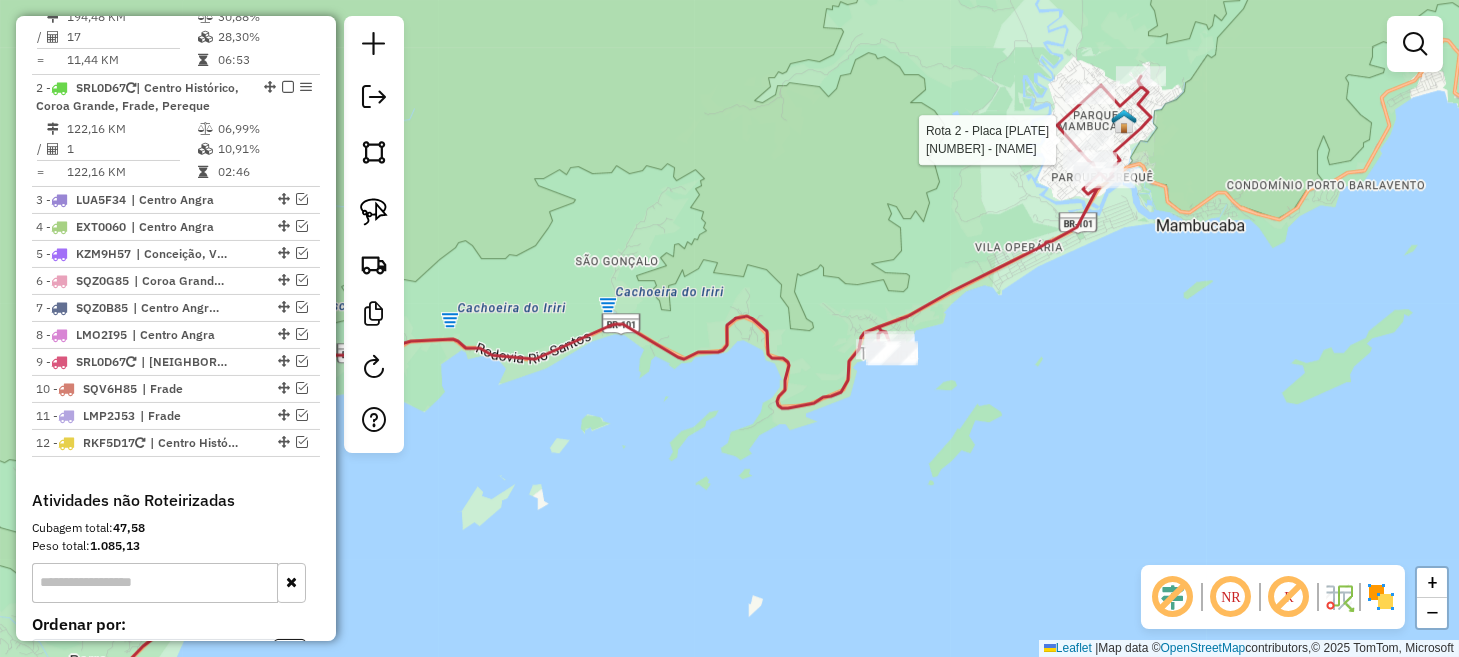 select on "*********" 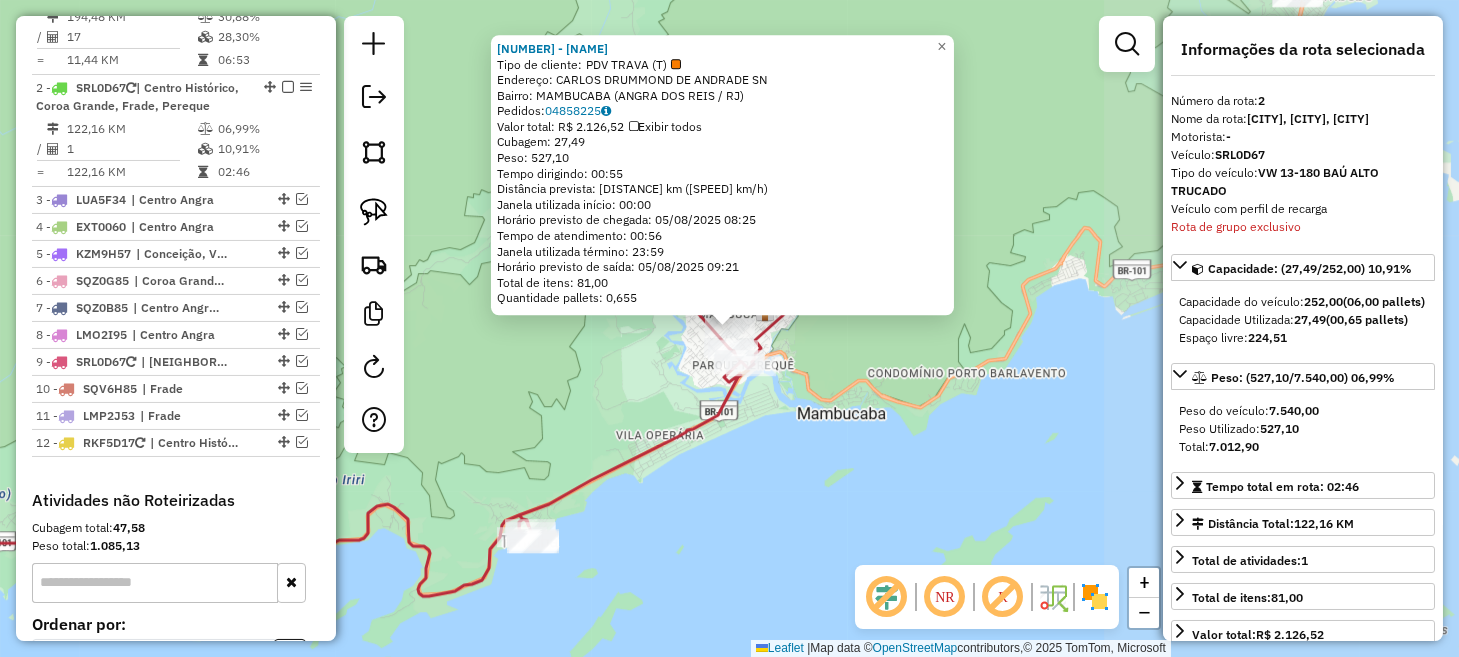 scroll, scrollTop: 885, scrollLeft: 0, axis: vertical 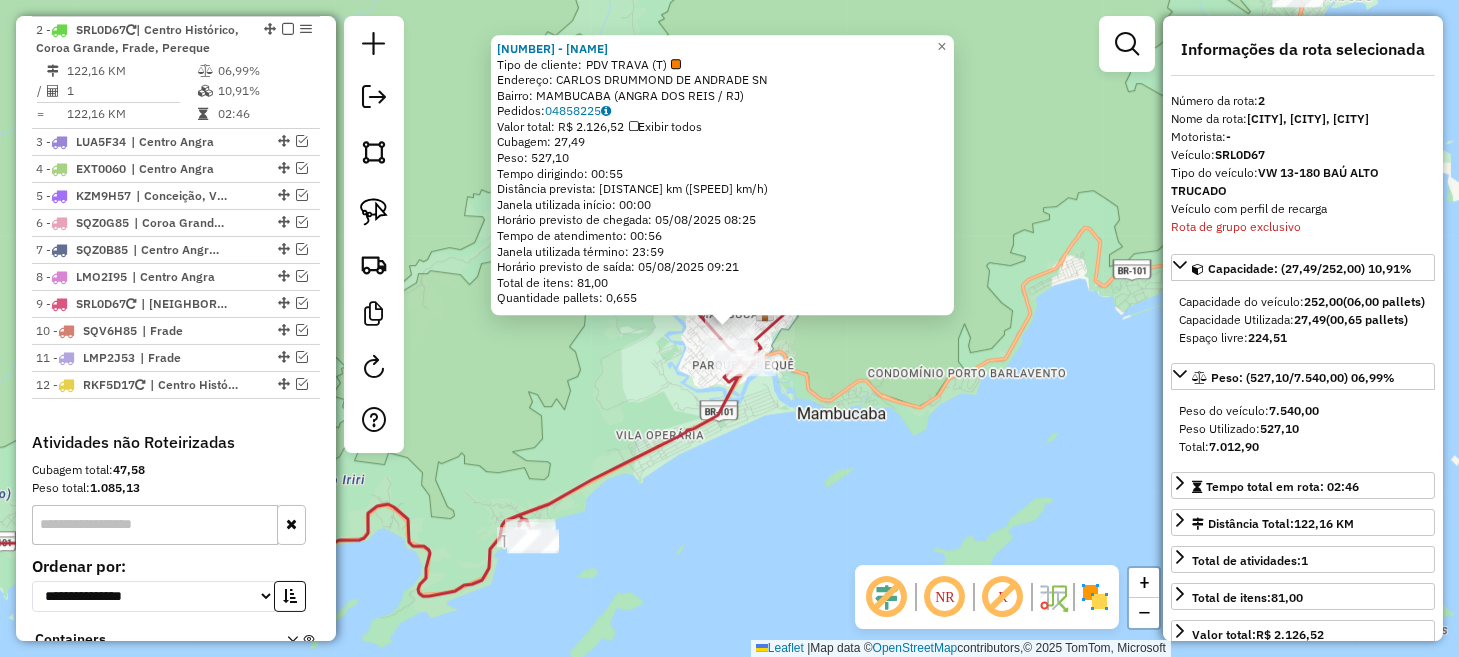 click on "[NUMBER] - [NAME] (Rota: 11 - Sequência: 13 - Pedido(s): [ORDER_ID])" 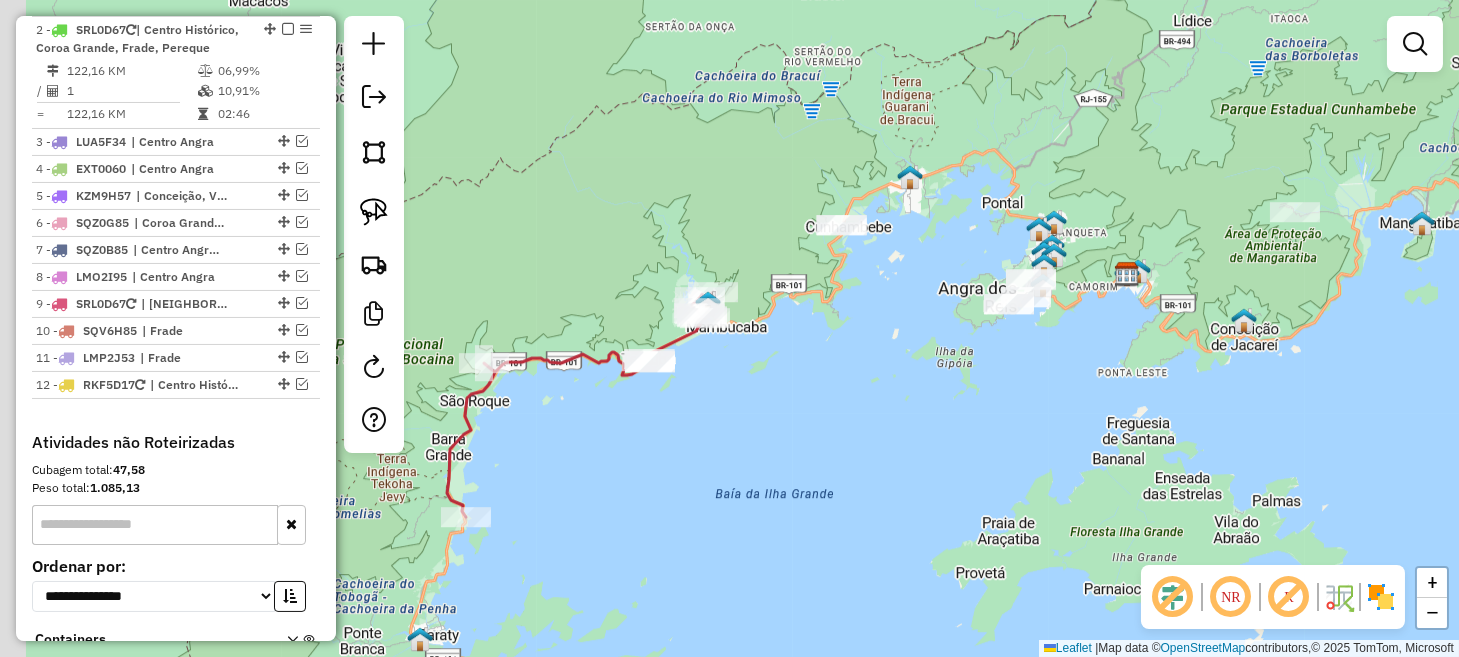 drag, startPoint x: 599, startPoint y: 557, endPoint x: 681, endPoint y: 503, distance: 98.1835 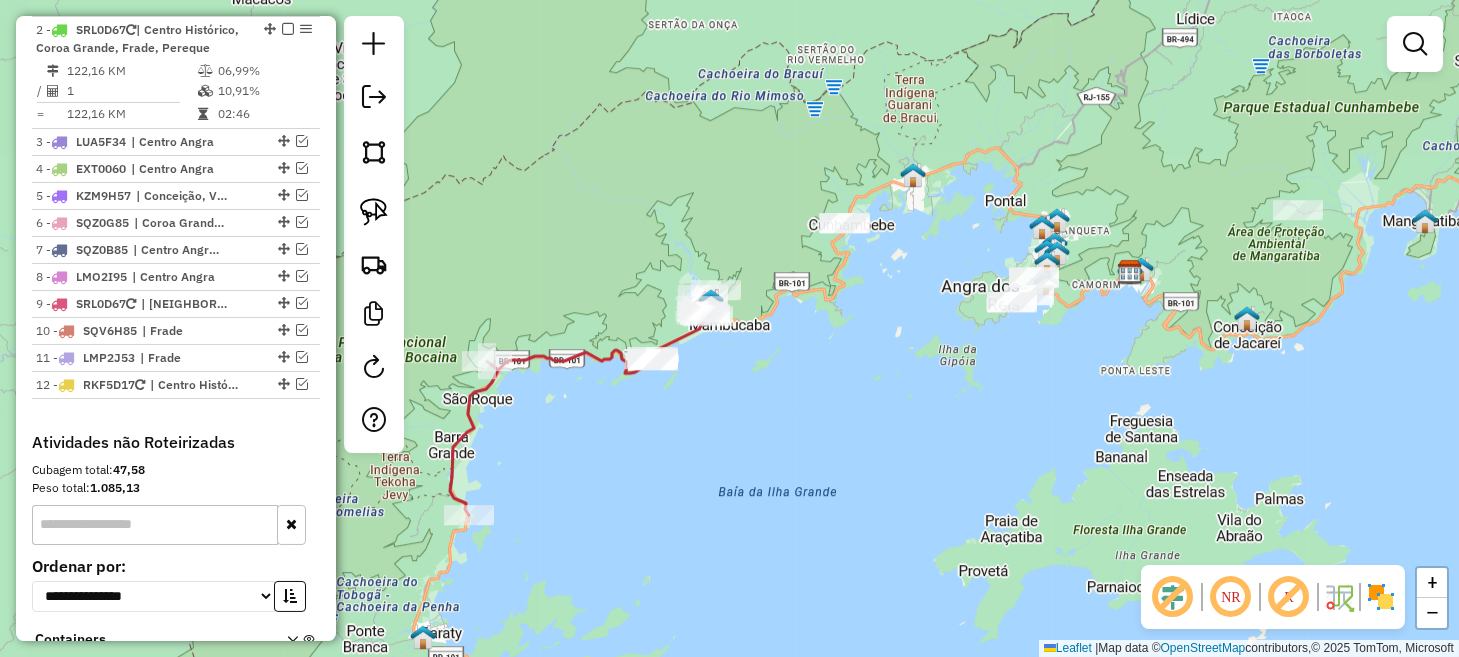 drag, startPoint x: 575, startPoint y: 520, endPoint x: 695, endPoint y: 426, distance: 152.4336 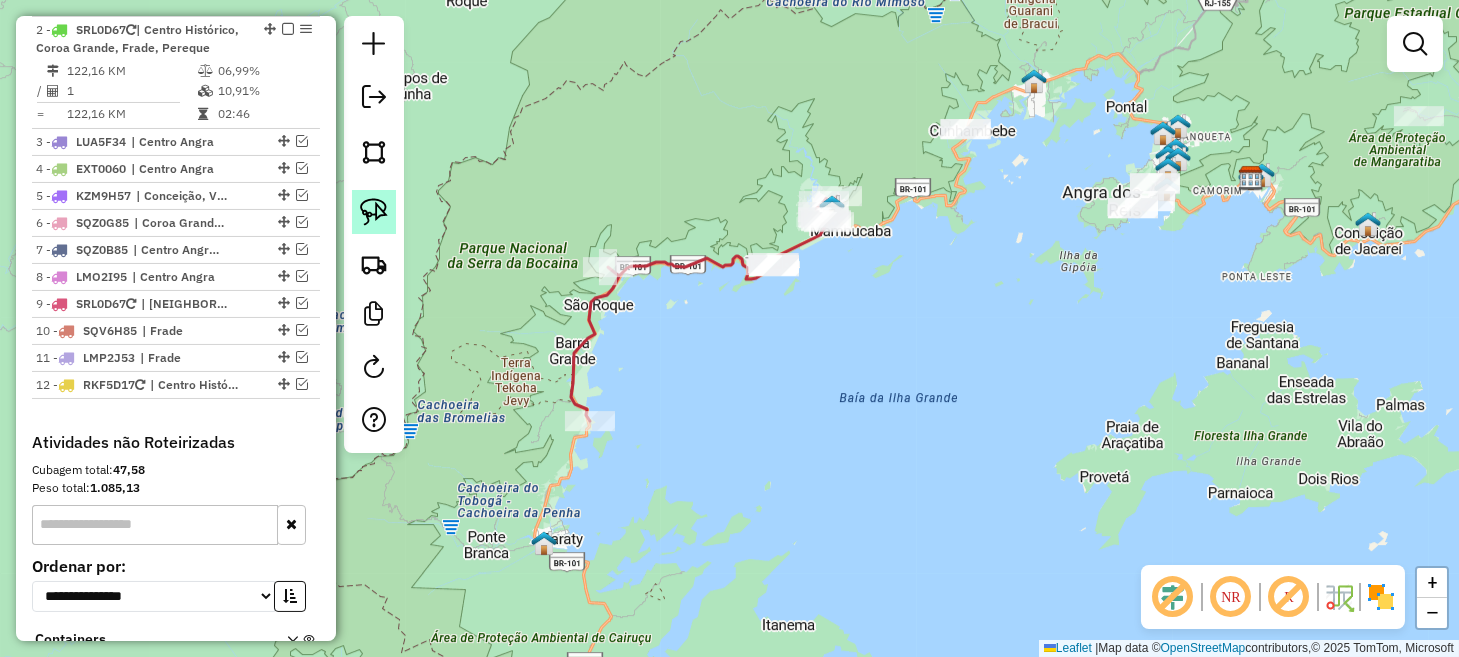 click 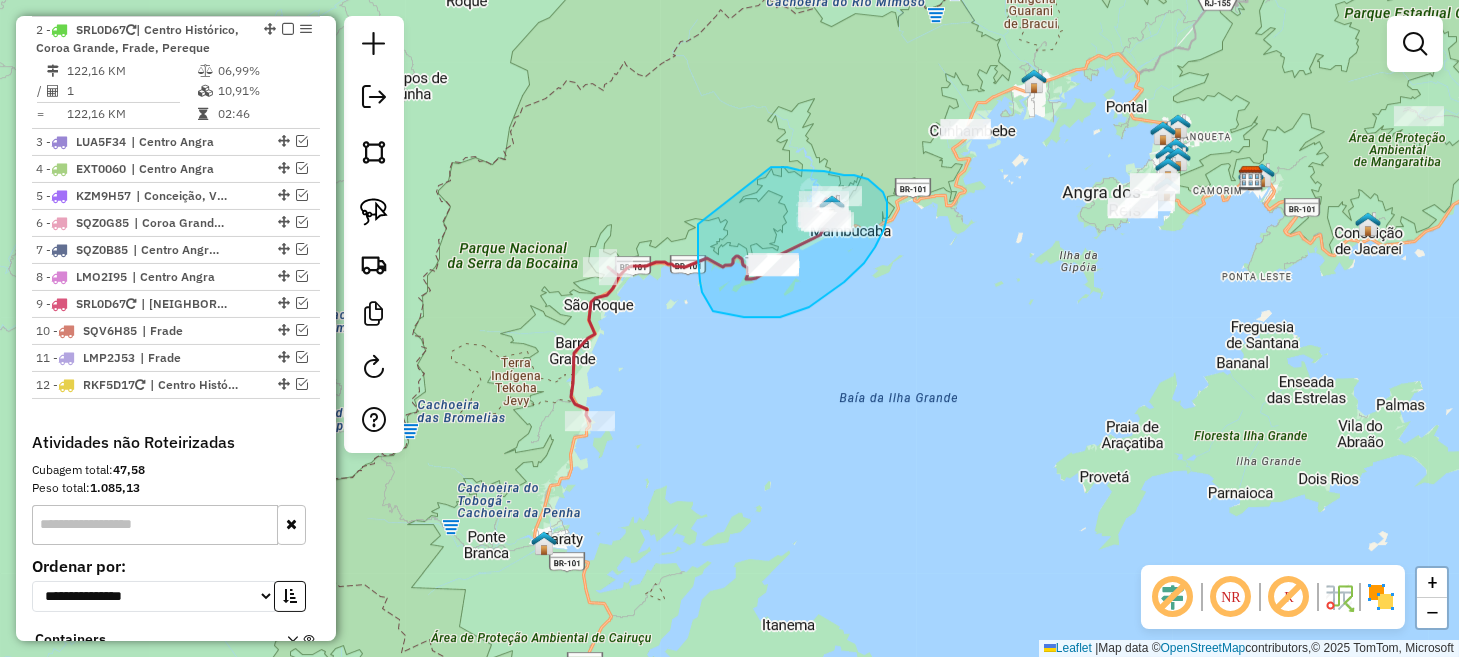 drag, startPoint x: 698, startPoint y: 224, endPoint x: 771, endPoint y: 167, distance: 92.61749 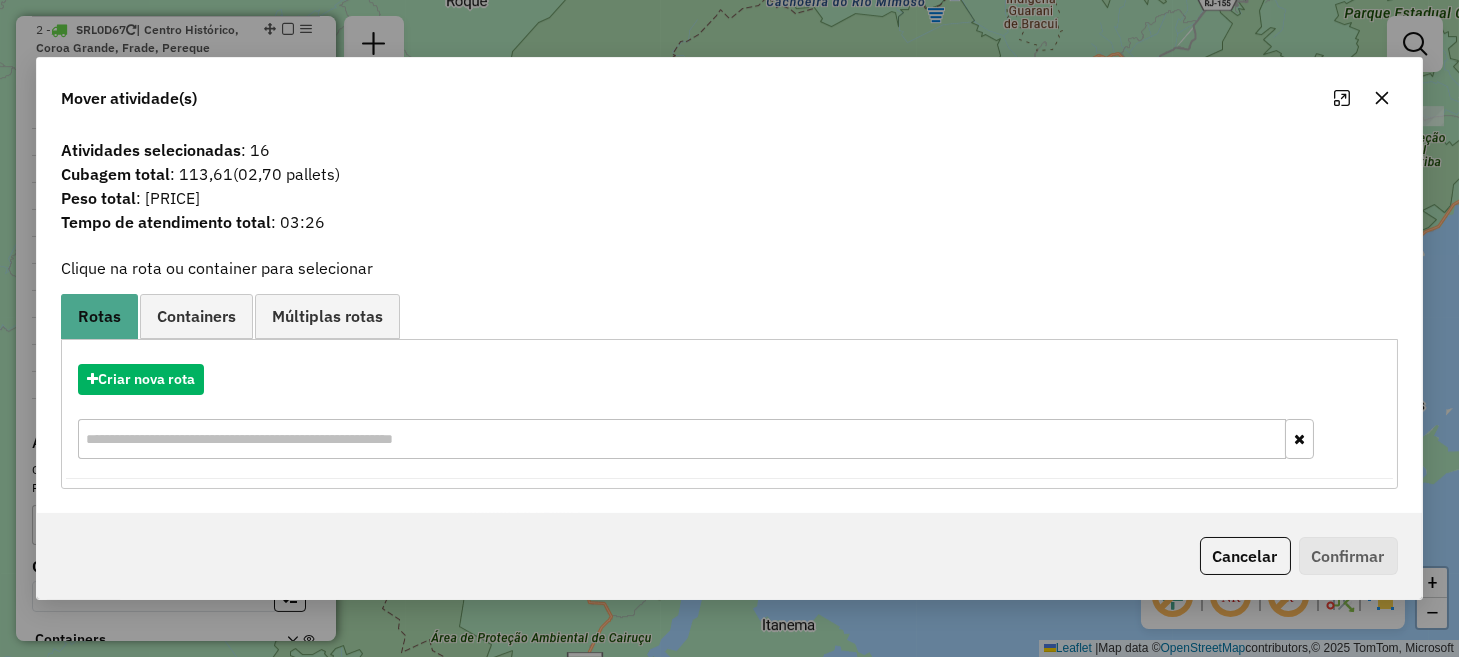 click on "Cancelar" 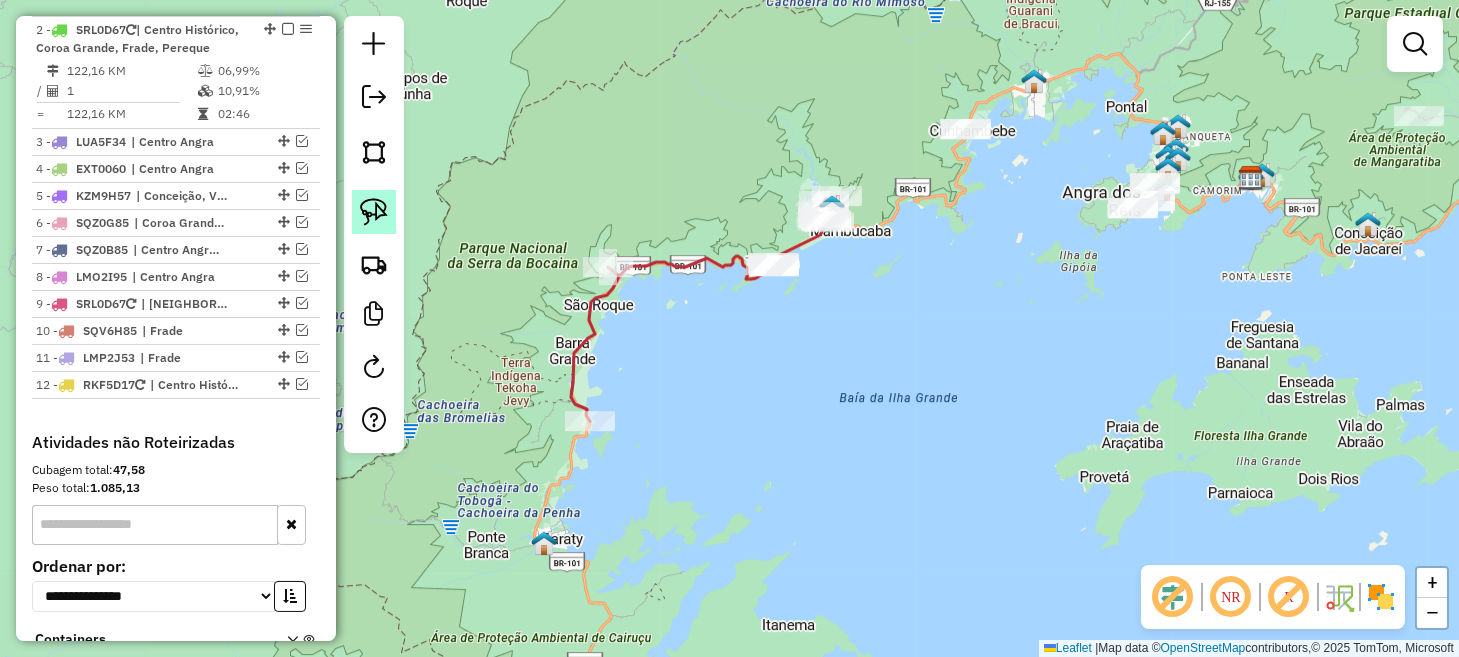 click 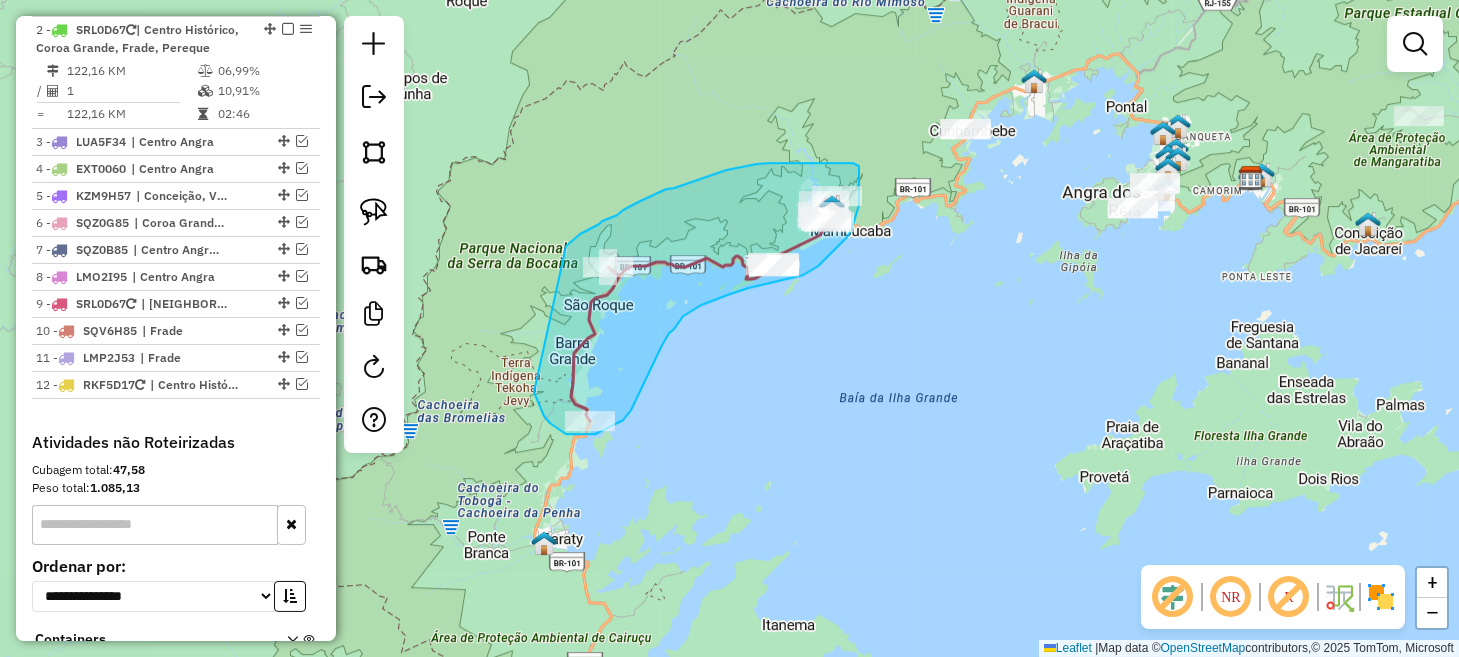 drag, startPoint x: 534, startPoint y: 392, endPoint x: 566, endPoint y: 246, distance: 149.46571 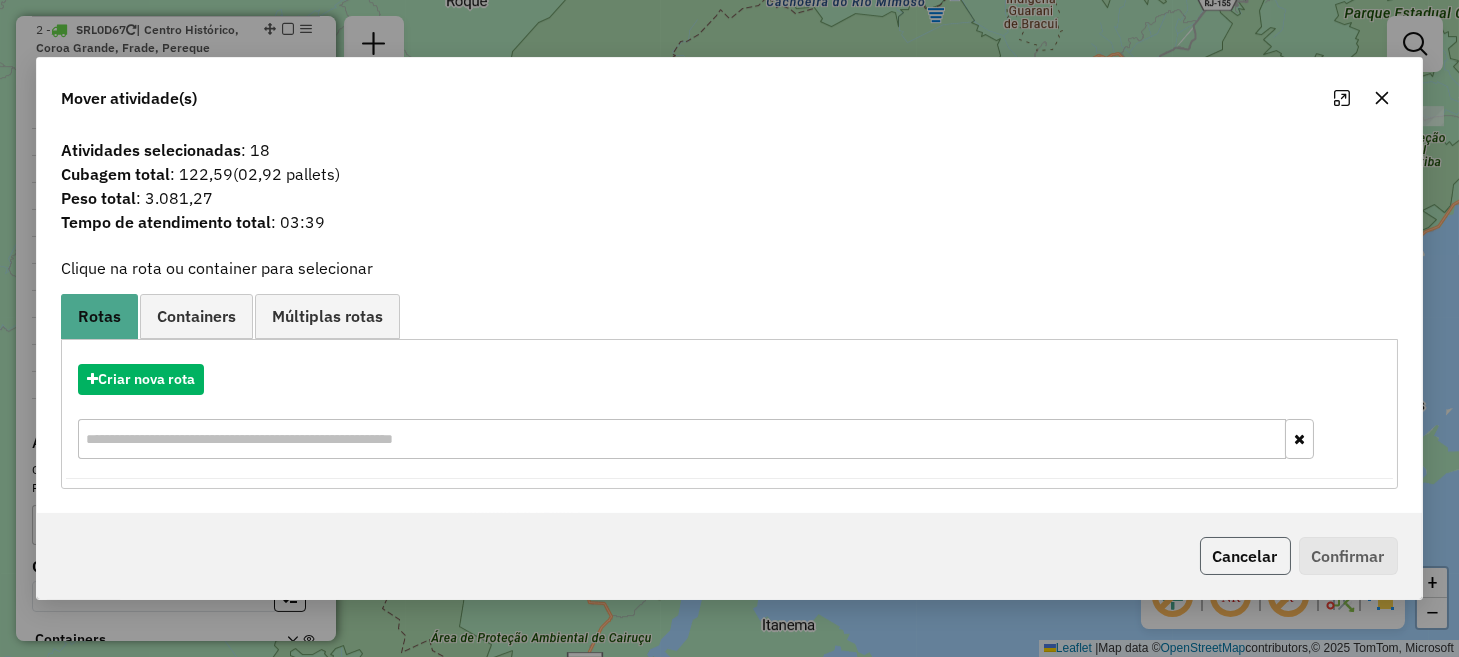 click on "Cancelar" 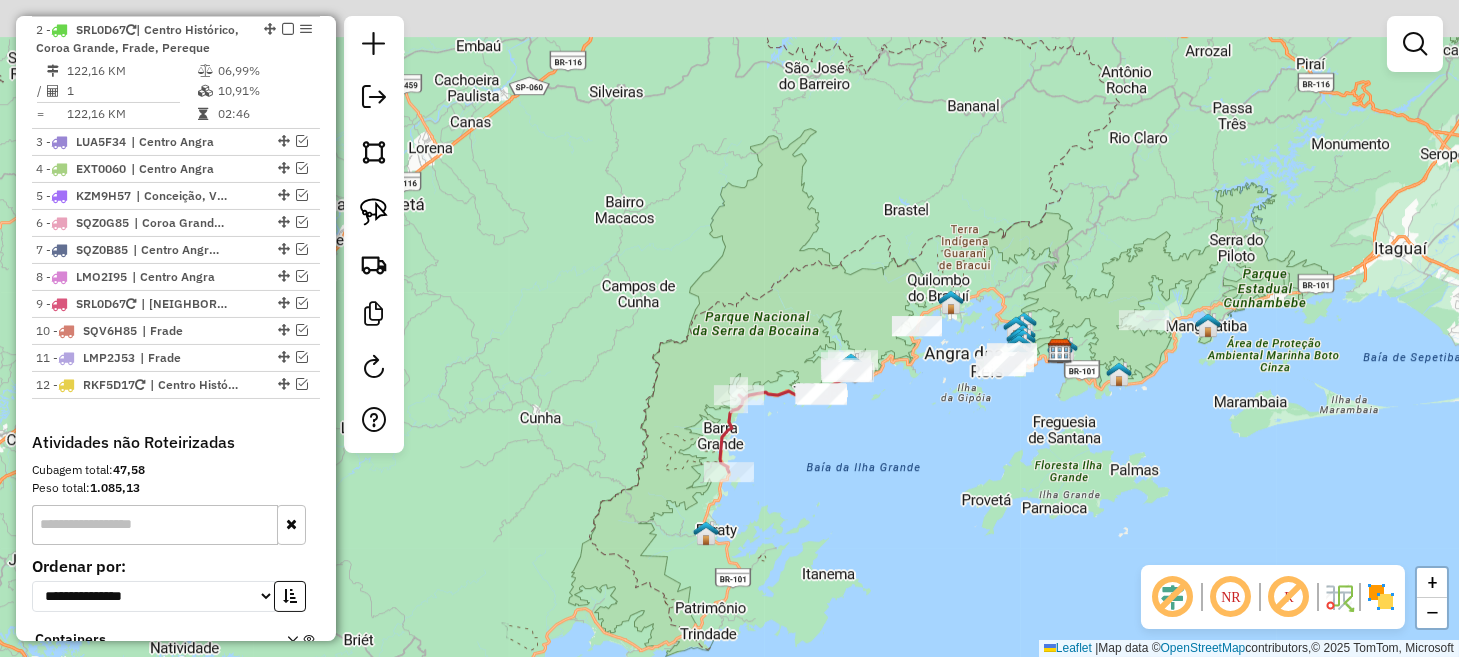 drag, startPoint x: 1107, startPoint y: 397, endPoint x: 975, endPoint y: 484, distance: 158.09175 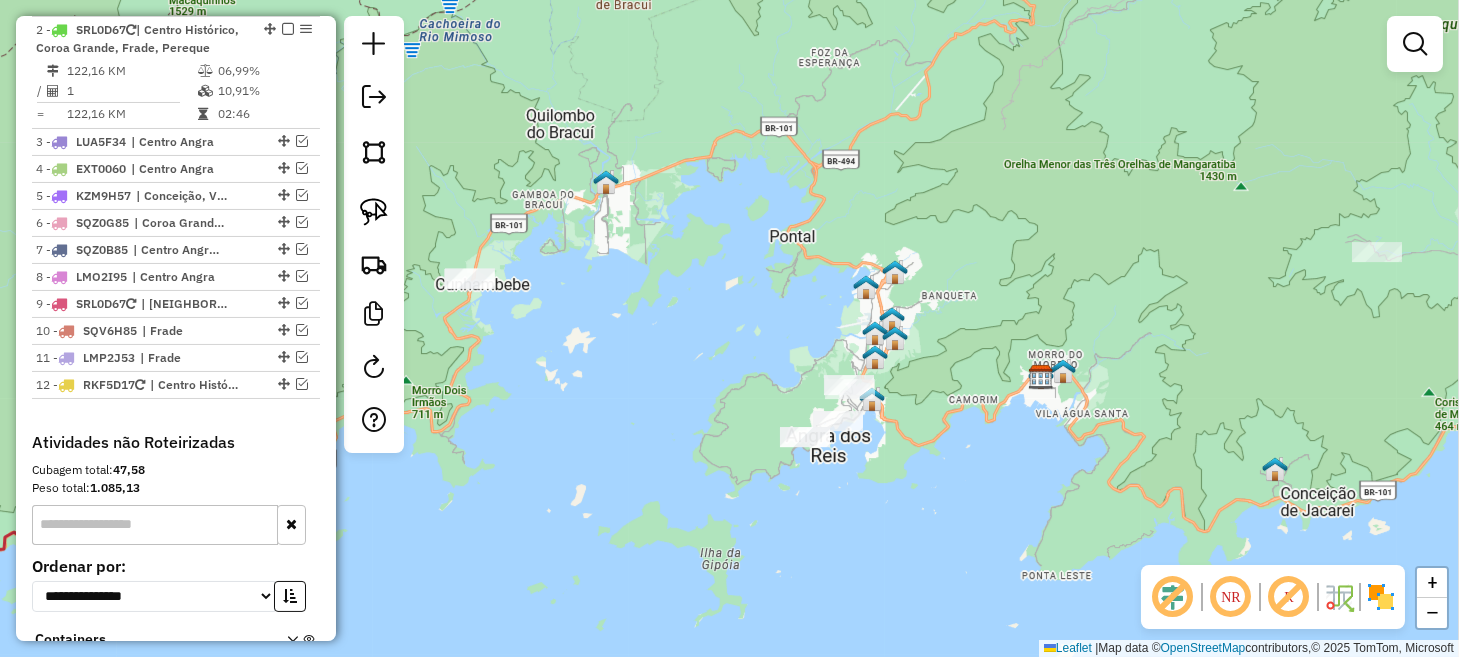 drag, startPoint x: 1164, startPoint y: 391, endPoint x: 992, endPoint y: 539, distance: 226.90967 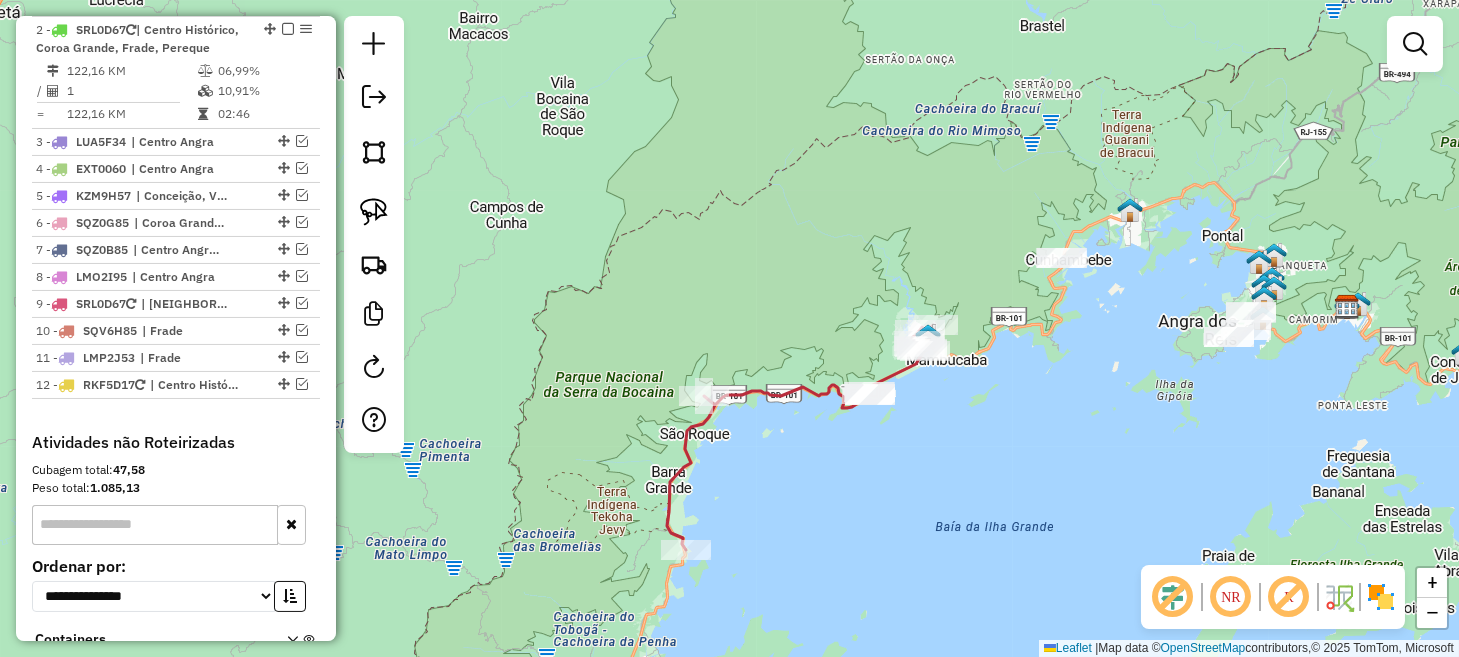 drag, startPoint x: 812, startPoint y: 568, endPoint x: 1145, endPoint y: 422, distance: 363.60007 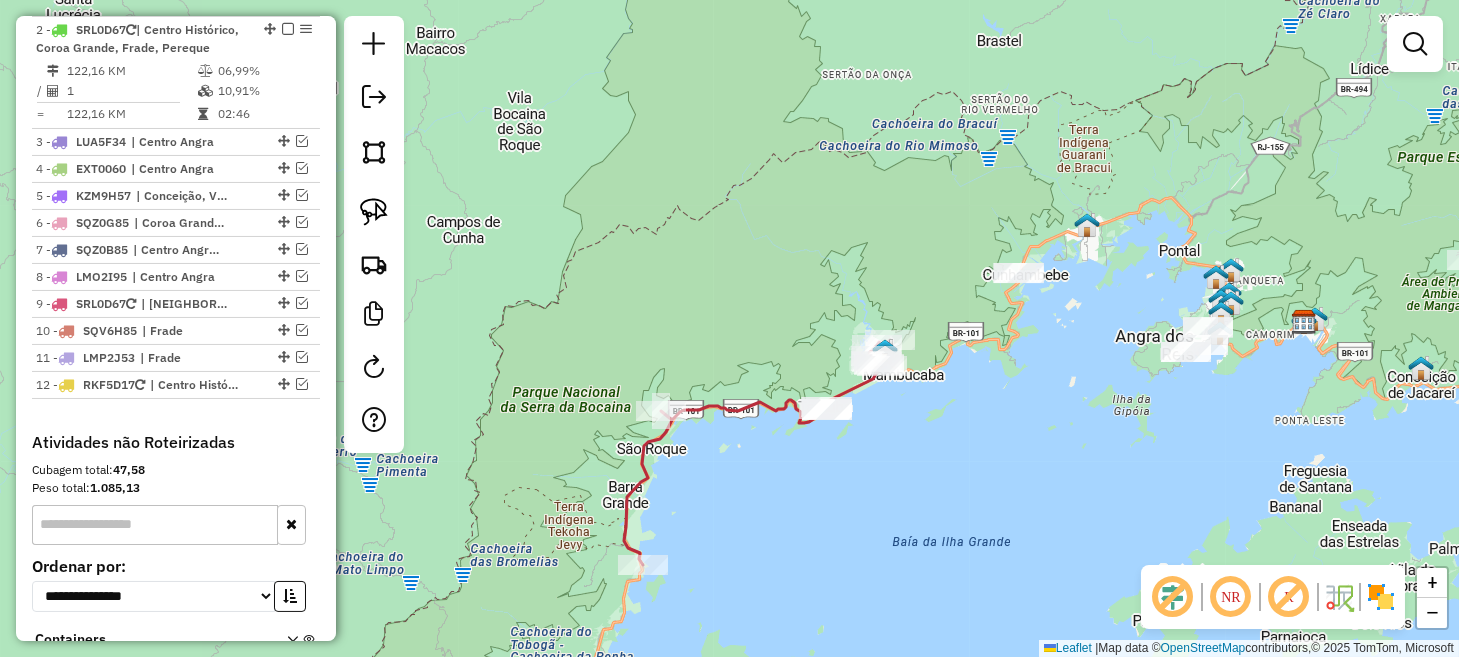 drag, startPoint x: 1099, startPoint y: 321, endPoint x: 1064, endPoint y: 333, distance: 37 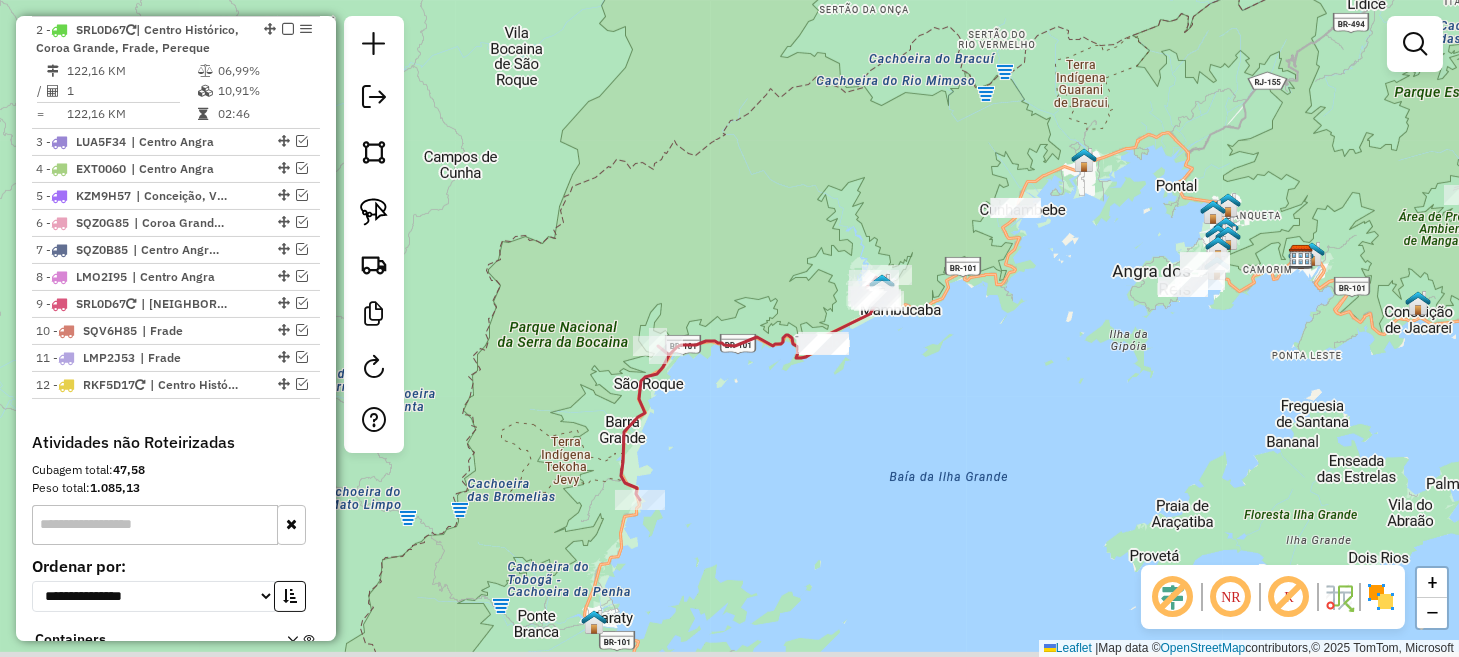 drag, startPoint x: 853, startPoint y: 432, endPoint x: 860, endPoint y: 347, distance: 85.28775 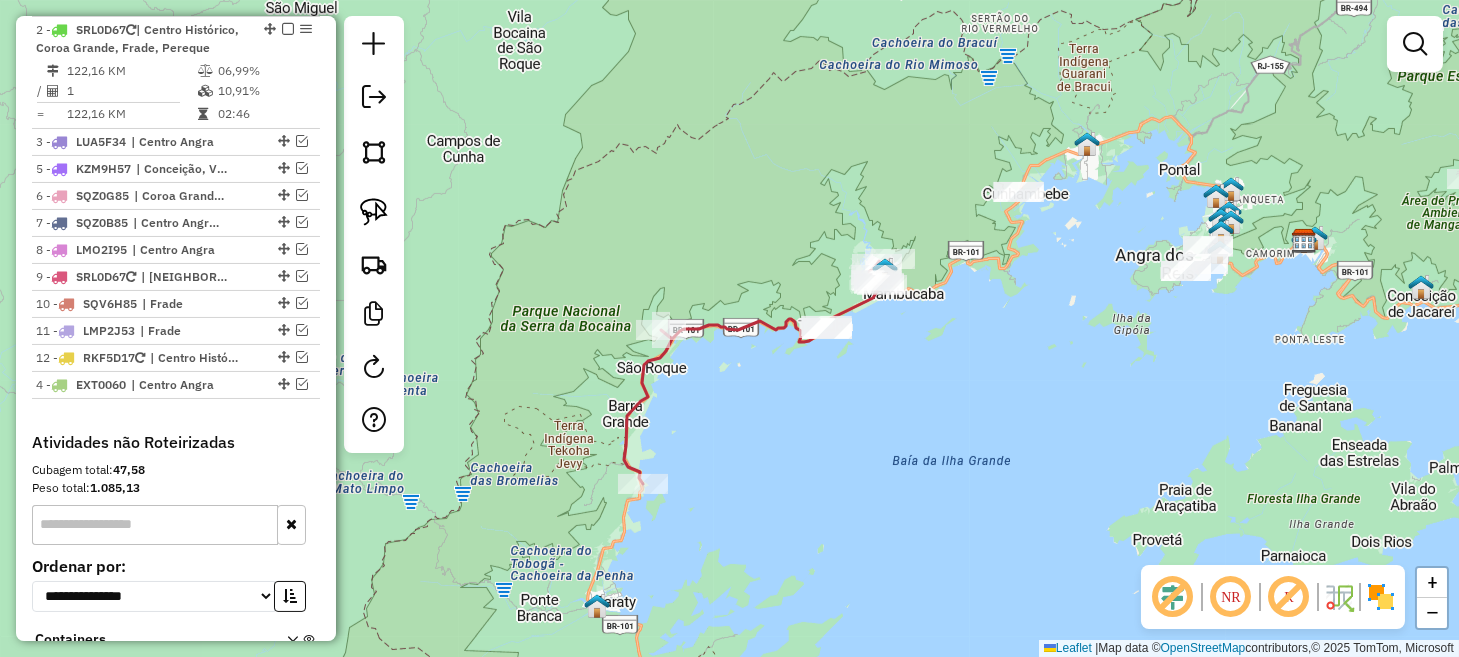 drag, startPoint x: 274, startPoint y: 183, endPoint x: 282, endPoint y: 429, distance: 246.13005 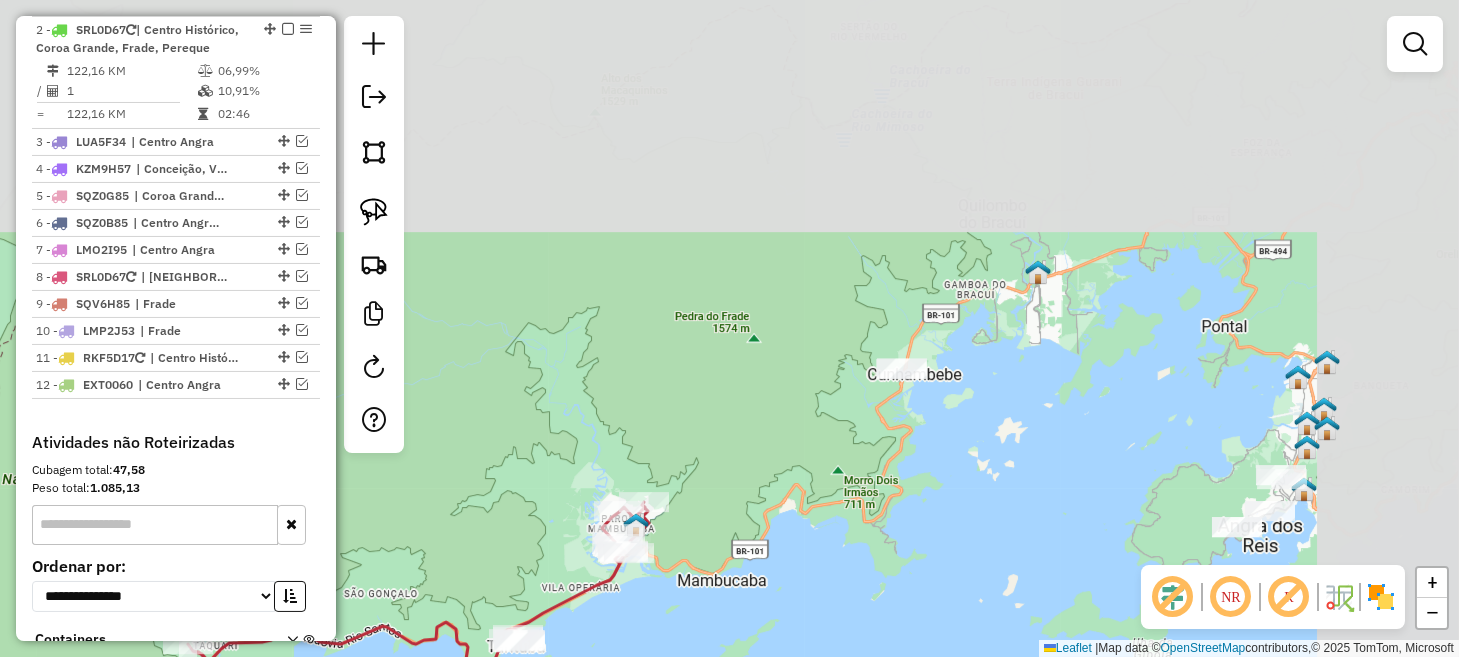 drag, startPoint x: 1206, startPoint y: 231, endPoint x: 935, endPoint y: 502, distance: 383.25186 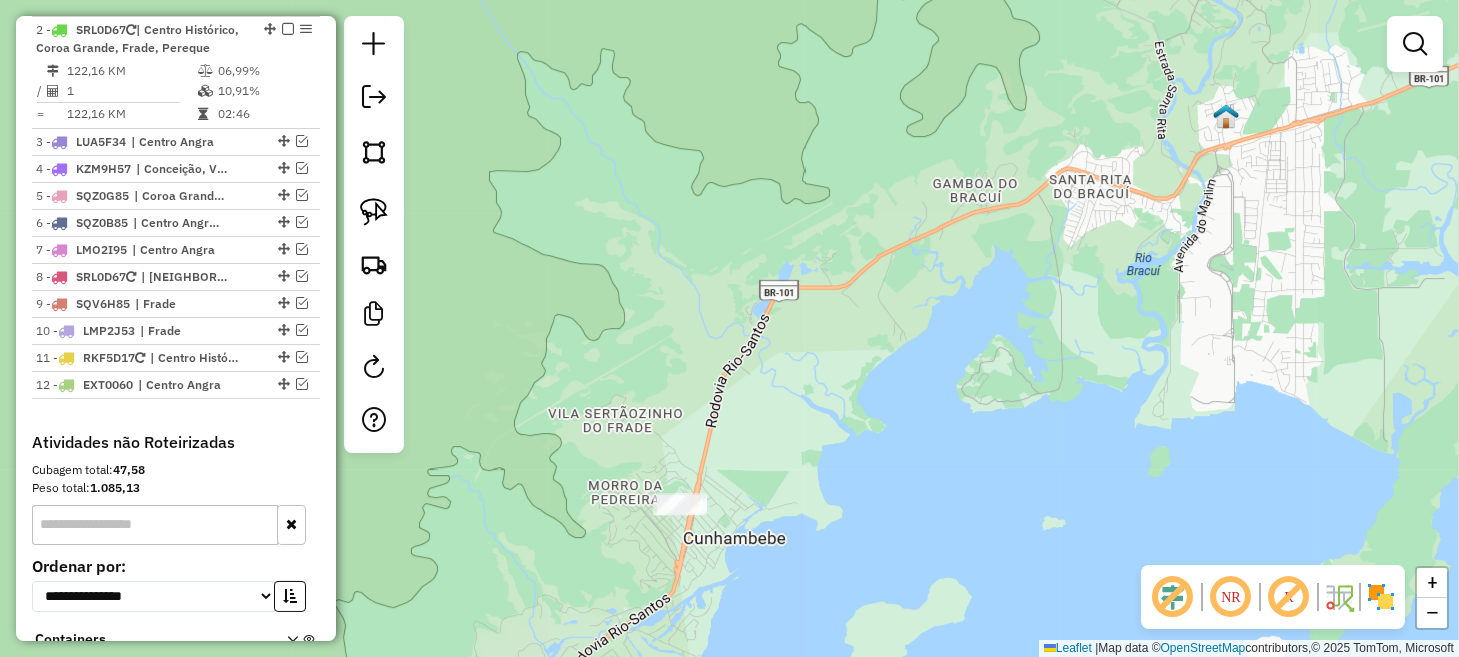drag, startPoint x: 726, startPoint y: 424, endPoint x: 896, endPoint y: 334, distance: 192.35384 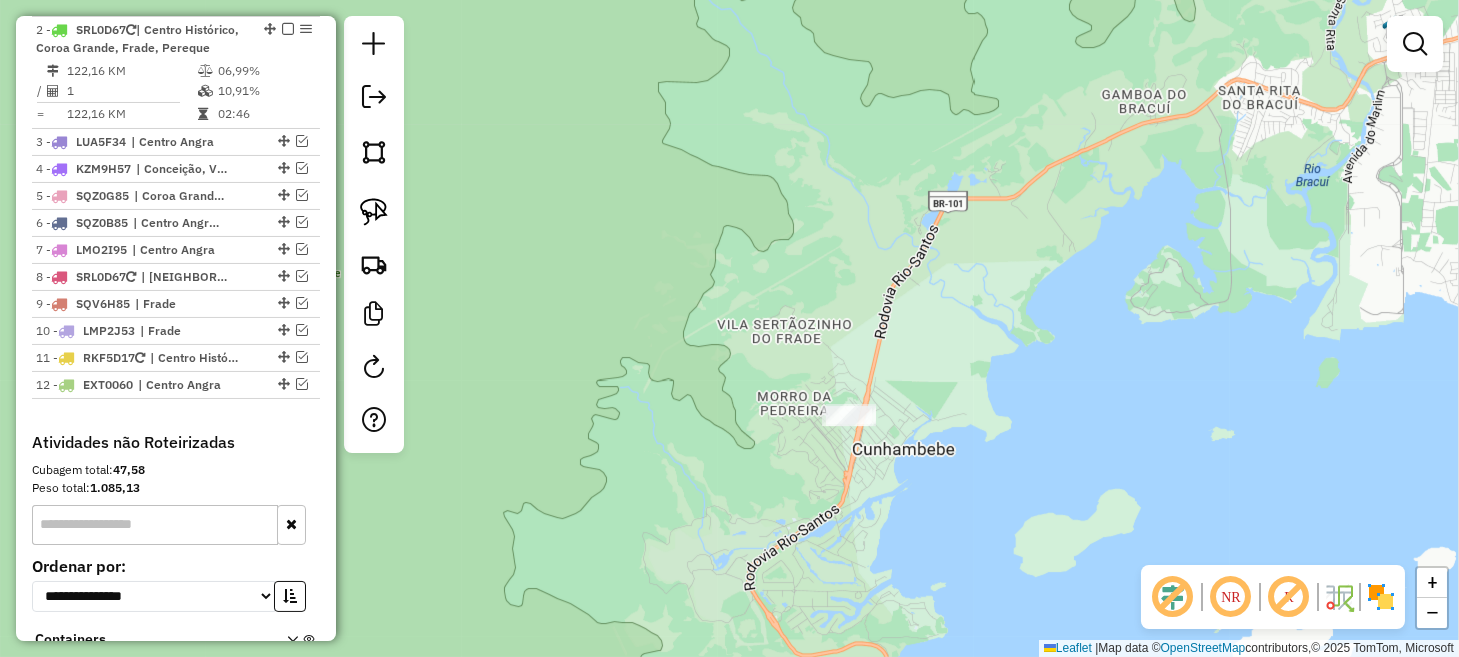 click 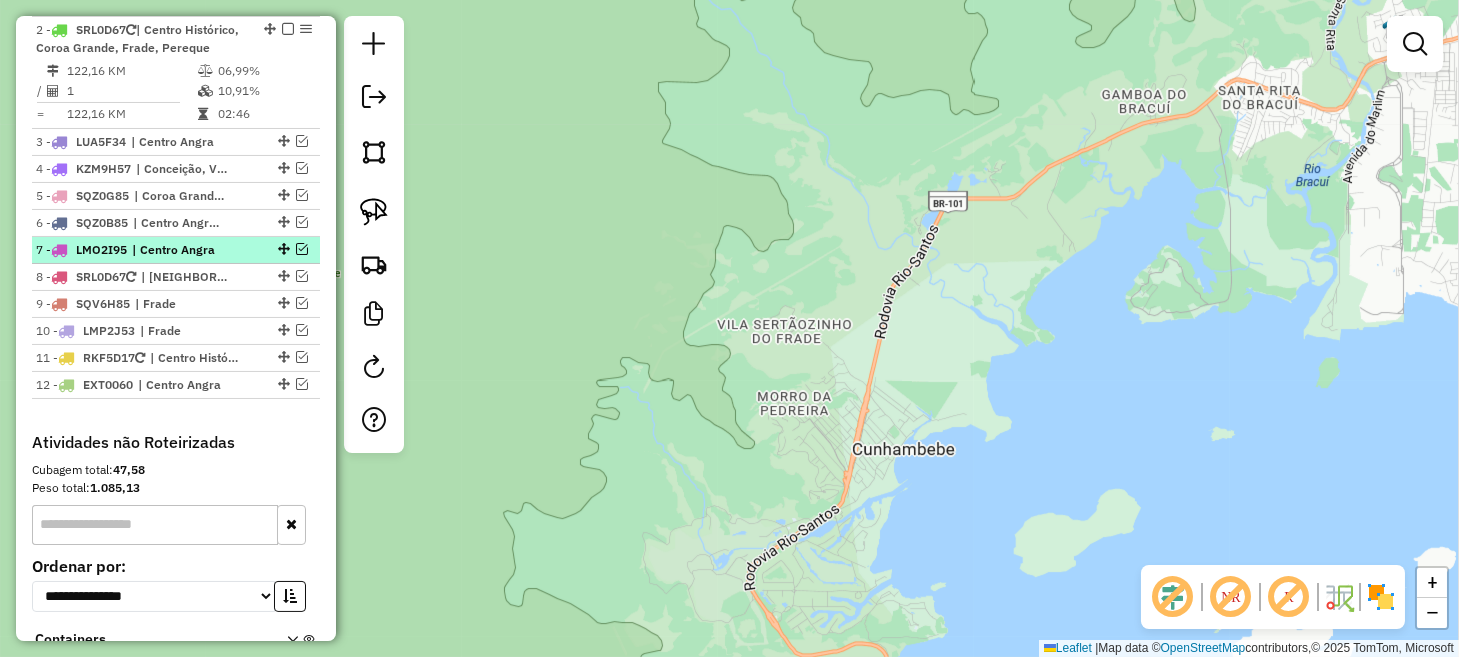 scroll, scrollTop: 685, scrollLeft: 0, axis: vertical 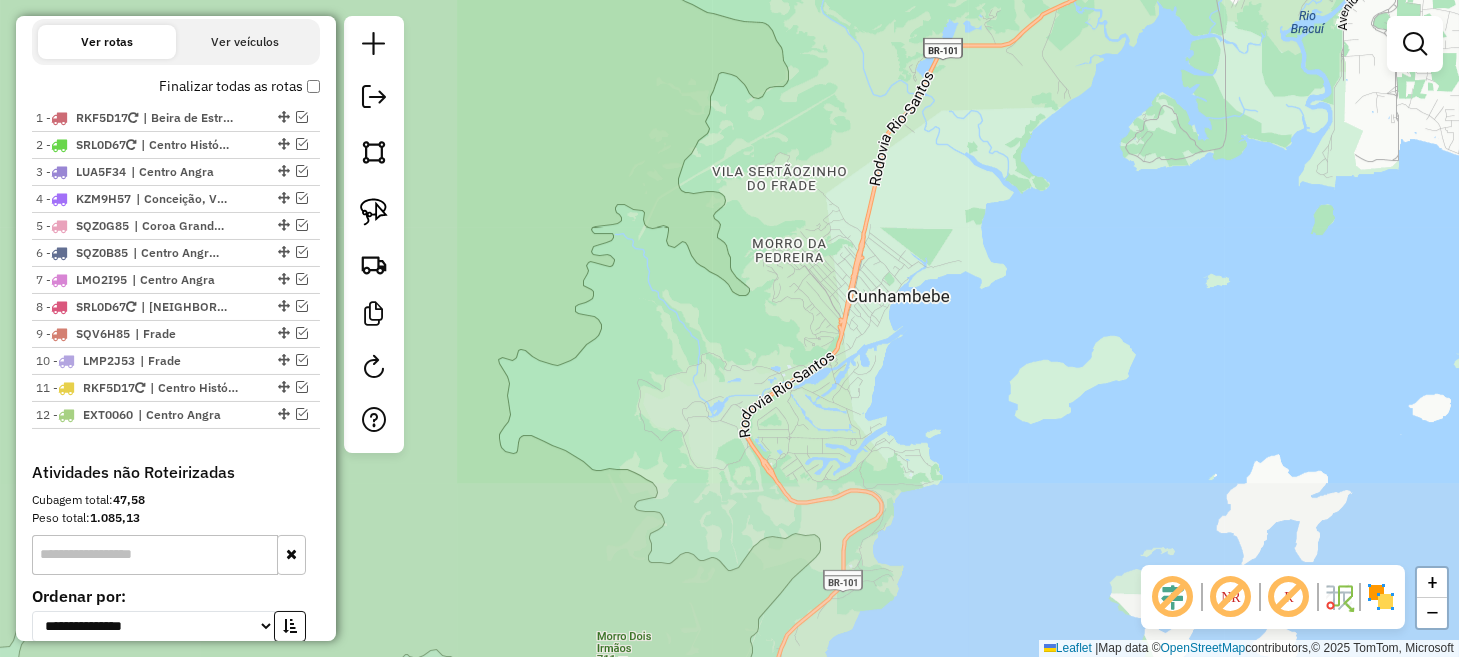 drag, startPoint x: 608, startPoint y: 435, endPoint x: 1100, endPoint y: 284, distance: 514.6504 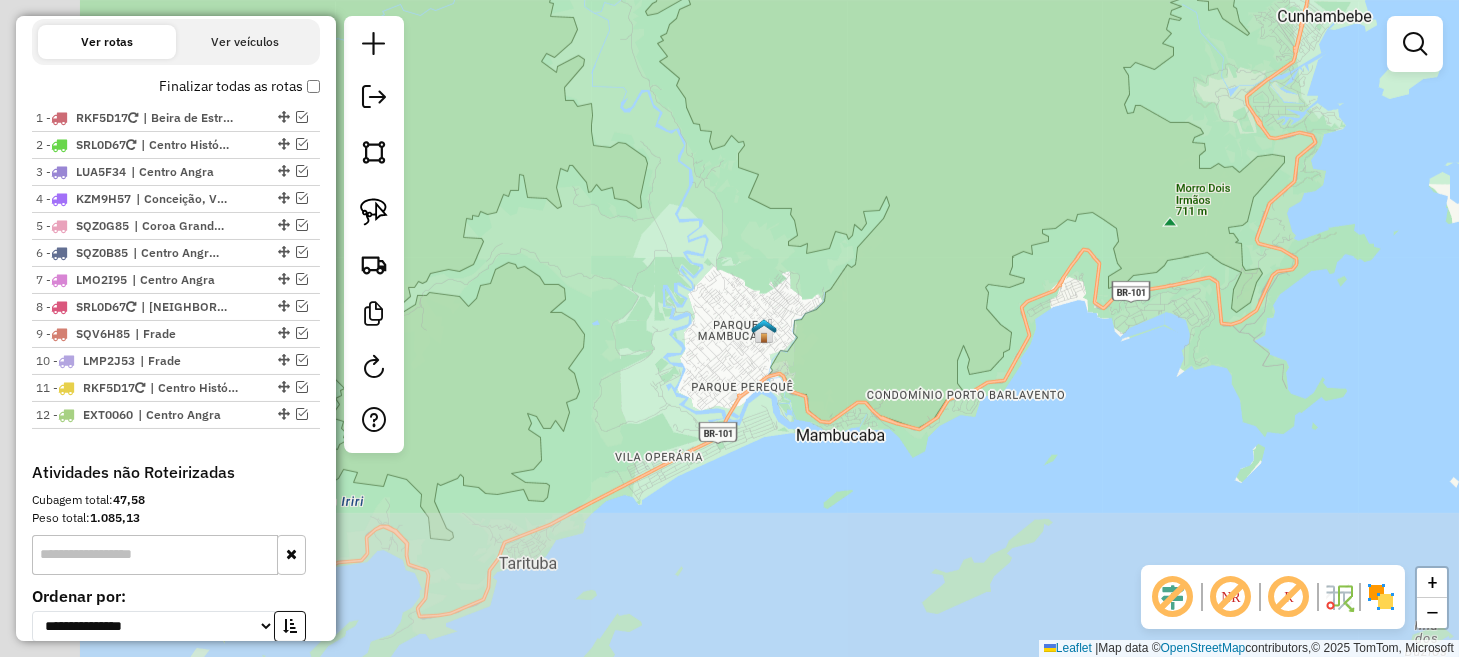 drag, startPoint x: 1048, startPoint y: 241, endPoint x: 1102, endPoint y: 193, distance: 72.249565 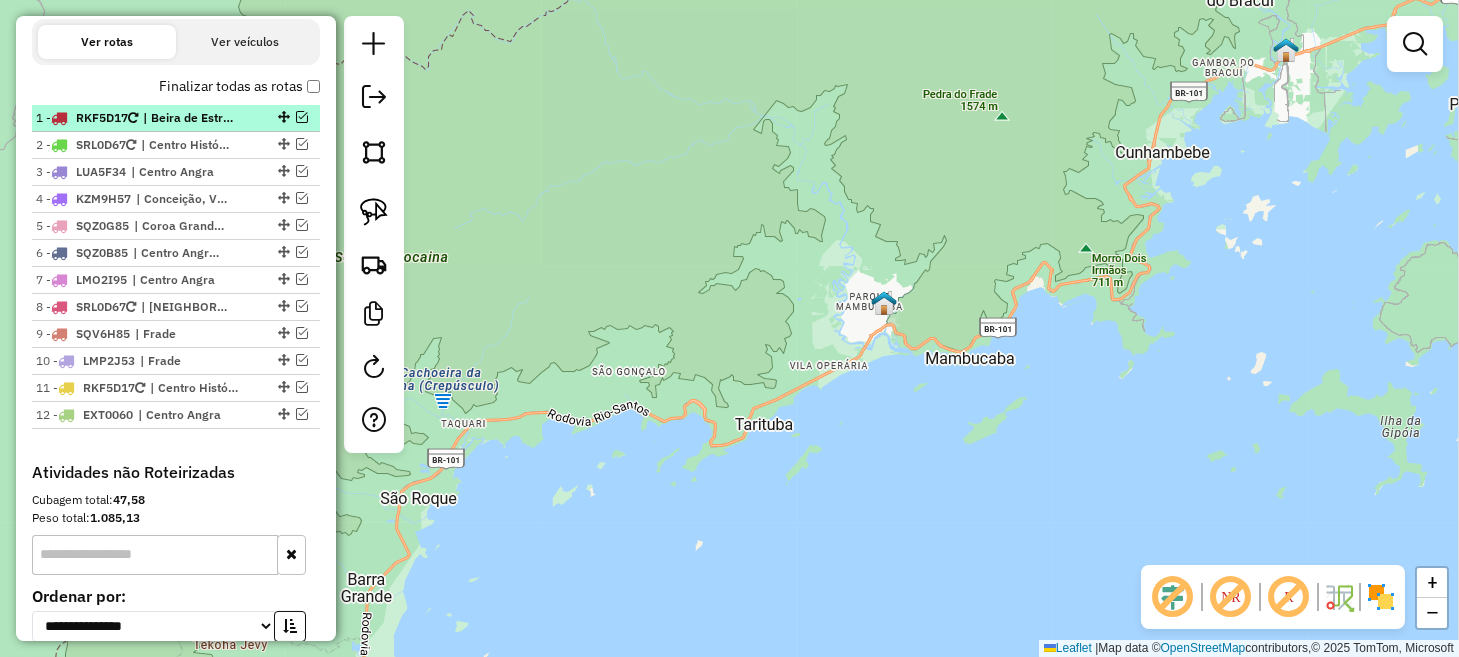 click at bounding box center (302, 117) 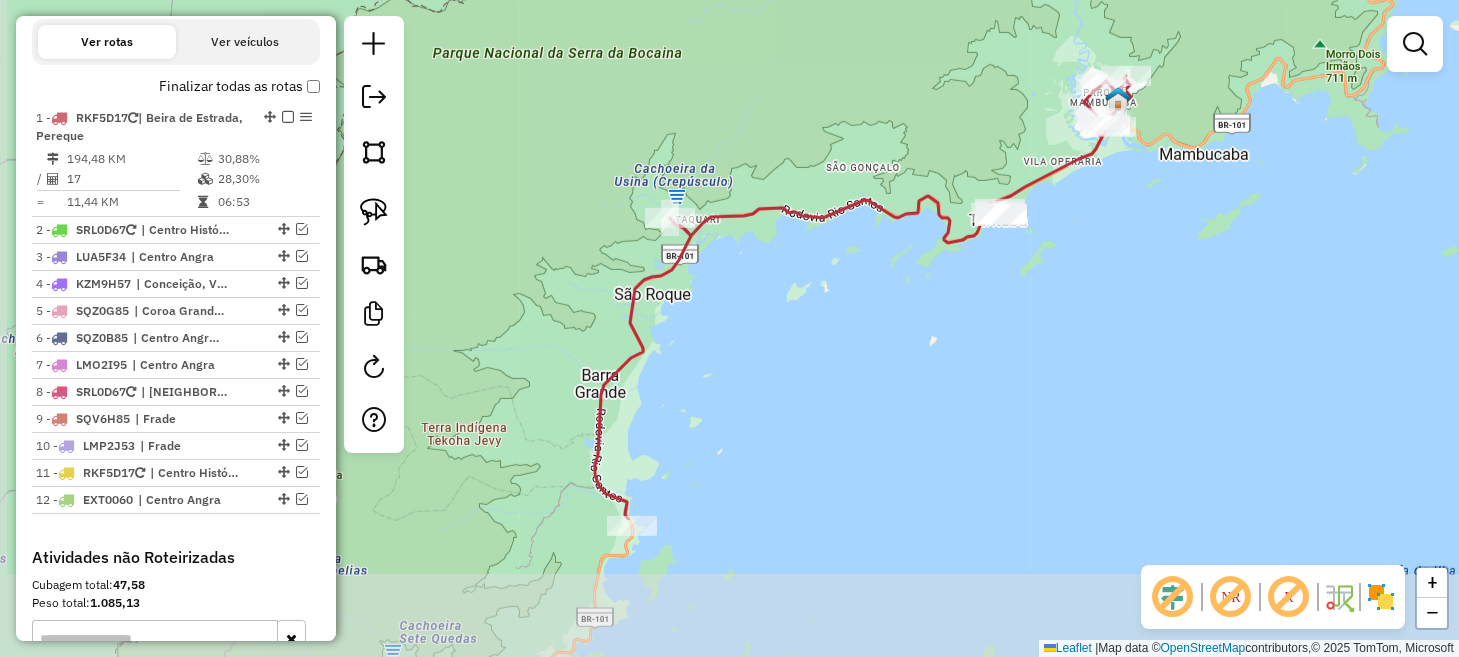 drag, startPoint x: 865, startPoint y: 335, endPoint x: 941, endPoint y: 197, distance: 157.54364 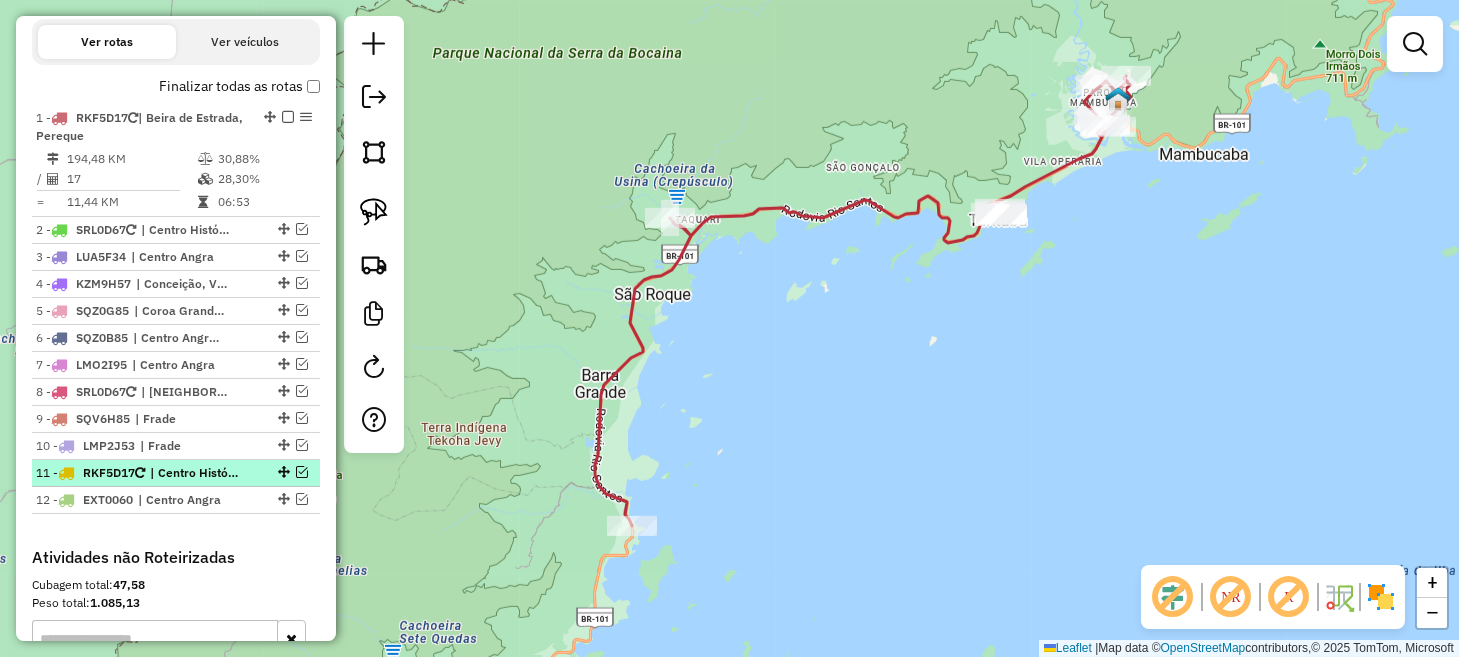 click at bounding box center [302, 472] 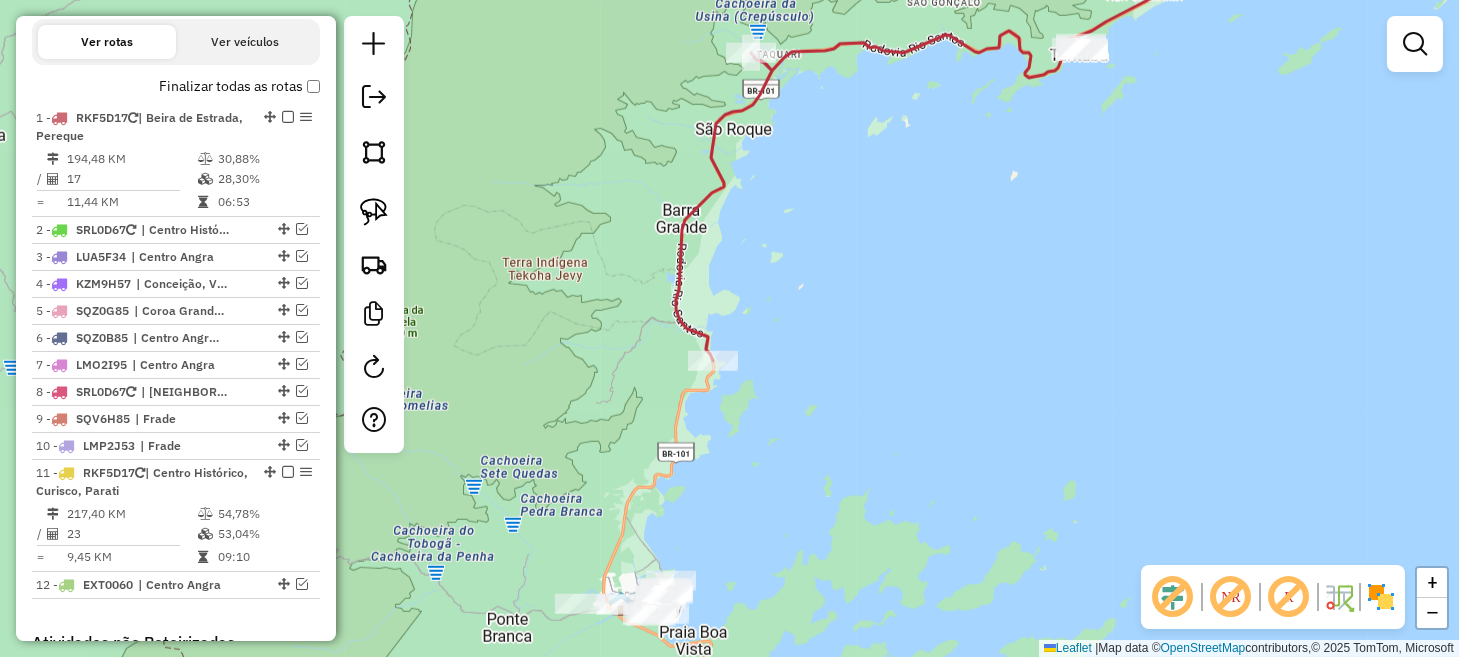drag, startPoint x: 822, startPoint y: 547, endPoint x: 800, endPoint y: 416, distance: 132.83449 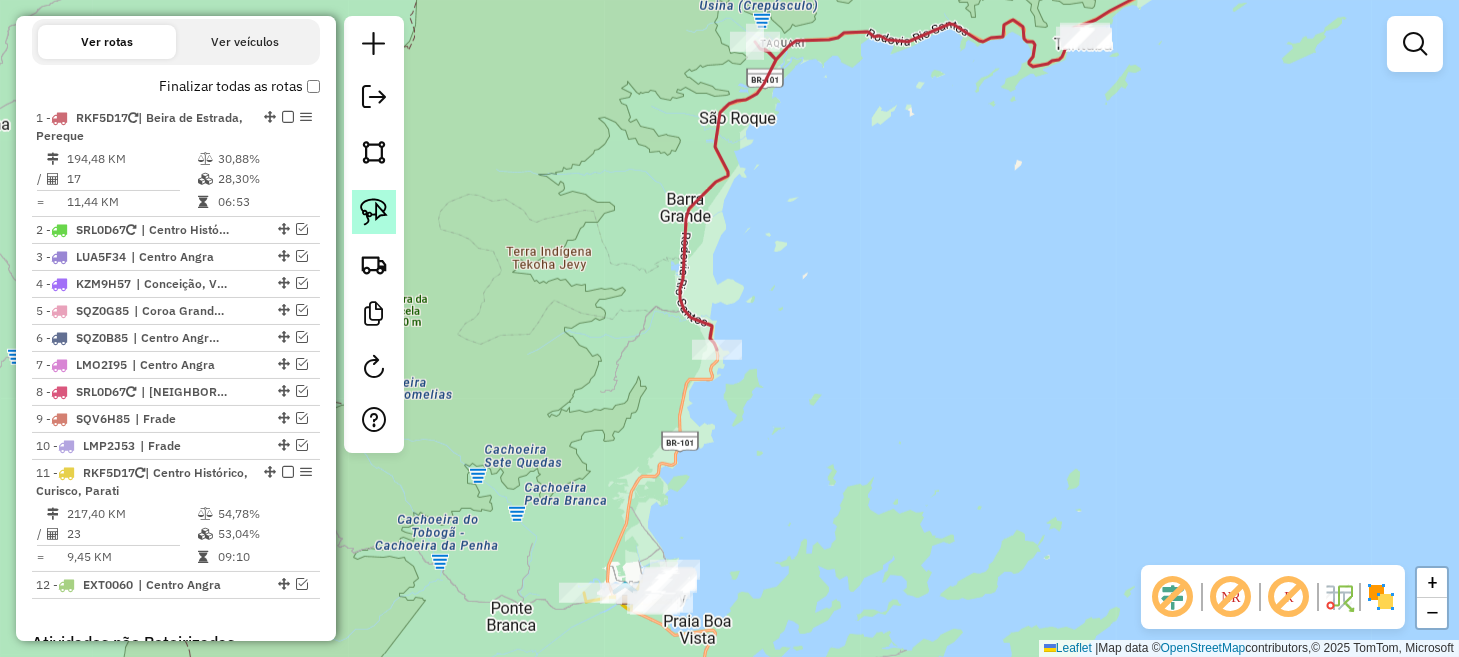 click 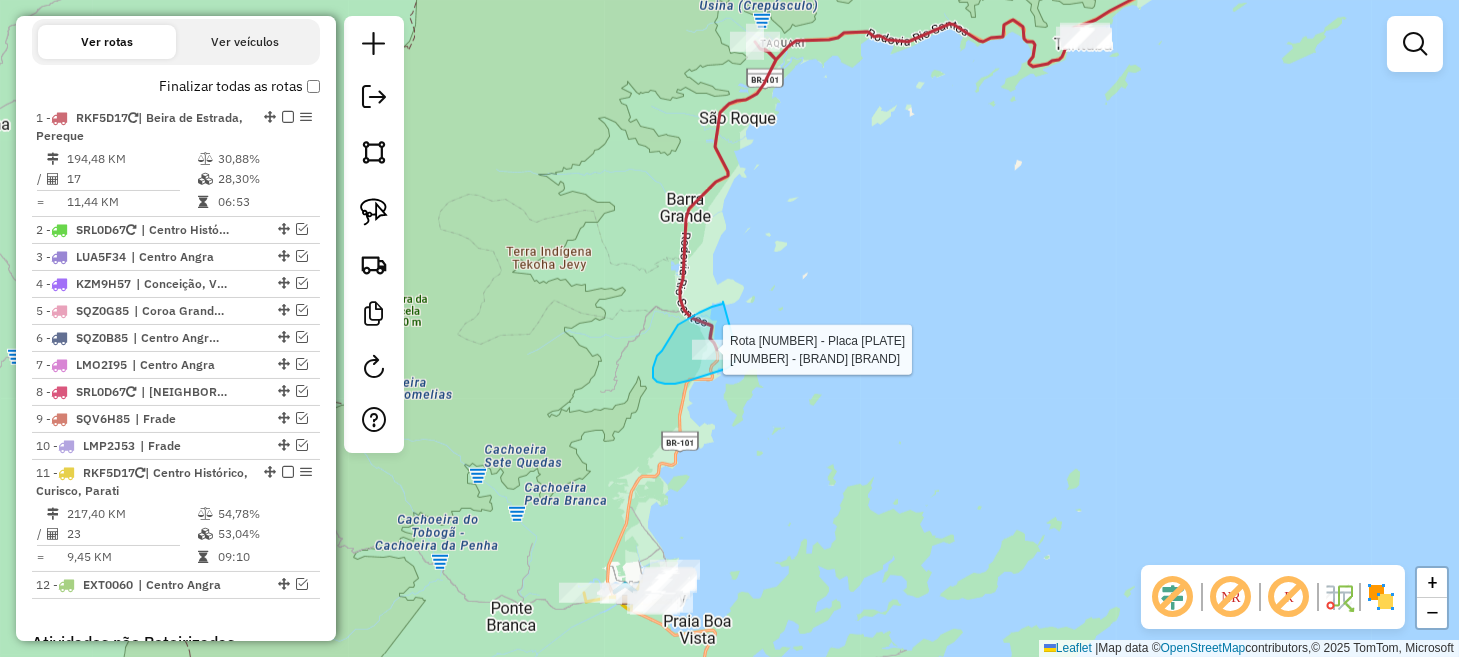 drag, startPoint x: 723, startPoint y: 302, endPoint x: 741, endPoint y: 338, distance: 40.24922 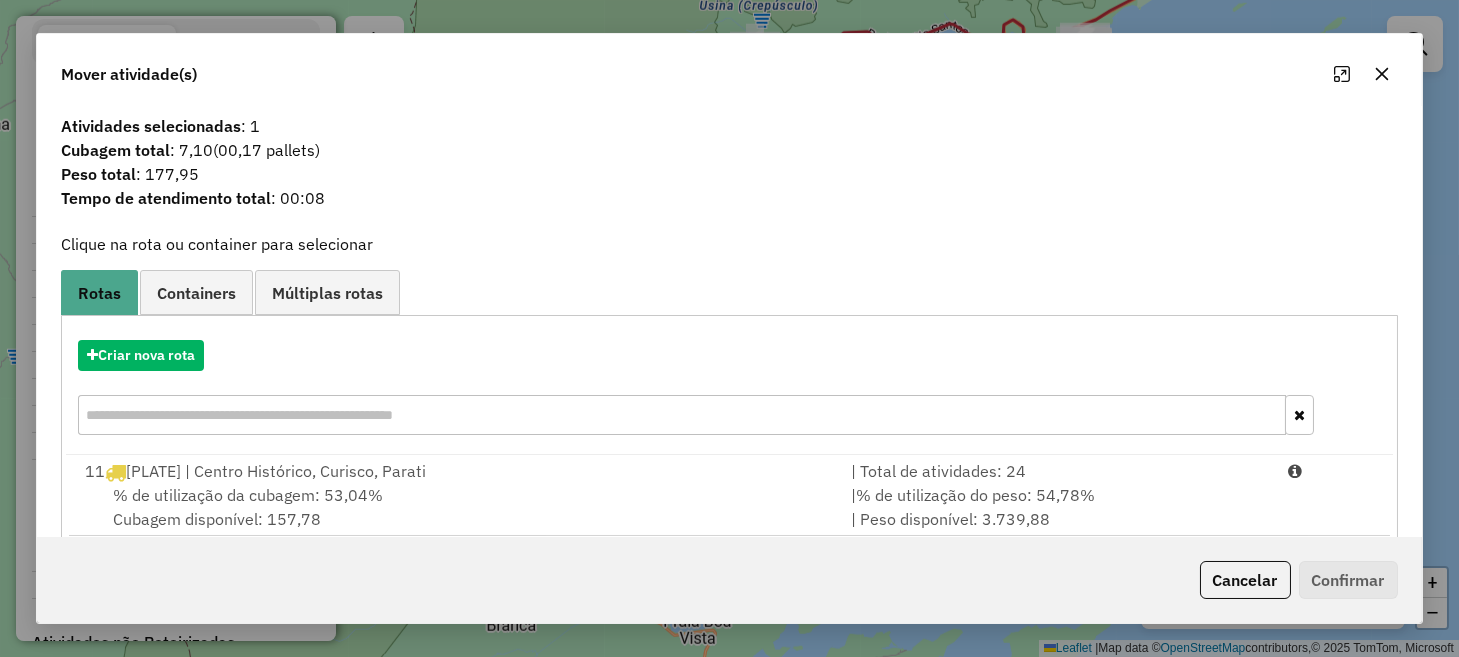 scroll, scrollTop: 31, scrollLeft: 0, axis: vertical 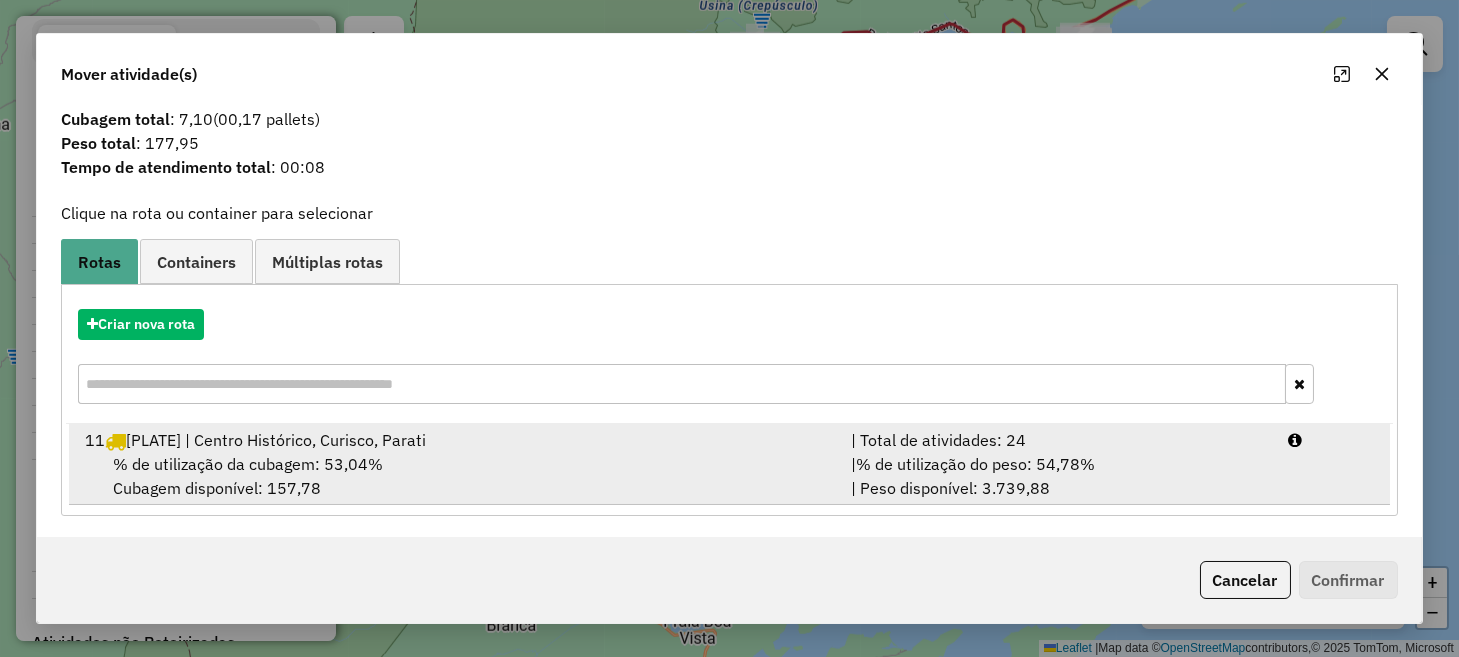 click on "% de utilização da cubagem: [PERCENTAGE]%  Cubagem disponível: [CUBAGE]" at bounding box center [455, 476] 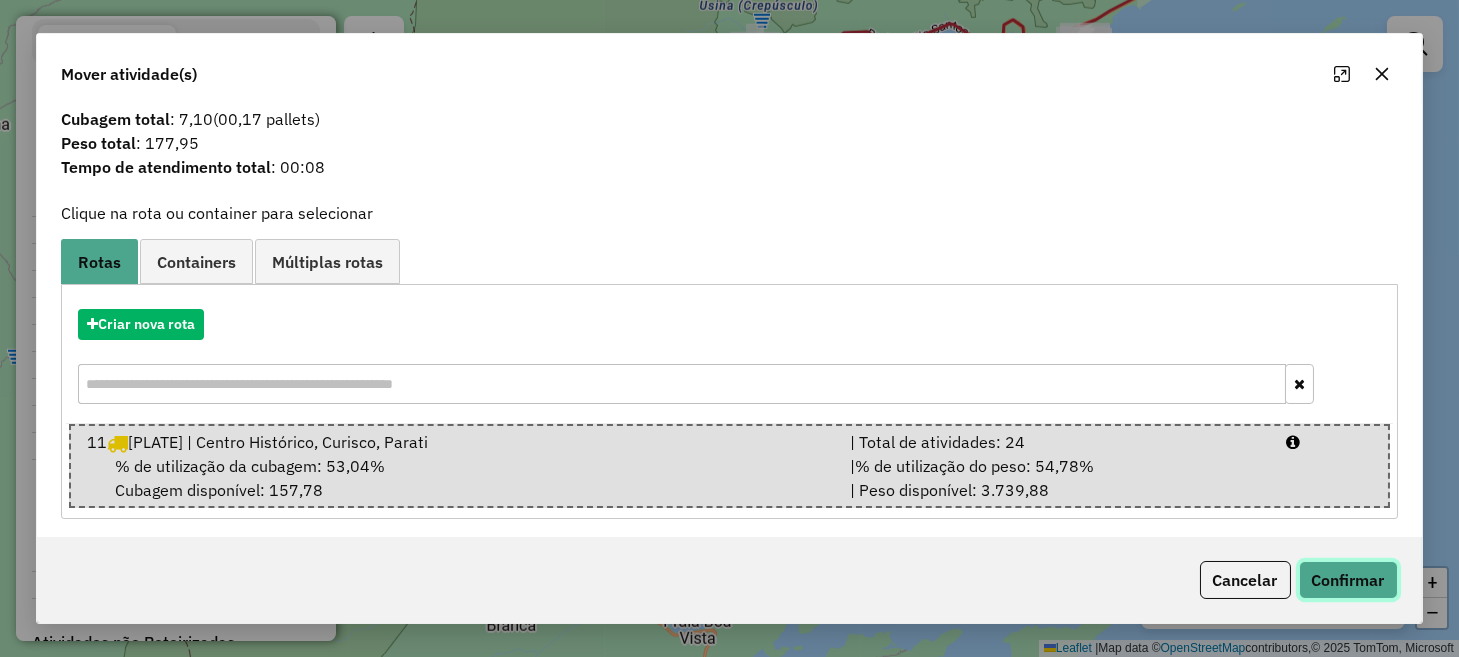 click on "Confirmar" 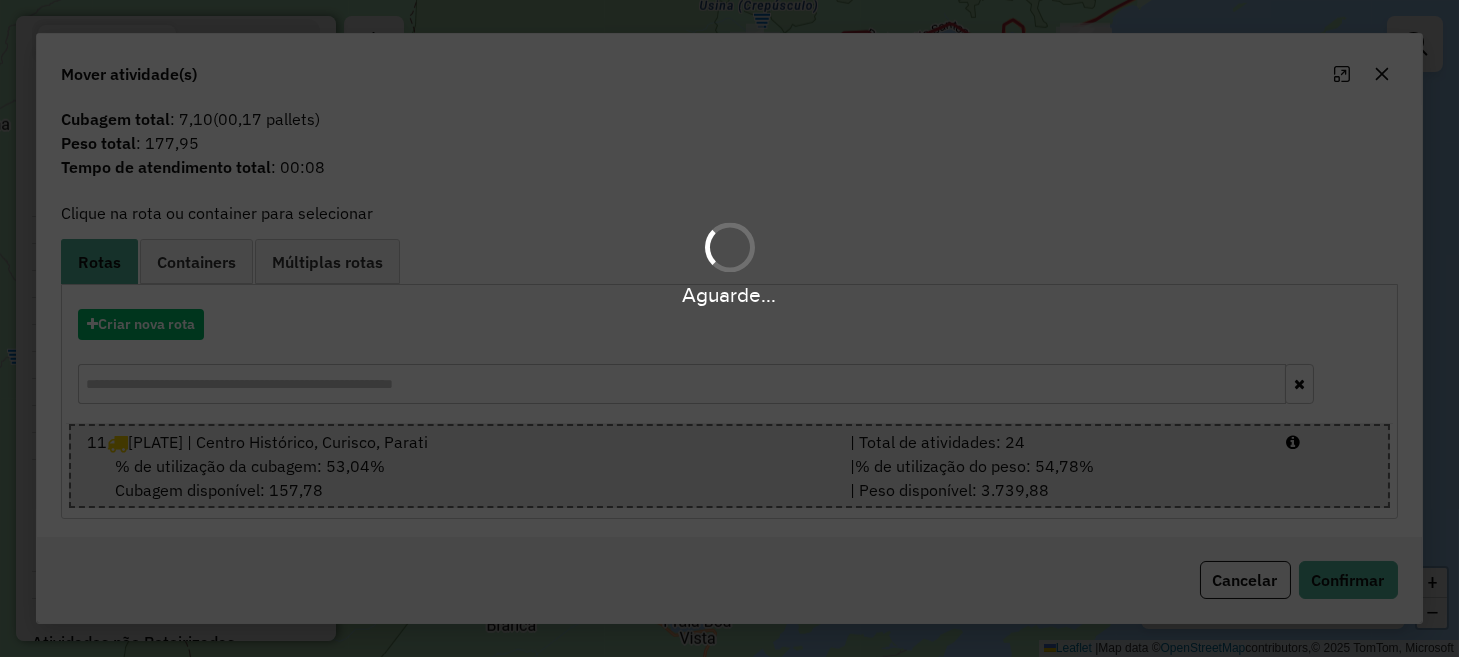 scroll, scrollTop: 0, scrollLeft: 0, axis: both 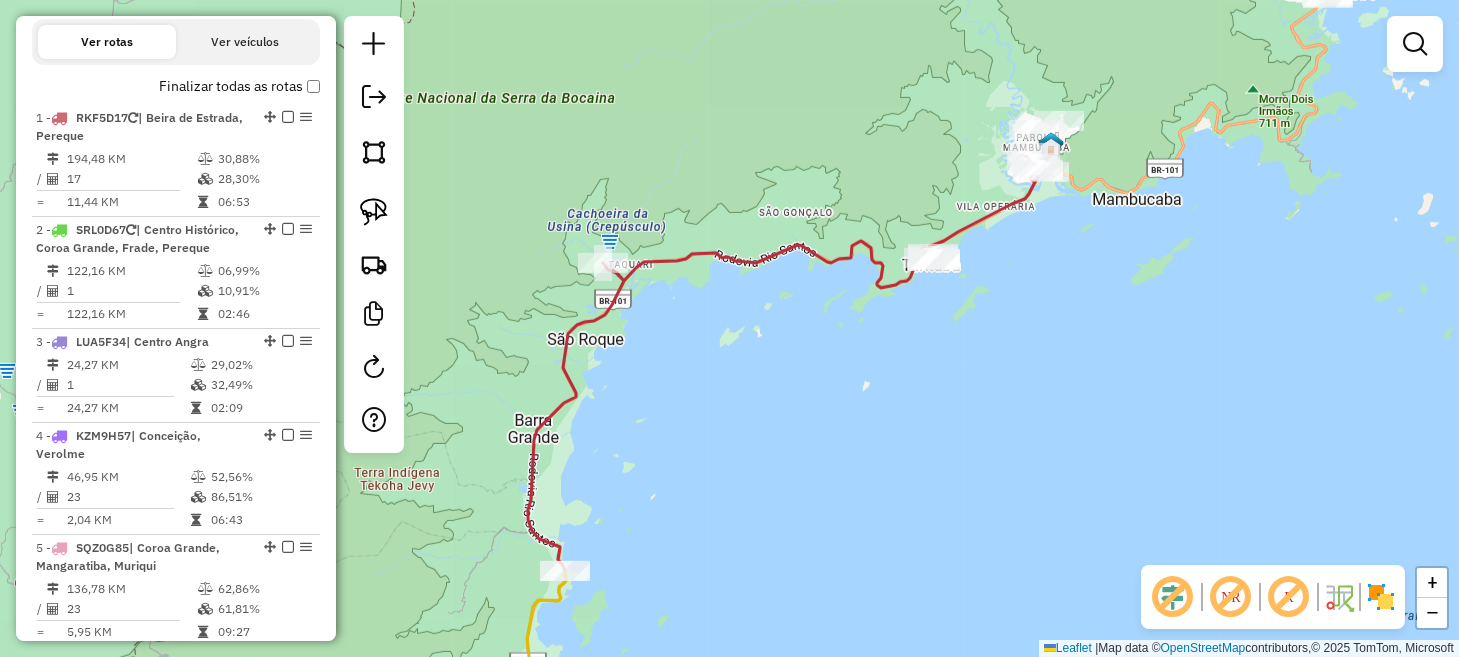 drag, startPoint x: 824, startPoint y: 222, endPoint x: 672, endPoint y: 458, distance: 280.71338 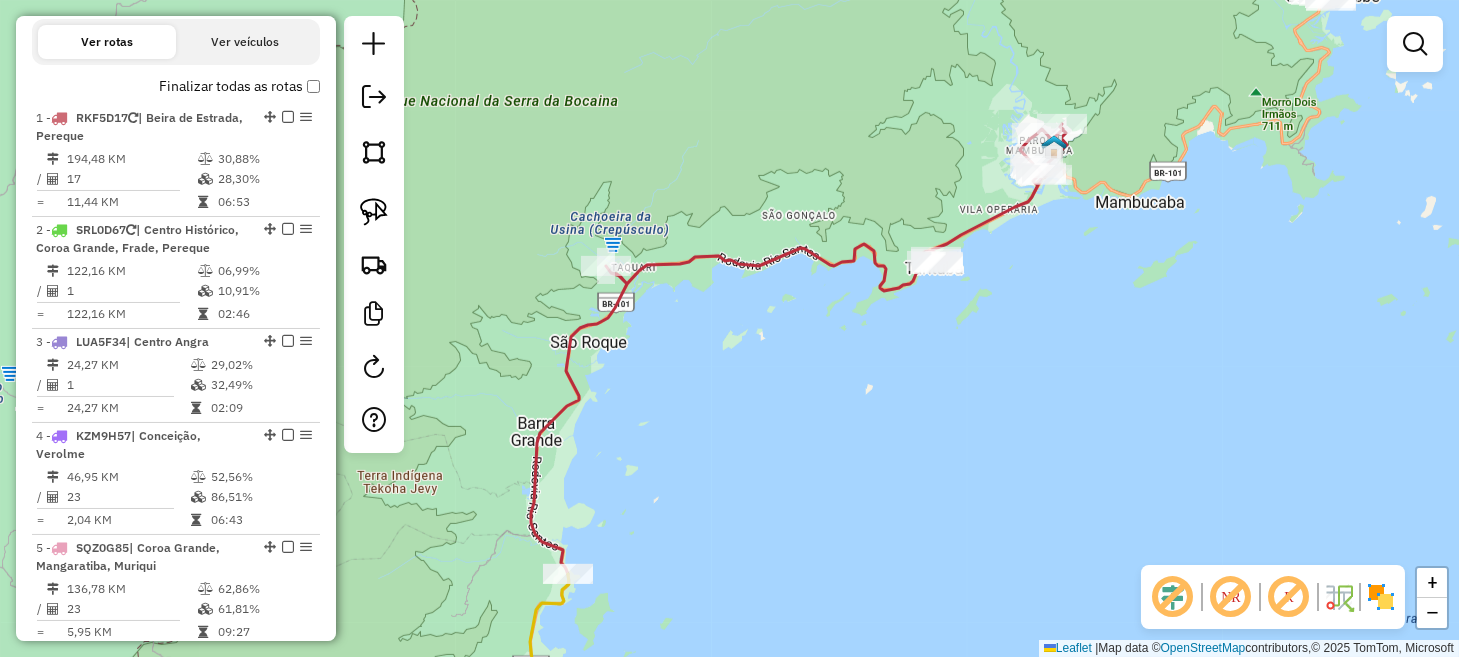 drag, startPoint x: 854, startPoint y: 391, endPoint x: 873, endPoint y: 349, distance: 46.09772 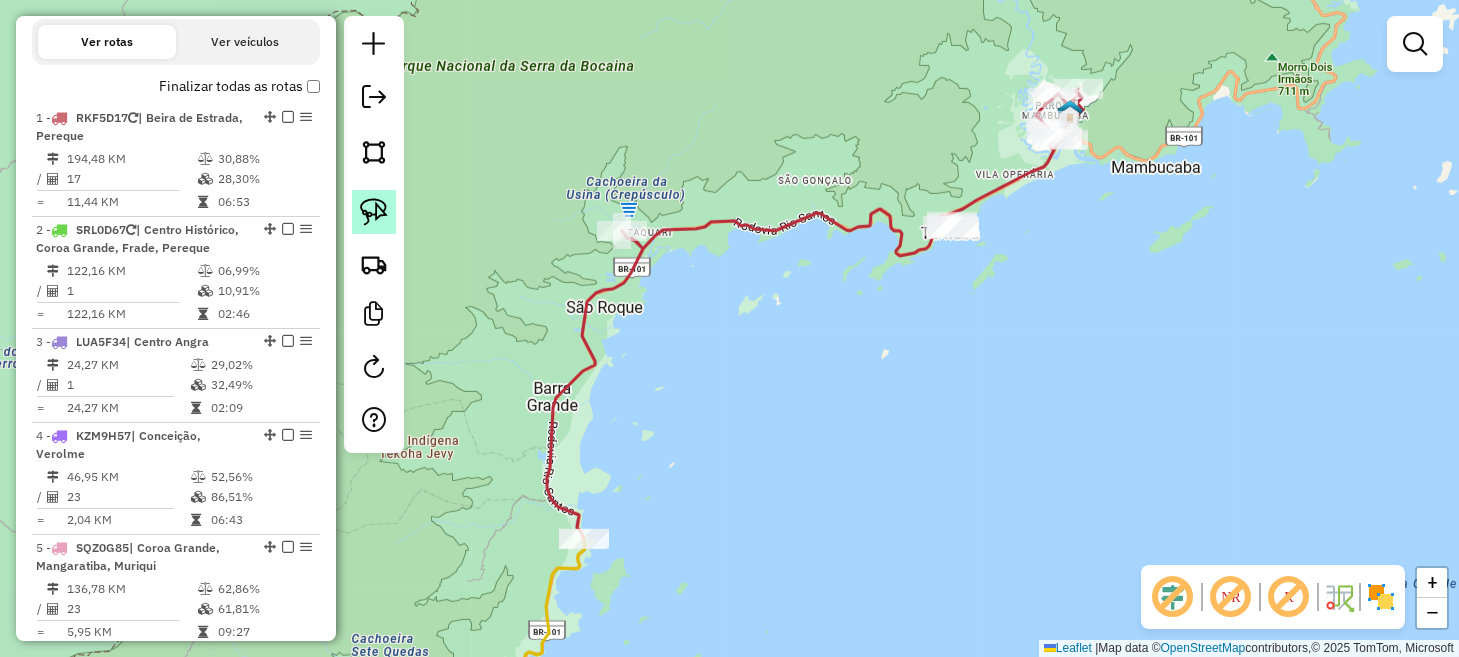 click 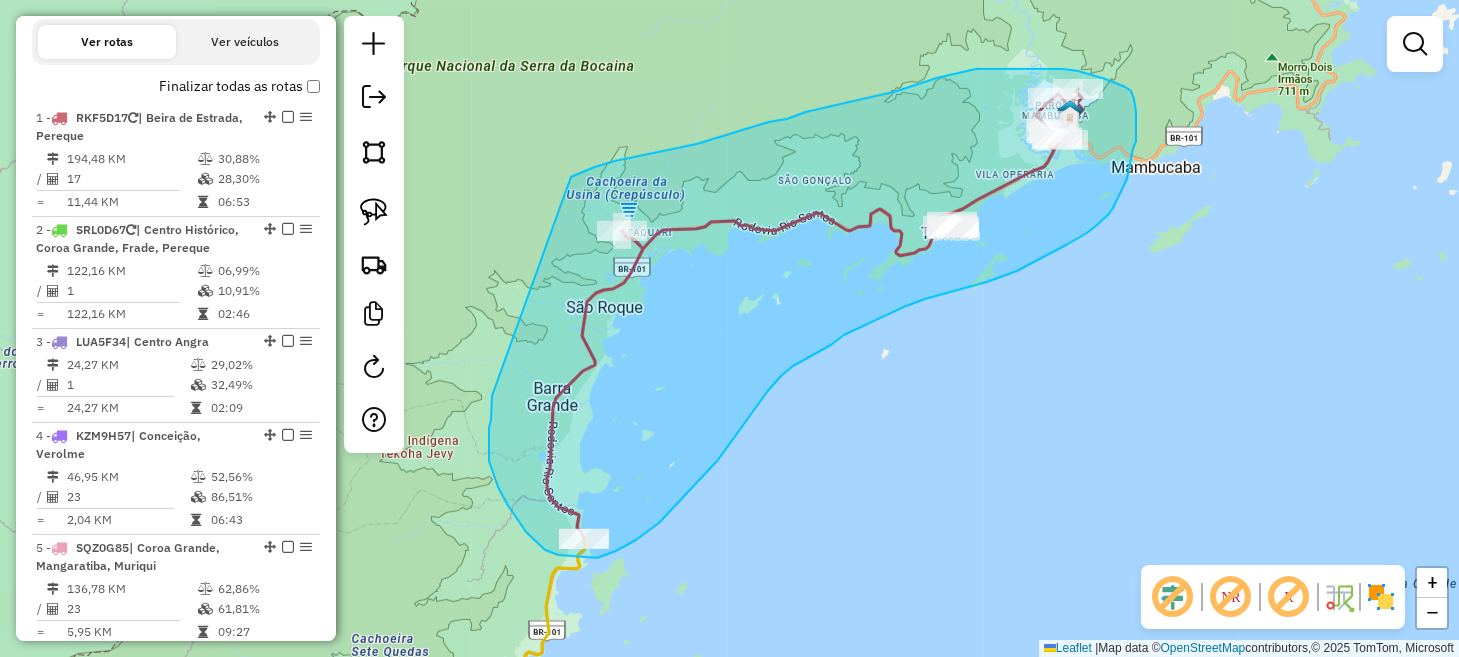 drag, startPoint x: 492, startPoint y: 400, endPoint x: 571, endPoint y: 177, distance: 236.5798 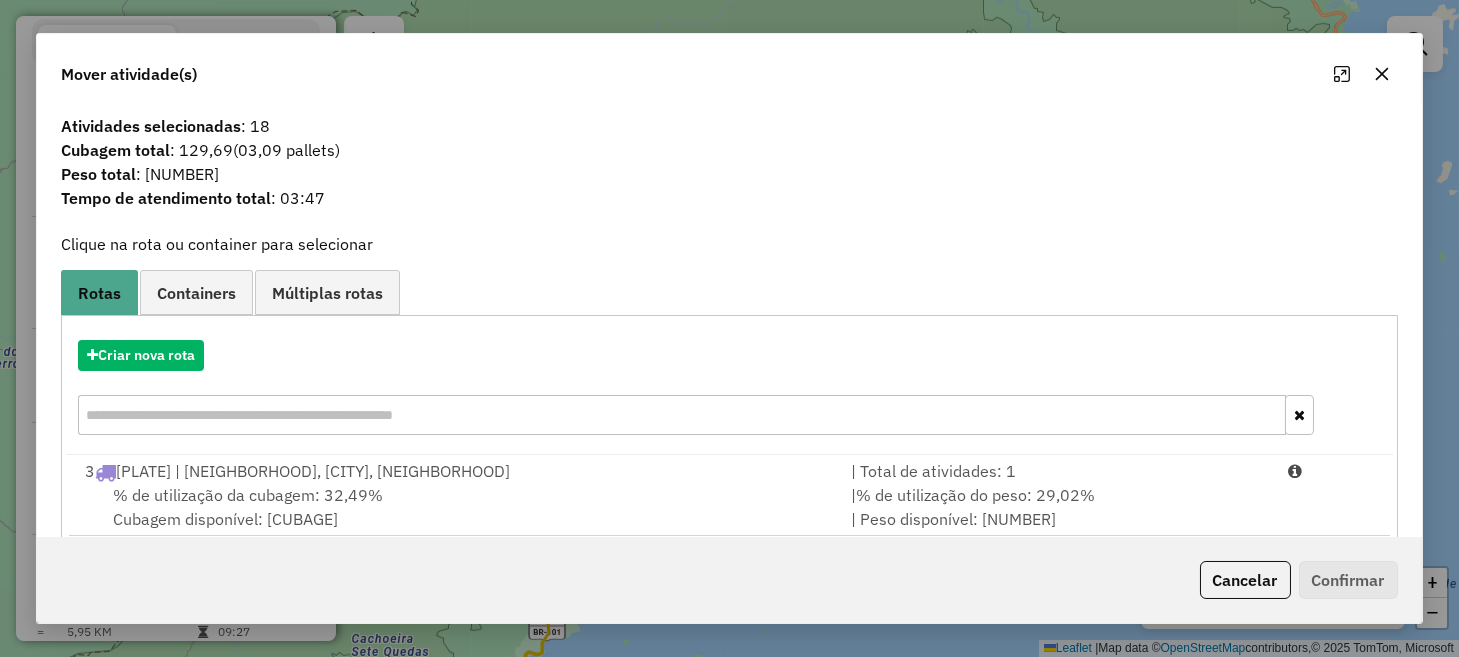 click on "Cancelar" 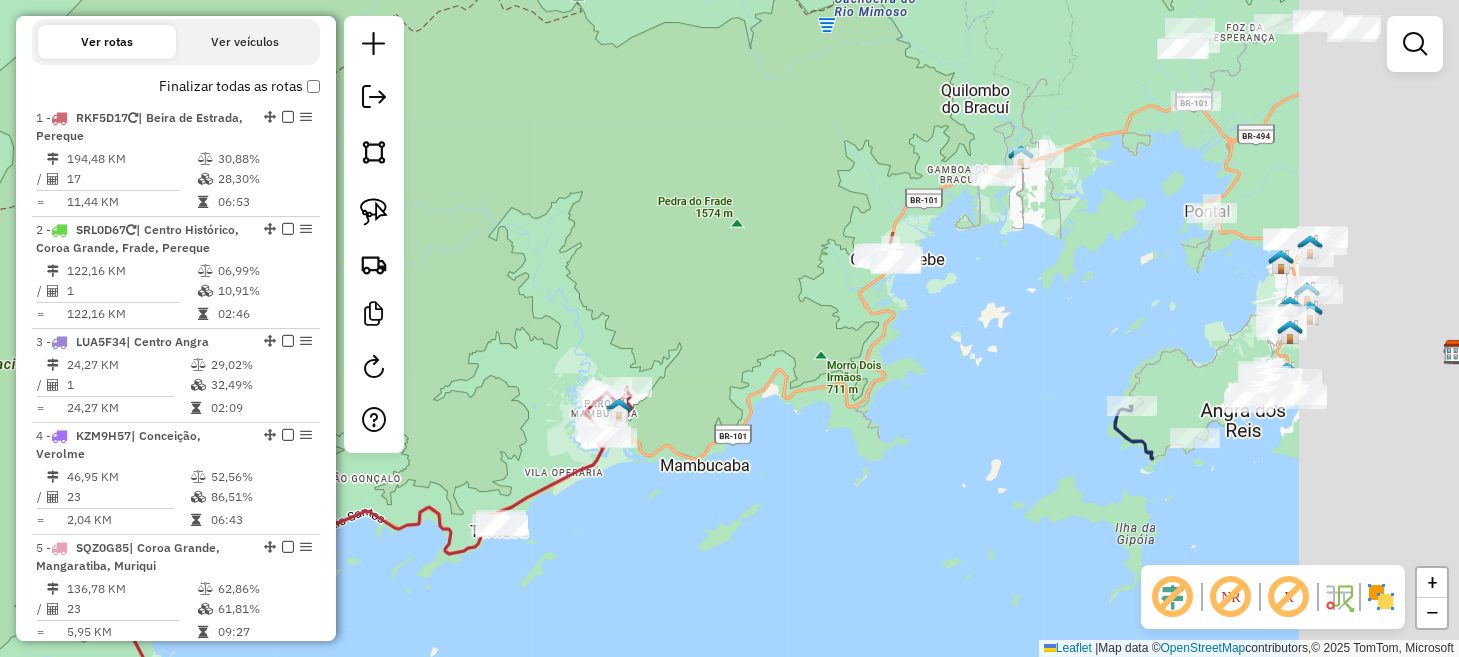 drag, startPoint x: 1085, startPoint y: 326, endPoint x: 496, endPoint y: 682, distance: 688.2274 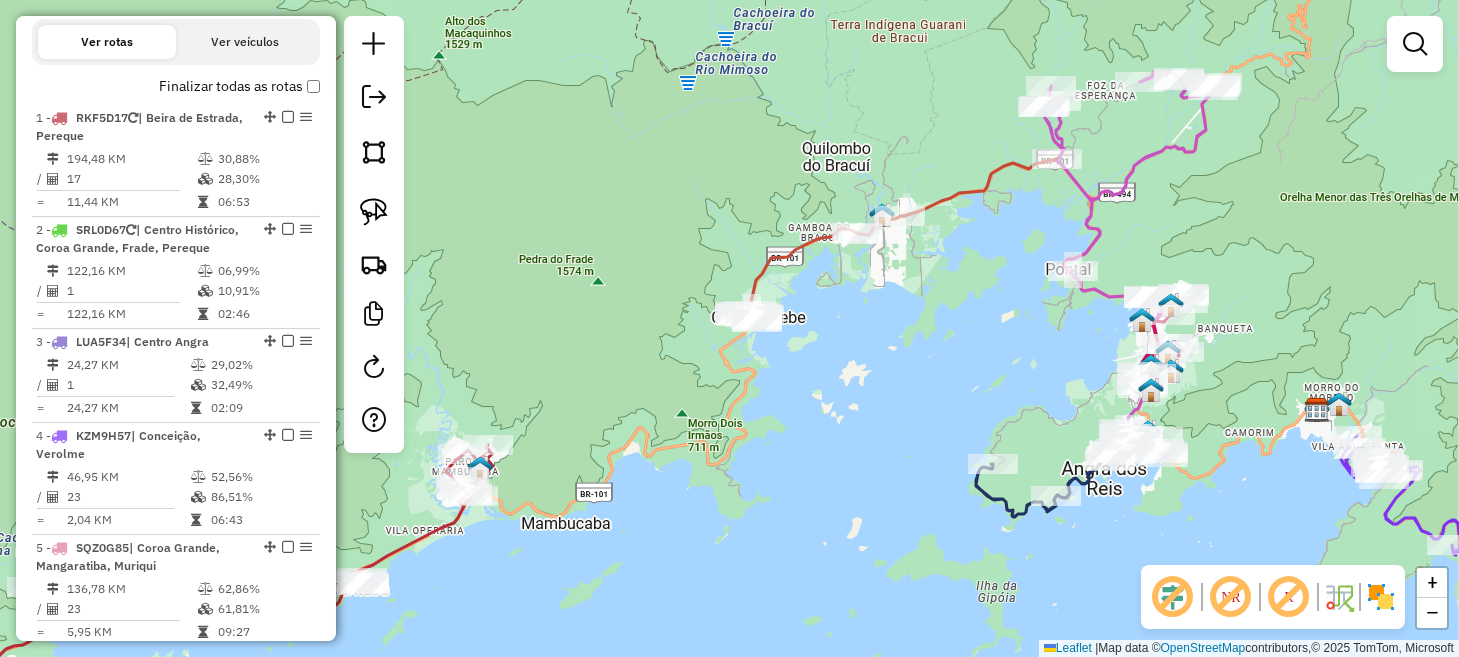 drag, startPoint x: 702, startPoint y: 608, endPoint x: 551, endPoint y: 573, distance: 155.00322 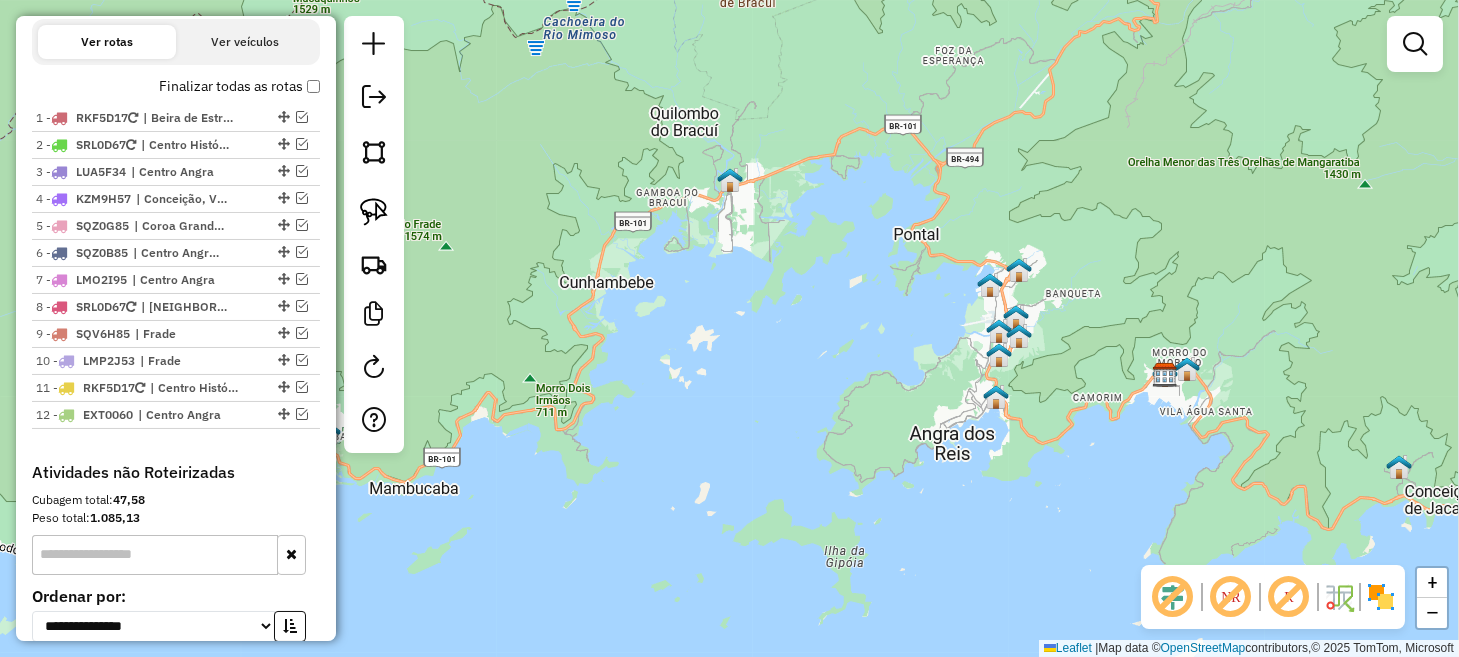 click 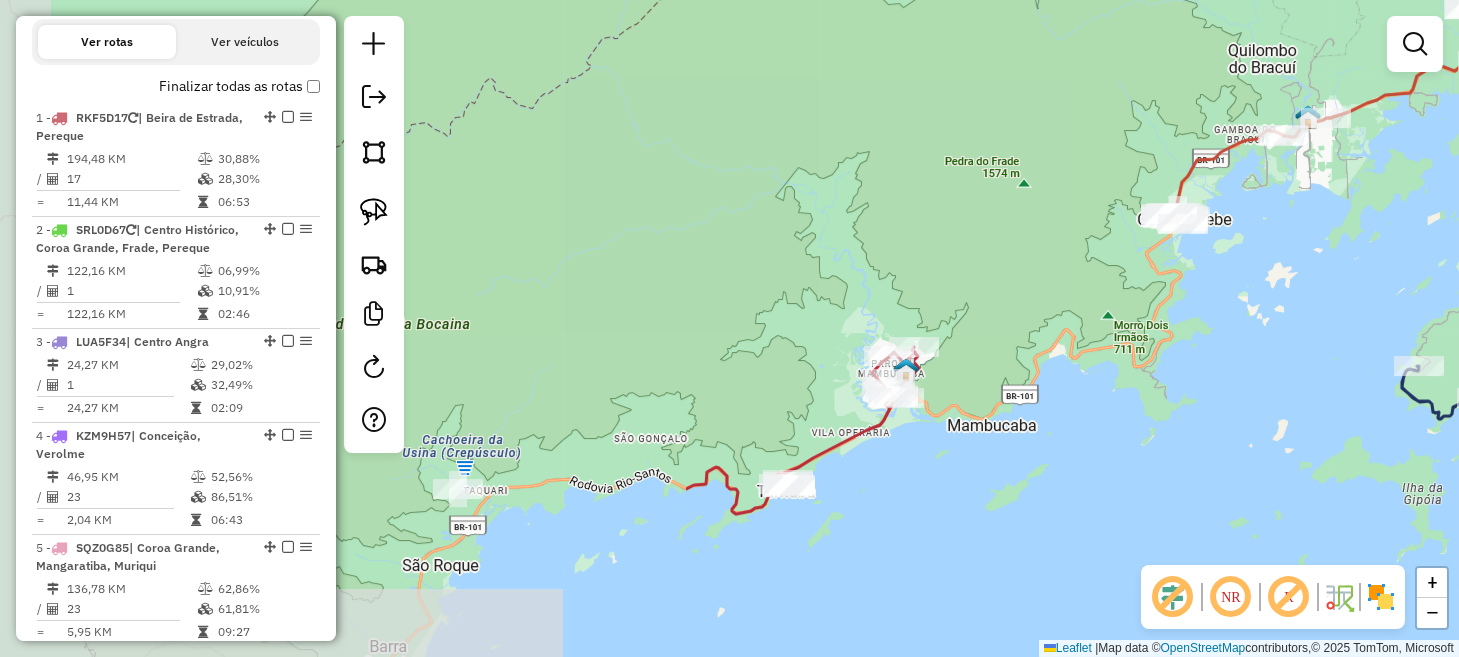 drag, startPoint x: 566, startPoint y: 183, endPoint x: 1418, endPoint y: 247, distance: 854.4004 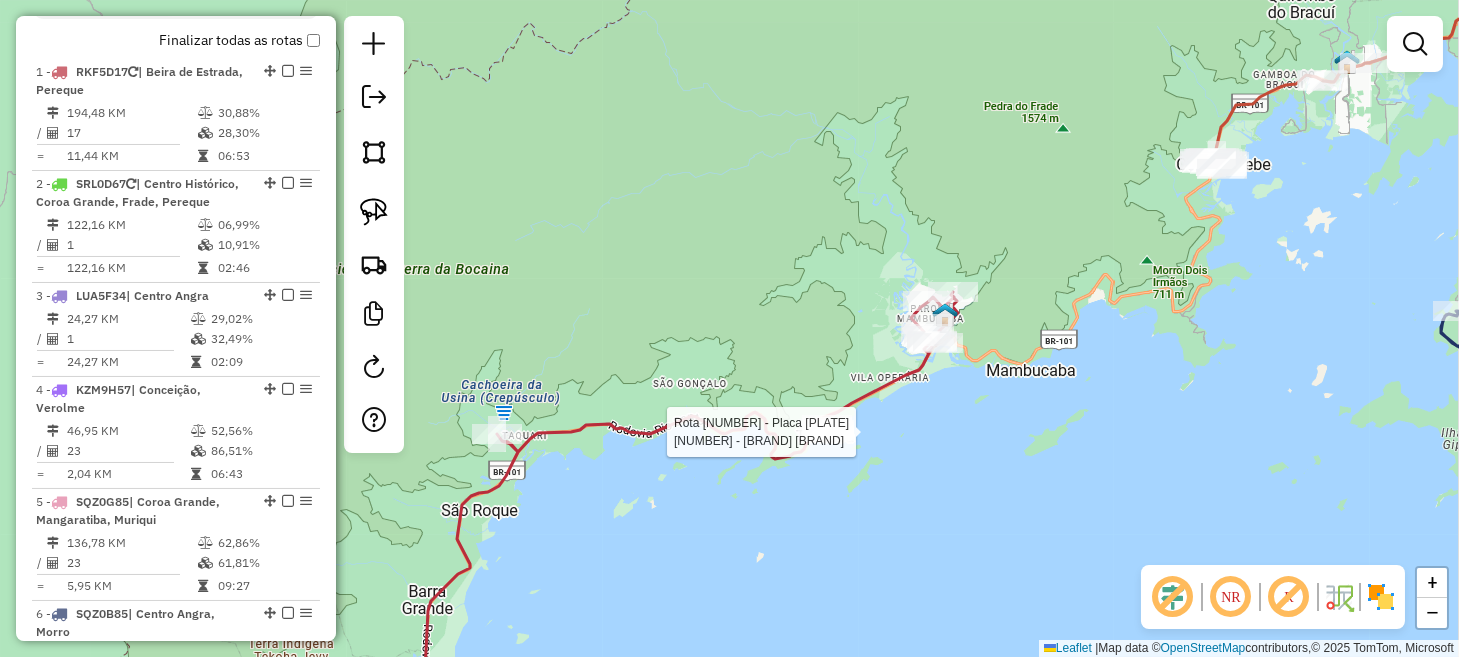 select on "*********" 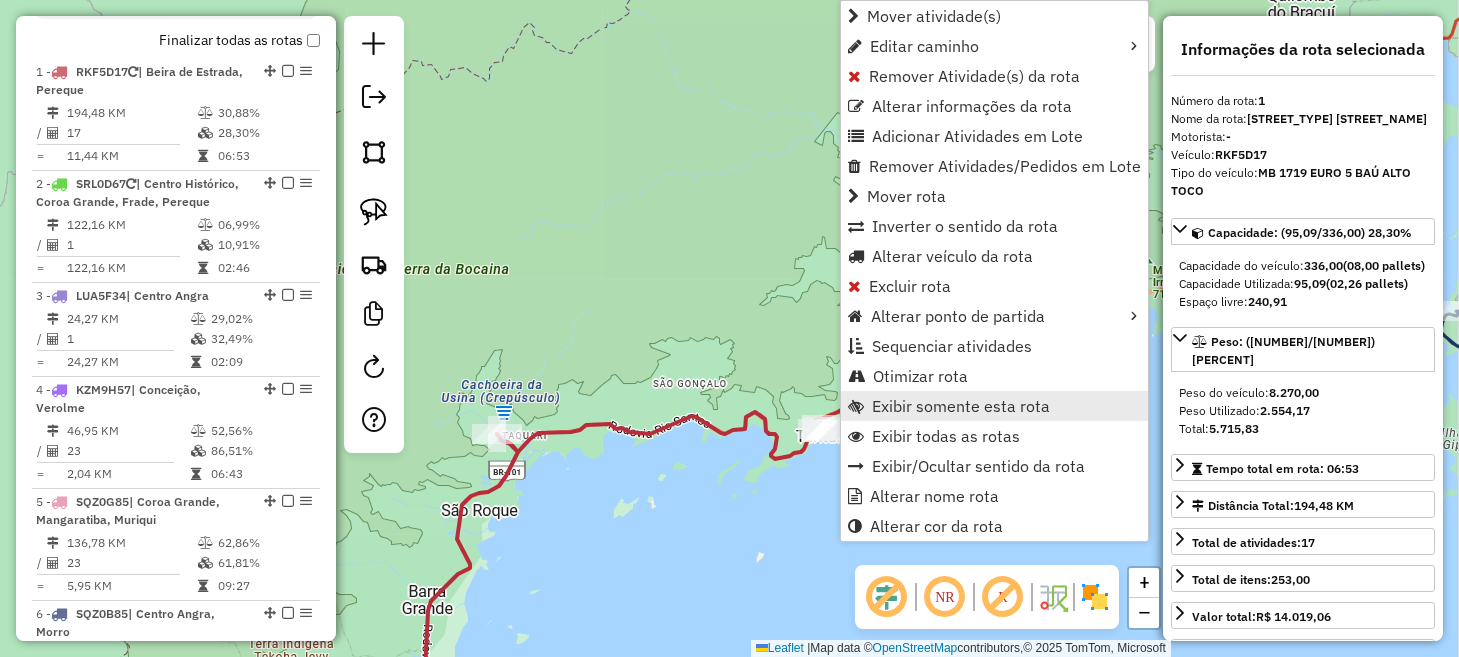 scroll, scrollTop: 774, scrollLeft: 0, axis: vertical 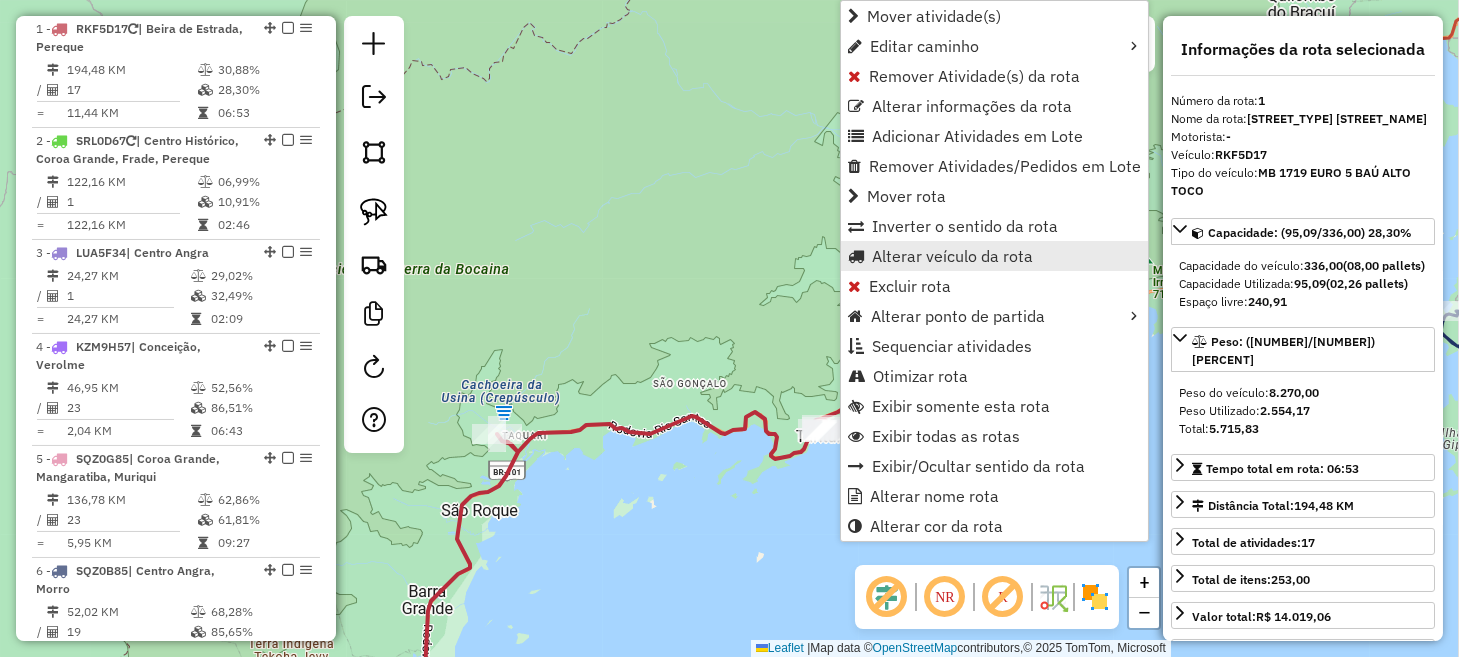 click on "Alterar veículo da rota" at bounding box center (952, 256) 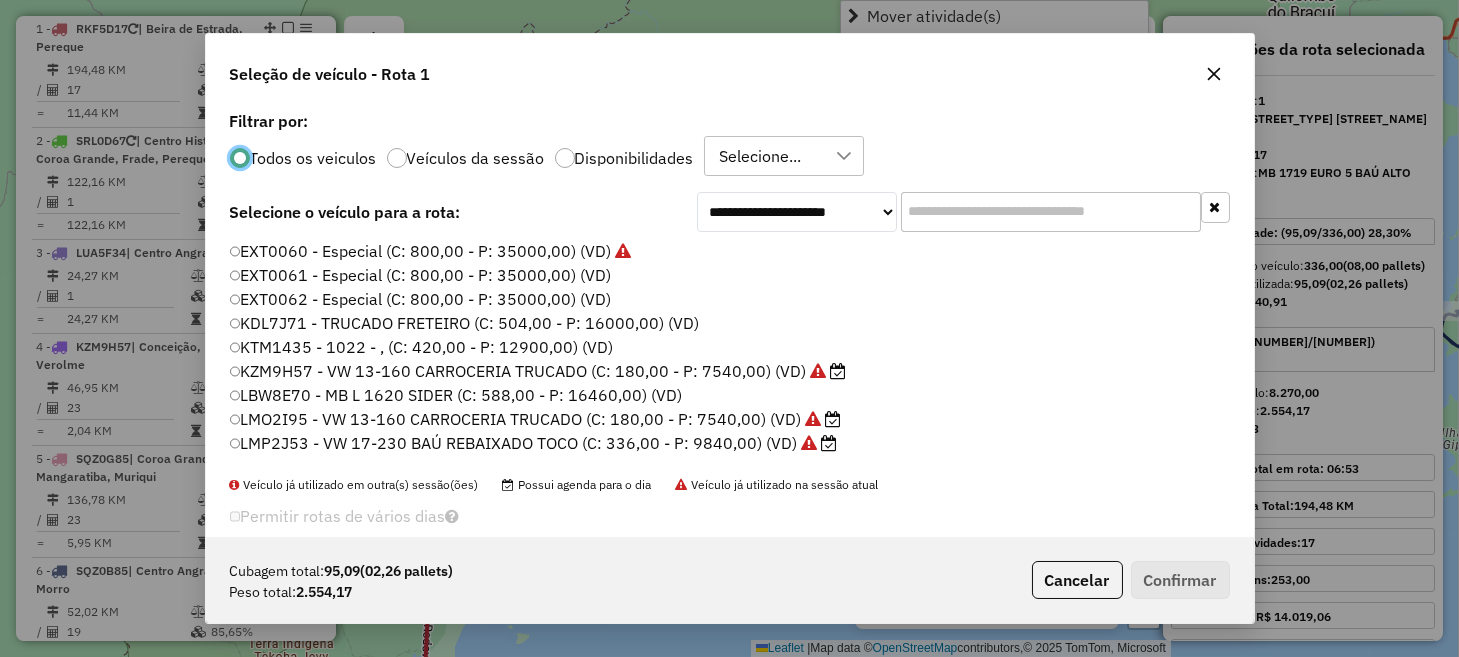 scroll, scrollTop: 10, scrollLeft: 6, axis: both 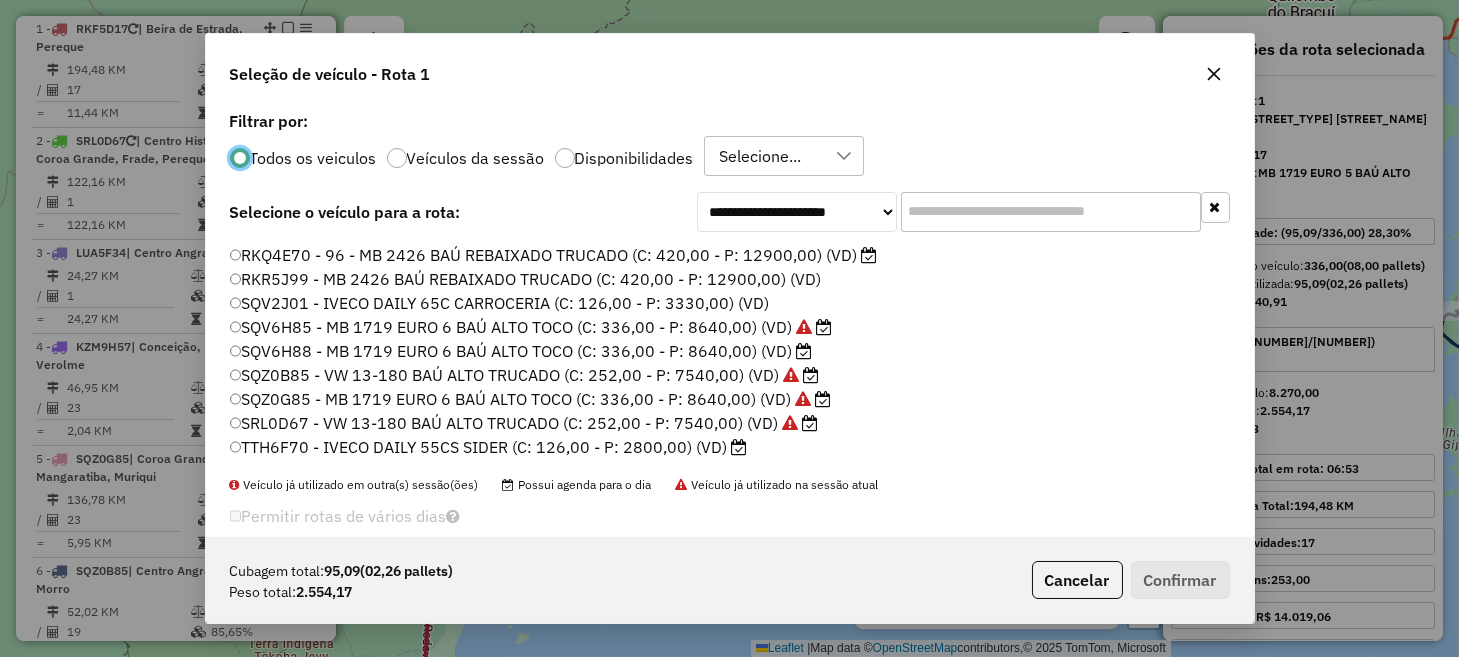 click on "TTH6F70 - IVECO DAILY 55CS SIDER (C: 126,00 - P: 2800,00) (VD)" 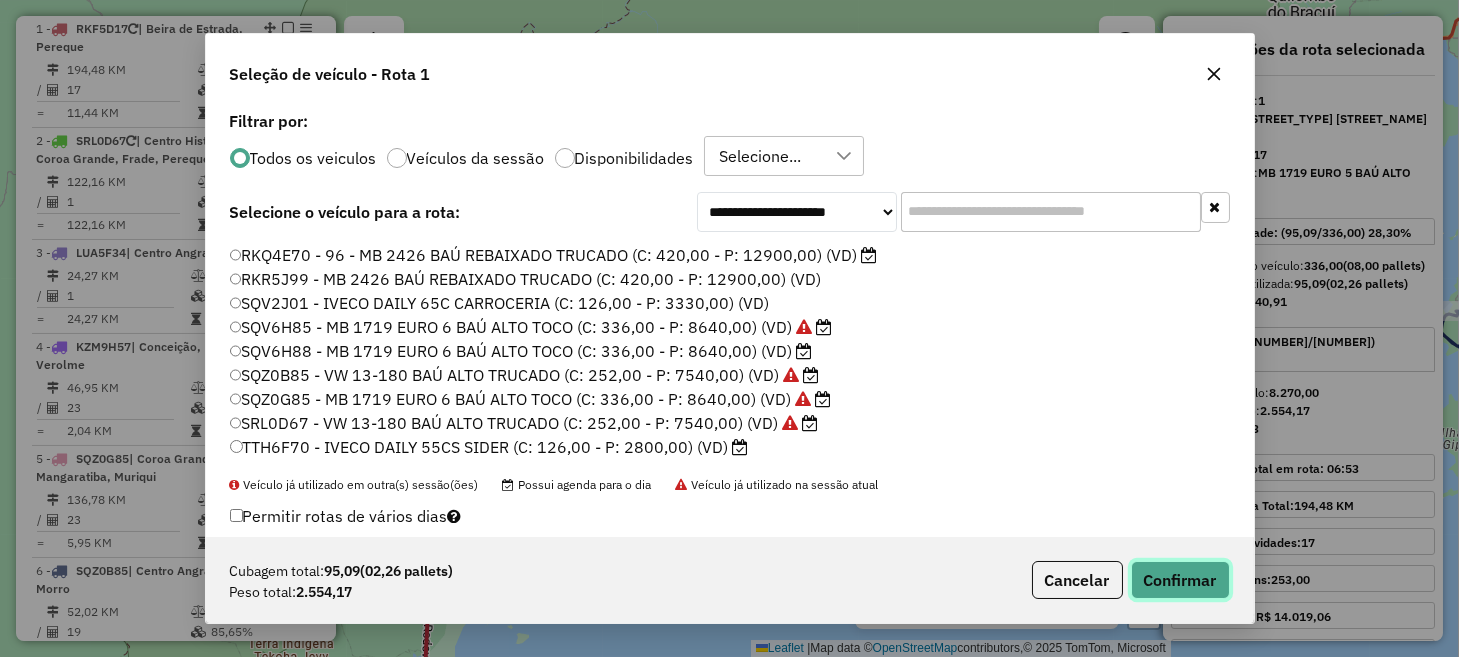 click on "Confirmar" 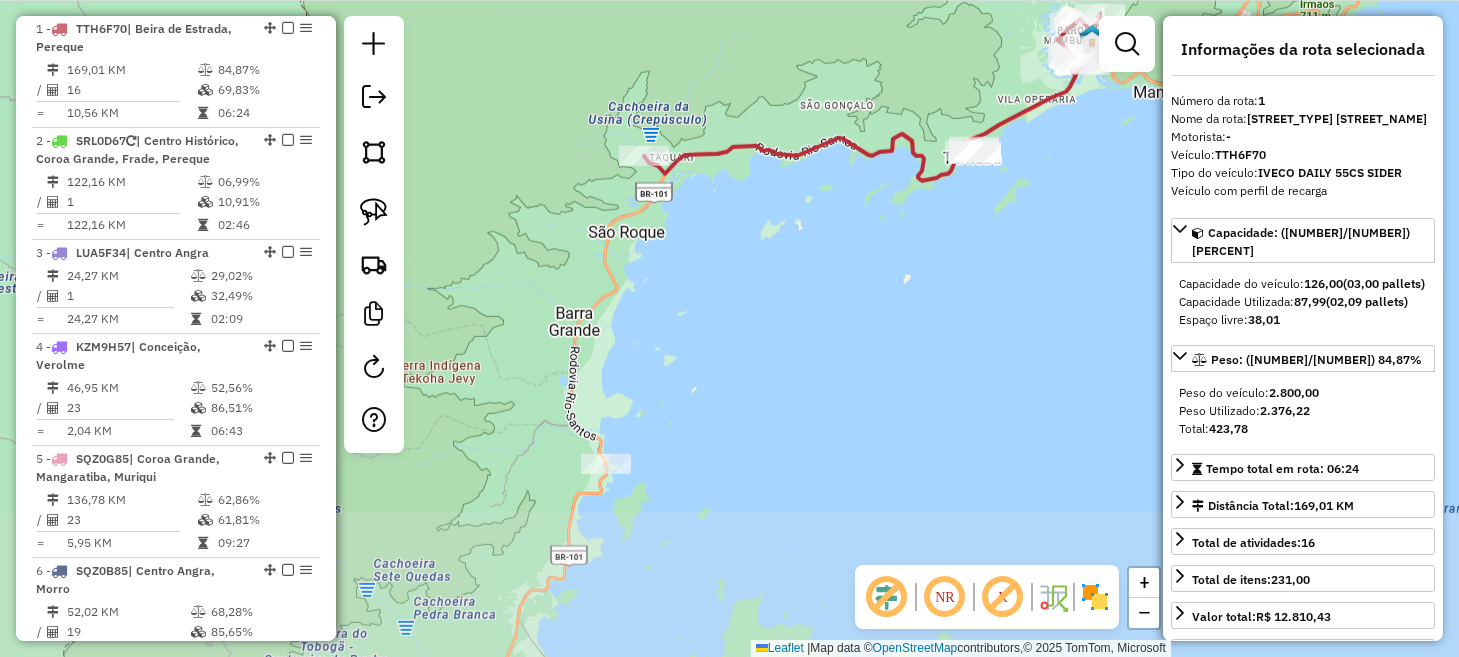 drag, startPoint x: 620, startPoint y: 494, endPoint x: 736, endPoint y: 266, distance: 255.81242 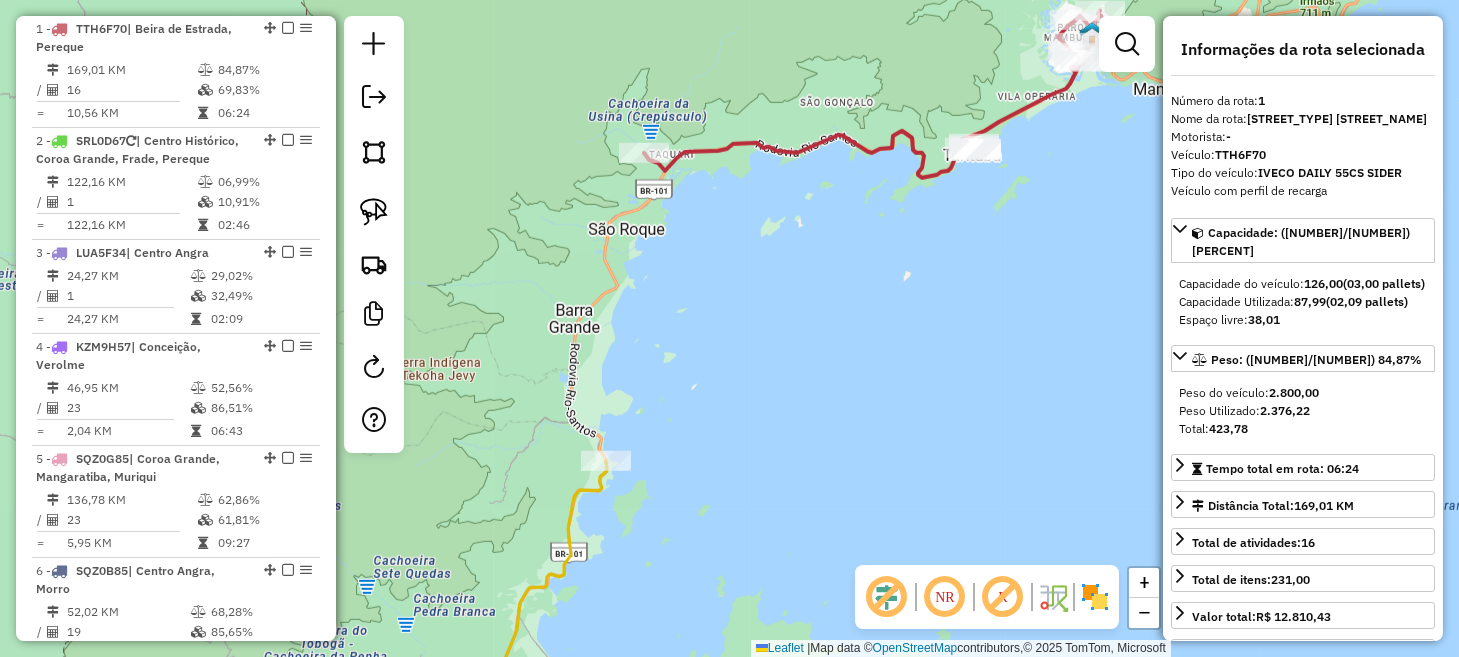 drag, startPoint x: 377, startPoint y: 211, endPoint x: 539, endPoint y: 349, distance: 212.80977 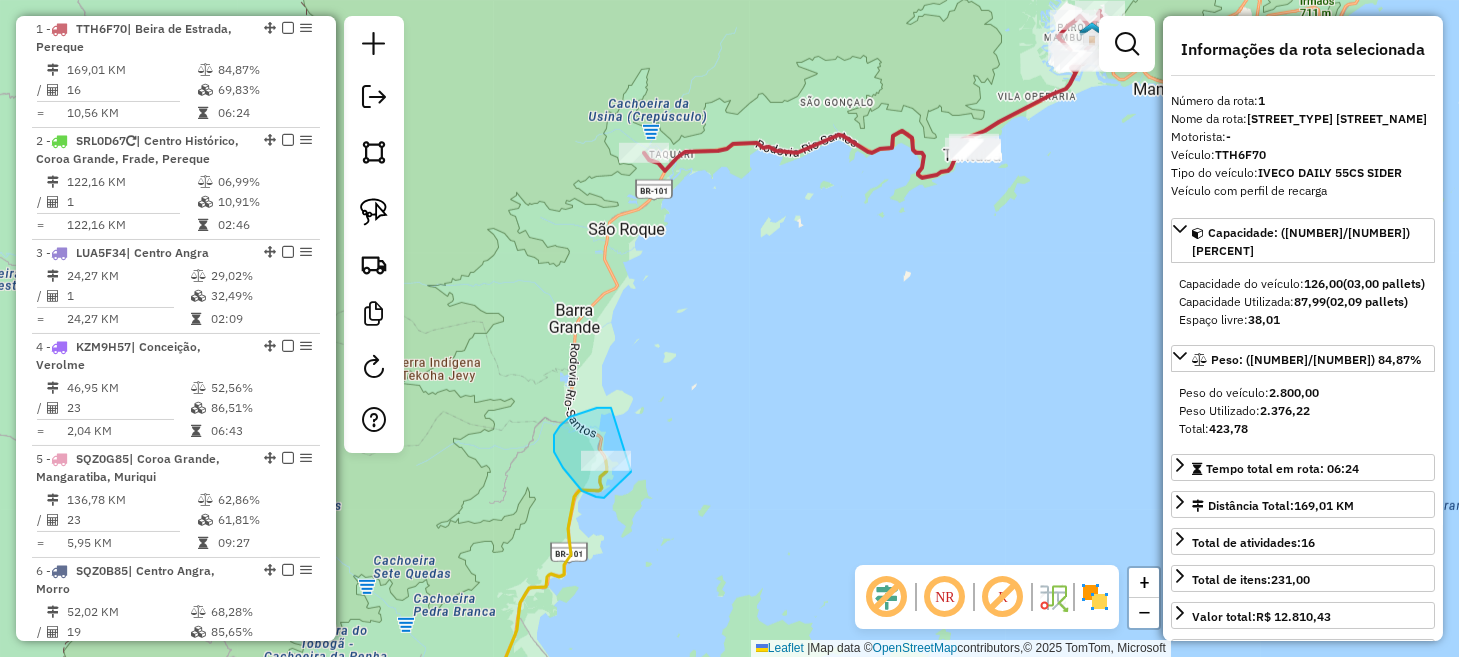 drag, startPoint x: 611, startPoint y: 408, endPoint x: 643, endPoint y: 425, distance: 36.23534 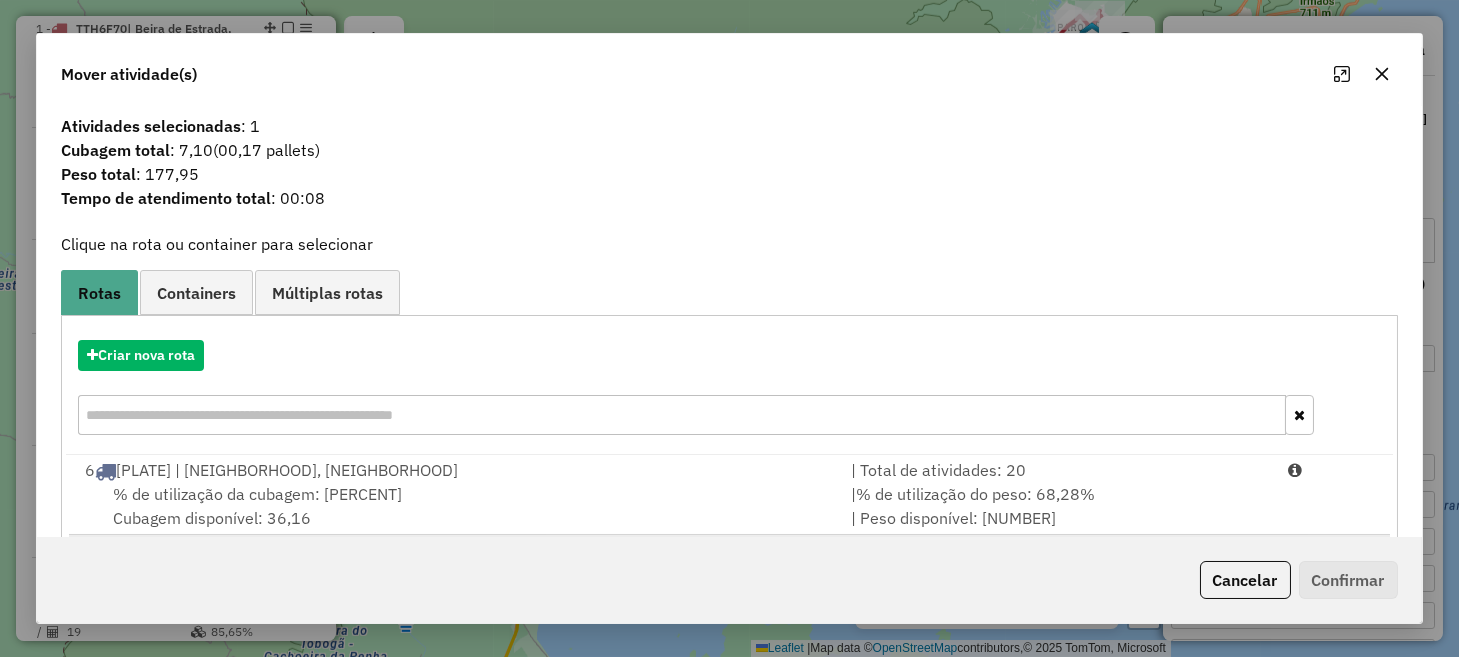 scroll, scrollTop: 488, scrollLeft: 0, axis: vertical 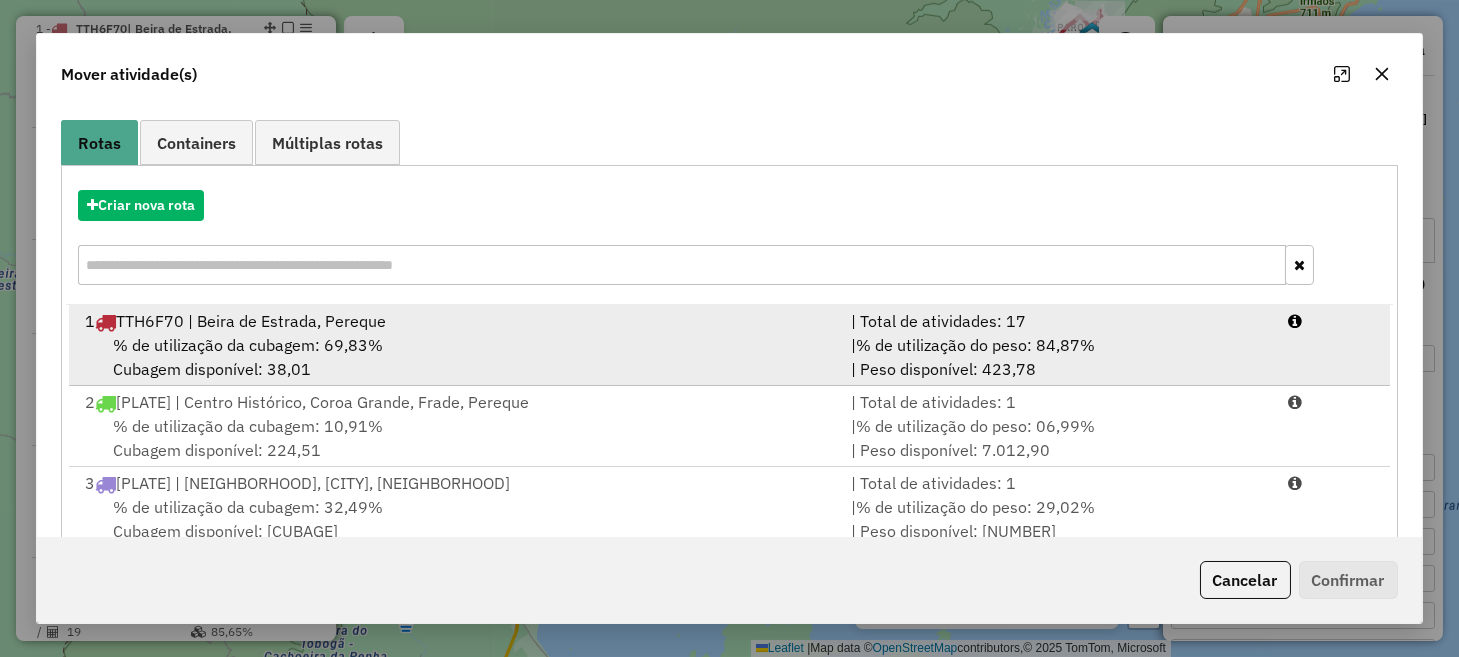 click on "% de utilização da cubagem: 69,83%" at bounding box center [248, 345] 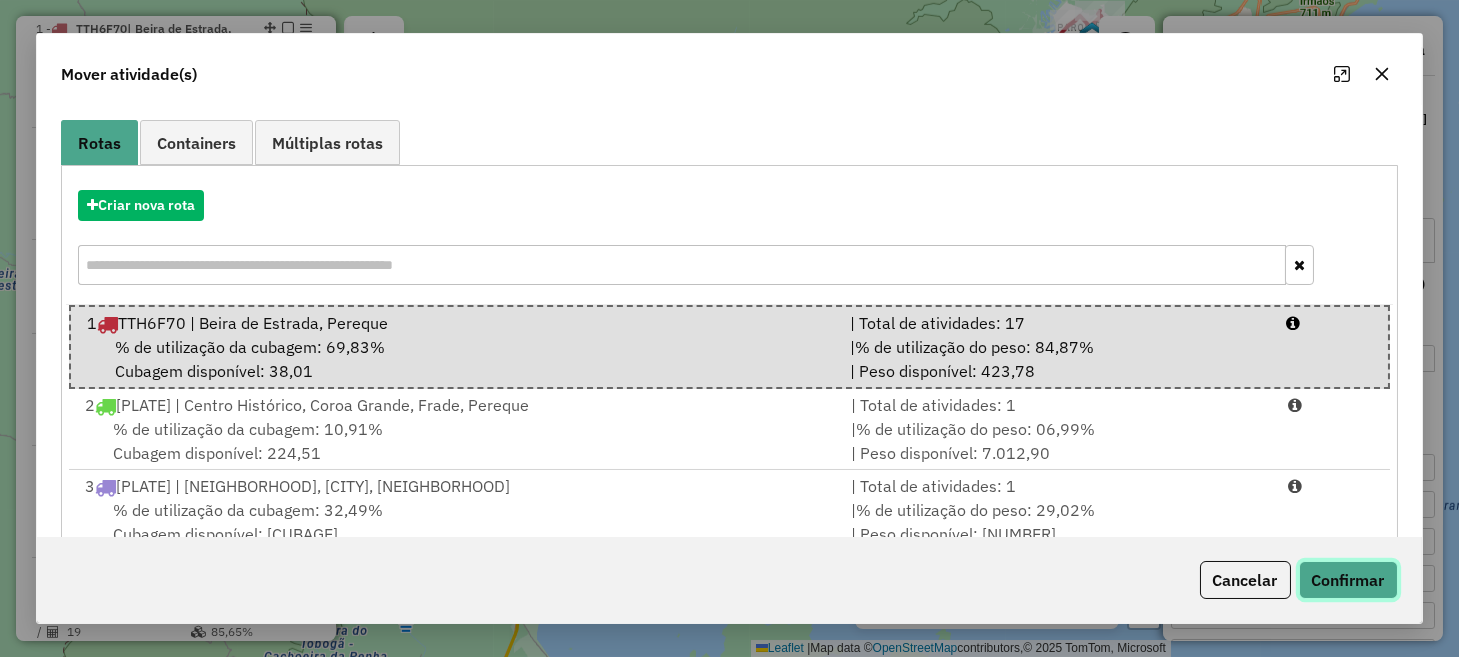 click on "Confirmar" 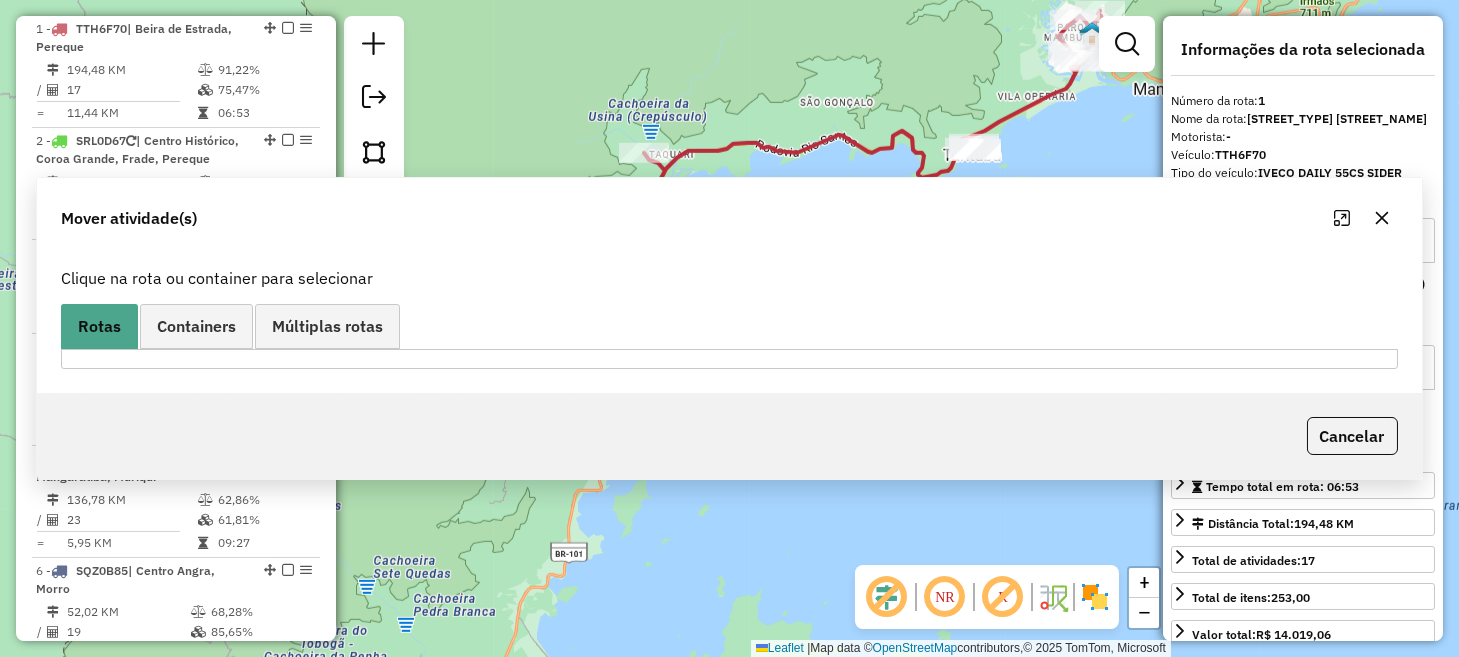 scroll, scrollTop: 0, scrollLeft: 0, axis: both 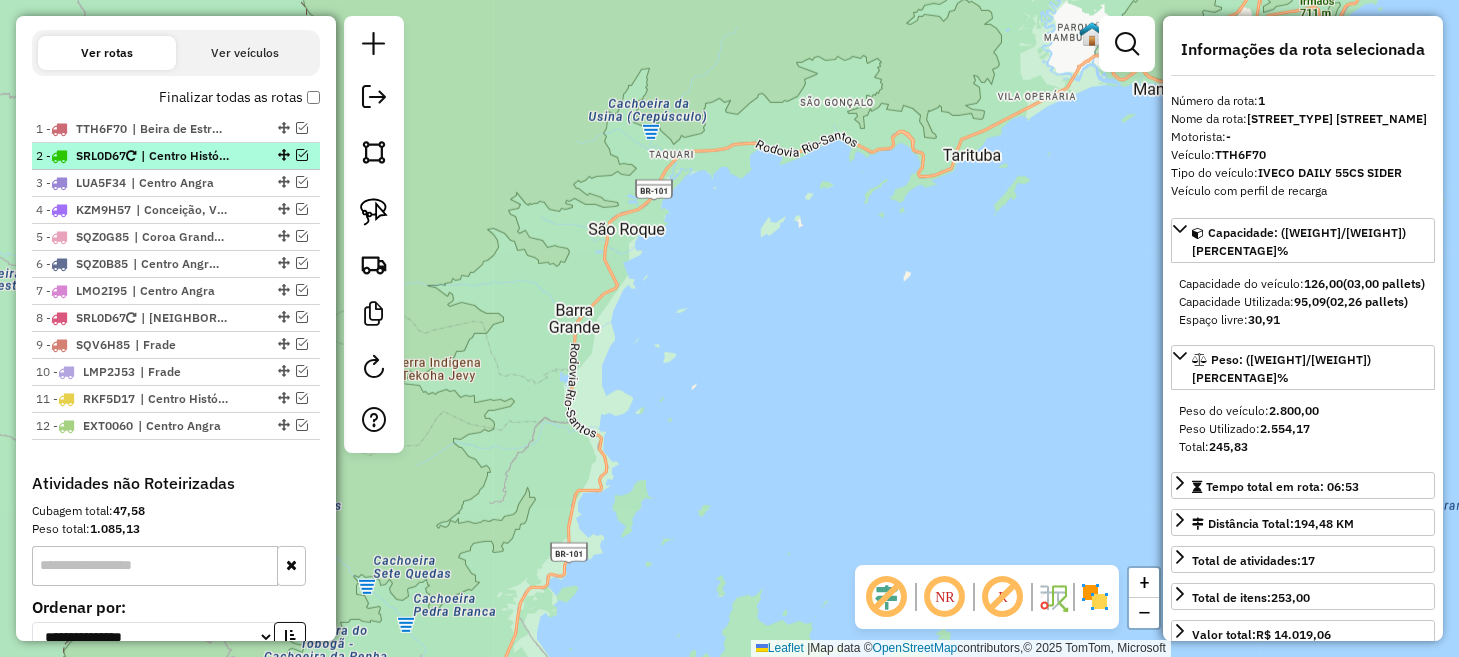 click at bounding box center (302, 155) 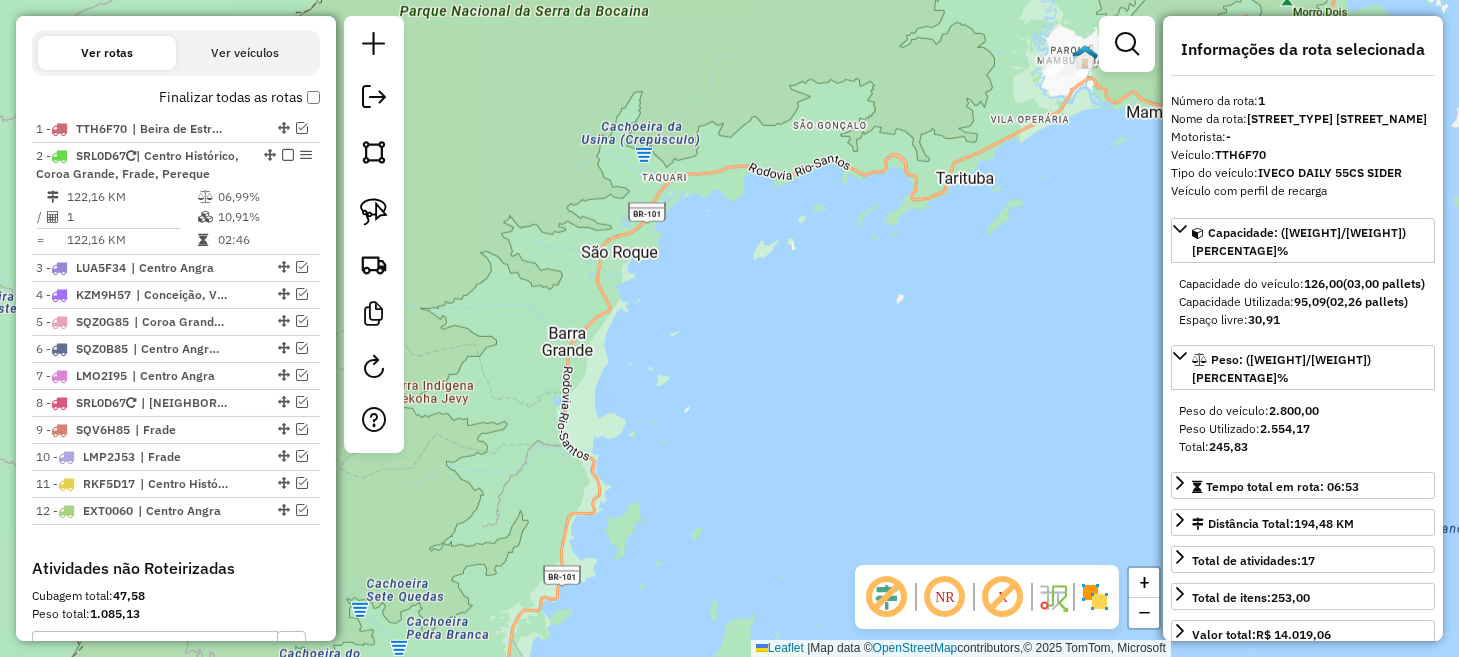 drag, startPoint x: 1052, startPoint y: 260, endPoint x: 806, endPoint y: 563, distance: 390.28836 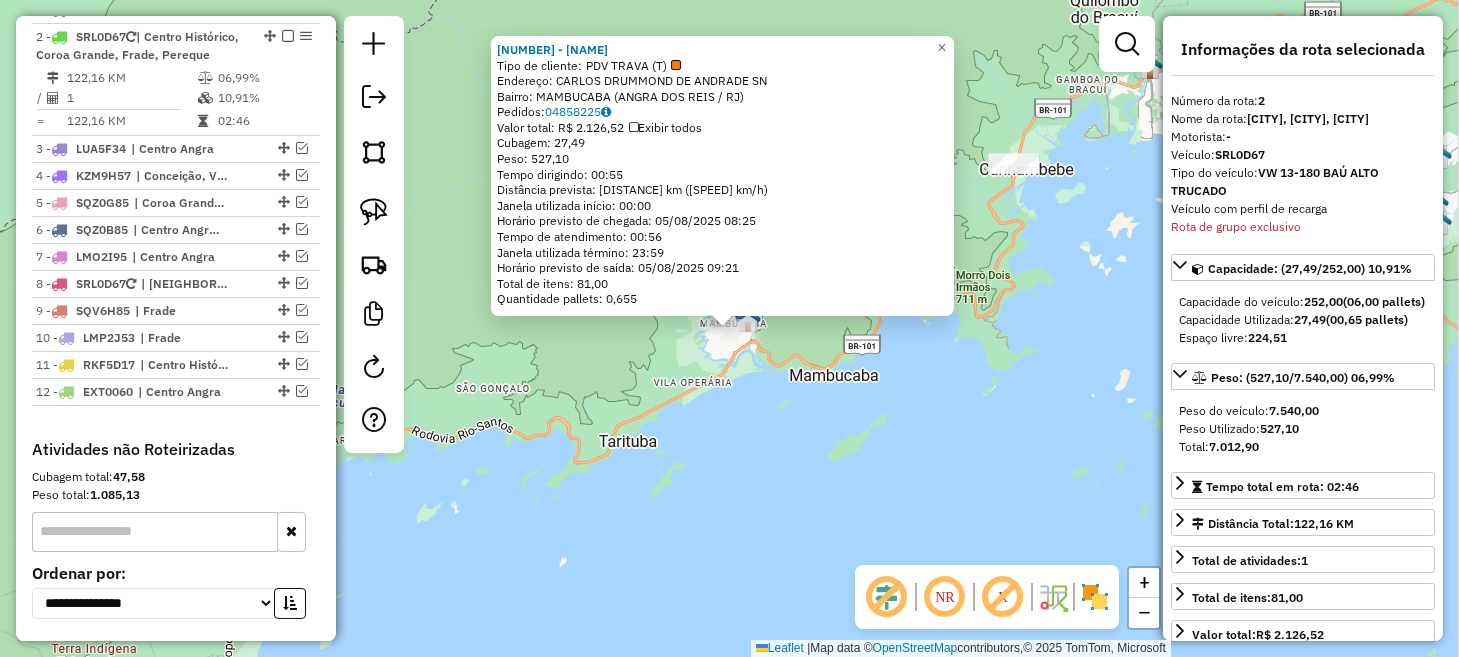 scroll, scrollTop: 800, scrollLeft: 0, axis: vertical 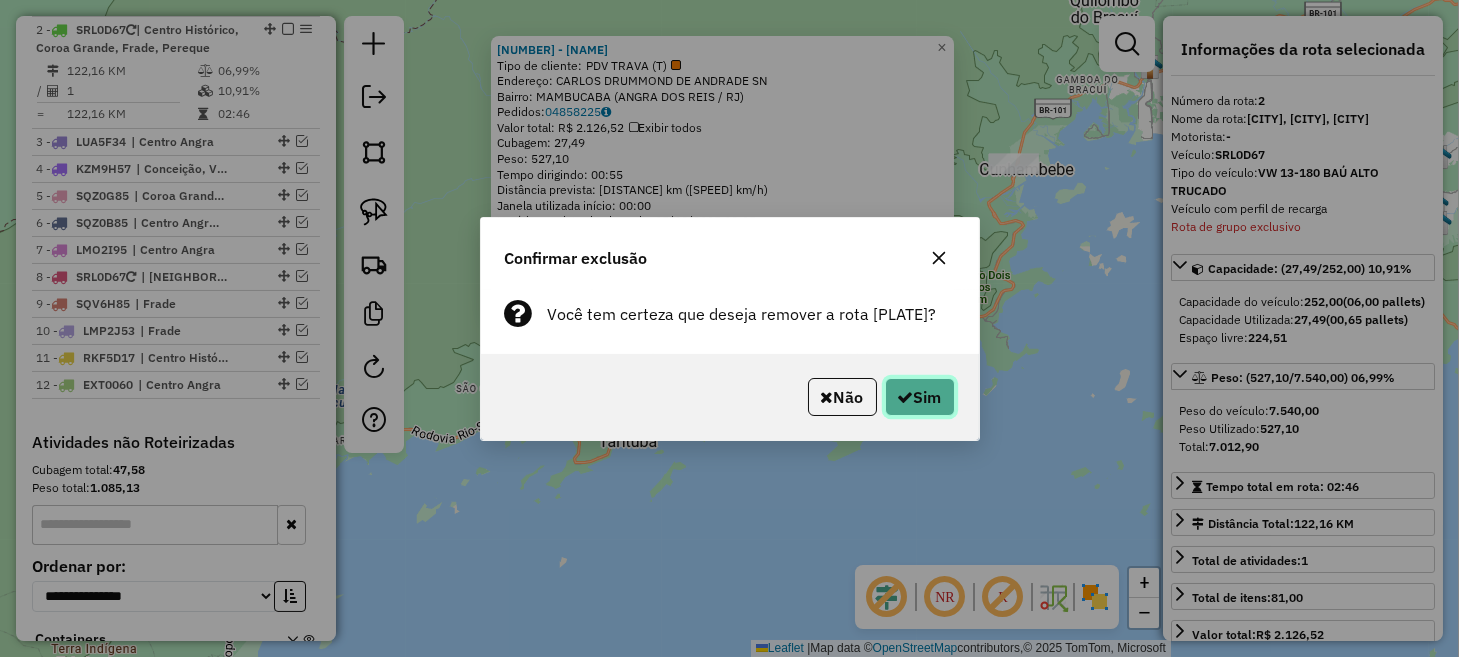 click on "Sim" 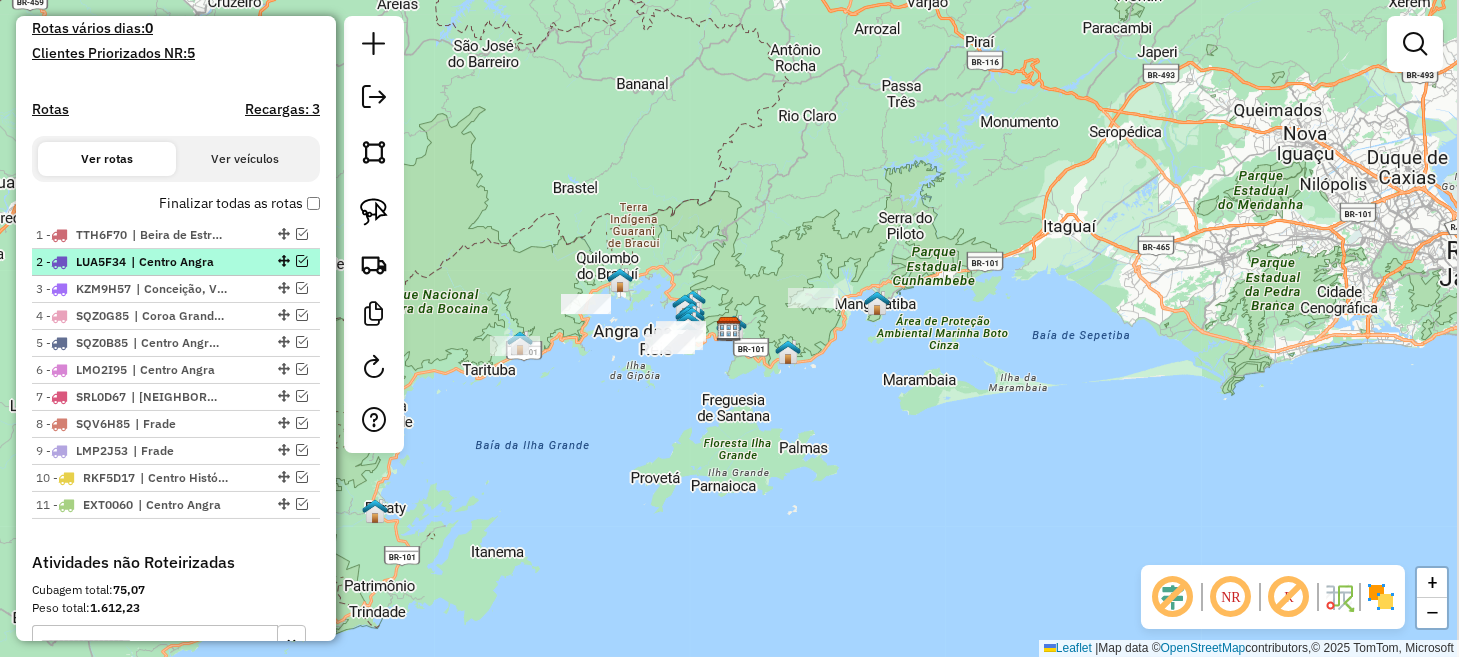 scroll, scrollTop: 599, scrollLeft: 0, axis: vertical 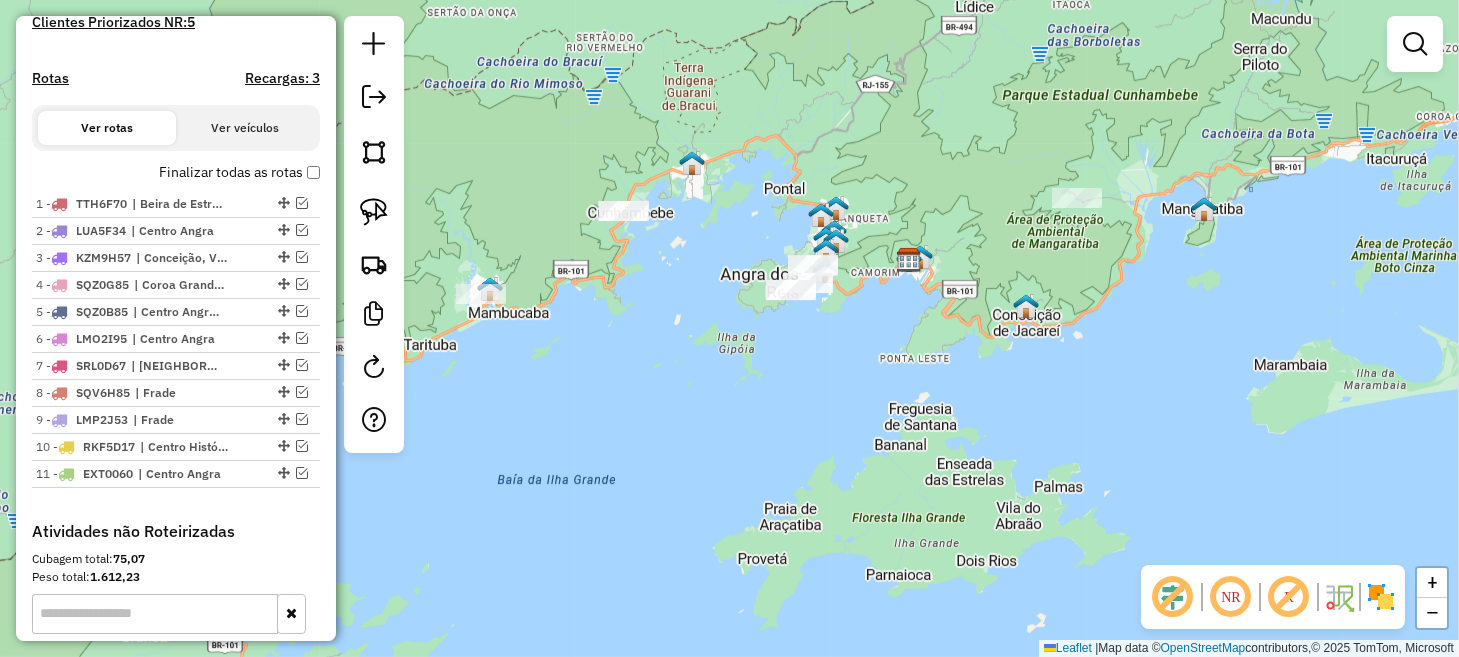 drag, startPoint x: 630, startPoint y: 391, endPoint x: 710, endPoint y: 396, distance: 80.1561 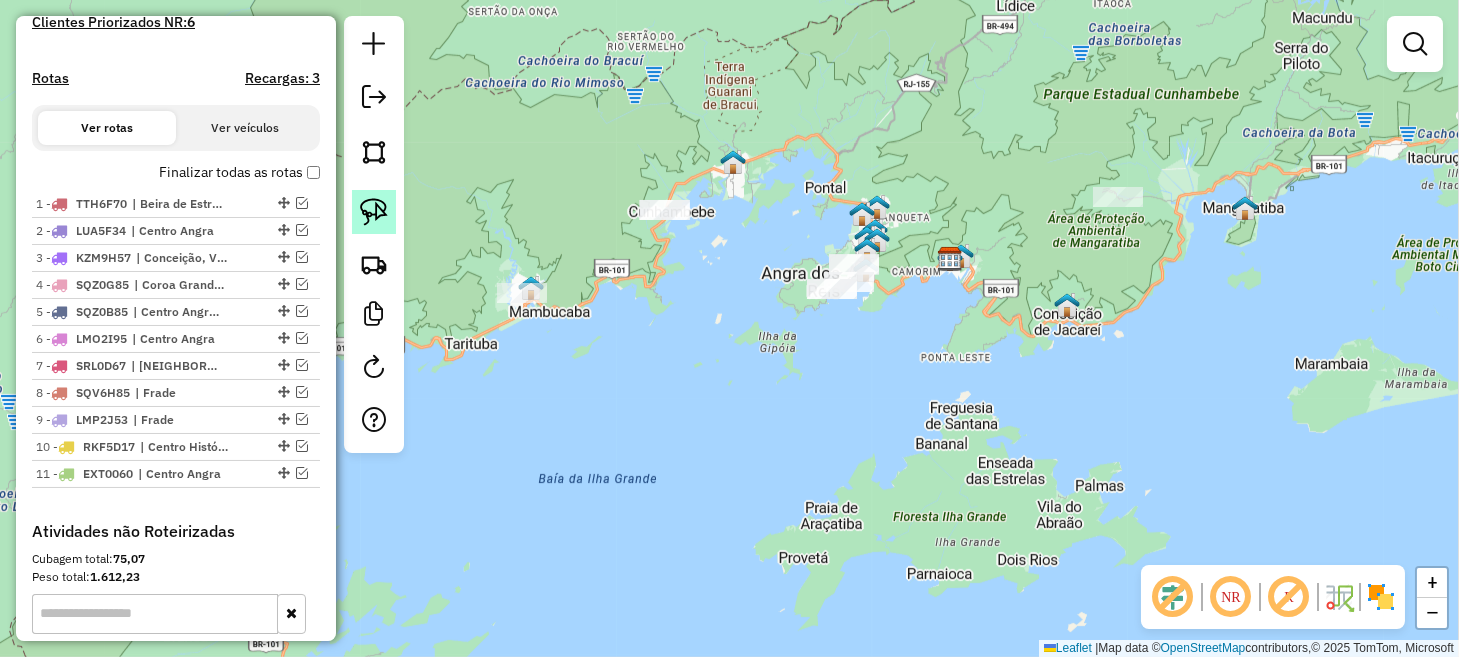 click 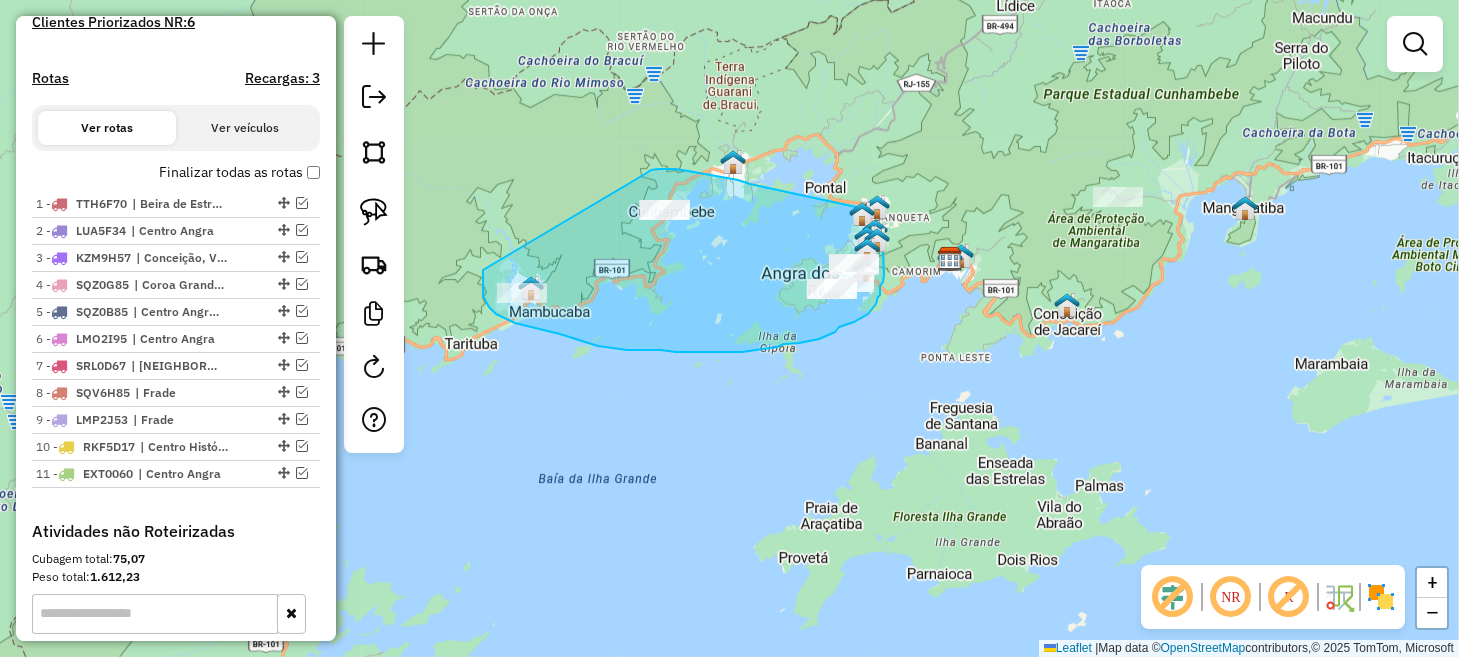 drag, startPoint x: 483, startPoint y: 270, endPoint x: 643, endPoint y: 175, distance: 186.07794 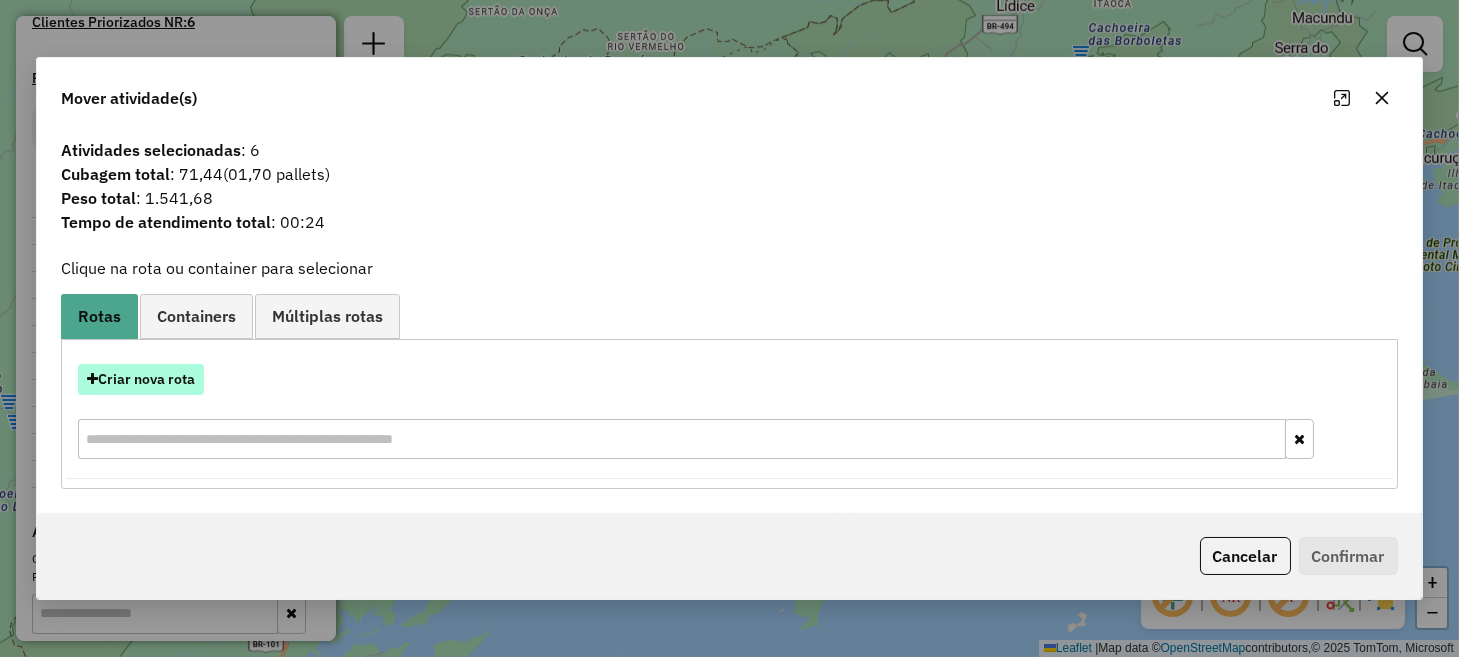 click on "Criar nova rota" at bounding box center (141, 379) 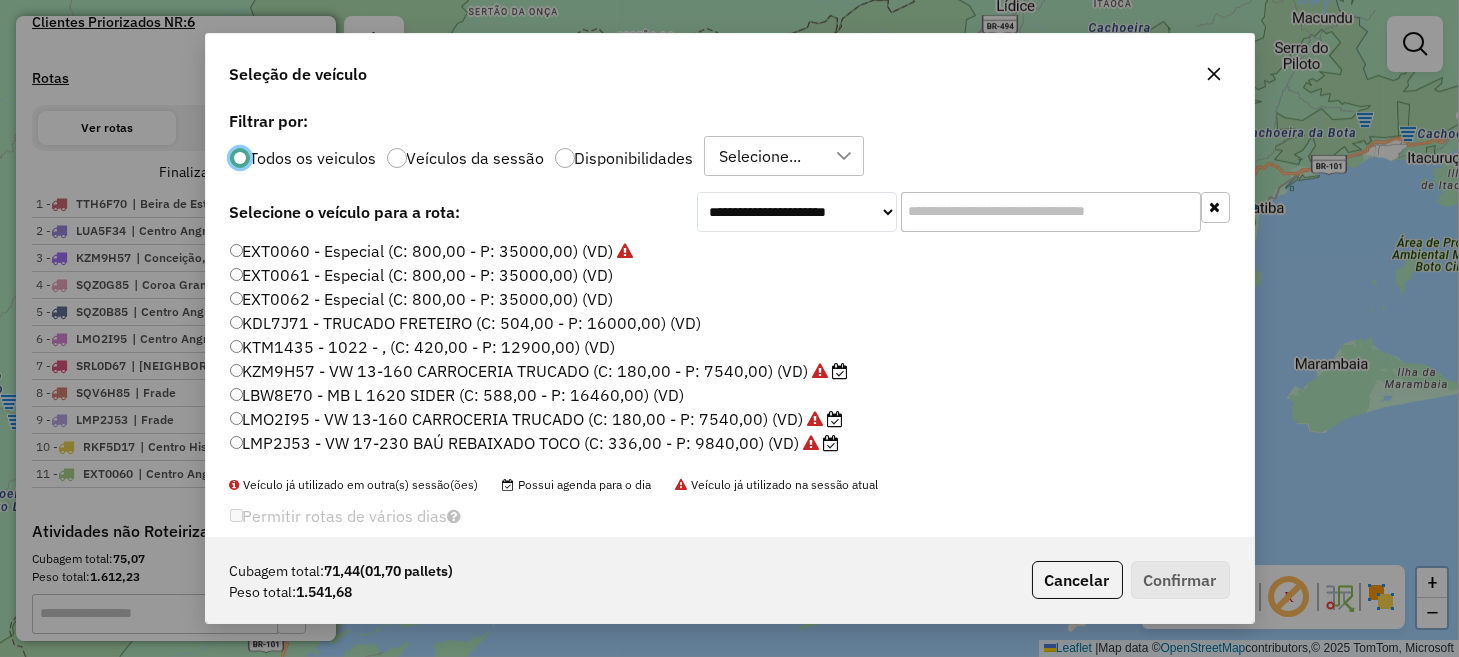 scroll, scrollTop: 10, scrollLeft: 6, axis: both 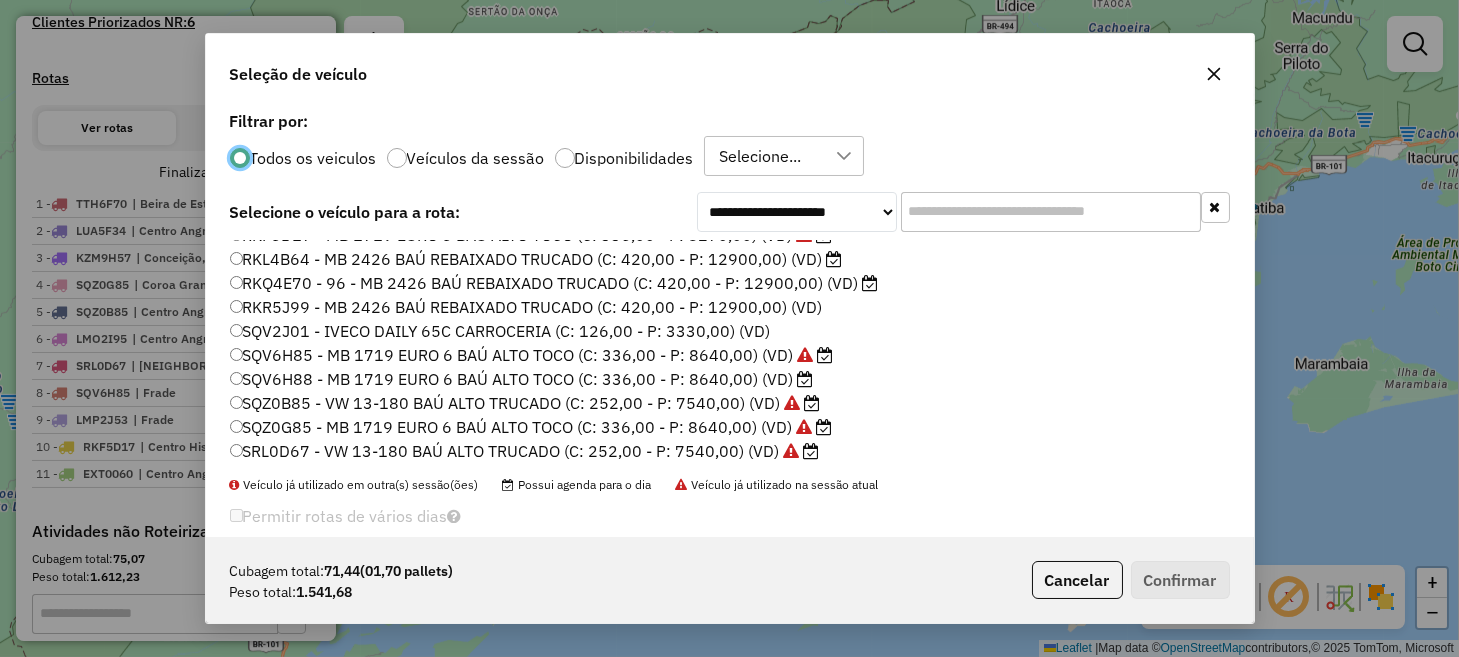 click on "SQV6H85 - MB 1719 EURO 6 BAÚ ALTO TOCO (C: 336,00 - P: 8640,00) (VD)" 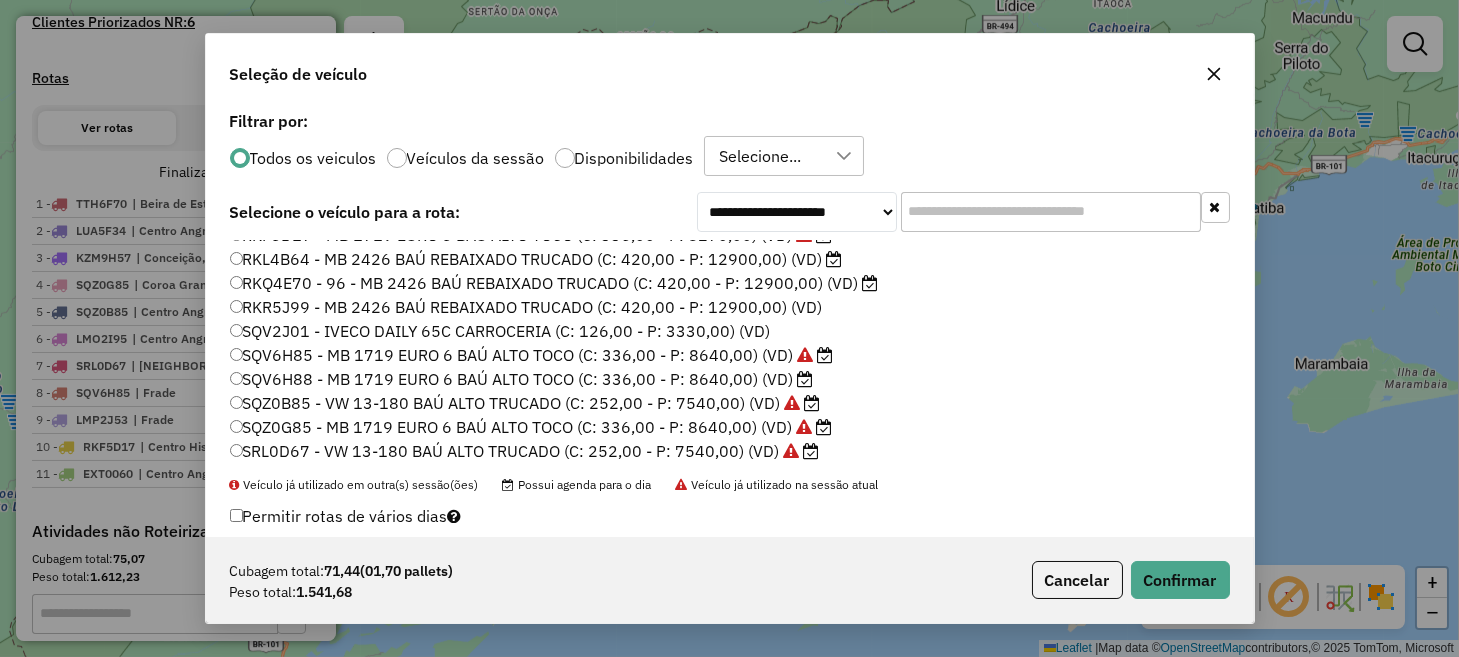 click on "SQV2J01 - IVECO DAILY 65C CARROCERIA  (C: 126,00 - P: 3330,00) (VD)" 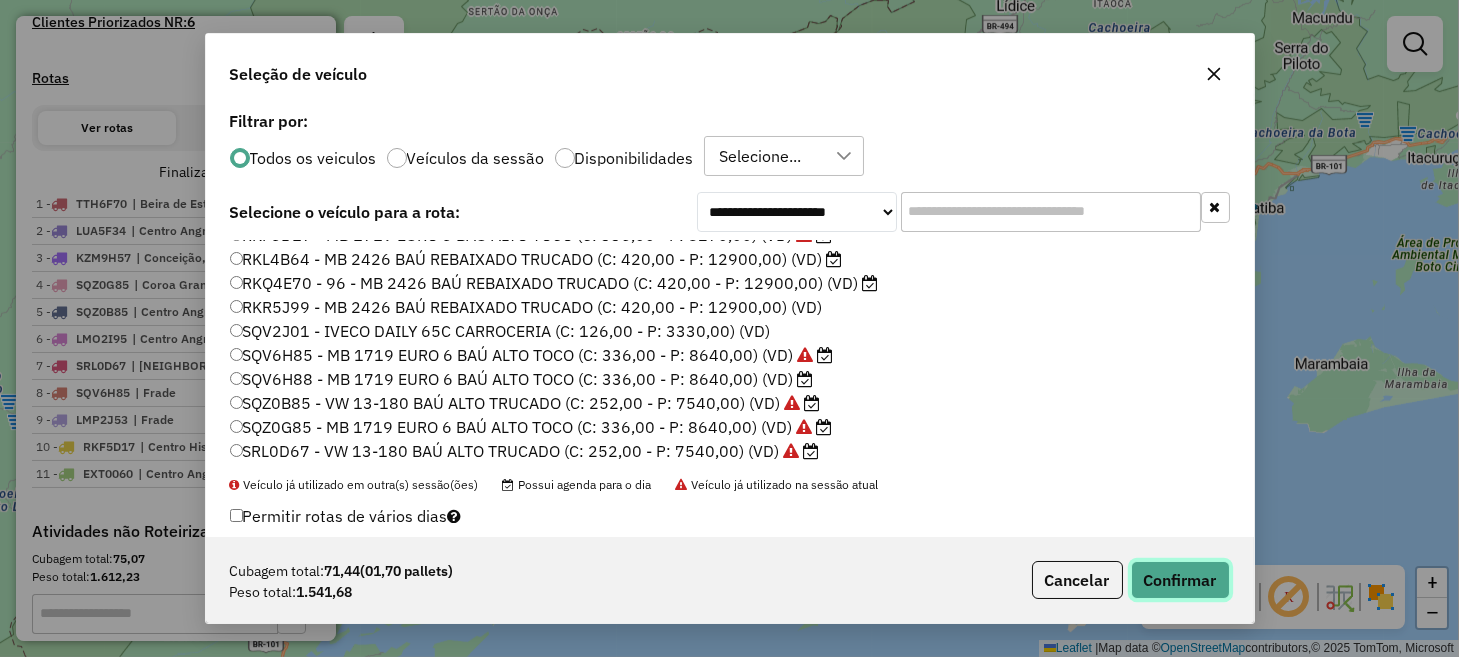 click on "Confirmar" 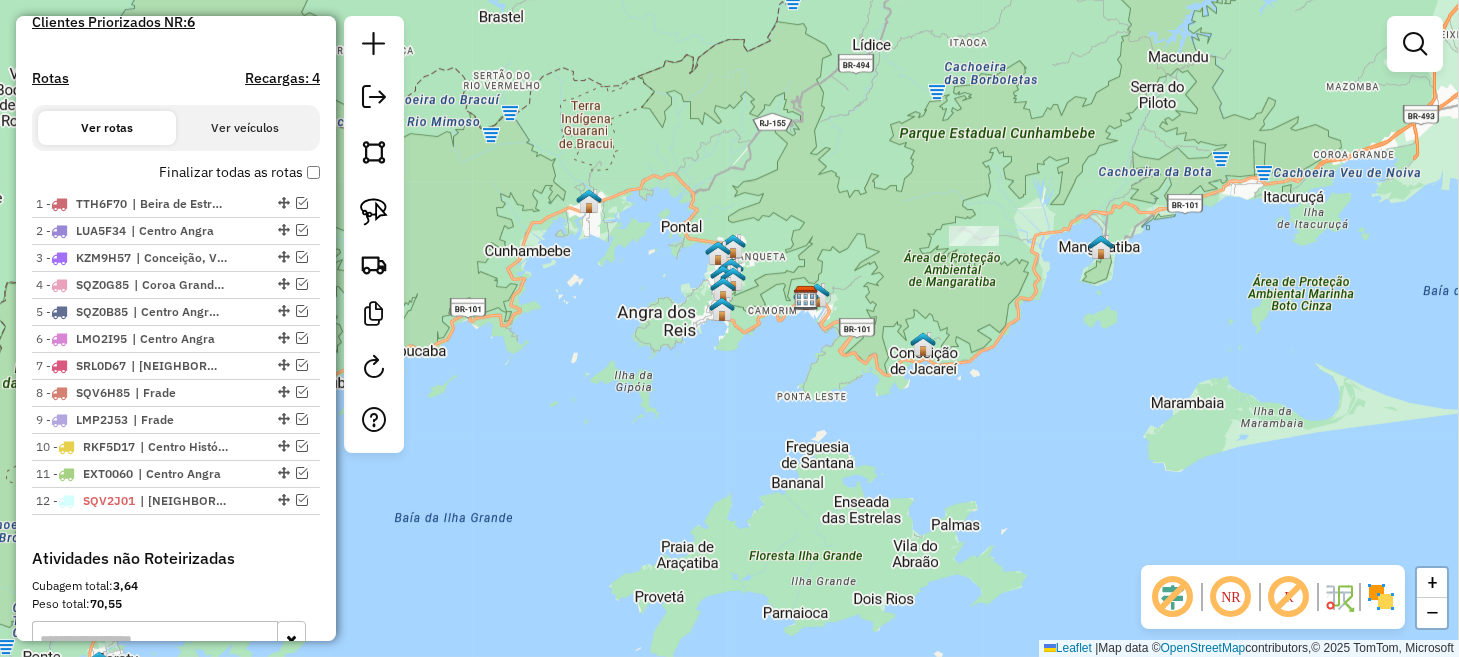 drag, startPoint x: 1276, startPoint y: 240, endPoint x: 876, endPoint y: 317, distance: 407.34384 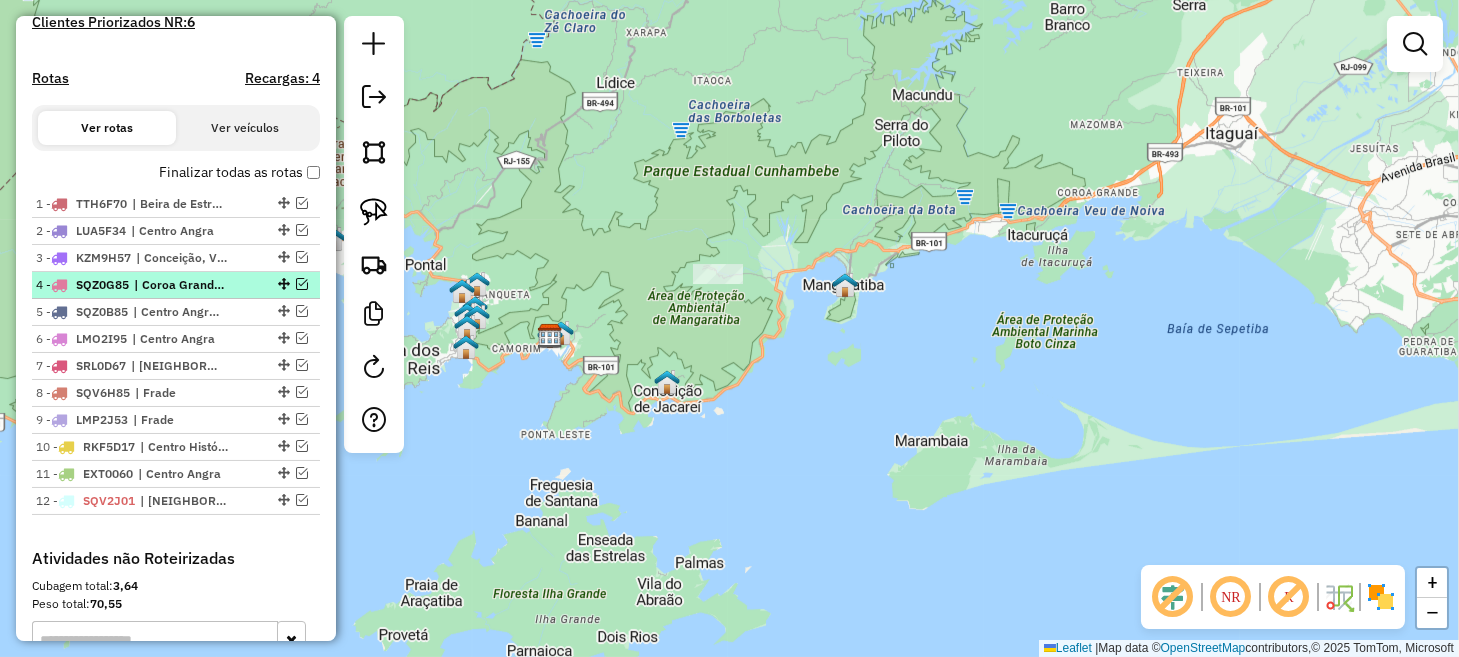 click at bounding box center [302, 284] 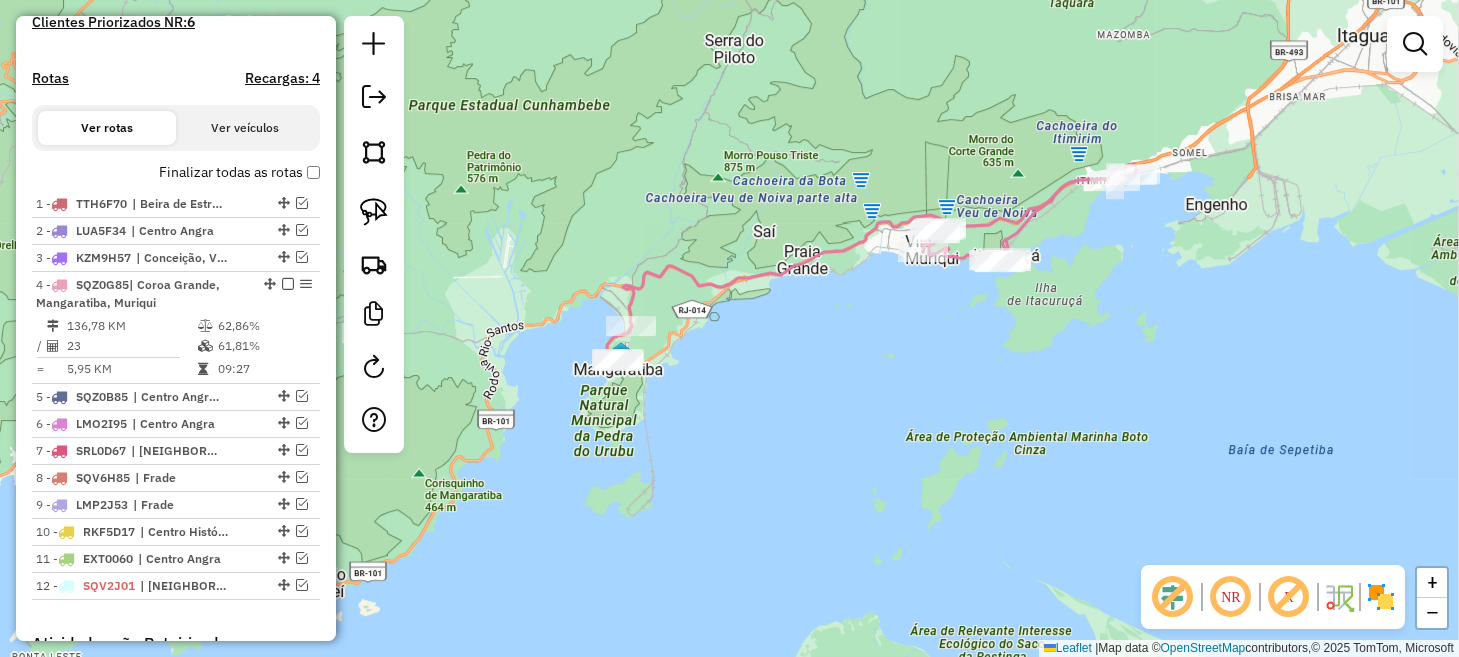 drag, startPoint x: 814, startPoint y: 333, endPoint x: 821, endPoint y: 424, distance: 91.26884 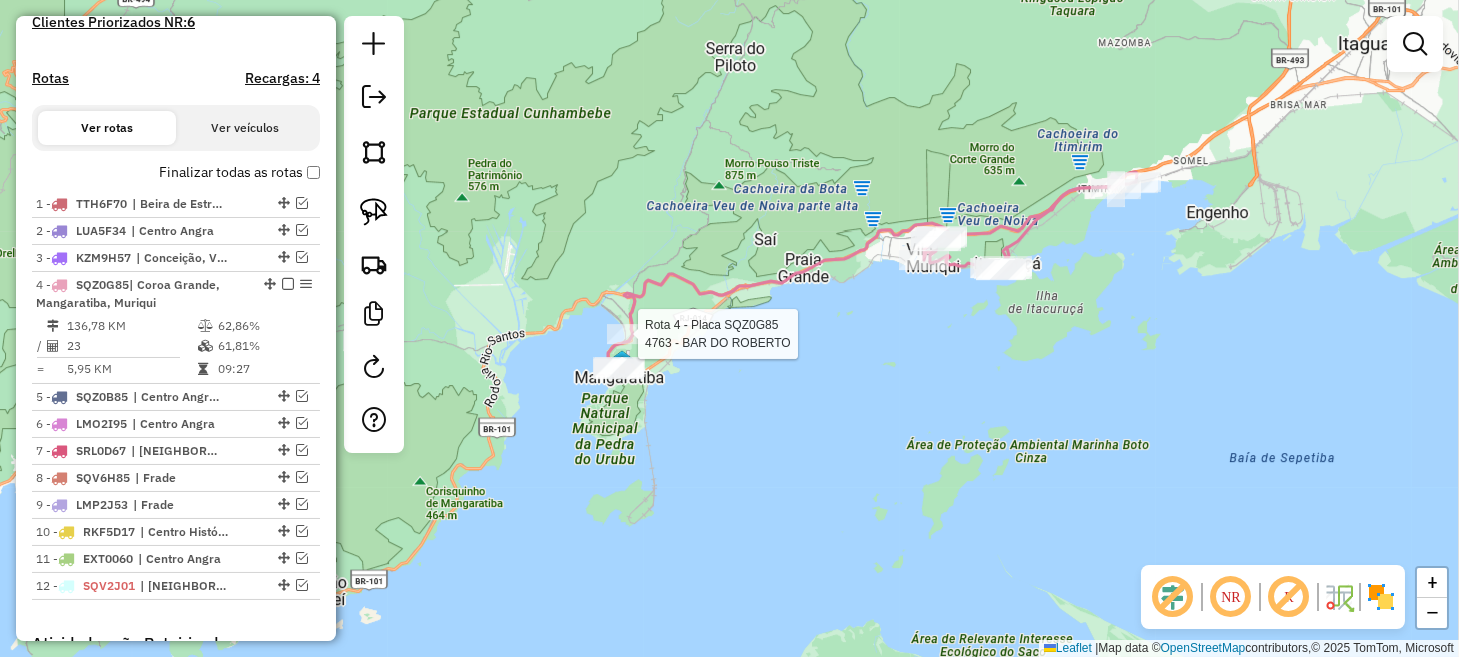 select on "*********" 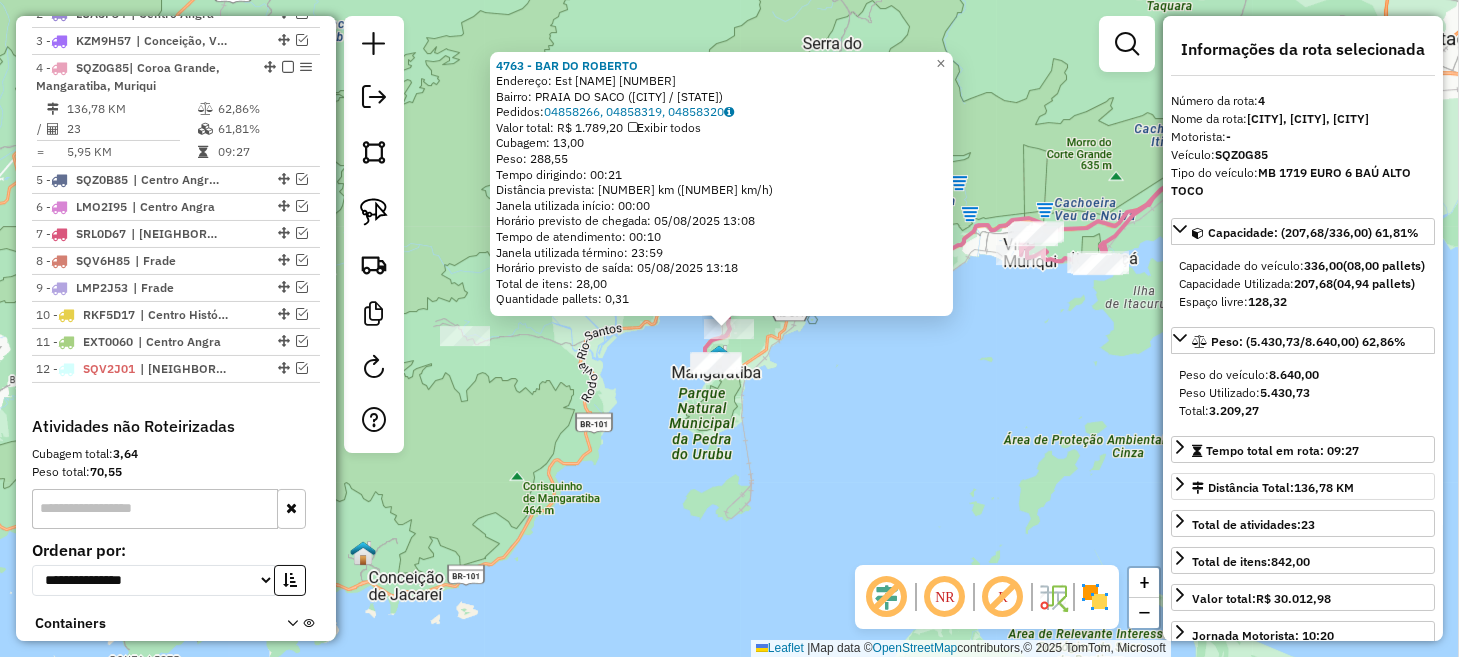 scroll, scrollTop: 854, scrollLeft: 0, axis: vertical 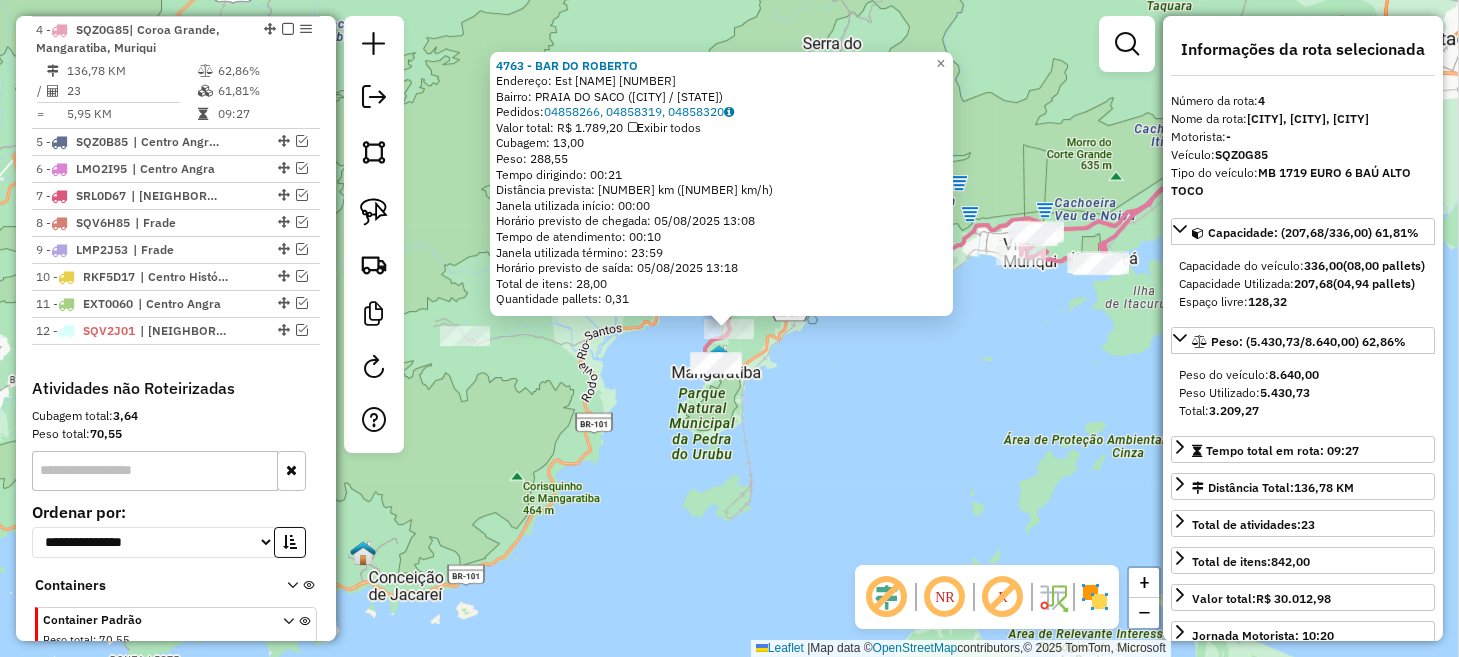 click on "[NUMBER] - [BUSINESS_NAME]  Endereço: [STREET_NAME]               [NUMBER]   Bairro: [NEIGHBORHOOD] ([CITY] / [STATE])   Pedidos:  [ORDER_IDS]   Valor total: [CURRENCY][AMOUNT]   Exibir todos   Cubagem: [CUBAGE]  Peso: [WEIGHT]  Tempo dirigindo: [TIME]   Distância prevista: [DISTANCE] km ([SPEED] km/h)   Janela utilizada início: [TIME]   Horário previsto de chegada: [DATE] [TIME]   Tempo de atendimento: [TIME]   Janela utilizada término: [TIME]   Horário previsto de saída: [DATE] [TIME]   Total de itens: [ITEMS]   Quantidade pallets: [PALLETS]  × Janela de atendimento Grade de atendimento Capacidade Transportadoras Veículos Cliente Pedidos  Rotas Selecione os dias de semana para filtrar as janelas de atendimento  Seg   Ter   Qua   Qui   Sex   Sáb   Dom  Informe o período da janela de atendimento: De: Até:  Filtrar exatamente a janela do cliente  Considerar janela de atendimento padrão  Selecione os dias de semana para filtrar as grades de atendimento  Seg   Ter   Qua   Qui   Sex   Sáb   Dom   De:   Até:" 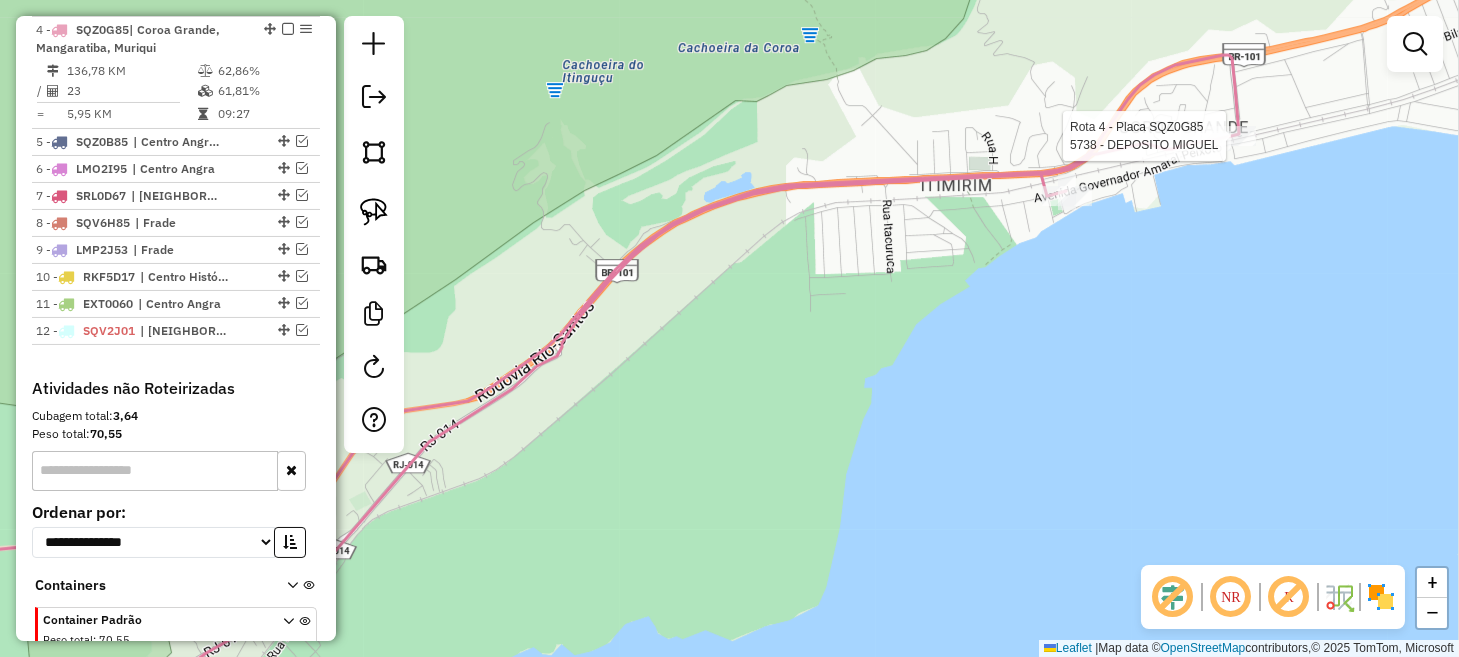 select on "*********" 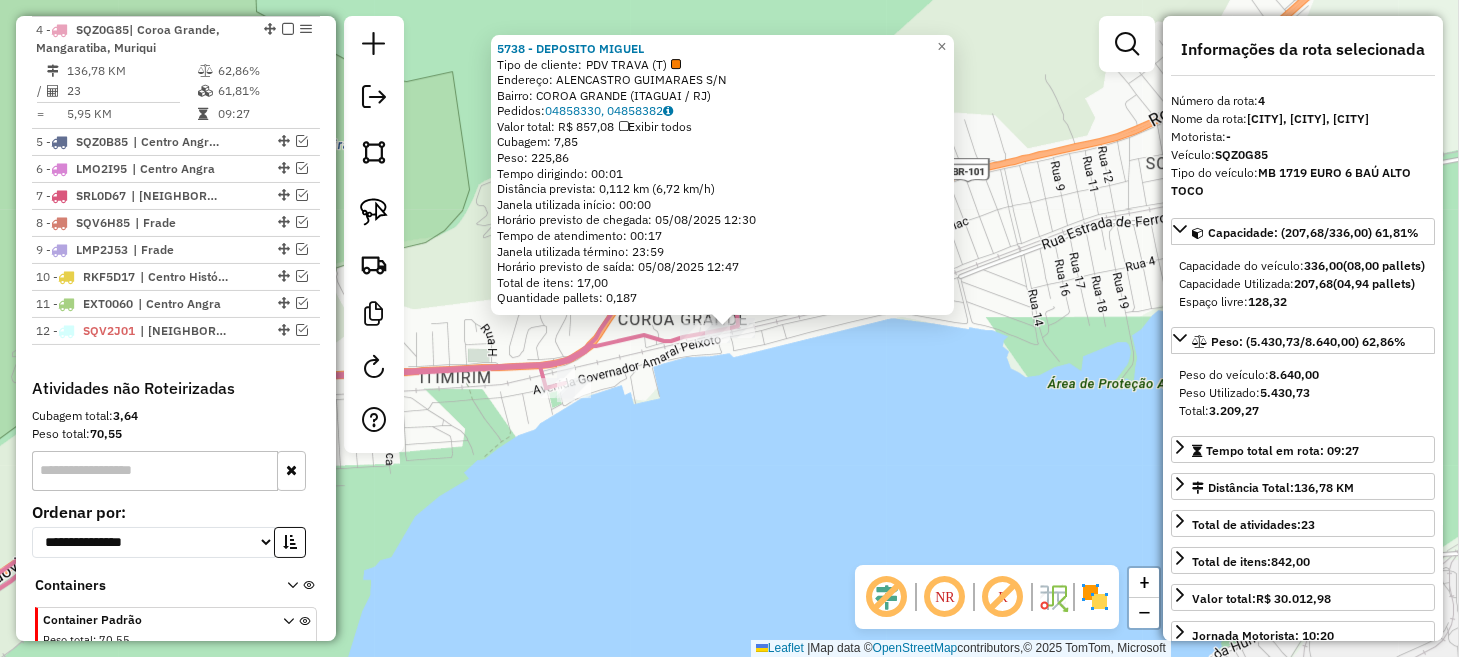 click on "[NUMBER] - DEPOSITO MIGUEL  Tipo de cliente:   PDV TRAVA (T)   Endereço:  ALENCASTRO GUIMARAES S/N   Bairro: COROA GRANDE ([CITY] / [STATE])   Pedidos:  04858330, 04858382   Valor total: R$ 857,08   Exibir todos   Cubagem: 7,85  Peso: 225,86  Tempo dirigindo: 00:01   Distância prevista: 0,112 km (6,72 km/h)   Janela utilizada início: 00:00   Horário previsto de chegada: 05/08/2025 12:30   Tempo de atendimento: 00:17   Janela utilizada término: 23:59   Horário previsto de saída: 05/08/2025 12:47   Total de itens: 17,00   Quantidade pallets: 0,187  × Janela de atendimento Grade de atendimento Capacidade Transportadoras Veículos Cliente Pedidos  Rotas Selecione os dias de semana para filtrar as janelas de atendimento  Seg   Ter   Qua   Qui   Sex   Sáb   Dom  Informe o período da janela de atendimento: De: Até:  Filtrar exatamente a janela do cliente  Considerar janela de atendimento padrão  Selecione os dias de semana para filtrar as grades de atendimento  Seg   Ter   Qua   Qui   Sex   Sáb   Dom  De:  De:" 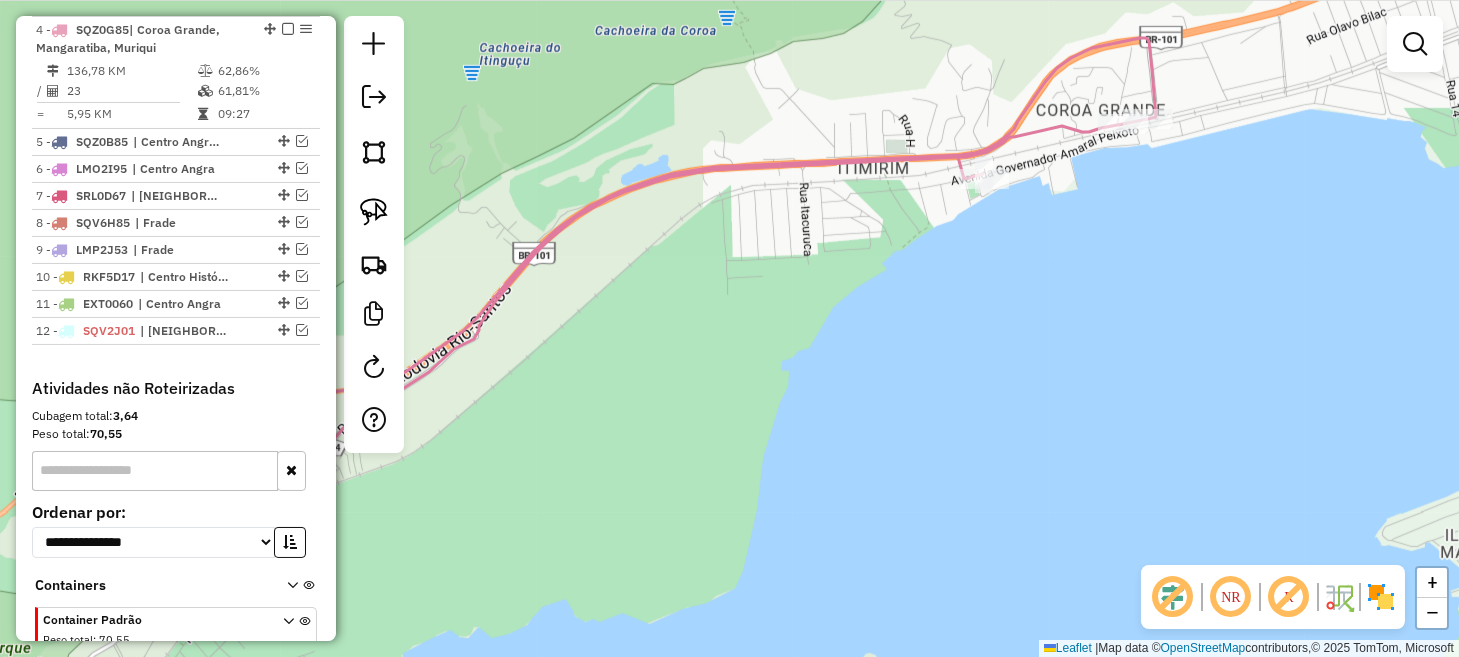 drag, startPoint x: 663, startPoint y: 478, endPoint x: 1092, endPoint y: 260, distance: 481.212 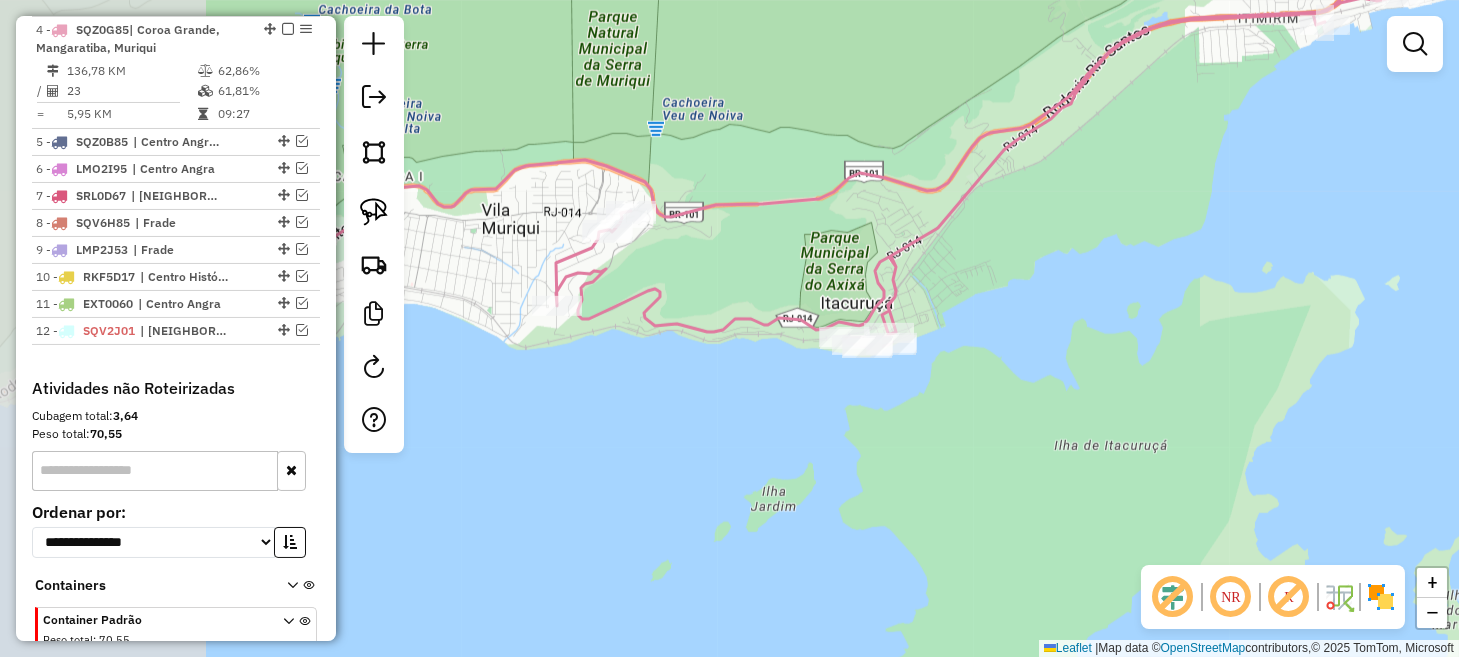 drag, startPoint x: 837, startPoint y: 439, endPoint x: 1162, endPoint y: 228, distance: 387.4868 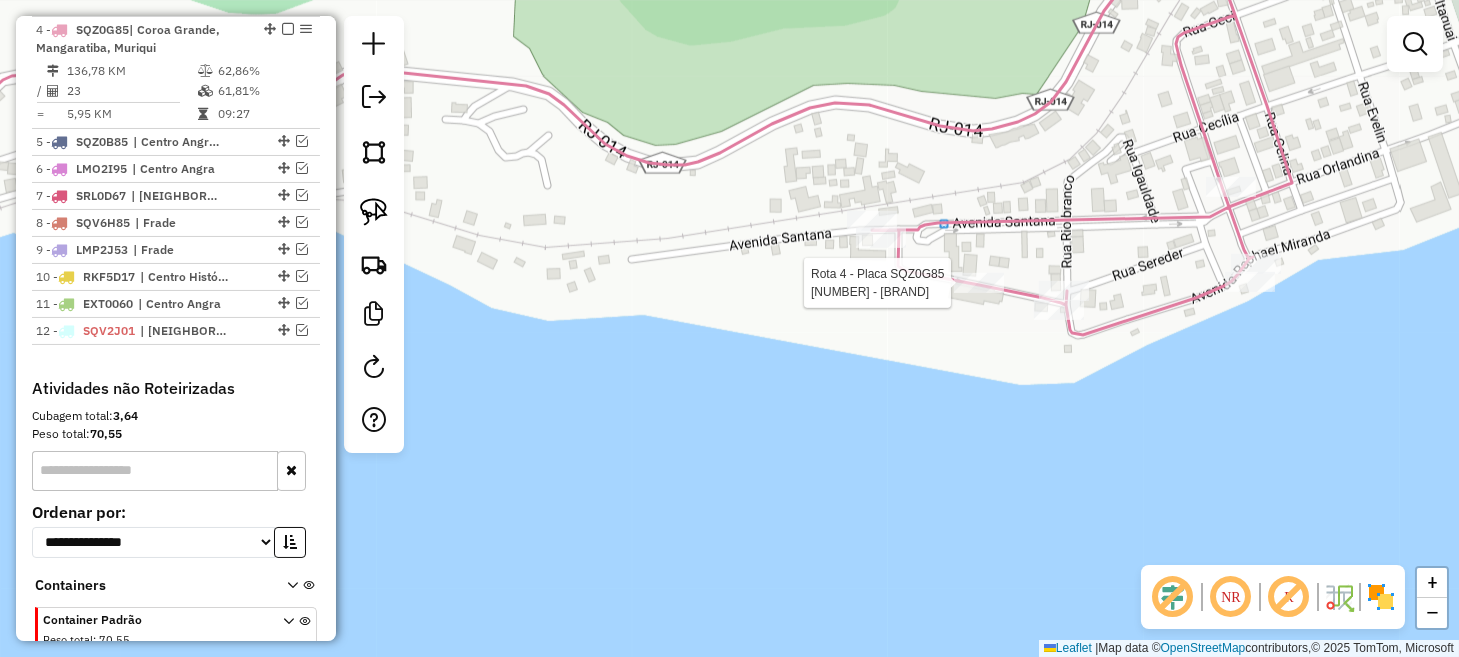 select on "*********" 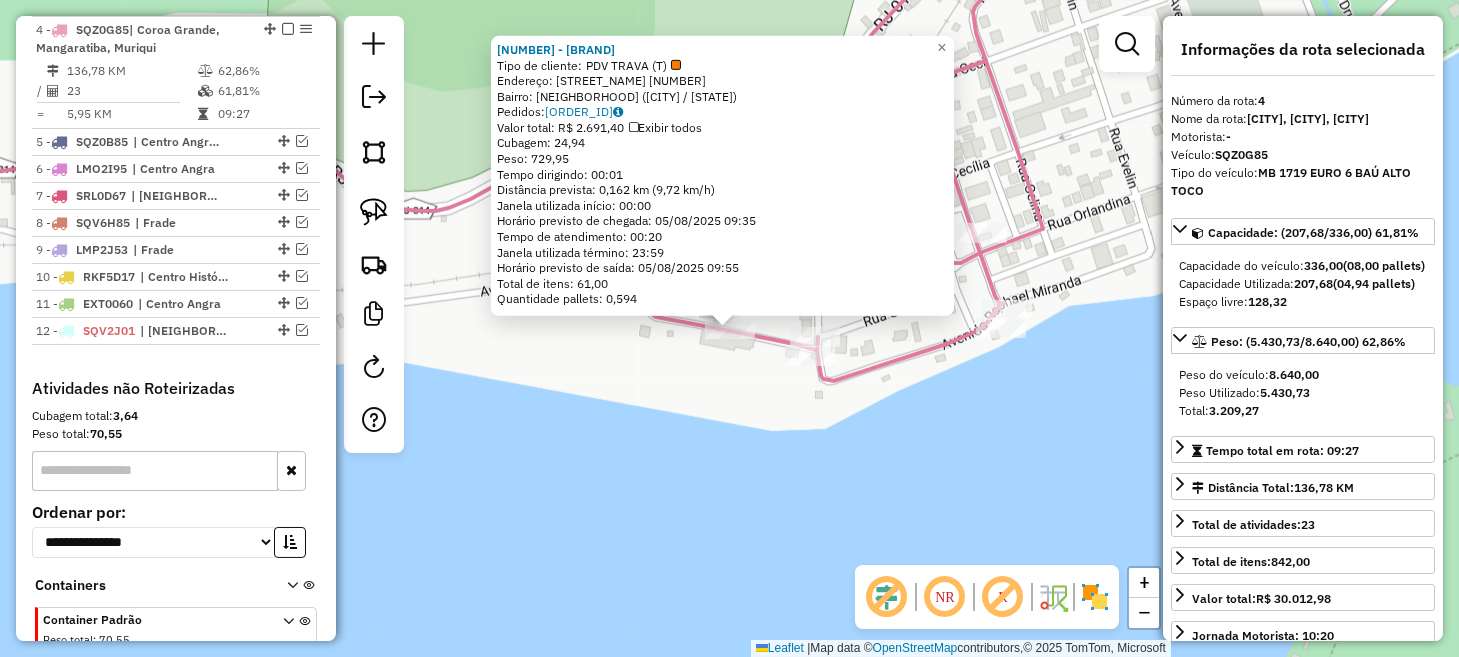click on "[NUMBER] - [BRAND] [TYPE] [BRAND] Tipo de cliente: PDV TRAVA (T) Endereço: [NAME] [NUMBER] Bairro: [NEIGHBORHOOD] ([CITY] / [STATE]) Pedidos: [ORDER_ID] Valor total: R$ [PRICE] Exibir todos Cubagem: [CUBAGE] Peso: [WEIGHT] Tempo dirigindo: 00:01 Distância prevista: [DISTANCE] km ([SPEED] km/h) Janela utilizada início: 00:00 Horário previsto de chegada: [DATE] [TIME] Tempo de atendimento: 00:20 Janela utilizada término: 23:59 Horário previsto de saída: [DATE] [TIME] Total de itens: [QUANTITY] Quantidade pallets: [PALLETS] × Janela de atendimento Grade de atendimento Capacidade Transportadoras Veículos Cliente Pedidos Rotas Selecione os dias de semana para filtrar as janelas de atendimento Seg Ter Qua Qui Sex Sáb Dom Informe o período da janela de atendimento: De: Até: Filtrar exatamente a janela do cliente Considerar janela de atendimento padrão Selecione os dias de semana para filtrar as grades de atendimento Seg Ter Qua Qui Sex Sáb Dom De: +" 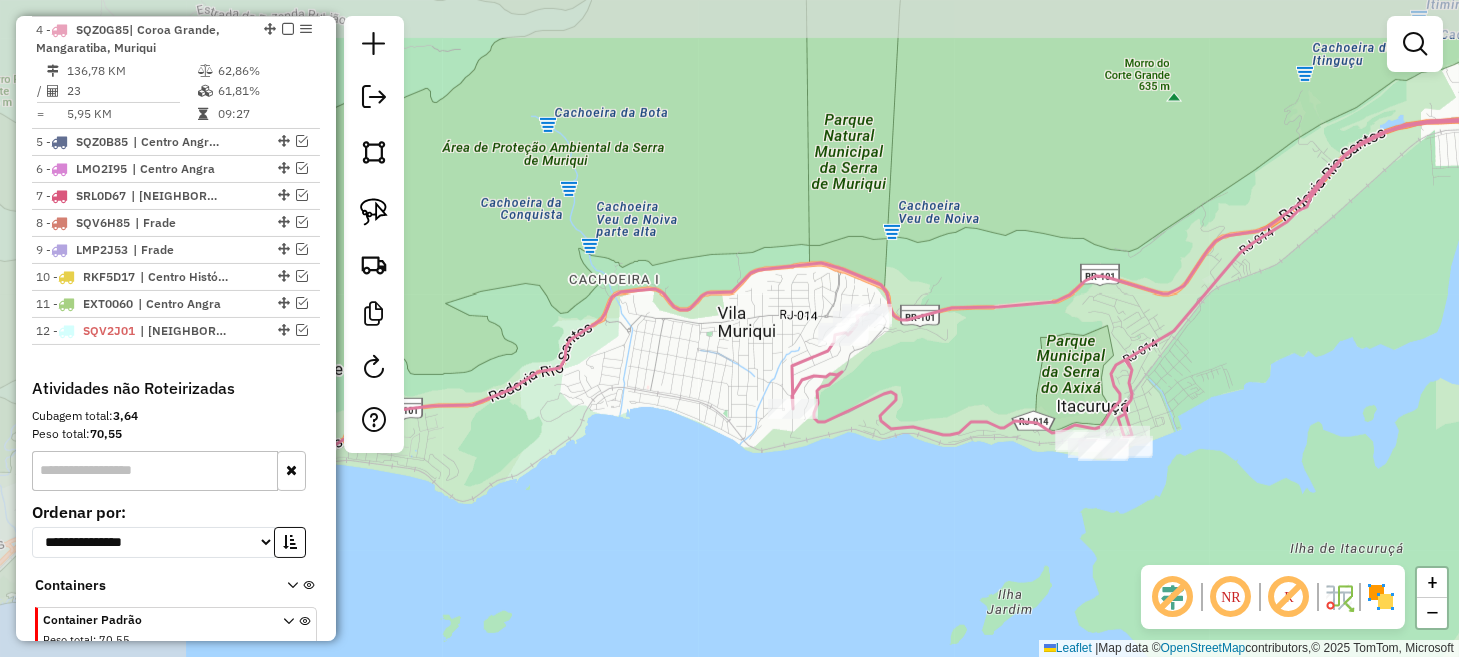 drag, startPoint x: 609, startPoint y: 435, endPoint x: 1177, endPoint y: 488, distance: 570.46735 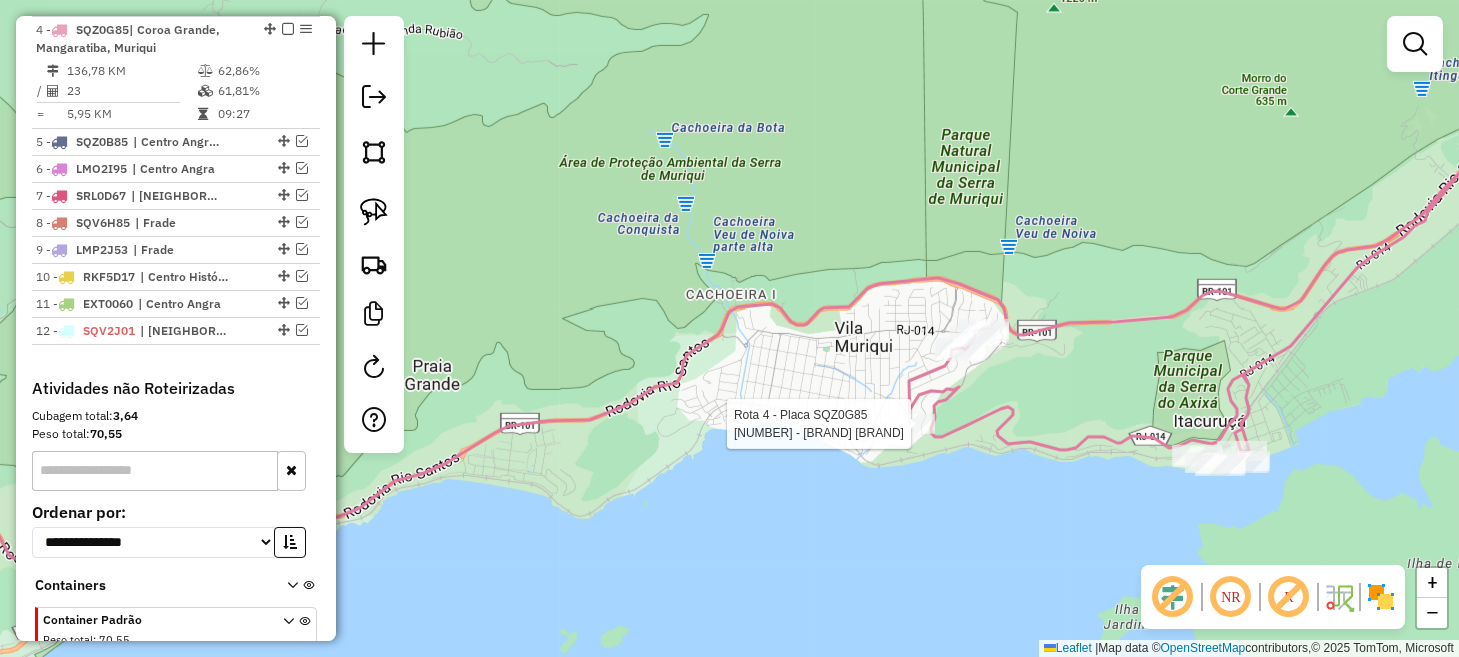 select on "*********" 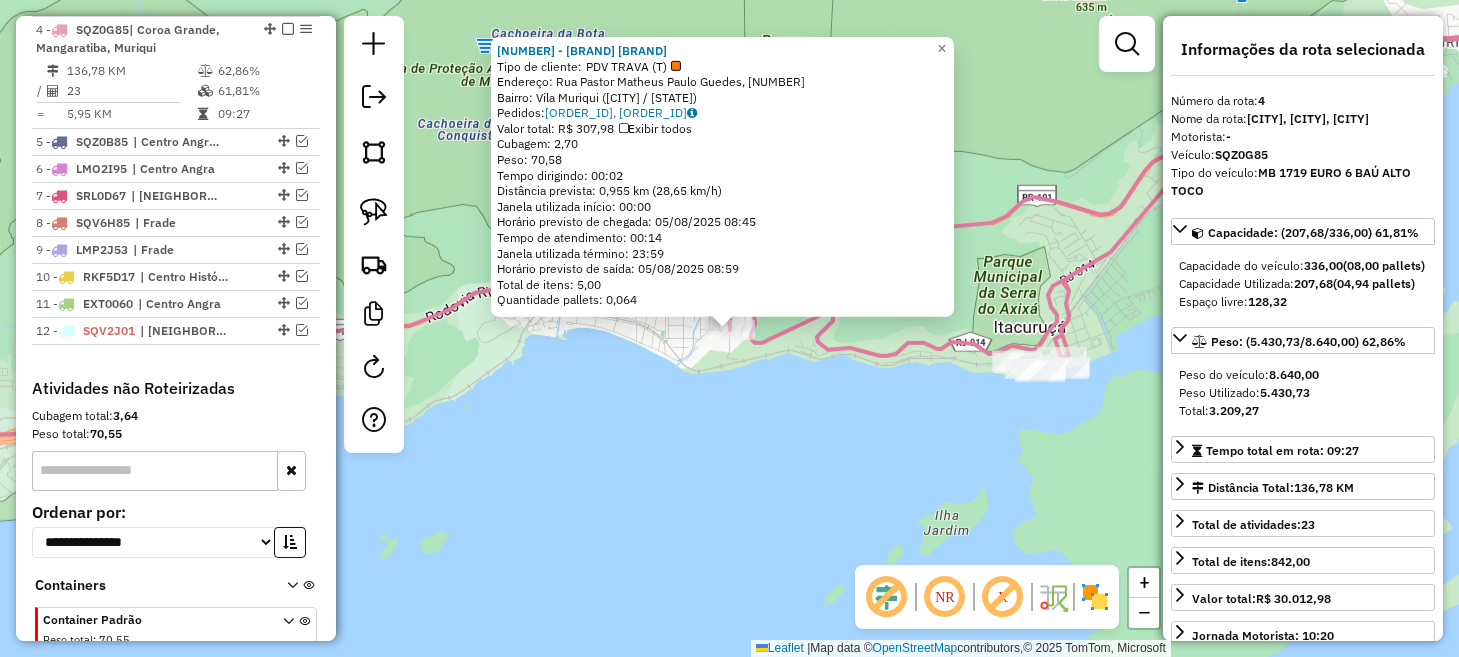 click on "[NUMBER] - LORAS BAR MUNDIAL  Tipo de cliente:   PDV TRAVA (T)   Endereço: Rua Pastor Matheus Paulo Guedes, [NUMBER]   Bairro: Vila Muriqui ([CITY] / [STATE])   Pedidos:  [ORDER_NUMBER], [ORDER_NUMBER]   Valor total: R$ 307,98   Exibir todos   Cubagem: 2,70  Peso: 70,58  Tempo dirigindo: 00:02   Distância prevista: 0,955 km (28,65 km/h)   Janela utilizada início: 00:00   Horário previsto de chegada: 05/08/2025 08:45   Tempo de atendimento: 00:14   Janela utilizada término: 23:59   Horário previsto de saída: 05/08/2025 08:59   Total de itens: 5,00   Quantidade pallets: 0,064  × Janela de atendimento Grade de atendimento Capacidade Transportadoras Veículos Cliente Pedidos  Rotas Selecione os dias de semana para filtrar as janelas de atendimento  Seg   Ter   Qua   Qui   Sex   Sáb   Dom  Informe o período da janela de atendimento: De: Até:  Filtrar exatamente a janela do cliente  Considerar janela de atendimento padrão  Selecione os dias de semana para filtrar as grades de atendimento  Seg   Ter   Qua   Qui   Sex   Sáb   Dom   Peso mínimo:   De:" 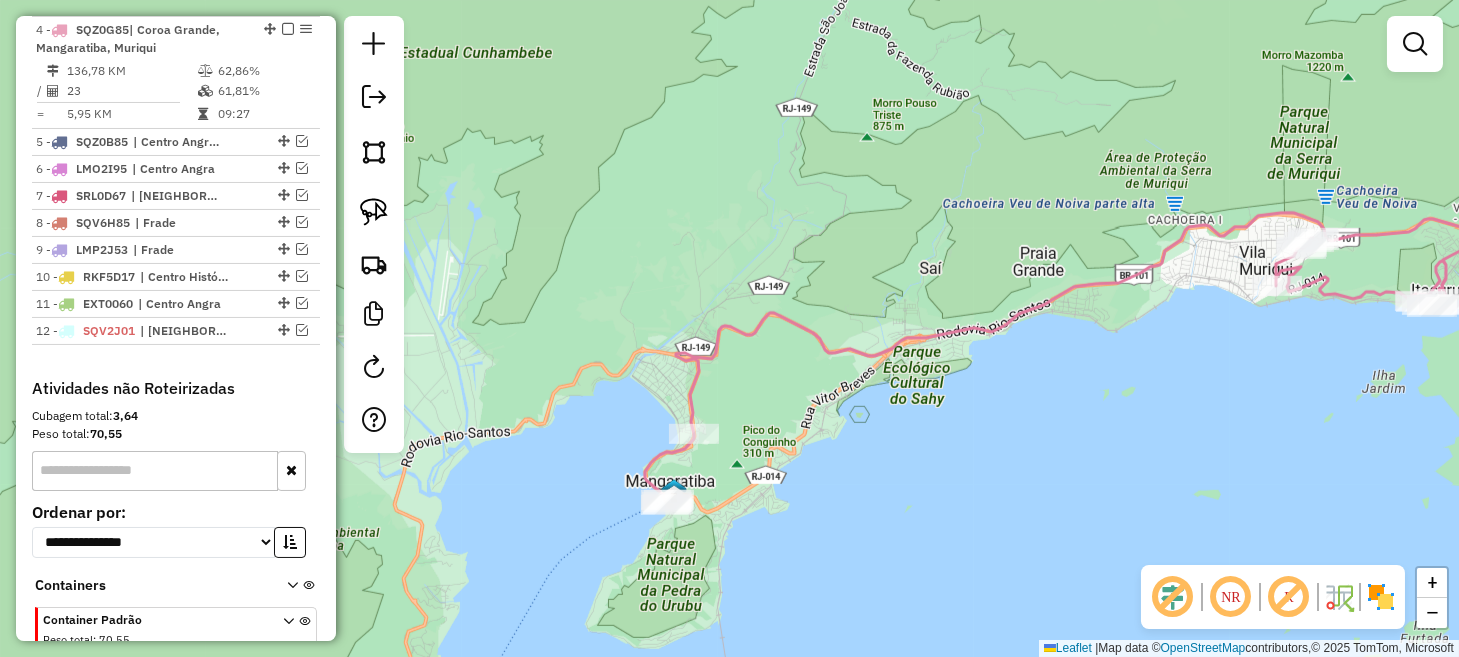 drag, startPoint x: 632, startPoint y: 467, endPoint x: 1120, endPoint y: 387, distance: 494.51392 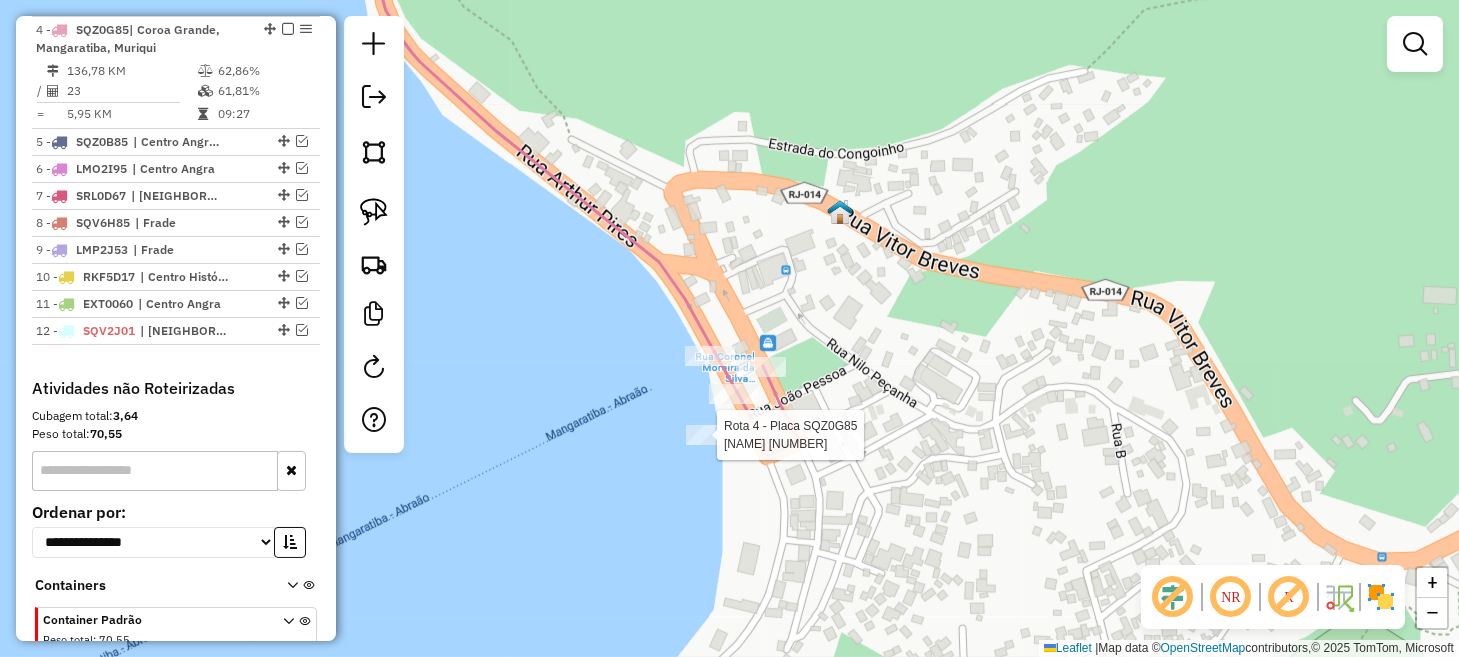 select on "*********" 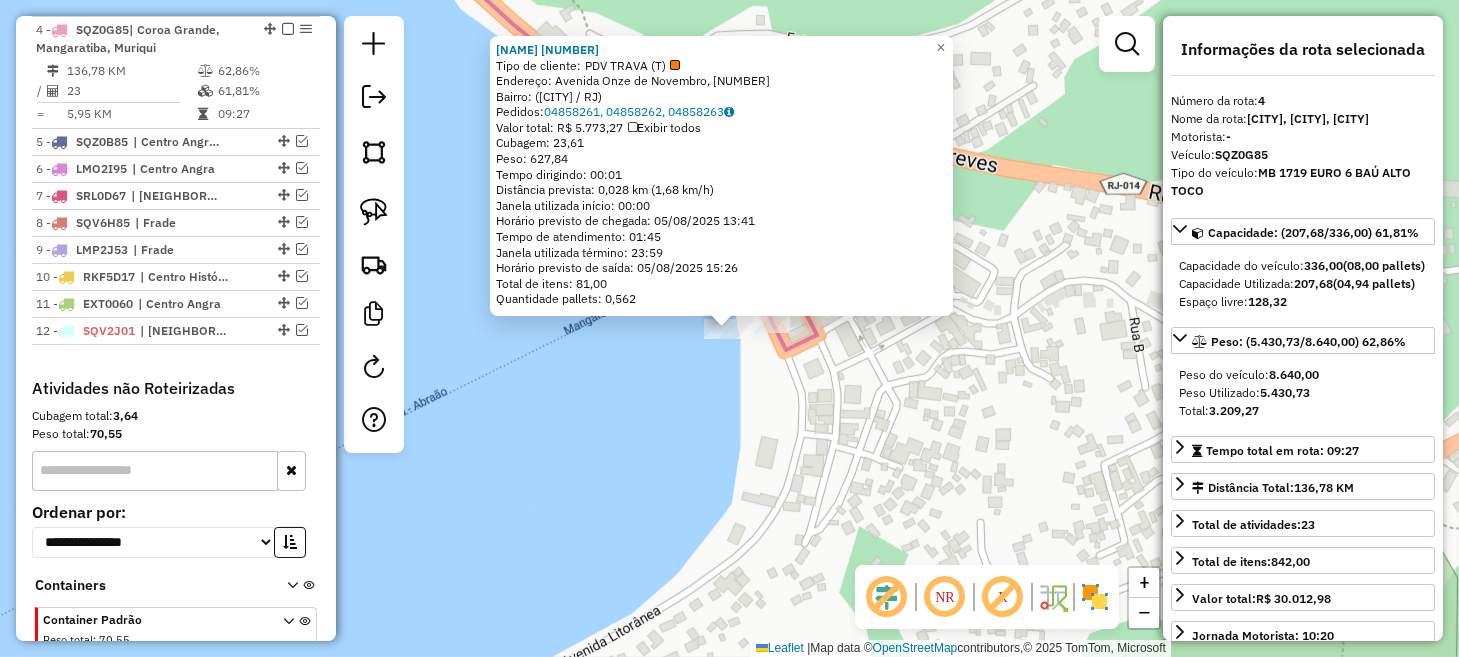 click on "[NUMBER] - PORTAL DA ILHA 2 Tipo de cliente: PDV TRAVA (T) Endereço: Avenida Onze de Novembro, [NUMBER] Bairro: ([CITY] / [STATE]) Pedidos: 04858261, 04858262, 04858263 Valor total: R$ 5.773,27 Exibir todos Cubagem: 23,61 Peso: 627,84 Tempo dirigindo: 00:01 Distância prevista: 0,028 km (1,68 km/h) Janela utilizada início: 00:00 Horário previsto de chegada: 05/08/2025 13:41 Tempo de atendimento: 01:45 Janela utilizada término: 23:59 Horário previsto de saída: 05/08/2025 15:26 Total de itens: 81,00 Quantidade pallets: 0,562 × Janela de atendimento Grade de atendimento Capacidade Transportadoras Veículos Cliente Pedidos Rotas Selecione os dias de semana para filtrar as janelas de atendimento Seg Ter Qua Qui Sex Sáb Dom Informe o período da janela de atendimento: De: Até: Filtrar exatamente a janela do cliente Considerar janela de atendimento padrão Selecione os dias de semana para filtrar as grades de atendimento Seg Ter Qua Qui Sex Sáb De:" 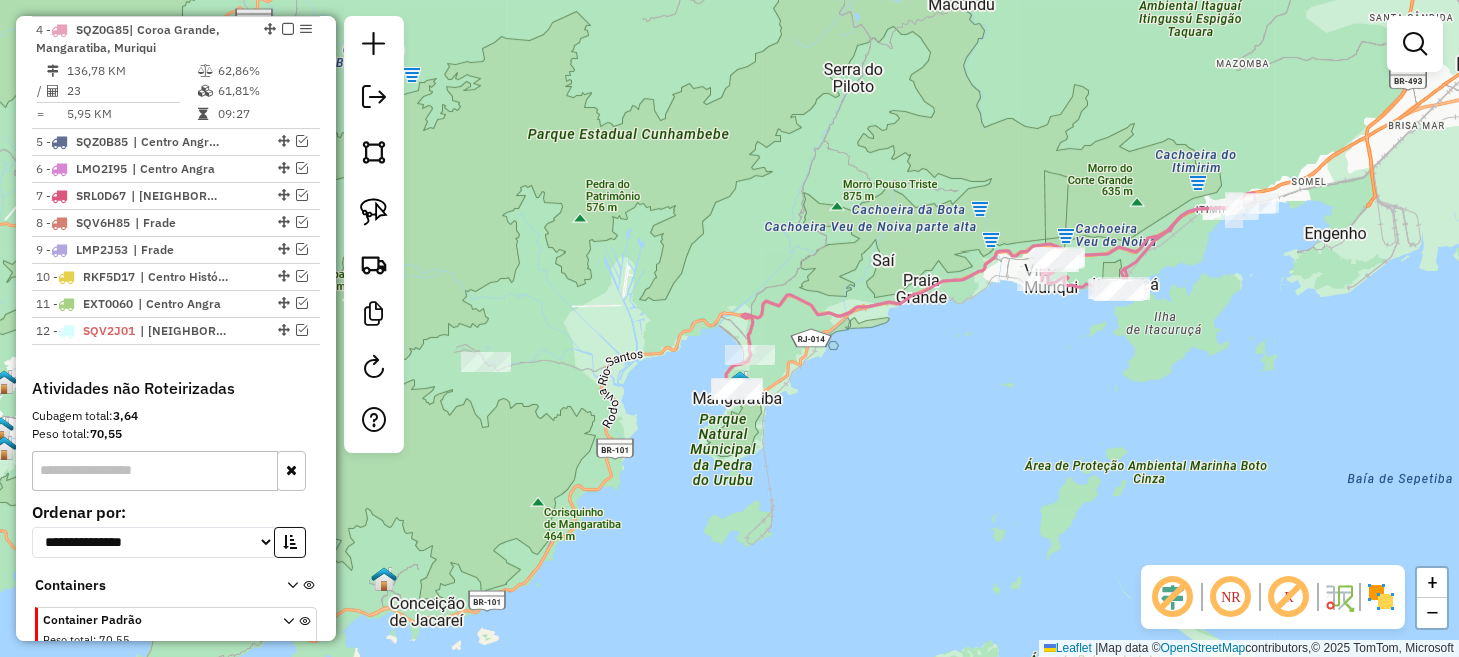 drag, startPoint x: 528, startPoint y: 424, endPoint x: 688, endPoint y: 421, distance: 160.02812 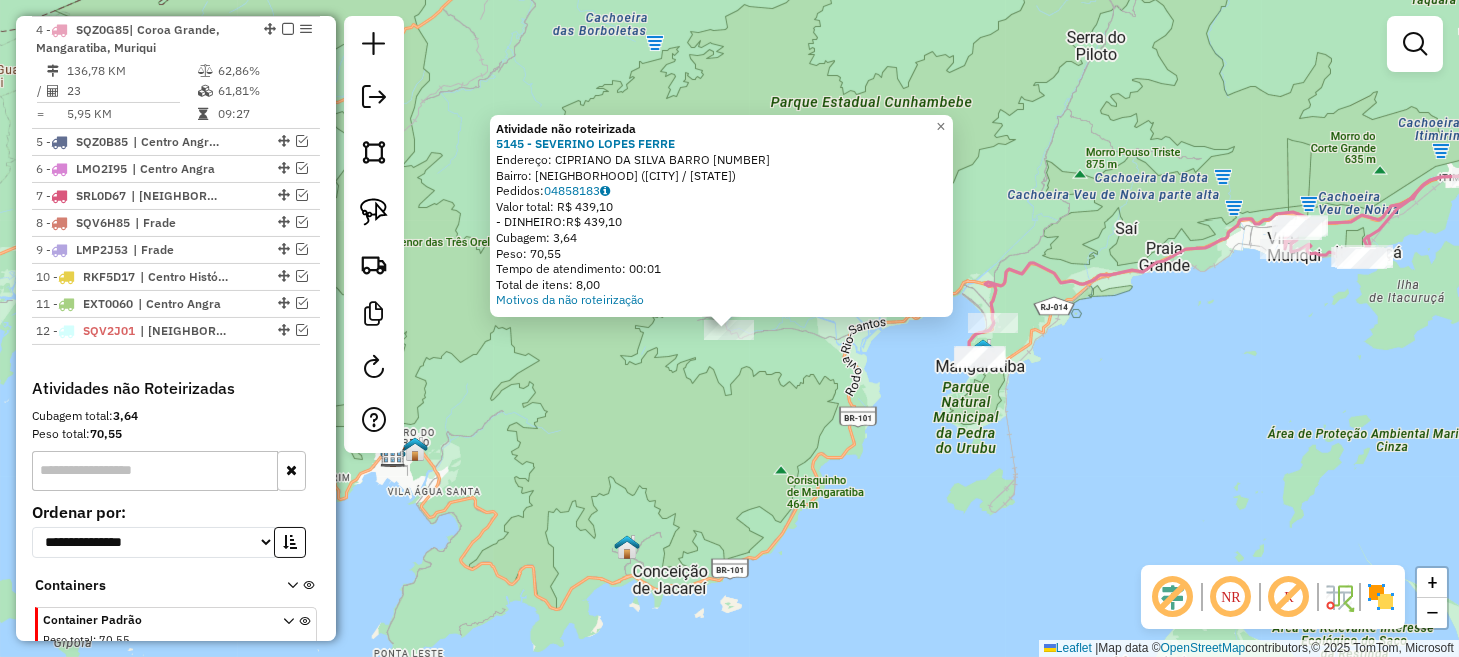 click on "Atividade não roteirizada [NUMBER] - [FIRST] [LAST]  Endereço:  [STREET] [NUMBER]   Bairro: [NEIGHBORHOOD] ([CITY] / [STATE])   Pedidos:  [ORDER_ID]   Valor total: [CURRENCY][AMOUNT]   - [PAYMENT_METHOD]:  [CURRENCY][AMOUNT]   Cubagem: [CUBAGE]   Peso: [WEIGHT]   Tempo de atendimento: [TIME]   Total de itens: [ITEMS]   Motivos da não roteirização × Janela de atendimento Grade de atendimento Capacidade Transportadoras Veículos Cliente Pedidos  Rotas Selecione os dias de semana para filtrar as janelas de atendimento  Seg   Ter   Qua   Qui   Sex   Sáb   Dom  Informe o período da janela de atendimento: De: Até:  Filtrar exatamente a janela do cliente  Considerar janela de atendimento padrão  Selecione os dias de semana para filtrar as grades de atendimento  Seg   Ter   Qua   Qui   Sex   Sáb   Dom   Considerar clientes sem dia de atendimento cadastrado  Clientes fora do dia de atendimento selecionado Filtrar as atividades entre os valores definidos abaixo:  Peso mínimo:   Peso máximo:   Cubagem mínima:   Cubagem máxima:   De:  De:" 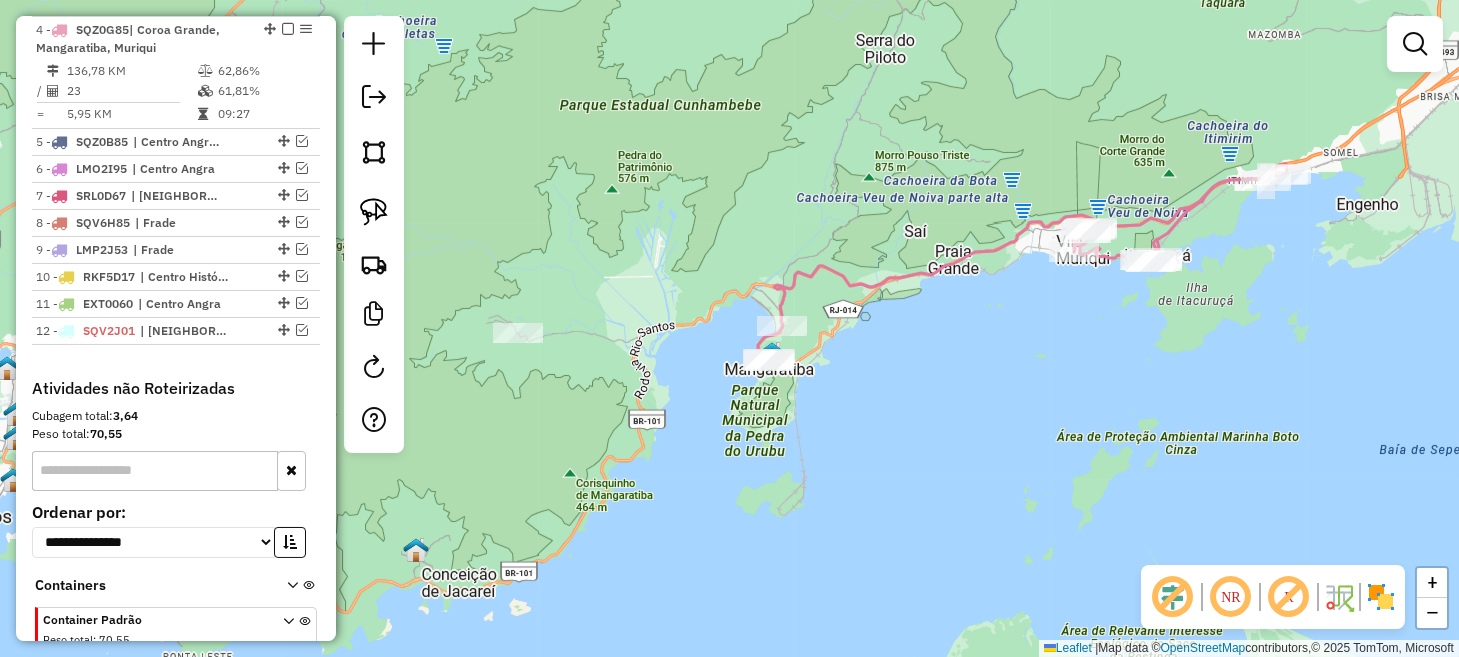 drag, startPoint x: 1065, startPoint y: 393, endPoint x: 845, endPoint y: 391, distance: 220.0091 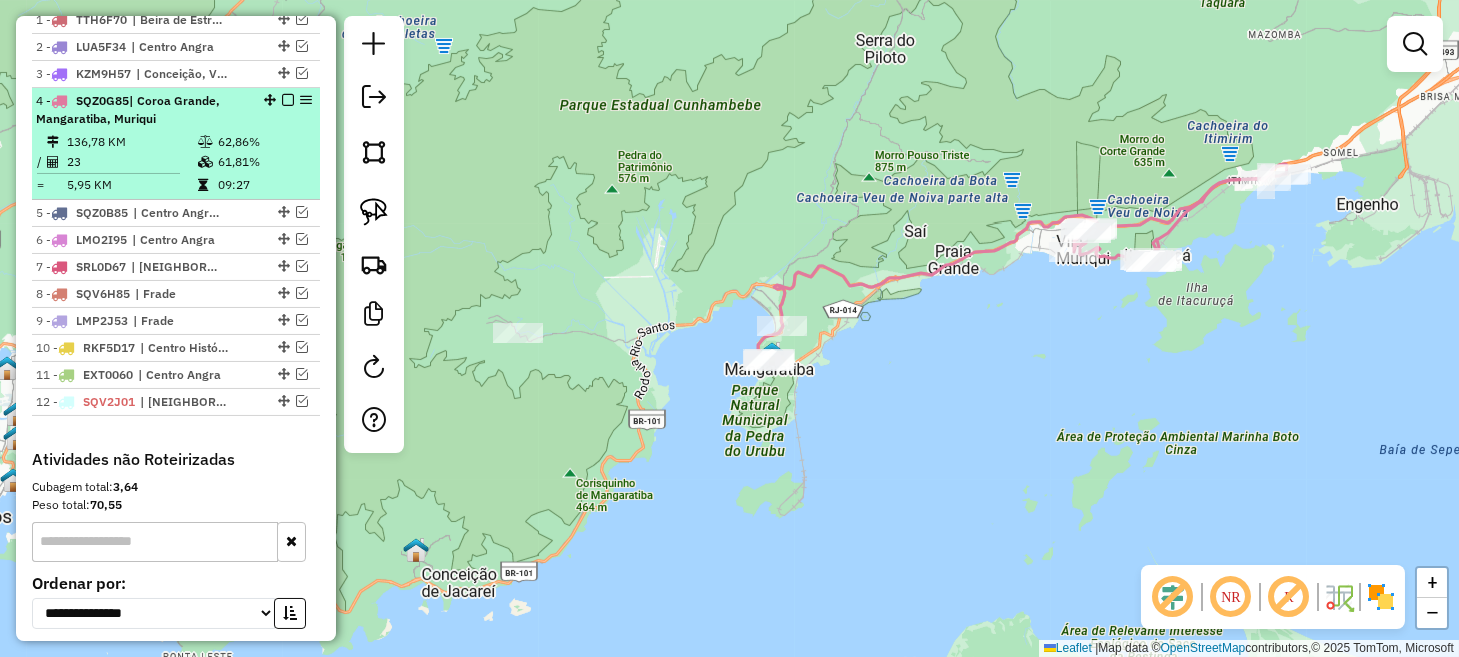 scroll, scrollTop: 754, scrollLeft: 0, axis: vertical 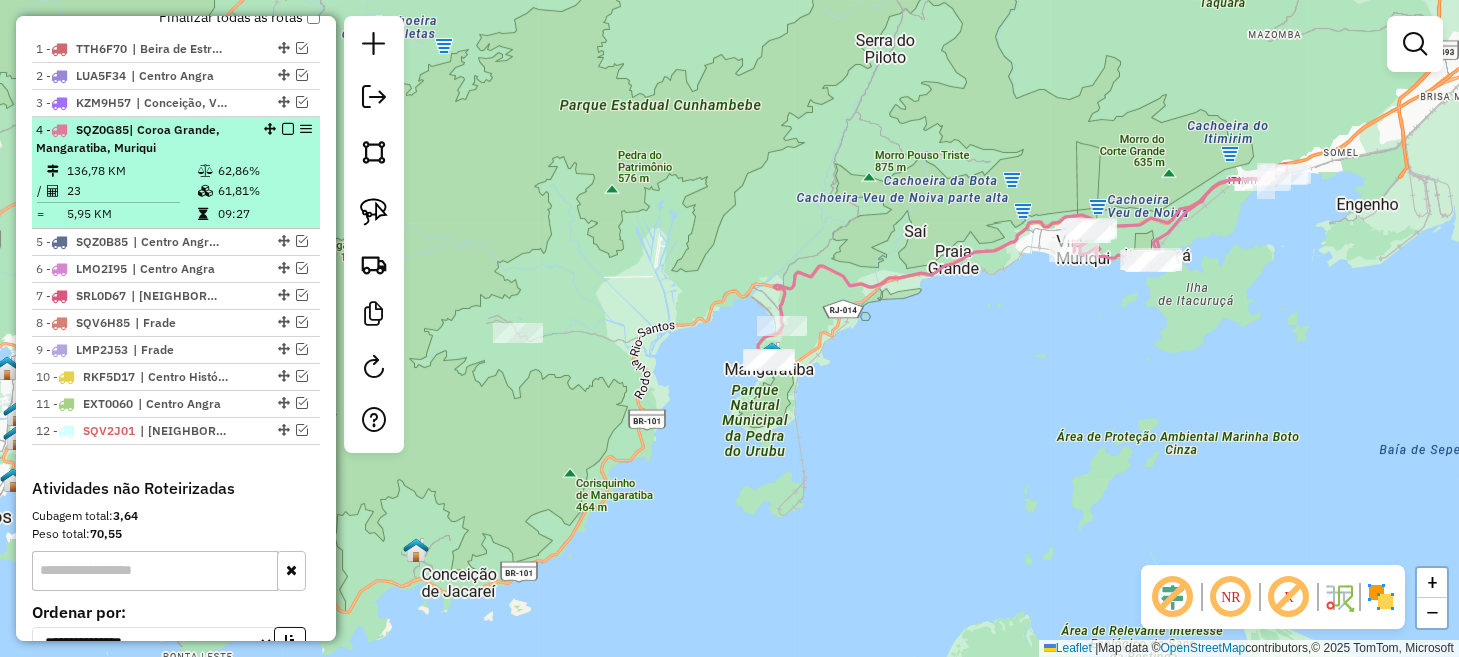 click at bounding box center (288, 129) 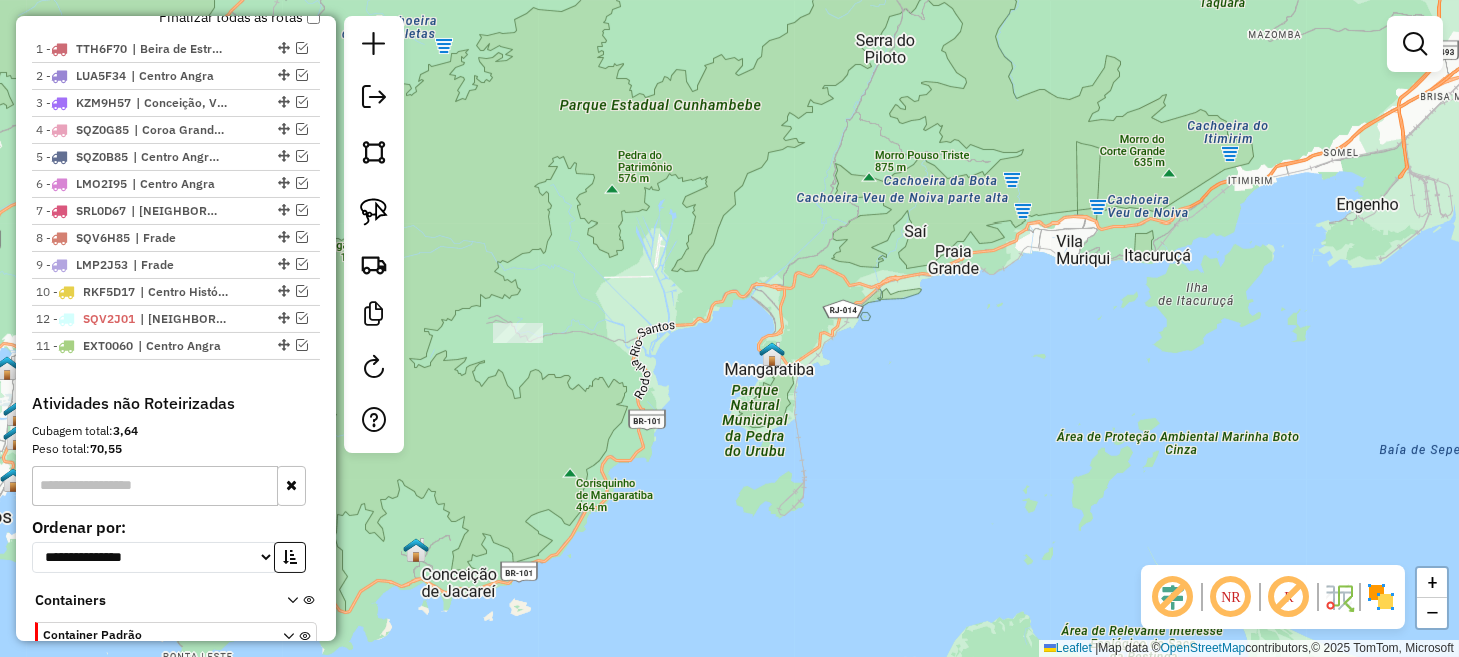 drag, startPoint x: 275, startPoint y: 311, endPoint x: 272, endPoint y: 345, distance: 34.132095 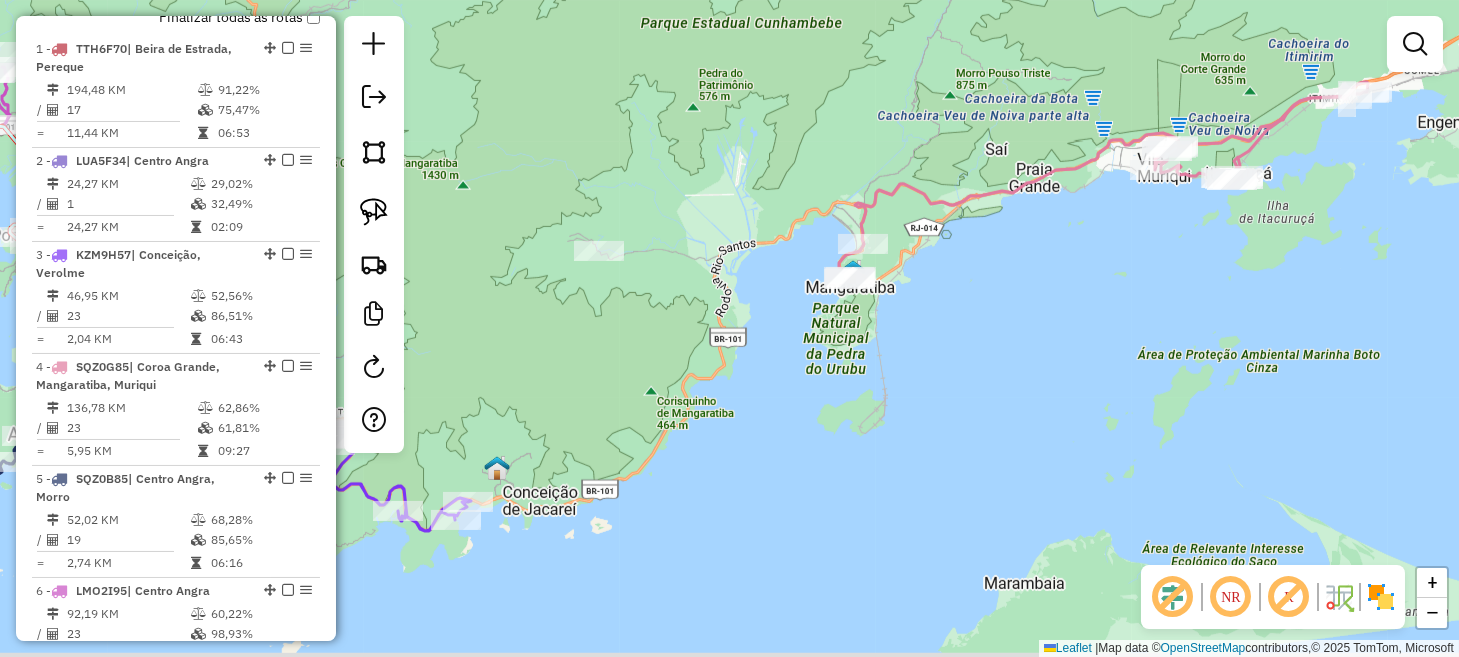 drag, startPoint x: 774, startPoint y: 422, endPoint x: 780, endPoint y: 405, distance: 18.027756 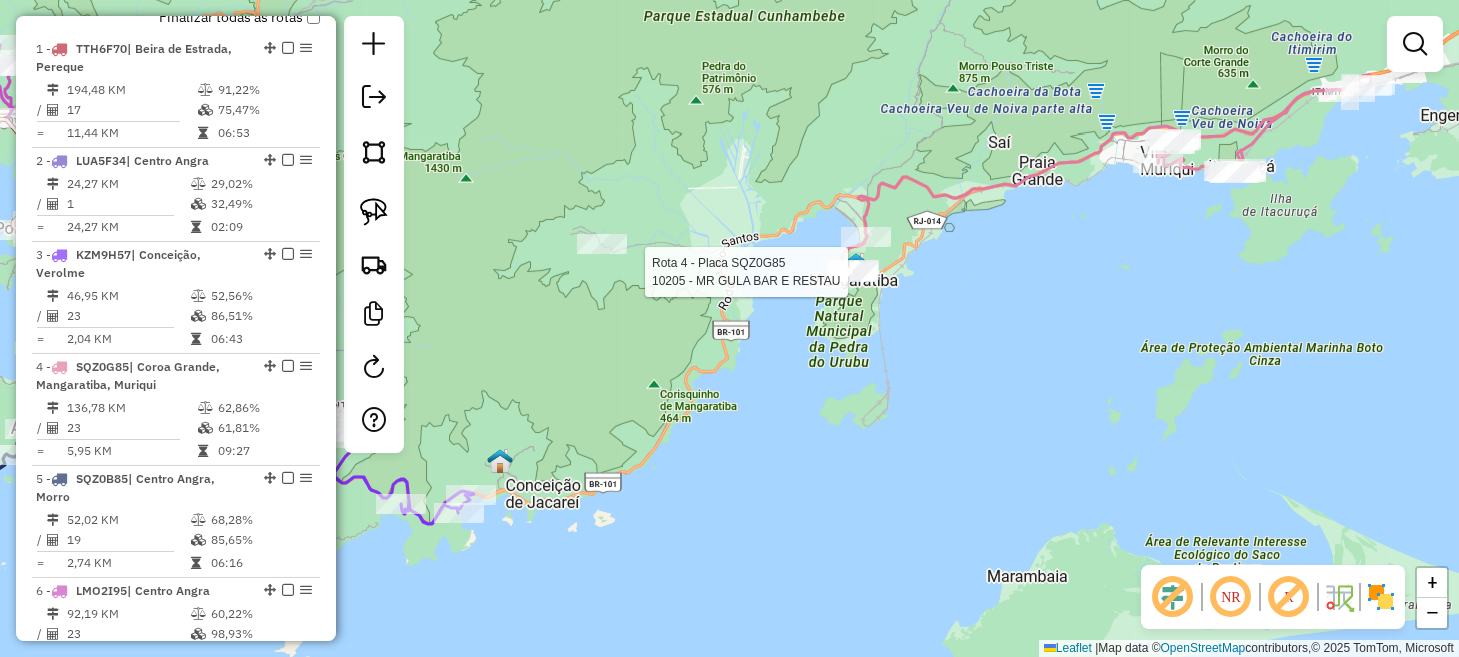 select on "*********" 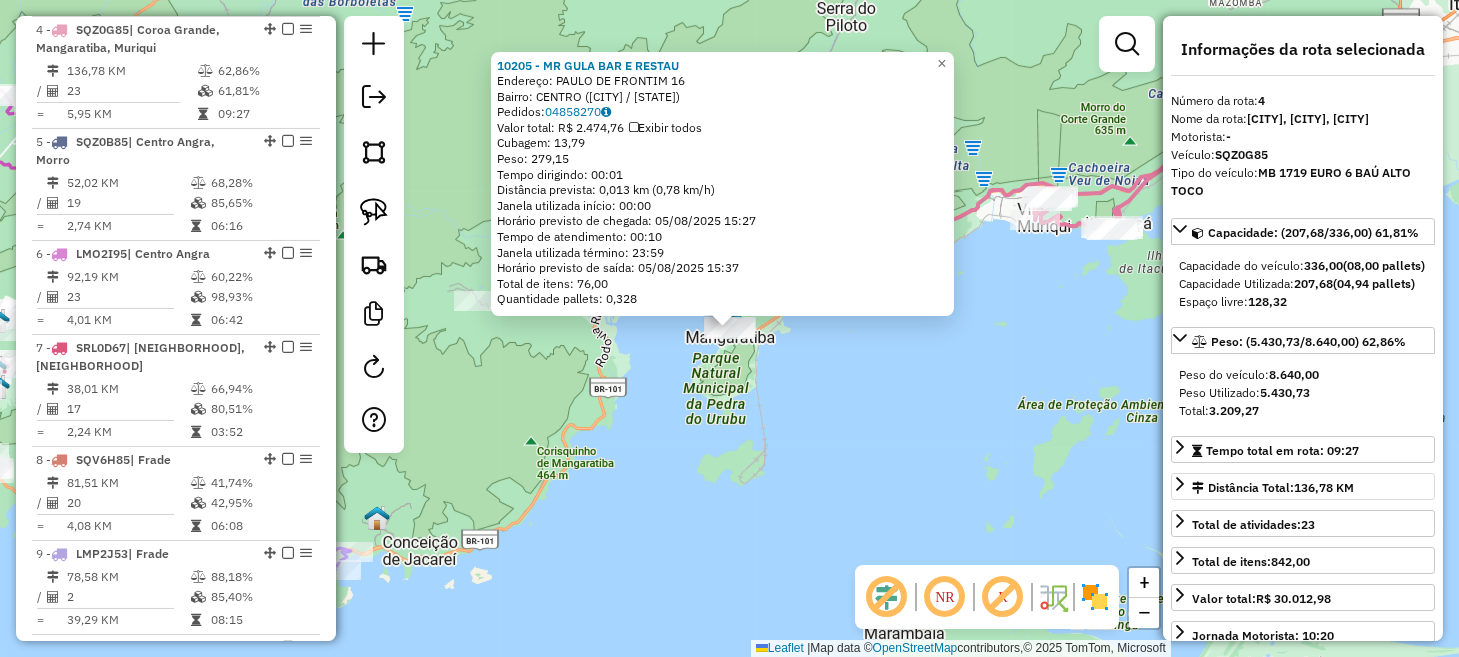 scroll, scrollTop: 1091, scrollLeft: 0, axis: vertical 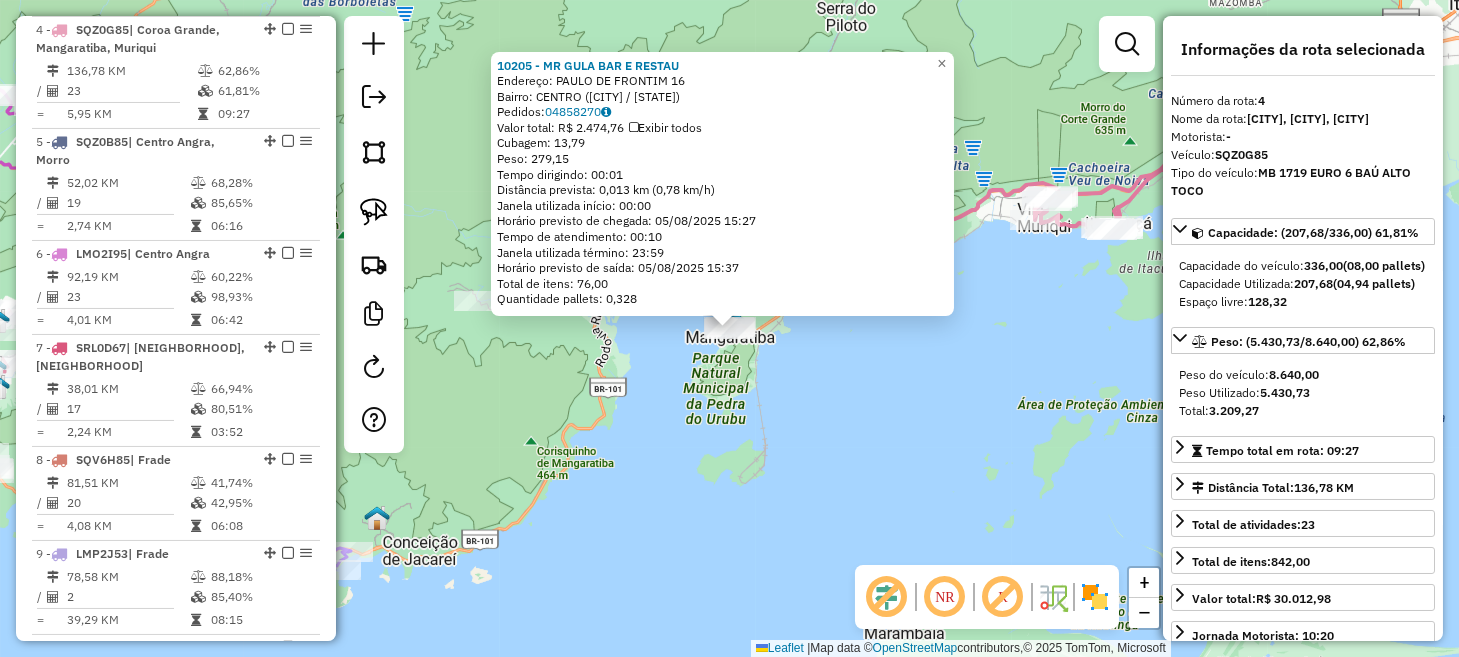 click on "[BRAND] [BRAND] [BRAND] Endereço: [STREET] [NUMBER] Bairro: [NEIGHBORHOOD] ([CITY] / [STATE]) Pedidos: [ORDER_ID] Valor total: R$ [PRICE] Exibir todos Cubagem: [NUMBER] Peso: [NUMBER] Tempo dirigindo: [TIME] Distância prevista: [NUMBER] km ([NUMBER] km/h) Janela utilizada início: [TIME] Horário previsto de chegada: [DATE] [TIME] Tempo de atendimento: [TIME] Janela utilizada término: [TIME] Horário previsto de saída: [DATE] [TIME] Total de itens: [NUMBER] Quantidade pallets: [NUMBER] × Janela de atendimento Grade de atendimento Capacidade Transportadoras Veículos Cliente Pedidos Rotas Selecione os dias de semana para filtrar as janelas de atendimento Seg Ter Qua Qui Sex Sáb Dom Informe o período da janela de atendimento: De: Até: Filtrar exatamente a janela do cliente Considerar janela de atendimento padrão Selecione os dias de semana para filtrar as grades de atendimento Seg Ter Qua Qui Sex Sáb Dom Clientes fora do dia de atendimento selecionado De:" 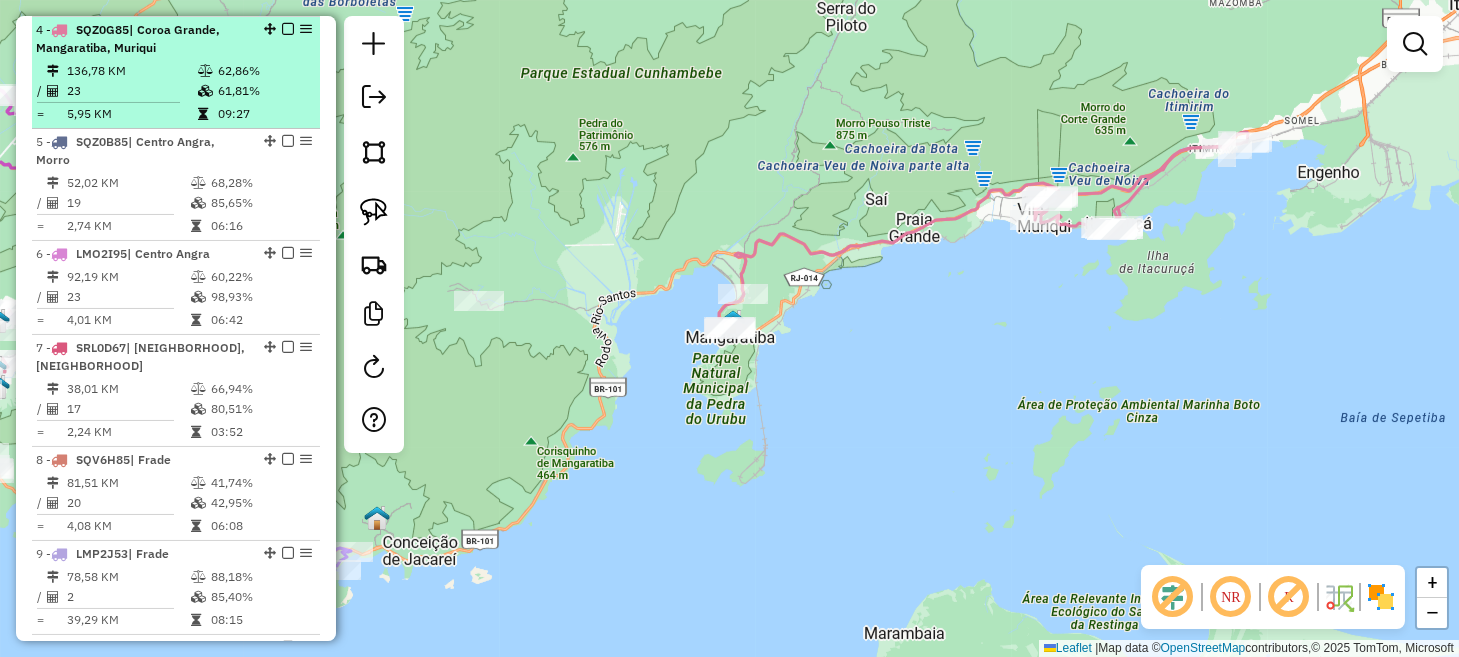 click at bounding box center (288, 29) 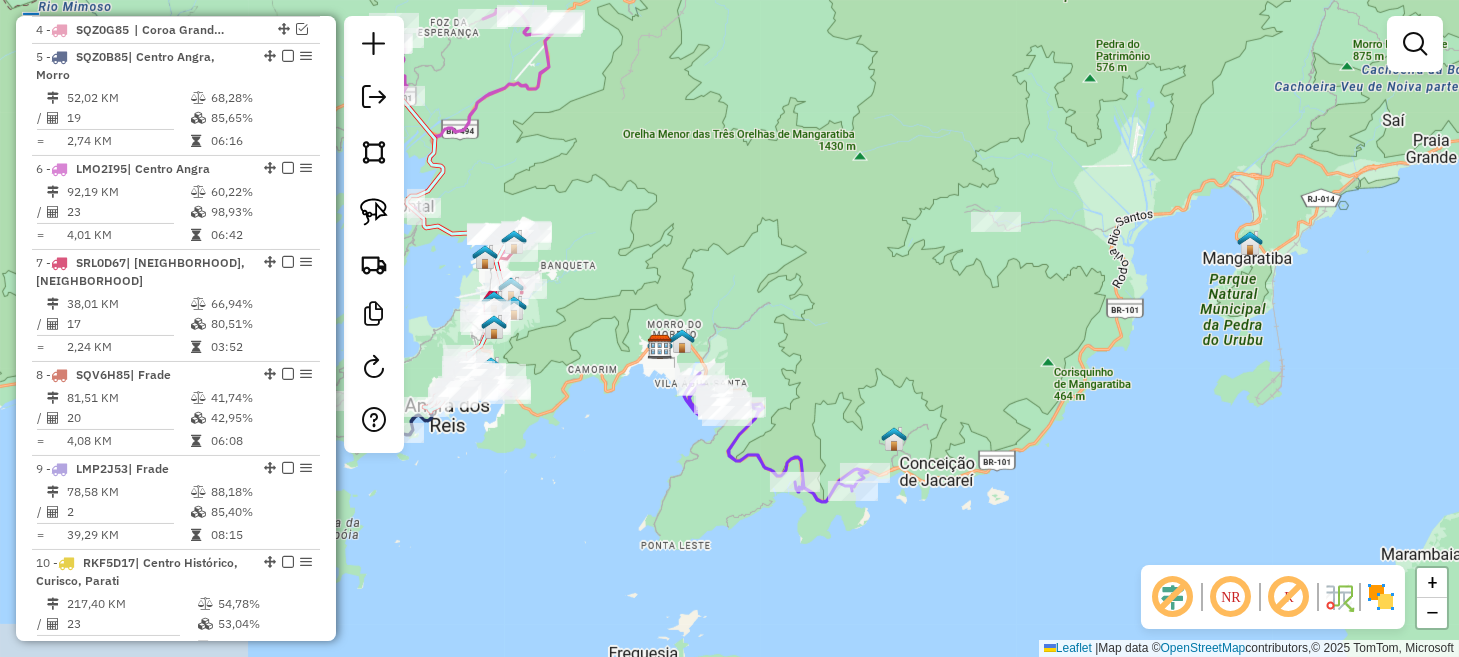 drag, startPoint x: 532, startPoint y: 258, endPoint x: 1041, endPoint y: 189, distance: 513.6555 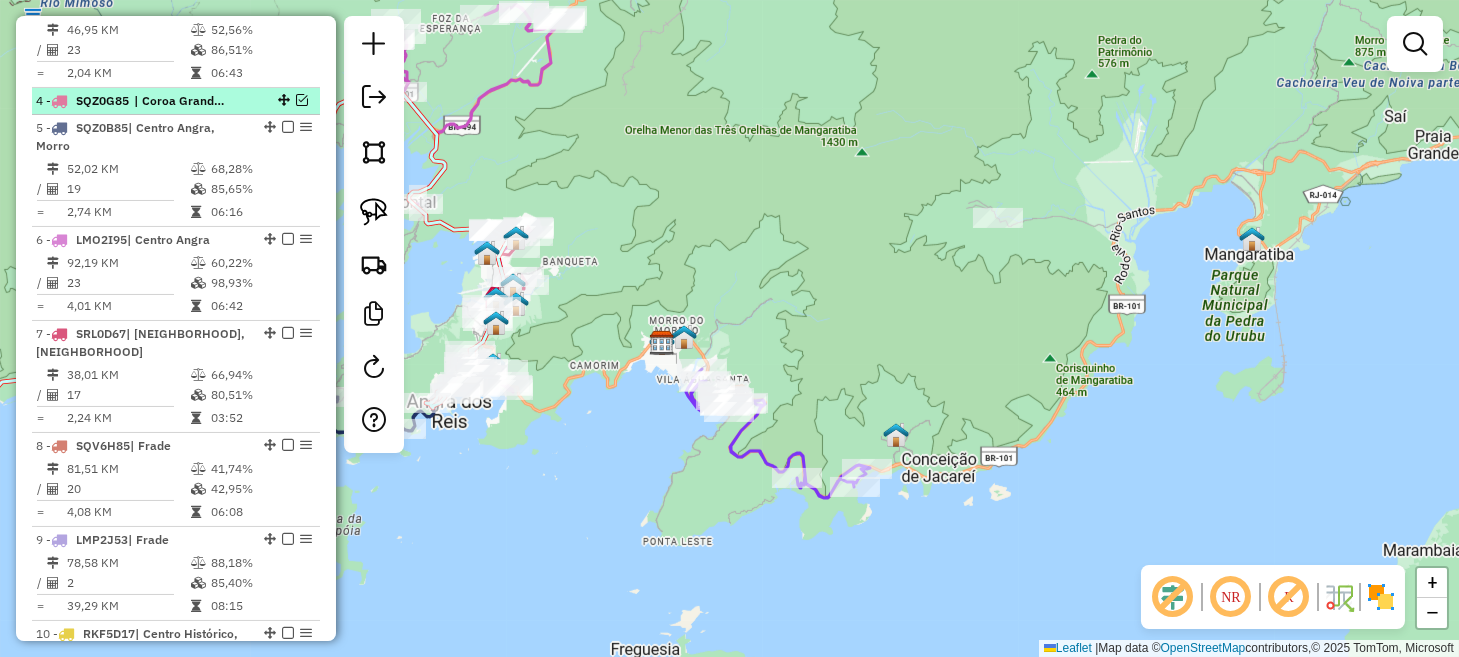 scroll, scrollTop: 991, scrollLeft: 0, axis: vertical 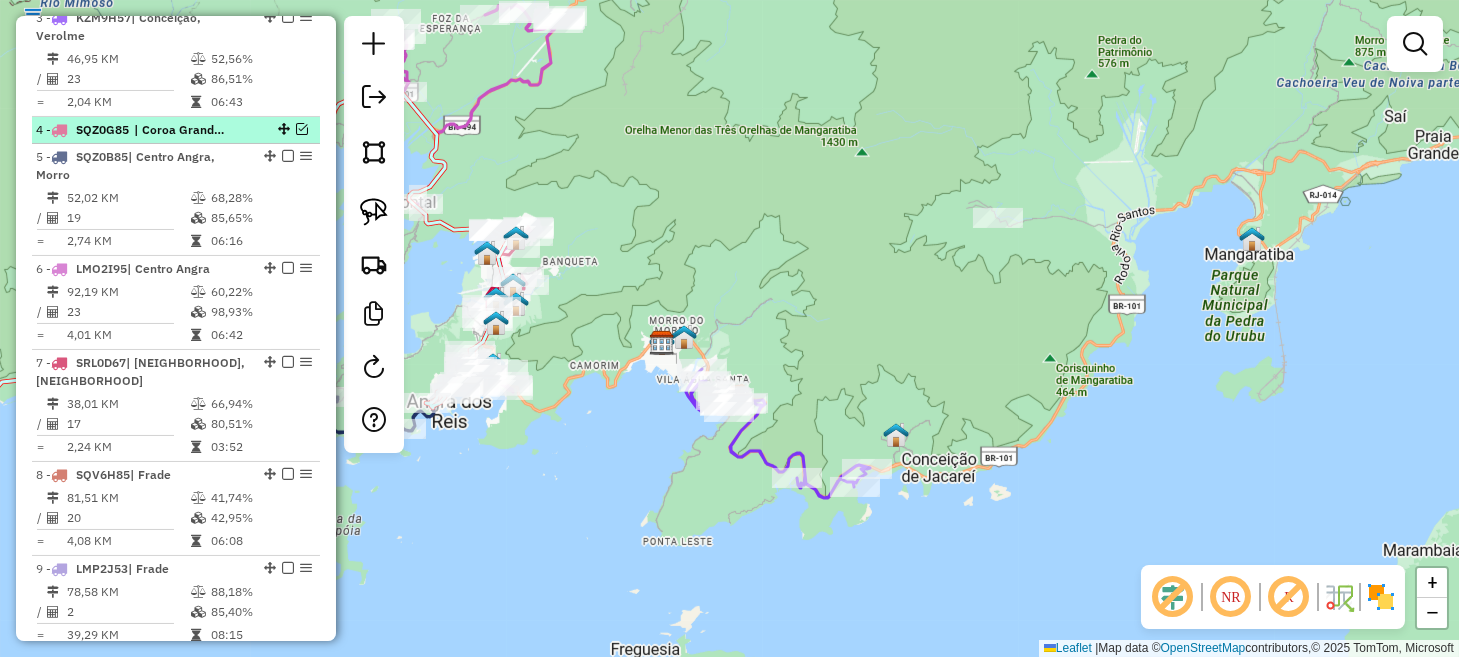 click at bounding box center (302, 129) 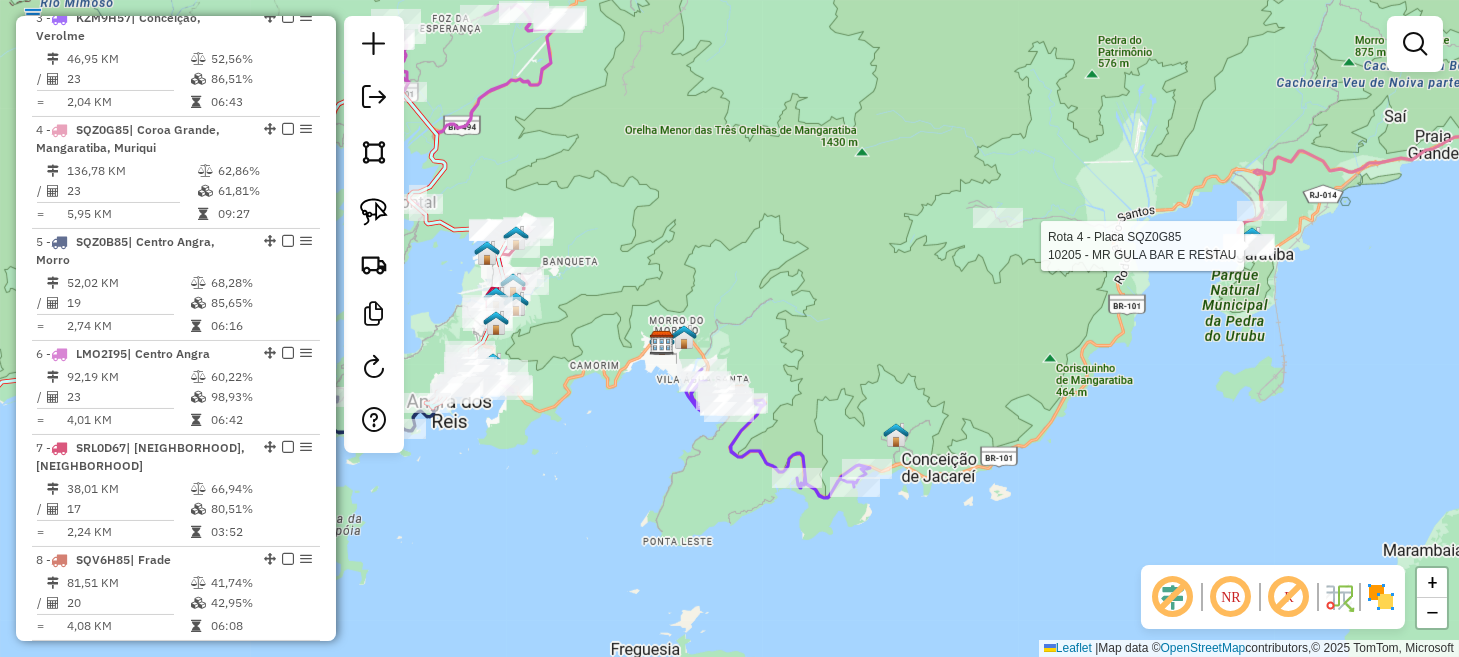 select on "*********" 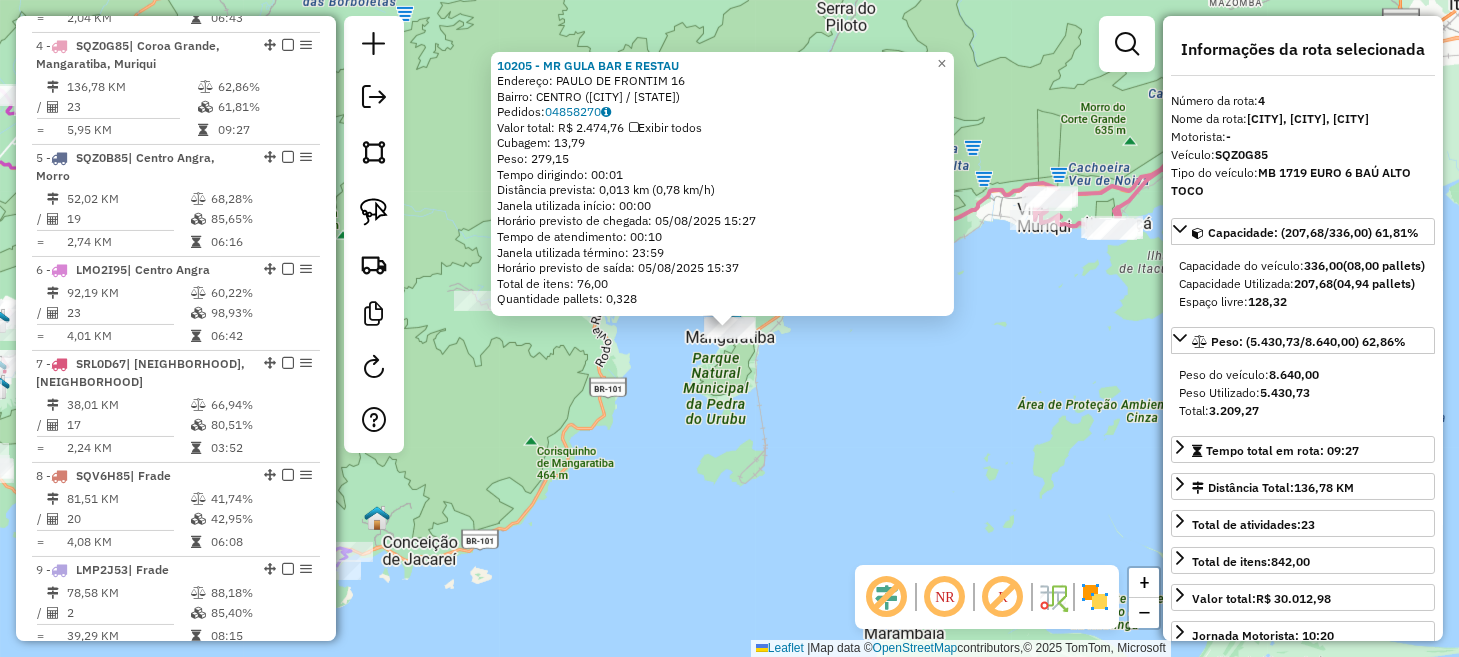 scroll, scrollTop: 1091, scrollLeft: 0, axis: vertical 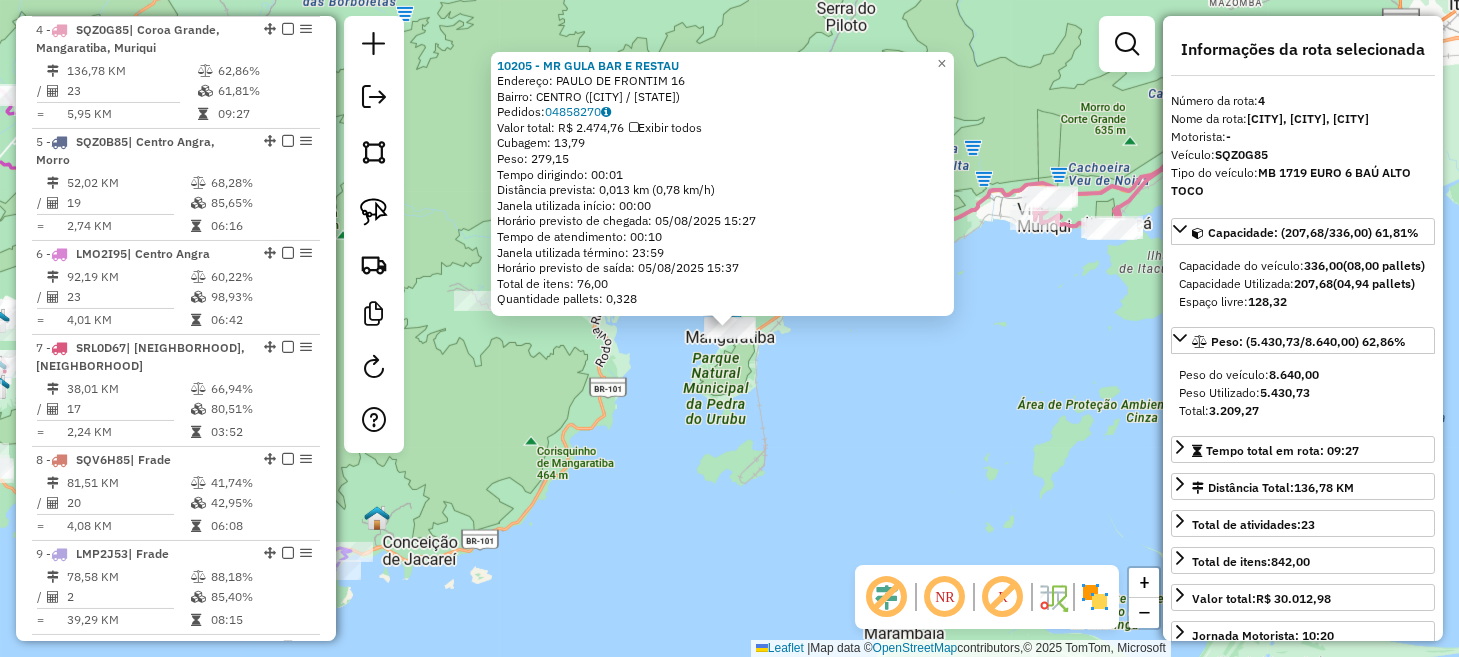 click on "[BRAND] [BRAND] [BRAND] Endereço: [STREET] [NUMBER] Bairro: [NEIGHBORHOOD] ([CITY] / [STATE]) Pedidos: [ORDER_ID] Valor total: R$ [PRICE] Exibir todos Cubagem: [NUMBER] Peso: [NUMBER] Tempo dirigindo: [TIME] Distância prevista: [NUMBER] km ([NUMBER] km/h) Janela utilizada início: [TIME] Horário previsto de chegada: [DATE] [TIME] Tempo de atendimento: [TIME] Janela utilizada término: [TIME] Horário previsto de saída: [DATE] [TIME] Total de itens: [NUMBER] Quantidade pallets: [NUMBER] × Janela de atendimento Grade de atendimento Capacidade Transportadoras Veículos Cliente Pedidos Rotas Selecione os dias de semana para filtrar as janelas de atendimento Seg Ter Qua Qui Sex Sáb Dom Informe o período da janela de atendimento: De: Até: Filtrar exatamente a janela do cliente Considerar janela de atendimento padrão Selecione os dias de semana para filtrar as grades de atendimento Seg Ter Qua Qui Sex Sáb Dom Clientes fora do dia de atendimento selecionado De:" 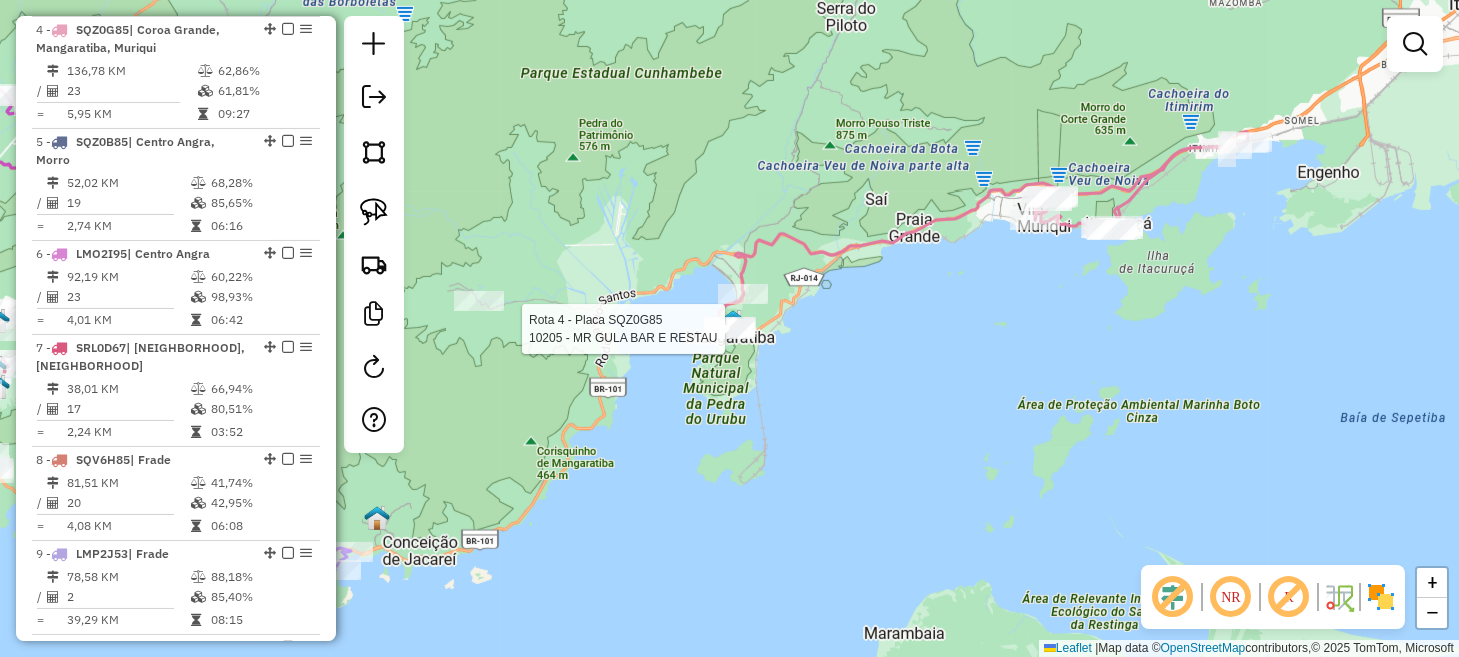select on "*********" 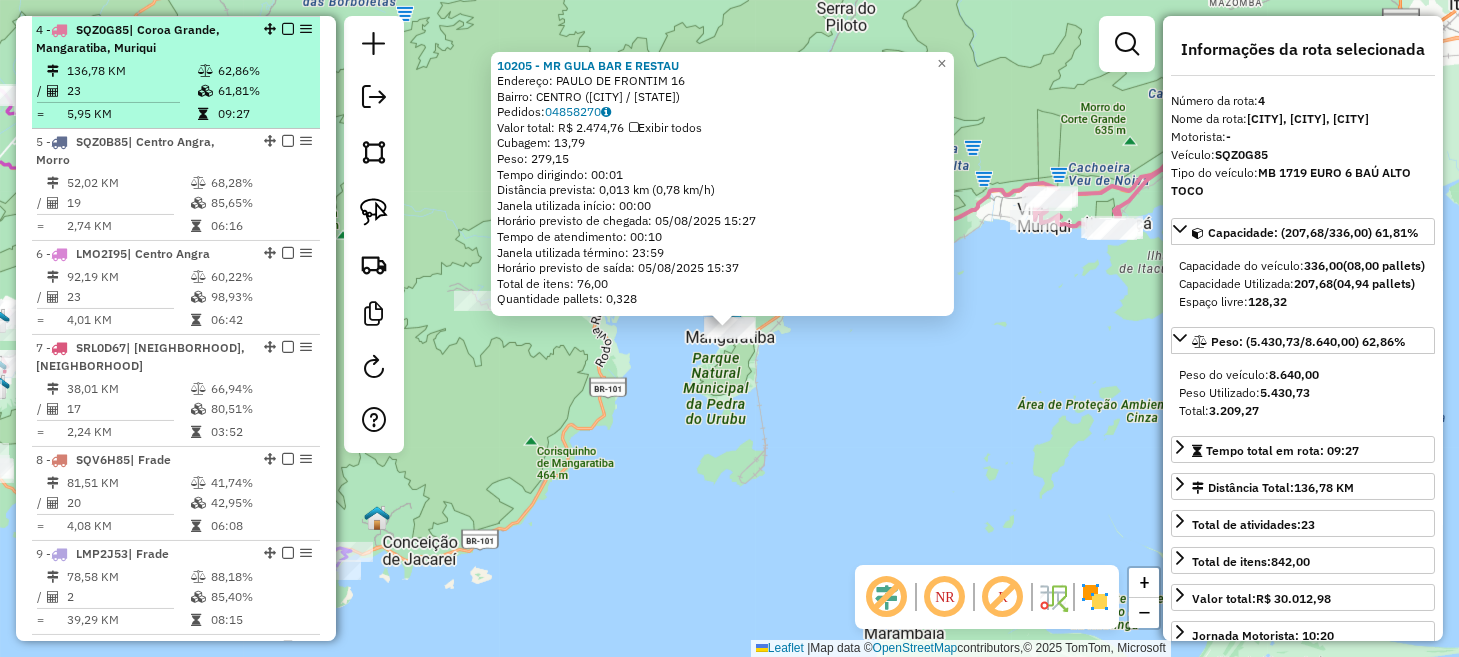 click at bounding box center (288, 29) 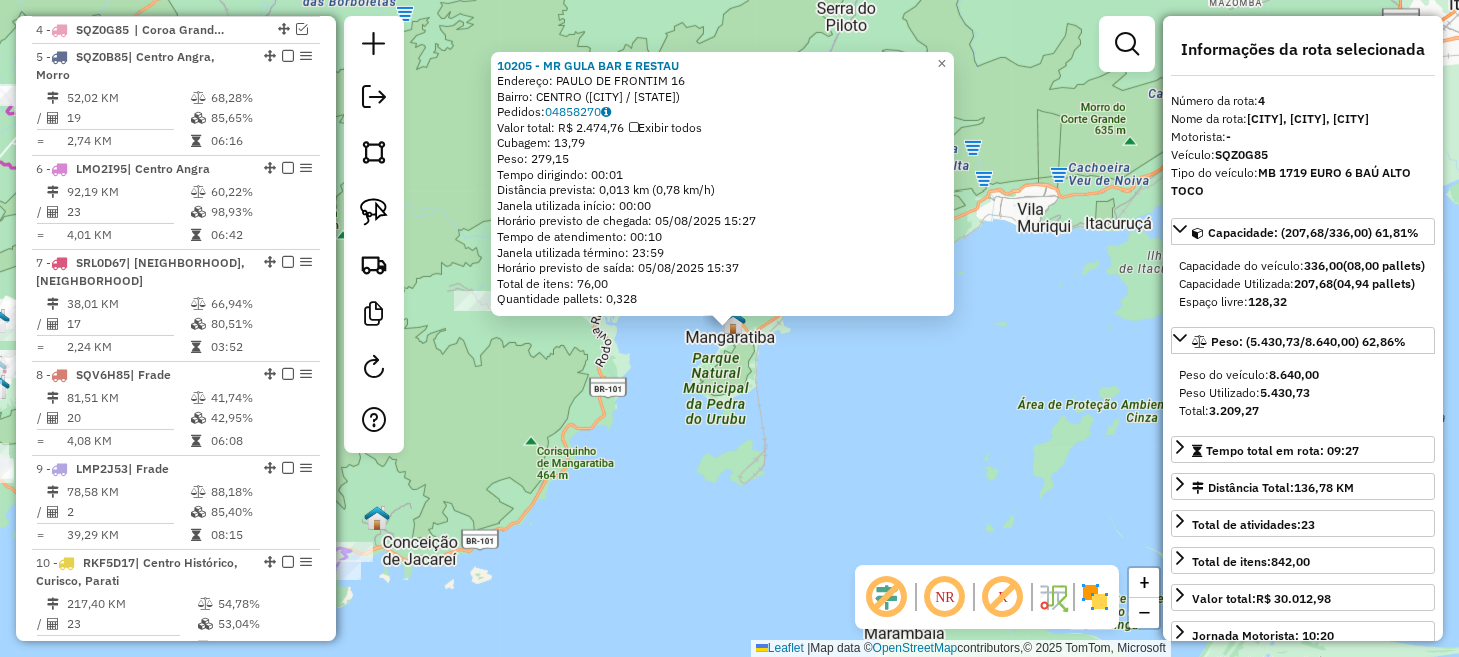 click on "[BRAND] [BRAND] [BRAND] Endereço: [STREET] [NUMBER] Bairro: [NEIGHBORHOOD] ([CITY] / [STATE]) Pedidos: [ORDER_ID] Valor total: R$ [PRICE] Exibir todos Cubagem: [NUMBER] Peso: [NUMBER] Tempo dirigindo: [TIME] Distância prevista: [NUMBER] km ([NUMBER] km/h) Janela utilizada início: [TIME] Horário previsto de chegada: [DATE] [TIME] Tempo de atendimento: [TIME] Janela utilizada término: [TIME] Horário previsto de saída: [DATE] [TIME] Total de itens: [NUMBER] Quantidade pallets: [NUMBER] × Janela de atendimento Grade de atendimento Capacidade Transportadoras Veículos Cliente Pedidos Rotas Selecione os dias de semana para filtrar as janelas de atendimento Seg Ter Qua Qui Sex Sáb Dom Informe o período da janela de atendimento: De: Até: Filtrar exatamente a janela do cliente Considerar janela de atendimento padrão Selecione os dias de semana para filtrar as grades de atendimento Seg Ter Qua Qui Sex Sáb Dom Clientes fora do dia de atendimento selecionado De:" 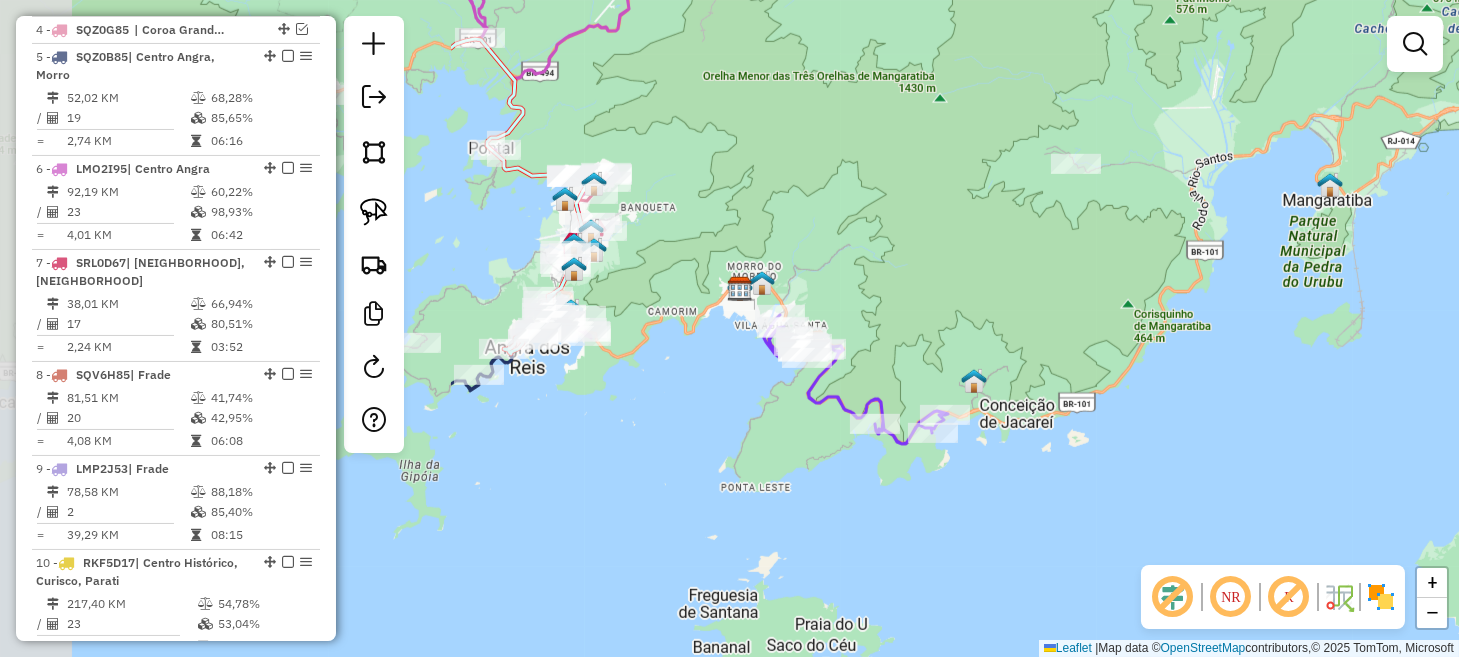 drag, startPoint x: 487, startPoint y: 439, endPoint x: 1068, endPoint y: 296, distance: 598.33936 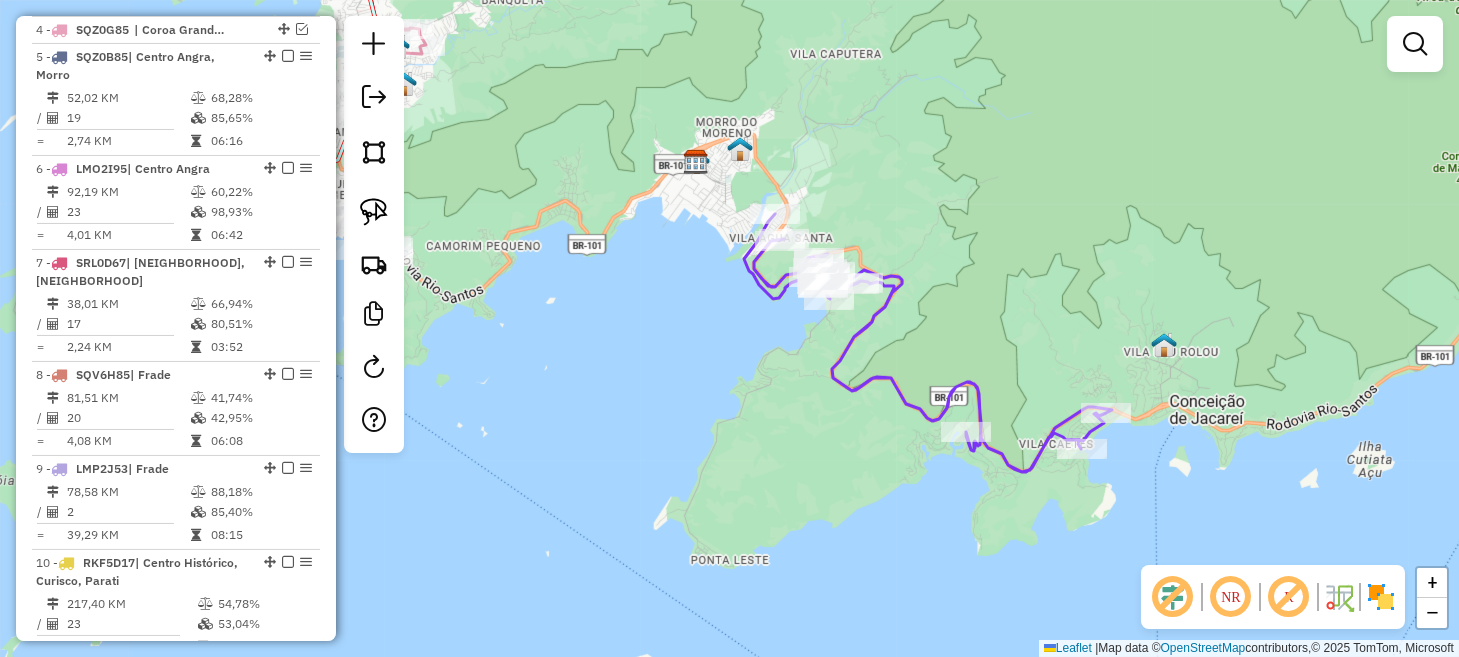 drag, startPoint x: 761, startPoint y: 414, endPoint x: 951, endPoint y: 343, distance: 202.83244 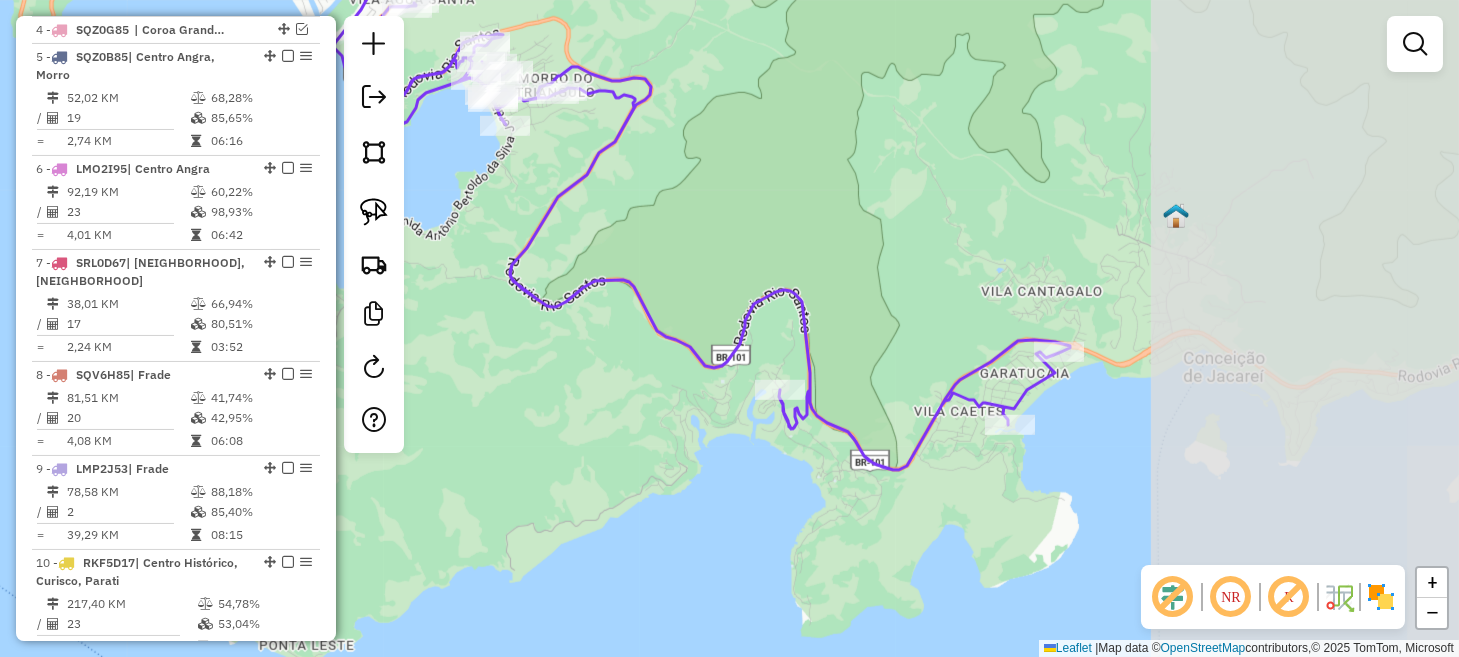drag, startPoint x: 1080, startPoint y: 374, endPoint x: 762, endPoint y: 214, distance: 355.98315 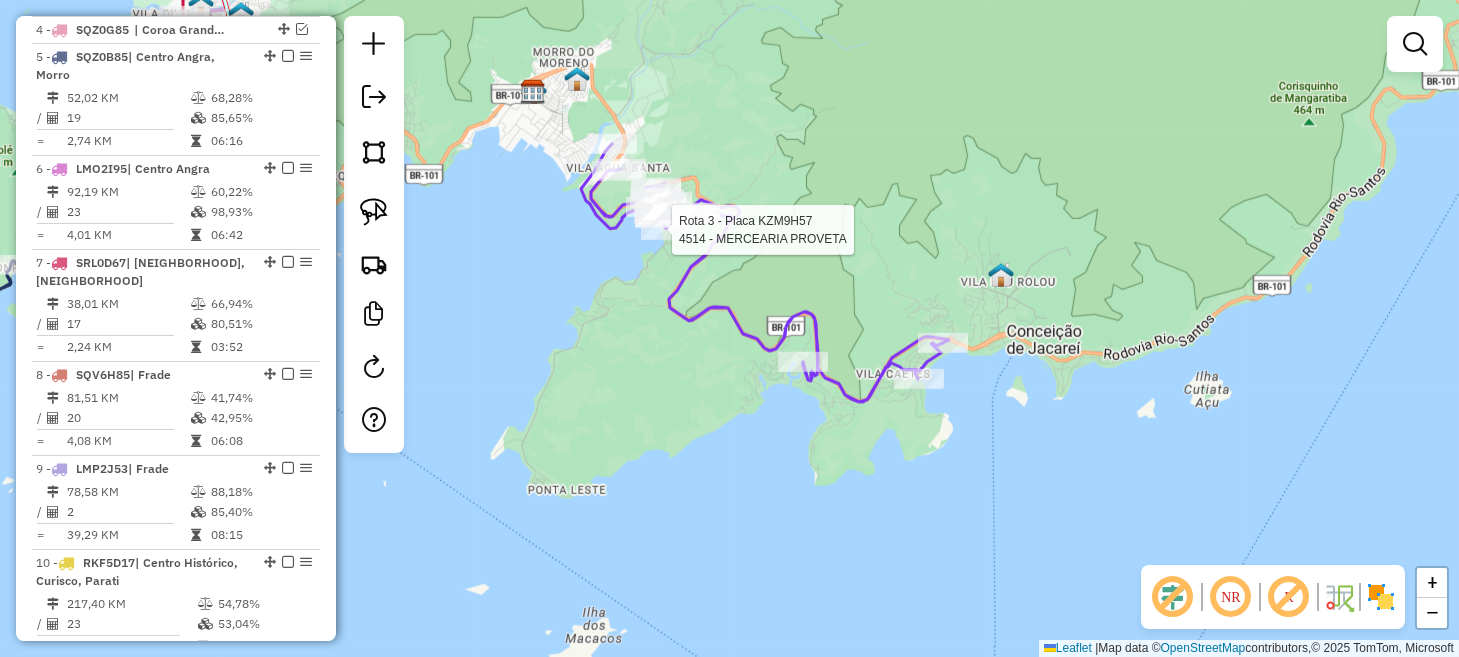select on "*********" 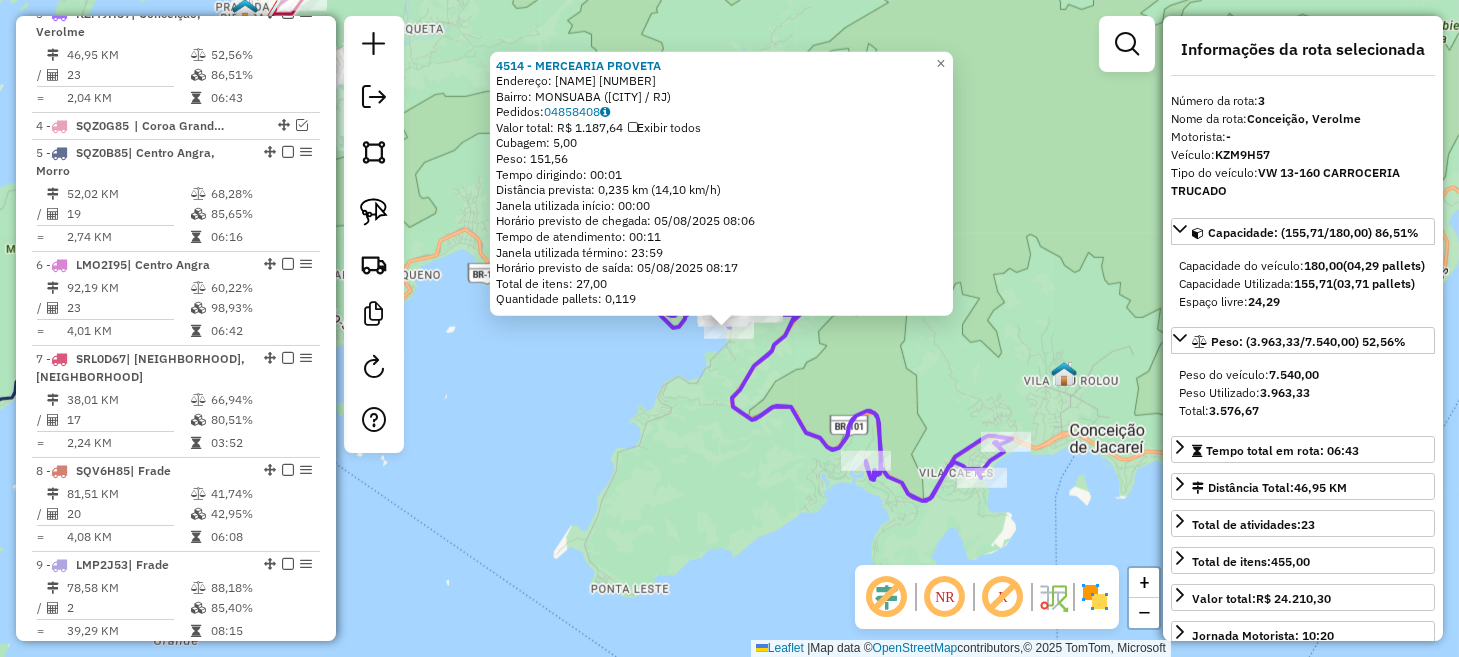 scroll, scrollTop: 979, scrollLeft: 0, axis: vertical 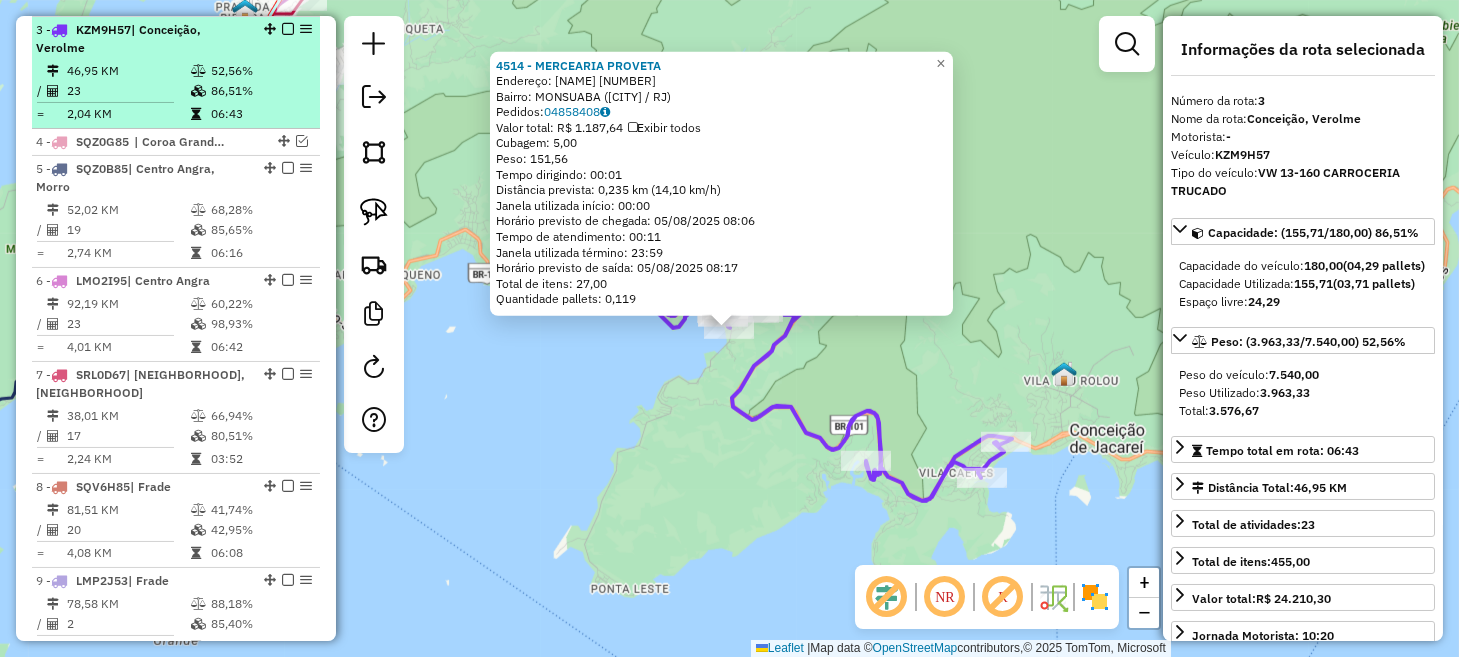 click at bounding box center [288, 29] 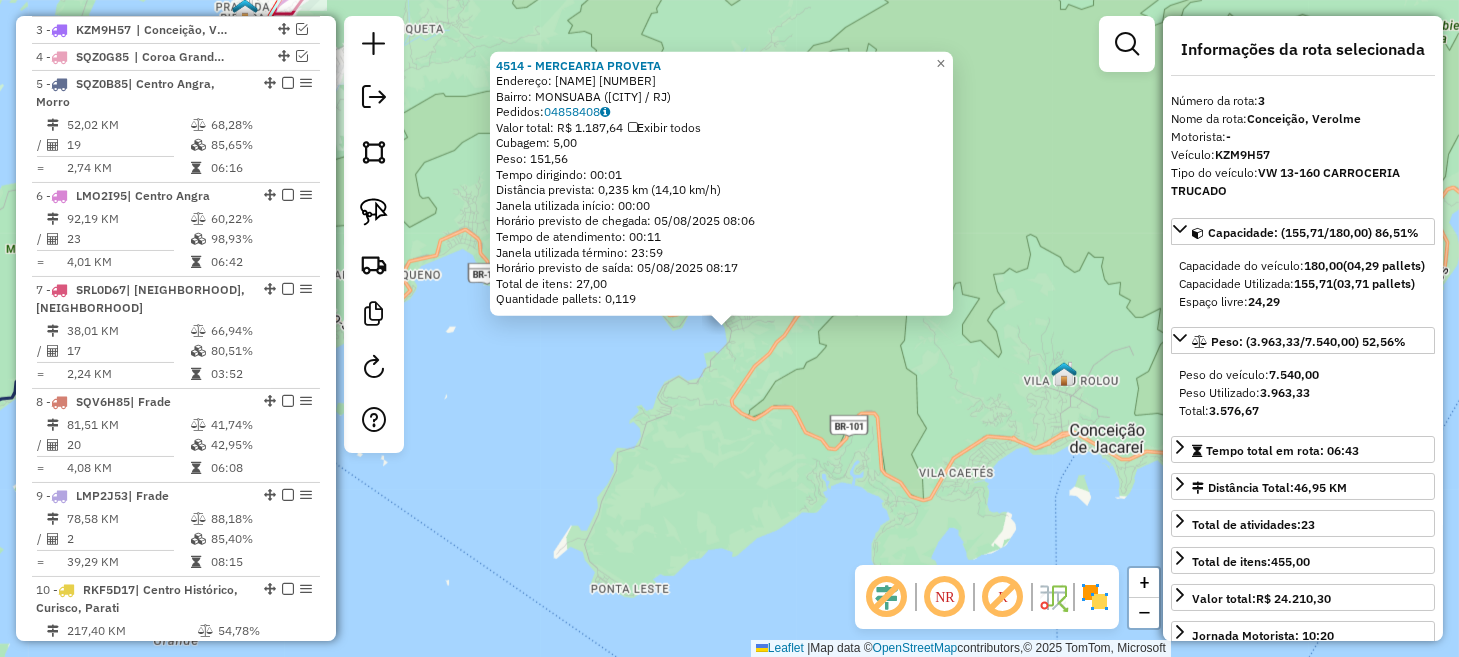 click on "[NUMBER] - MERCEARIA PROVETA  Endereço:  SANTINHO MARQUES [NUMBER]   Bairro: MONSUABA ([CITY] / [STATE])   Pedidos:  [NUMBER]   Valor total: R$ [PRICE]   Exibir todos   Cubagem: [CUBAGE]  Peso: [WEIGHT]  Tempo dirigindo: [TIME]   Distância prevista: [DISTANCE] km ([SPEED] km/h)   Janela utilizada início: [TIME]   Horário previsto de chegada: [DATE] [TIME]   Tempo de atendimento: [TIME]   Janela utilizada término: [TIME]   Horário previsto de saída: [DATE] [TIME]   Total de itens: [NUMBER],00   Quantidade pallets: [CUBAGE]  × Janela de atendimento Grade de atendimento Capacidade Transportadoras Veículos Cliente Pedidos  Rotas Selecione os dias de semana para filtrar as janelas de atendimento  Seg   Ter   Qua   Qui   Sex   Sáb   Dom  Informe o período da janela de atendimento: De: Até:  Filtrar exatamente a janela do cliente  Considerar janela de atendimento padrão  Selecione os dias de semana para filtrar as grades de atendimento  Seg   Ter   Qua   Qui   Sex   Sáb   Dom   Clientes fora do dia de atendimento selecionado +" 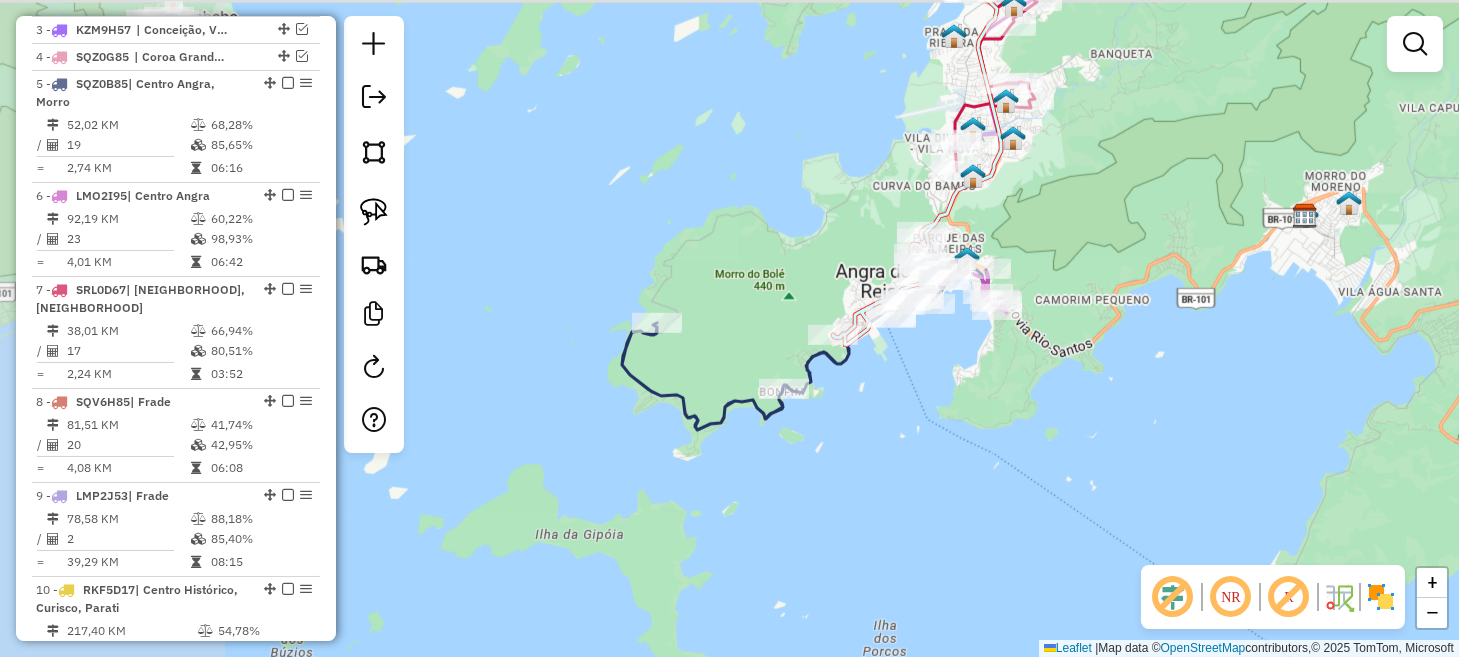 drag, startPoint x: 512, startPoint y: 423, endPoint x: 1257, endPoint y: 453, distance: 745.60376 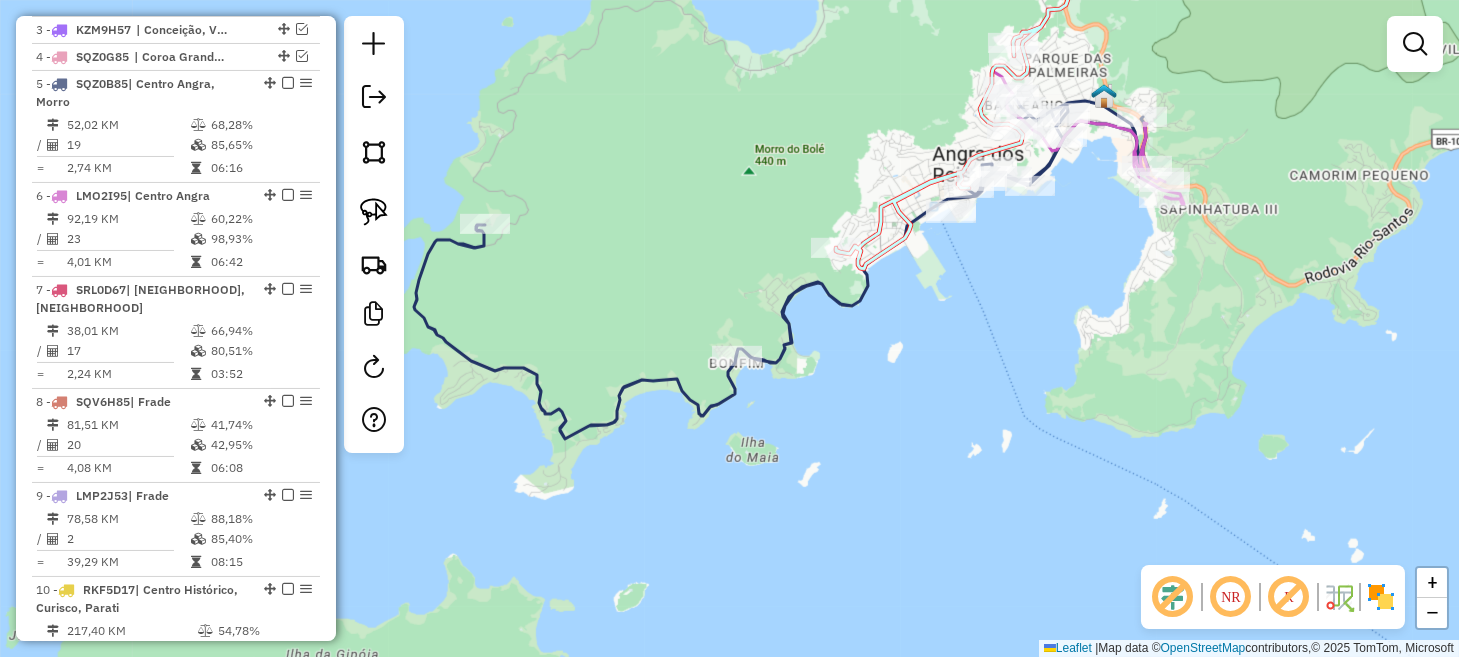 drag, startPoint x: 1014, startPoint y: 326, endPoint x: 999, endPoint y: 433, distance: 108.04629 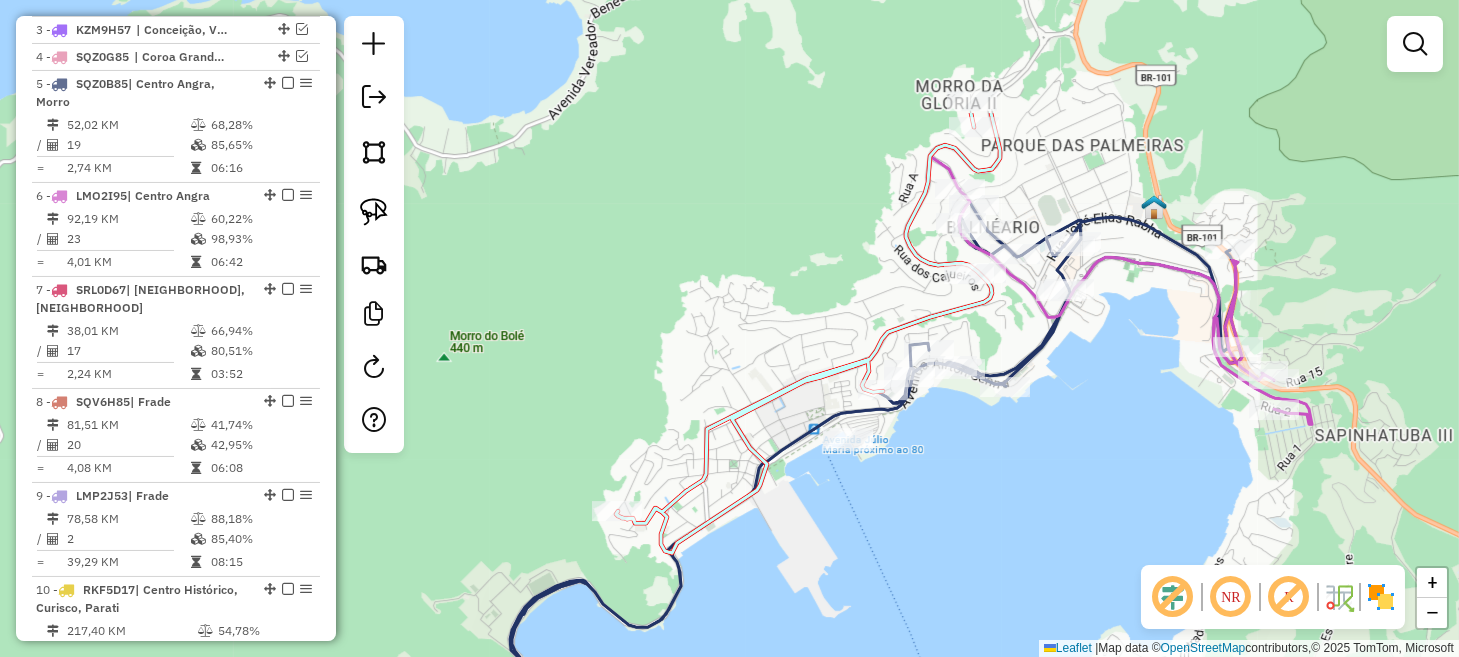 drag, startPoint x: 1016, startPoint y: 353, endPoint x: 970, endPoint y: 479, distance: 134.13426 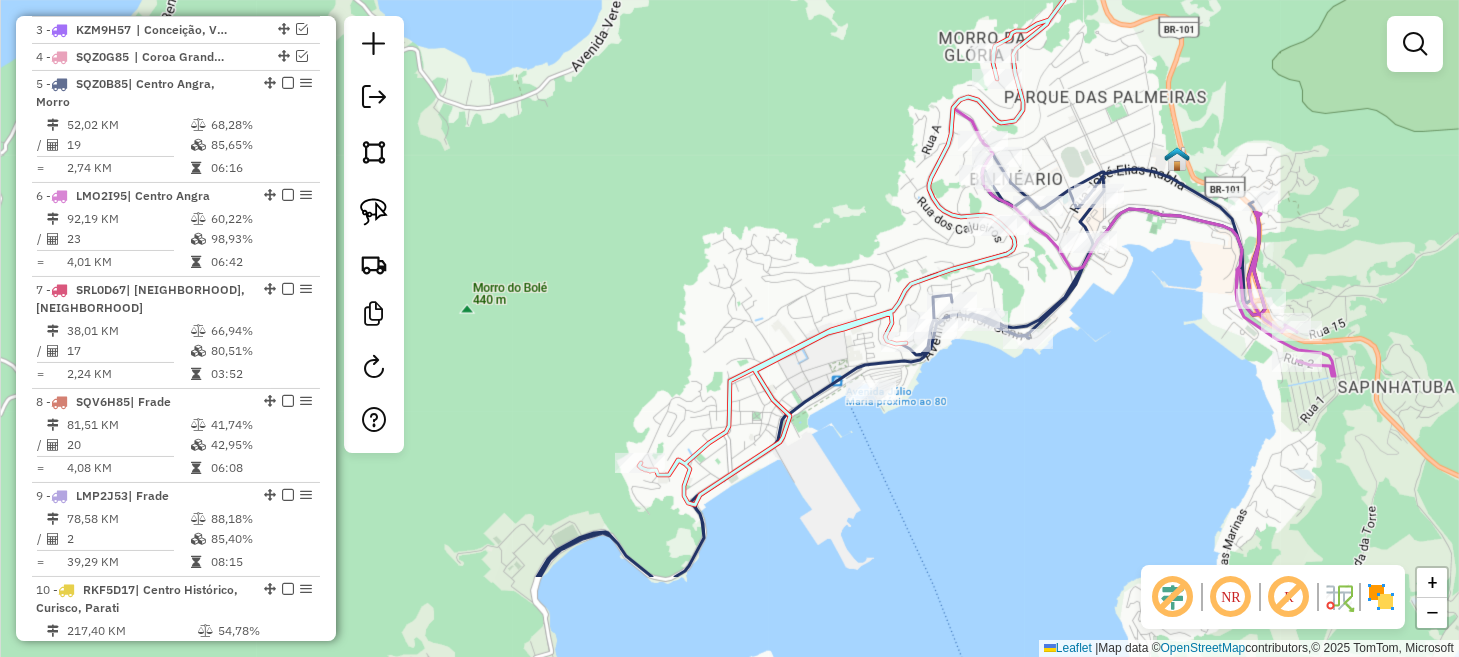 drag, startPoint x: 893, startPoint y: 570, endPoint x: 960, endPoint y: 423, distance: 161.54875 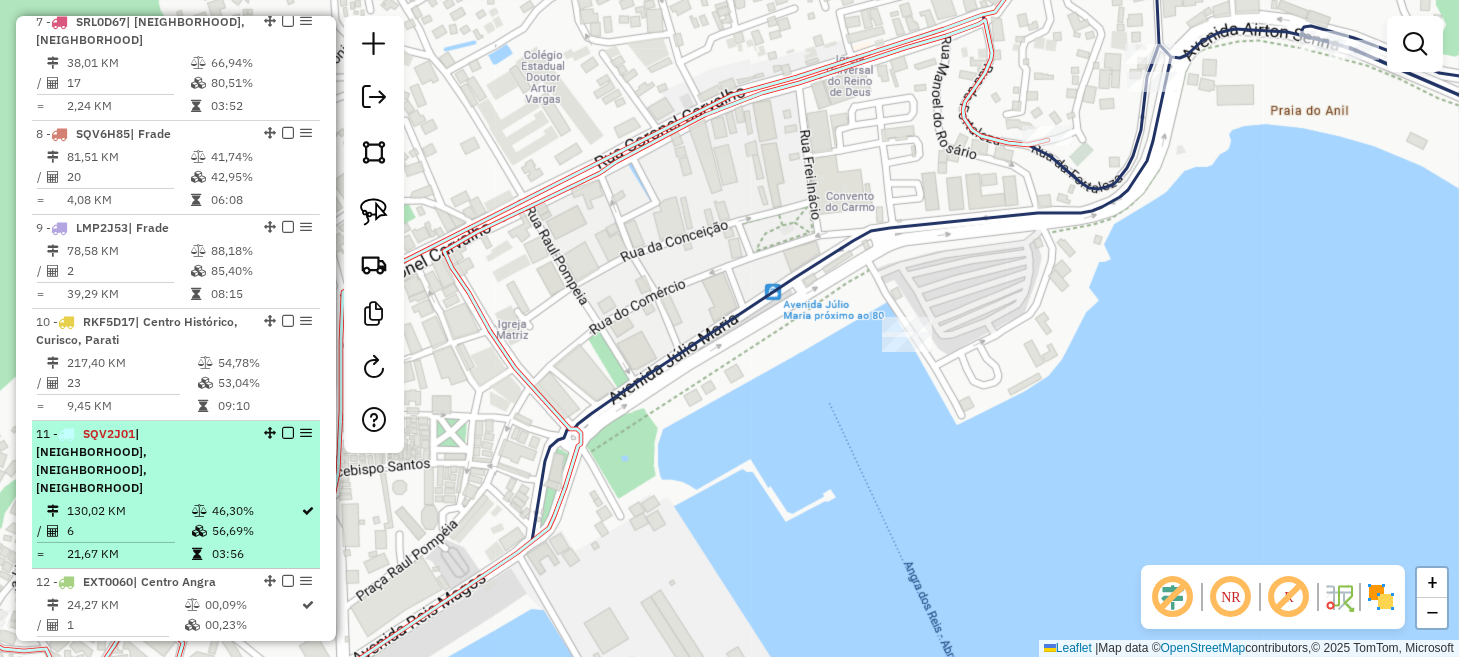 scroll, scrollTop: 1278, scrollLeft: 0, axis: vertical 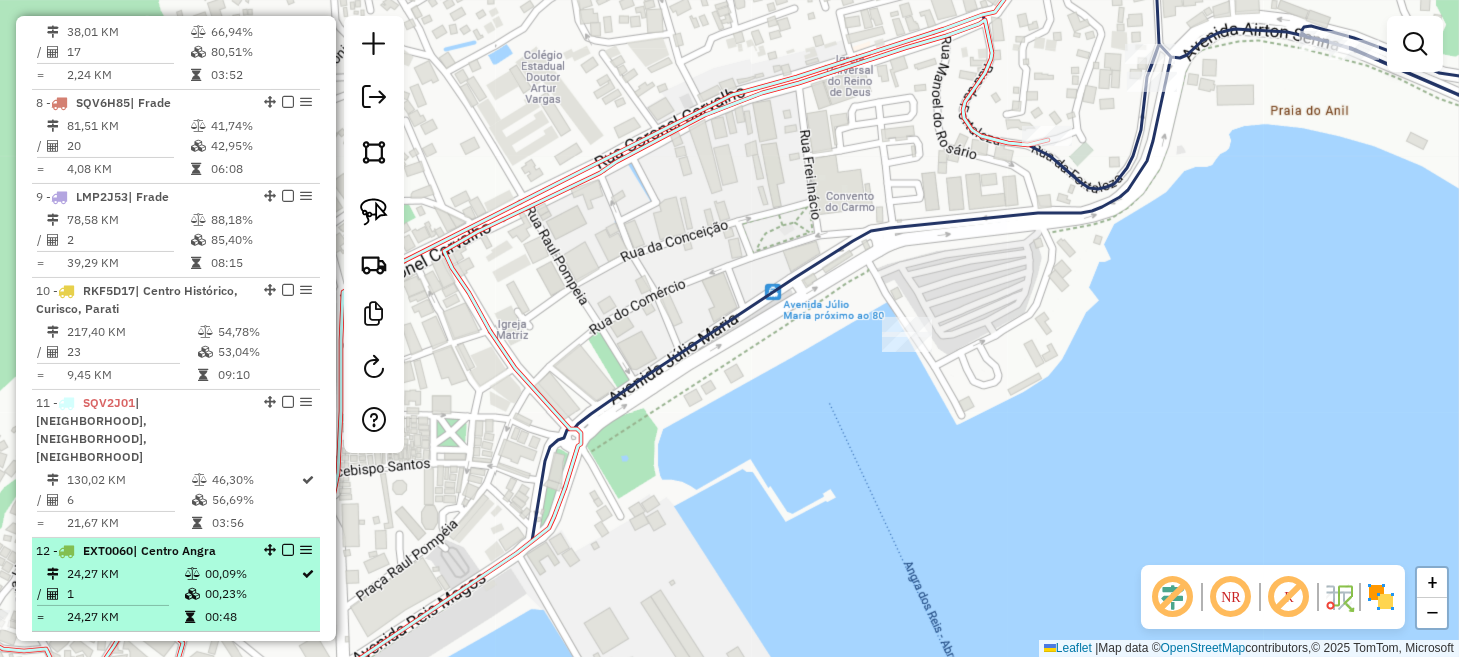 click at bounding box center (288, 550) 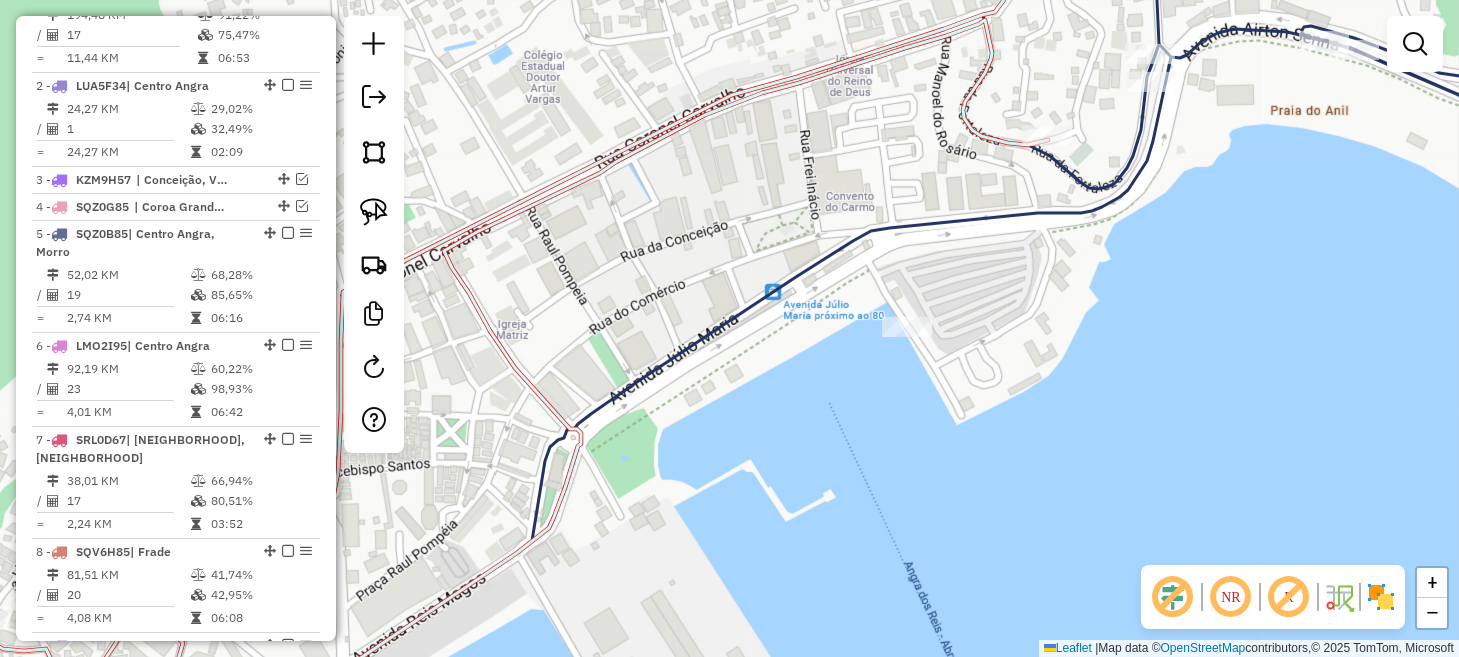 scroll, scrollTop: 678, scrollLeft: 0, axis: vertical 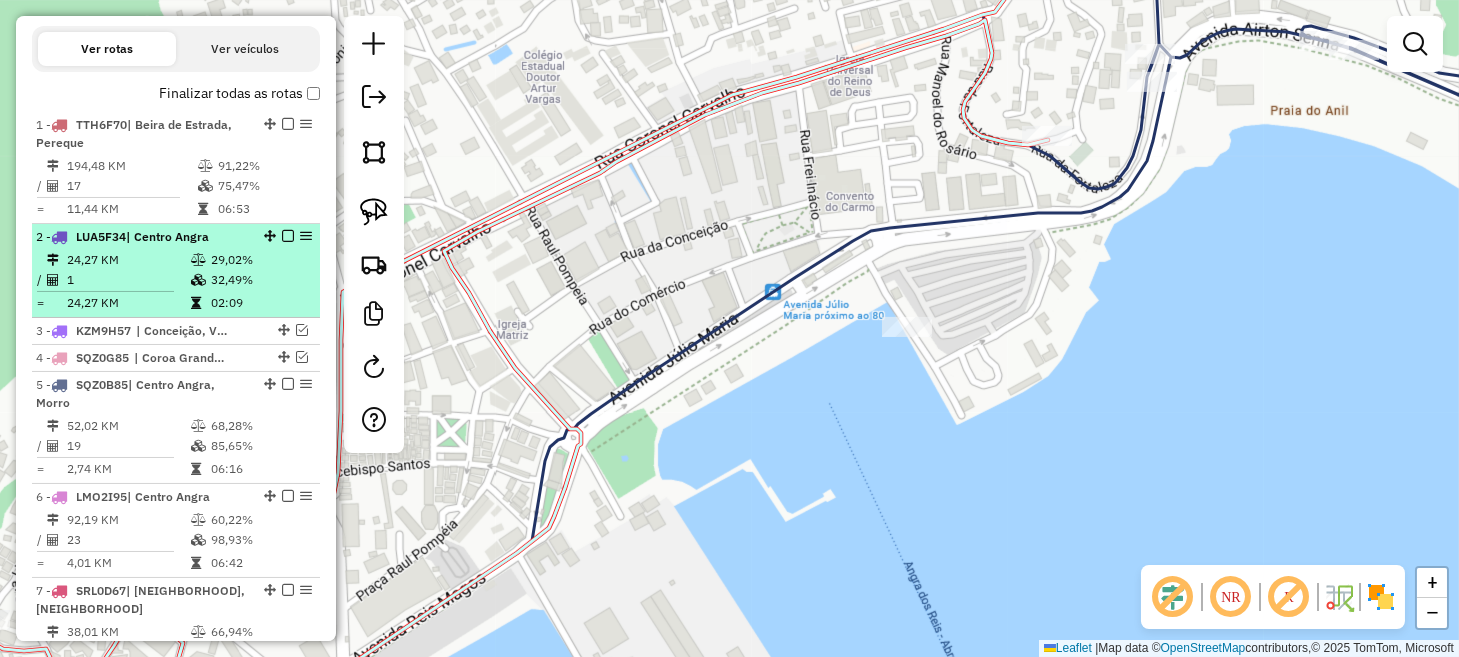 click at bounding box center [288, 236] 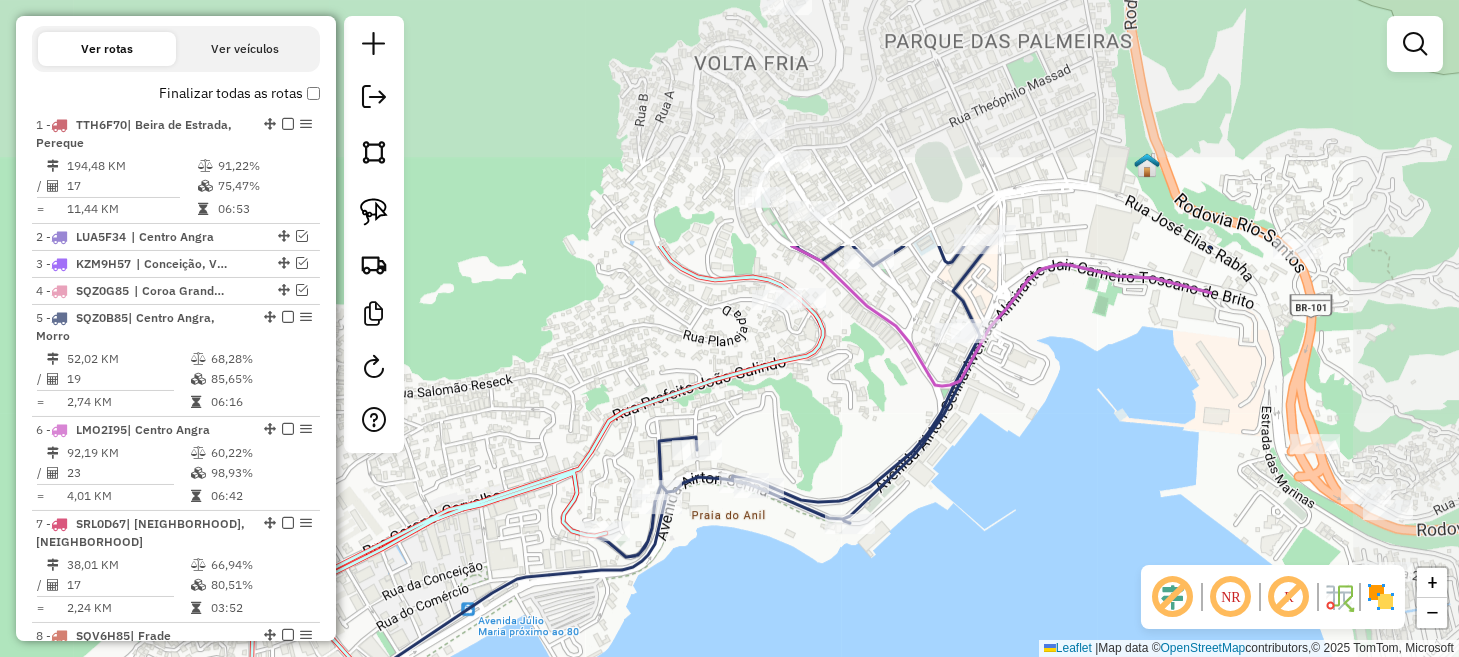 drag, startPoint x: 1080, startPoint y: 303, endPoint x: 701, endPoint y: 617, distance: 492.17578 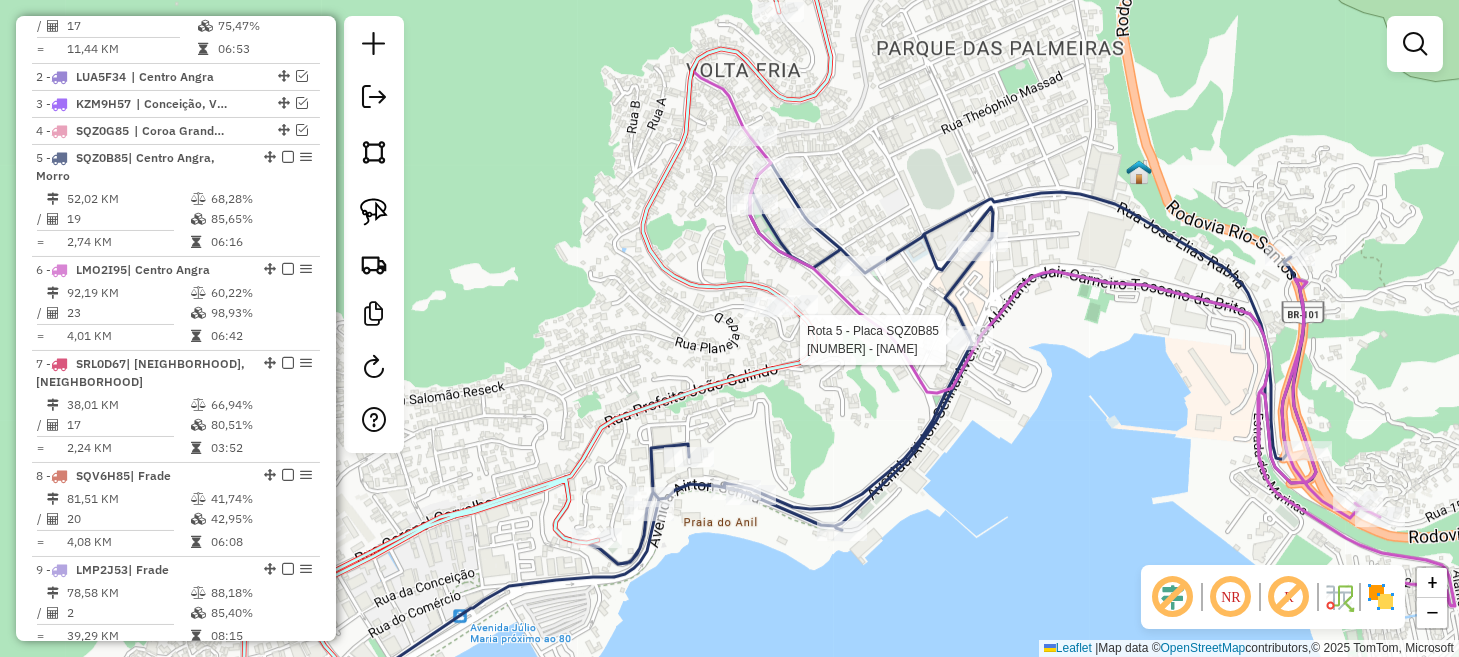 select on "*********" 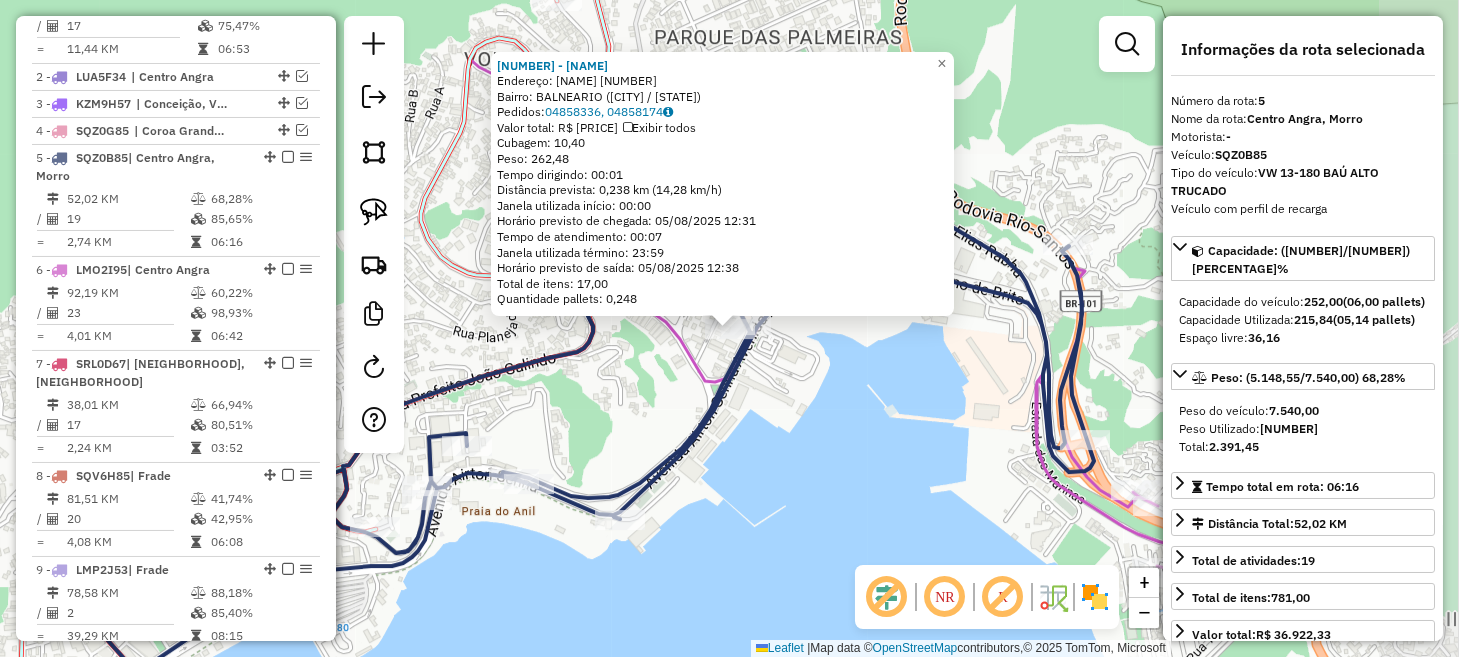 scroll, scrollTop: 966, scrollLeft: 0, axis: vertical 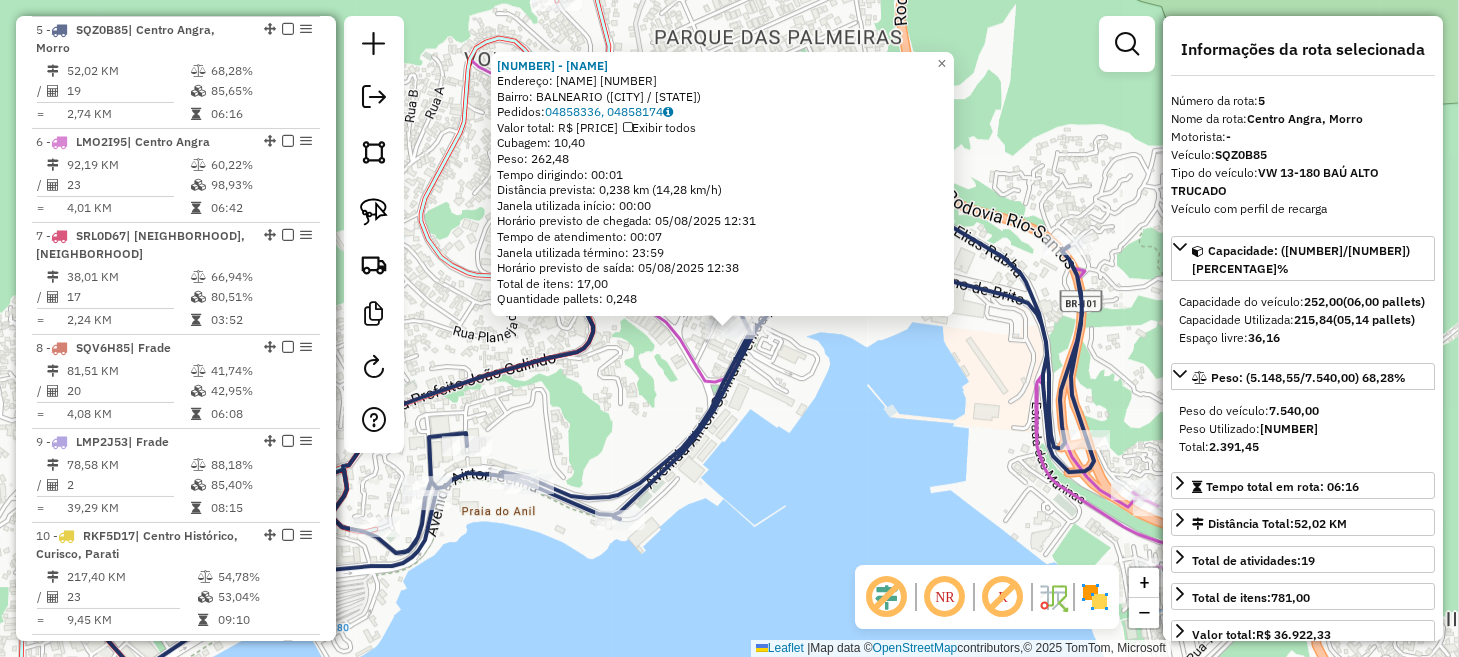 click on "[NUMBER] - BAR COQUERO  Endereço:  JOSEFINA DE JESUS [NUMBER]   Bairro: BALNEARIO ([CITY] / [STATE])   Pedidos:  [NUMBER], [NUMBER]   Valor total: R$ [PRICE]   Exibir todos   Cubagem: [CUBAGE]  Peso: [WEIGHT]  Tempo dirigindo: [TIME]   Distância prevista: [DISTANCE] km ([SPEED] km/h)   Janela utilizada início: [TIME]   Horário previsto de chegada: [DATE] [TIME]   Tempo de atendimento: [TIME]   Janela utilizada término: [TIME]   Horário previsto de saída: [DATE] [TIME]   Total de itens: [NUMBER],00   Quantidade pallets: [CUBAGE]  × Janela de atendimento Grade de atendimento Capacidade Transportadoras Veículos Cliente Pedidos  Rotas Selecione os dias de semana para filtrar as janelas de atendimento  Seg   Ter   Qua   Qui   Sex   Sáb   Dom  Informe o período da janela de atendimento: De: Até:  Filtrar exatamente a janela do cliente  Considerar janela de atendimento padrão  Selecione os dias de semana para filtrar as grades de atendimento  Seg   Ter   Qua   Qui   Sex   Sáb   Dom   Peso mínimo:   Peso máximo:   De:   De:" 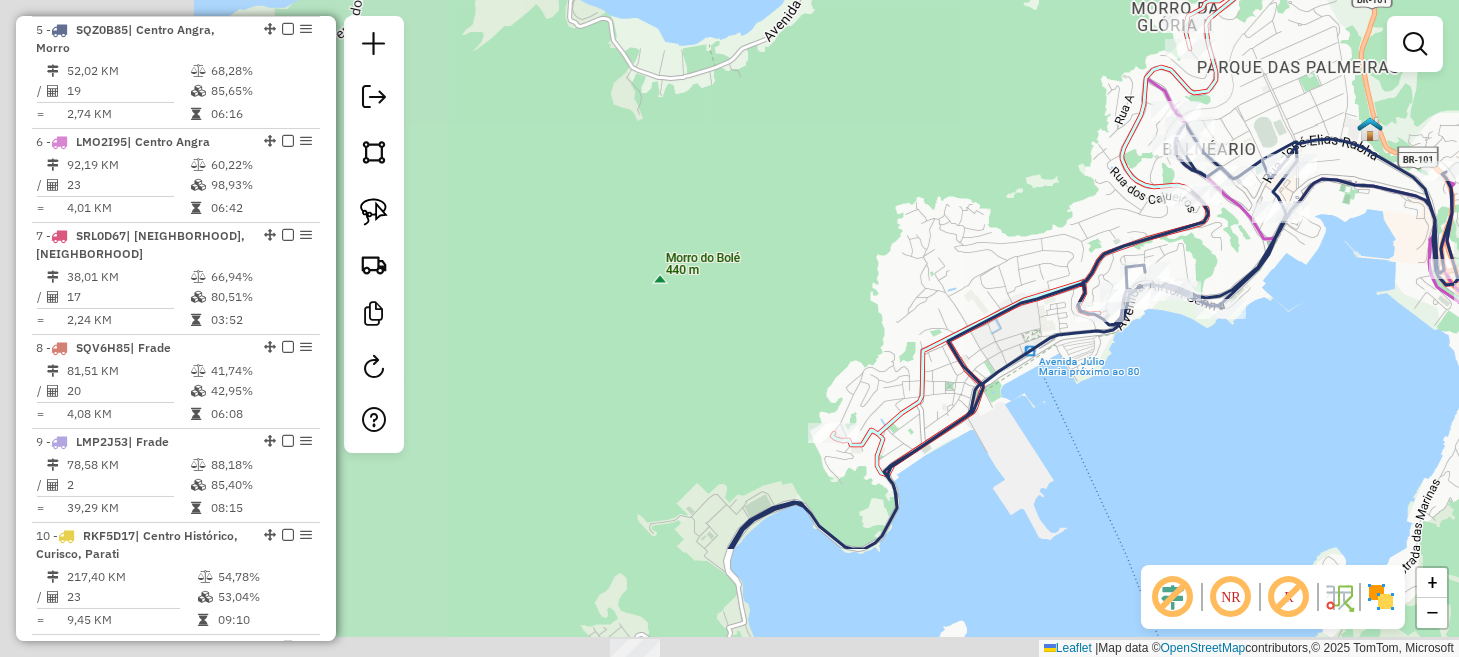 drag, startPoint x: 798, startPoint y: 502, endPoint x: 1455, endPoint y: 305, distance: 685.8994 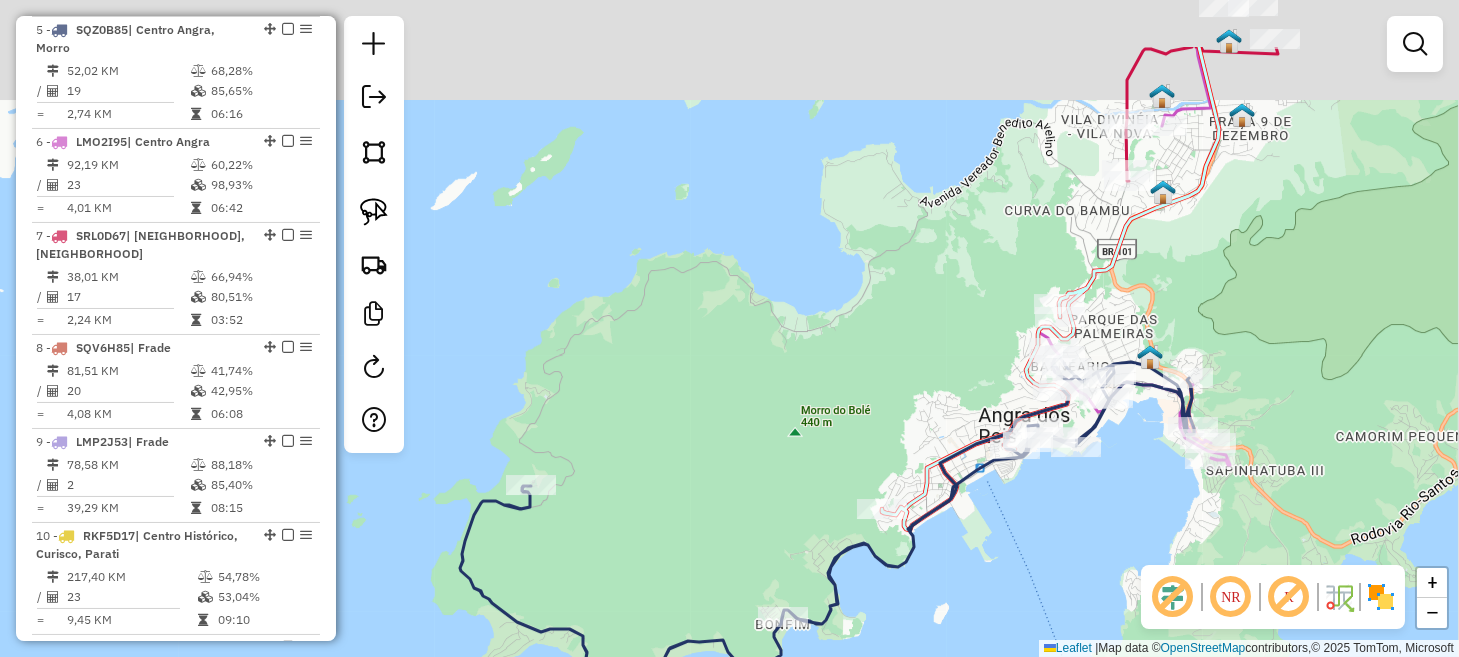 drag, startPoint x: 1189, startPoint y: 474, endPoint x: 963, endPoint y: 614, distance: 265.84958 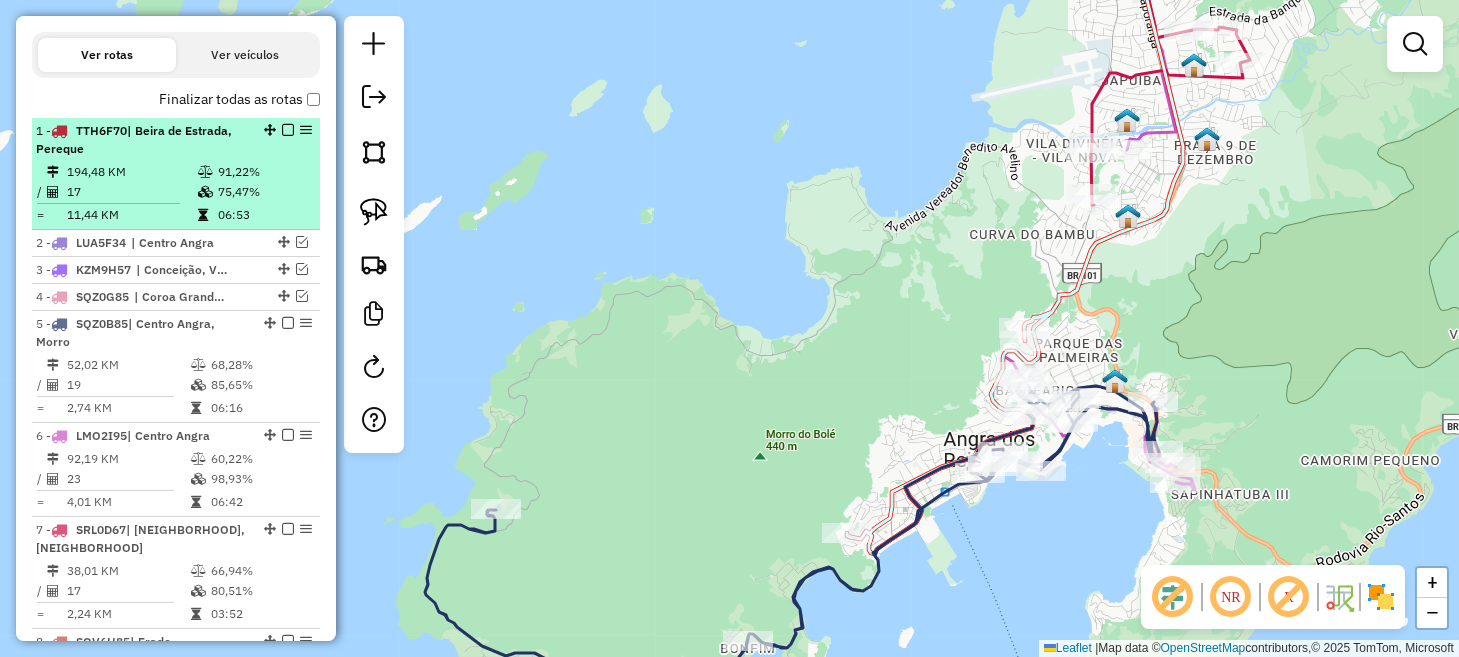 scroll, scrollTop: 665, scrollLeft: 0, axis: vertical 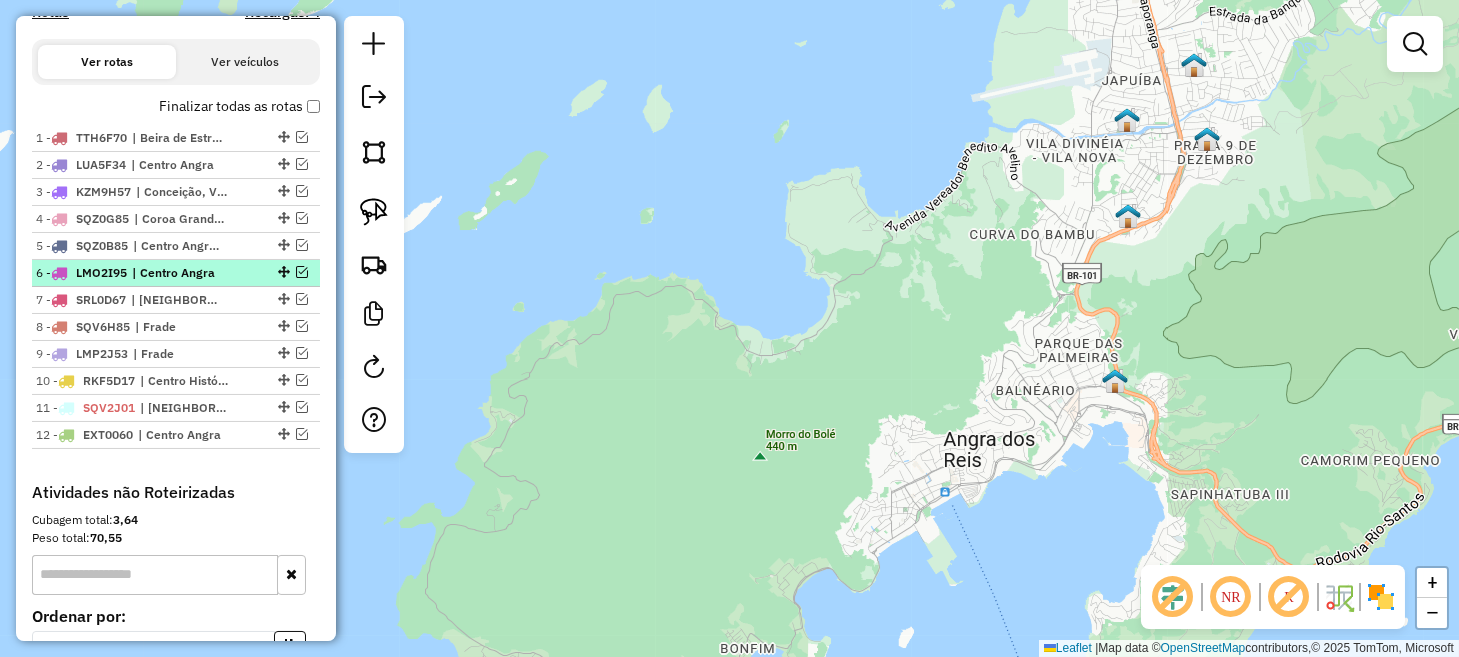 click at bounding box center [302, 272] 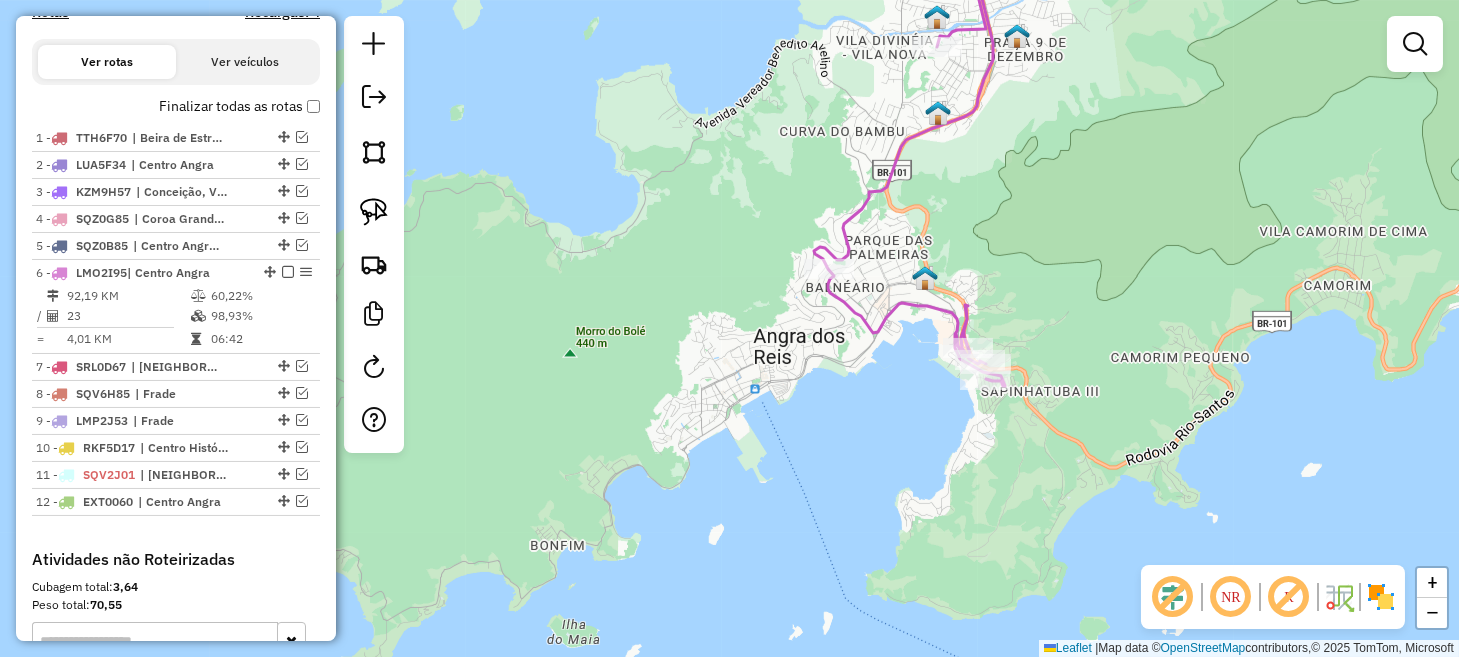 drag, startPoint x: 814, startPoint y: 359, endPoint x: 660, endPoint y: 289, distance: 169.16264 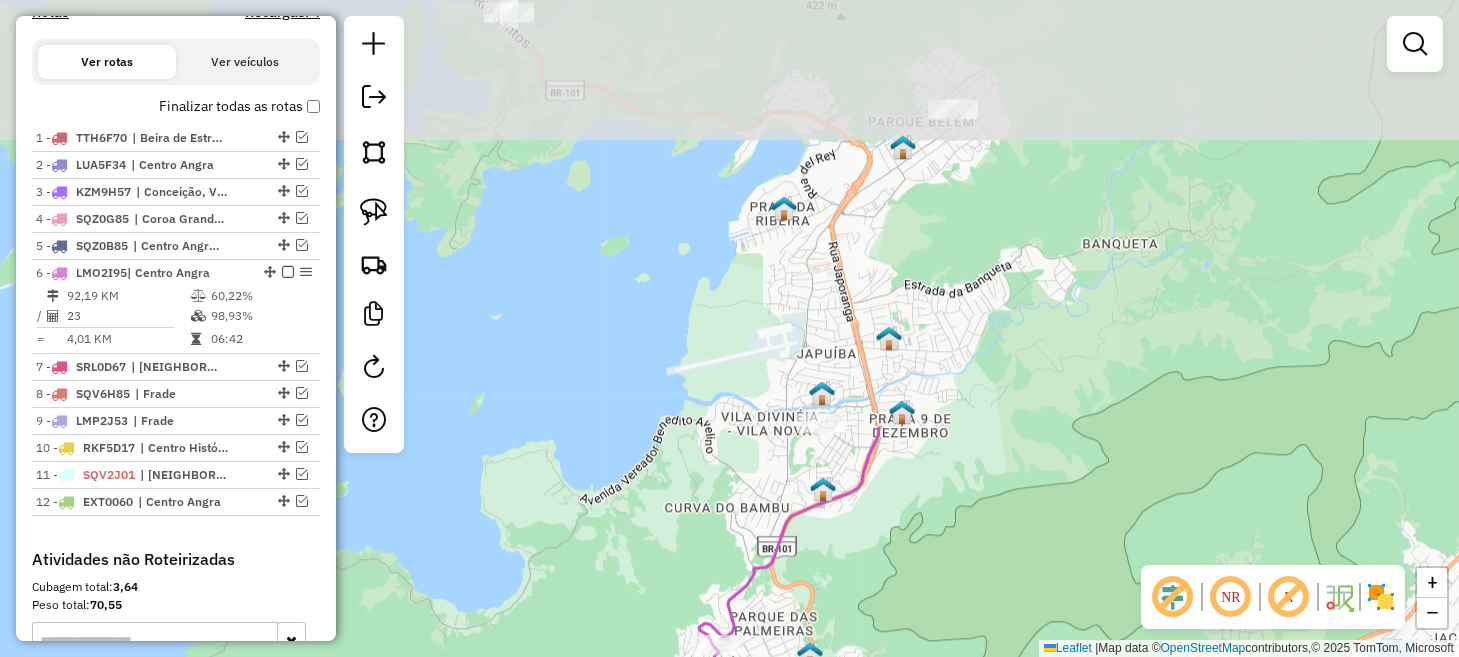 drag, startPoint x: 1036, startPoint y: 127, endPoint x: 942, endPoint y: 605, distance: 487.155 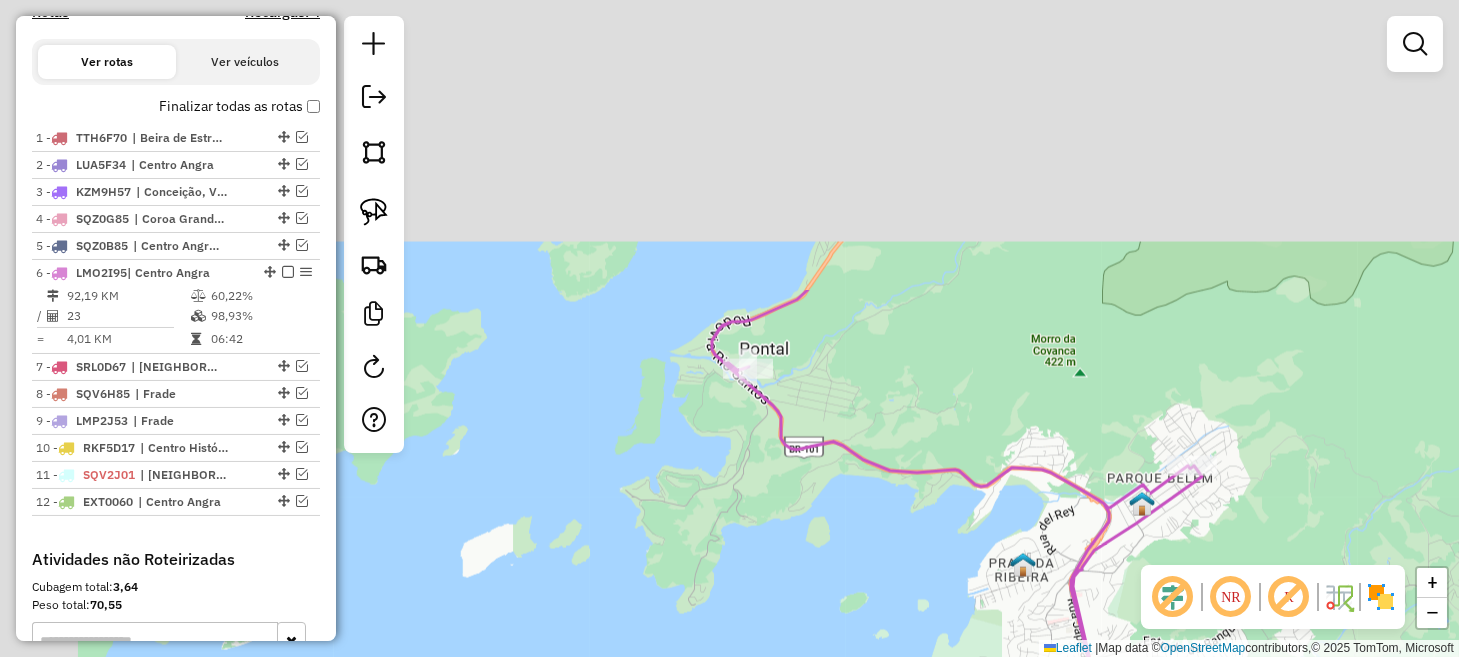 drag, startPoint x: 668, startPoint y: 187, endPoint x: 946, endPoint y: 609, distance: 505.33948 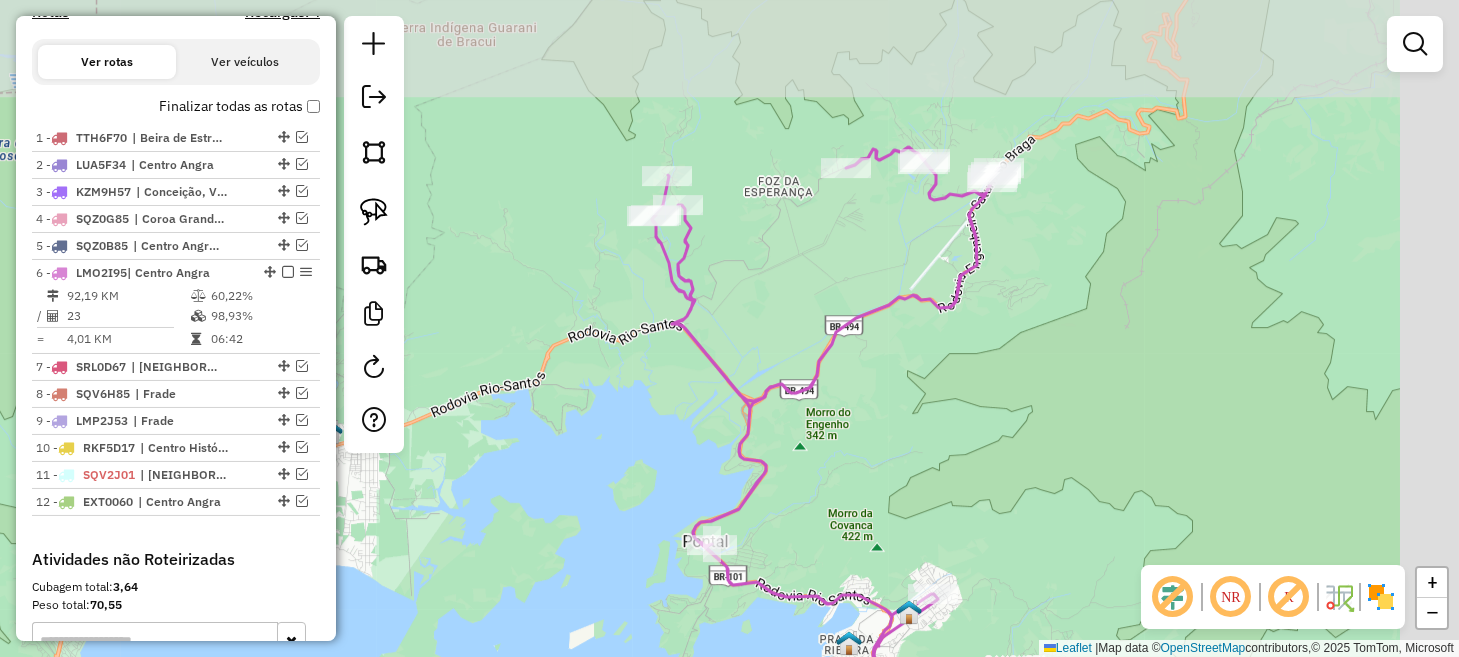 drag, startPoint x: 912, startPoint y: 361, endPoint x: 843, endPoint y: 416, distance: 88.23831 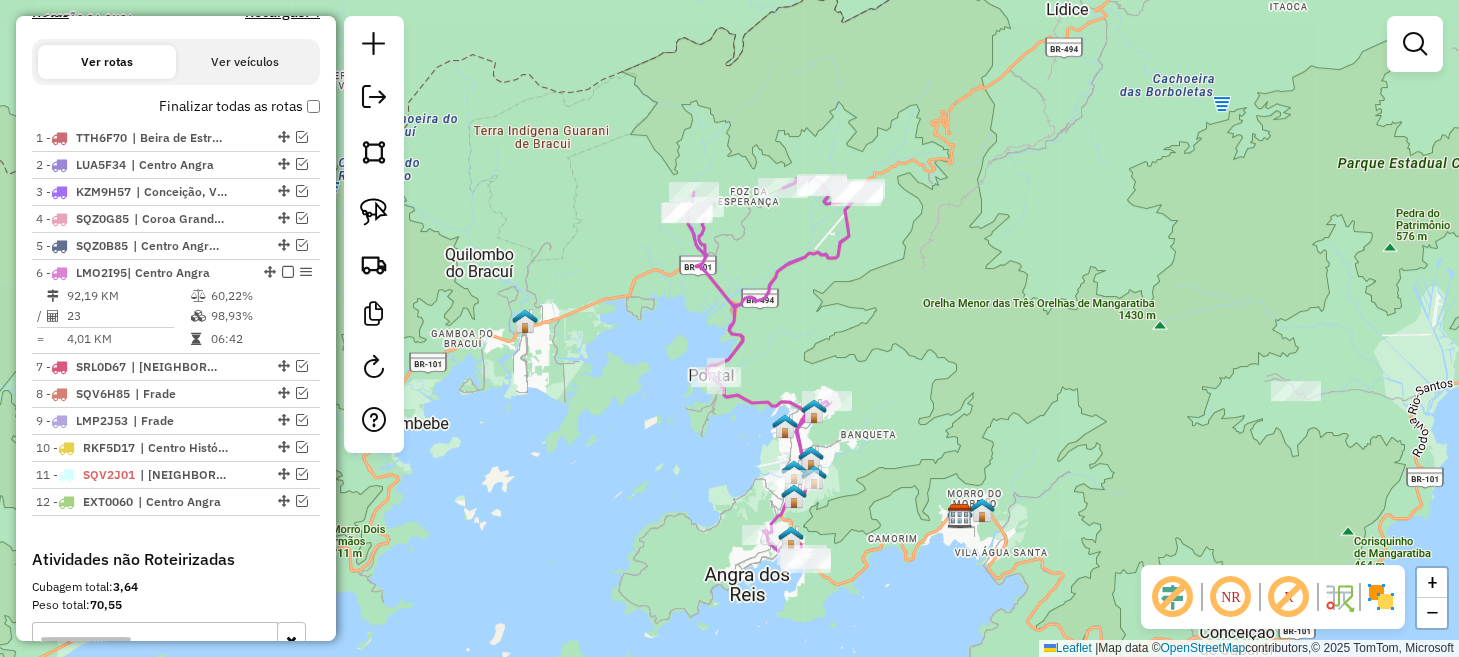 drag, startPoint x: 841, startPoint y: 394, endPoint x: 845, endPoint y: 263, distance: 131.06105 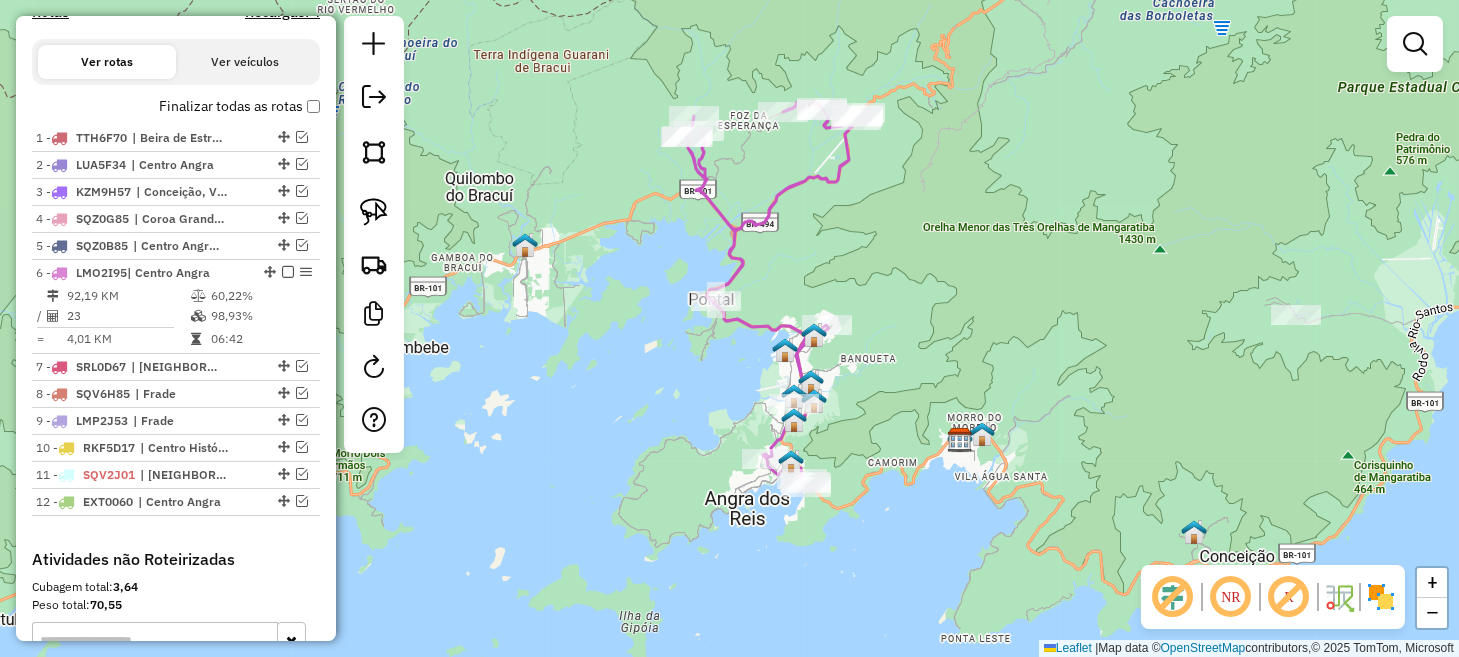 click 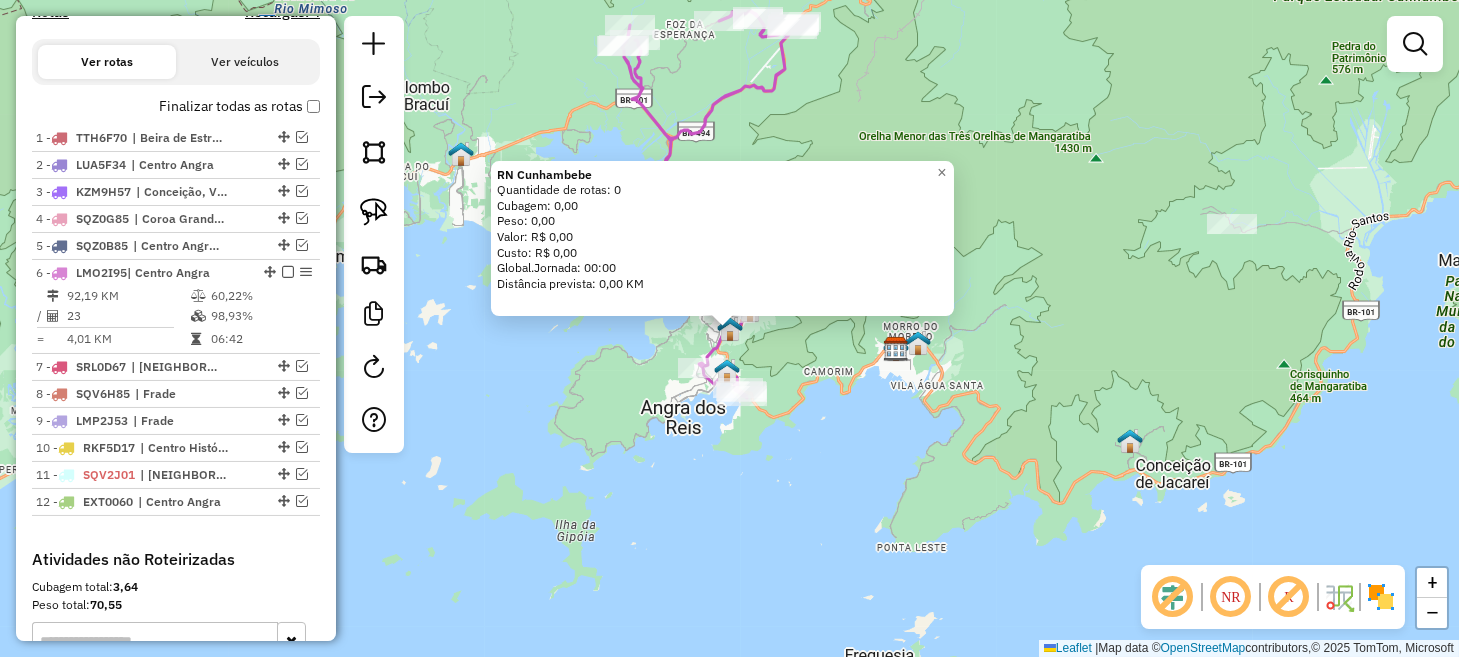 click on "RN Cunhambebe  Quantidade de rotas: 0   Cubagem: 0,00  Peso: 0,00  Valor: R$ 0,00   Custo: R$ 0,00  Global.Jornada: 00:00  Distância prevista: 0,00 KM  × Janela de atendimento Grade de atendimento Capacidade Transportadoras Veículos Cliente Pedidos  Rotas Selecione os dias de semana para filtrar as janelas de atendimento  Seg   Ter   Qua   Qui   Sex   Sáb   Dom  Informe o período da janela de atendimento: De: Até:  Filtrar exatamente a janela do cliente  Considerar janela de atendimento padrão  Selecione os dias de semana para filtrar as grades de atendimento  Seg   Ter   Qua   Qui   Sex   Sáb   Dom   Considerar clientes sem dia de atendimento cadastrado  Clientes fora do dia de atendimento selecionado Filtrar as atividades entre os valores definidos abaixo:  Peso mínimo:   Peso máximo:   Cubagem mínima:   Cubagem máxima:   De:   Até:  Filtrar as atividades entre o tempo de atendimento definido abaixo:  De:   Até:   Considerar capacidade total dos clientes não roteirizados Transportadora: Nome:" 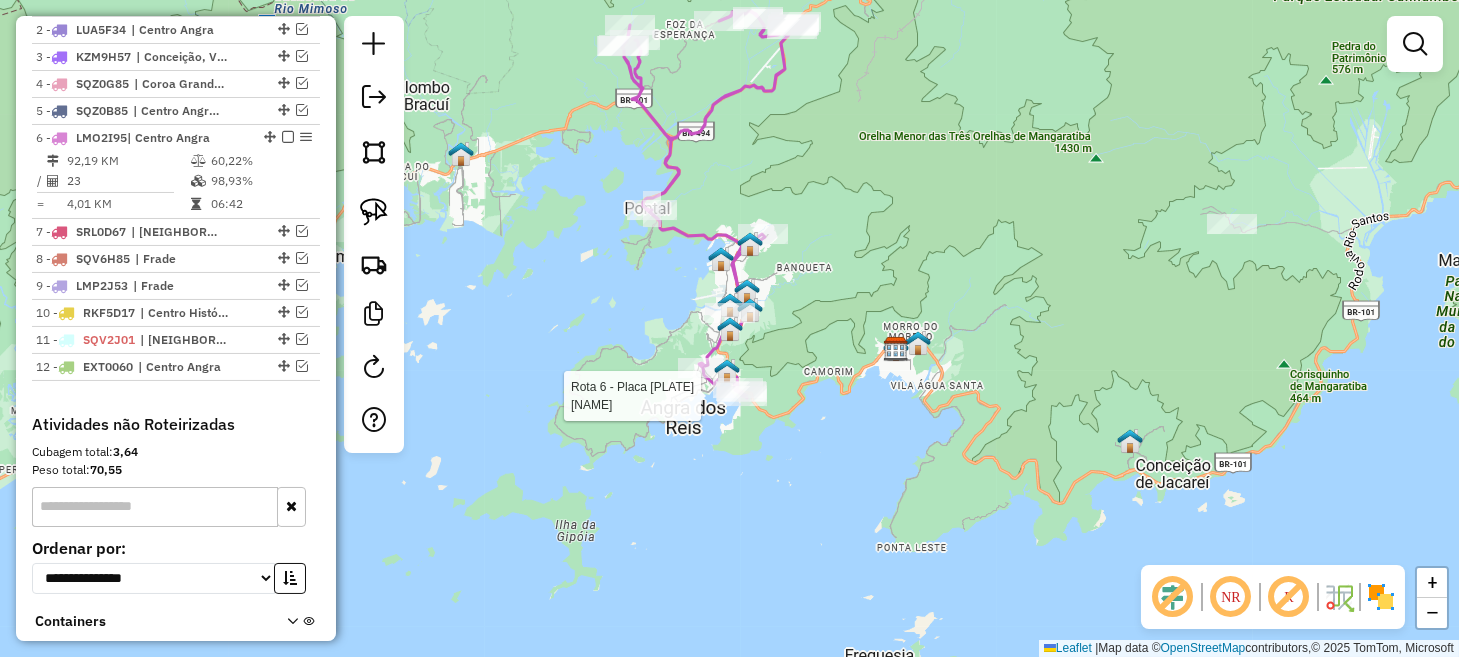 select on "*********" 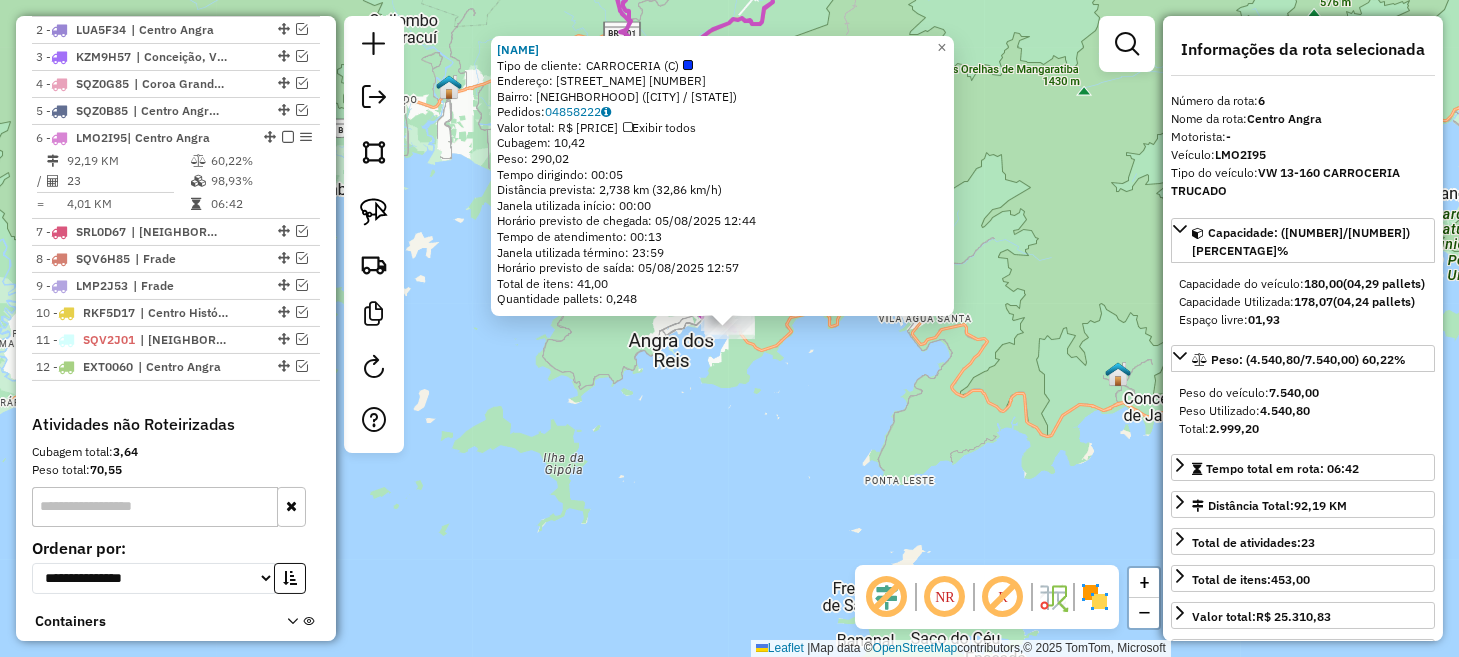 scroll, scrollTop: 908, scrollLeft: 0, axis: vertical 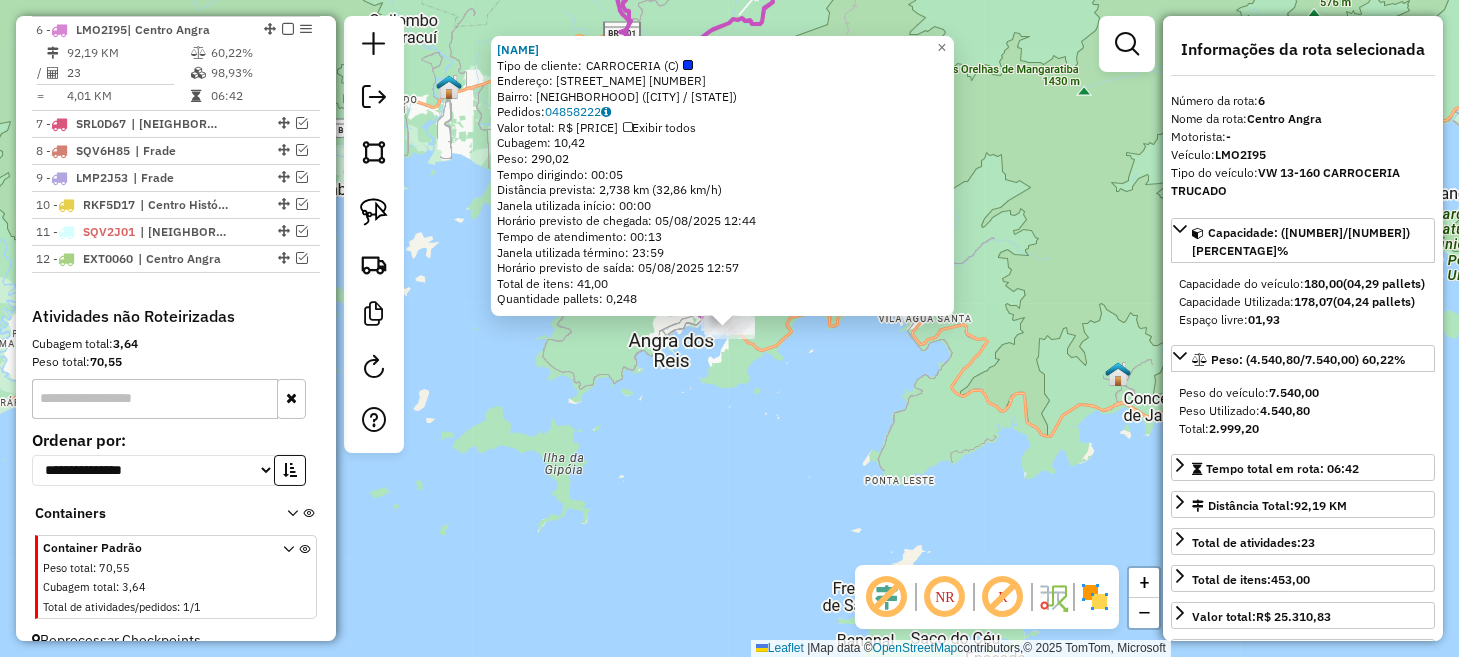 click on "[NUMBER] - PADARIA DO BAIANO  Tipo de cliente:   CARROCERIA (C)   Endereço:  DO MARINAS [NUMBER]   Bairro: MARINAS ([CITY] / [STATE])   Pedidos:  [ORDER_NUMBER]   Valor total: R$ 1.924,05   Exibir todos   Cubagem: 10,42  Peso: 290,02  Tempo dirigindo: 00:05   Distância prevista: 2,738 km (32,86 km/h)   Janela utilizada início: 00:00   Horário previsto de chegada: 05/08/2025 12:44   Tempo de atendimento: 00:13   Janela utilizada término: 23:59   Horário previsto de saída: 05/08/2025 12:57   Total de itens: 41,00   Quantidade pallets: 0,248  × Janela de atendimento Grade de atendimento Capacidade Transportadoras Veículos Cliente Pedidos  Rotas Selecione os dias de semana para filtrar as janelas de atendimento  Seg   Ter   Qua   Qui   Sex   Sáb   Dom  Informe o período da janela de atendimento: De: Até:  Filtrar exatamente a janela do cliente  Considerar janela de atendimento padrão  Selecione os dias de semana para filtrar as grades de atendimento  Seg   Ter   Qua   Qui   Sex   Sáb   Dom   Peso mínimo:   De:" 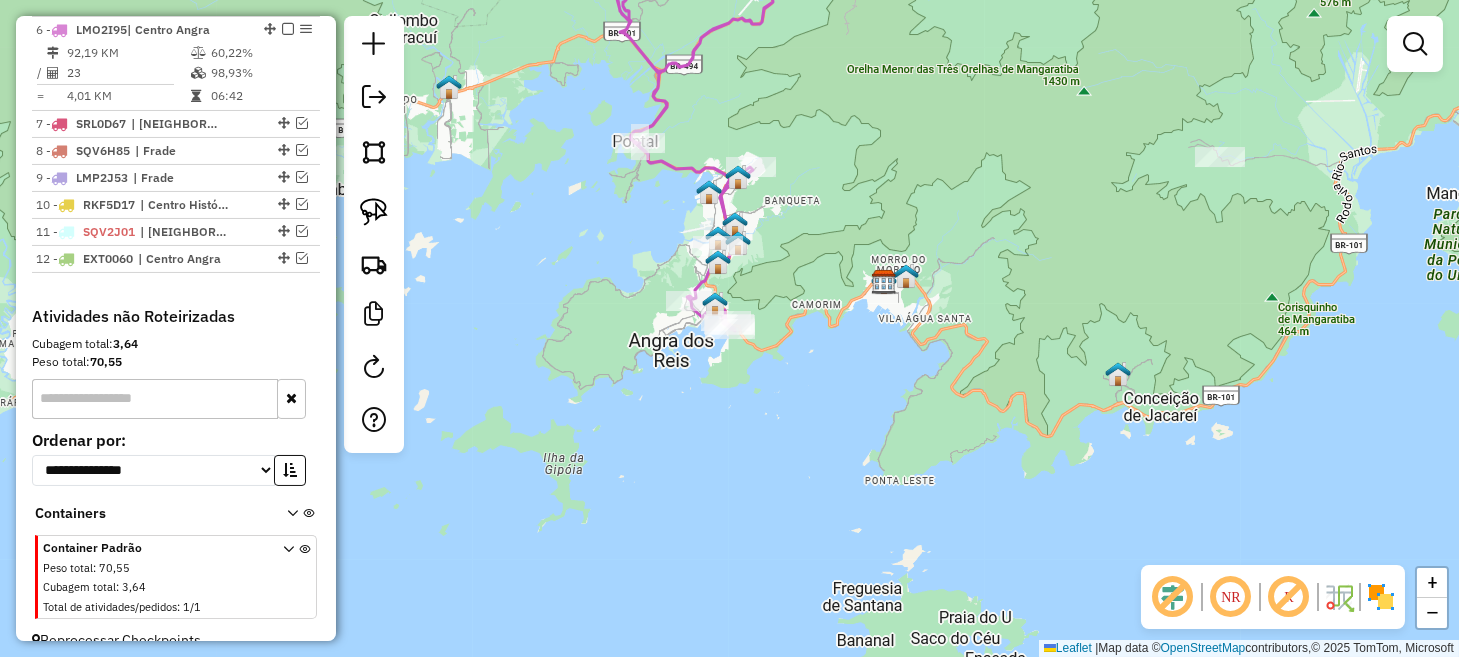 drag, startPoint x: 752, startPoint y: 397, endPoint x: 856, endPoint y: 512, distance: 155.0516 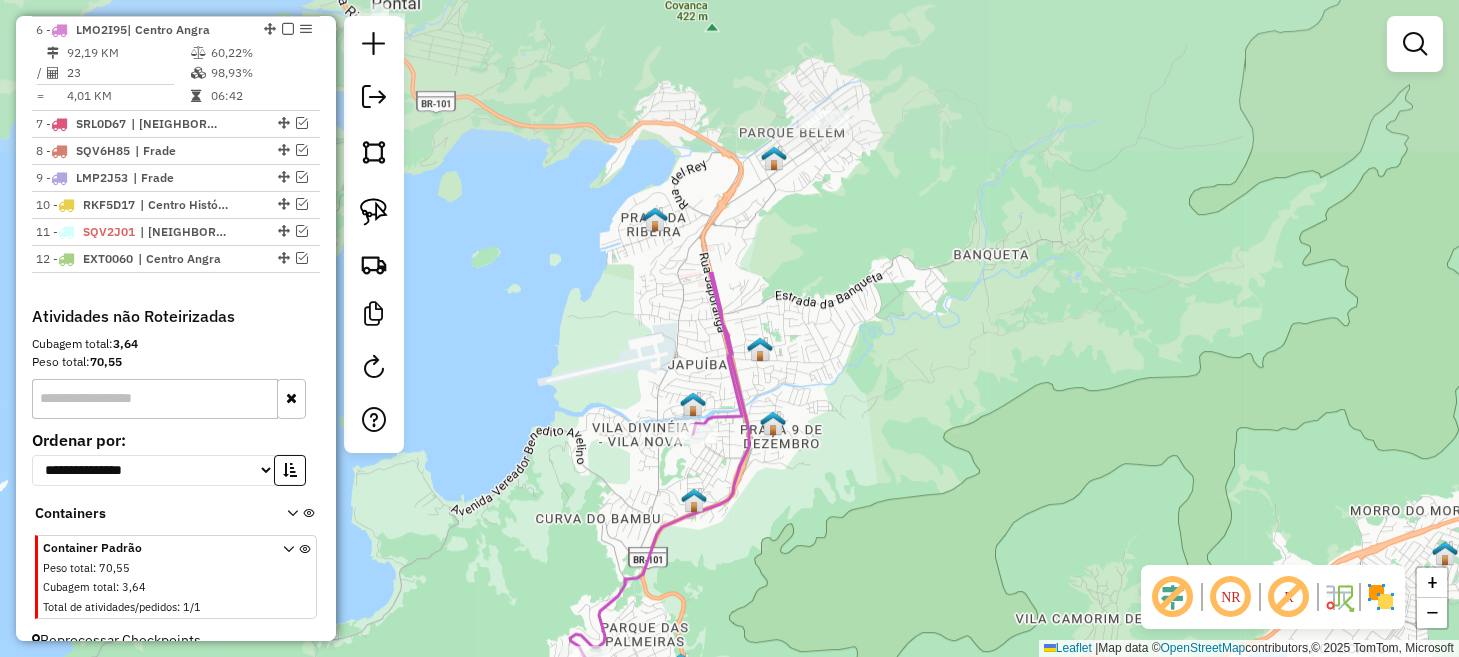 drag, startPoint x: 831, startPoint y: 285, endPoint x: 758, endPoint y: 630, distance: 352.6386 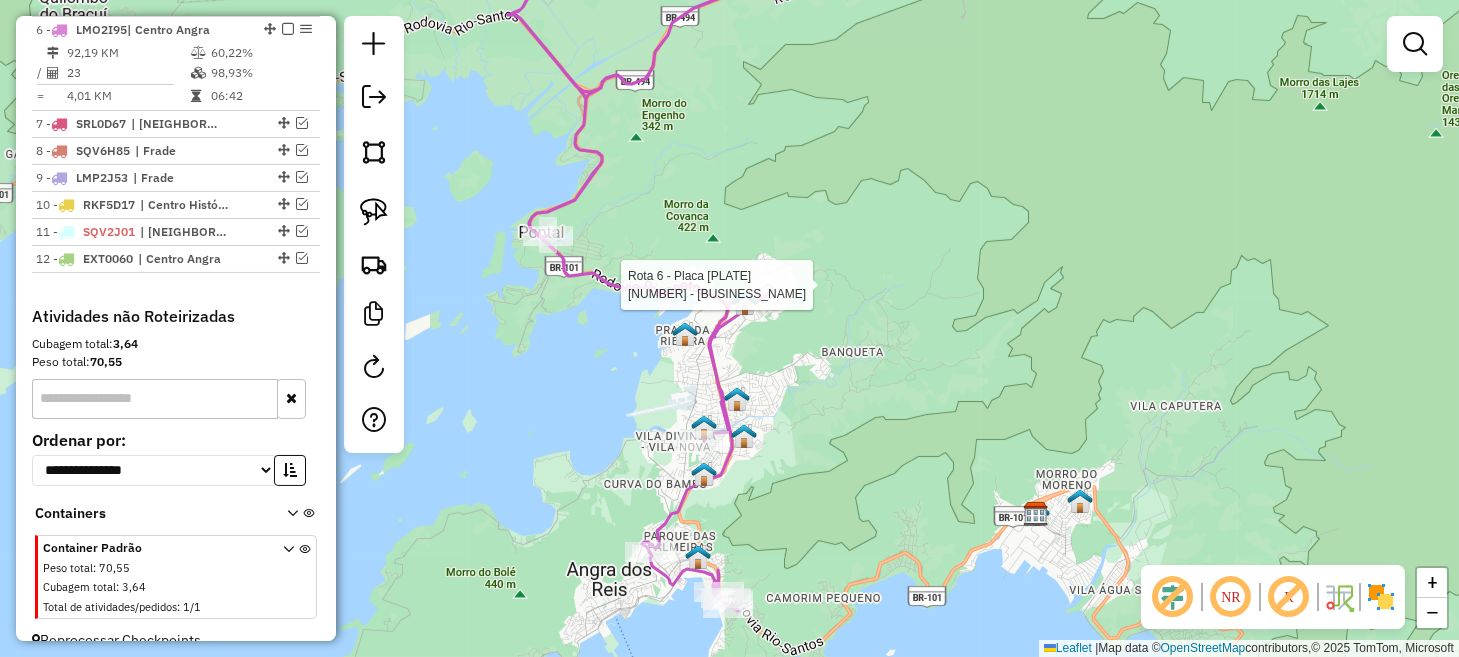 select on "*********" 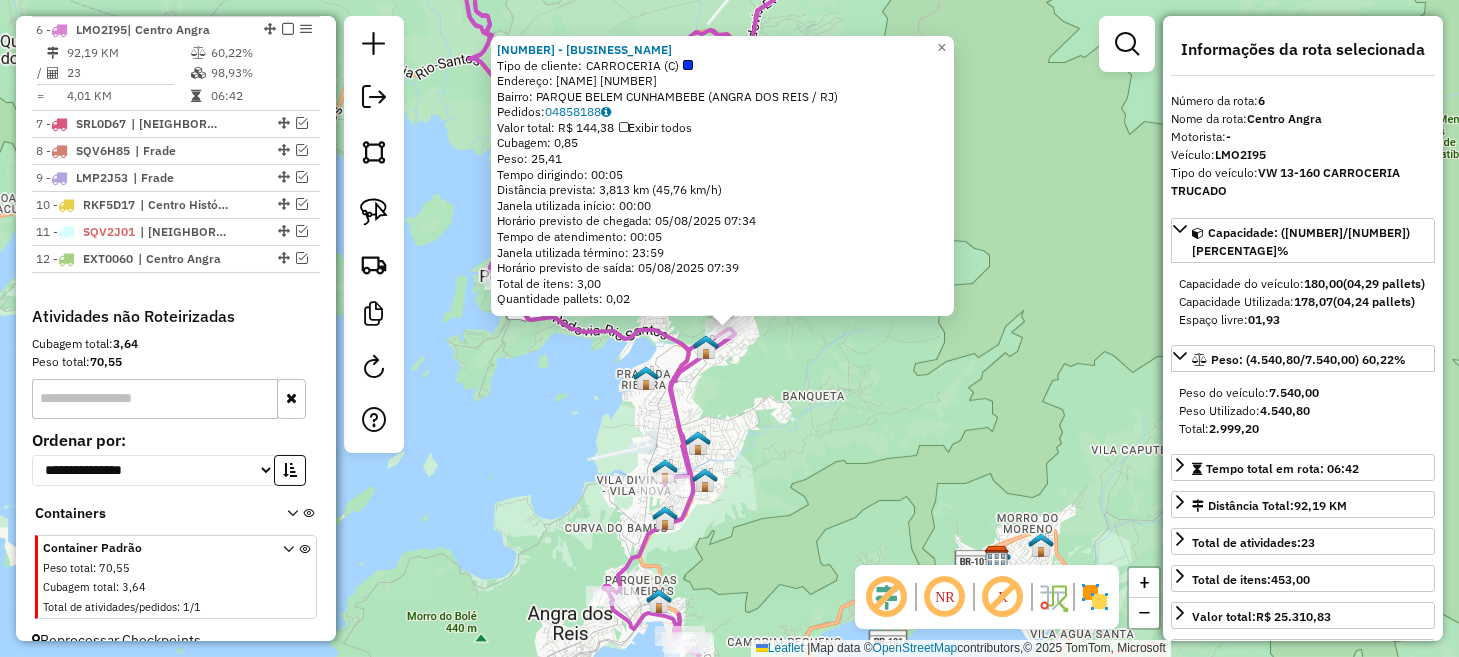 click on "[NUMBER] - [NAME]  Tipo de cliente:   CARROCERIA (C)   Endereço:  BOM JESUS [NUMBER]   Bairro: PARQUE BELEM  CUNHAMBEBE ([CITY] / [STATE])   Pedidos:  [ORDER_ID]   Valor total: R$ [PRICE]   Exibir todos   Cubagem: [CUBAGE]  Peso: [WEIGHT]  Tempo dirigindo: [TIME]   Distância prevista: [DISTANCE] km ([SPEED])   Janela utilizada início: [TIME]   Horário previsto de chegada: [DATE] [TIME]   Tempo de atendimento: [TIME]   Janela utilizada término: [TIME]   Horário previsto de saída: [DATE] [TIME]   Total de itens: [ITEMS]   Quantidade pallets: [PALLETS]  × Janela de atendimento Grade de atendimento Capacidade Transportadoras Veículos Cliente Pedidos  Rotas Selecione os dias de semana para filtrar as janelas de atendimento  Seg   Ter   Qua   Qui   Sex   Sáb   Dom  Informe o período da janela de atendimento: De: Até:  Filtrar exatamente a janela do cliente  Considerar janela de atendimento padrão  Selecione os dias de semana para filtrar as grades de atendimento  Seg   Ter   Qua   Qui   Sex   Sáb   Dom   Peso mínimo:   De:  +" 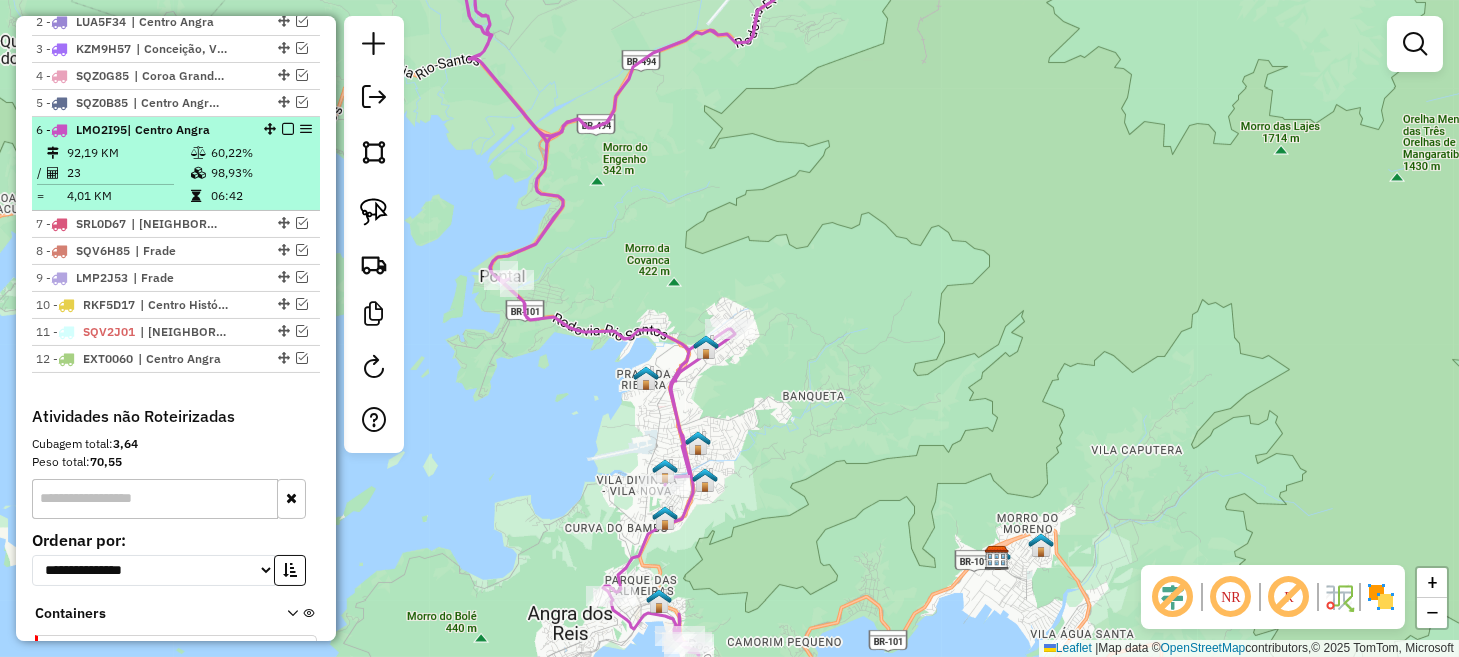scroll, scrollTop: 608, scrollLeft: 0, axis: vertical 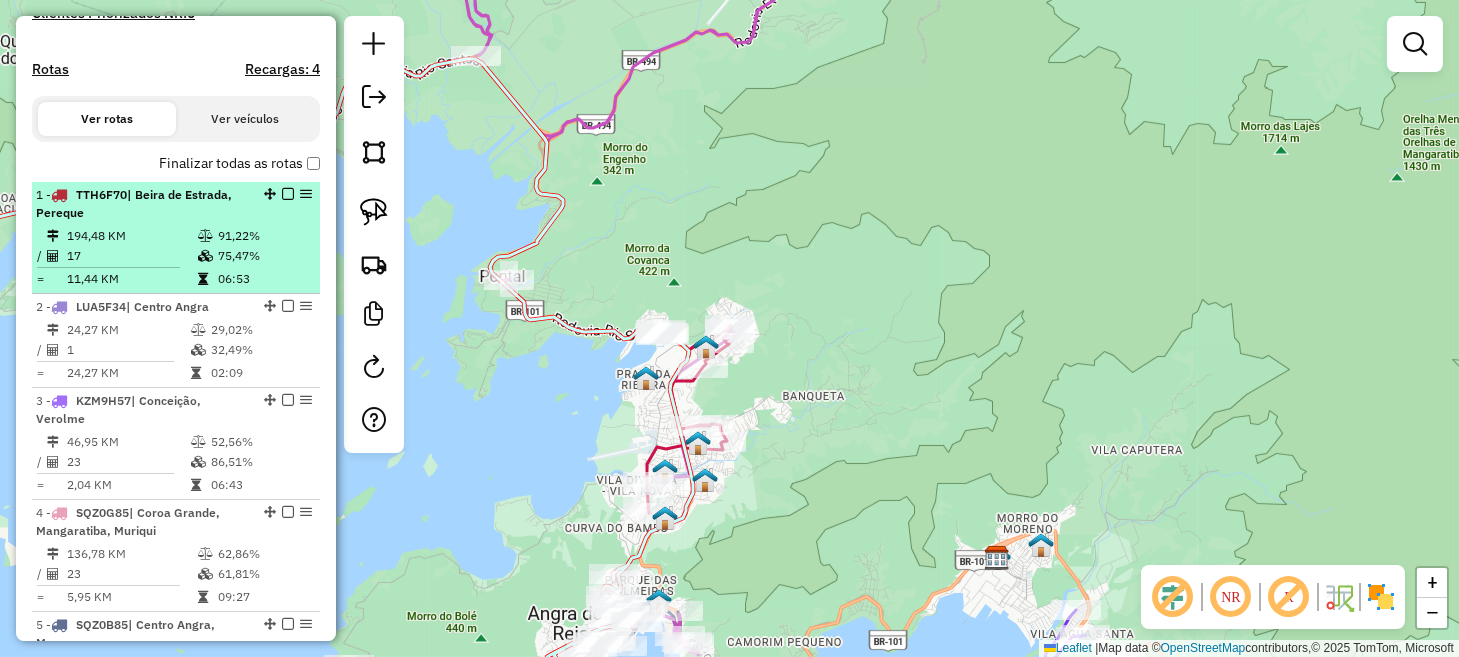 drag, startPoint x: 229, startPoint y: 449, endPoint x: 257, endPoint y: 234, distance: 216.81558 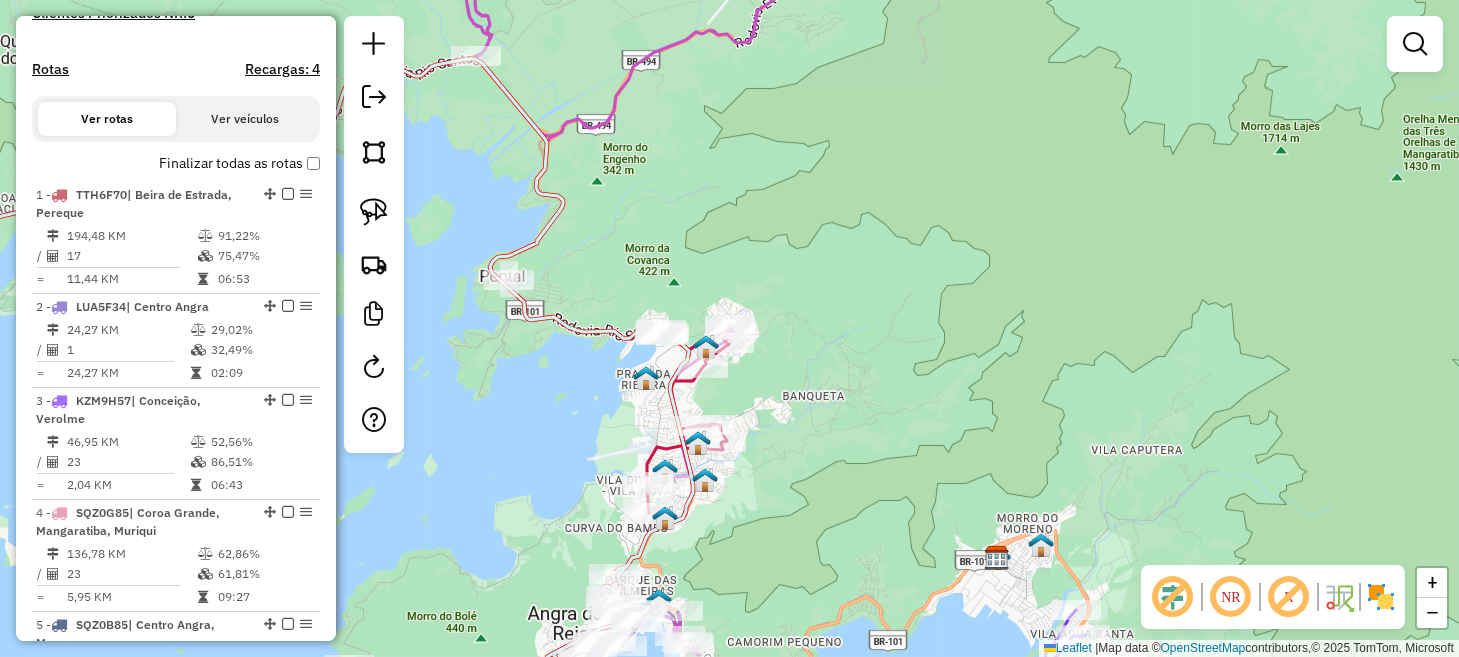 click on "Janela de atendimento Grade de atendimento Capacidade Transportadoras Veículos Cliente Pedidos  Rotas Selecione os dias de semana para filtrar as janelas de atendimento  Seg   Ter   Qua   Qui   Sex   Sáb   Dom  Informe o período da janela de atendimento: De: Até:  Filtrar exatamente a janela do cliente  Considerar janela de atendimento padrão  Selecione os dias de semana para filtrar as grades de atendimento  Seg   Ter   Qua   Qui   Sex   Sáb   Dom   Considerar clientes sem dia de atendimento cadastrado  Clientes fora do dia de atendimento selecionado Filtrar as atividades entre os valores definidos abaixo:  Peso mínimo:   Peso máximo:   Cubagem mínima:   Cubagem máxima:   De:   Até:  Filtrar as atividades entre o tempo de atendimento definido abaixo:  De:   Até:   Considerar capacidade total dos clientes não roteirizados Transportadora: Selecione um ou mais itens Tipo de veículo: Selecione um ou mais itens Veículo: Selecione um ou mais itens Motorista: Selecione um ou mais itens Nome: Rótulo:" 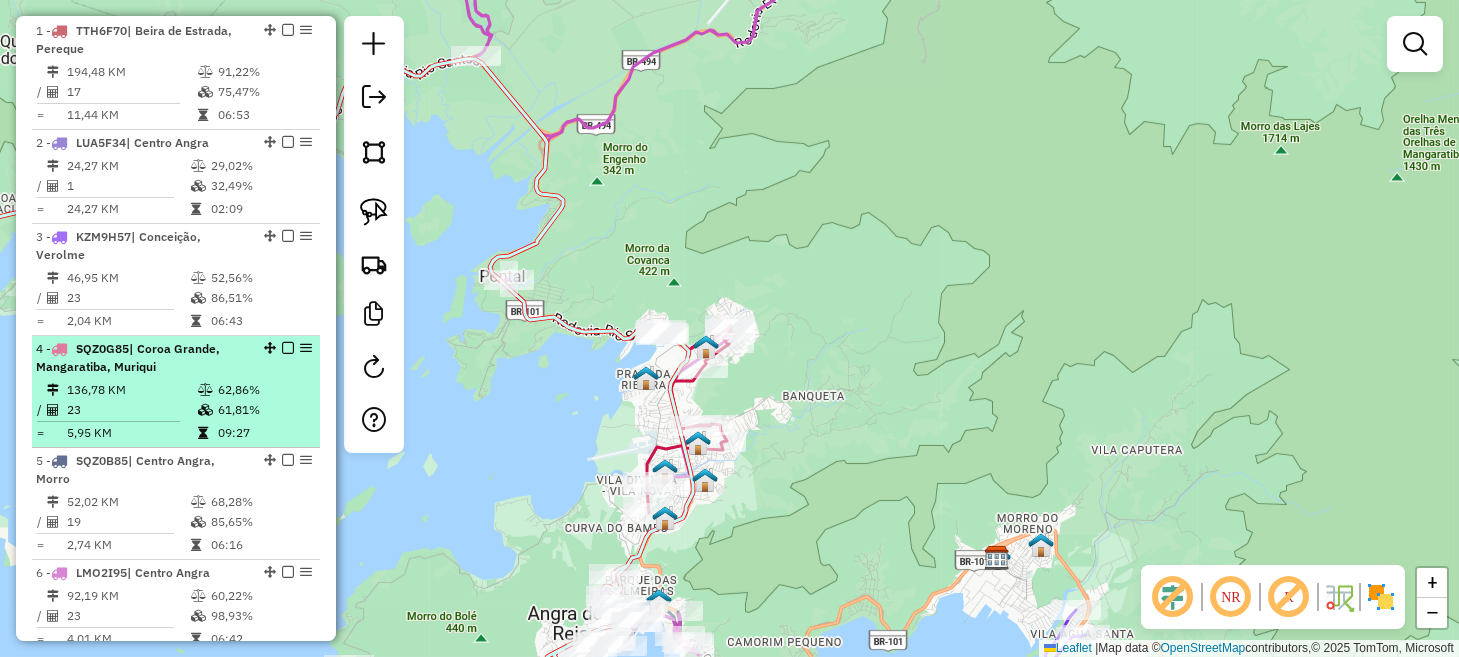scroll, scrollTop: 808, scrollLeft: 0, axis: vertical 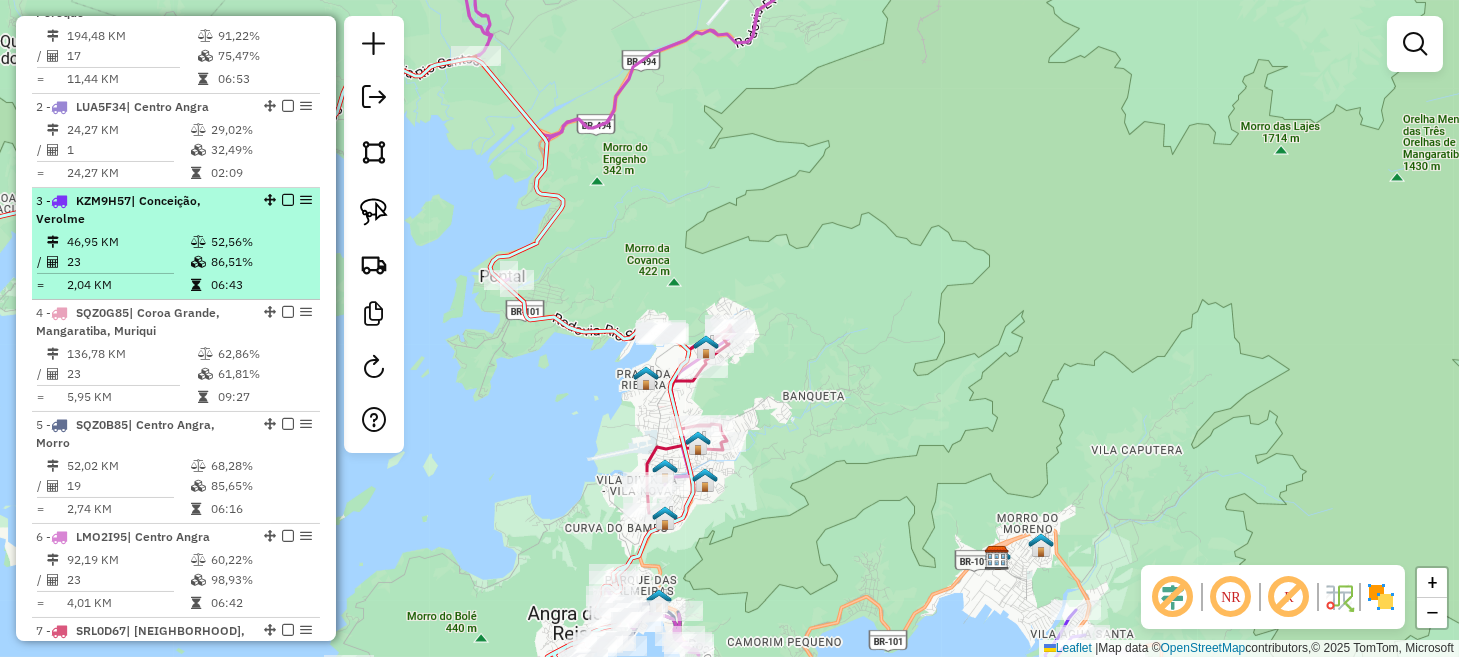 click at bounding box center [288, 200] 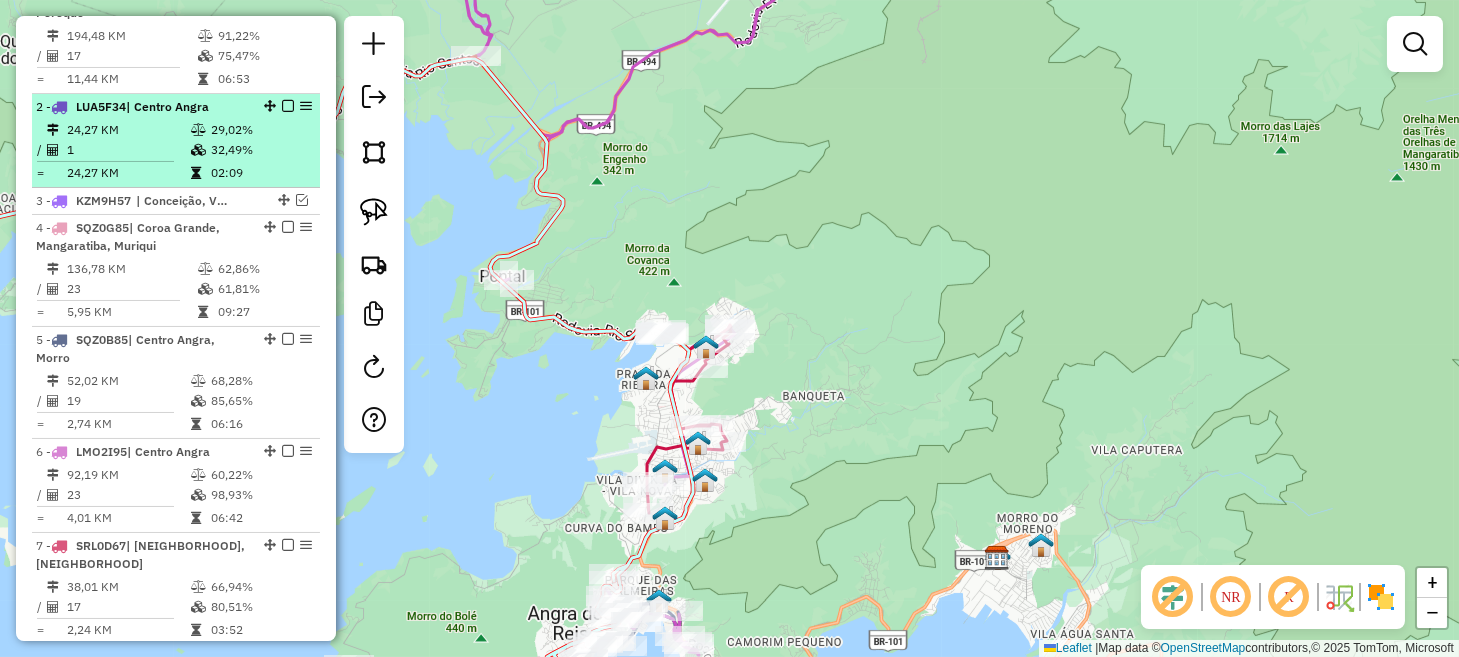 click at bounding box center [288, 106] 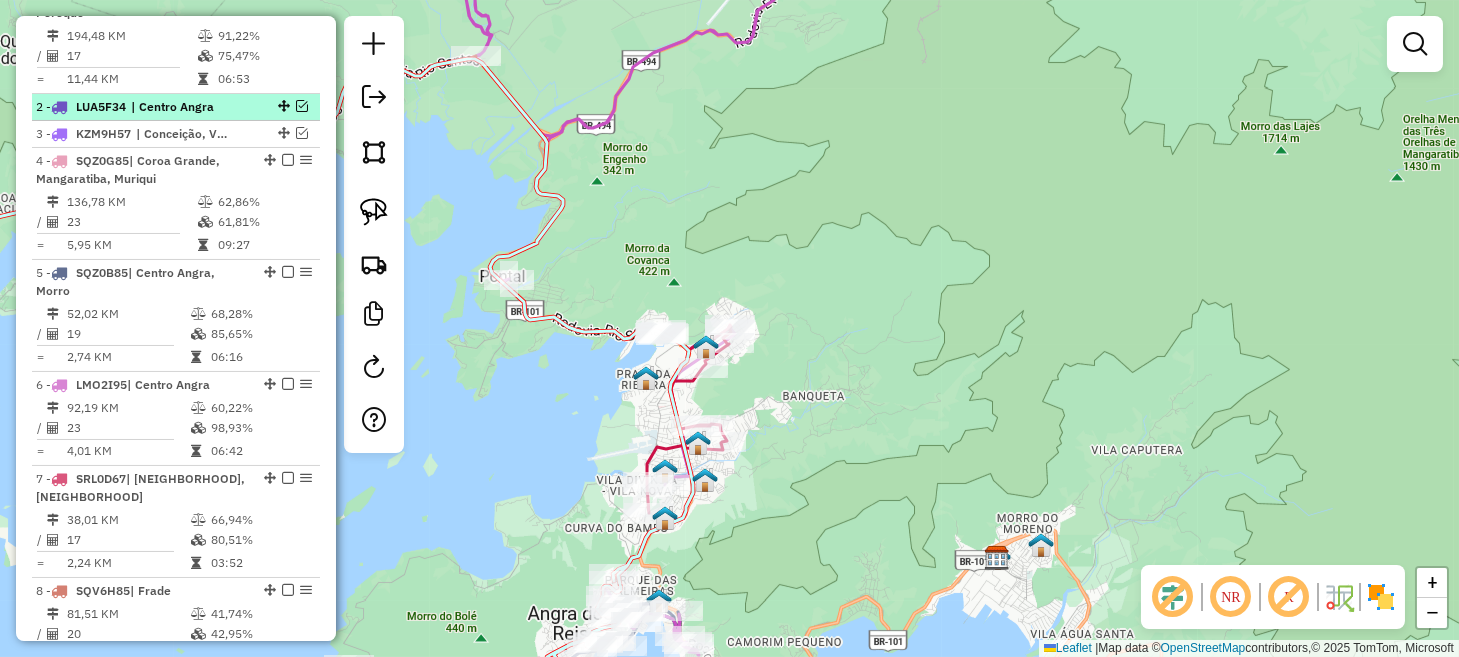 scroll, scrollTop: 708, scrollLeft: 0, axis: vertical 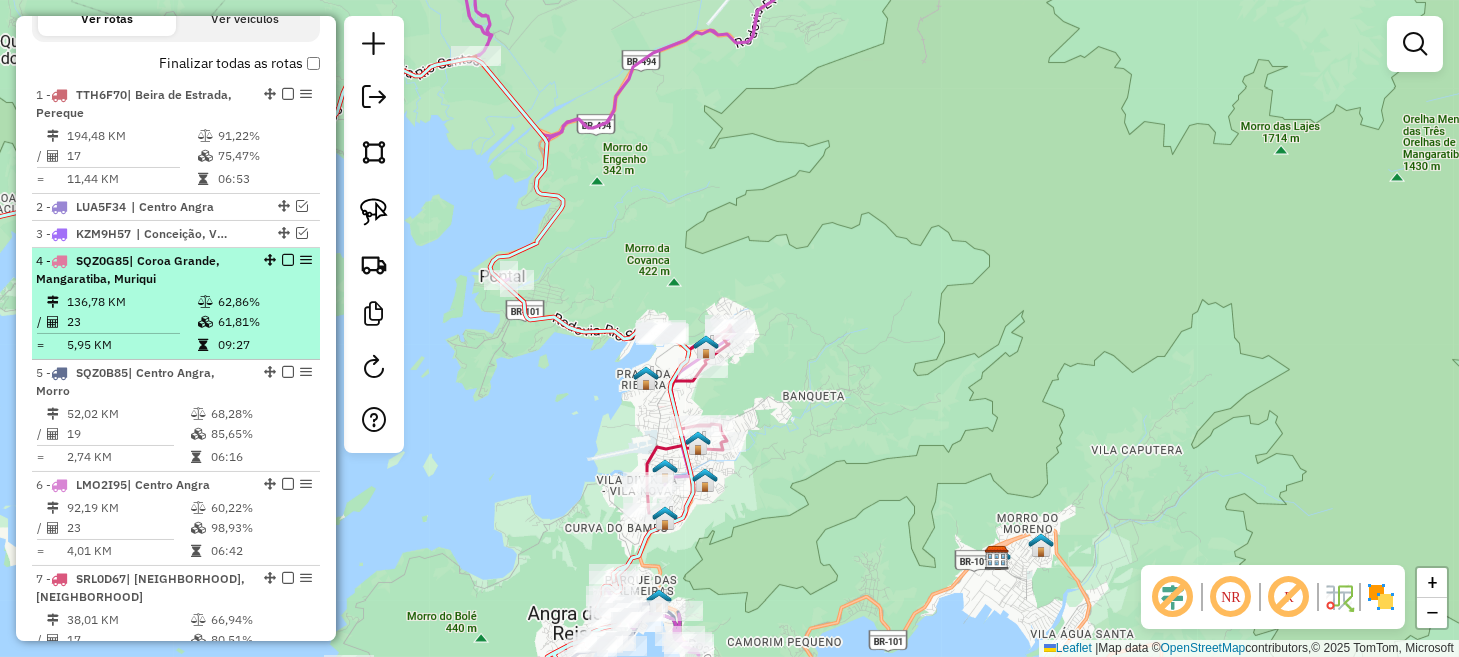 click at bounding box center [288, 260] 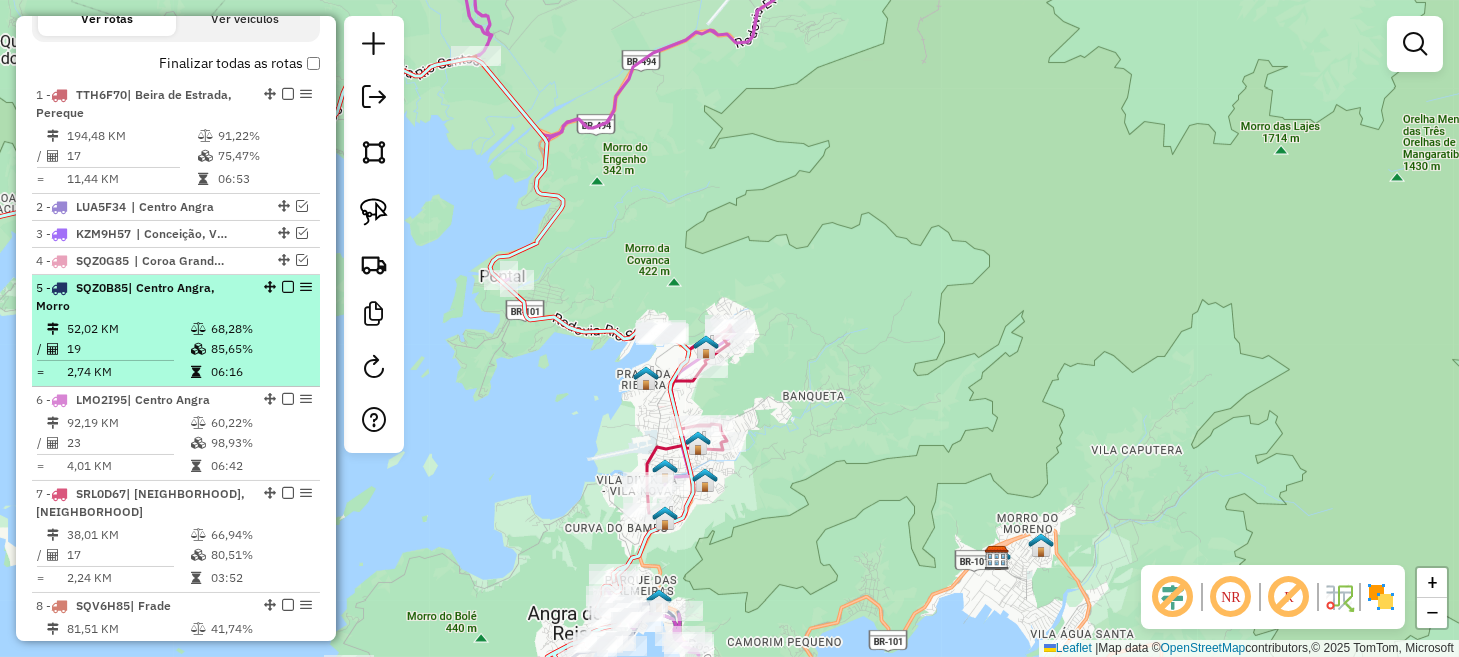 click at bounding box center (288, 287) 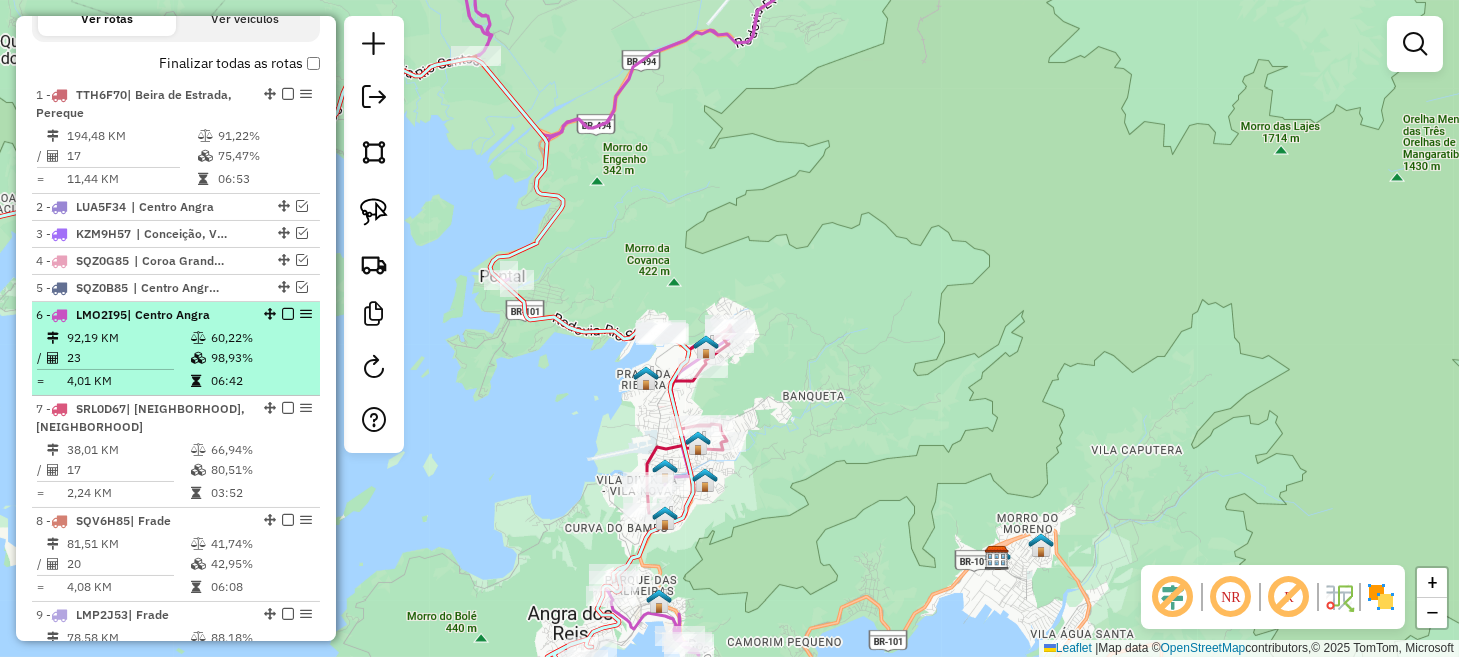 click at bounding box center (288, 314) 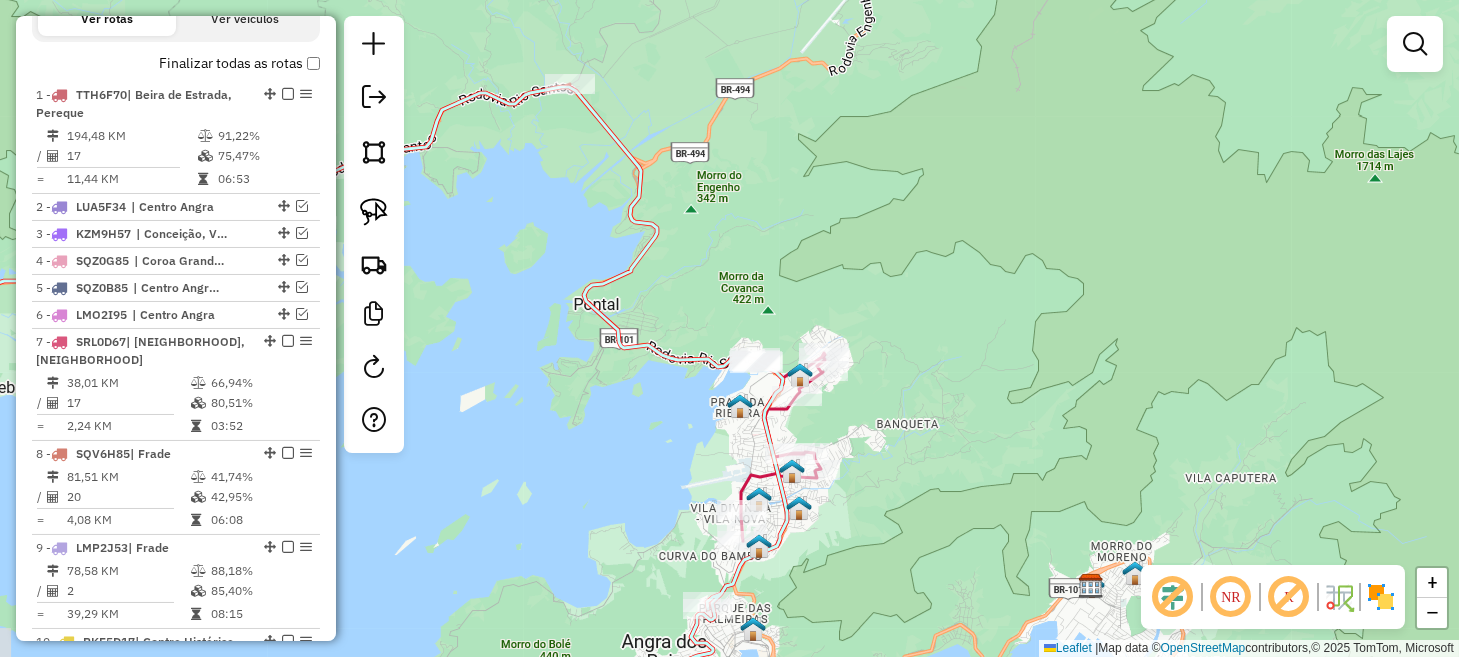 drag, startPoint x: 504, startPoint y: 452, endPoint x: 598, endPoint y: 480, distance: 98.0816 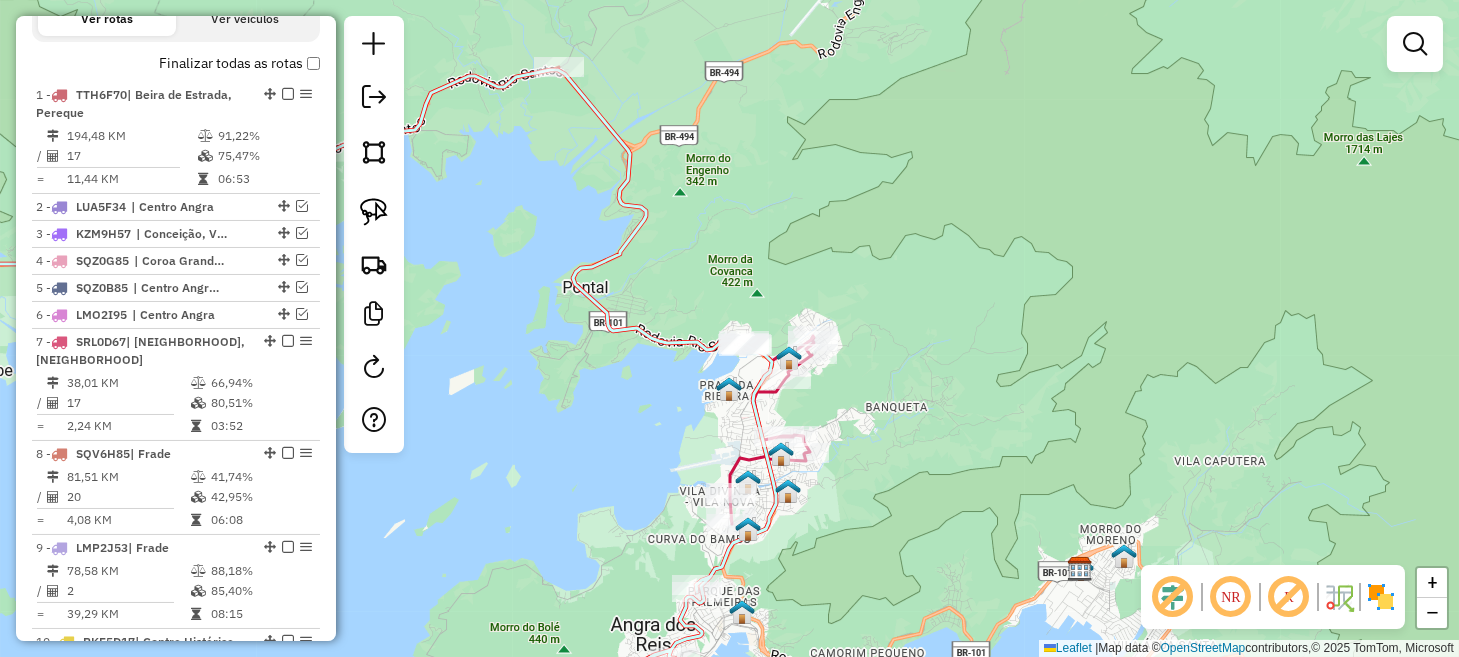 drag, startPoint x: 684, startPoint y: 433, endPoint x: 582, endPoint y: 342, distance: 136.69308 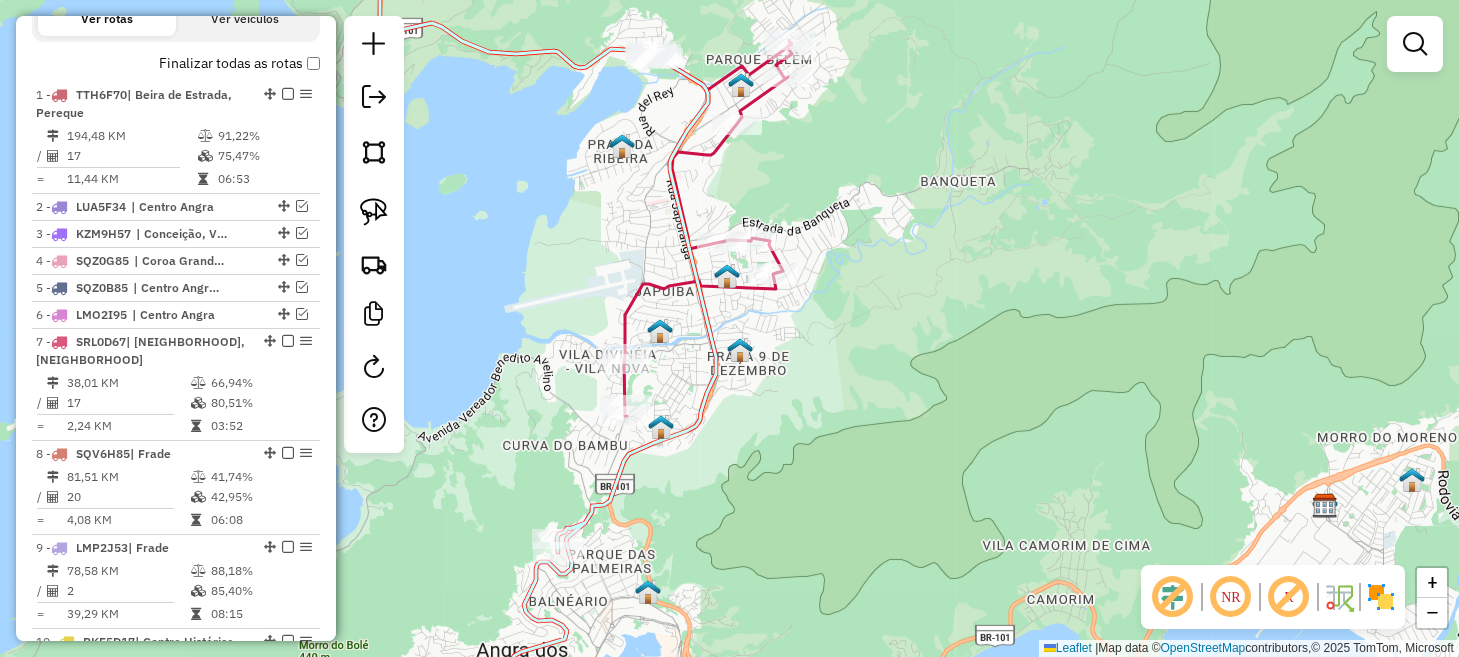 drag, startPoint x: 748, startPoint y: 355, endPoint x: 675, endPoint y: 442, distance: 113.56936 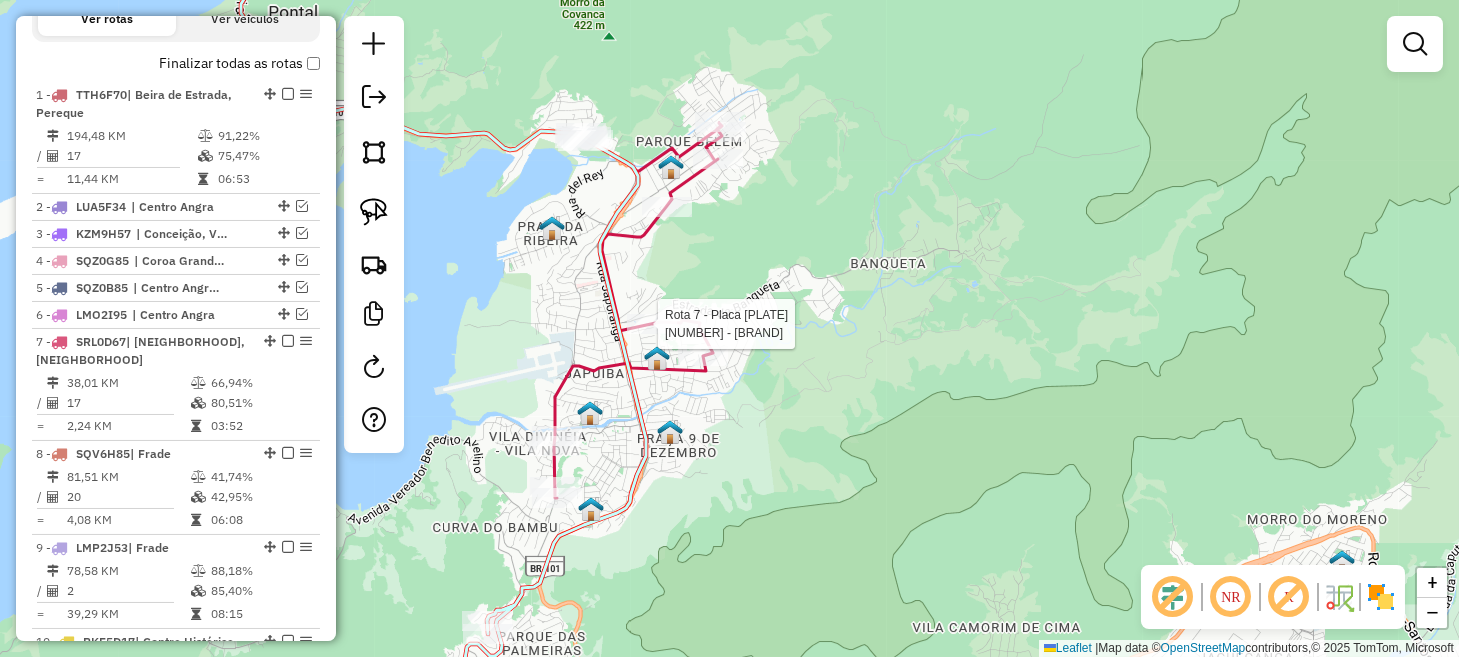 select on "*********" 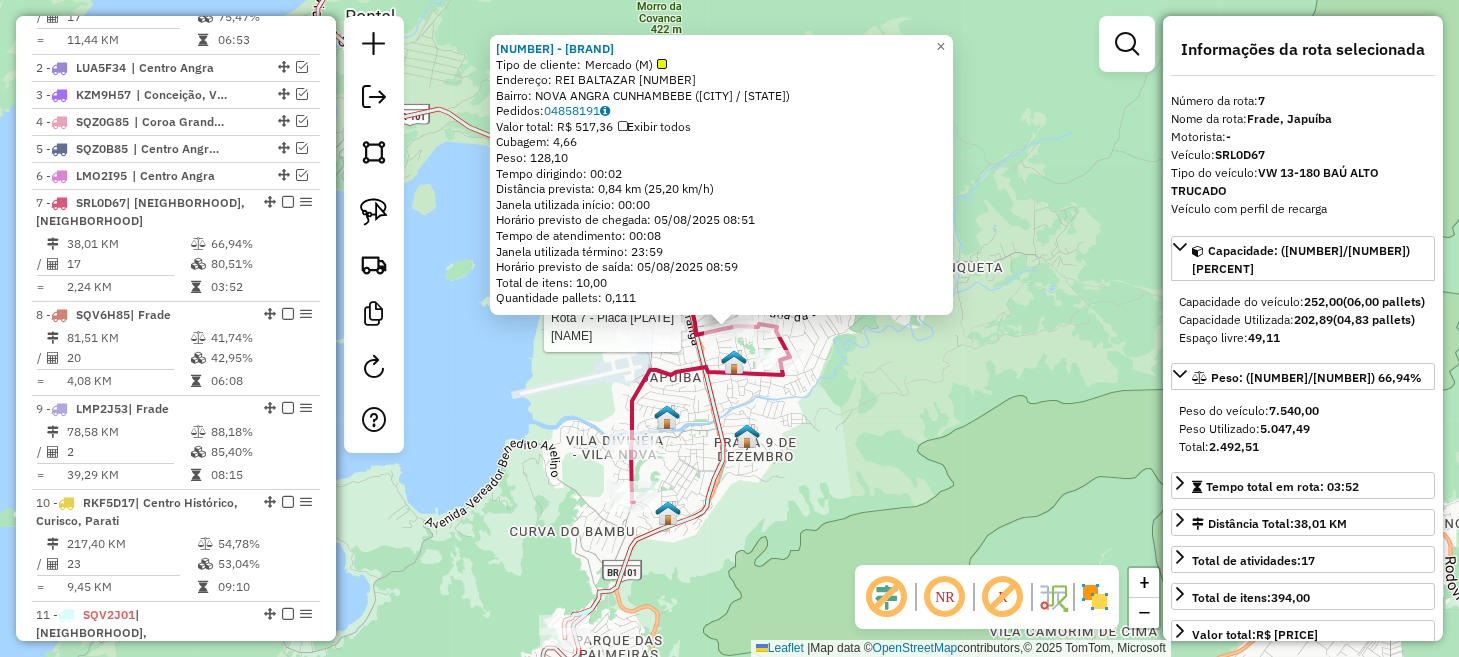 scroll, scrollTop: 1018, scrollLeft: 0, axis: vertical 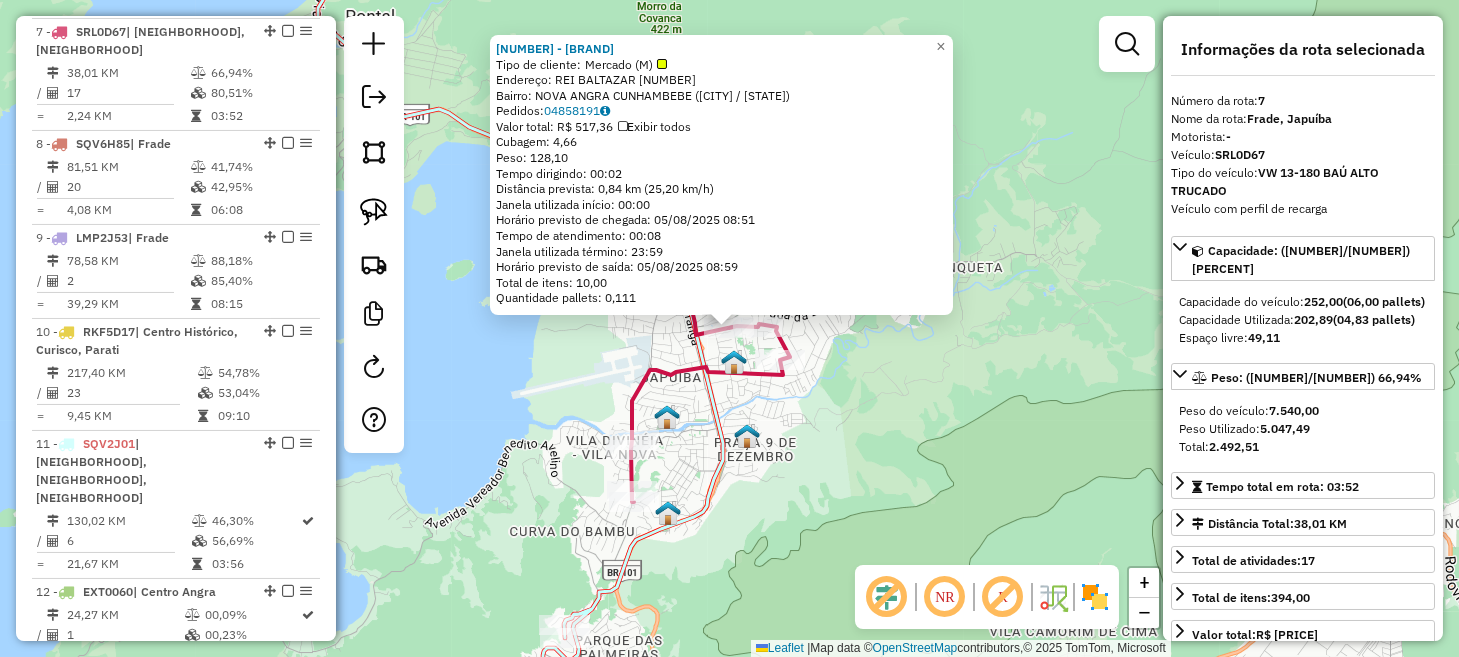 click on "[NUMBER] - [NAME] Tipo de cliente: Mercado (M) Endereço: [STREET] [NUMBER] Bairro: NOVA ANGRA CUNHAMBEBE ([CITY] / RJ) Pedidos: [ORDER_ID] Valor total: R$ [PRICE] Exibir todos Cubagem: [CUBAGE] Peso: [WEIGHT] Tempo dirigindo: [TIME] Distância prevista: [DISTANCE] km ([SPEED] km/h) Janela utilizada início: [TIME] Horário previsto de chegada: [DATE] [TIME] Tempo de atendimento: [TIME] Janela utilizada término: [TIME] Horário previsto de saída: [DATE] [TIME] Total de itens: [ITEMS] Quantidade pallets: [PALLETS] × Janela de atendimento Grade de atendimento Capacidade Transportadoras Veículos Cliente Pedidos Rotas Selecione os dias de semana para filtrar as janelas de atendimento Seg Ter Qua Qui Sex Sáb Dom Informe o período da janela de atendimento: De: Até: Filtrar exatamente a janela do cliente Considerar janela de atendimento padrão Selecione os dias de semana para filtrar as grades de atendimento Seg Ter Qua Qui Sex Sáb Dom Peso mínimo: De:" 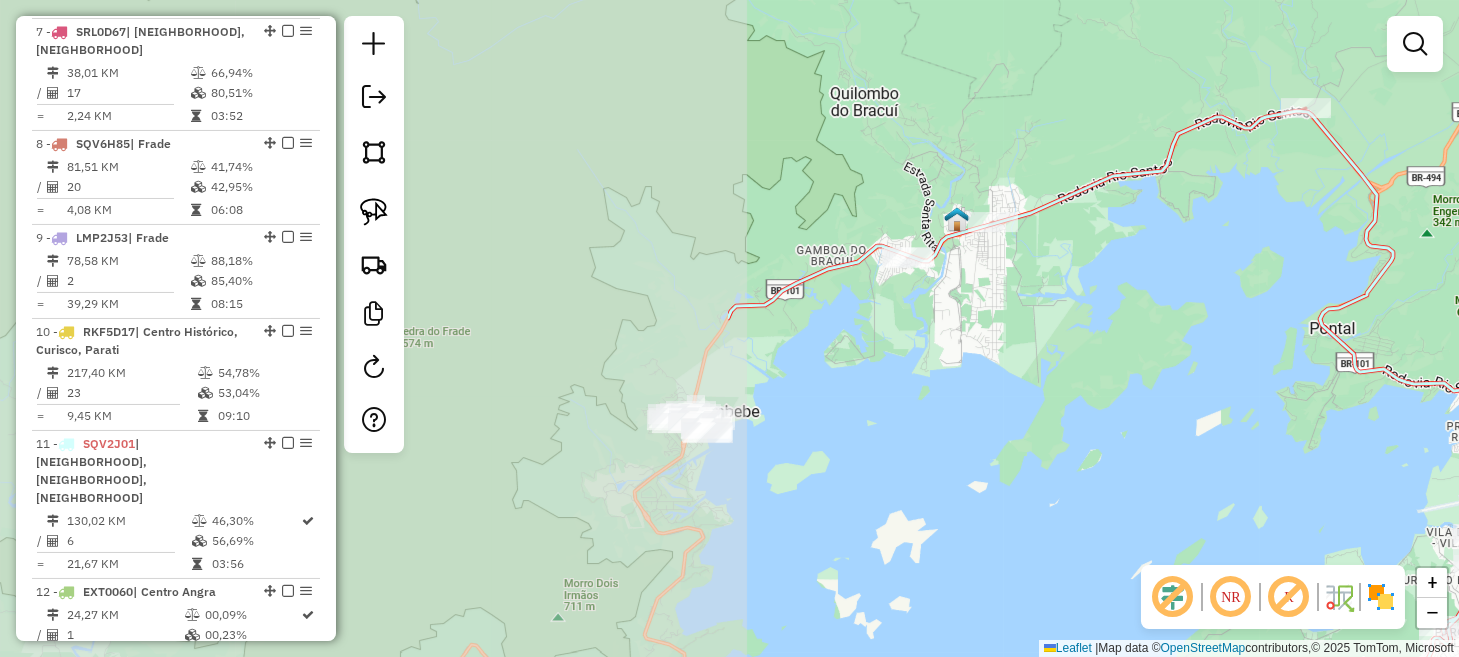drag, startPoint x: 570, startPoint y: 320, endPoint x: 1300, endPoint y: 463, distance: 743.8743 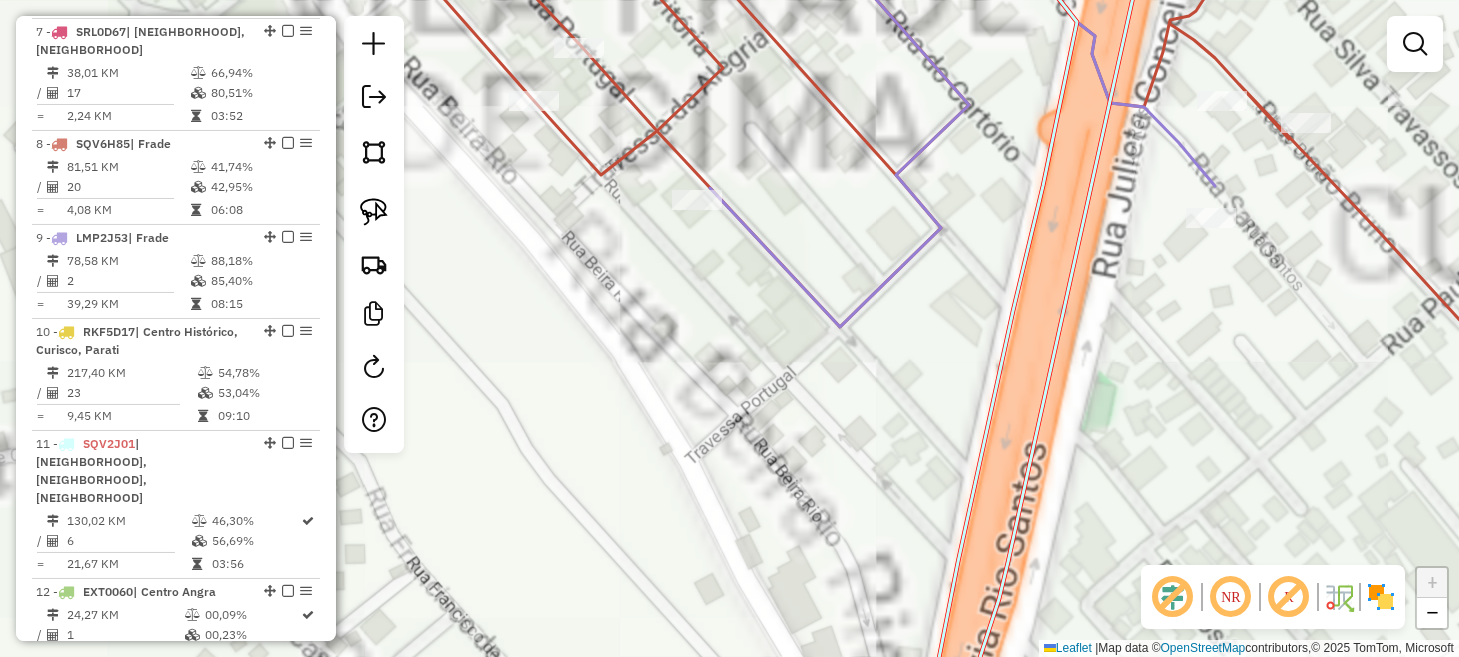 drag, startPoint x: 796, startPoint y: 374, endPoint x: 672, endPoint y: 472, distance: 158.05063 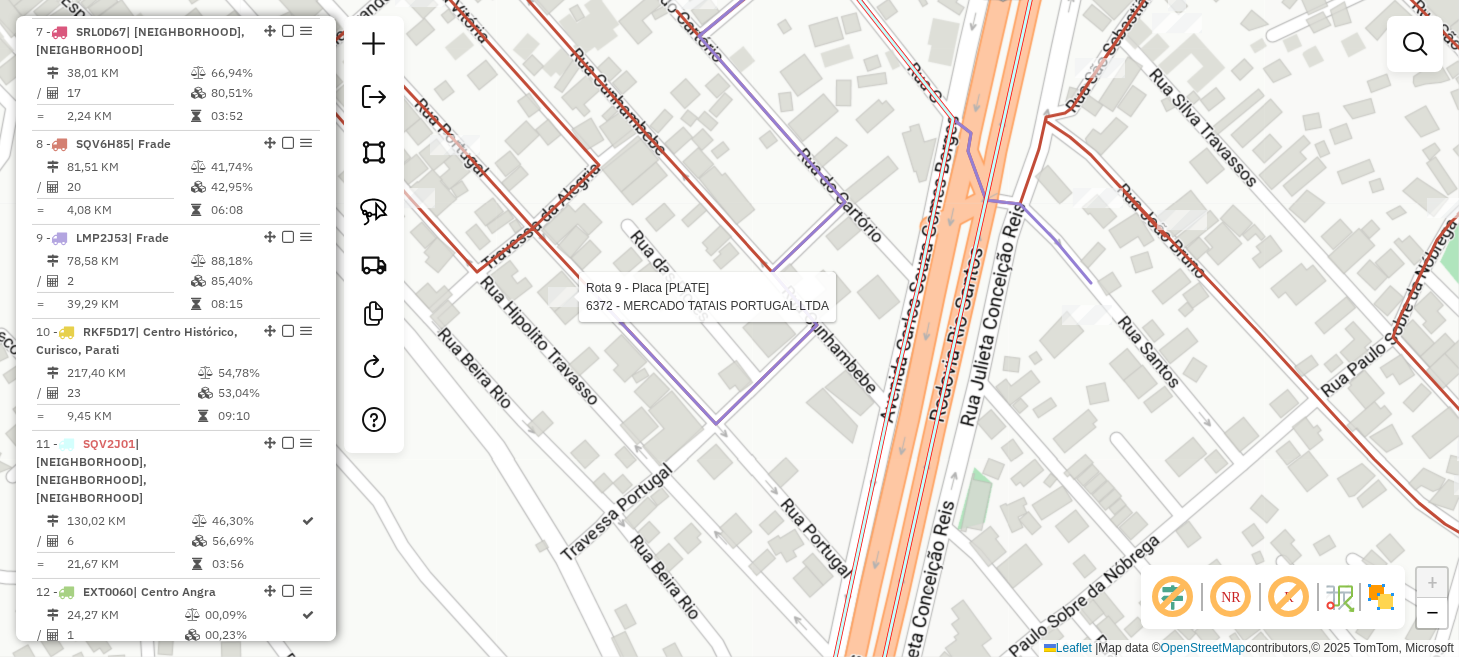 select on "*********" 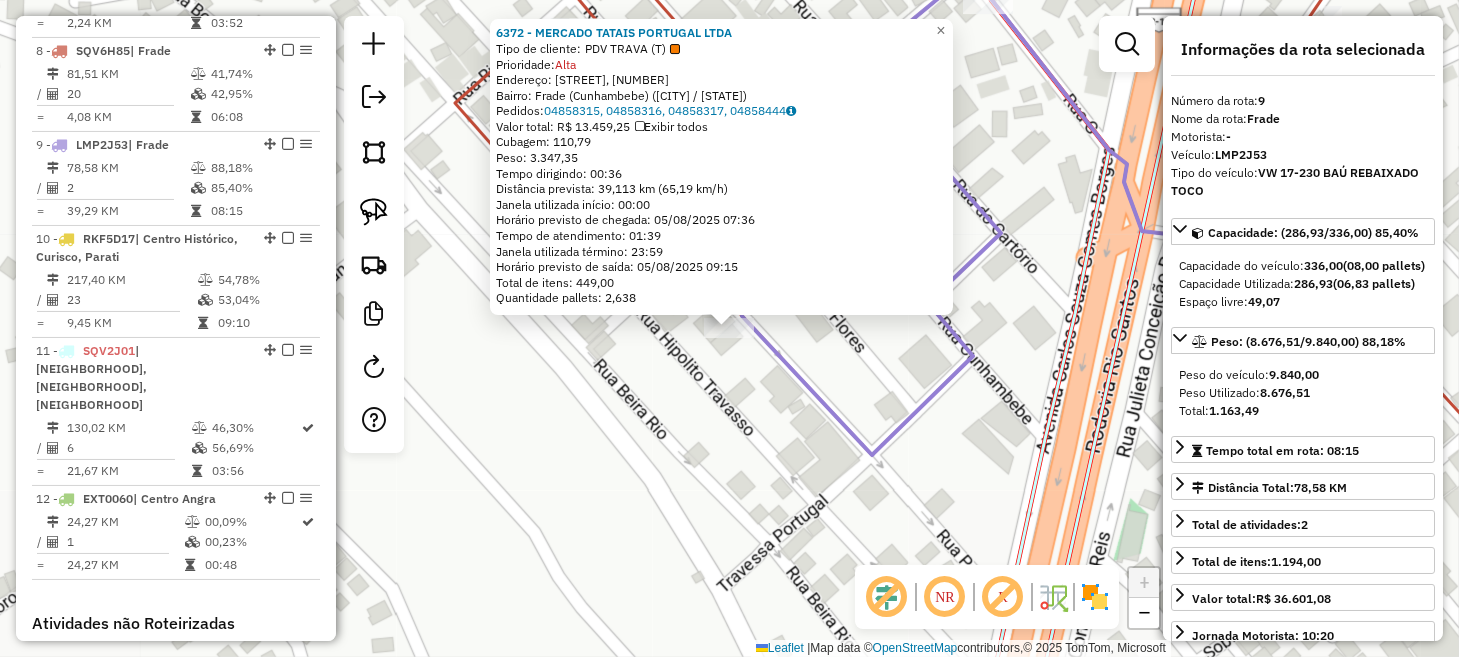 scroll, scrollTop: 1206, scrollLeft: 0, axis: vertical 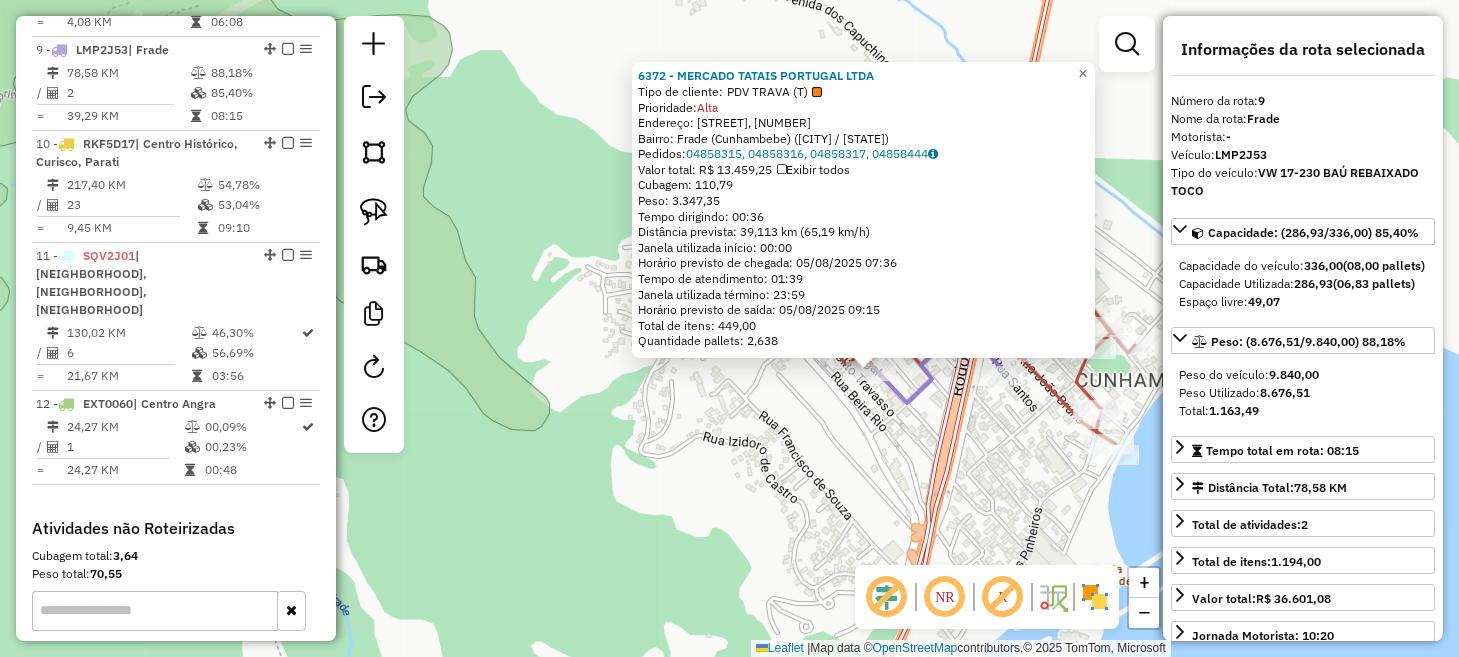 click on "[NUMBER] - MERCADO TATAIS PORTUGAL LTDA  Tipo de cliente:   PDV TRAVA (T)   Prioridade:  Alta  Endereço: Rua Portugal, [NUMBER]   Bairro: Frade (Cunhambebe) ([CITY] / [STATE])   Pedidos:  [NUMBER], [NUMBER], [NUMBER], [NUMBER]   Valor total: R$ [PRICE]   Exibir todos   Cubagem: [CUBAGE]  Peso: [WEIGHT]  Tempo dirigindo: [TIME]   Distância prevista: [DISTANCE] km ([SPEED] km/h)   Janela utilizada início: [TIME]   Horário previsto de chegada: [DATE] [TIME]   Tempo de atendimento: [TIME]   Janela utilizada término: [TIME]   Horário previsto de saída: [DATE] [TIME]   Total de itens: [NUMBER],00   Quantidade pallets: [CUBAGE]  × Janela de atendimento Grade de atendimento Capacidade Transportadoras Veículos Cliente Pedidos  Rotas Selecione os dias de semana para filtrar as janelas de atendimento  Seg   Ter   Qua   Qui   Sex   Sáb   Dom  Informe o período da janela de atendimento: De: Até:  Filtrar exatamente a janela do cliente  Considerar janela de atendimento padrão   Seg   Ter   Qua   Qui   Sex   Sáb   Dom   De:  +" 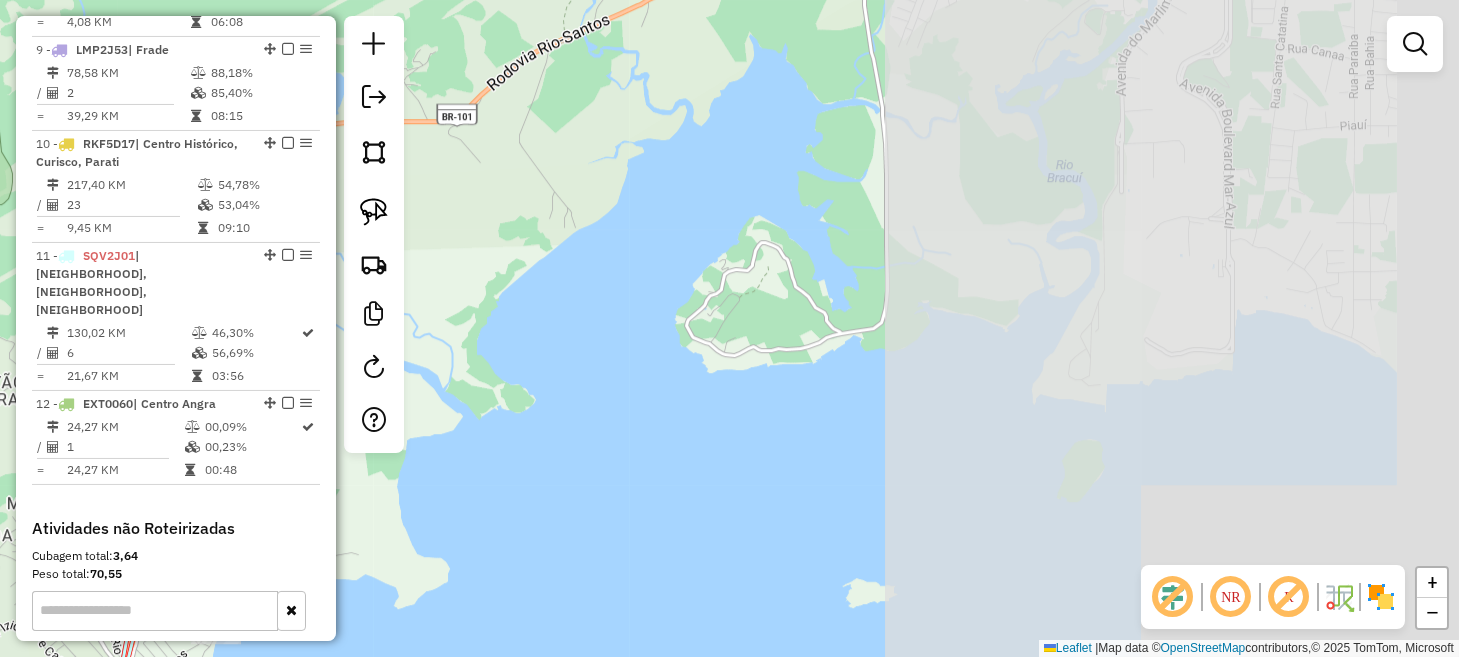 drag, startPoint x: 1298, startPoint y: 285, endPoint x: 409, endPoint y: 524, distance: 920.5661 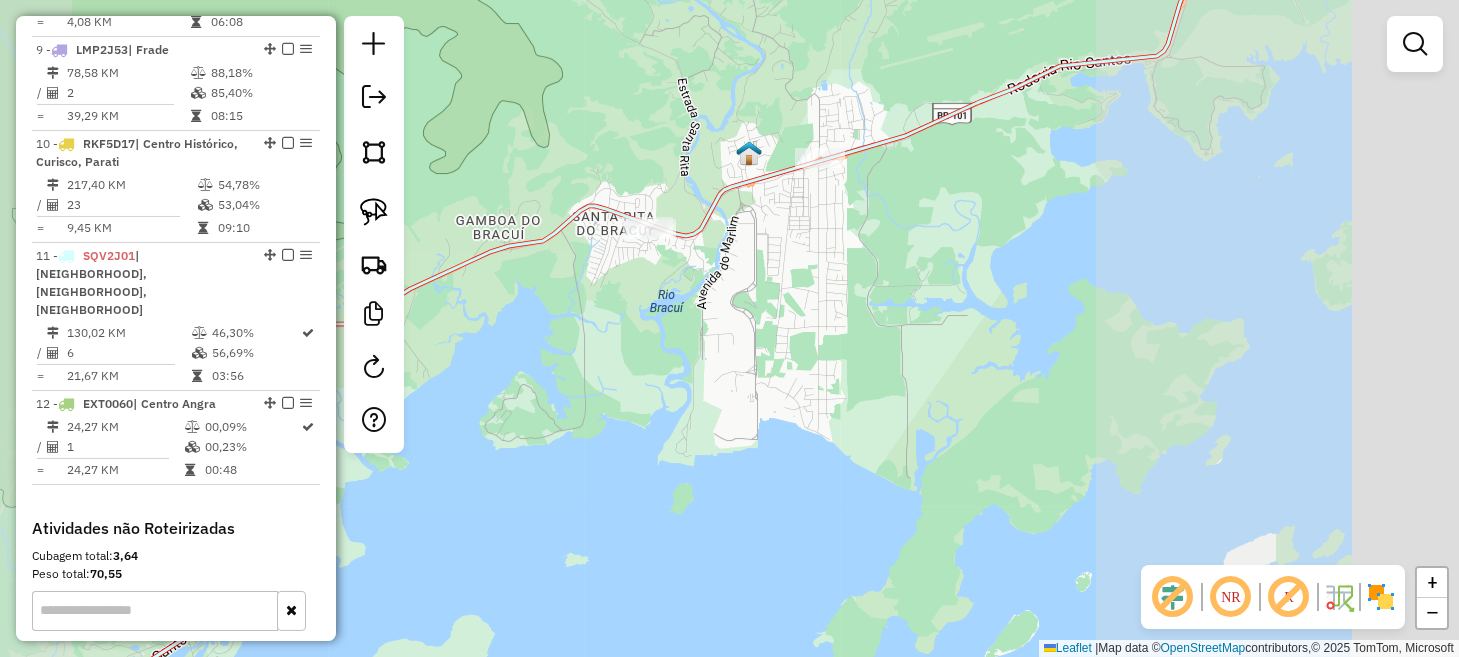 drag, startPoint x: 874, startPoint y: 469, endPoint x: 169, endPoint y: 428, distance: 706.19116 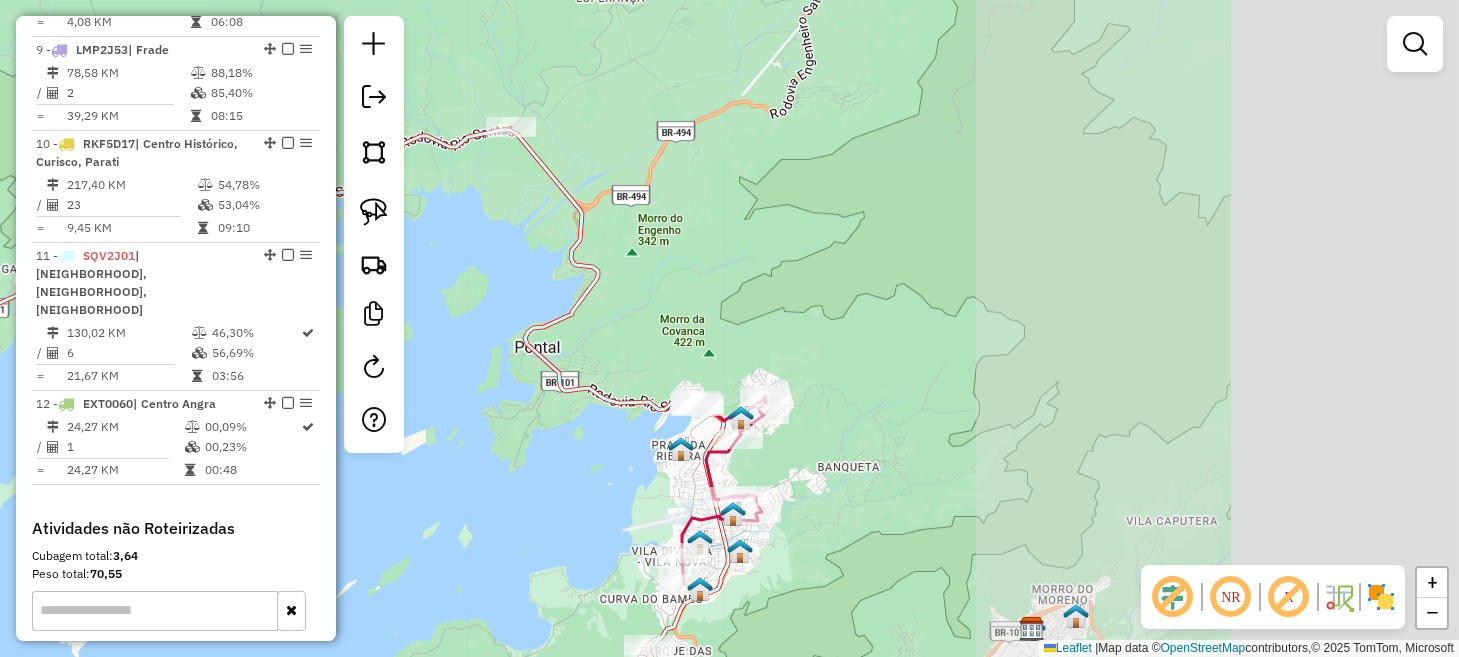 drag, startPoint x: 718, startPoint y: 467, endPoint x: 467, endPoint y: 400, distance: 259.78836 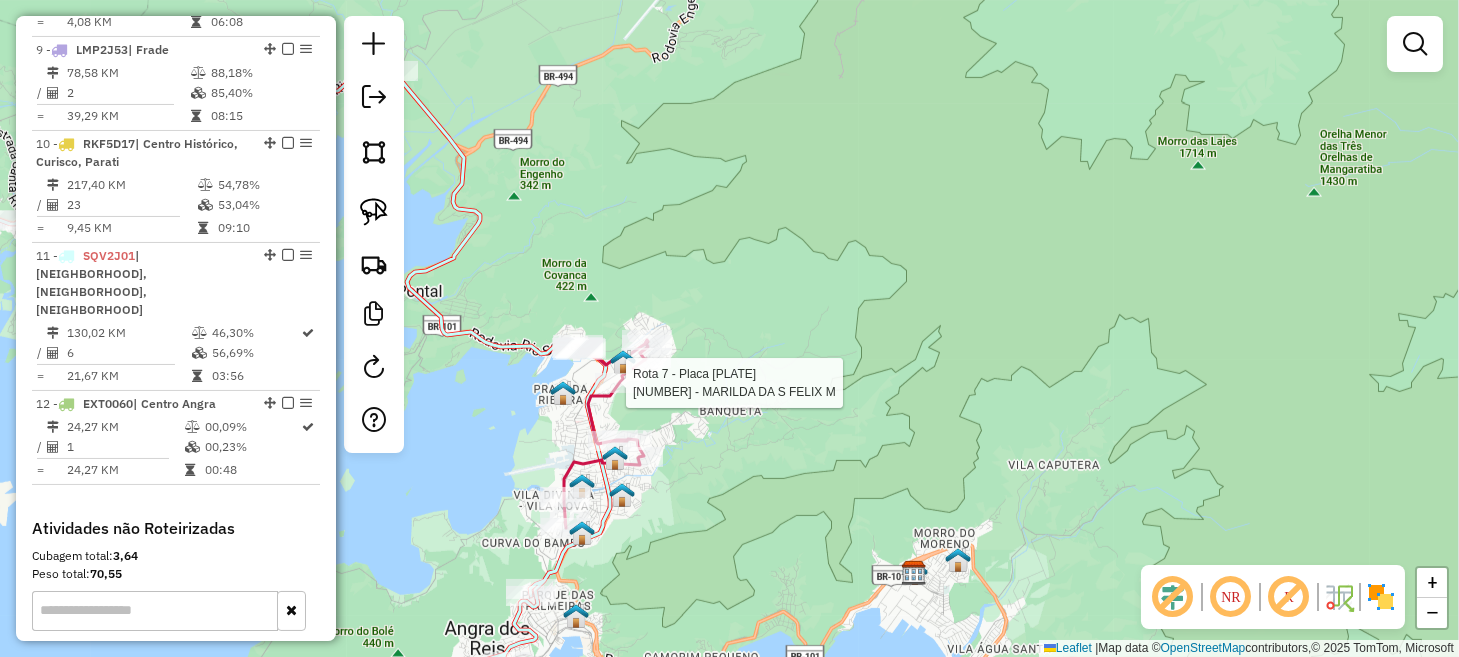 select on "*********" 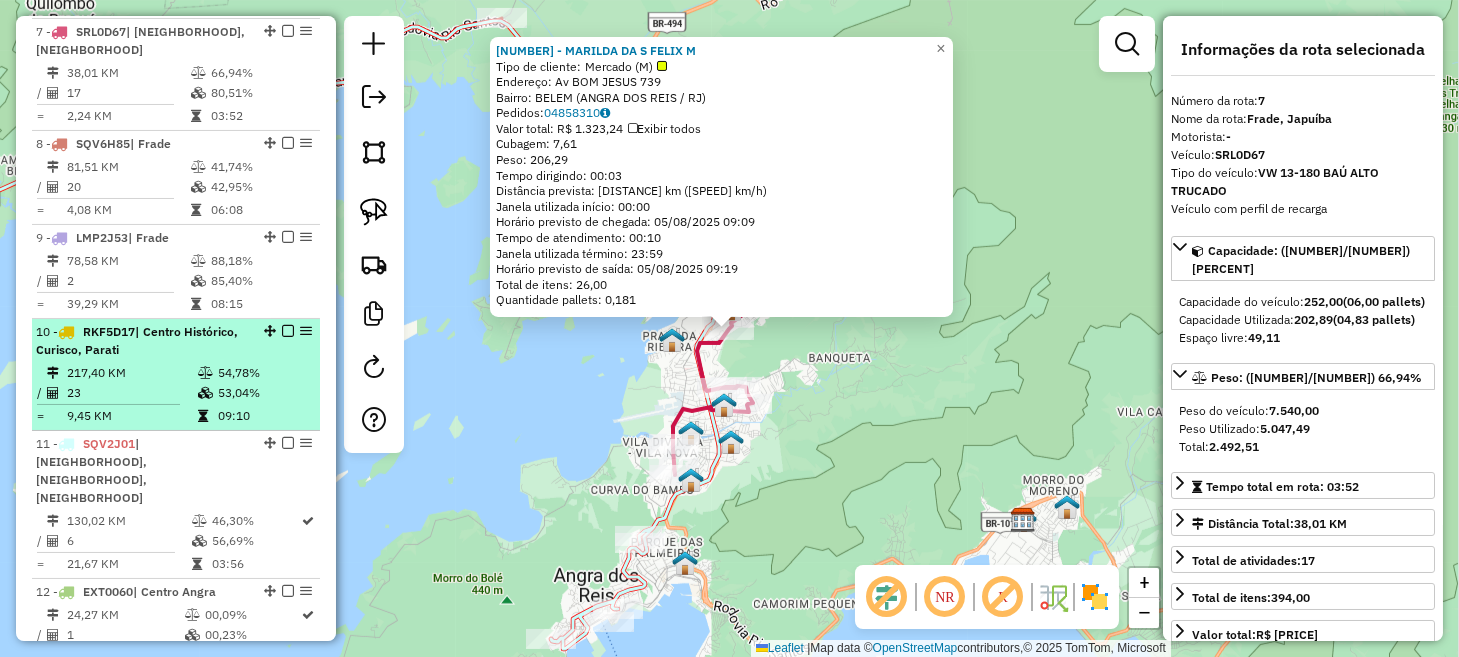 scroll, scrollTop: 918, scrollLeft: 0, axis: vertical 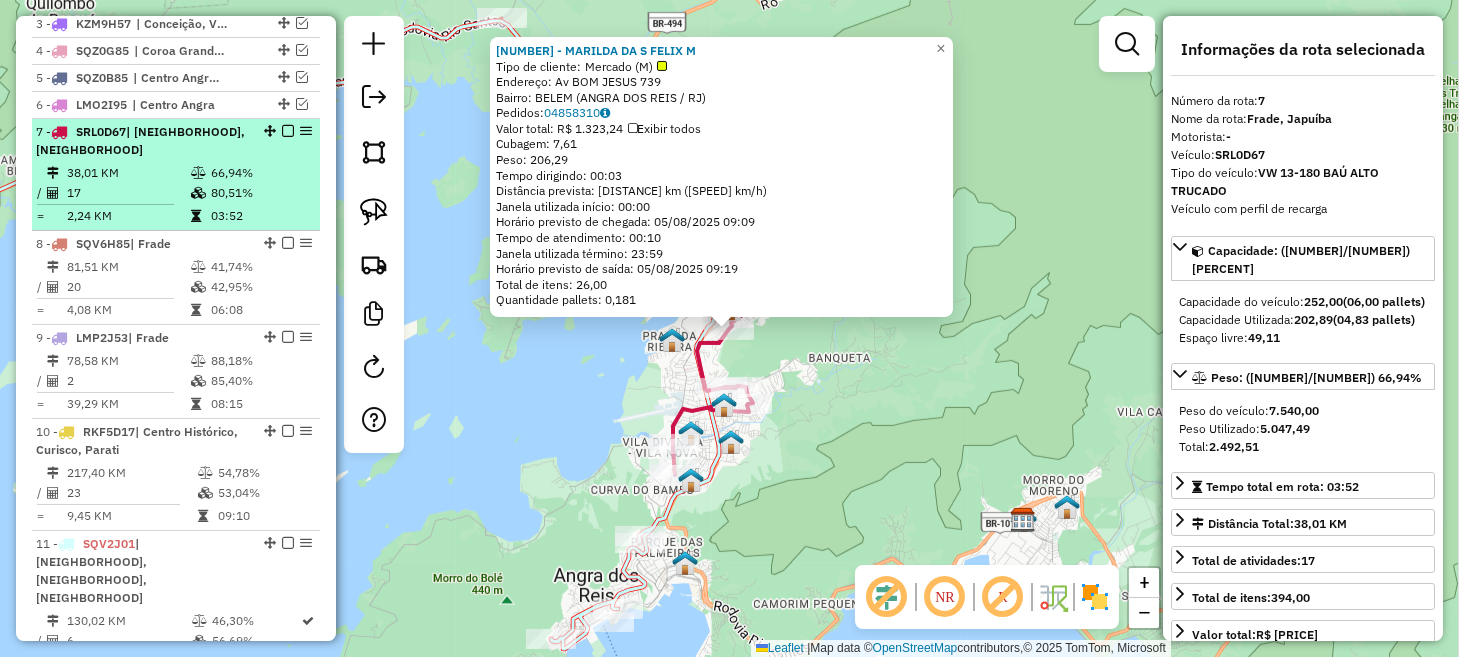 click at bounding box center [288, 131] 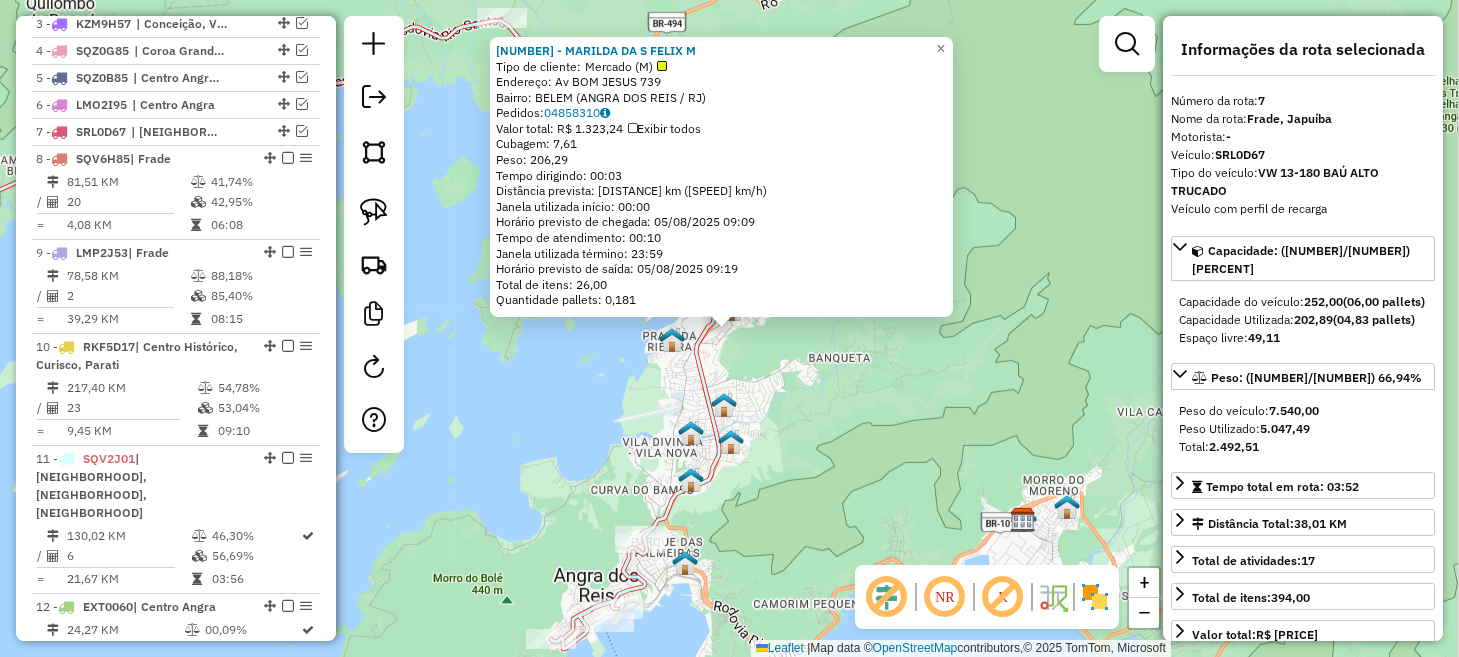 click on "[NUMBER] - [NAME] [TYPE]  Endereço: Av  BOM JESUS                     [NUMBER]   Bairro: BELEM ([CITY] / [STATE])   Pedidos:  [ORDER_ID]   Valor total: R$ [PRICE]   Exibir todos   Cubagem: [CUBAGE]  Peso: [WEIGHT]  Tempo dirigindo: [TIME]   Distância prevista: [DISTANCE] km ([SPEED])   Janela utilizada início: [TIME]   Horário previsto de chegada: [DATE] [TIME]   Tempo de atendimento: [TIME]   Janela utilizada término: [TIME]   Horário previsto de saída: [DATE] [TIME]   Total de itens: [ITEMS]   Quantidade pallets: [PALLETS]  × Janela de atendimento Grade de atendimento Capacidade Transportadoras Veículos Cliente Pedidos  Rotas Selecione os dias de semana para filtrar as janelas de atendimento  Seg   Ter   Qua   Qui   Sex   Sáb   Dom  Informe o período da janela de atendimento: De: Até:  Filtrar exatamente a janela do cliente  Considerar janela de atendimento padrão  Selecione os dias de semana para filtrar as grades de atendimento  Seg   Ter   Qua   Qui   Sex   Sáb   Dom" 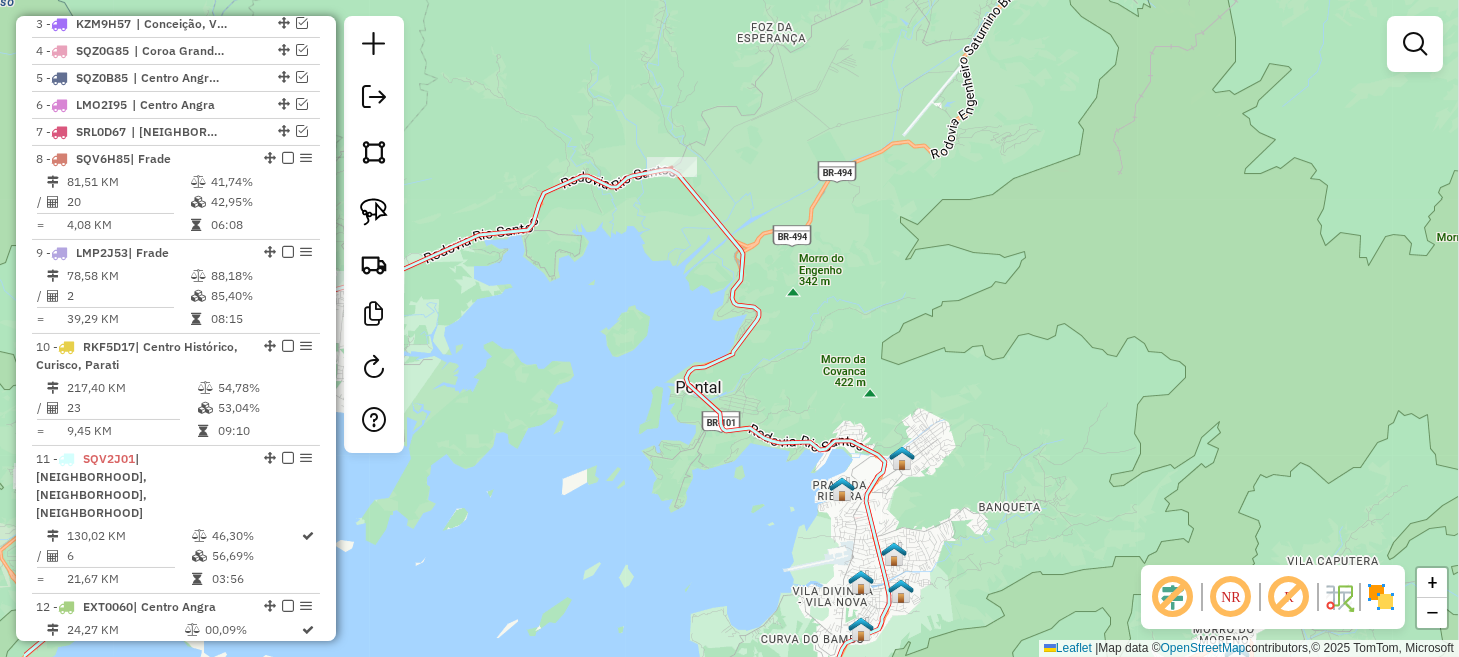 drag, startPoint x: 521, startPoint y: 352, endPoint x: 912, endPoint y: 630, distance: 479.75516 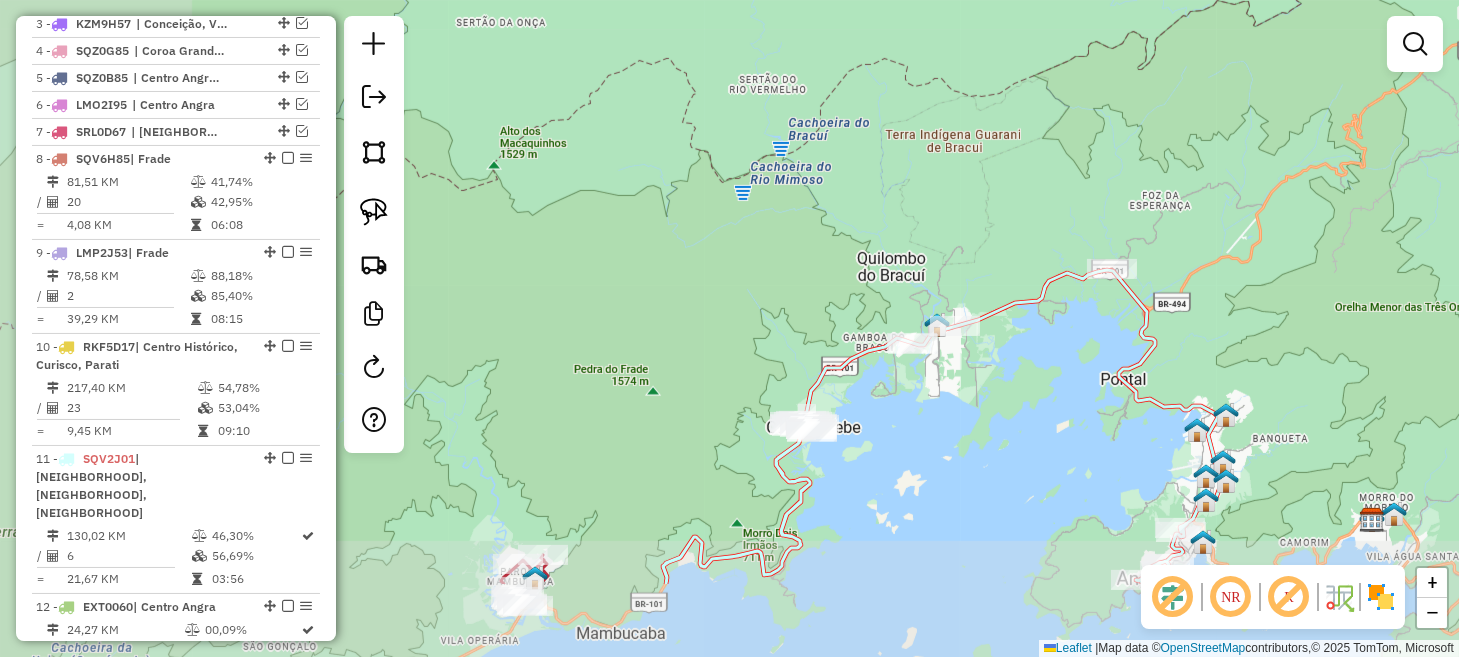 drag, startPoint x: 694, startPoint y: 556, endPoint x: 985, endPoint y: 415, distance: 323.36047 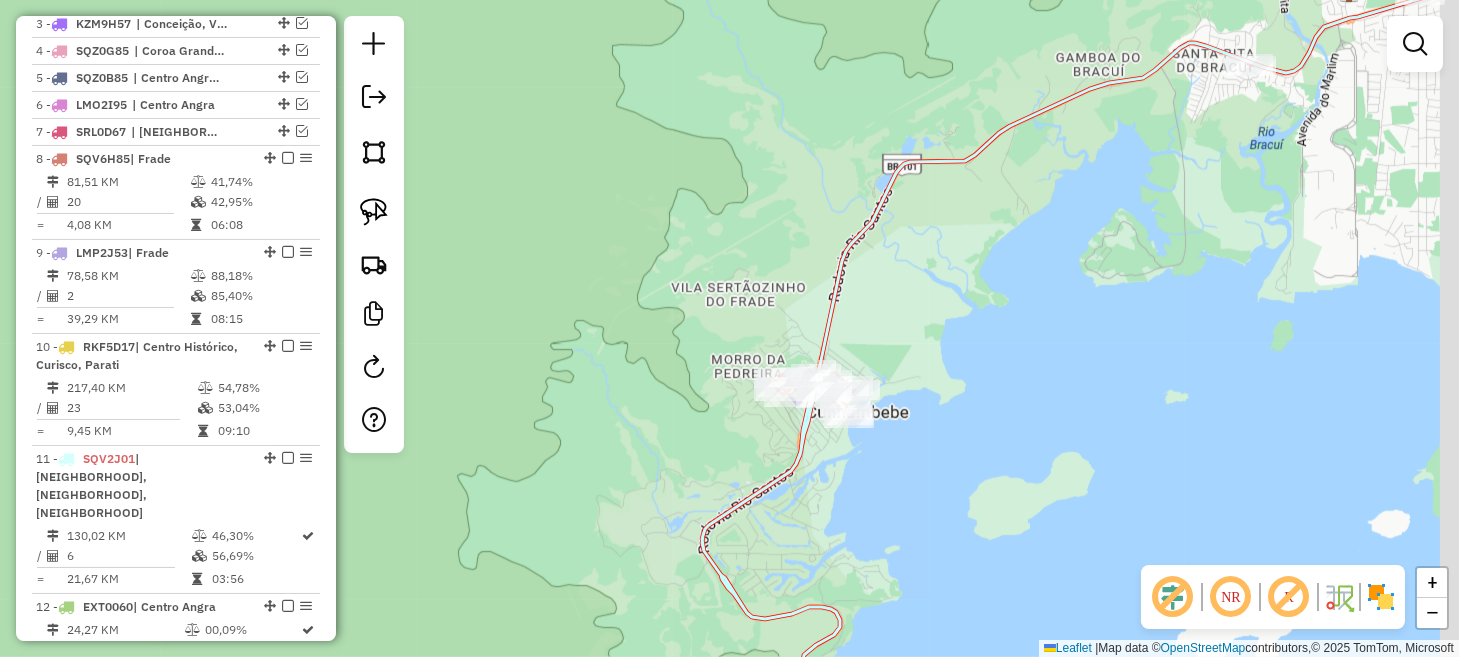 drag, startPoint x: 812, startPoint y: 417, endPoint x: 696, endPoint y: 458, distance: 123.03252 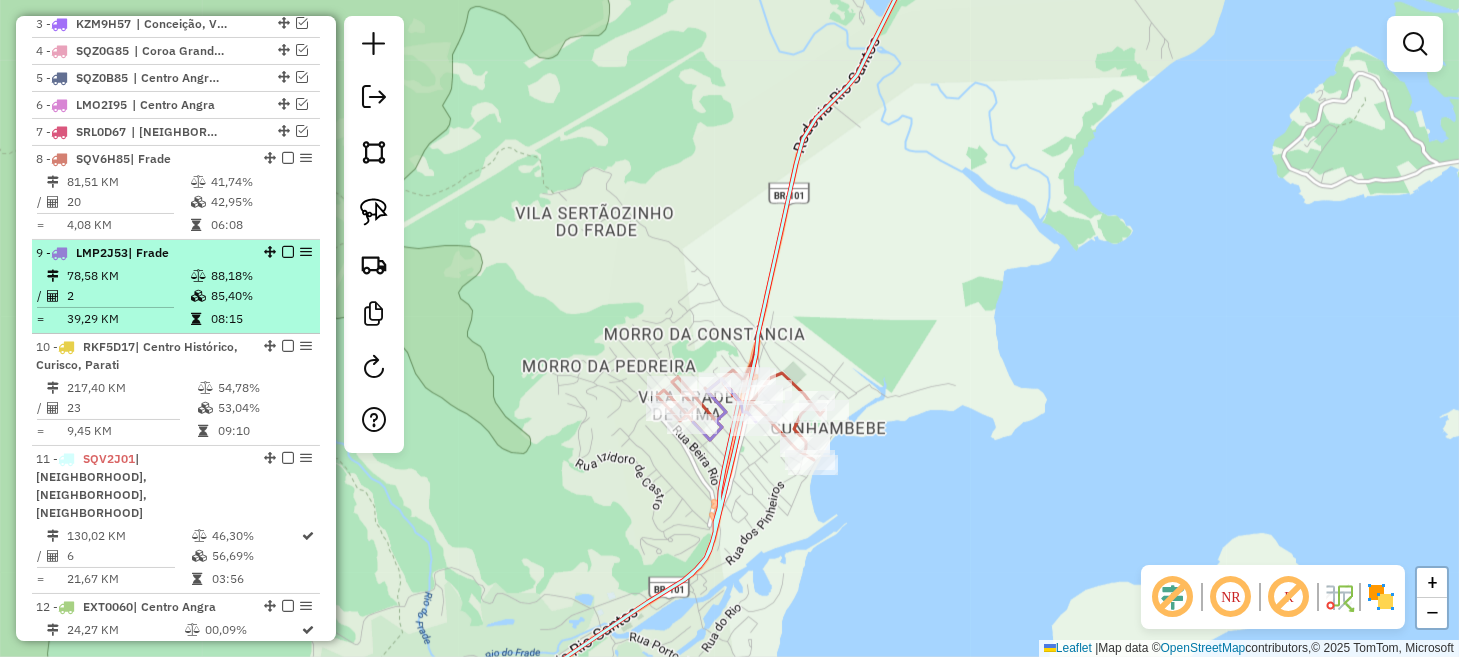 click at bounding box center [288, 252] 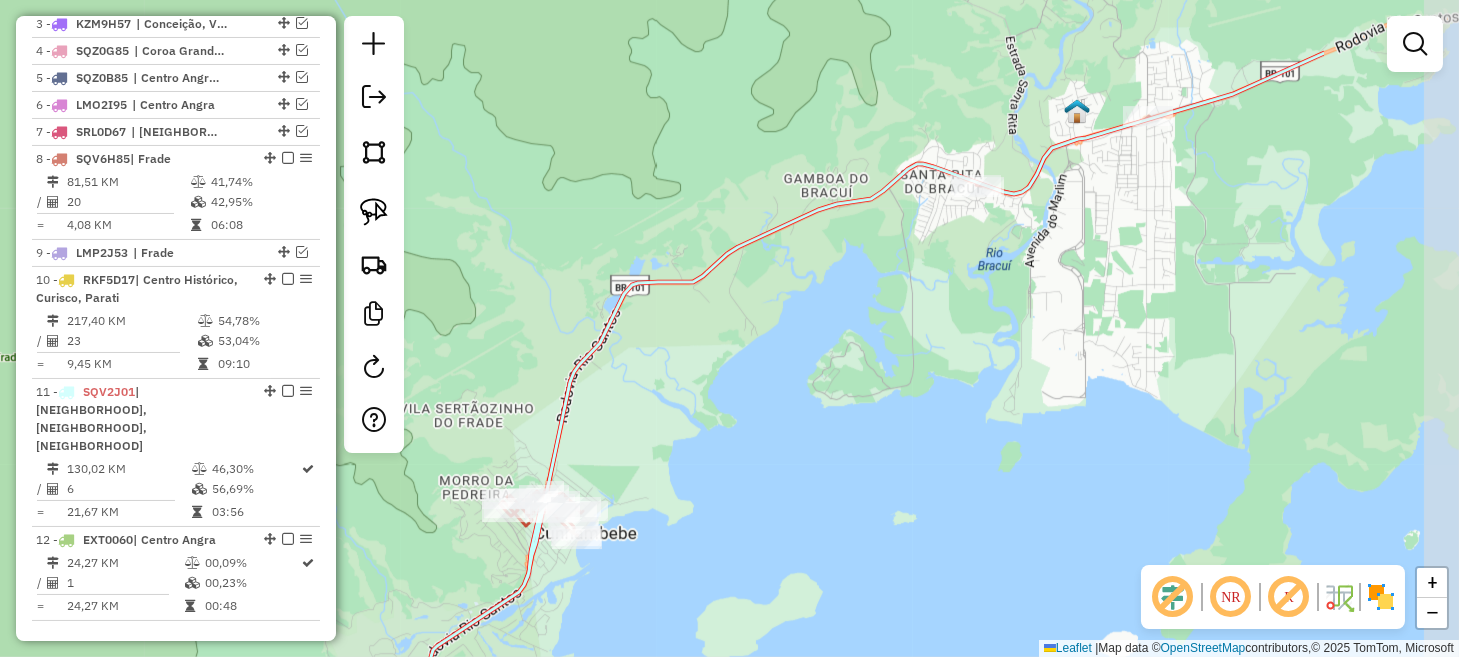 drag, startPoint x: 1157, startPoint y: 391, endPoint x: 876, endPoint y: 473, distance: 292.72 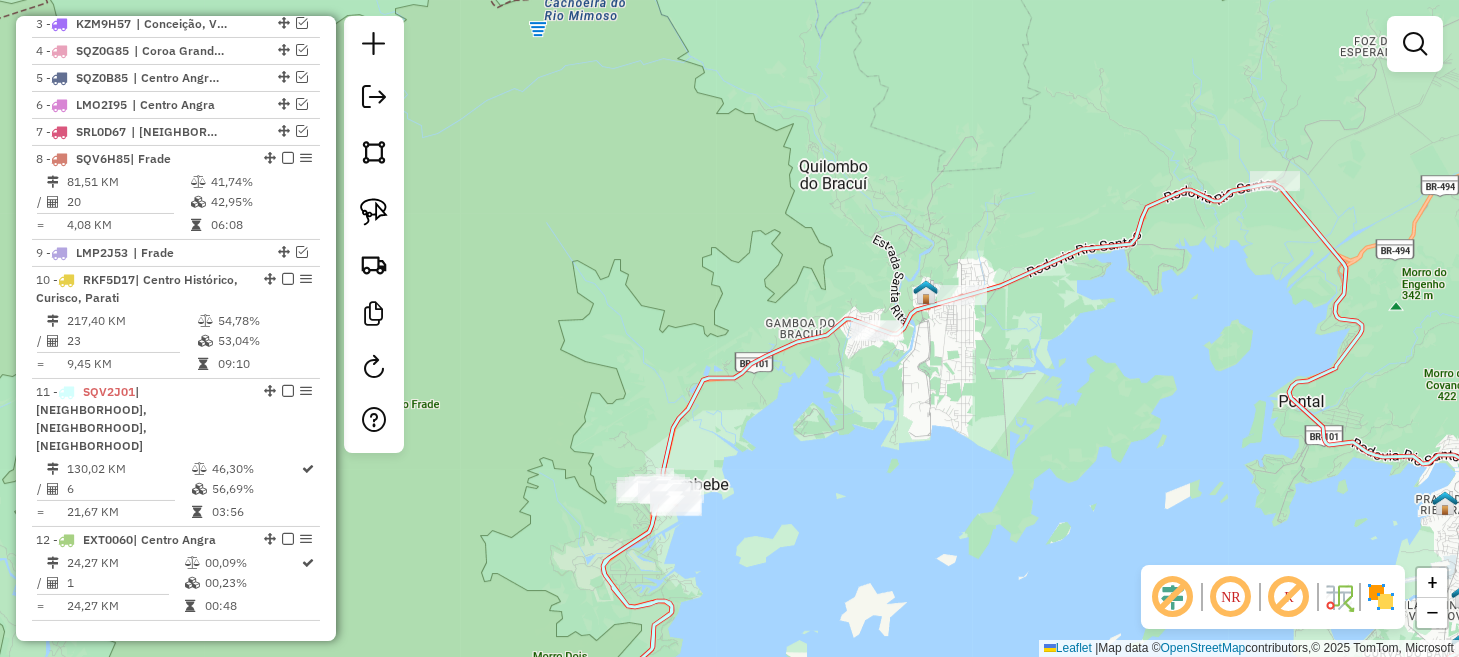drag, startPoint x: 941, startPoint y: 457, endPoint x: 882, endPoint y: 460, distance: 59.07622 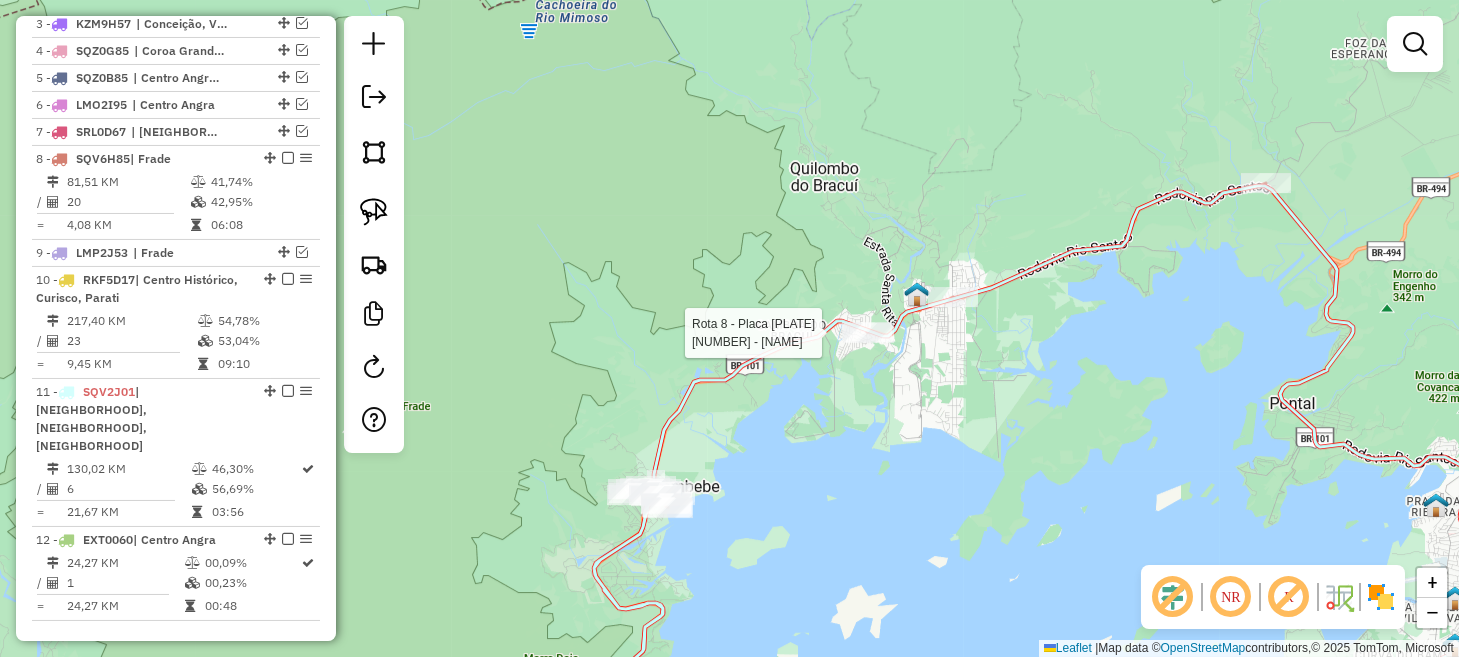 select on "*********" 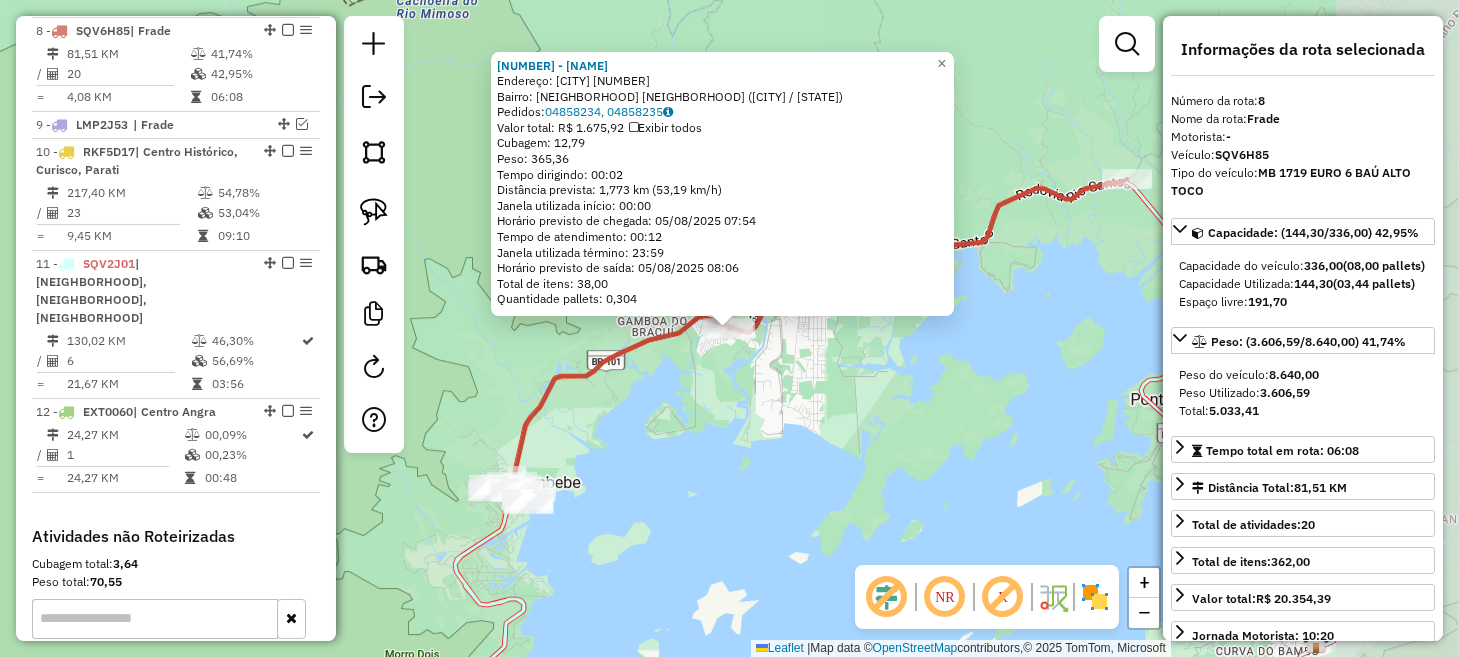 scroll, scrollTop: 1046, scrollLeft: 0, axis: vertical 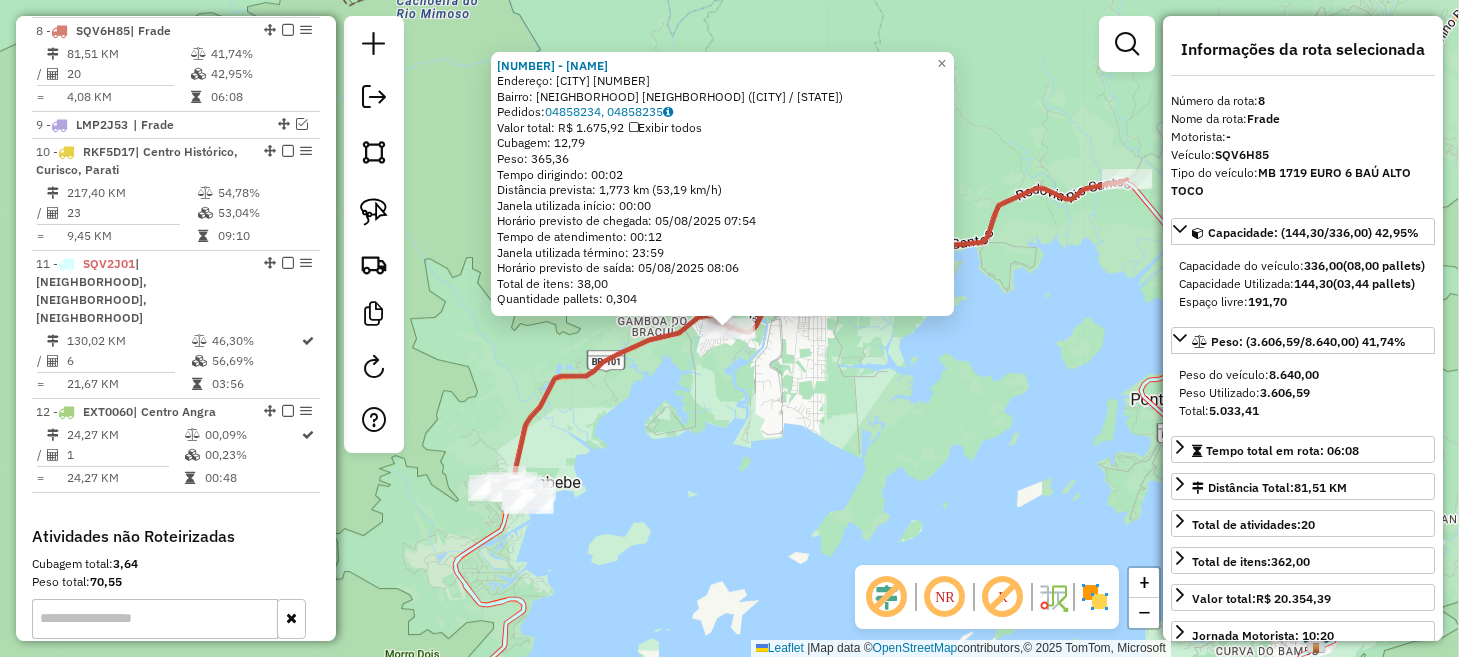 click on "[NUMBER] - DEP DE BEB ADRIANA  Endereço:  VOLTA REDONDA [NUMBER]   Bairro: SANTA RITA DO BRACUI  CUNHAMBE ([CITY] / [STATE])   Pedidos:  [NUMBER], [NUMBER]   Valor total: R$ [PRICE]   Exibir todos   Cubagem: [CUBAGE]  Peso: [WEIGHT]  Tempo dirigindo: [TIME]   Distância prevista: [DISTANCE] km ([SPEED] km/h)   Janela utilizada início: [TIME]   Horário previsto de chegada: [DATE] [TIME]   Tempo de atendimento: [TIME]   Janela utilizada término: [TIME]   Horário previsto de saída: [DATE] [TIME]   Total de itens: [NUMBER],00   Quantidade pallets: [CUBAGE]  × Janela de atendimento Grade de atendimento Capacidade Transportadoras Veículos Cliente Pedidos  Rotas Selecione os dias de semana para filtrar as janelas de atendimento  Seg   Ter   Qua   Qui   Sex   Sáb   Dom  Informe o período da janela de atendimento: De: Até:  Filtrar exatamente a janela do cliente  Considerar janela de atendimento padrão  Selecione os dias de semana para filtrar as grades de atendimento  Seg   Ter   Qua   Qui   Sex   Sáb   Dom   Peso mínimo:  De:" 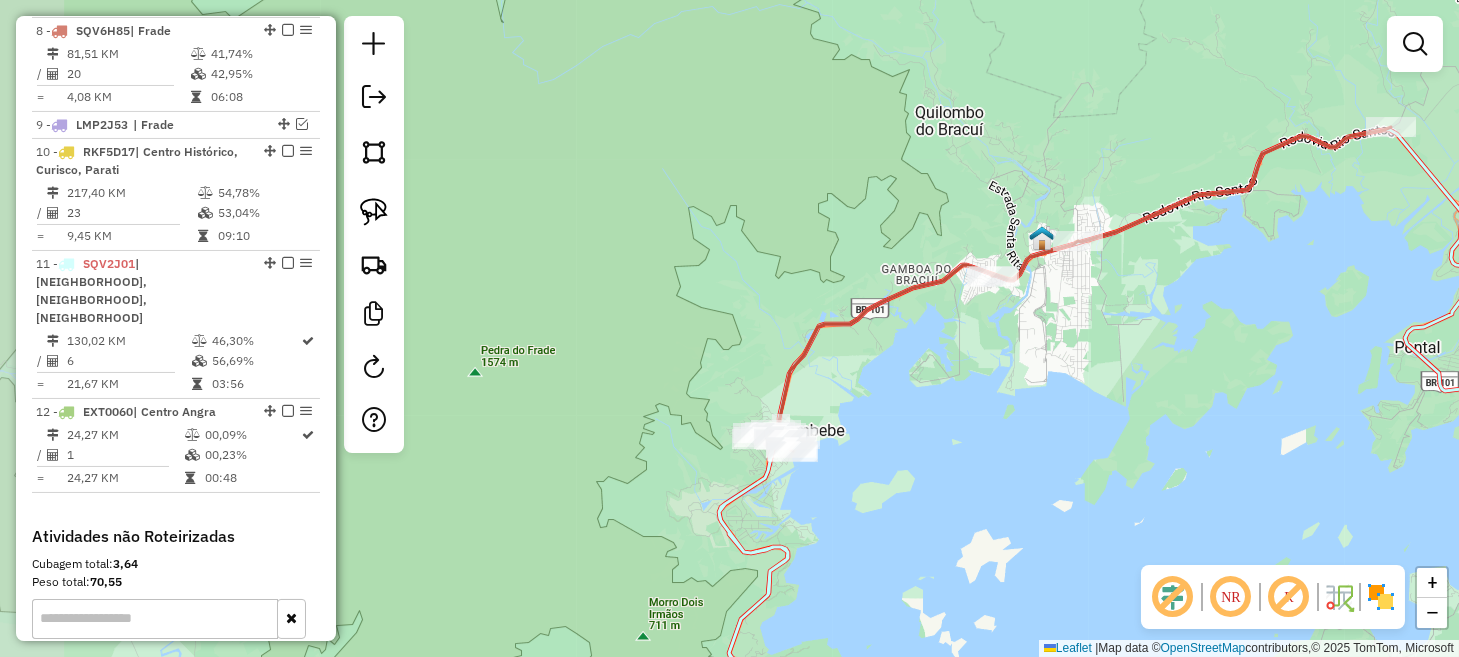 drag, startPoint x: 679, startPoint y: 525, endPoint x: 818, endPoint y: 493, distance: 142.6359 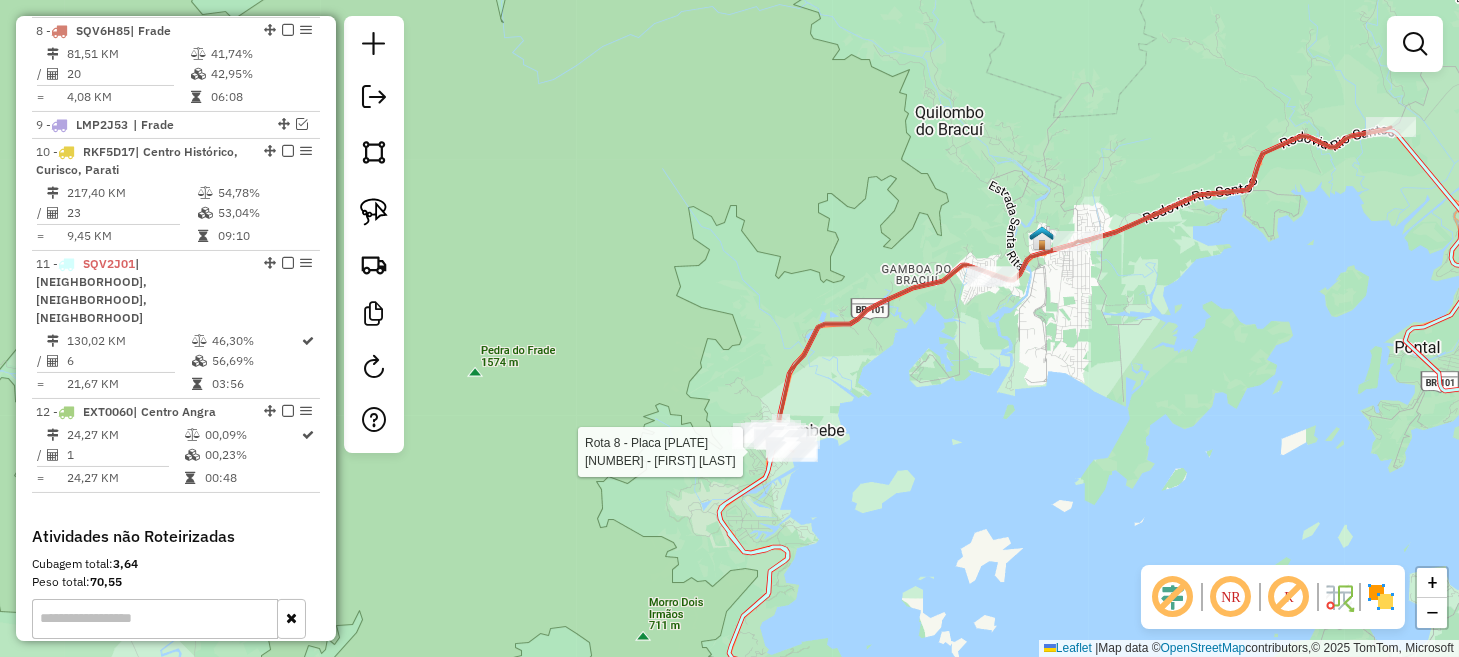 select on "*********" 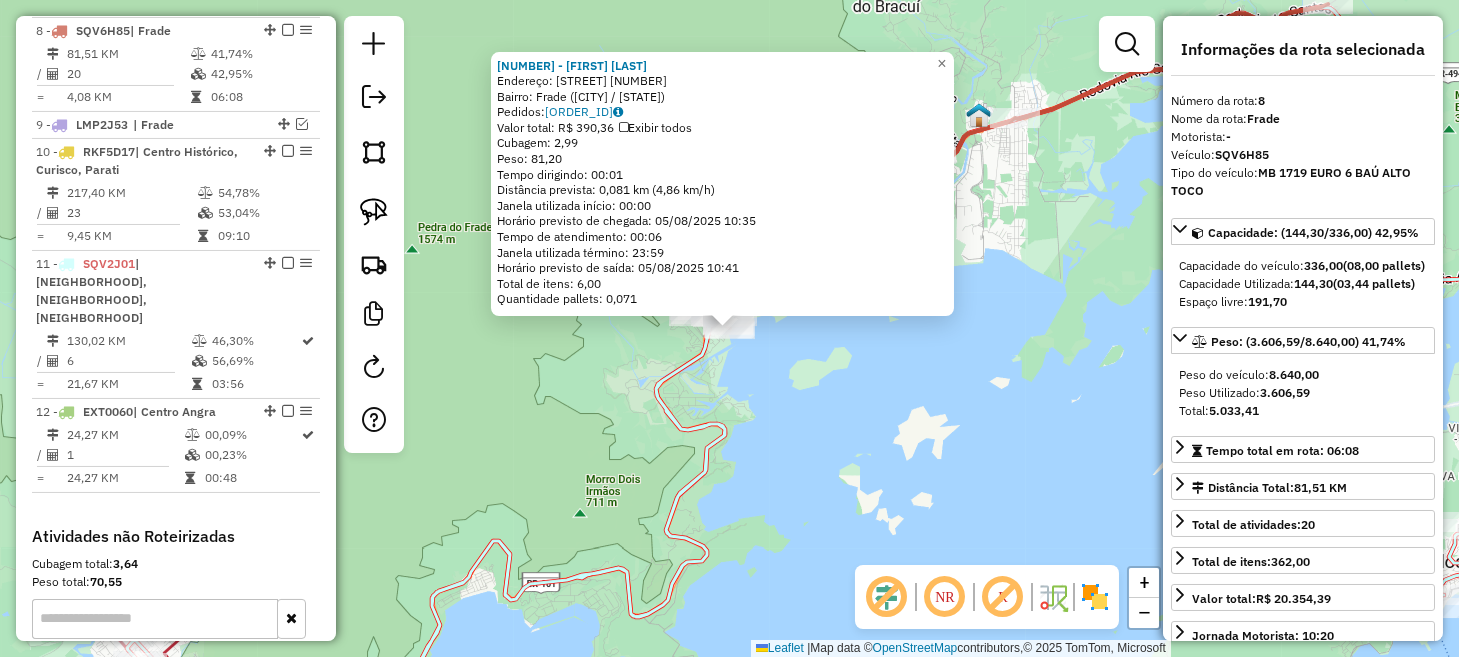 click on "[NUMBER] - VALDETE RODRIGUES DO Endereço: Rua 1, [NUMBER] Bairro: Frade ([CITY] / [STATE]) Pedidos: 04858189 Valor total: R$ 390,36 Exibir todos Cubagem: 2,99 Peso: 81,20 Tempo dirigindo: 00:01 Distância prevista: 0,081 km (4,86 km/h) Janela utilizada início: 00:00 Horário previsto de chegada: 05/08/2025 10:35 Tempo de atendimento: 00:06 Janela utilizada término: 23:59 Horário previsto de saída: 05/08/2025 10:41 Total de itens: 6,00 Quantidade pallets: 0,071 × Janela de atendimento Grade de atendimento Capacidade Transportadoras Veículos Cliente Pedidos Rotas Selecione os dias de semana para filtrar as janelas de atendimento Seg Ter Qua Qui Sex Sáb Dom Informe o período da janela de atendimento: De: Até: Filtrar exatamente a janela do cliente Considerar janela de atendimento padrão Selecione os dias de semana para filtrar as grades de atendimento Seg Ter Qua Qui Sex Sáb Dom Considerar clientes sem dia de atendimento cadastrado De: De:" 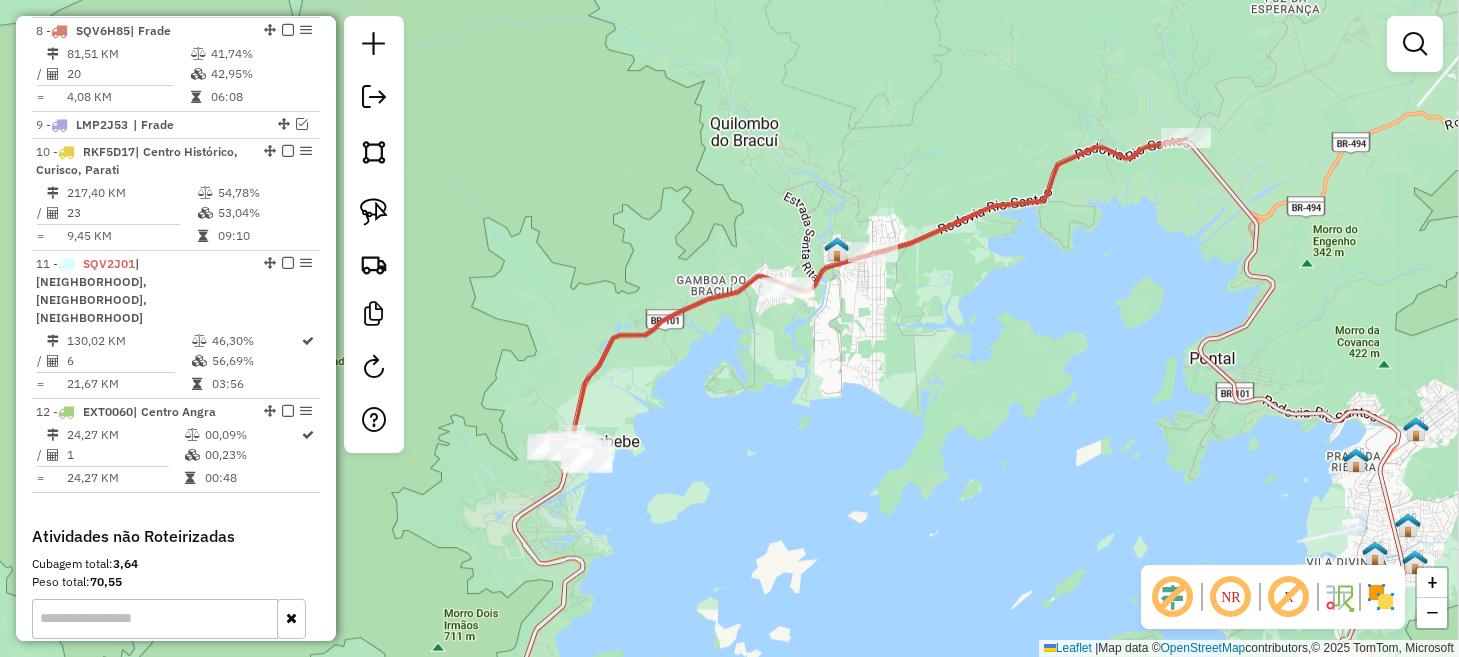 drag, startPoint x: 913, startPoint y: 381, endPoint x: 771, endPoint y: 515, distance: 195.24344 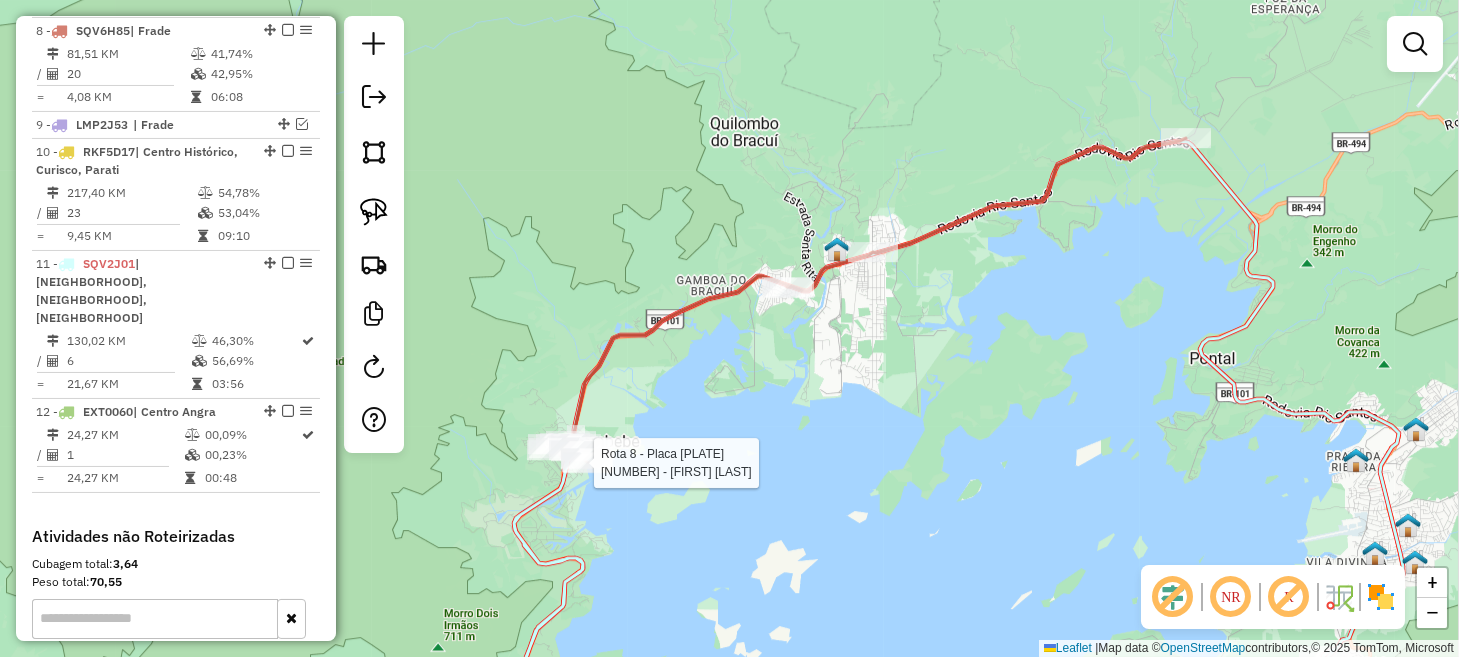 select on "*********" 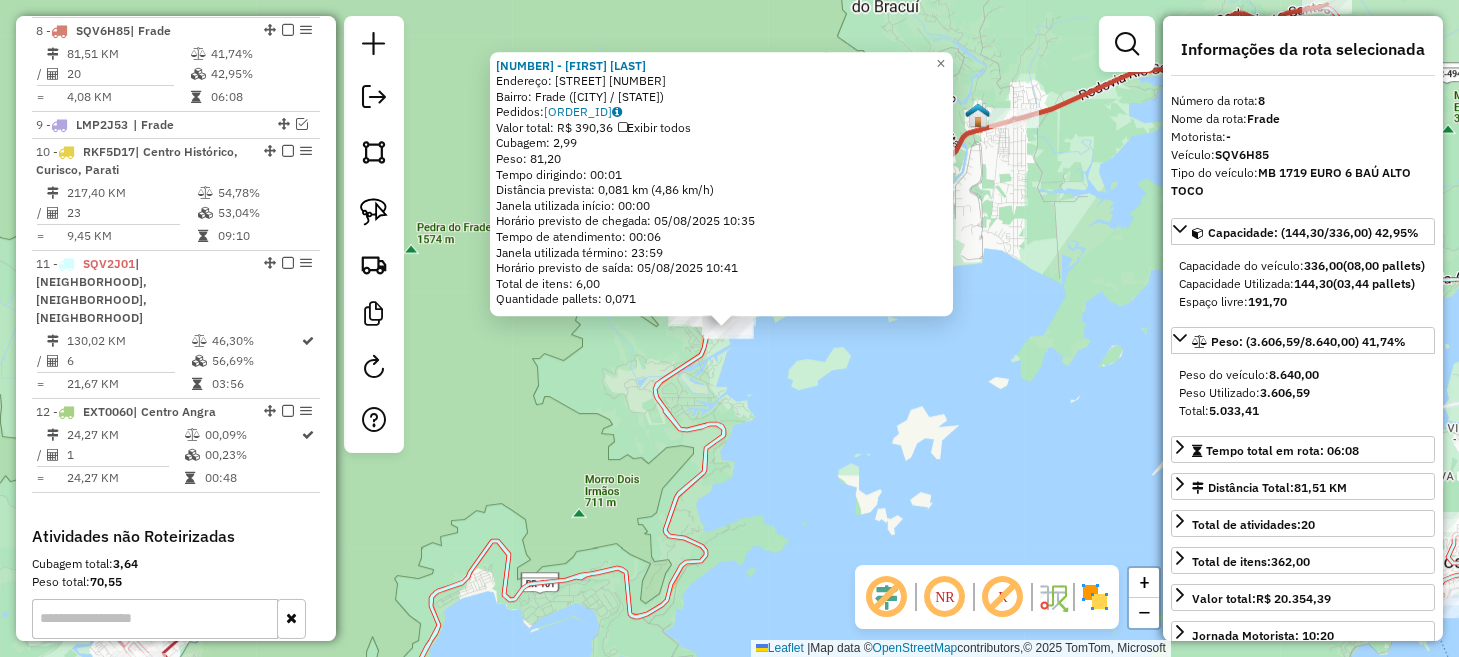 click on "[NUMBER] - VALDETE RODRIGUES DO Endereço: Rua 1, [NUMBER] Bairro: Frade ([CITY] / [STATE]) Pedidos: 04858189 Valor total: R$ 390,36 Exibir todos Cubagem: 2,99 Peso: 81,20 Tempo dirigindo: 00:01 Distância prevista: 0,081 km (4,86 km/h) Janela utilizada início: 00:00 Horário previsto de chegada: 05/08/2025 10:35 Tempo de atendimento: 00:06 Janela utilizada término: 23:59 Horário previsto de saída: 05/08/2025 10:41 Total de itens: 6,00 Quantidade pallets: 0,071 × Janela de atendimento Grade de atendimento Capacidade Transportadoras Veículos Cliente Pedidos Rotas Selecione os dias de semana para filtrar as janelas de atendimento Seg Ter Qua Qui Sex Sáb Dom Informe o período da janela de atendimento: De: Até: Filtrar exatamente a janela do cliente Considerar janela de atendimento padrão Selecione os dias de semana para filtrar as grades de atendimento Seg Ter Qua Qui Sex Sáb Dom Considerar clientes sem dia de atendimento cadastrado De: De:" 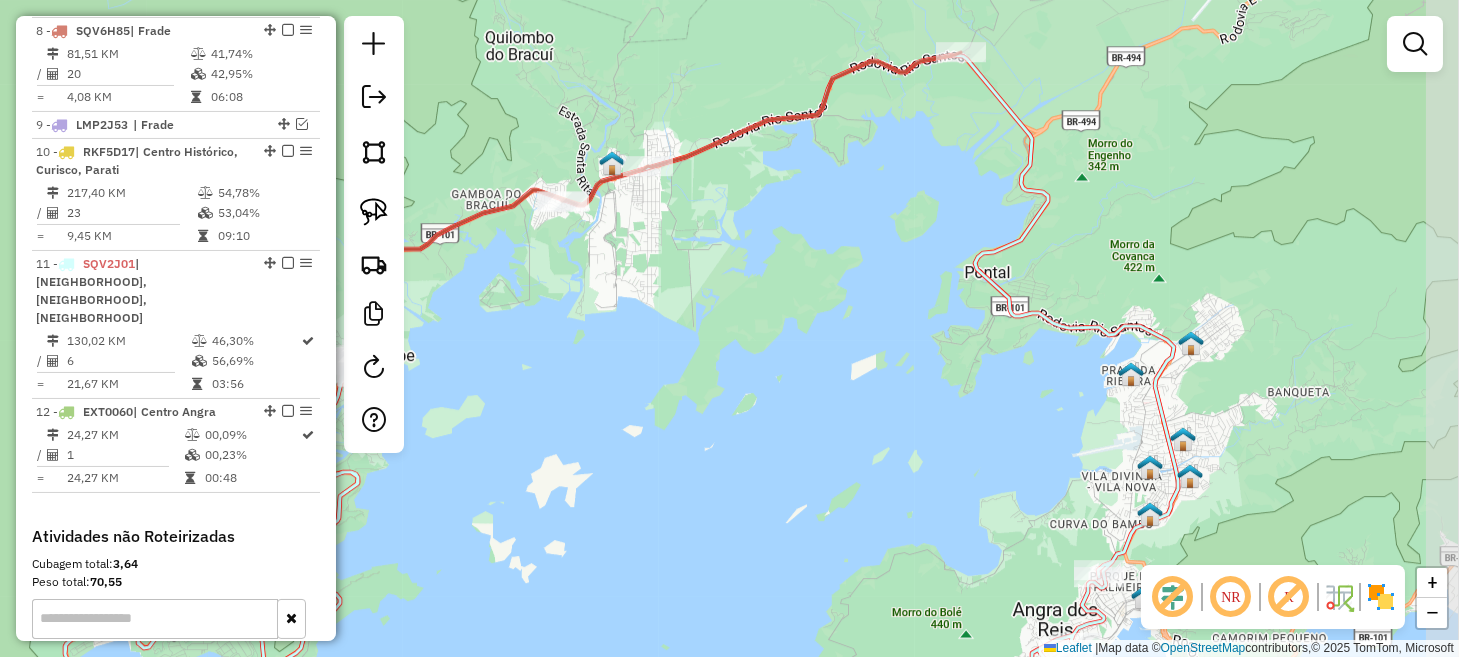 drag, startPoint x: 1028, startPoint y: 352, endPoint x: 662, endPoint y: 400, distance: 369.13412 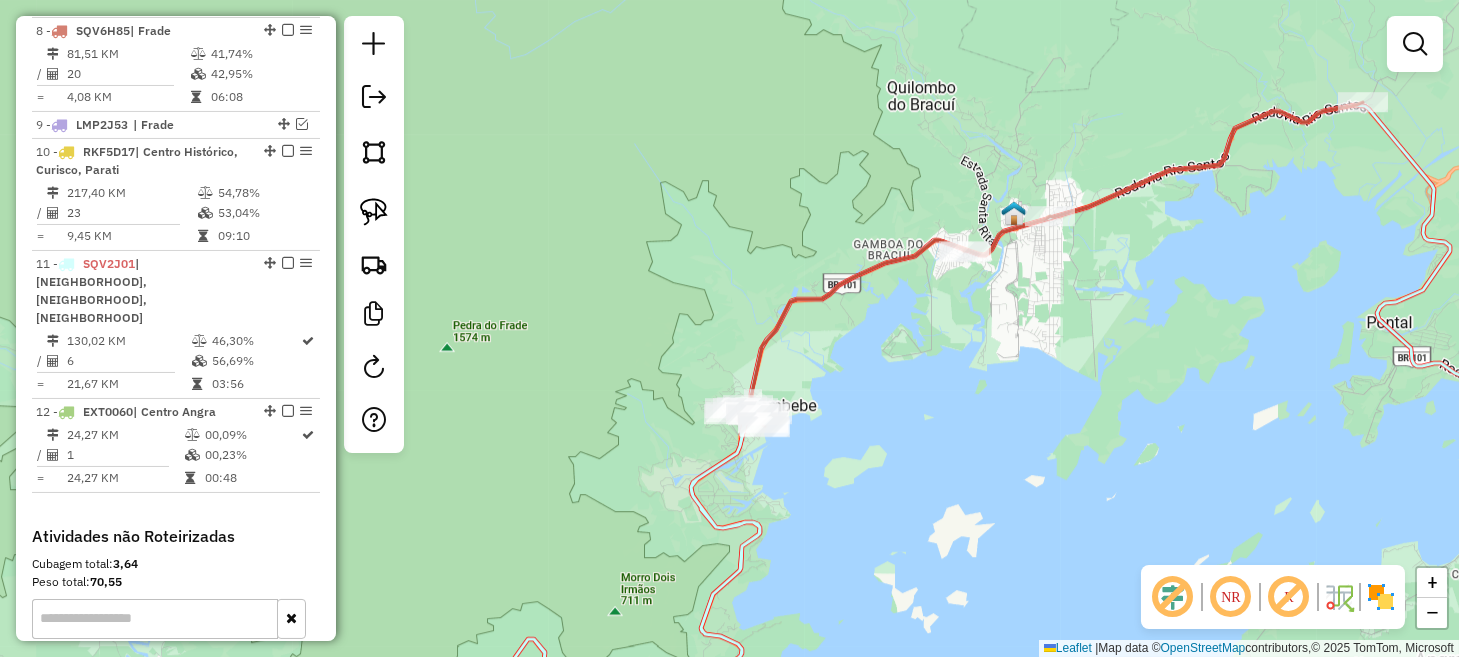 drag, startPoint x: 647, startPoint y: 366, endPoint x: 1056, endPoint y: 395, distance: 410.02682 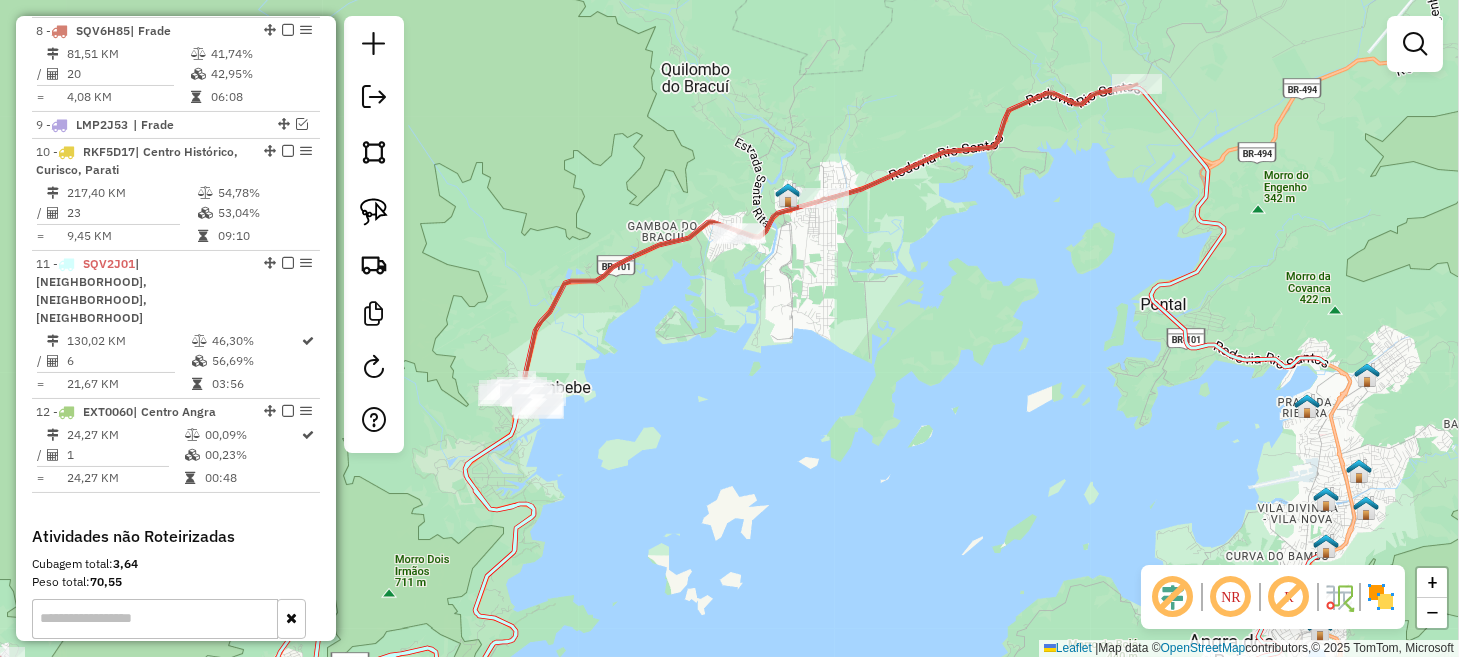 drag, startPoint x: 1008, startPoint y: 411, endPoint x: 649, endPoint y: 421, distance: 359.13925 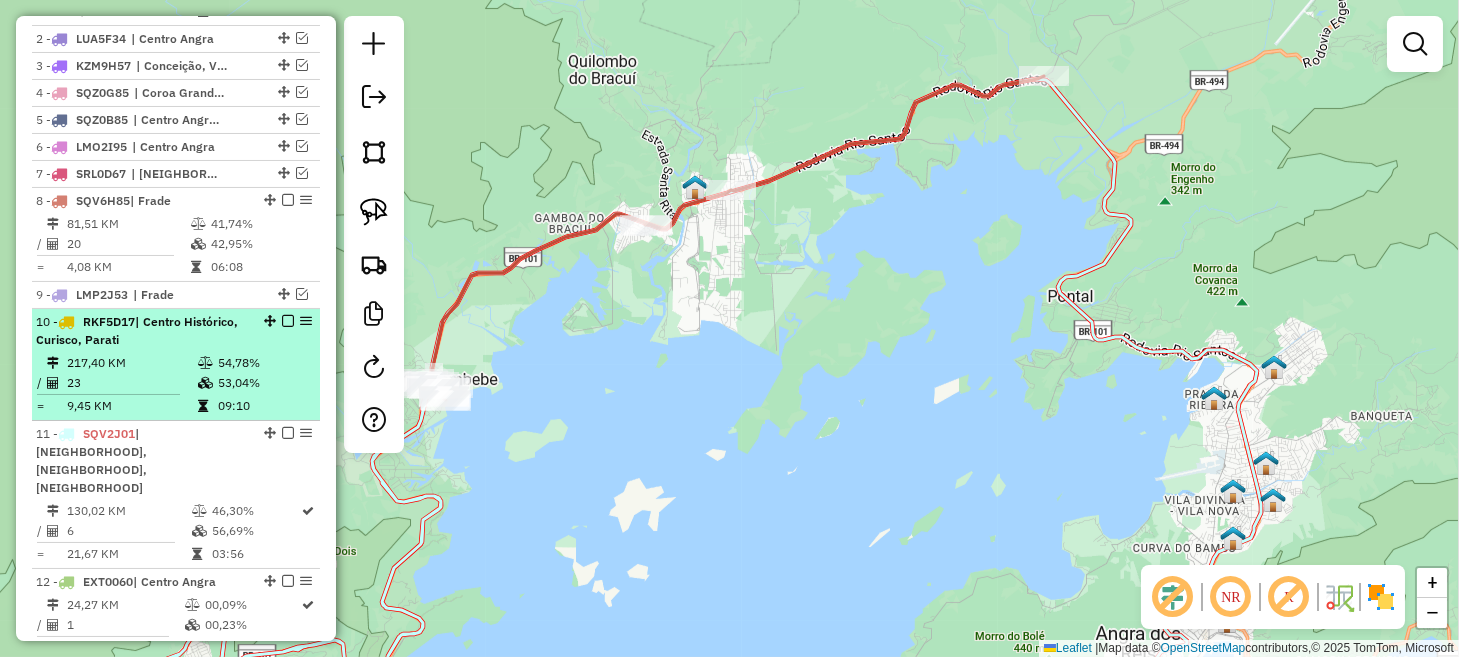 scroll, scrollTop: 846, scrollLeft: 0, axis: vertical 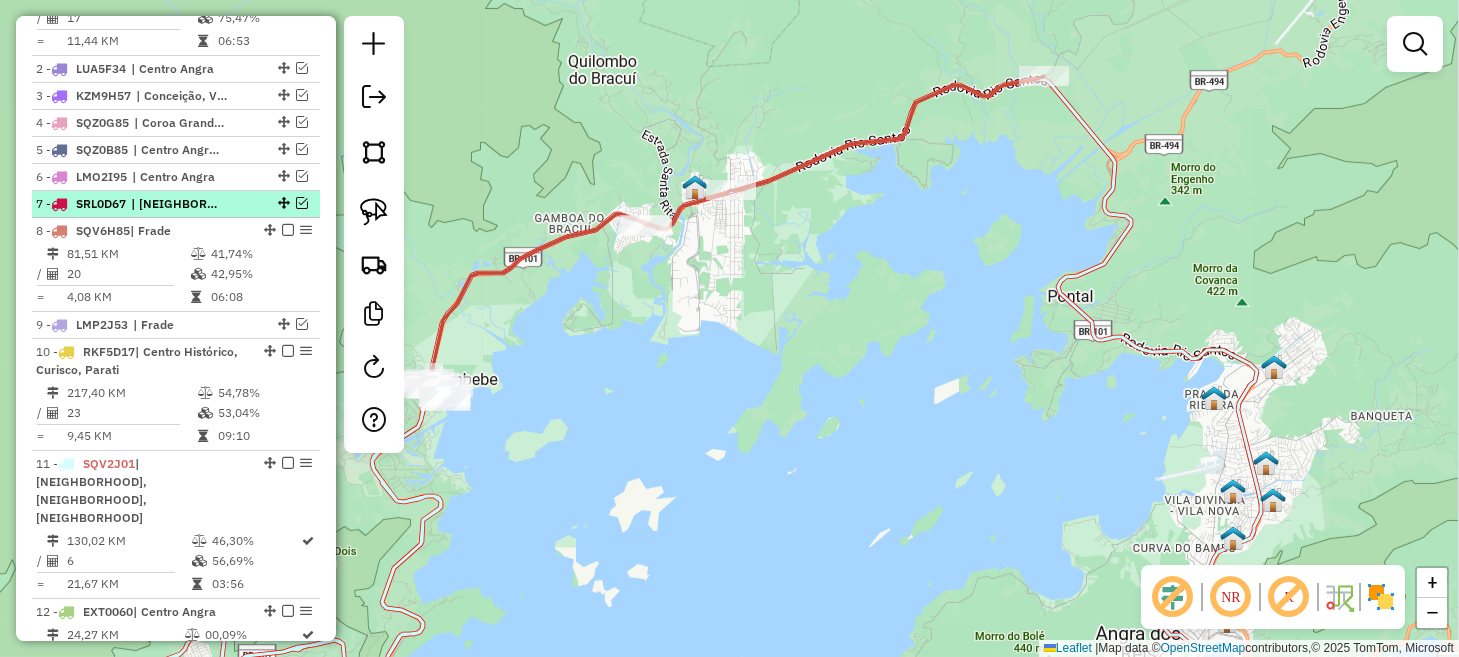 click at bounding box center [302, 203] 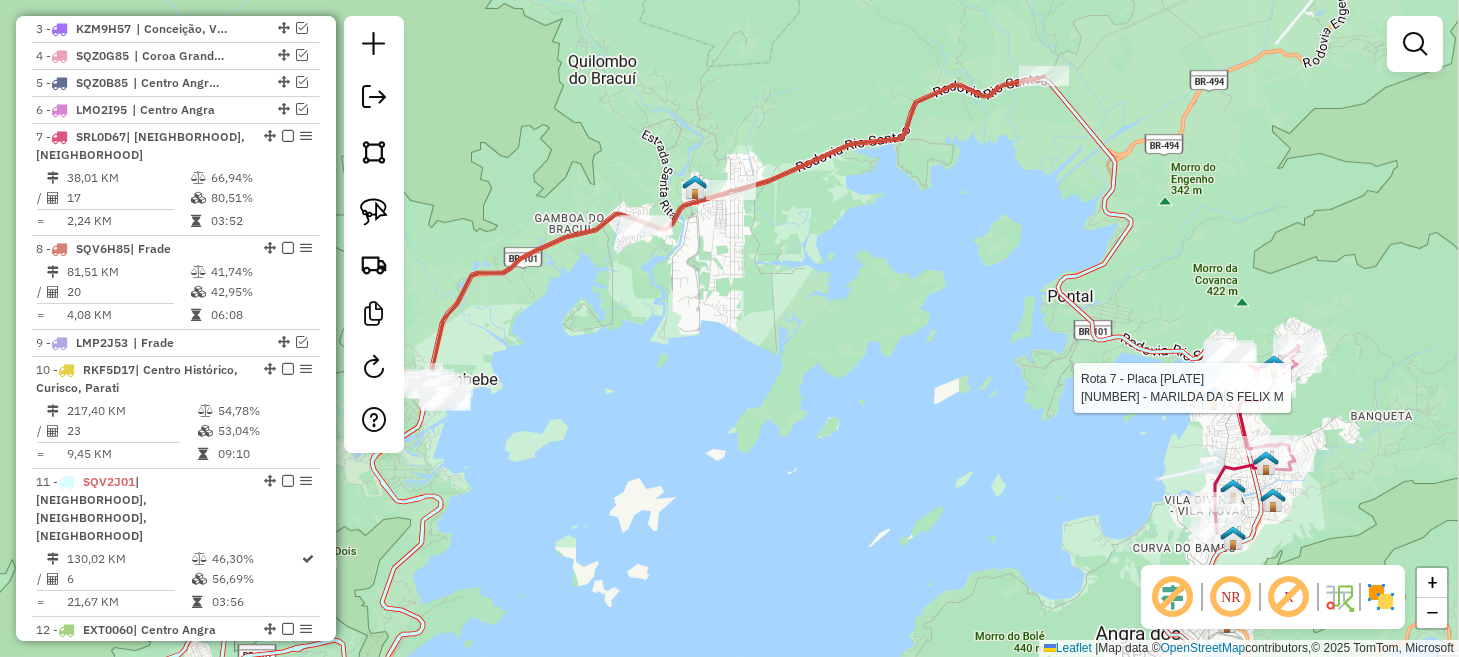 select on "*********" 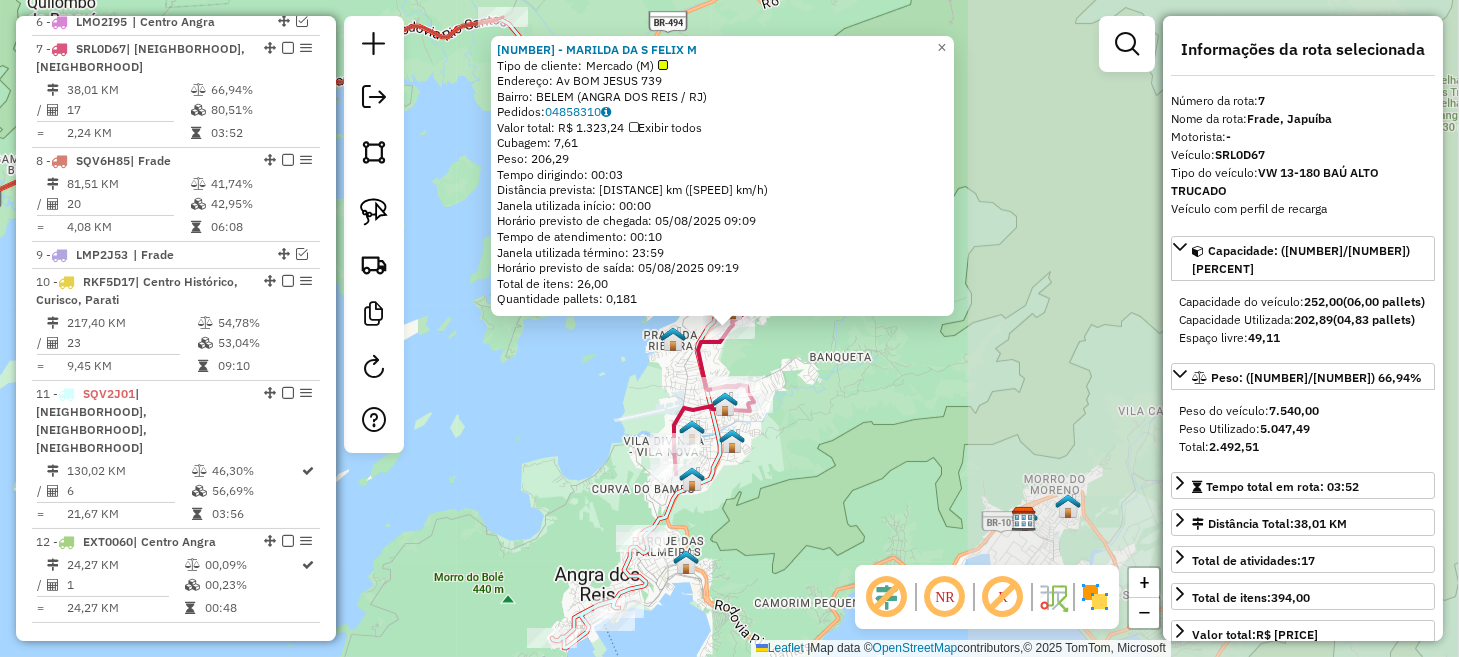 scroll, scrollTop: 1018, scrollLeft: 0, axis: vertical 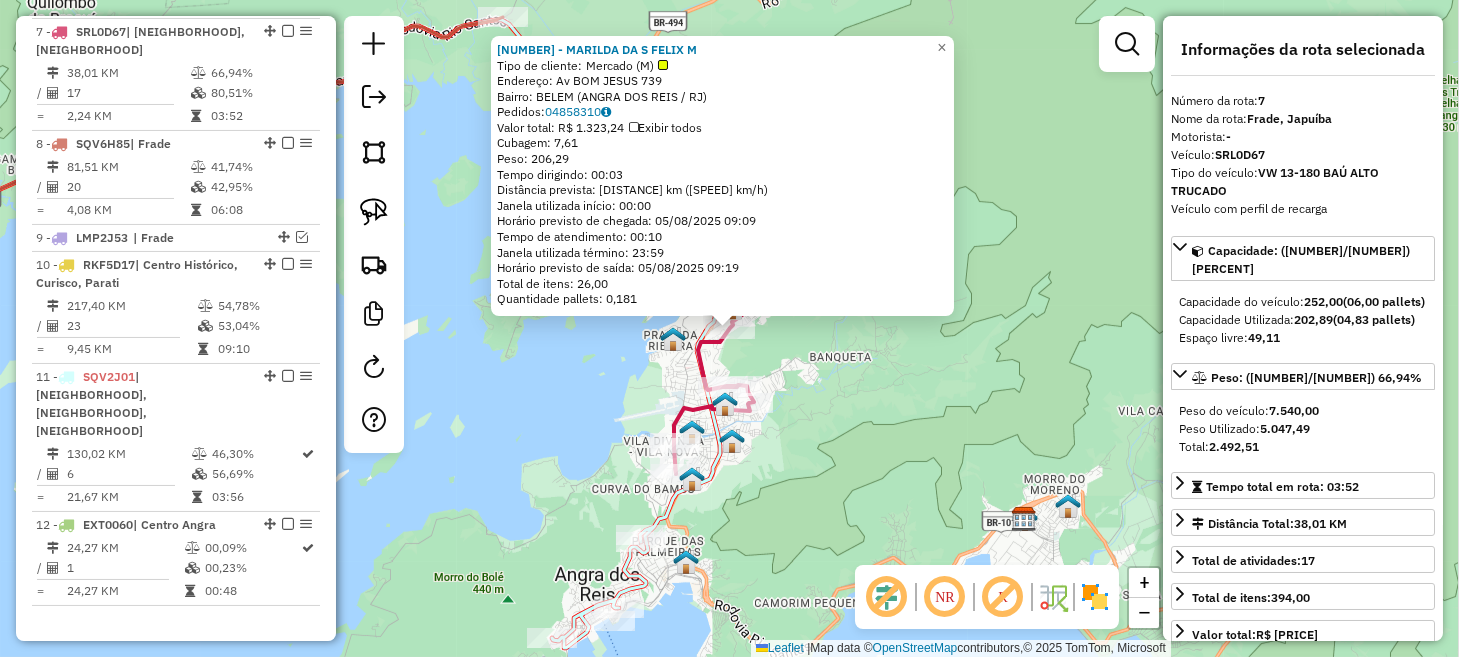 click on "[NUMBER] - [NAME] [TYPE]  Endereço: Av  BOM JESUS                     [NUMBER]   Bairro: BELEM ([CITY] / [STATE])   Pedidos:  [ORDER_ID]   Valor total: R$ [PRICE]   Exibir todos   Cubagem: [CUBAGE]  Peso: [WEIGHT]  Tempo dirigindo: [TIME]   Distância prevista: [DISTANCE] km ([SPEED])   Janela utilizada início: [TIME]   Horário previsto de chegada: [DATE] [TIME]   Tempo de atendimento: [TIME]   Janela utilizada término: [TIME]   Horário previsto de saída: [DATE] [TIME]   Total de itens: [ITEMS]   Quantidade pallets: [PALLETS]  × Janela de atendimento Grade de atendimento Capacidade Transportadoras Veículos Cliente Pedidos  Rotas Selecione os dias de semana para filtrar as janelas de atendimento  Seg   Ter   Qua   Qui   Sex   Sáb   Dom  Informe o período da janela de atendimento: De: Até:  Filtrar exatamente a janela do cliente  Considerar janela de atendimento padrão  Selecione os dias de semana para filtrar as grades de atendimento  Seg   Ter   Qua   Qui   Sex   Sáb   Dom" 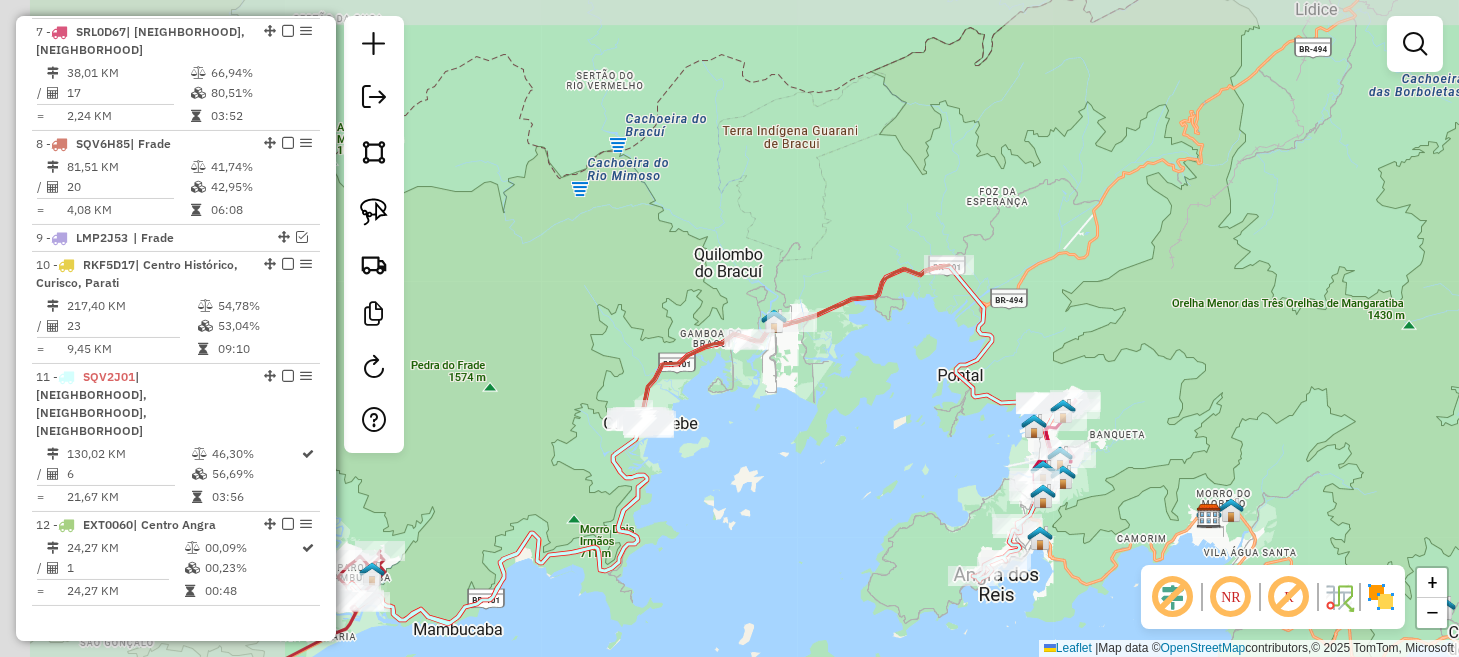 drag, startPoint x: 604, startPoint y: 384, endPoint x: 979, endPoint y: 447, distance: 380.2552 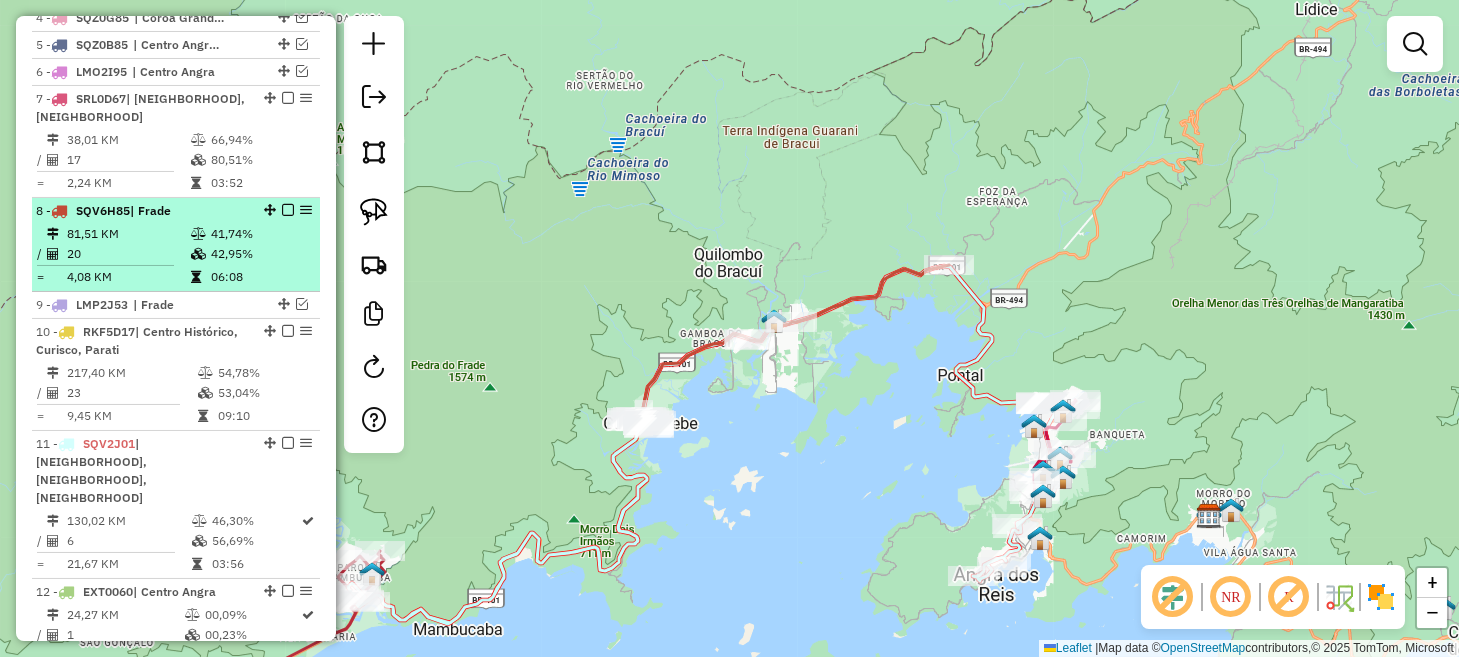 scroll, scrollTop: 918, scrollLeft: 0, axis: vertical 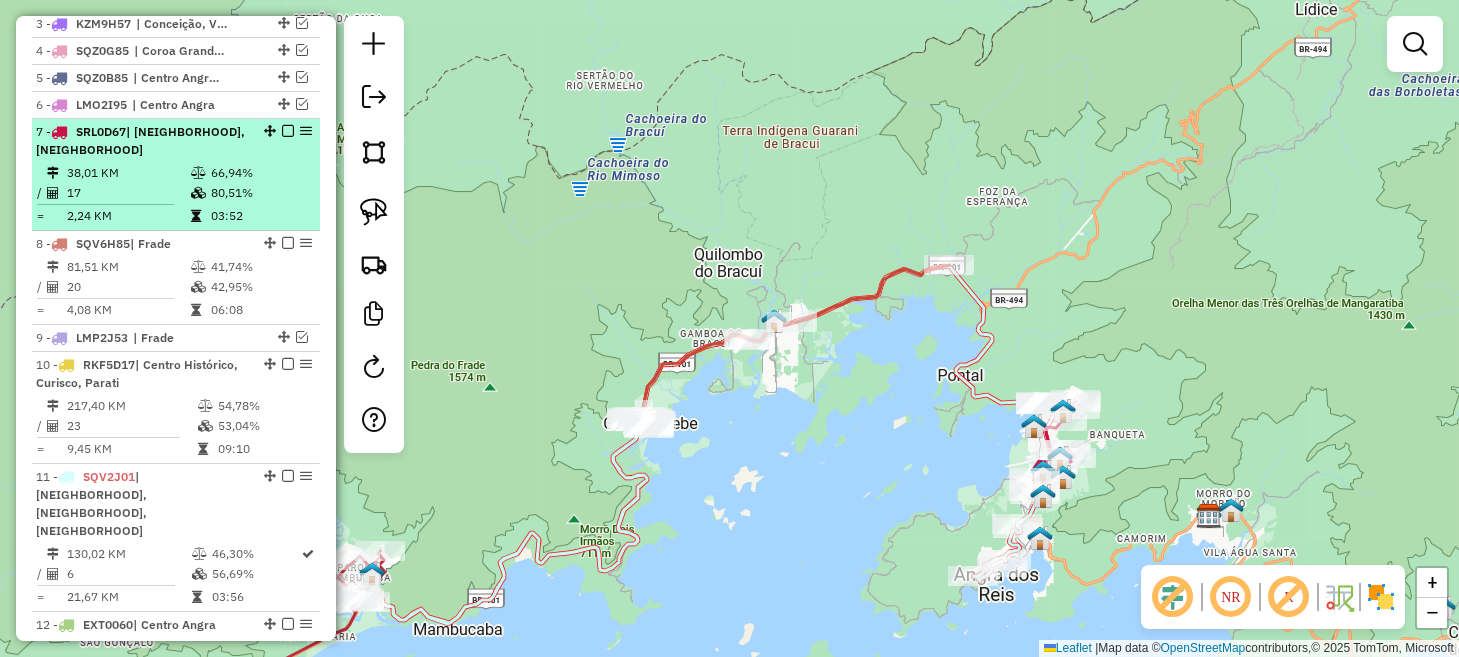 click at bounding box center (288, 131) 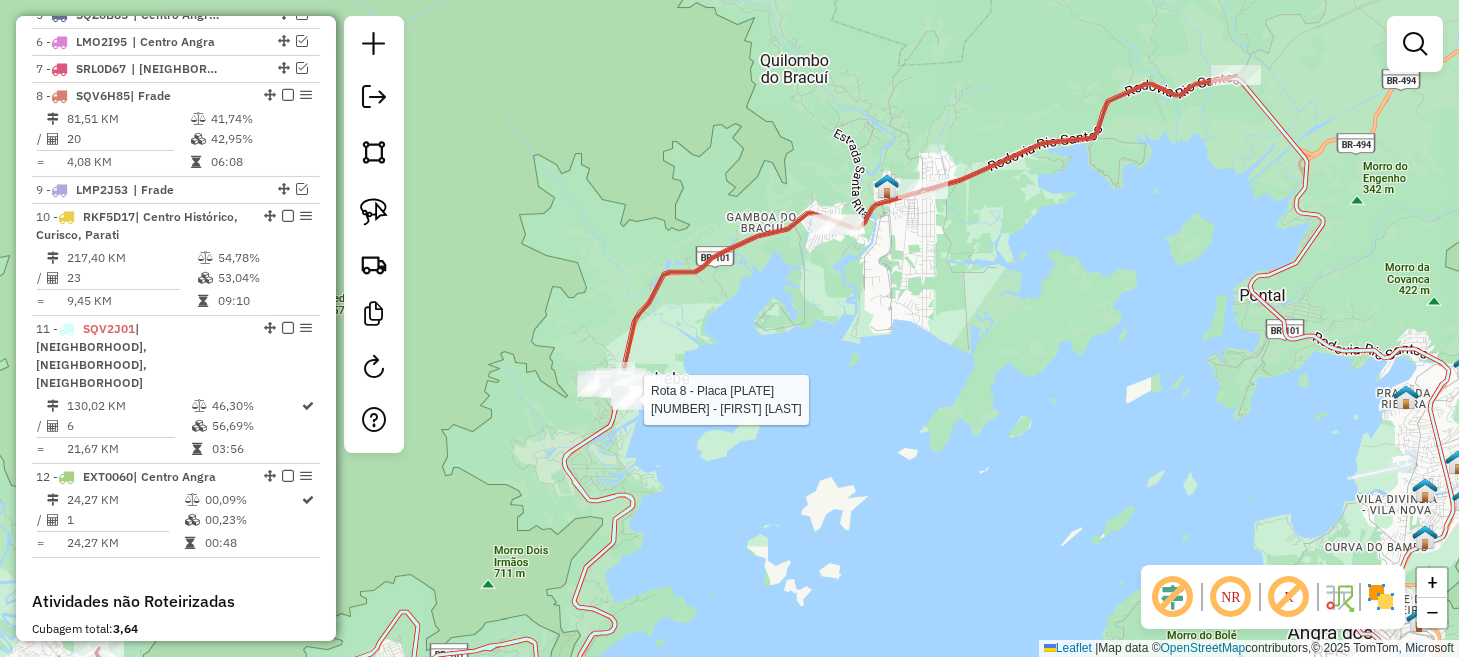 select on "*********" 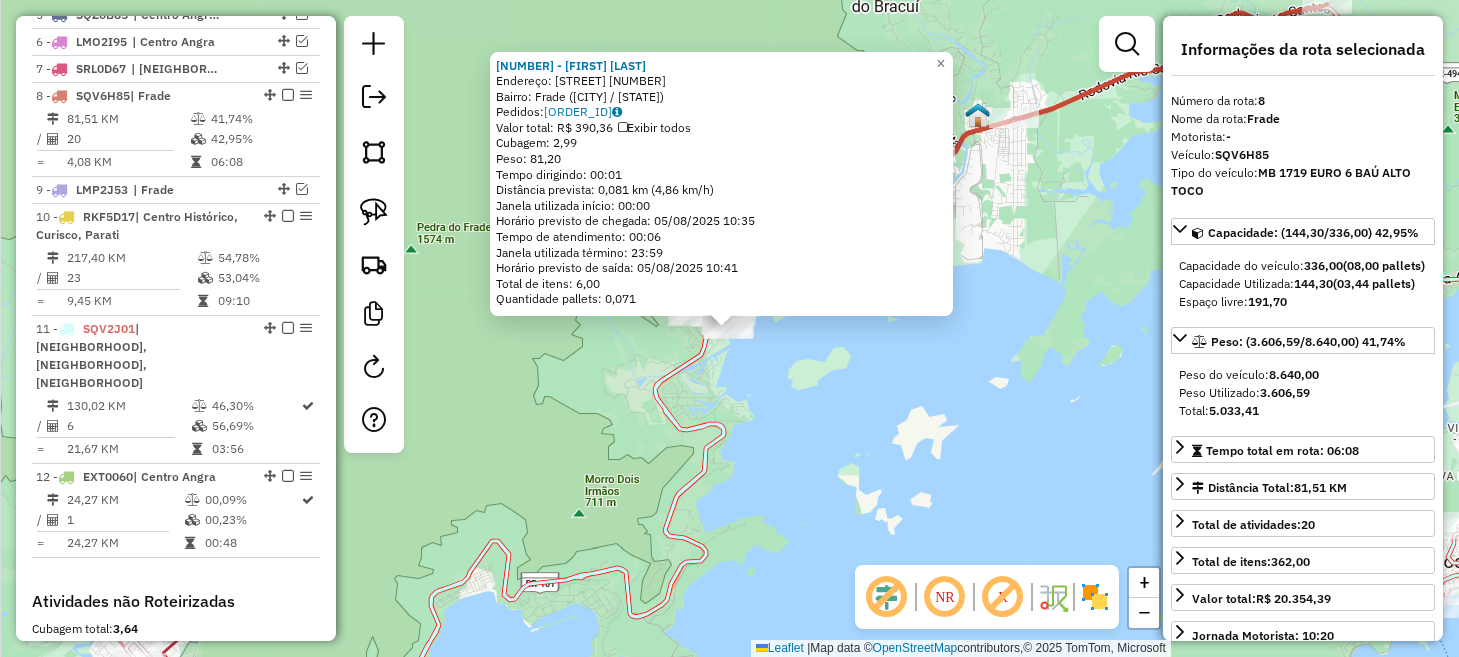 scroll, scrollTop: 1046, scrollLeft: 0, axis: vertical 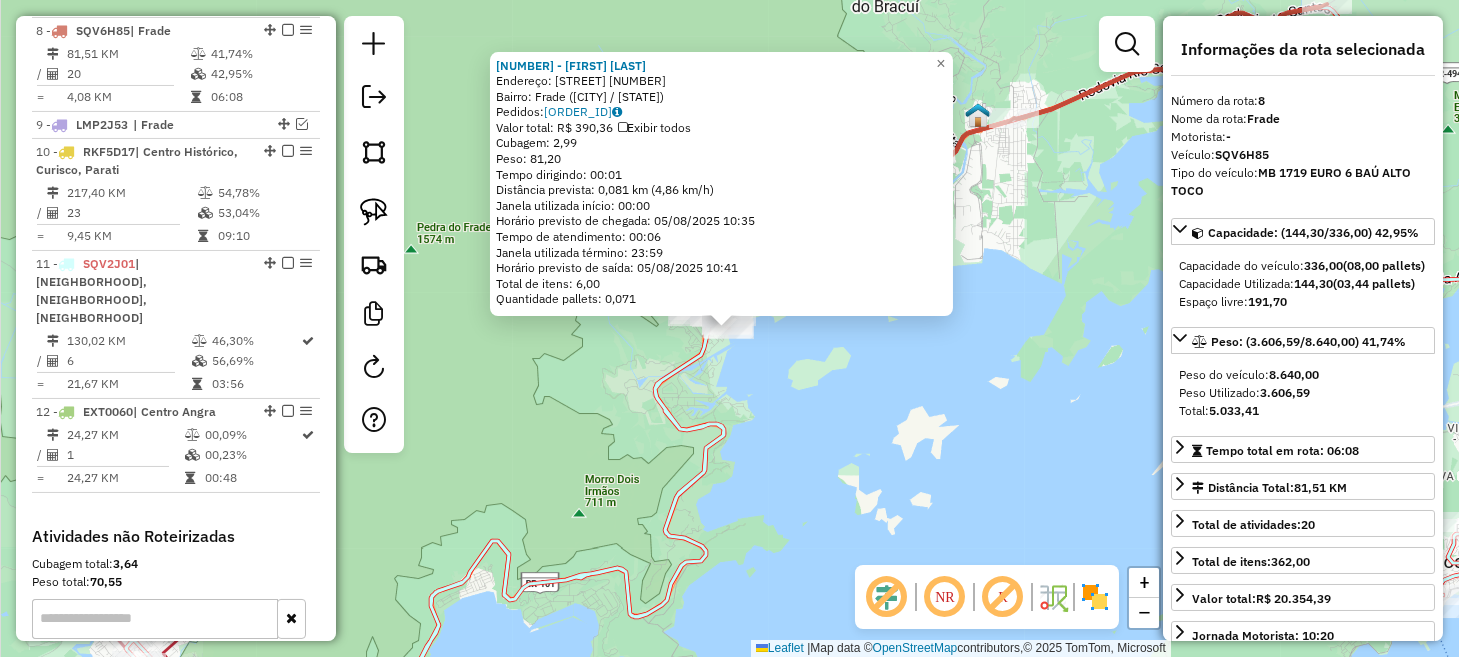 click on "[NUMBER] - VALDETE RODRIGUES DO Endereço: Rua 1, [NUMBER] Bairro: Frade ([CITY] / [STATE]) Pedidos: 04858189 Valor total: R$ 390,36 Exibir todos Cubagem: 2,99 Peso: 81,20 Tempo dirigindo: 00:01 Distância prevista: 0,081 km (4,86 km/h) Janela utilizada início: 00:00 Horário previsto de chegada: 05/08/2025 10:35 Tempo de atendimento: 00:06 Janela utilizada término: 23:59 Horário previsto de saída: 05/08/2025 10:41 Total de itens: 6,00 Quantidade pallets: 0,071 × Janela de atendimento Grade de atendimento Capacidade Transportadoras Veículos Cliente Pedidos Rotas Selecione os dias de semana para filtrar as janelas de atendimento Seg Ter Qua Qui Sex Sáb Dom Informe o período da janela de atendimento: De: Até: Filtrar exatamente a janela do cliente Considerar janela de atendimento padrão Selecione os dias de semana para filtrar as grades de atendimento Seg Ter Qua Qui Sex Sáb Dom Considerar clientes sem dia de atendimento cadastrado De: De:" 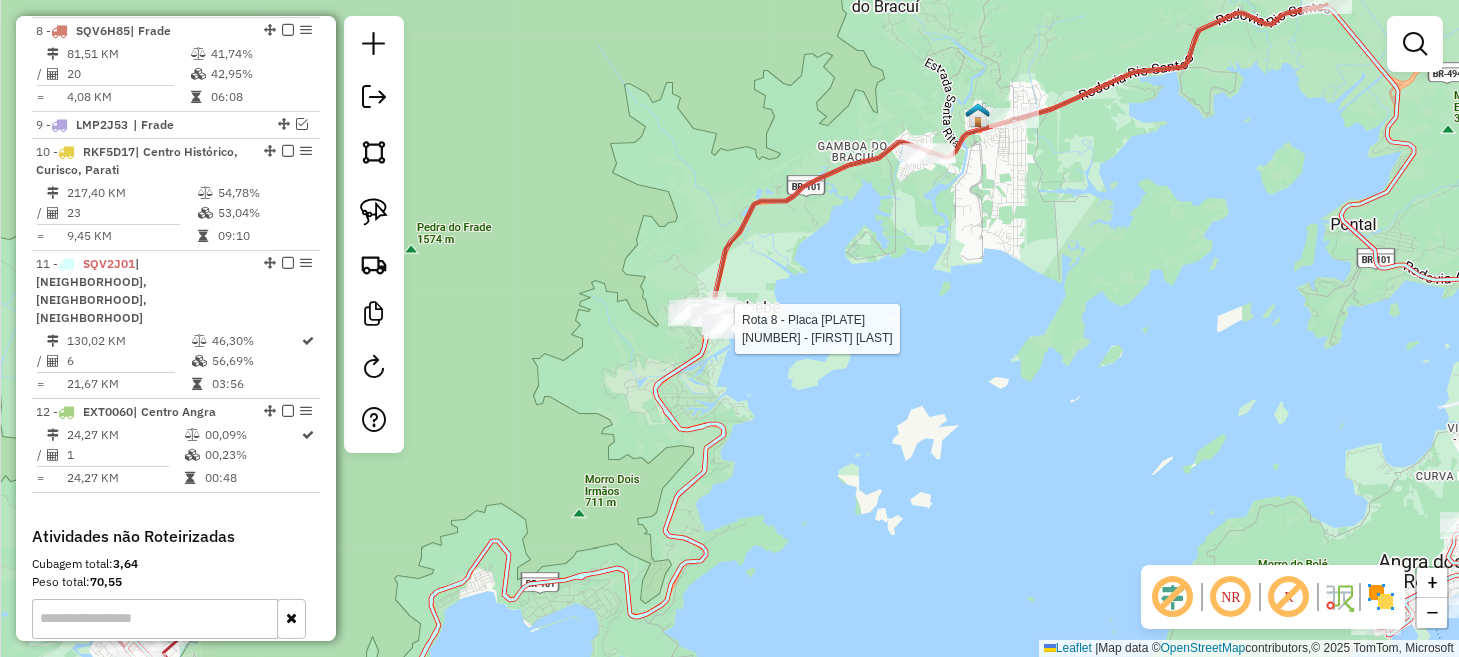 select on "*********" 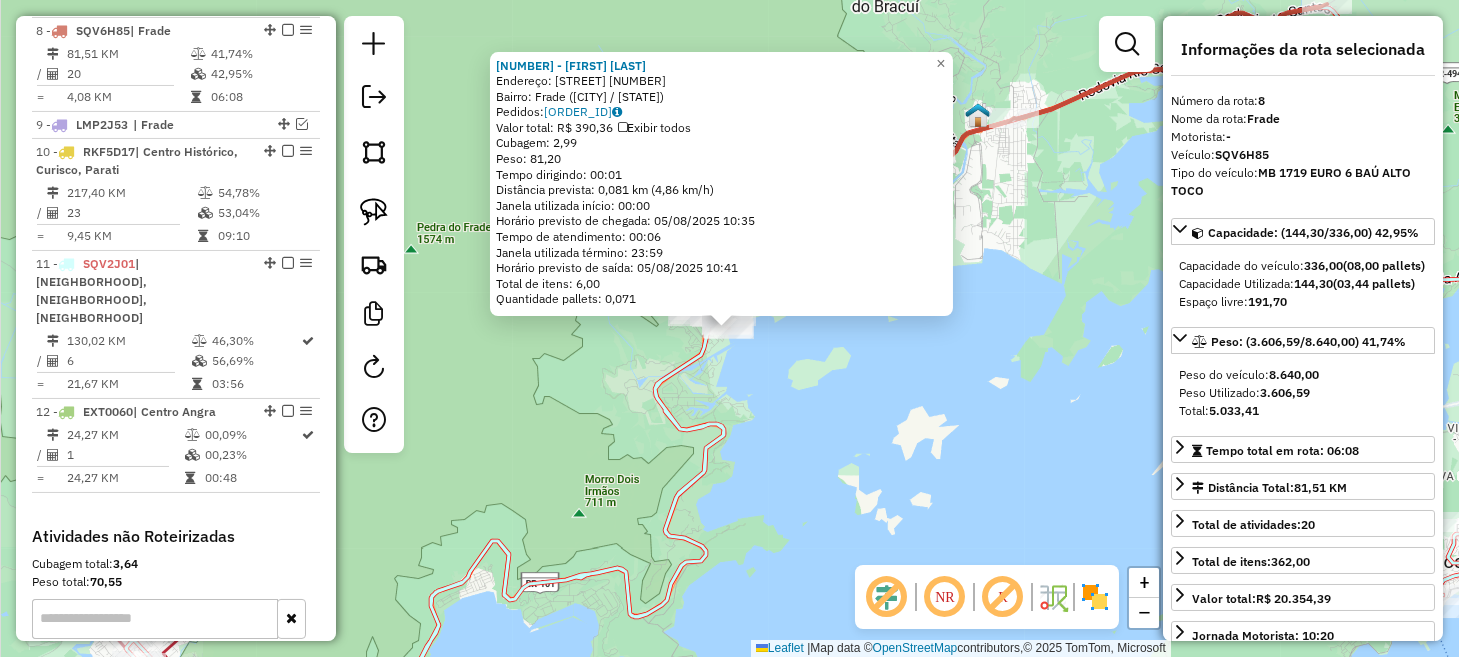 click on "[NUMBER] - VALDETE RODRIGUES DO Endereço: Rua 1, [NUMBER] Bairro: Frade ([CITY] / [STATE]) Pedidos: 04858189 Valor total: R$ 390,36 Exibir todos Cubagem: 2,99 Peso: 81,20 Tempo dirigindo: 00:01 Distância prevista: 0,081 km (4,86 km/h) Janela utilizada início: 00:00 Horário previsto de chegada: 05/08/2025 10:35 Tempo de atendimento: 00:06 Janela utilizada término: 23:59 Horário previsto de saída: 05/08/2025 10:41 Total de itens: 6,00 Quantidade pallets: 0,071 × Janela de atendimento Grade de atendimento Capacidade Transportadoras Veículos Cliente Pedidos Rotas Selecione os dias de semana para filtrar as janelas de atendimento Seg Ter Qua Qui Sex Sáb Dom Informe o período da janela de atendimento: De: Até: Filtrar exatamente a janela do cliente Considerar janela de atendimento padrão Selecione os dias de semana para filtrar as grades de atendimento Seg Ter Qua Qui Sex Sáb Dom Considerar clientes sem dia de atendimento cadastrado De: De:" 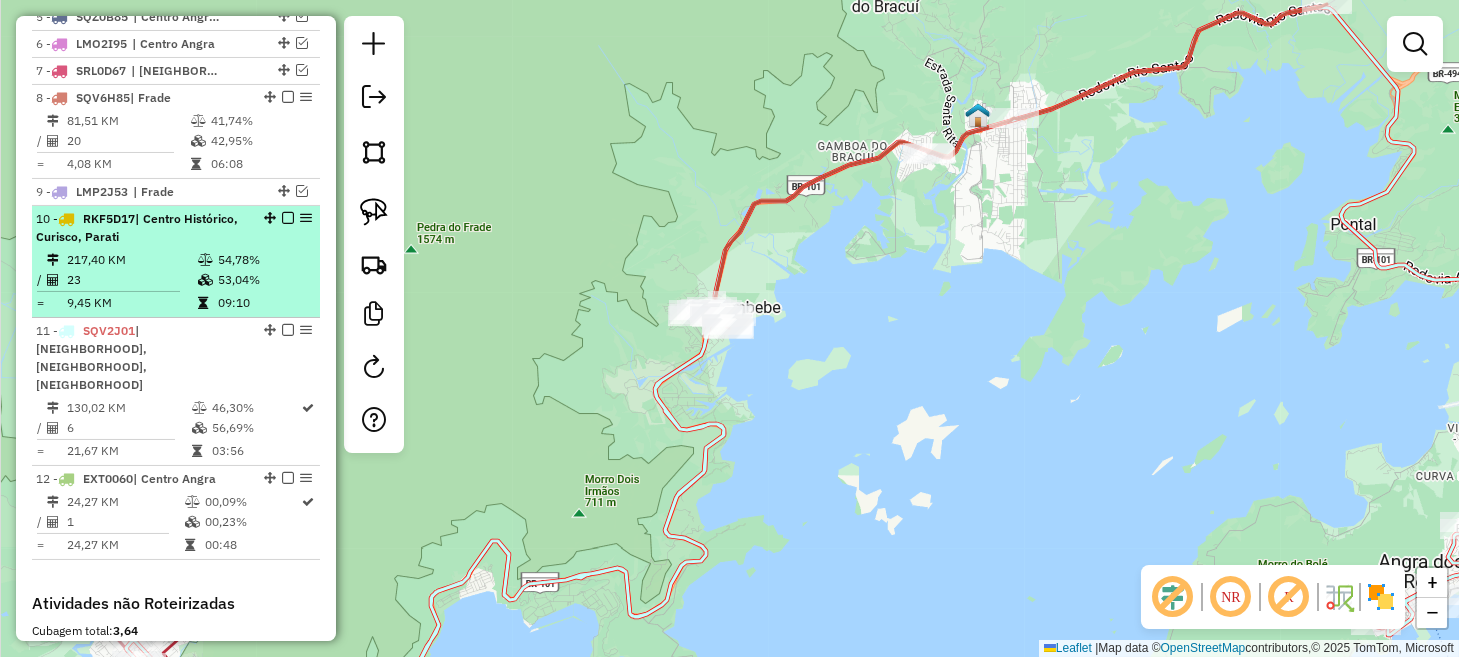 scroll, scrollTop: 945, scrollLeft: 0, axis: vertical 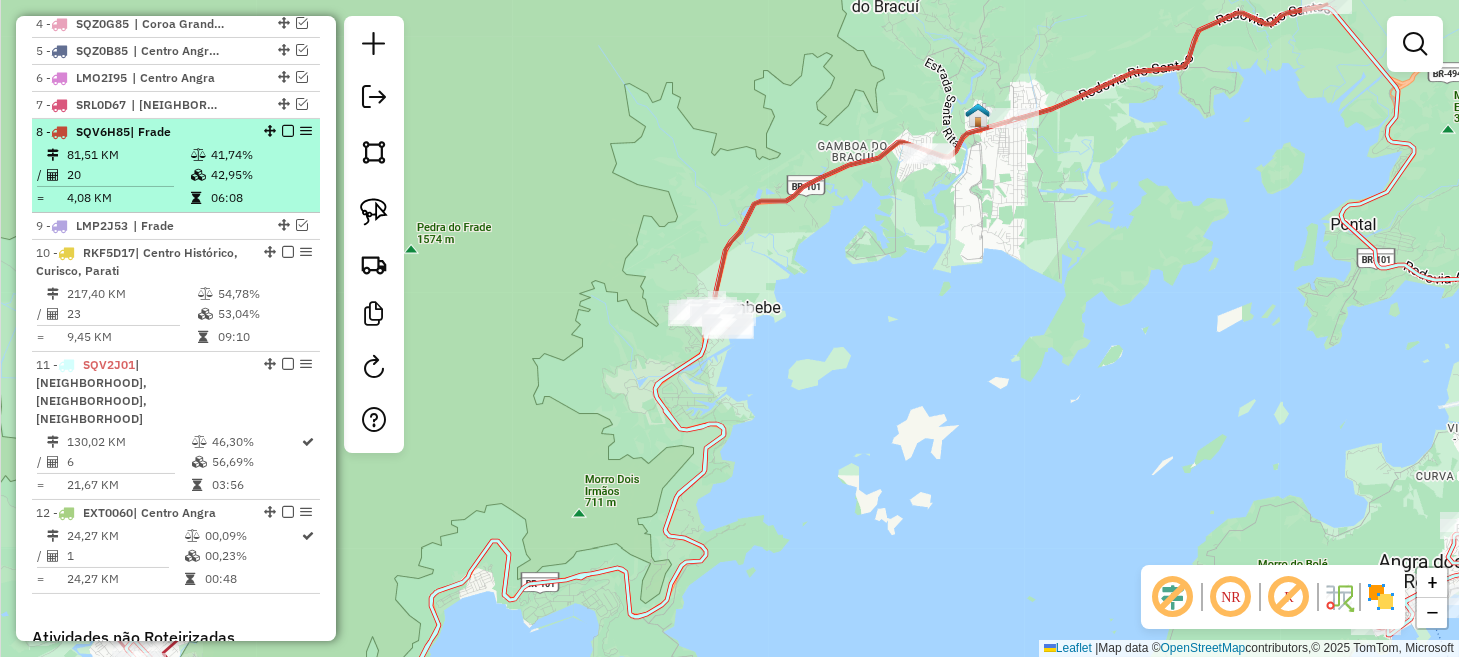 click at bounding box center (288, 131) 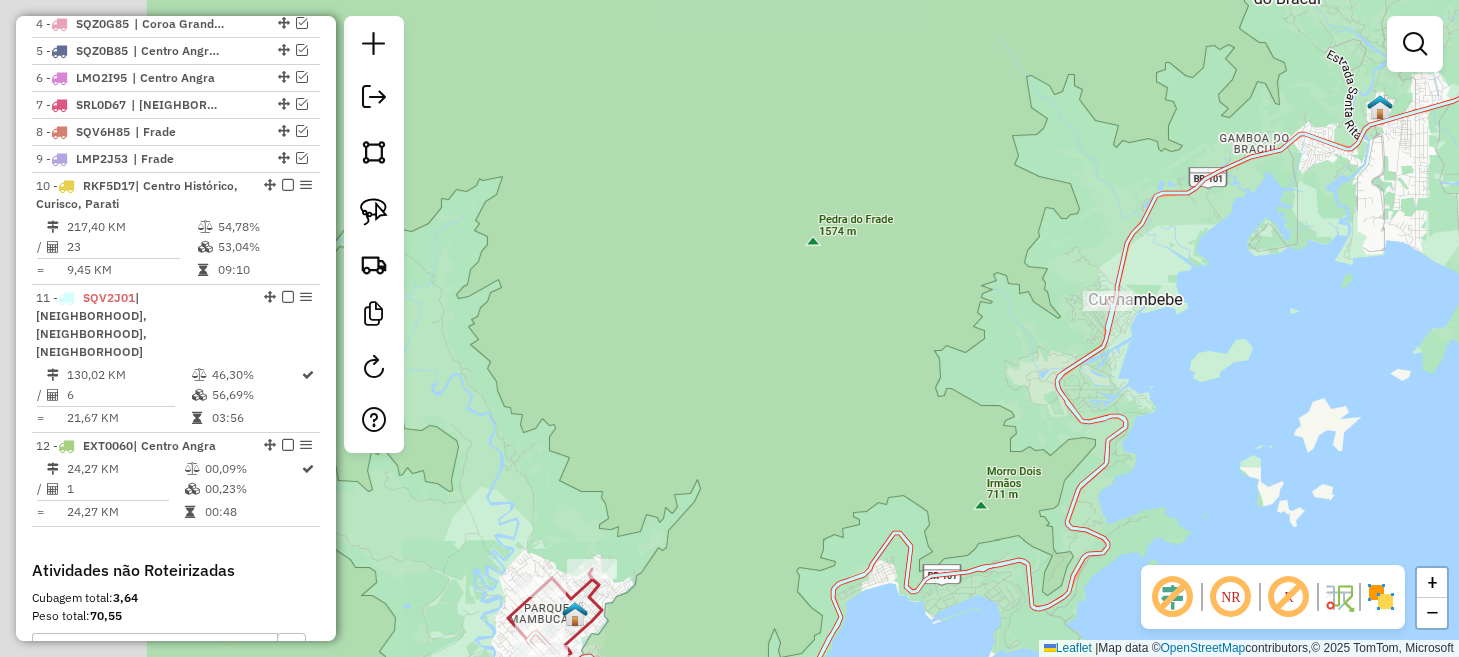 drag, startPoint x: 547, startPoint y: 317, endPoint x: 1175, endPoint y: 234, distance: 633.4611 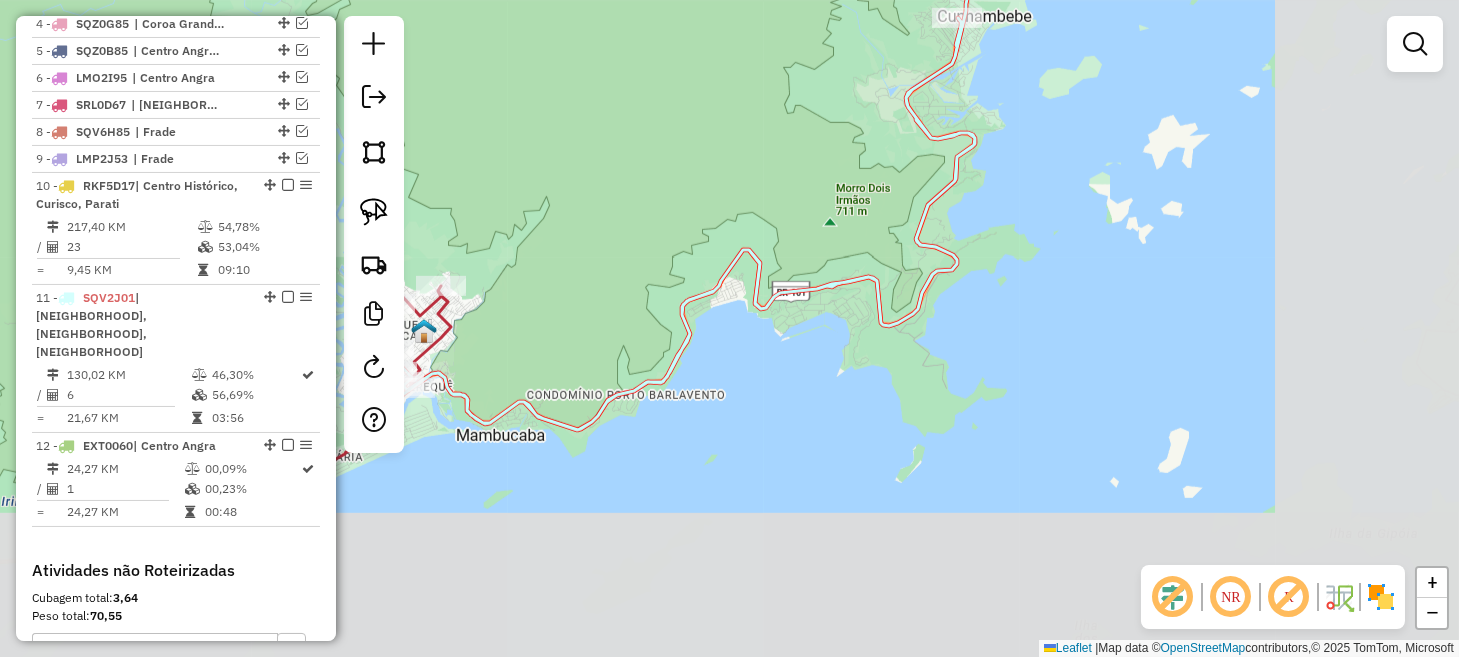 drag, startPoint x: 905, startPoint y: 541, endPoint x: 518, endPoint y: 339, distance: 436.54666 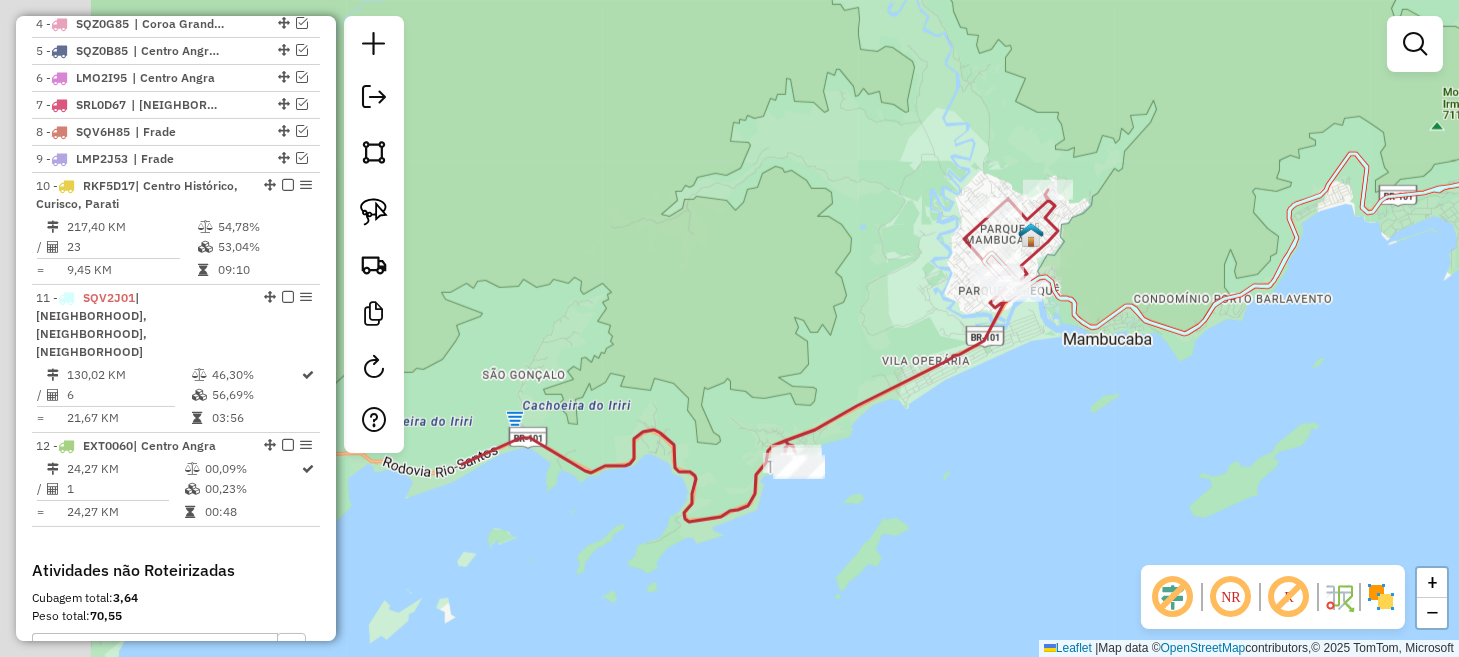 drag, startPoint x: 590, startPoint y: 378, endPoint x: 1241, endPoint y: 217, distance: 670.61316 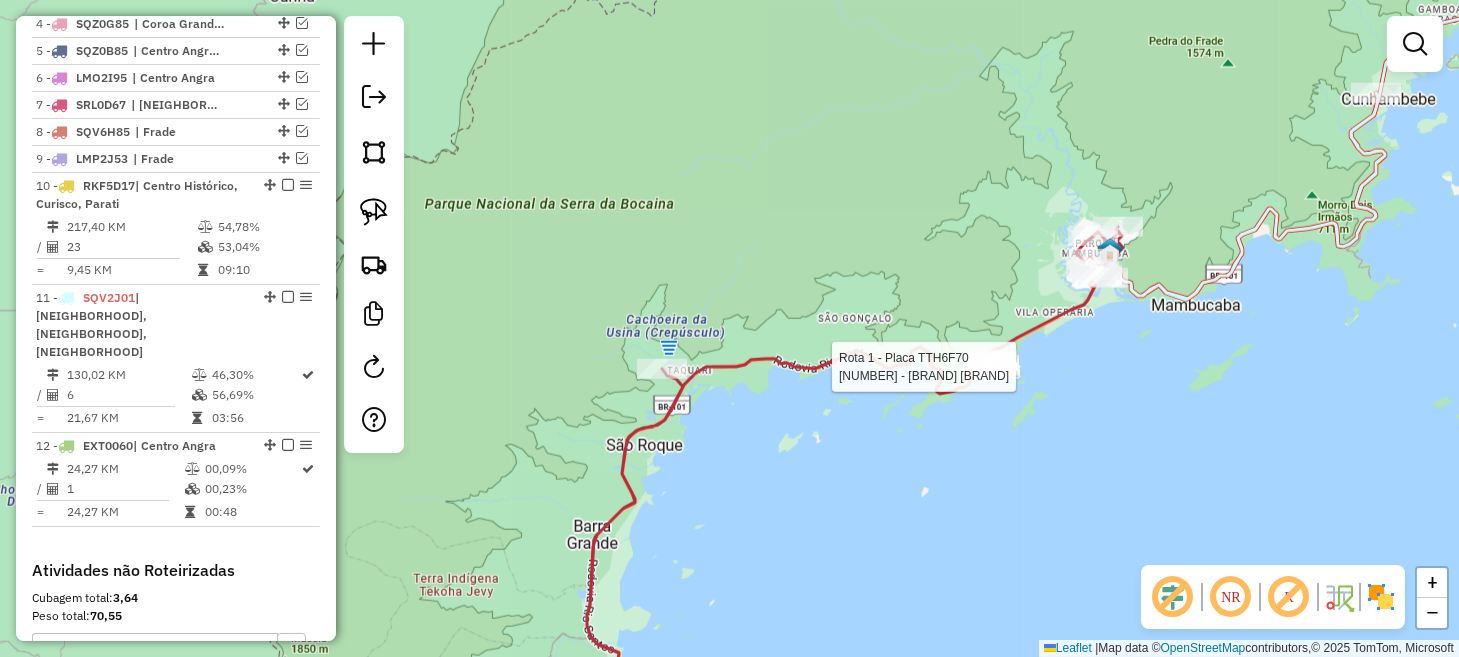 select on "*********" 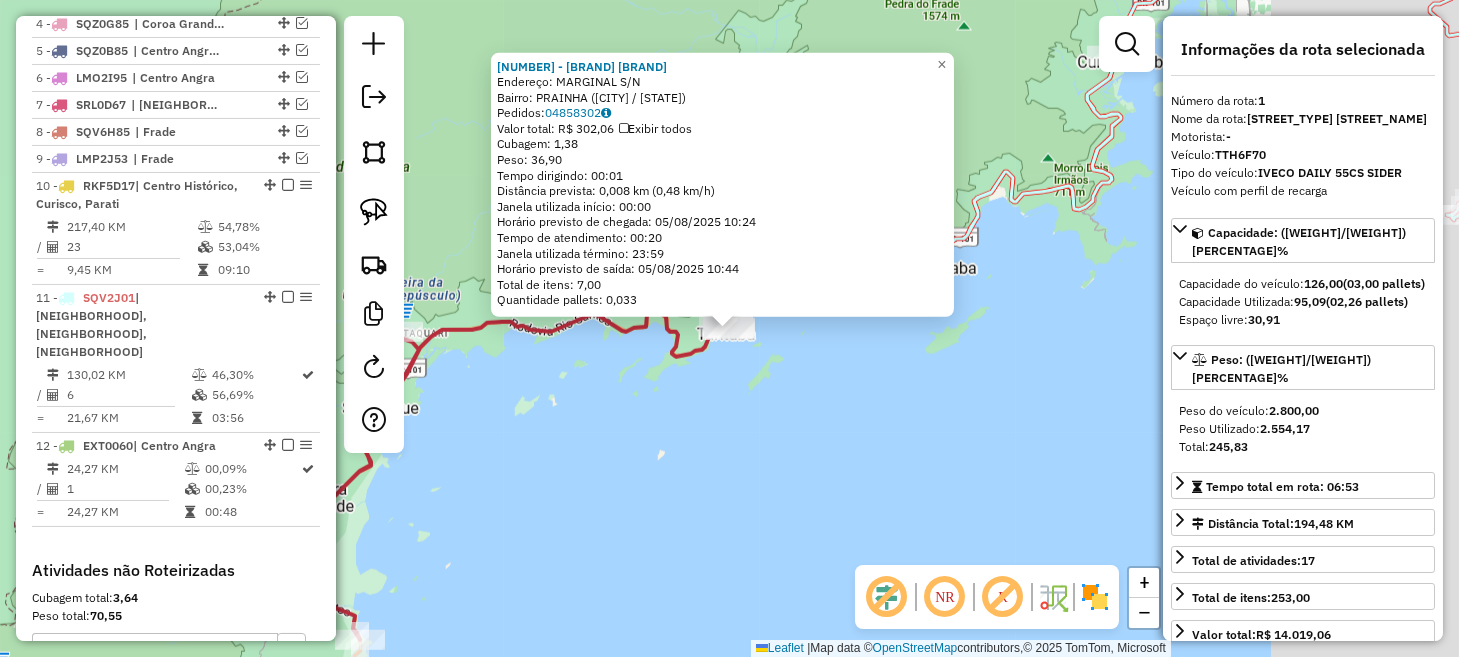 scroll, scrollTop: 774, scrollLeft: 0, axis: vertical 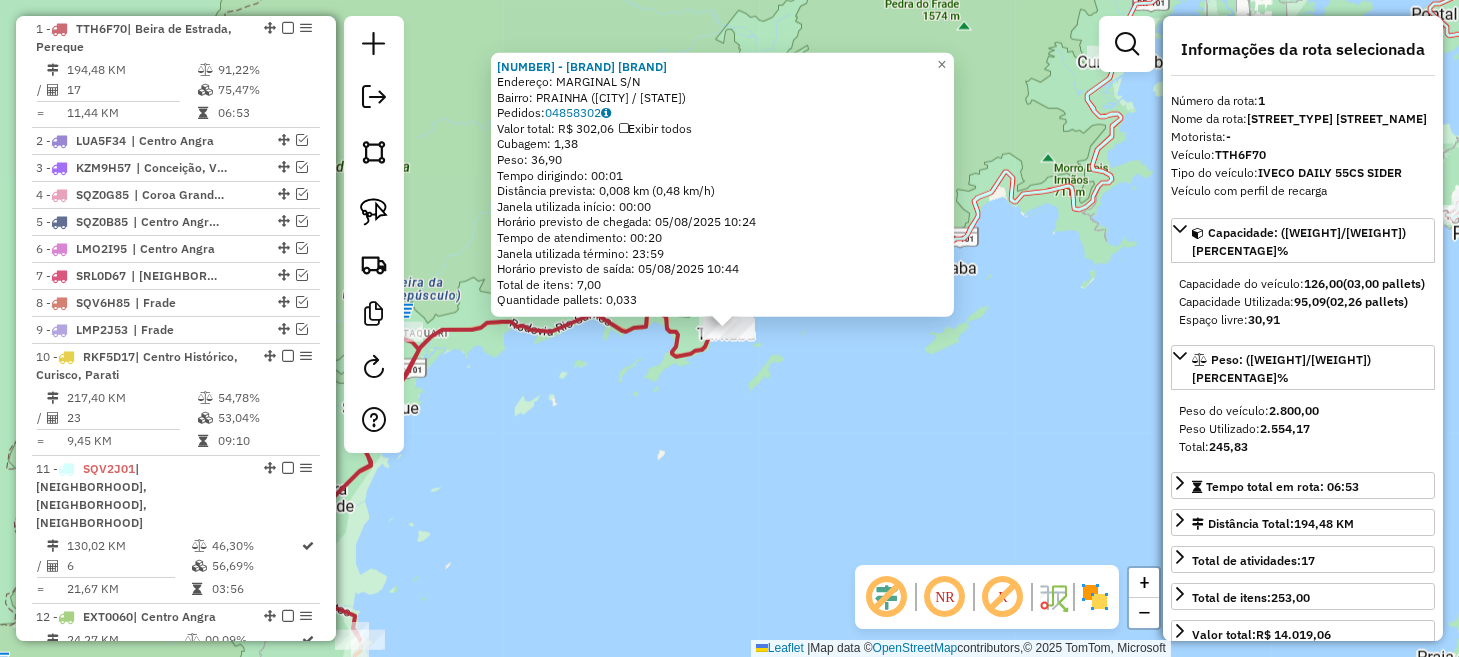 click on "[NUMBER] - BAR DOS AMIGOS Endereço: MARGINAL S/N Bairro: PRAINHA ([CITY] / [STATE]) Pedidos: 04858302 Valor total: R$ 302,06 Exibir todos Cubagem: 1,38 Peso: 36,90 Tempo dirigindo: 00:01 Distância prevista: 0,008 km (0,48 km/h) Janela utilizada início: 00:00 Horário previsto de chegada: 05/08/2025 10:24 Tempo de atendimento: 00:20 Janela utilizada término: 23:59 Horário previsto de saída: 05/08/2025 10:44 Total de itens: 7,00 Quantidade pallets: 0,033 × Janela de atendimento Grade de atendimento Capacidade Transportadoras Veículos Cliente Pedidos Rotas Selecione os dias de semana para filtrar as janelas de atendimento Seg Ter Qua Qui Sex Sáb Dom Informe o período da janela de atendimento: De: Até: Filtrar exatamente a janela do cliente Considerar janela de atendimento padrão Selecione os dias de semana para filtrar as grades de atendimento Seg Ter Qua Qui Sex Sáb Dom Considerar clientes sem dia de atendimento cadastrado Peso mínimo: De:" 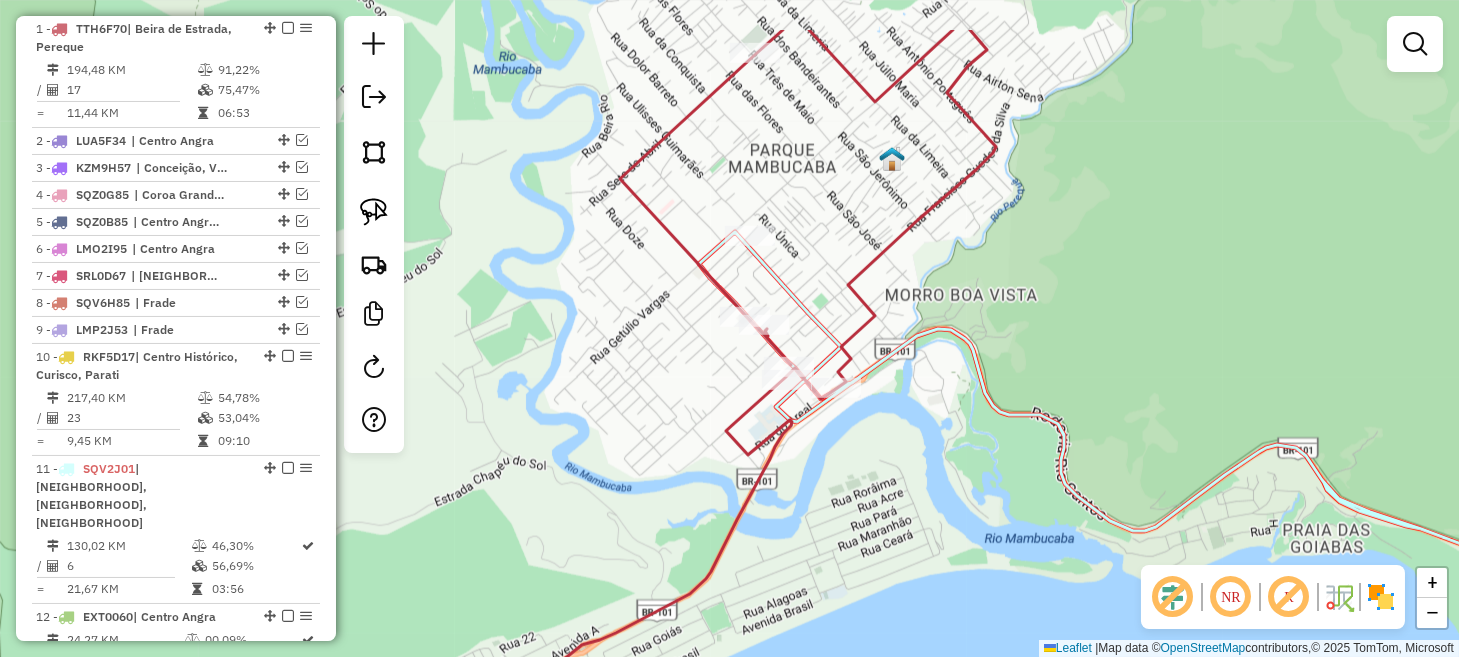 drag, startPoint x: 985, startPoint y: 280, endPoint x: 940, endPoint y: 473, distance: 198.17668 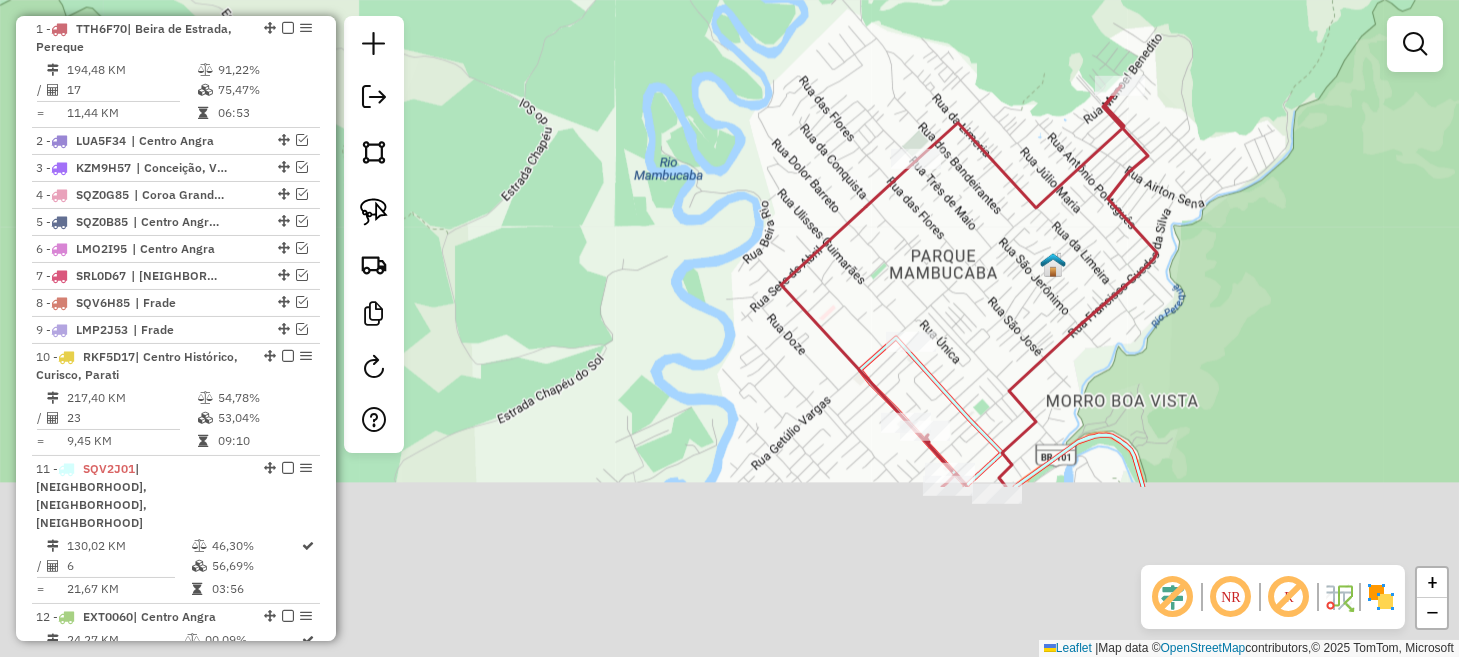 drag, startPoint x: 699, startPoint y: 548, endPoint x: 826, endPoint y: 262, distance: 312.92972 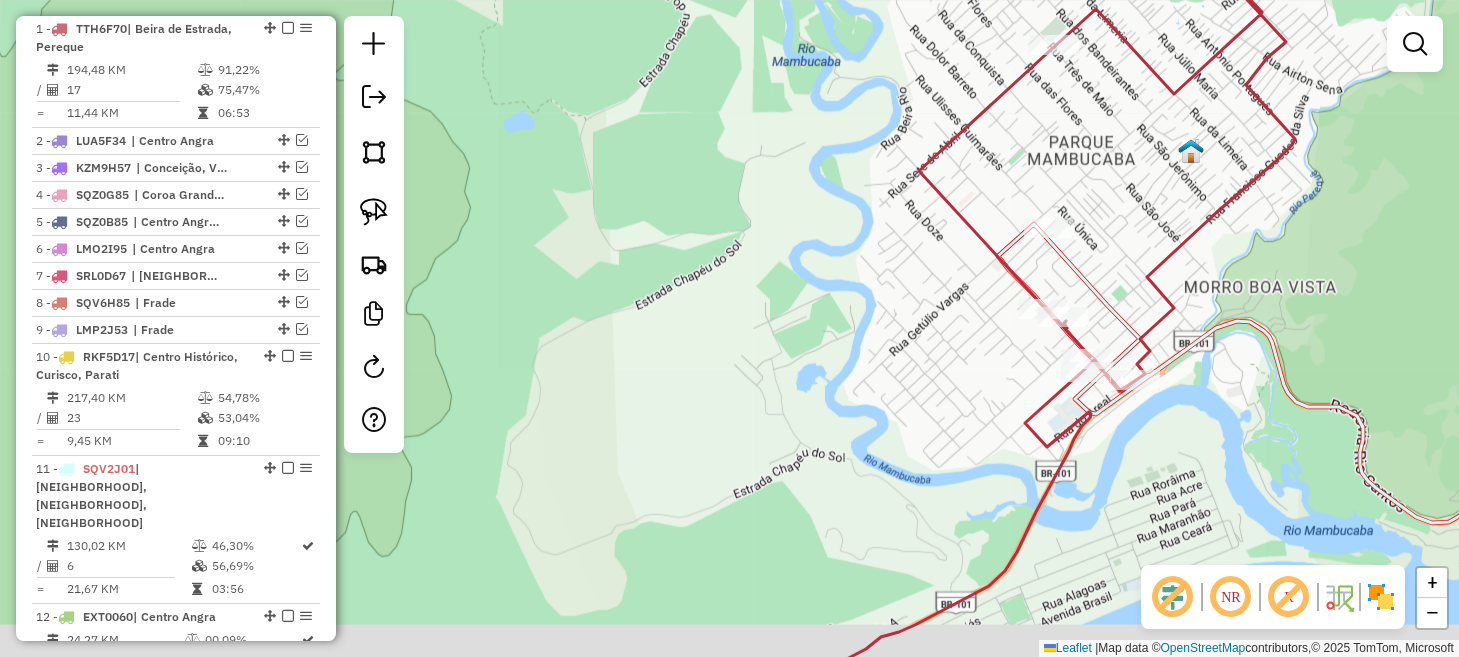 drag, startPoint x: 693, startPoint y: 480, endPoint x: 854, endPoint y: 375, distance: 192.21342 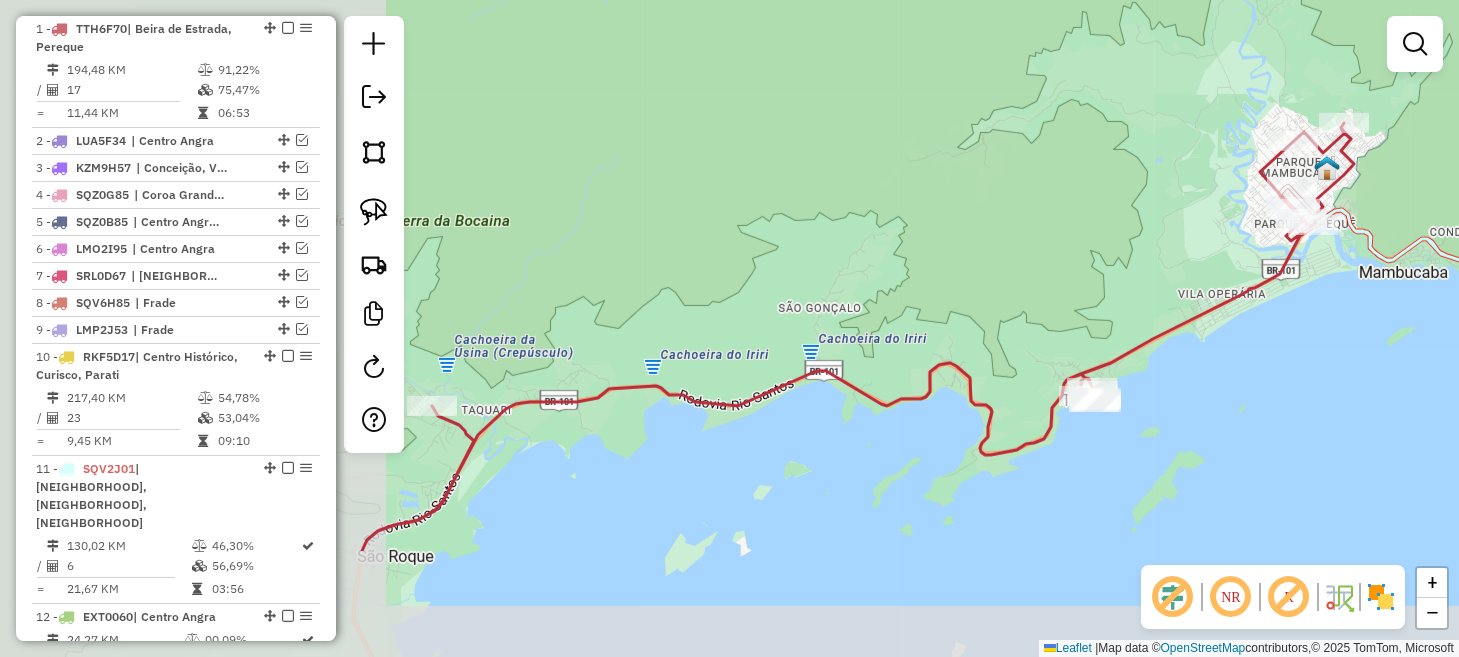 drag, startPoint x: 742, startPoint y: 618, endPoint x: 1409, endPoint y: 381, distance: 707.8545 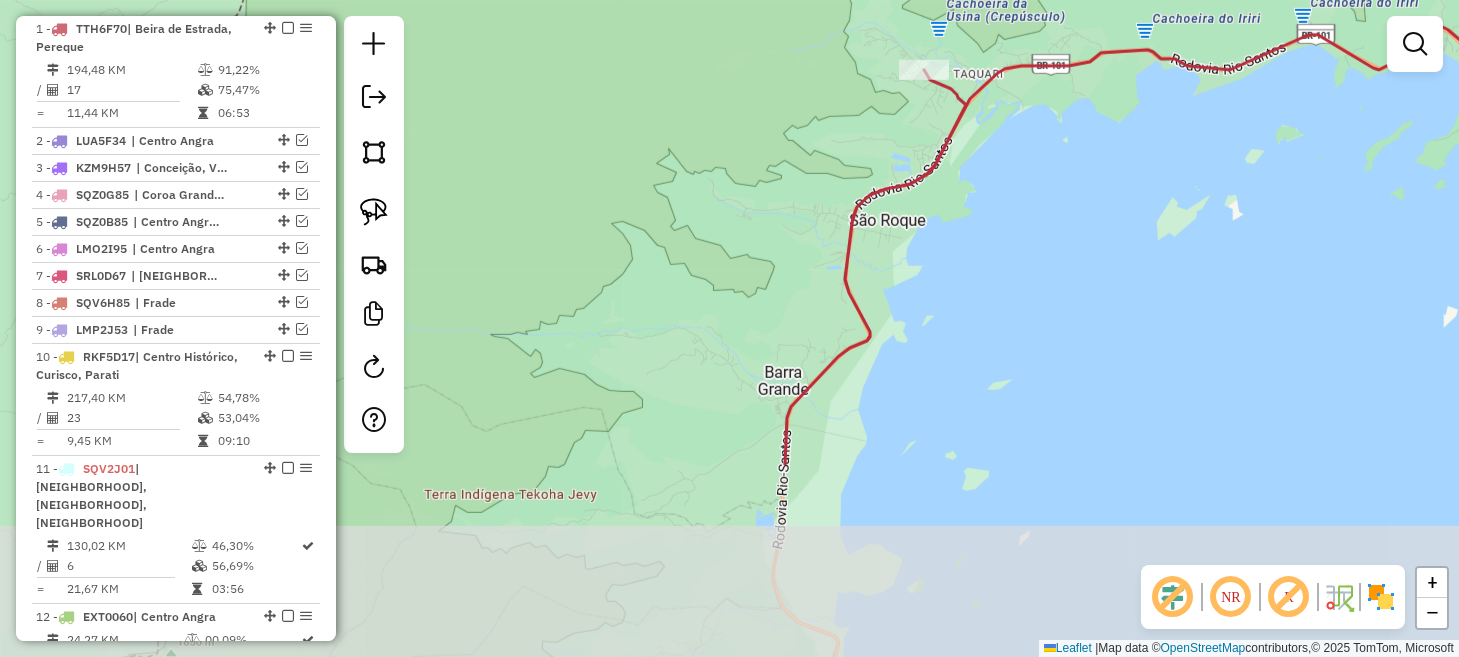 drag, startPoint x: 902, startPoint y: 502, endPoint x: 1012, endPoint y: 219, distance: 303.6264 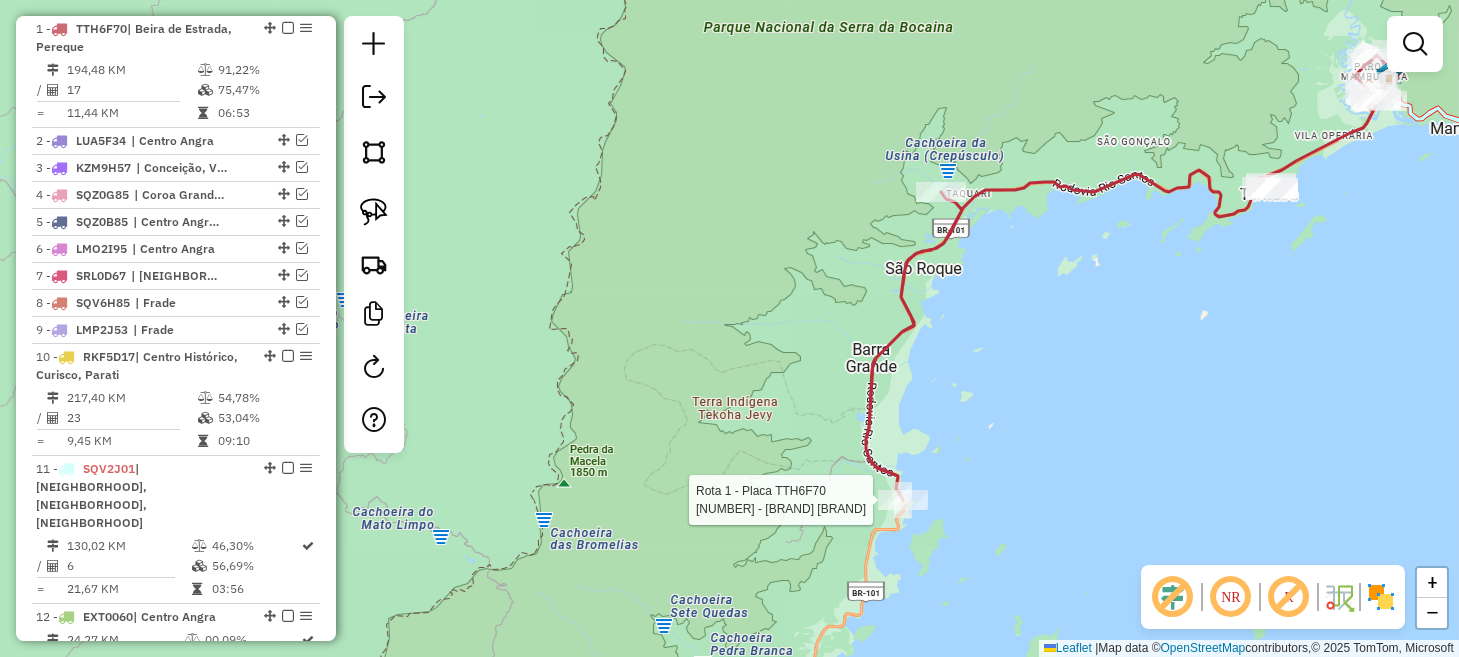 select on "*********" 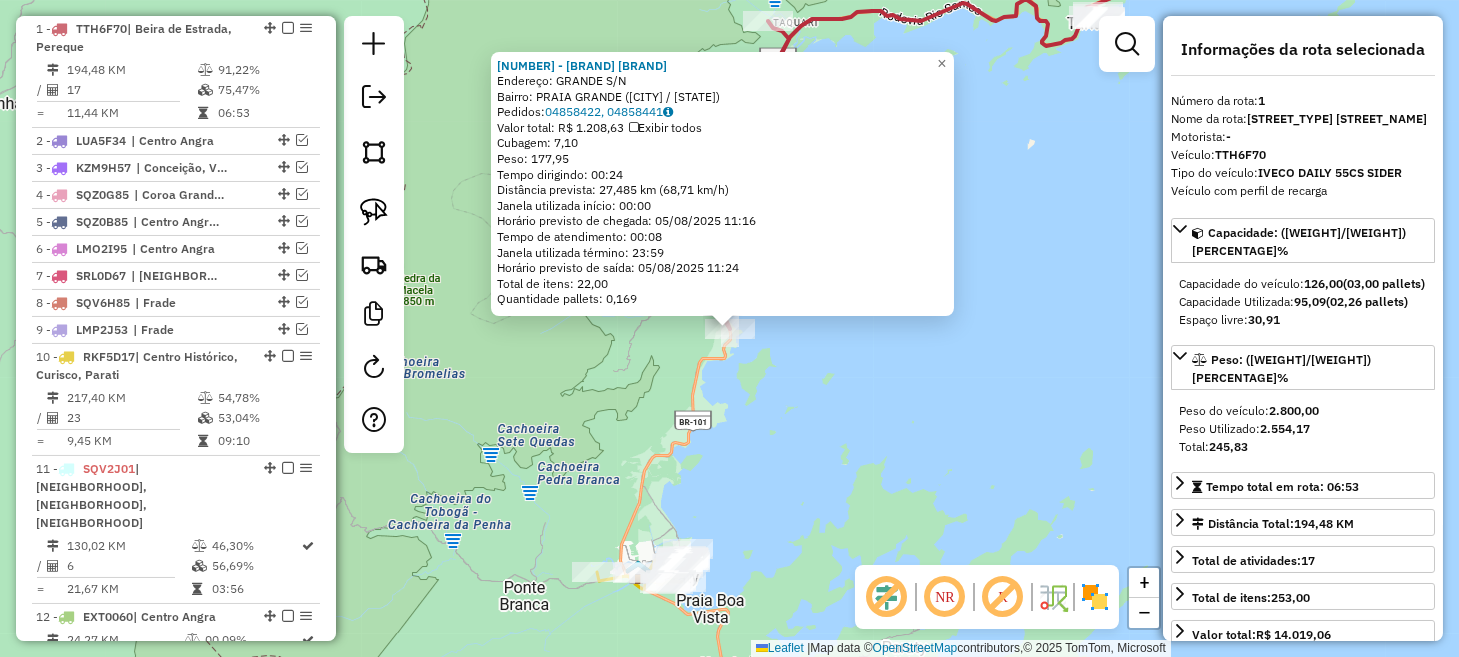 click on "[NUMBER] - [NAME] Endereço: [STREET] S/N Bairro: PRAIA GRANDE ([CITY] / RJ) Pedidos: [ORDER_ID],[ORDER_ID] Valor total: R$ [PRICE] Exibir todos Cubagem: [CUBAGE] Peso: [WEIGHT] Tempo dirigindo: [TIME] Distância prevista: [DISTANCE] km ([SPEED] km/h) Janela utilizada início: [TIME] Horário previsto de chegada: [DATE] [TIME] Tempo de atendimento: [TIME] Janela utilizada término: [TIME] Horário previsto de saída: [DATE] [TIME] Total de itens: [ITEMS] Quantidade pallets: [PALLETS] × Janela de atendimento Grade de atendimento Capacidade Transportadoras Veículos Cliente Pedidos Rotas Selecione os dias de semana para filtrar as janelas de atendimento Seg Ter Qua Qui Sex Sáb Dom Informe o período da janela de atendimento: De: Até: Filtrar exatamente a janela do cliente Considerar janela de atendimento padrão Selecione os dias de semana para filtrar as grades de atendimento Seg Ter Qua Qui Sex Sáb Dom Clientes fora do dia de atendimento selecionado" 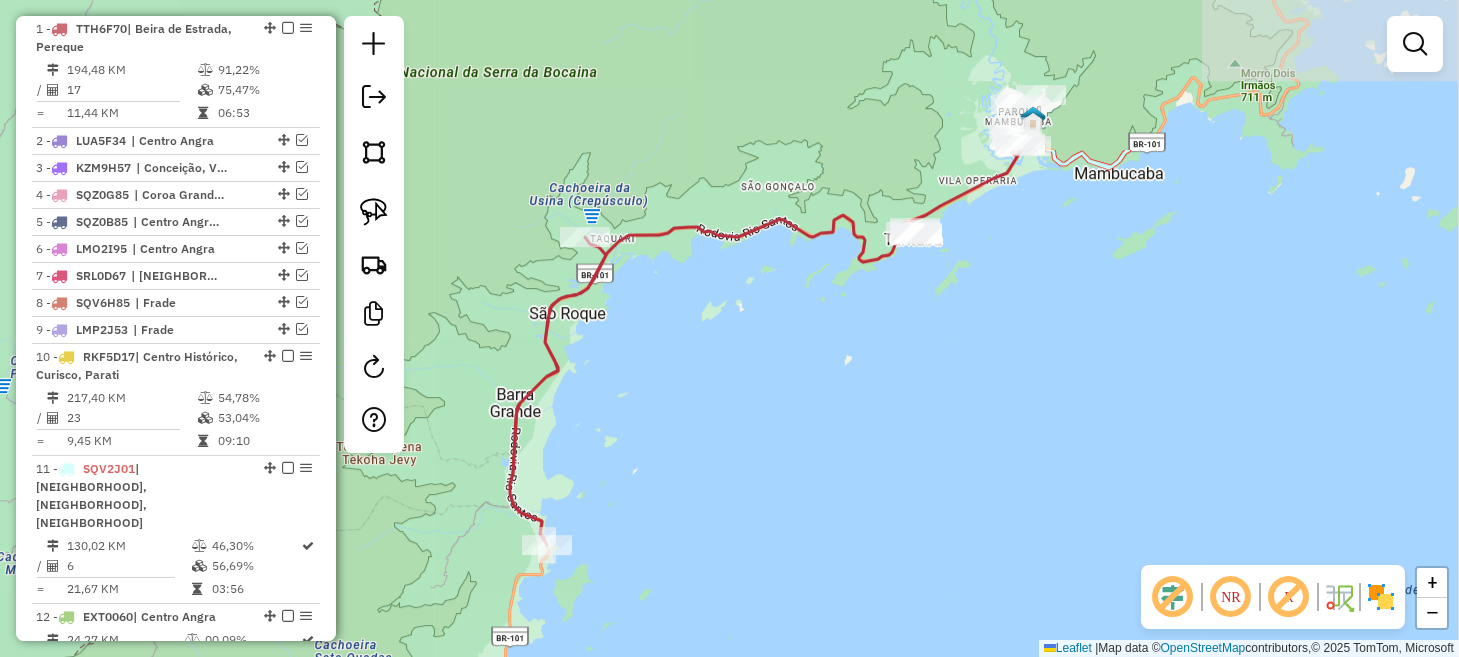 drag, startPoint x: 1006, startPoint y: 288, endPoint x: 834, endPoint y: 487, distance: 263.03043 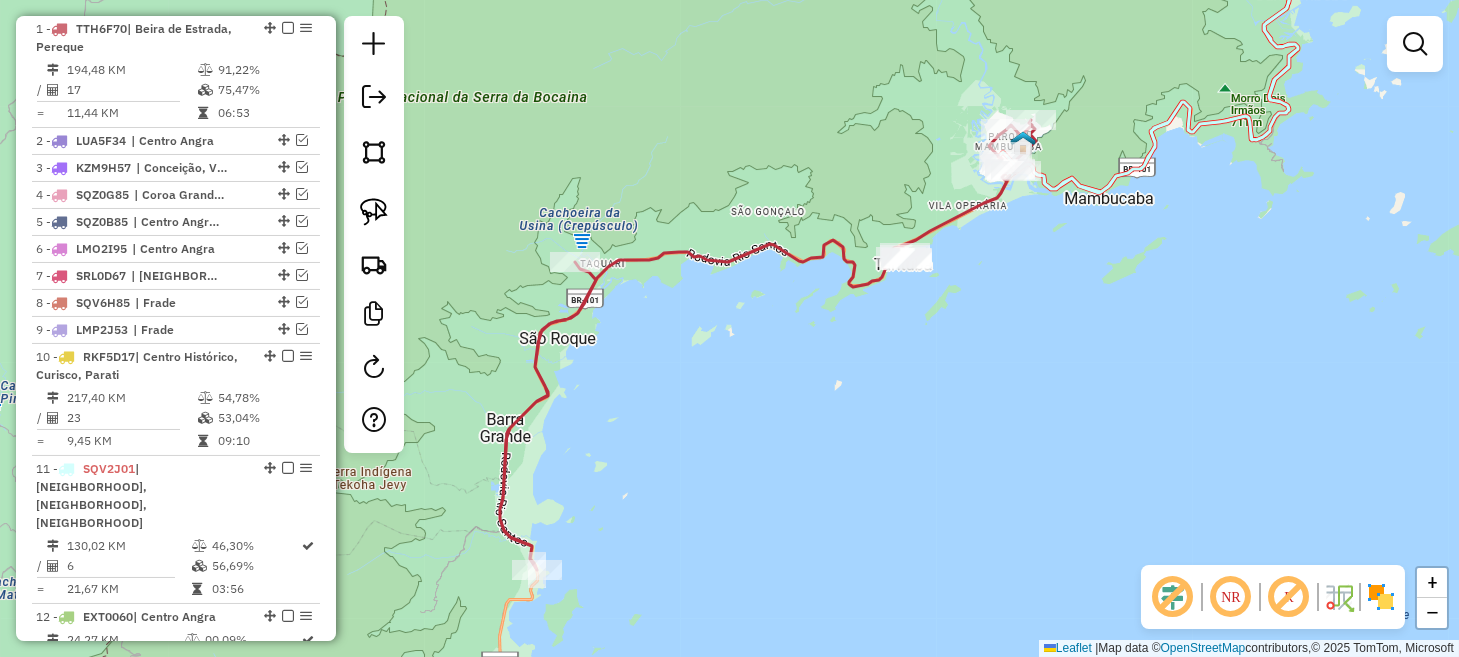 drag, startPoint x: 944, startPoint y: 351, endPoint x: 925, endPoint y: 393, distance: 46.09772 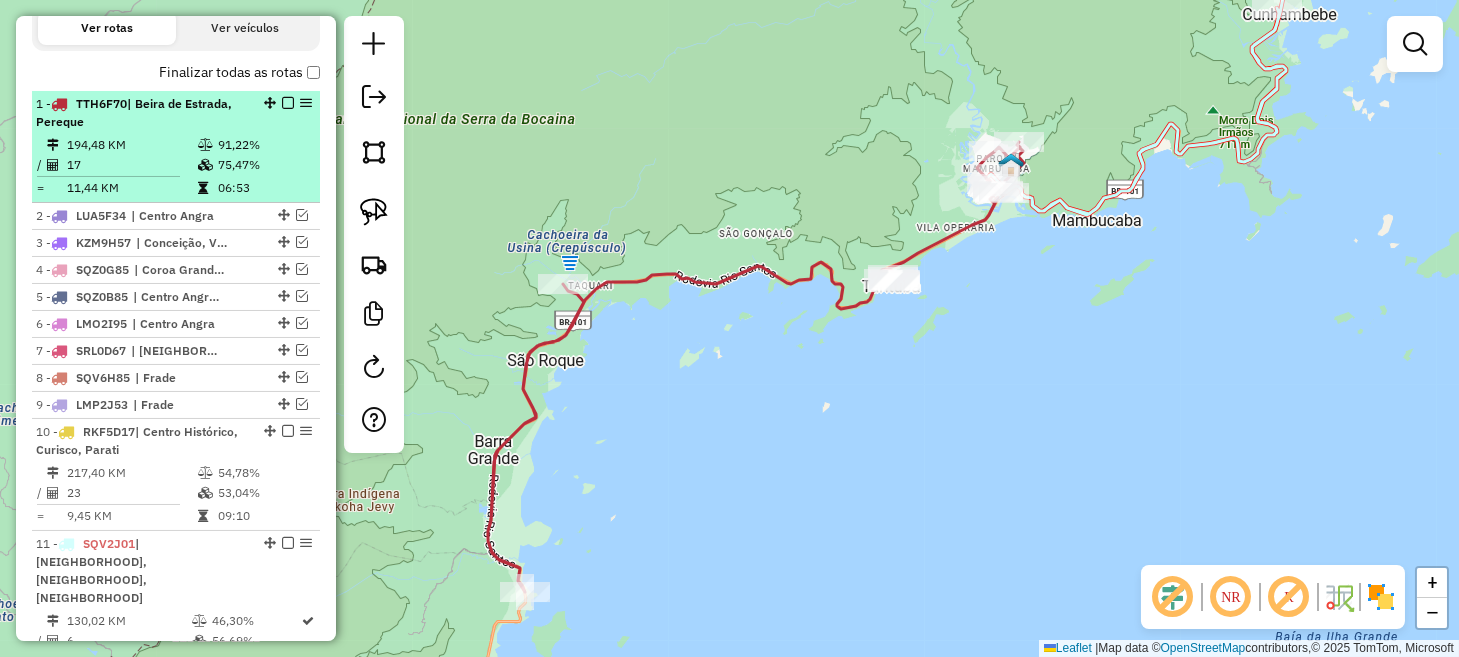 scroll, scrollTop: 674, scrollLeft: 0, axis: vertical 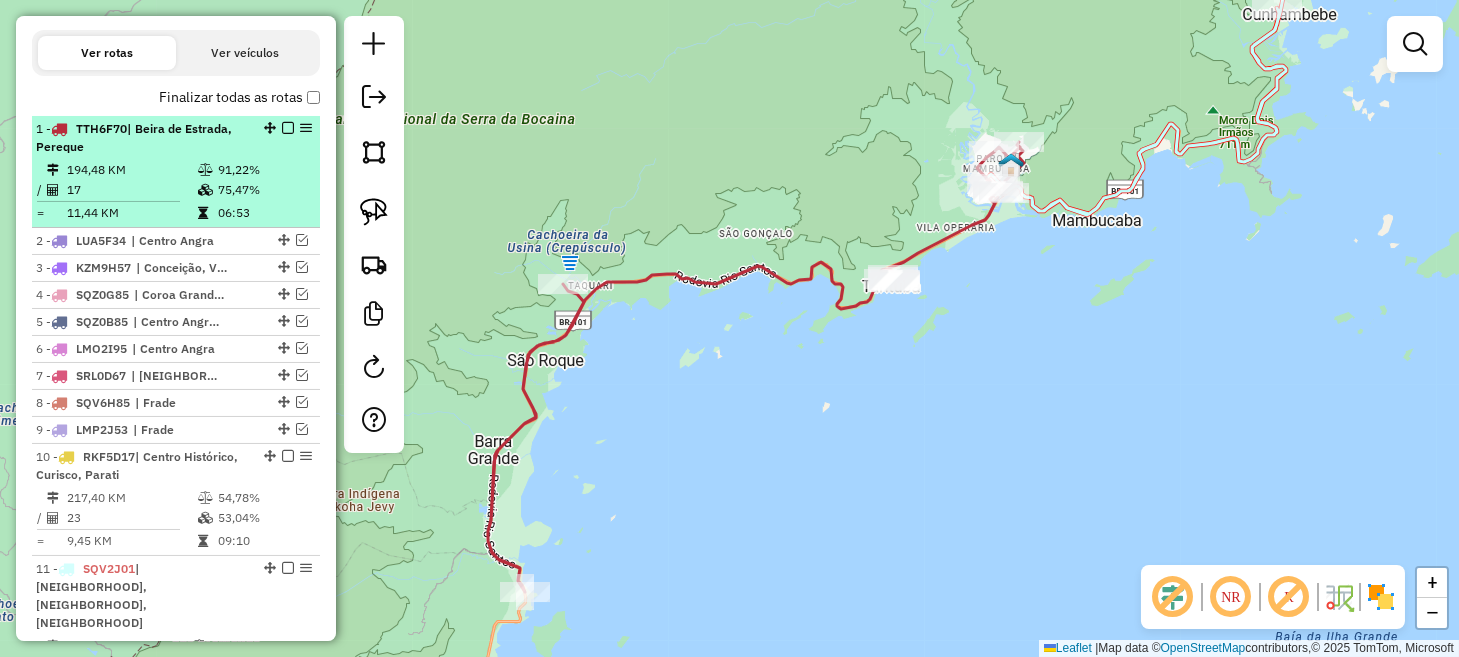 click at bounding box center (288, 128) 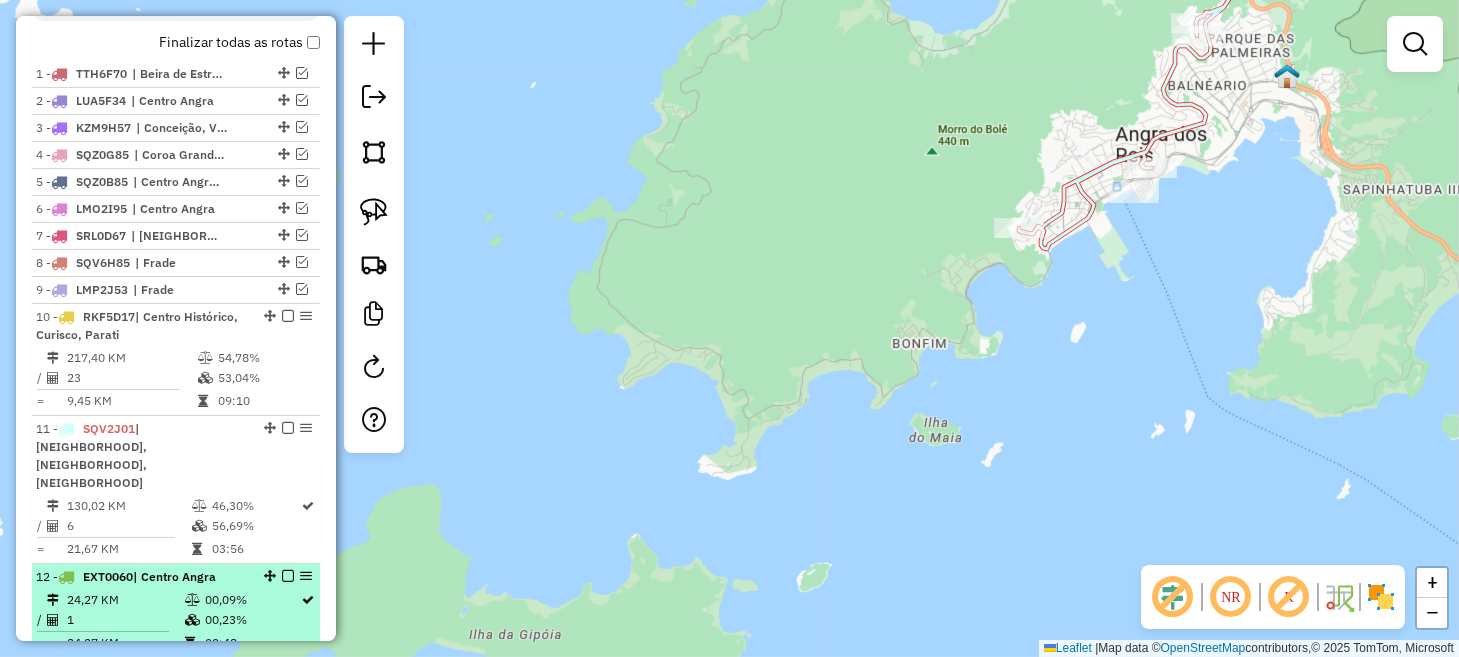scroll, scrollTop: 774, scrollLeft: 0, axis: vertical 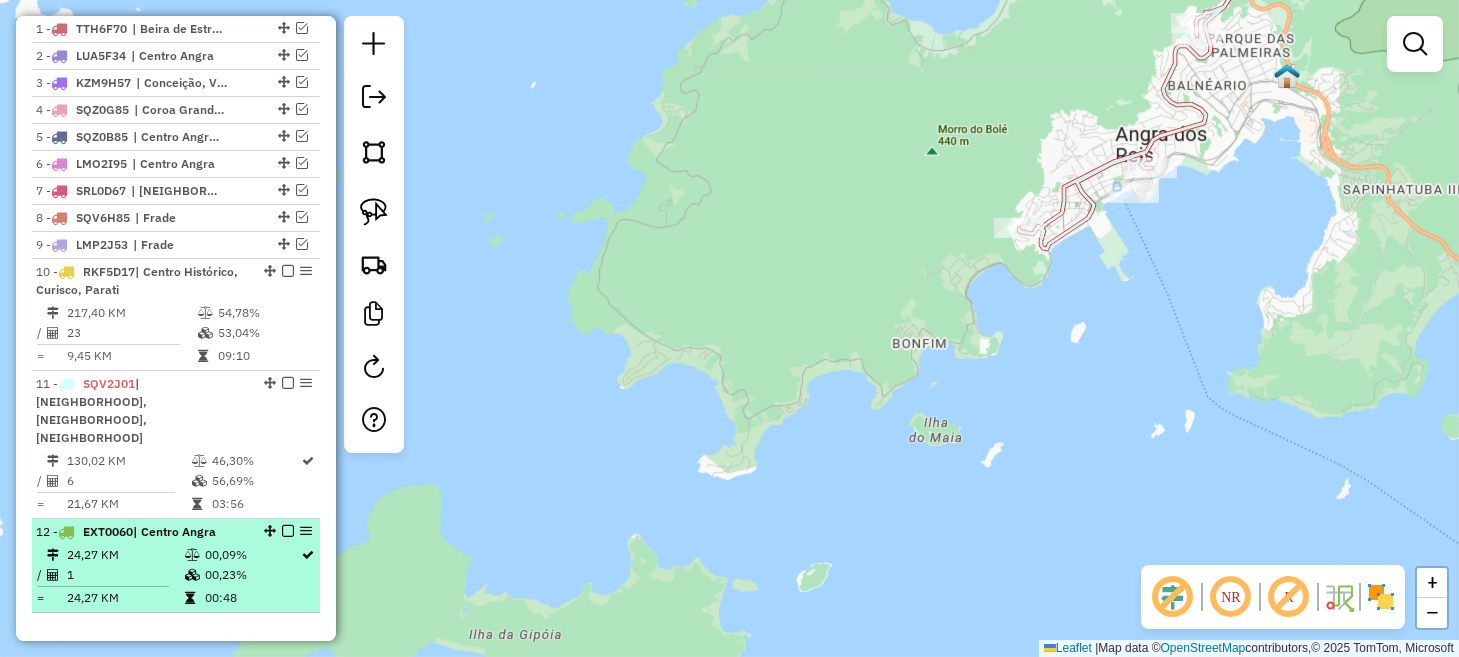 click at bounding box center [288, 531] 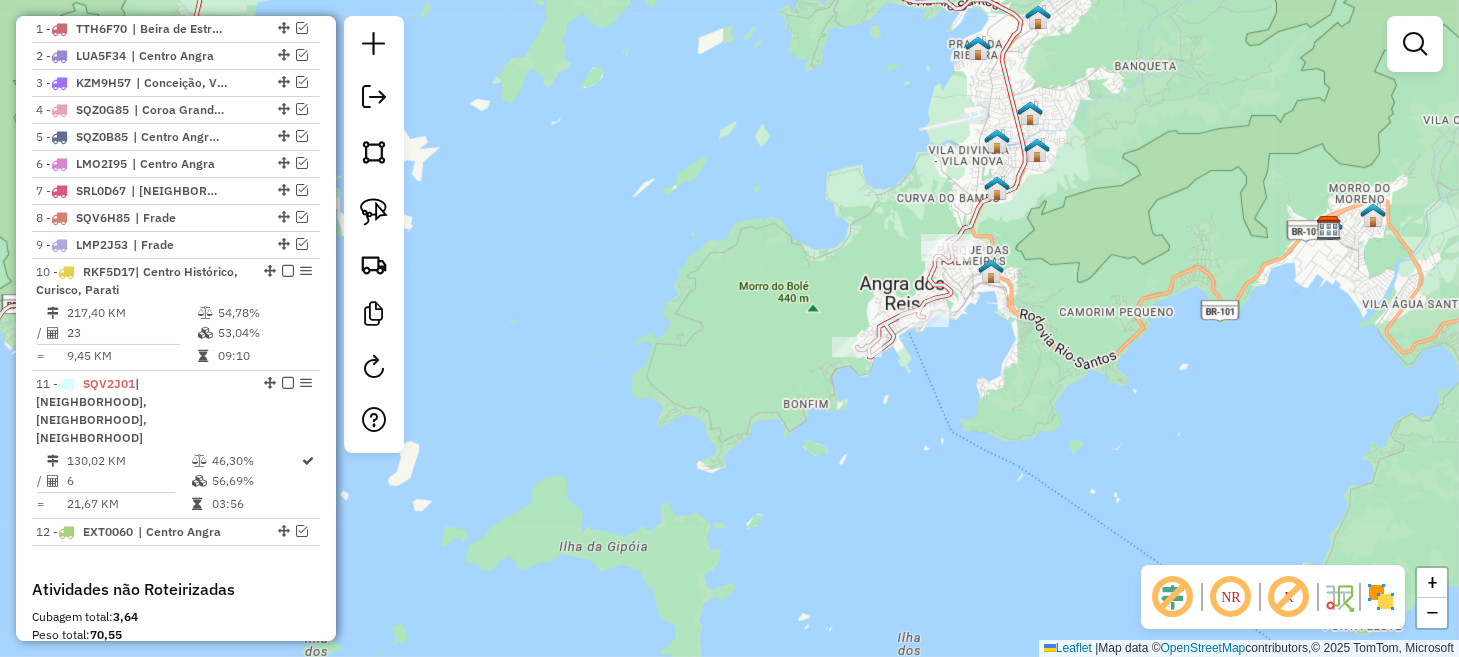 drag, startPoint x: 416, startPoint y: 525, endPoint x: 745, endPoint y: 519, distance: 329.05472 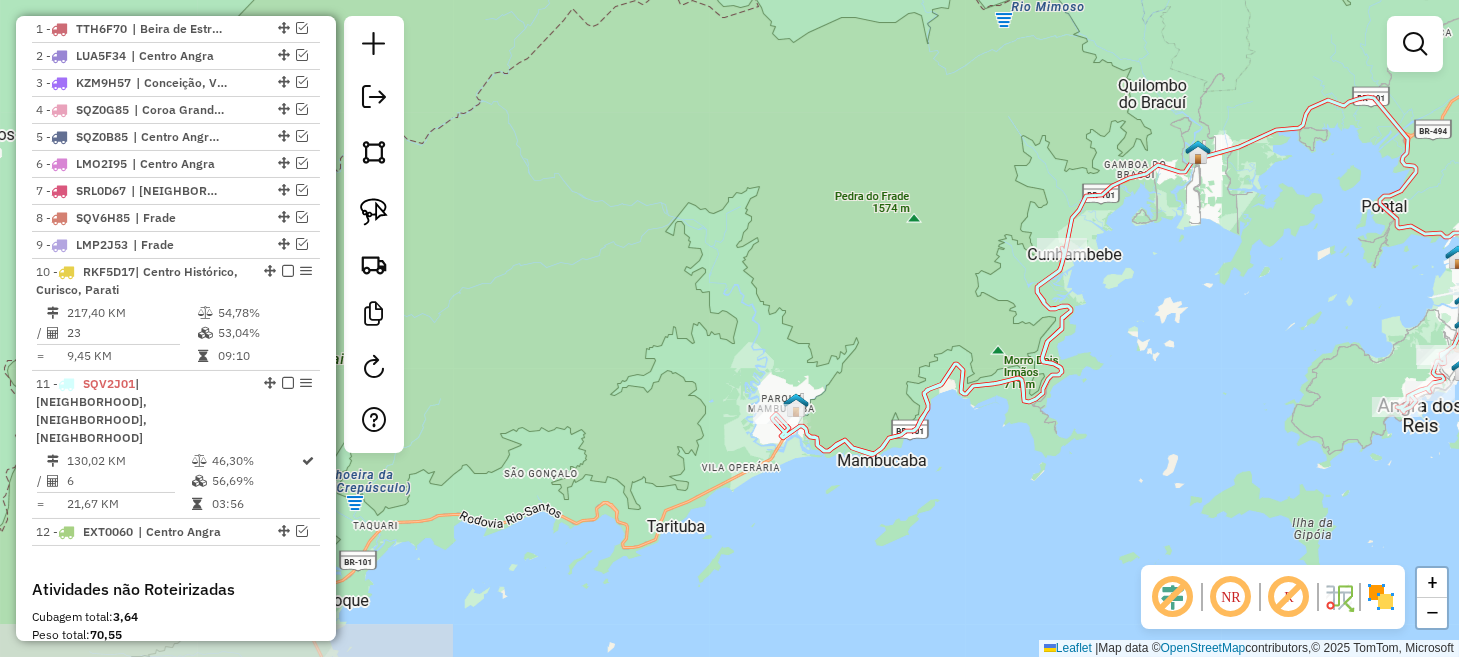 drag, startPoint x: 563, startPoint y: 455, endPoint x: 1072, endPoint y: 460, distance: 509.02457 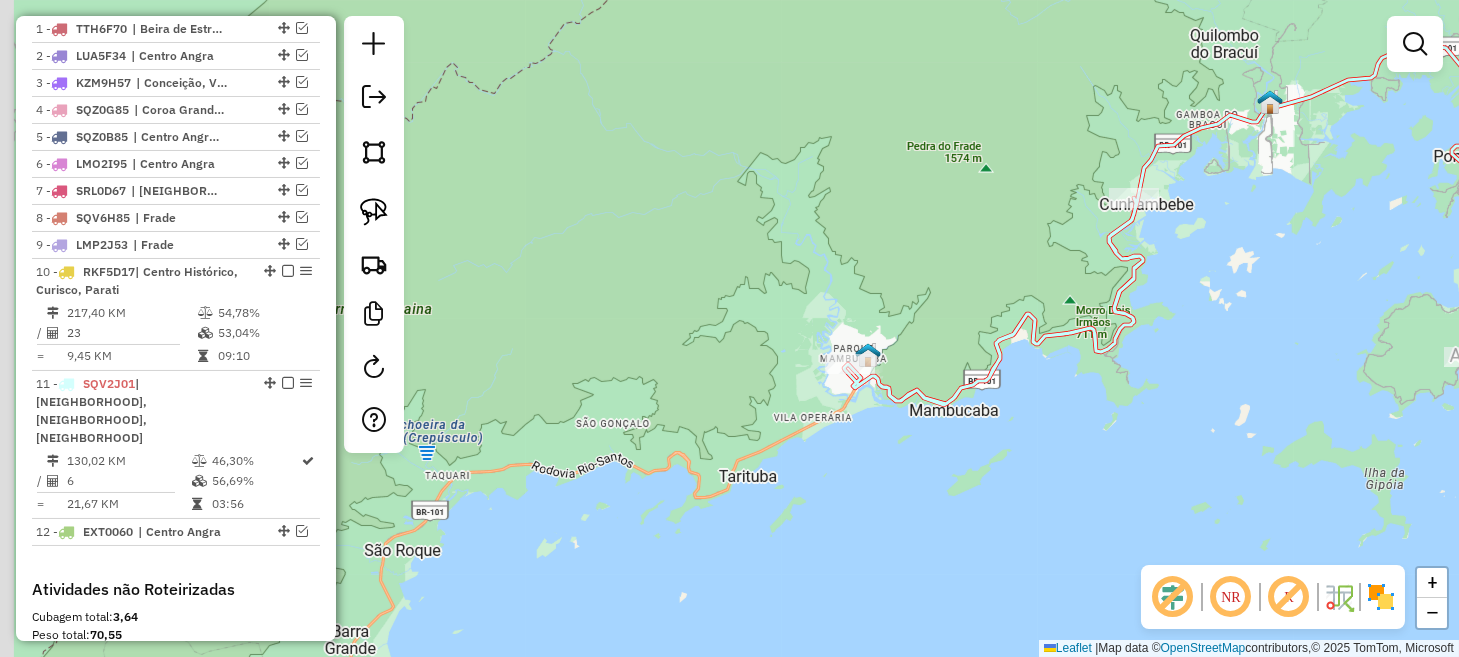 drag, startPoint x: 775, startPoint y: 562, endPoint x: 876, endPoint y: 511, distance: 113.14592 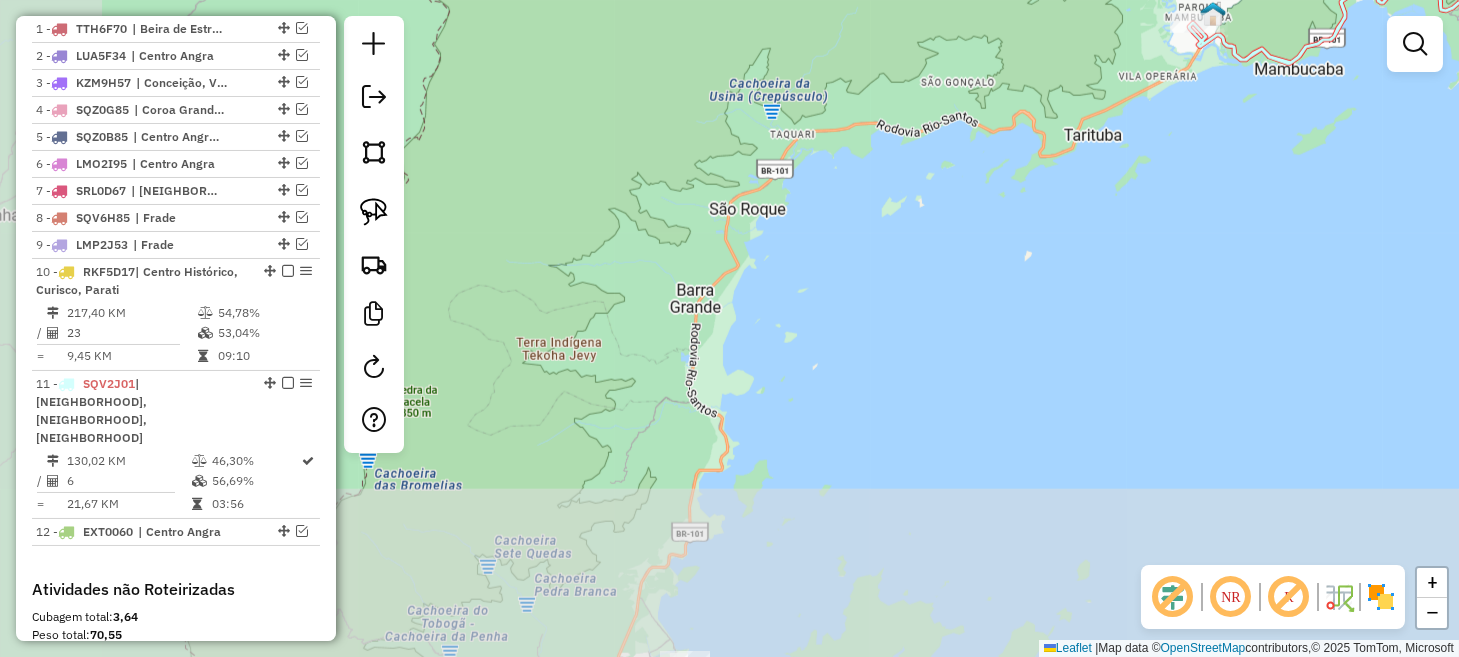 drag, startPoint x: 765, startPoint y: 519, endPoint x: 1129, endPoint y: 140, distance: 525.48737 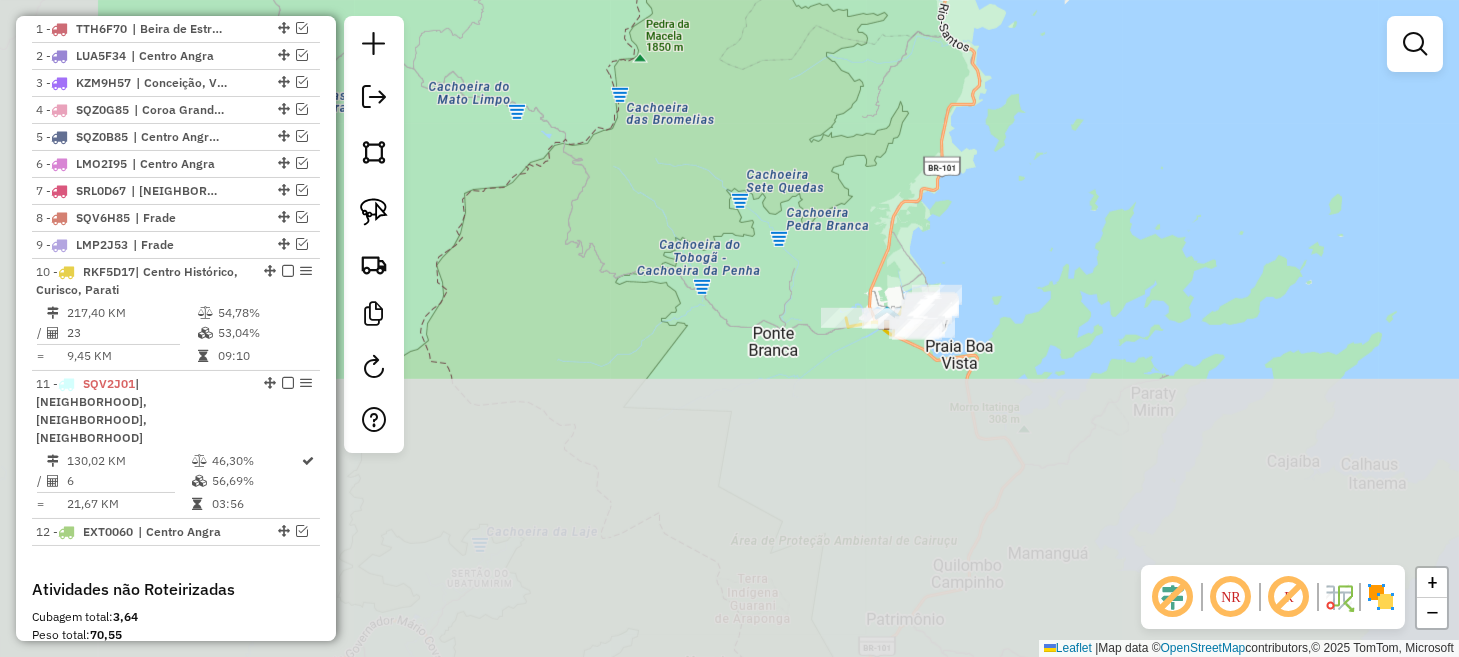 drag, startPoint x: 860, startPoint y: 438, endPoint x: 1019, endPoint y: 167, distance: 314.20056 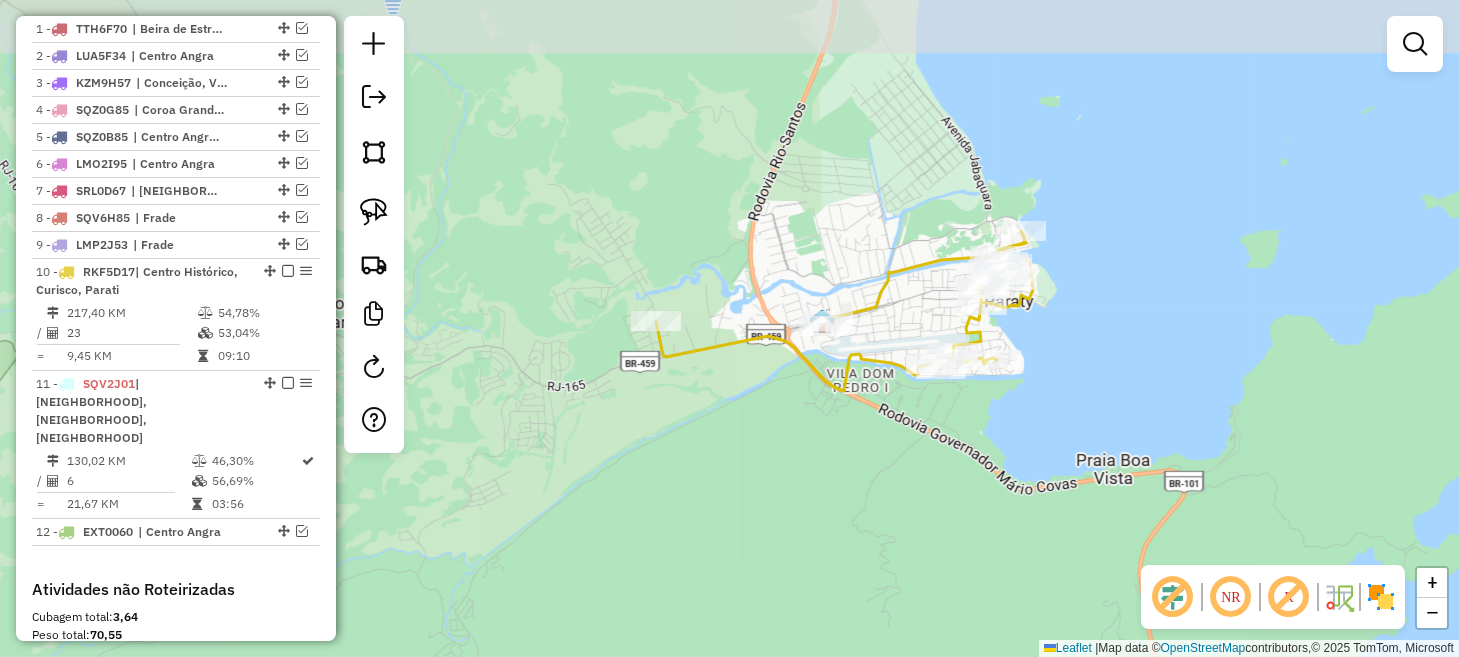 drag, startPoint x: 1158, startPoint y: 316, endPoint x: 1154, endPoint y: 349, distance: 33.24154 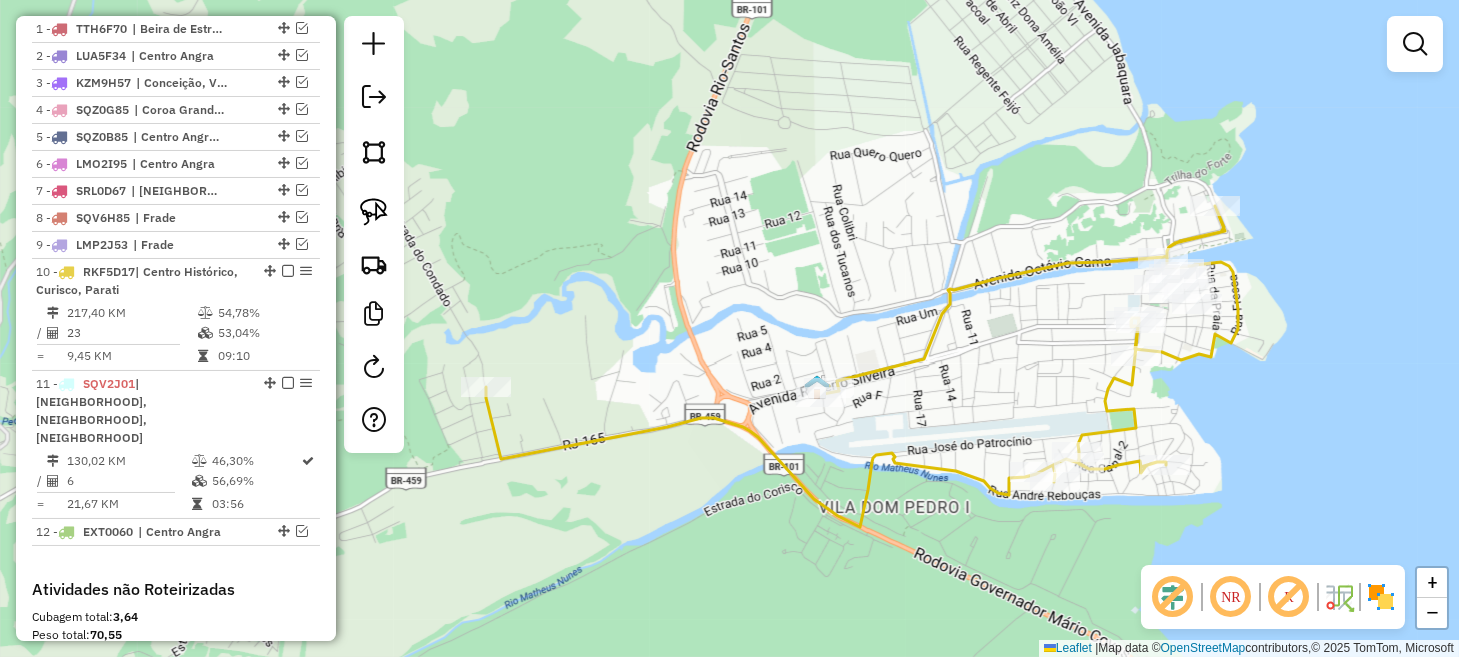 drag, startPoint x: 1018, startPoint y: 363, endPoint x: 1273, endPoint y: 399, distance: 257.52863 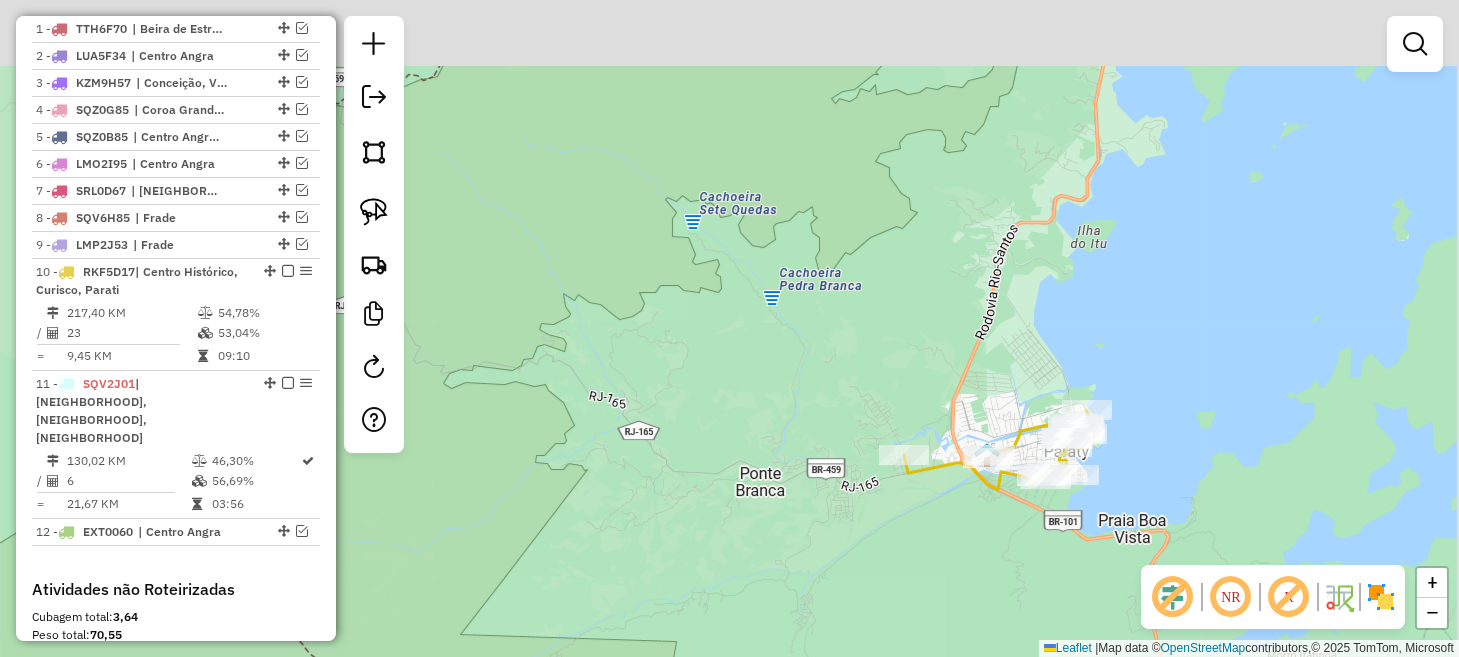 drag, startPoint x: 1205, startPoint y: 215, endPoint x: 831, endPoint y: 522, distance: 483.86465 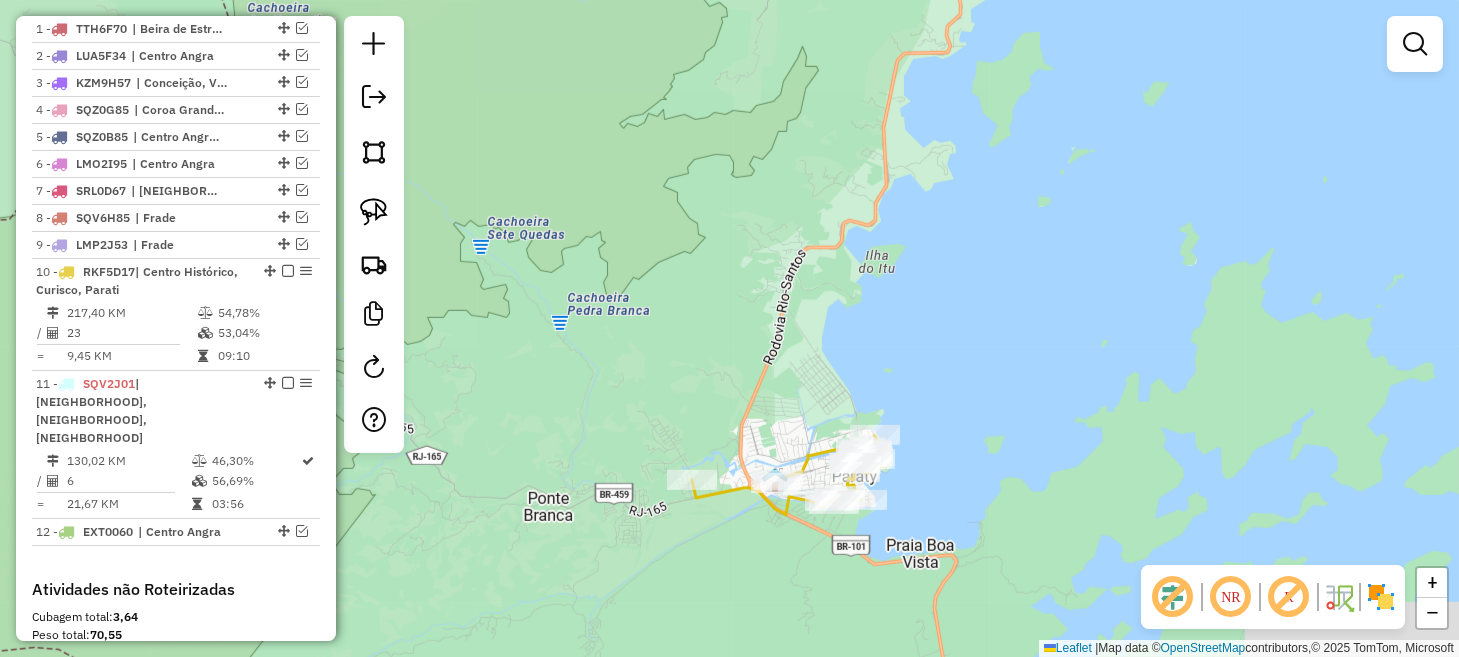 drag, startPoint x: 876, startPoint y: 539, endPoint x: 1014, endPoint y: 288, distance: 286.435 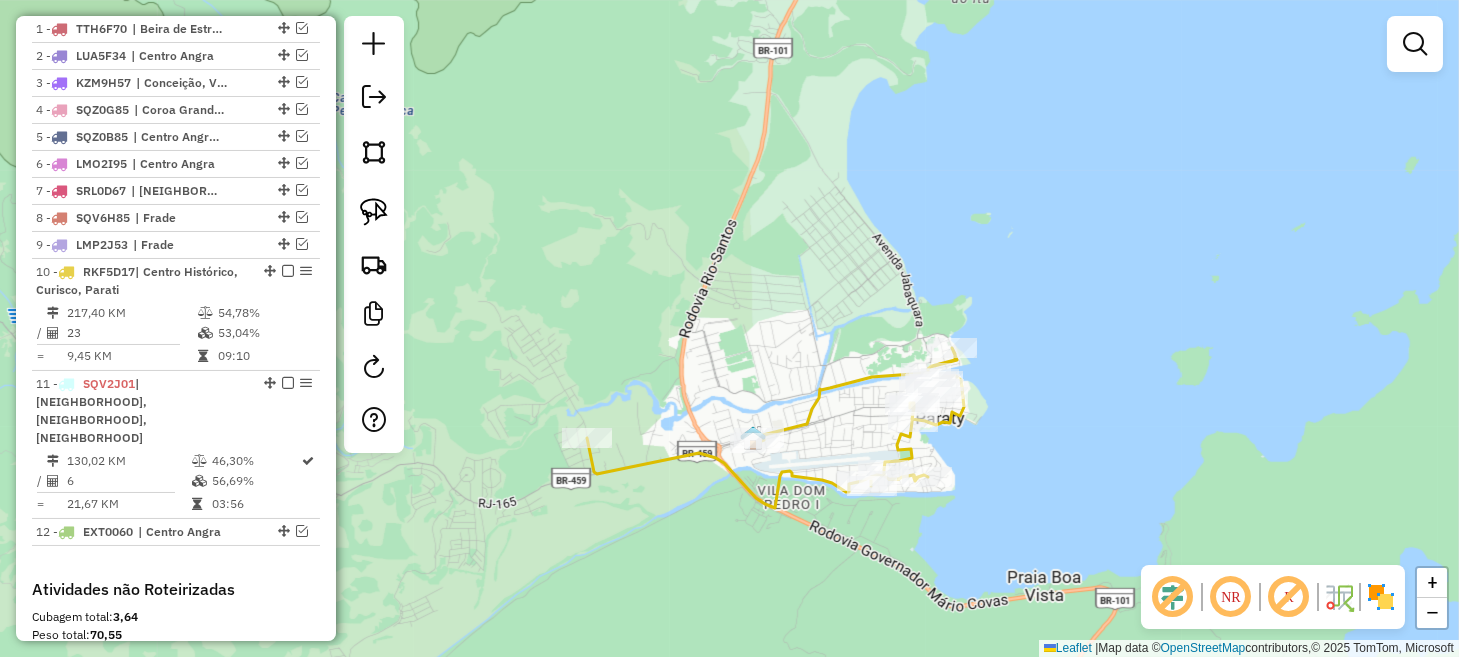 drag, startPoint x: 897, startPoint y: 469, endPoint x: 971, endPoint y: 467, distance: 74.02702 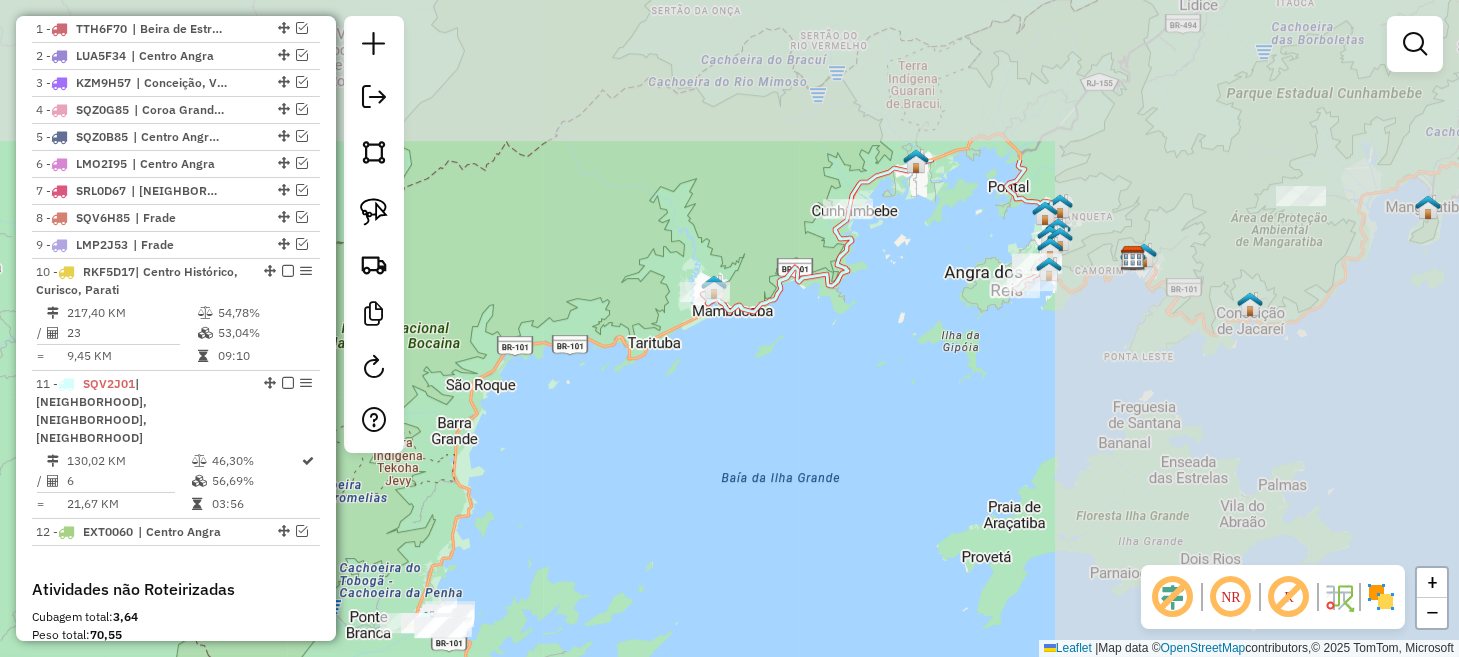 drag, startPoint x: 1061, startPoint y: 274, endPoint x: 499, endPoint y: 531, distance: 617.9749 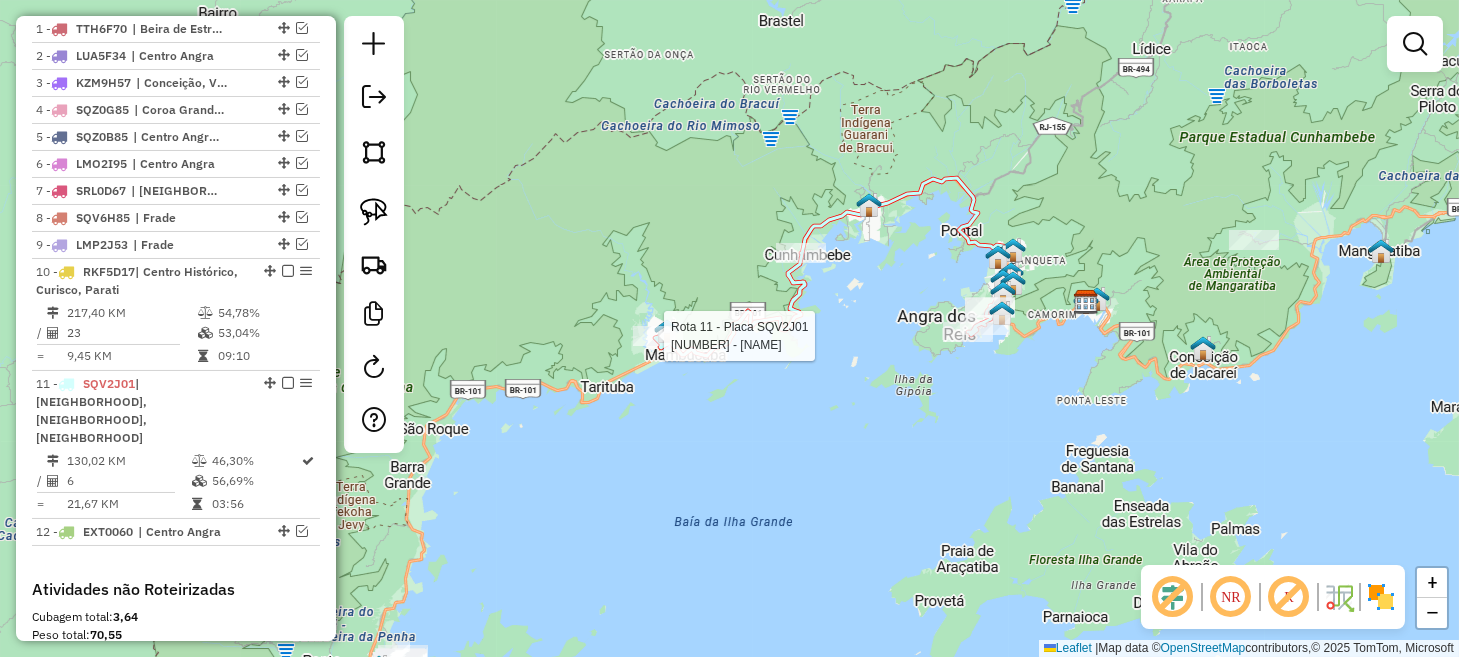 select on "*********" 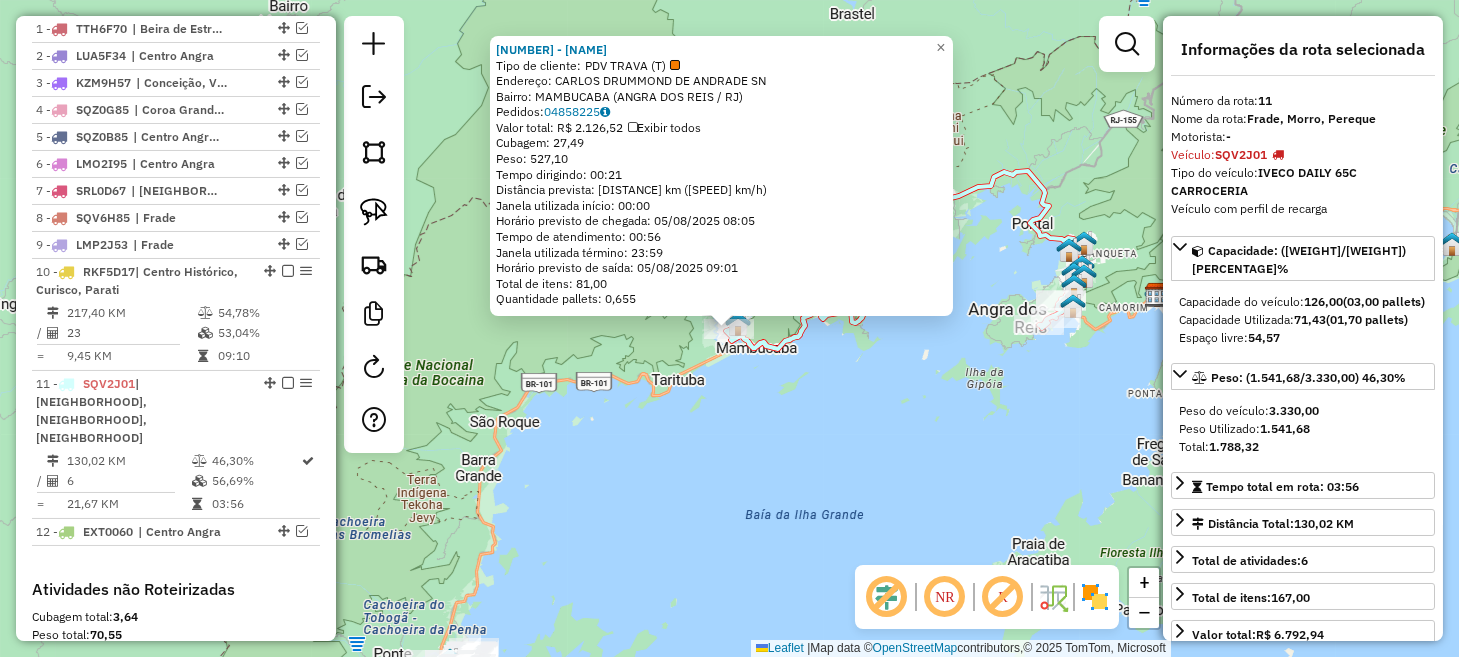 scroll, scrollTop: 1032, scrollLeft: 0, axis: vertical 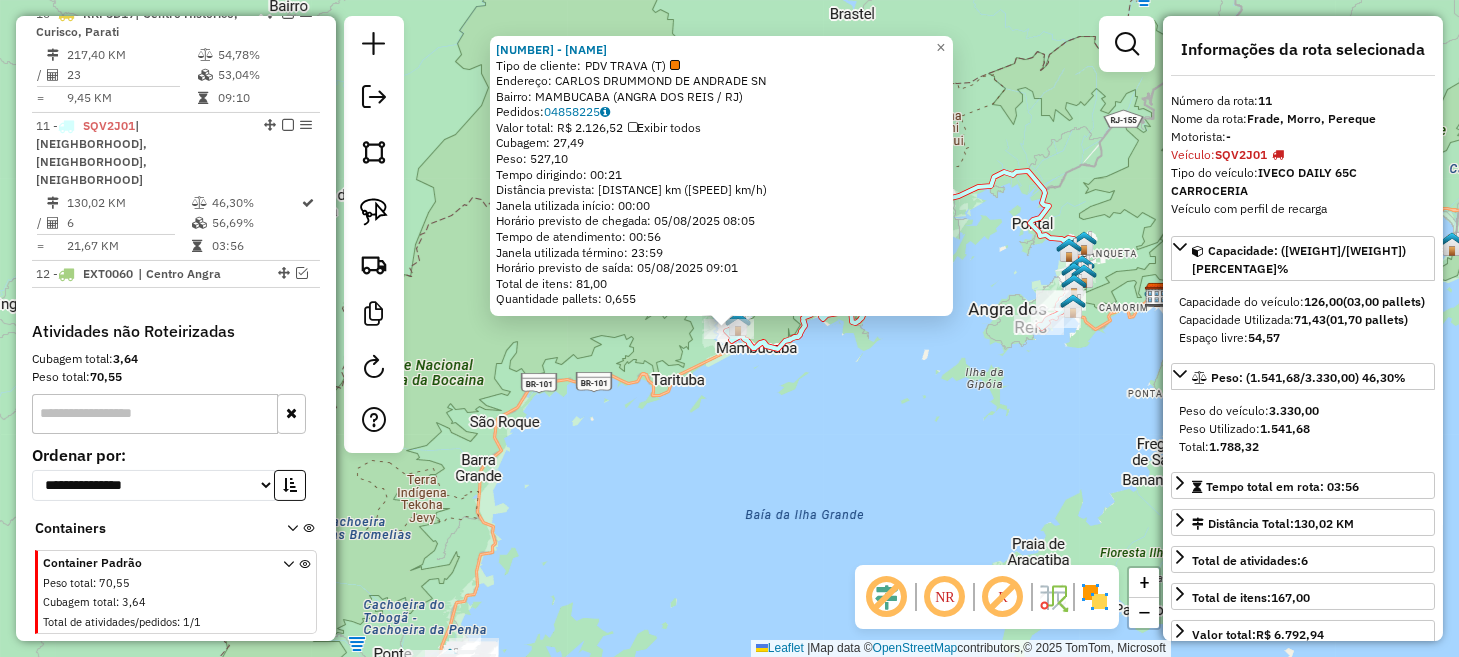 click on "[NUMBER] - MERCADO BARATAO Tipo de cliente: PDV TRAVA (T) Endereço: CARLOS DRUMMOND DE ANDRADE SN Bairro: MAMBUCABA ([CITY] / [STATE]) Pedidos: 04858225 Valor total: R$ 2.126,52 Exibir todos Cubagem: 27,49 Peso: 527,10 Tempo dirigindo: 00:21 Distância prevista: 22,569 km (64,48 km/h) Janela utilizada início: 00:00 Horário previsto de chegada: 05/08/2025 08:05 Tempo de atendimento: 00:56 Janela utilizada término: 23:59 Horário previsto de saída: 05/08/2025 09:01 Total de itens: 81,00 Quantidade pallets: 0,655 × Janela de atendimento Grade de atendimento Capacidade Transportadoras Veículos Cliente Pedidos Rotas Selecione os dias de semana para filtrar as janelas de atendimento Seg Ter Qua Qui Sex Sáb Dom Informe o período da janela de atendimento: De: Até: Filtrar exatamente a janela do cliente Considerar janela de atendimento padrão Selecione os dias de semana para filtrar as grades de atendimento Seg Ter Qua Qui Sex Sáb Dom De:" 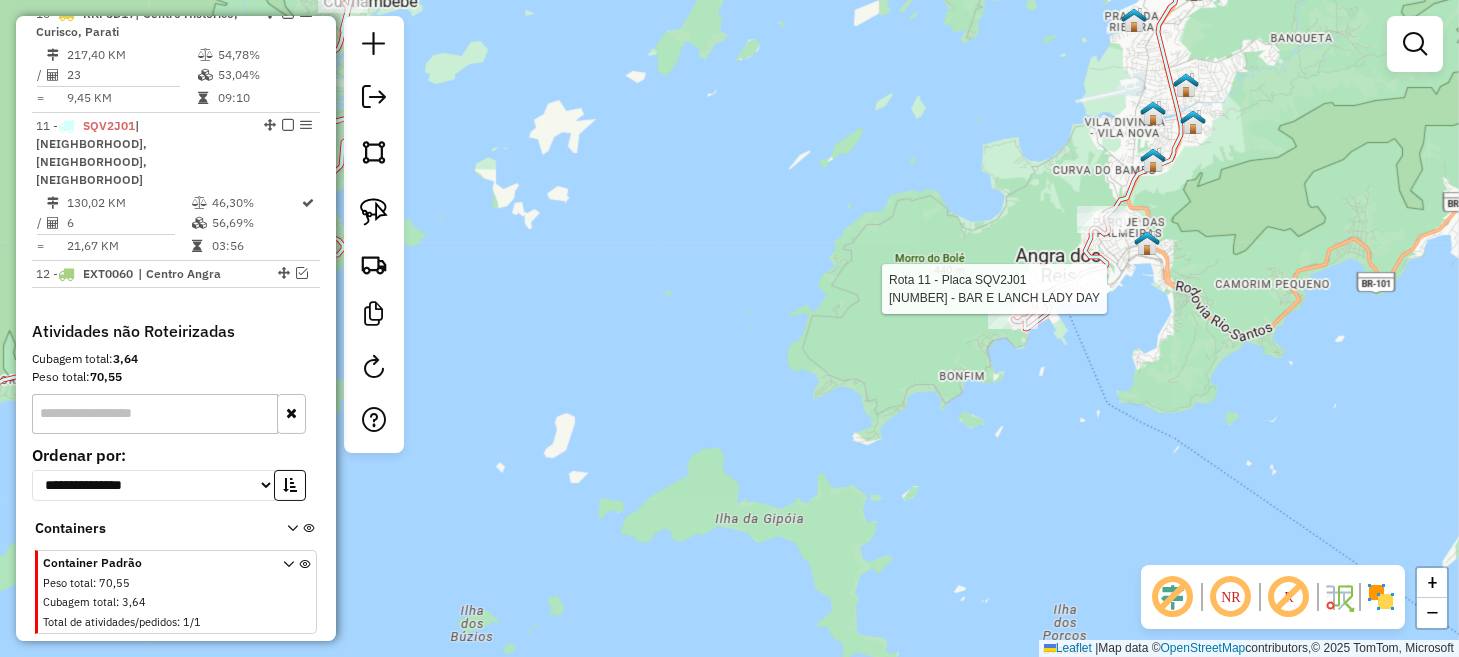 select on "*********" 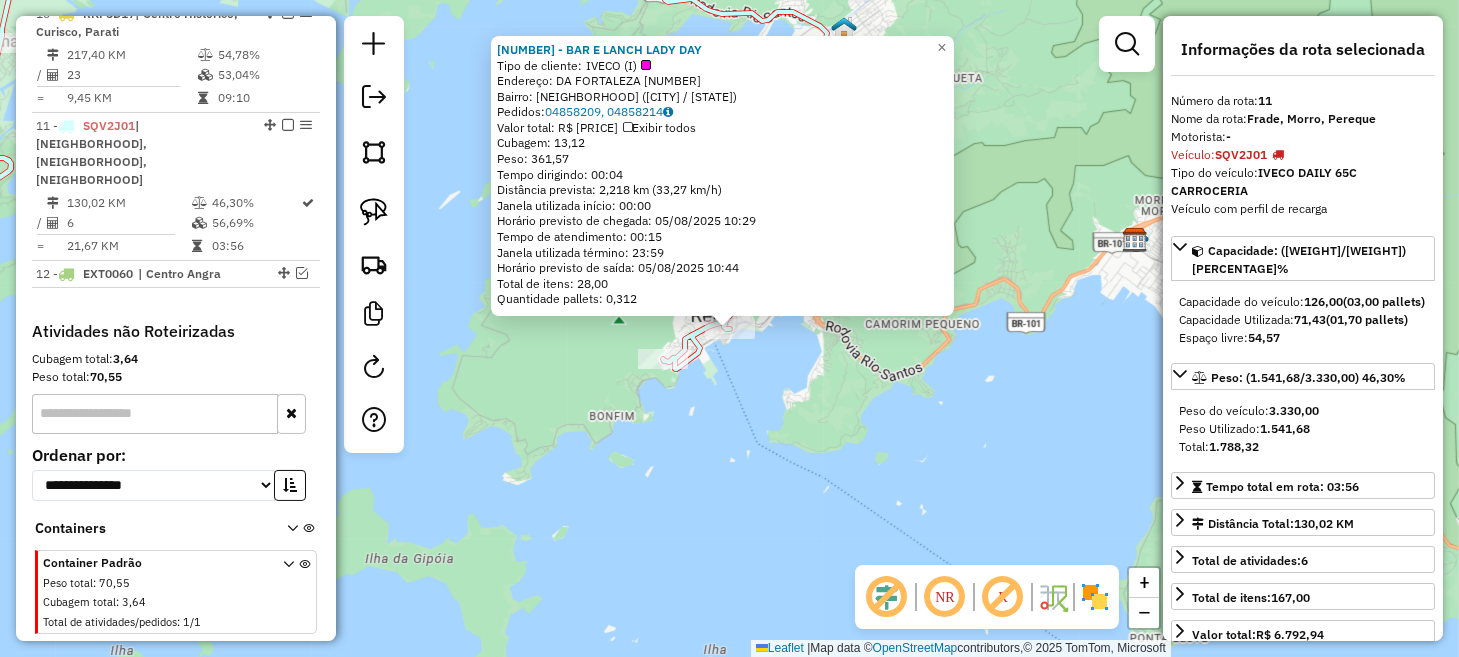 click on "[NUMBER] - [BRAND] Tipo de cliente: [CLIENT_TYPE] Endereço: [STREET] [NUMBER] Bairro: [NEIGHBORHOOD] ([CITY] / [STATE]) Pedidos: [ORDER_ID], [ORDER_ID] Valor total: R$ [PRICE] Exibir todos Cubagem: [NUMBER] Peso: [NUMBER] Tempo dirigindo: [TIME] Distância prevista: [NUMBER] km ([NUMBER] km/h) Janela utilizada início: [TIME] Horário previsto de chegada: [DATE] [TIME] Tempo de atendimento: [TIME] Janela utilizada término: [TIME] Horário previsto de saída: [DATE] [TIME] Total de itens: [NUMBER] Quantidade pallets: [NUMBER] × Janela de atendimento Grade de atendimento Capacidade Transportadoras Veículos Cliente Pedidos Rotas Selecione os dias de semana para filtrar as janelas de atendimento Seg Ter Qua Qui Sex Sáb Dom Informe o período da janela de atendimento: De: Até: Filtrar exatamente a janela do cliente Considerar janela de atendimento padrão Selecione os dias de semana para filtrar as grades de atendimento Seg Ter Qua Qui Sex Sáb Dom" 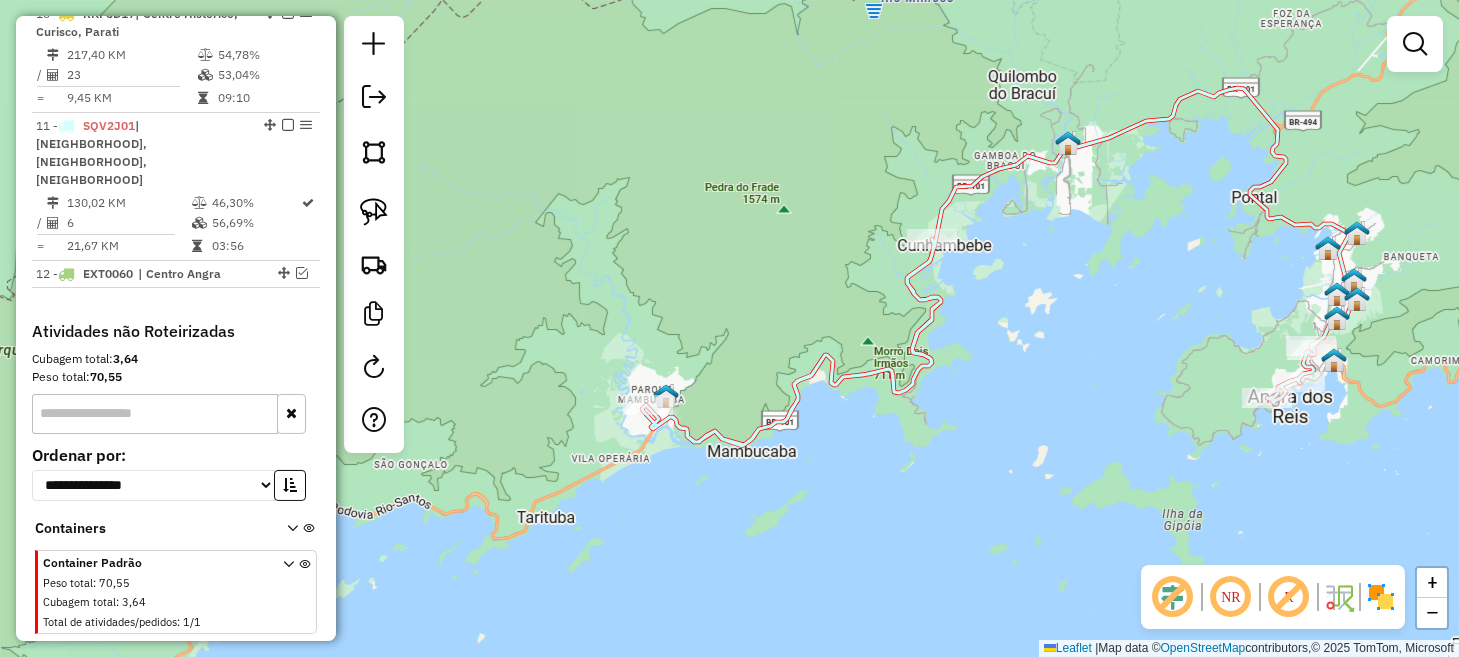 drag, startPoint x: 742, startPoint y: 482, endPoint x: 1270, endPoint y: 461, distance: 528.4174 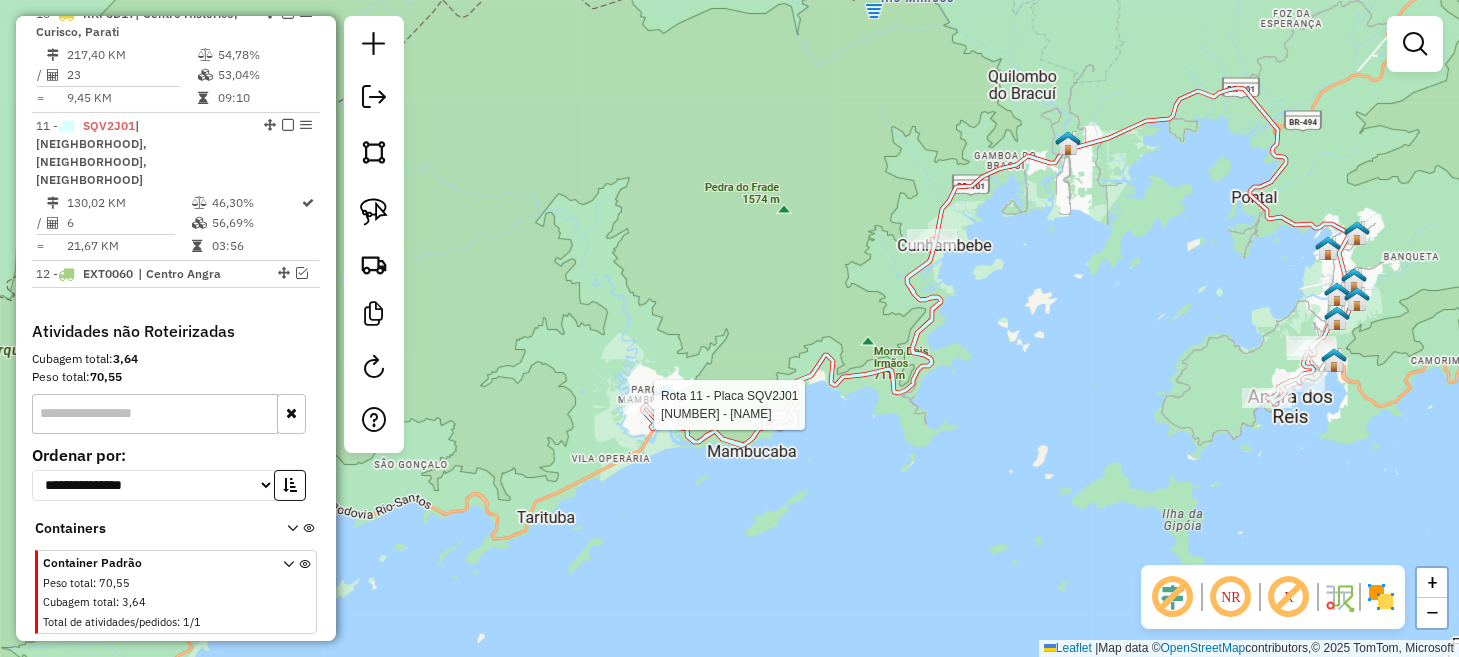 select on "*********" 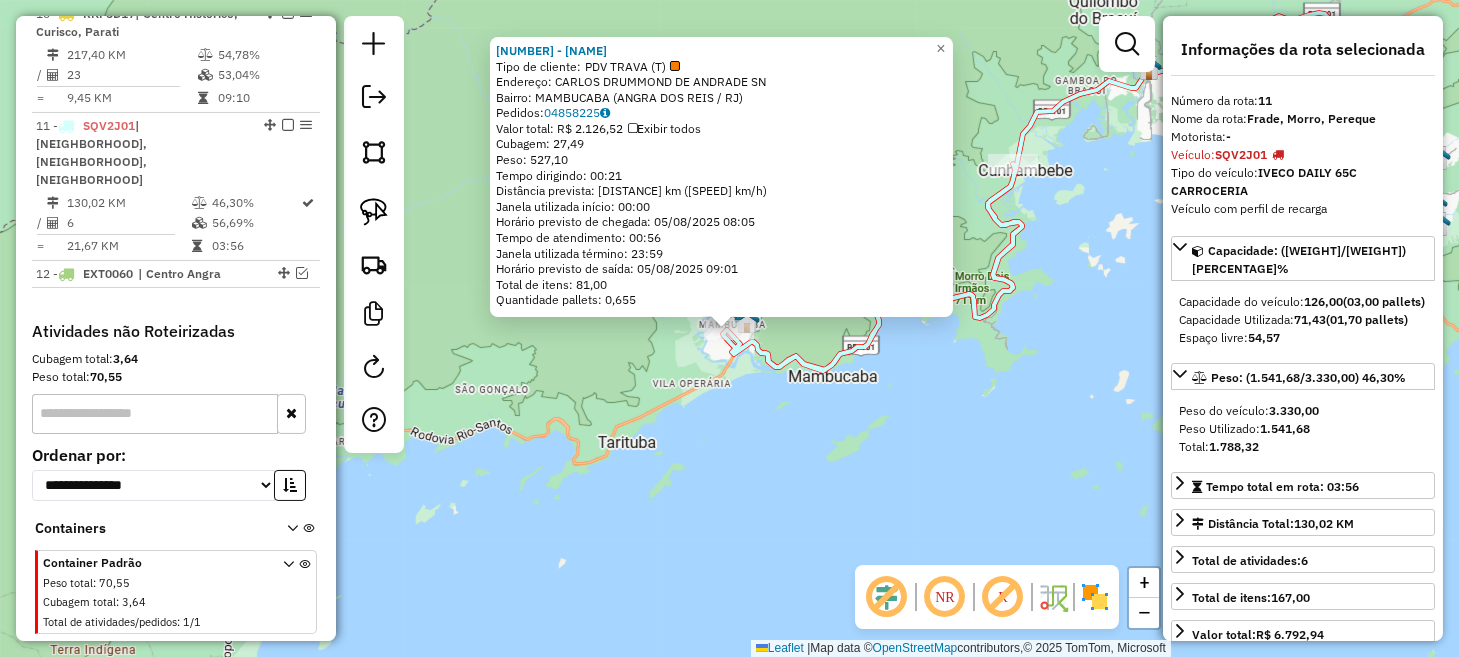 click on "[NUMBER] - MERCADO BARATAO Tipo de cliente: PDV TRAVA (T) Endereço: CARLOS DRUMMOND DE ANDRADE SN Bairro: MAMBUCABA ([CITY] / [STATE]) Pedidos: 04858225 Valor total: R$ 2.126,52 Exibir todos Cubagem: 27,49 Peso: 527,10 Tempo dirigindo: 00:21 Distância prevista: 22,569 km (64,48 km/h) Janela utilizada início: 00:00 Horário previsto de chegada: 05/08/2025 08:05 Tempo de atendimento: 00:56 Janela utilizada término: 23:59 Horário previsto de saída: 05/08/2025 09:01 Total de itens: 81,00 Quantidade pallets: 0,655 × Janela de atendimento Grade de atendimento Capacidade Transportadoras Veículos Cliente Pedidos Rotas Selecione os dias de semana para filtrar as janelas de atendimento Seg Ter Qua Qui Sex Sáb Dom Informe o período da janela de atendimento: De: Até: Filtrar exatamente a janela do cliente Considerar janela de atendimento padrão Selecione os dias de semana para filtrar as grades de atendimento Seg Ter Qua Qui Sex Sáb Dom De:" 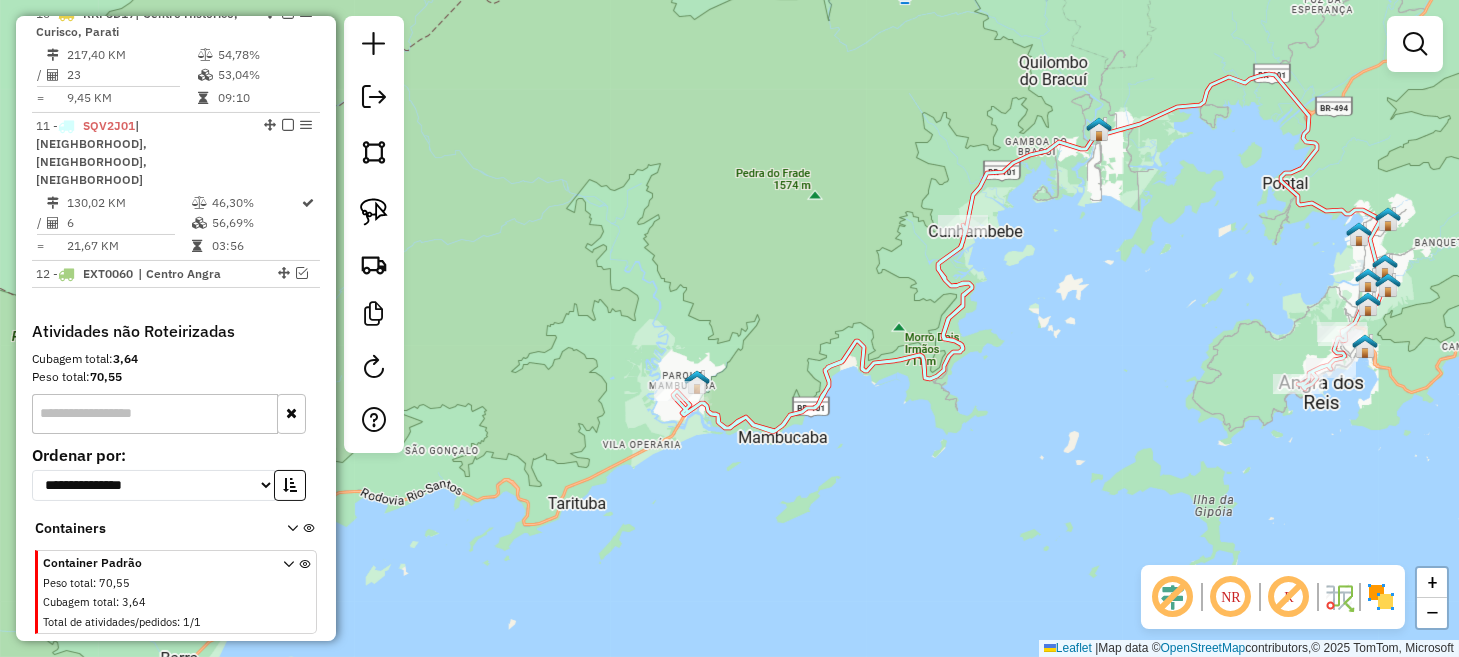 drag, startPoint x: 1102, startPoint y: 362, endPoint x: 1049, endPoint y: 429, distance: 85.42833 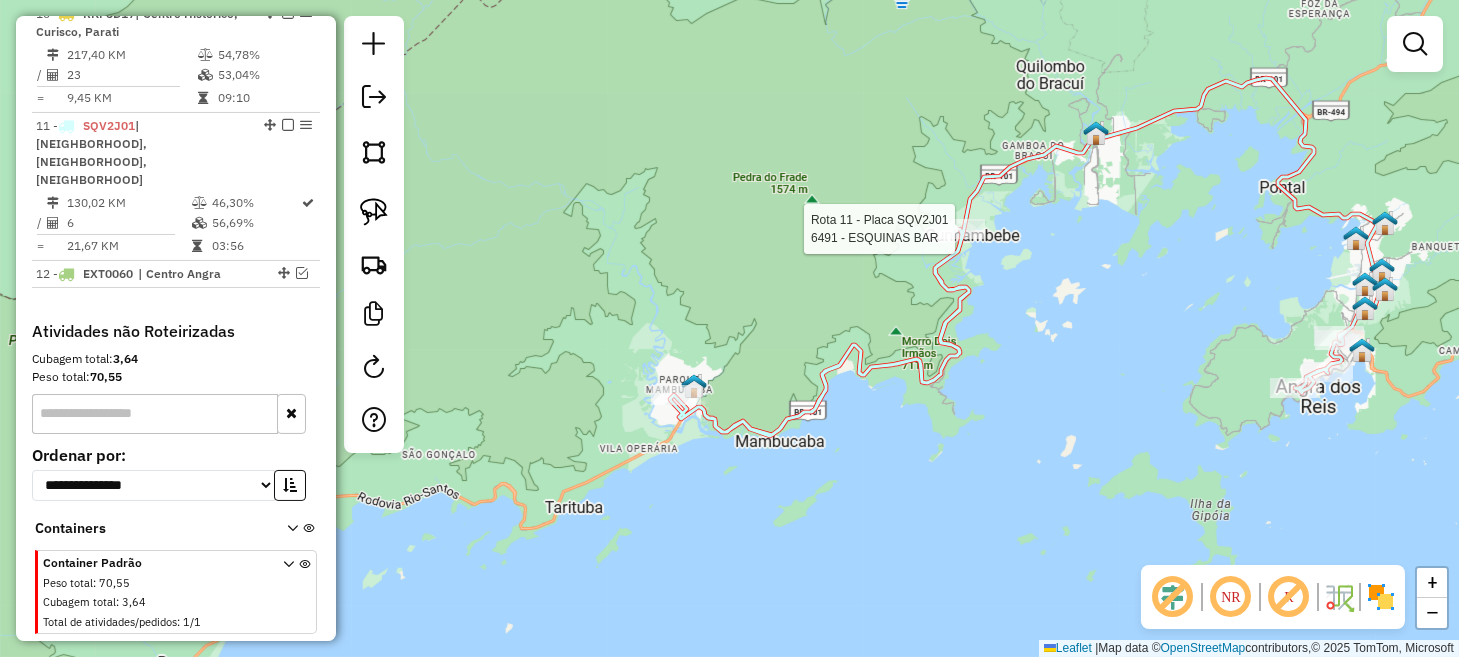select on "*********" 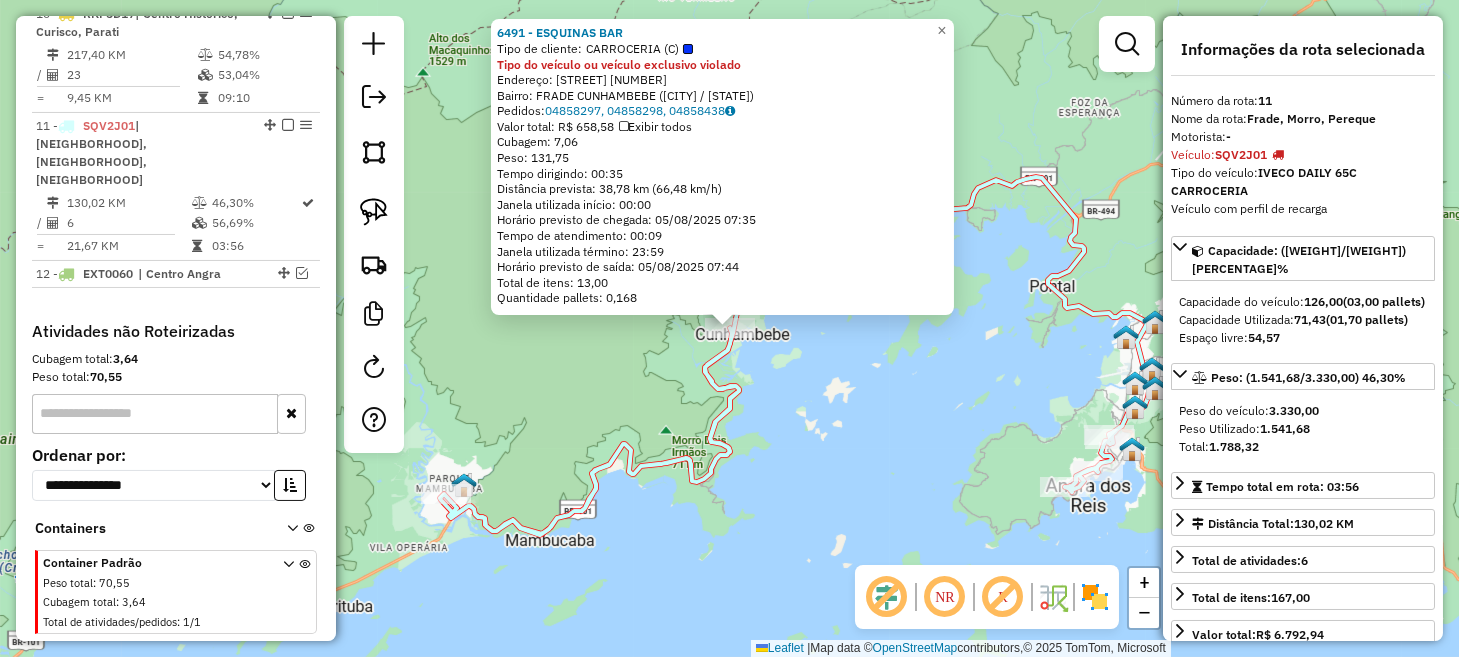 click on "[NUMBER] - [NAME] Tipo de cliente: CARROCERIA (C) Tipo do veículo ou veículo exclusivo violado Endereço: [STREET] [NUMBER] Bairro: FRADE CUNHAMBEBE ([CITY] / RJ) Pedidos: [ORDER_ID],[ORDER_ID],[ORDER_ID] Valor total: R$ [PRICE] Exibir todos Cubagem: [CUBAGE] Peso: [WEIGHT] Tempo dirigindo: [TIME] Distância prevista: [DISTANCE] km ([SPEED] km/h) Janela utilizada início: [TIME] Horário previsto de chegada: [DATE] [TIME] Tempo de atendimento: [TIME] Janela utilizada término: [TIME] Horário previsto de saída: [DATE] [TIME] Total de itens: [ITEMS] Quantidade pallets: [PALLETS] × Janela de atendimento Grade de atendimento Capacidade Transportadoras Veículos Cliente Pedidos Rotas Selecione os dias de semana para filtrar as janelas de atendimento Seg Ter Qua Qui Sex Sáb Dom Informe o período da janela de atendimento: De: Até: Filtrar exatamente a janela do cliente Considerar janela de atendimento padrão Seg Ter Qua Qui Sex Sáb Dom Peso mínimo: De:" 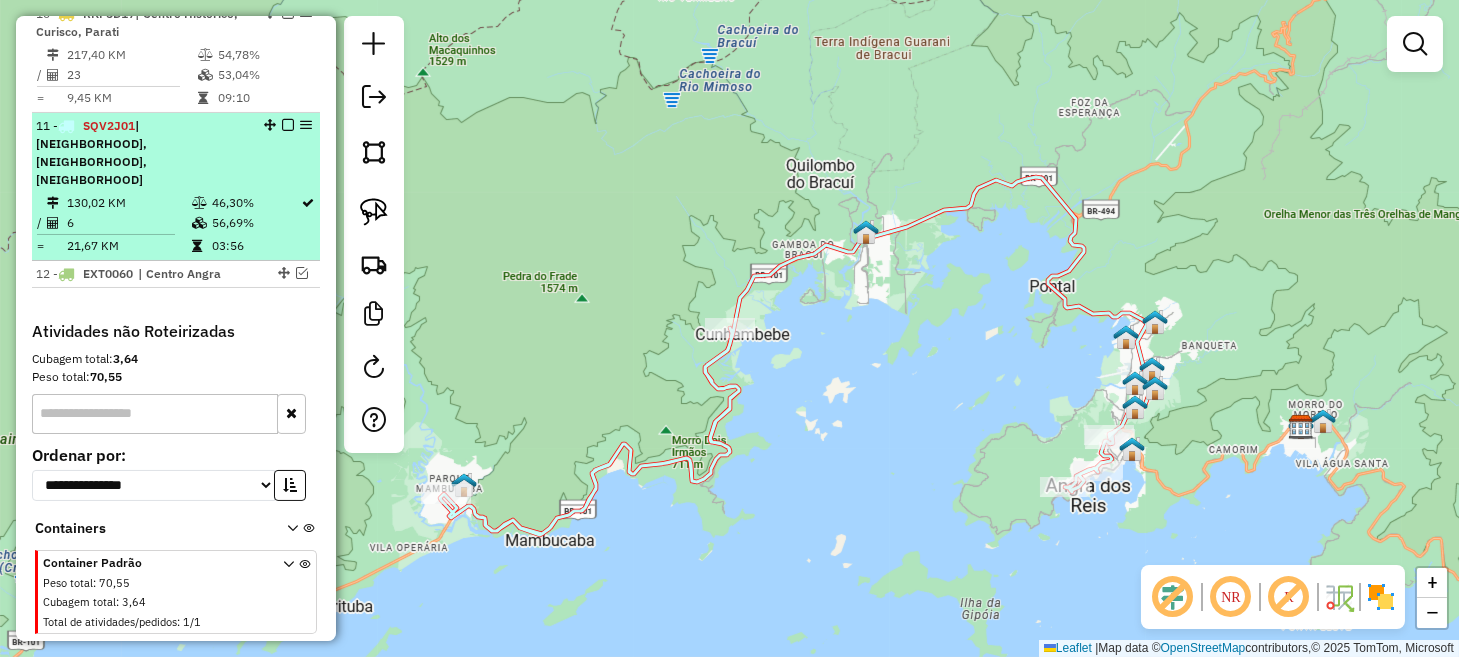 click at bounding box center (288, 125) 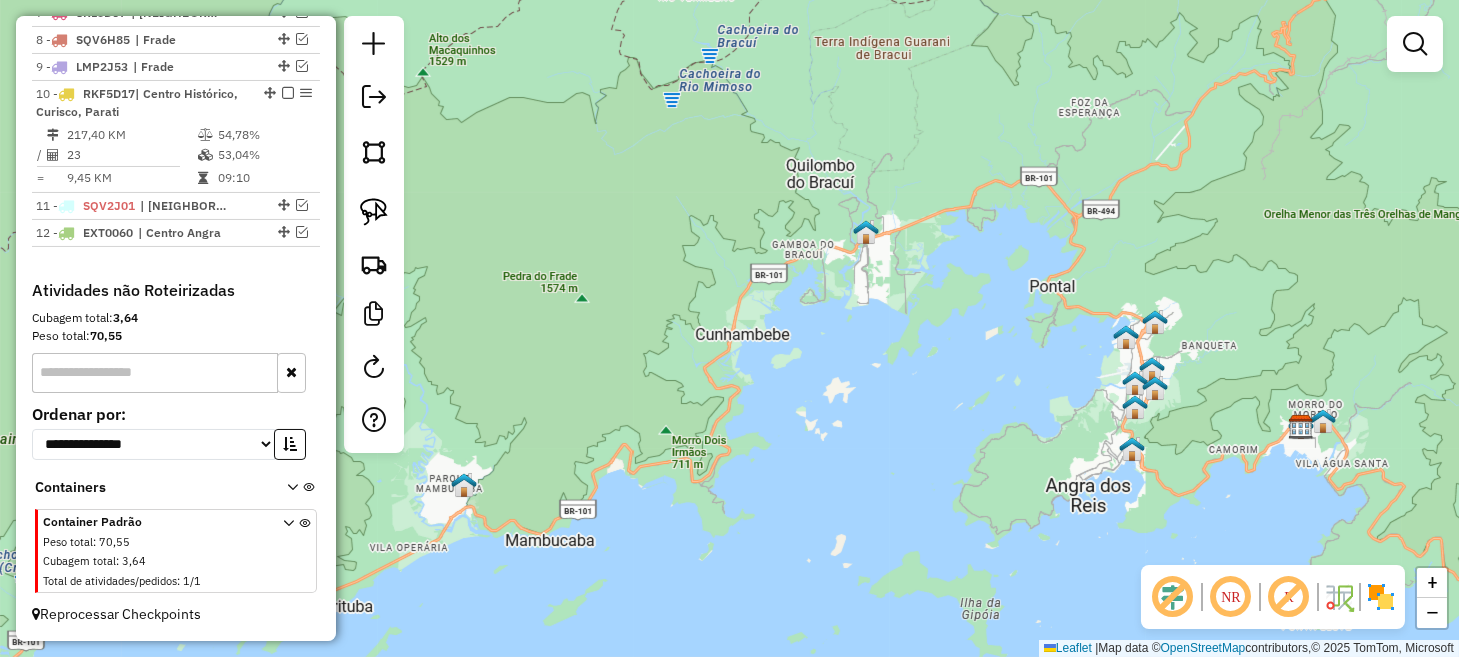 scroll, scrollTop: 947, scrollLeft: 0, axis: vertical 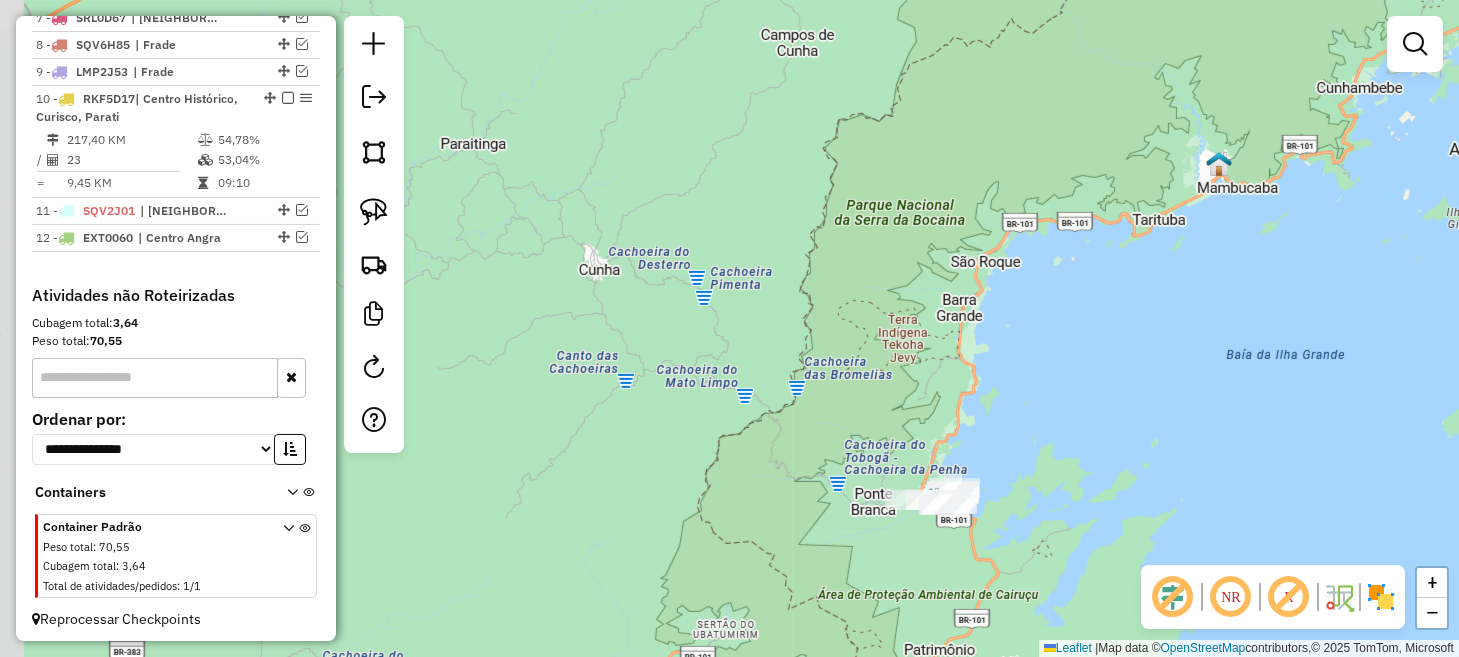 drag, startPoint x: 616, startPoint y: 420, endPoint x: 1317, endPoint y: 128, distance: 759.38464 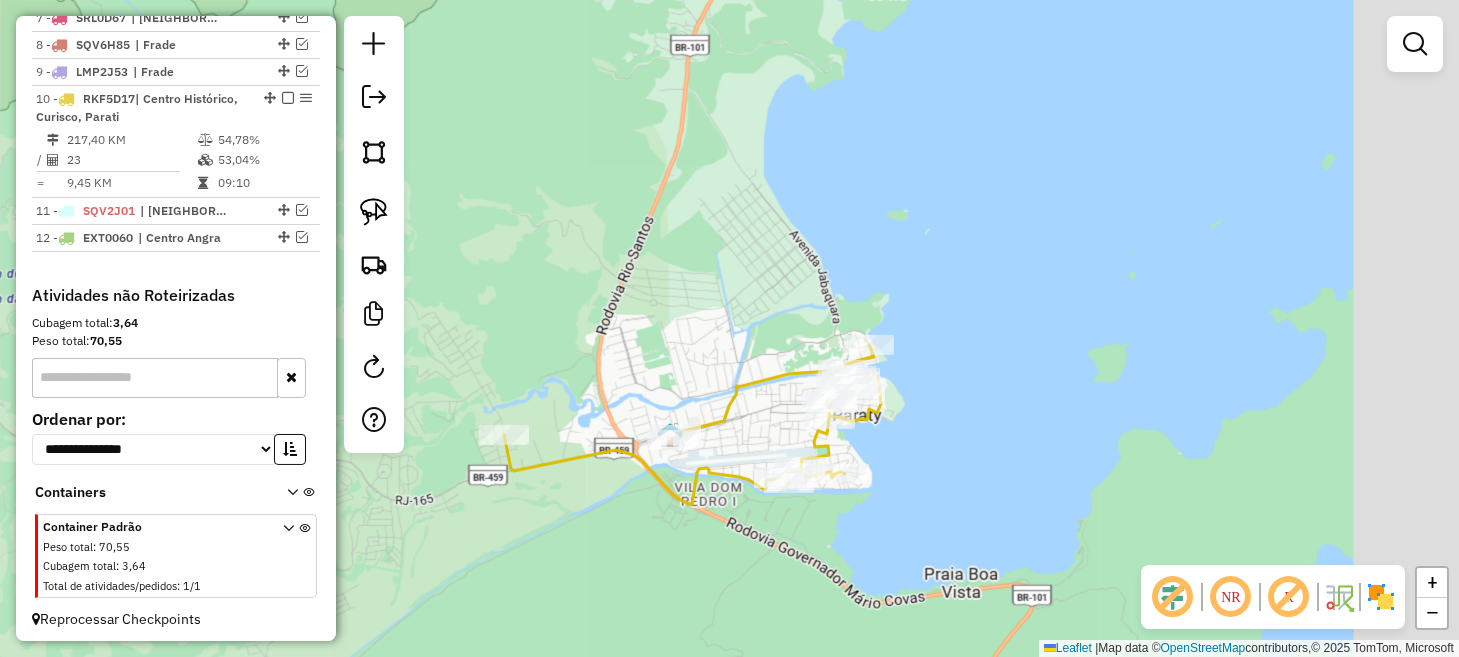 drag, startPoint x: 1278, startPoint y: 393, endPoint x: 926, endPoint y: 483, distance: 363.32355 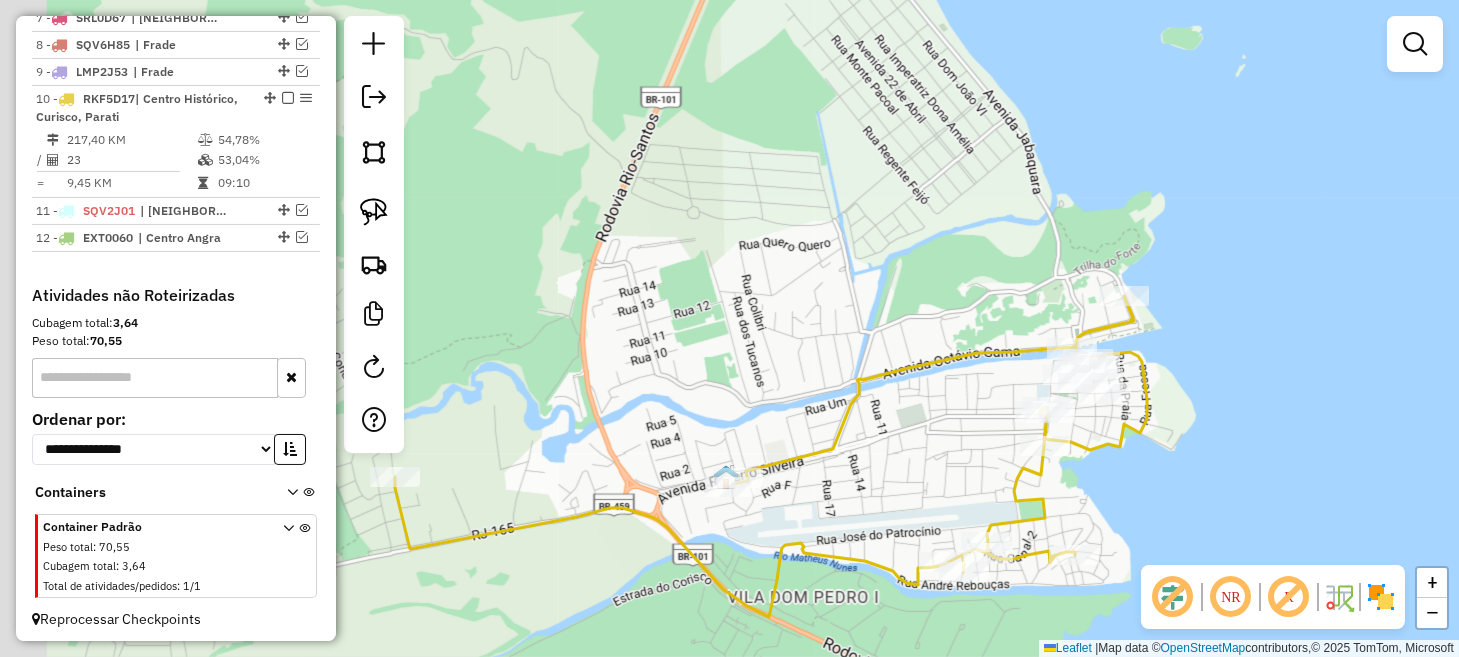 drag, startPoint x: 825, startPoint y: 445, endPoint x: 1104, endPoint y: 479, distance: 281.06406 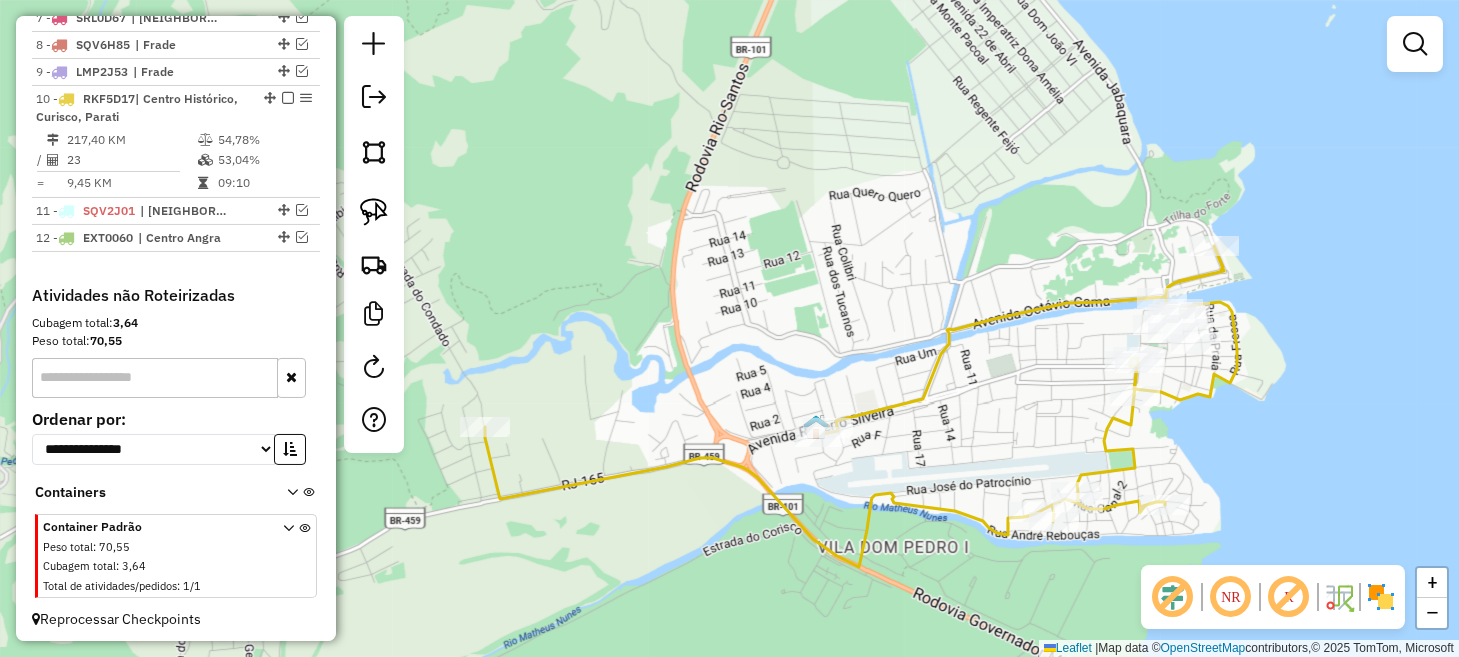 drag, startPoint x: 1140, startPoint y: 483, endPoint x: 1244, endPoint y: 442, distance: 111.78998 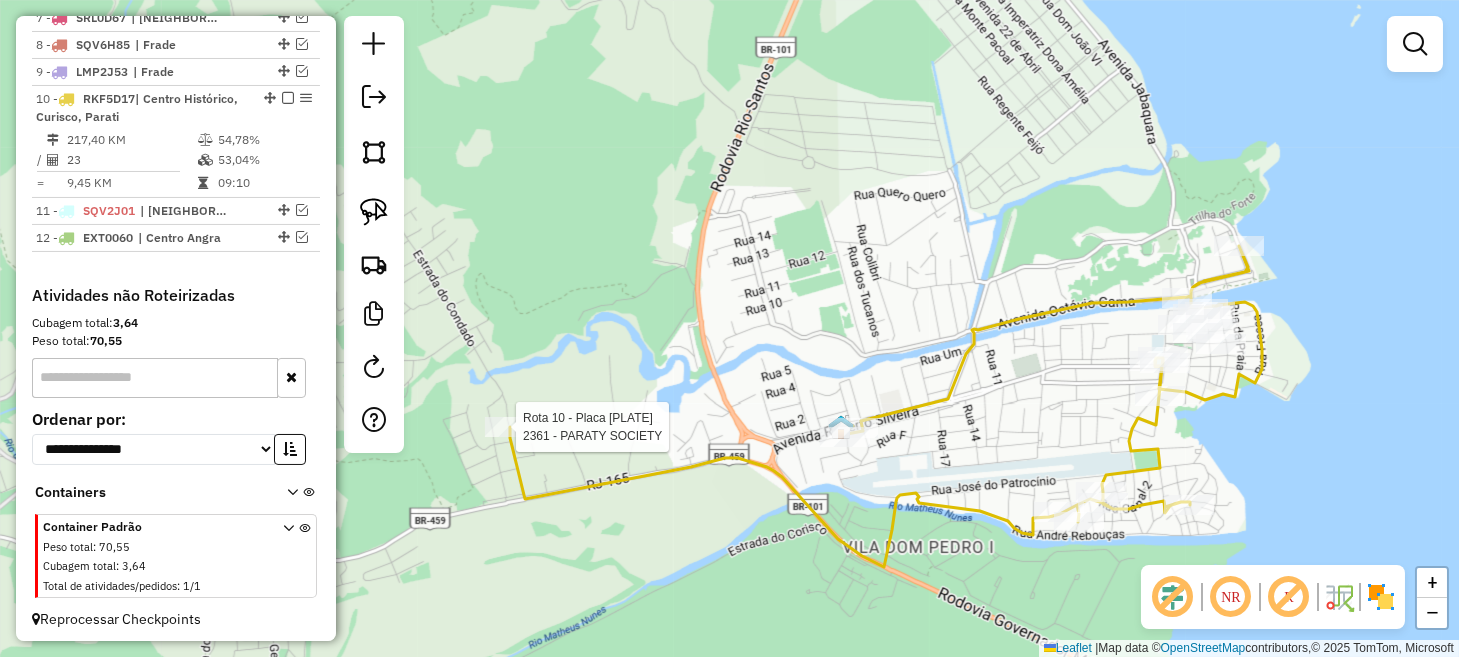select on "*********" 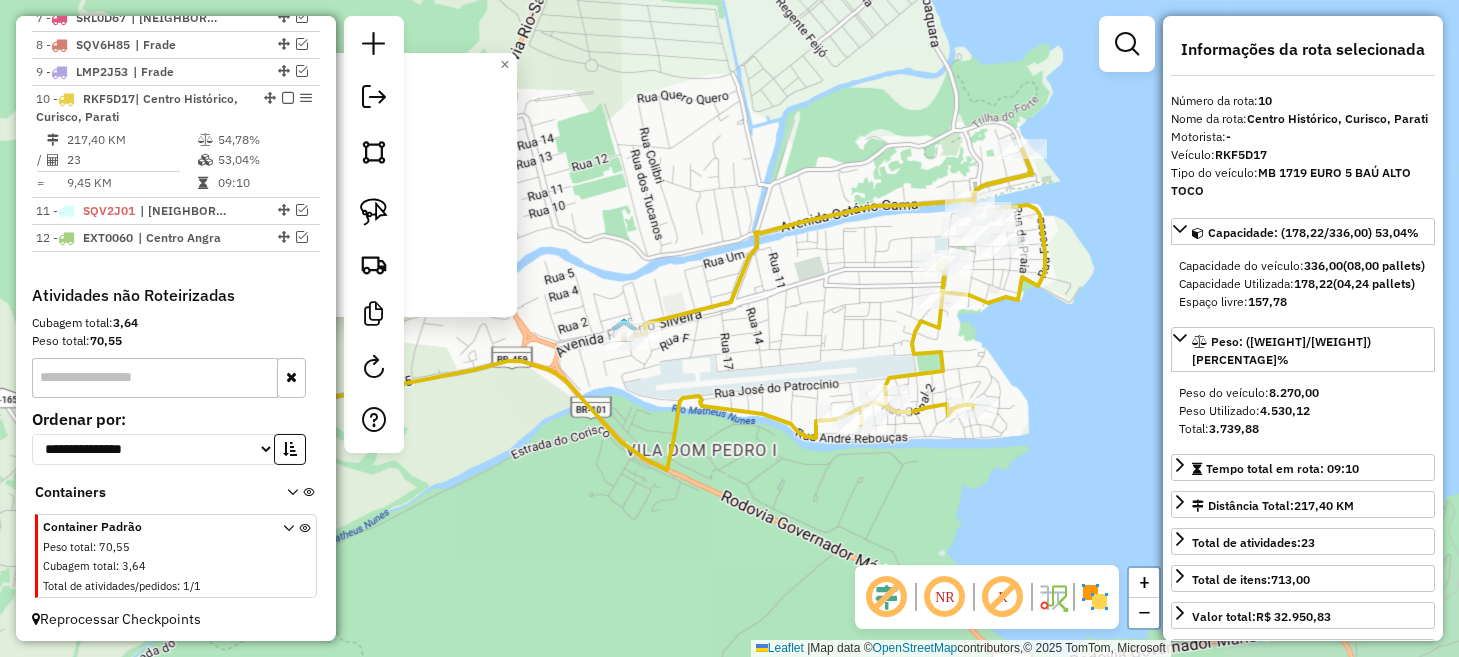 drag, startPoint x: 915, startPoint y: 482, endPoint x: 473, endPoint y: 483, distance: 442.00113 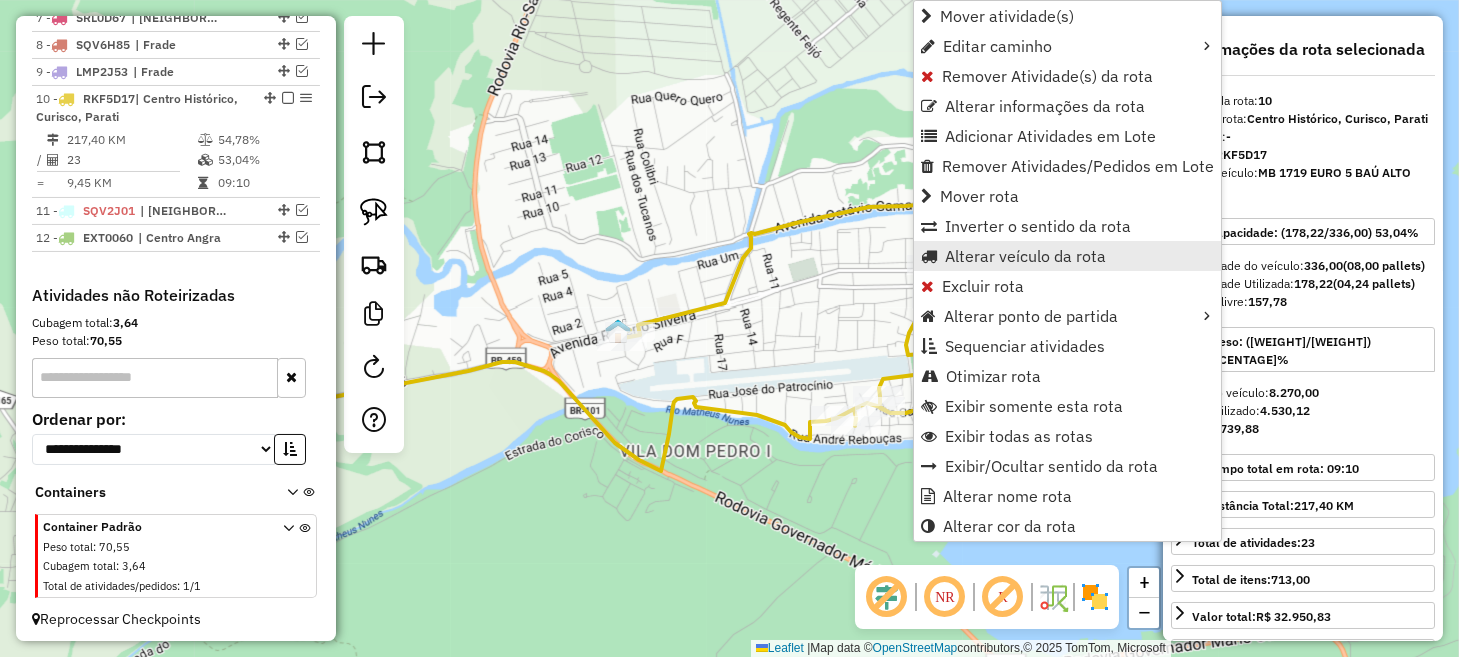 click on "Alterar veículo da rota" at bounding box center [1025, 256] 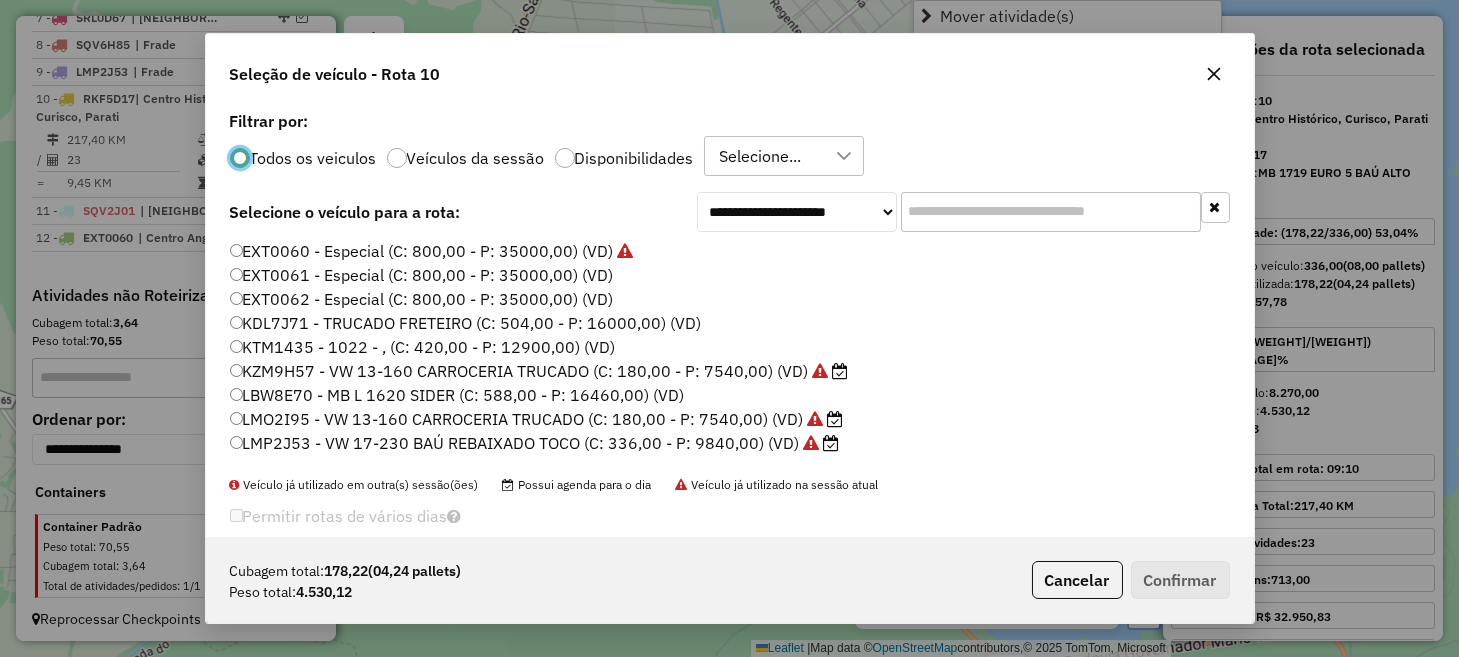 scroll, scrollTop: 10, scrollLeft: 6, axis: both 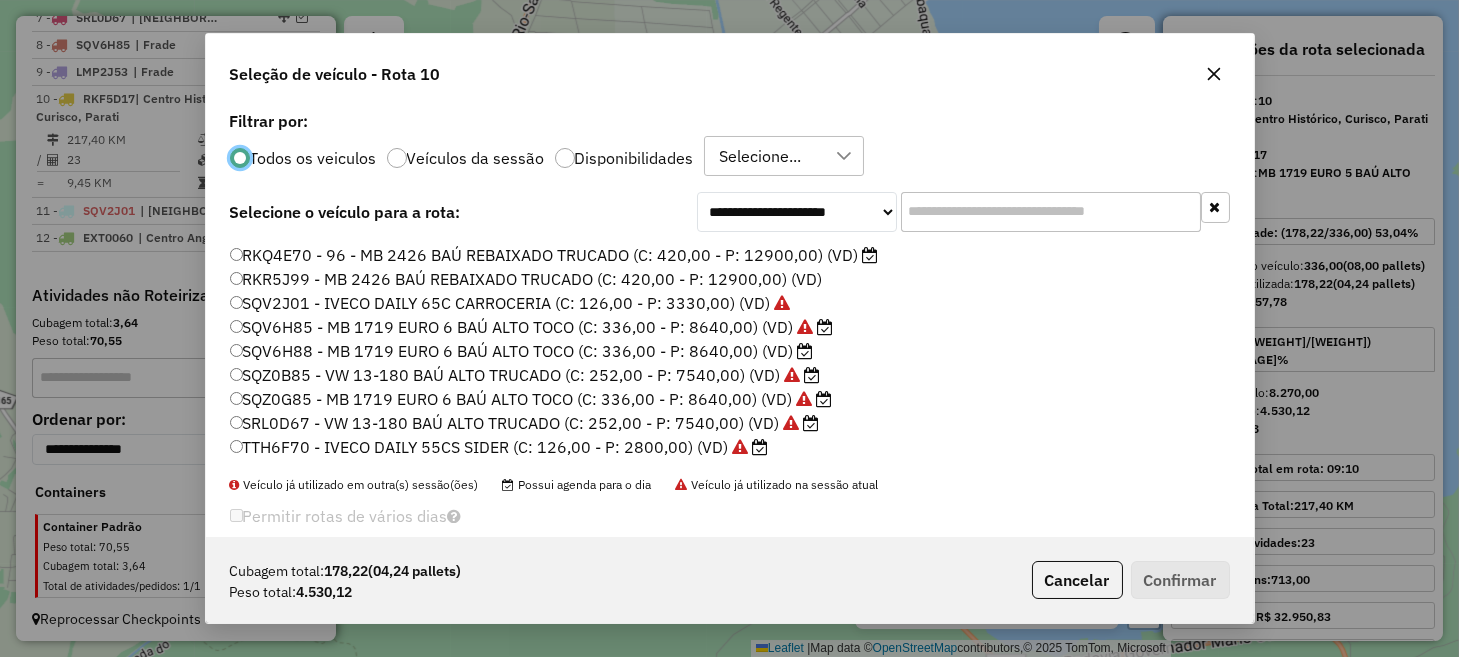 click on "SRL0D67 - VW 13-180 BAÚ ALTO TRUCADO (C: 252,00 - P: 7540,00) (VD)" 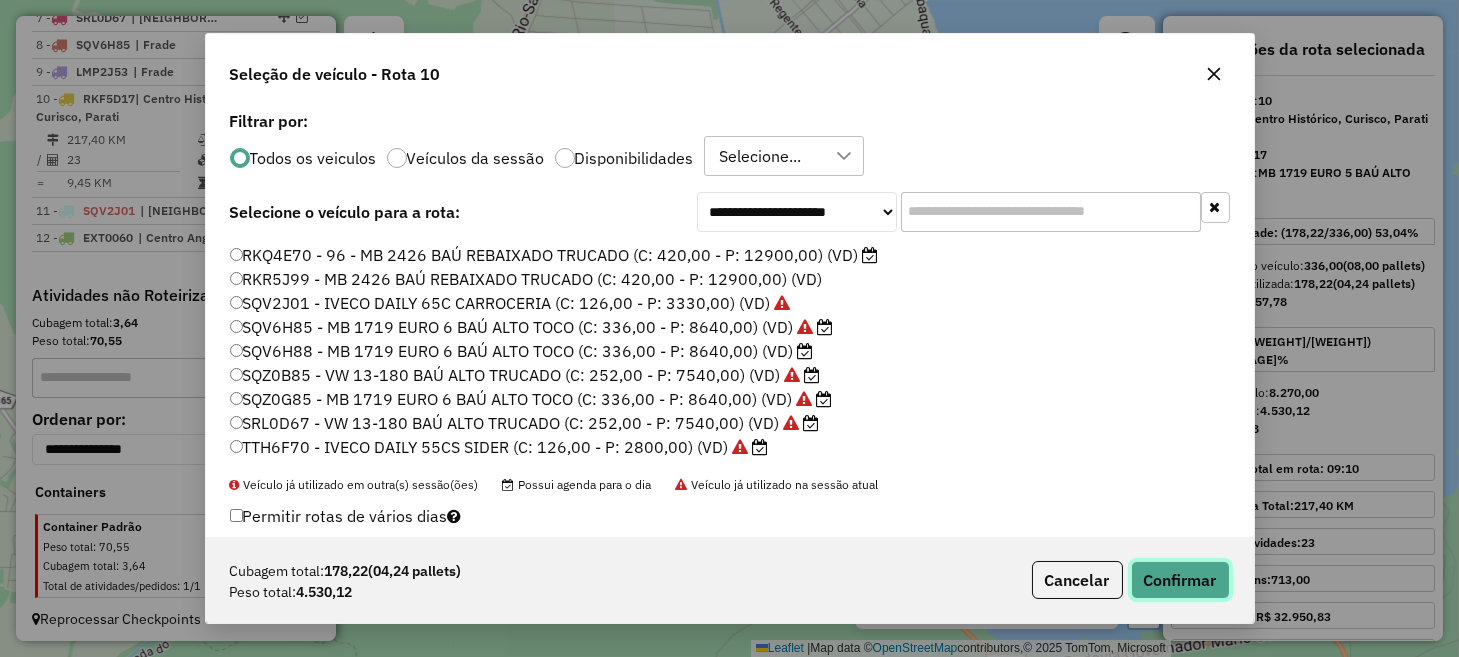click on "Confirmar" 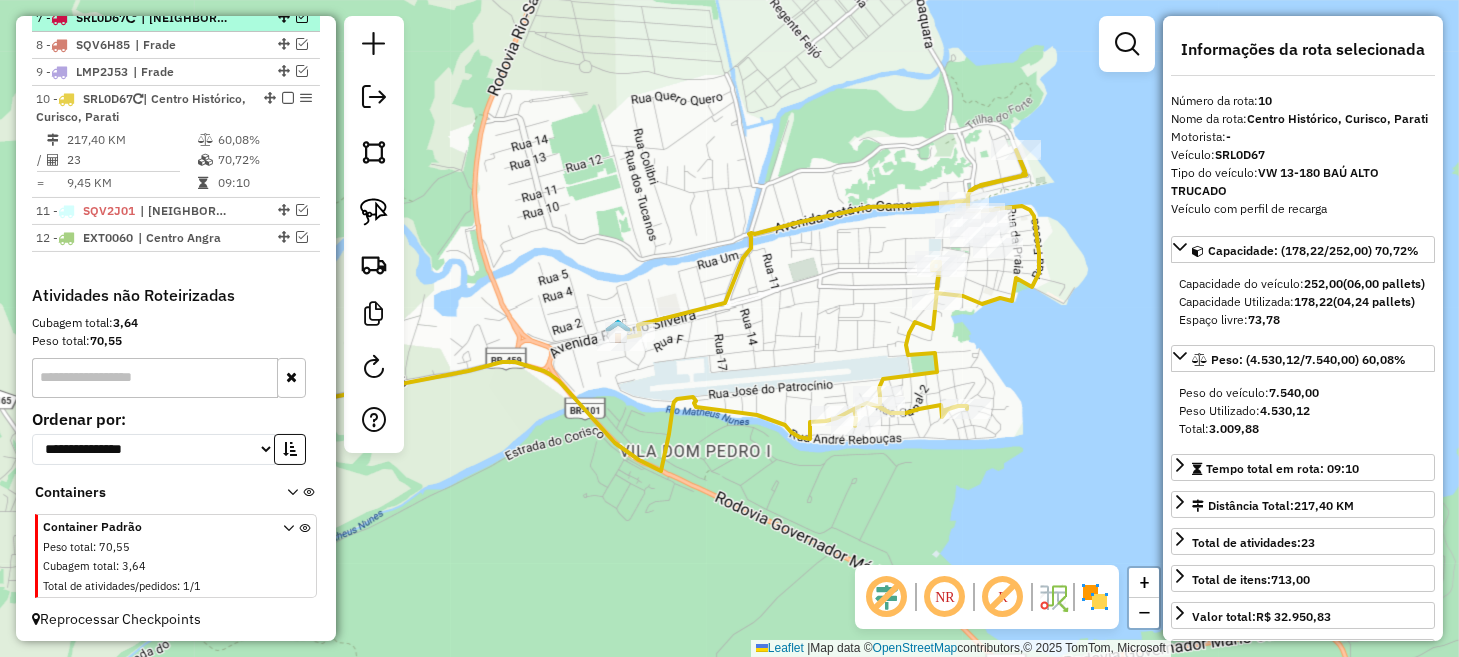 click at bounding box center [288, 98] 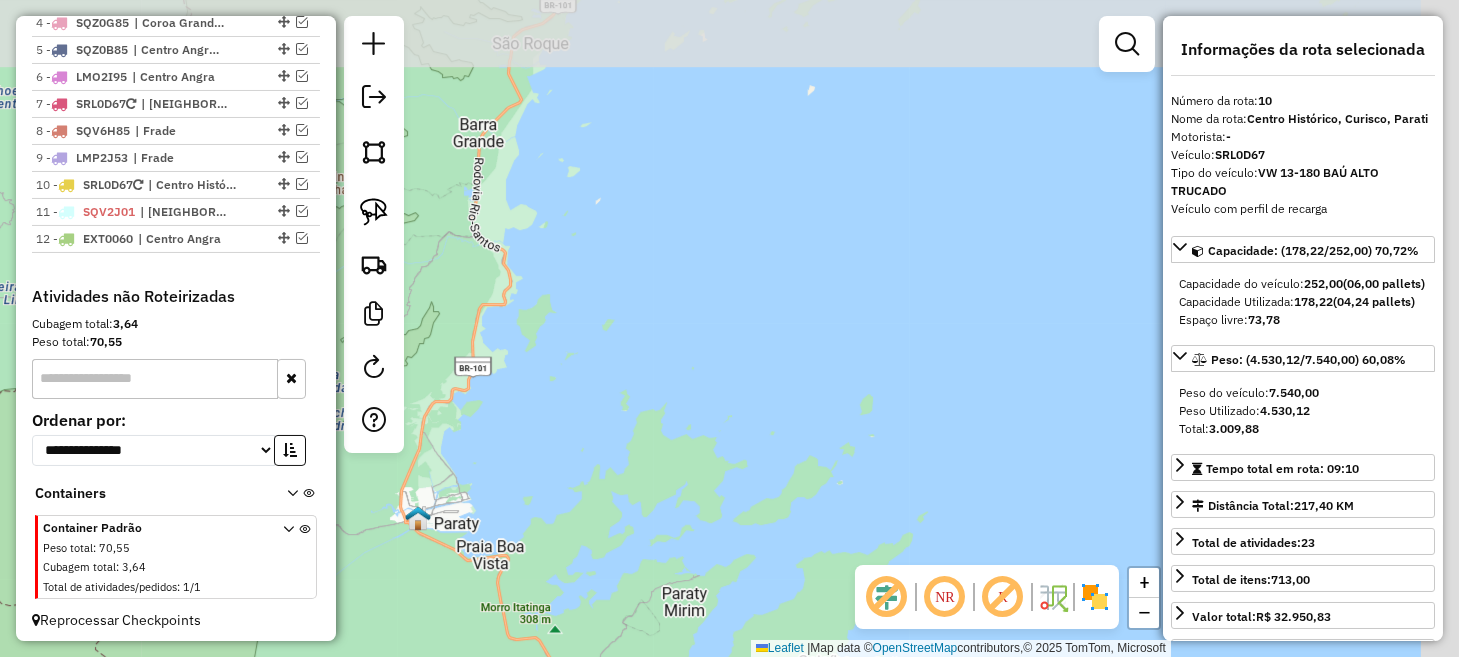 drag, startPoint x: 921, startPoint y: 196, endPoint x: 623, endPoint y: 509, distance: 432.17242 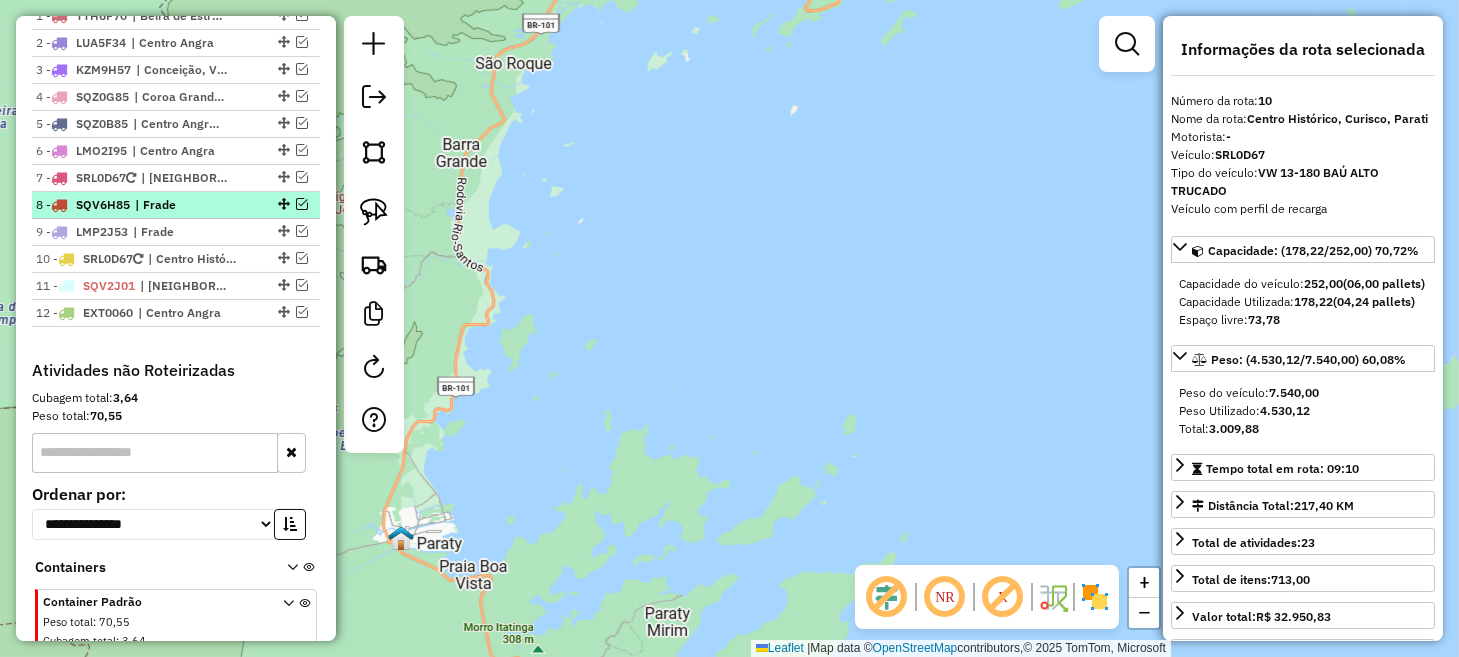 scroll, scrollTop: 761, scrollLeft: 0, axis: vertical 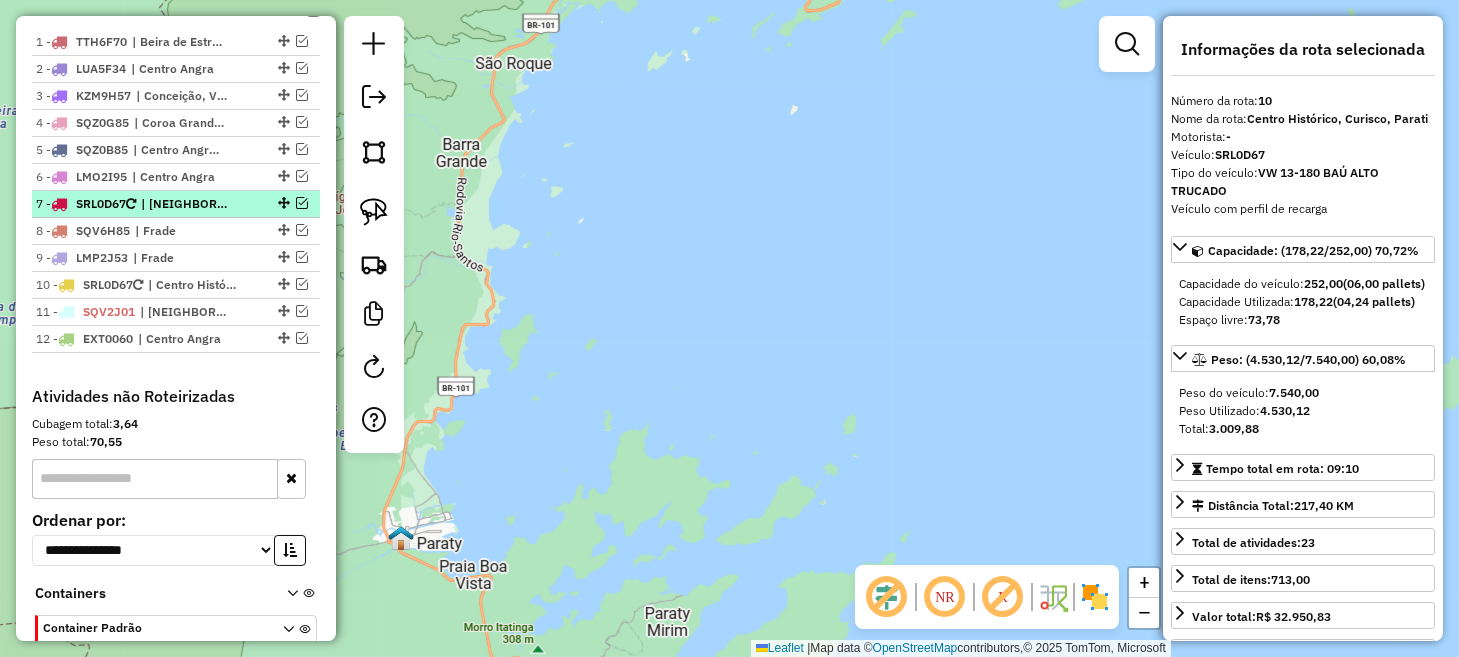 click at bounding box center (302, 203) 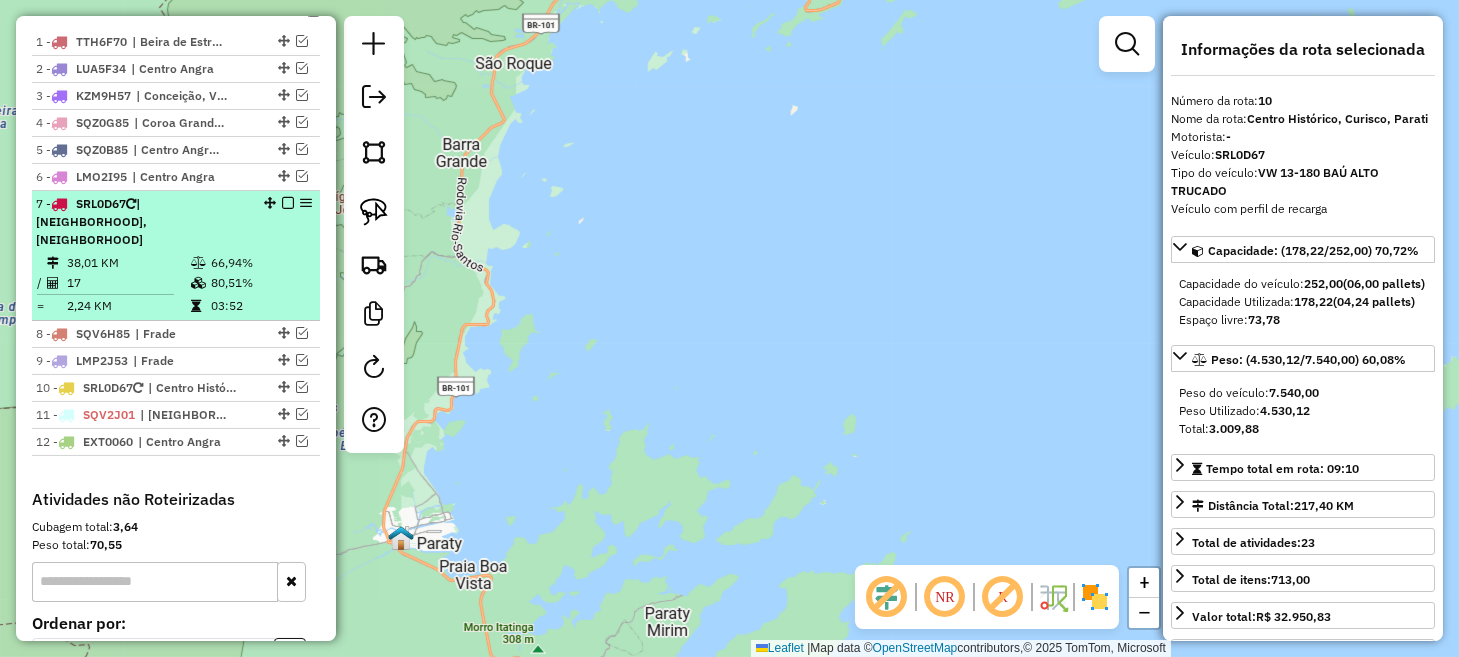 click on "| [NEIGHBORHOOD], [NEIGHBORHOOD]" at bounding box center [91, 221] 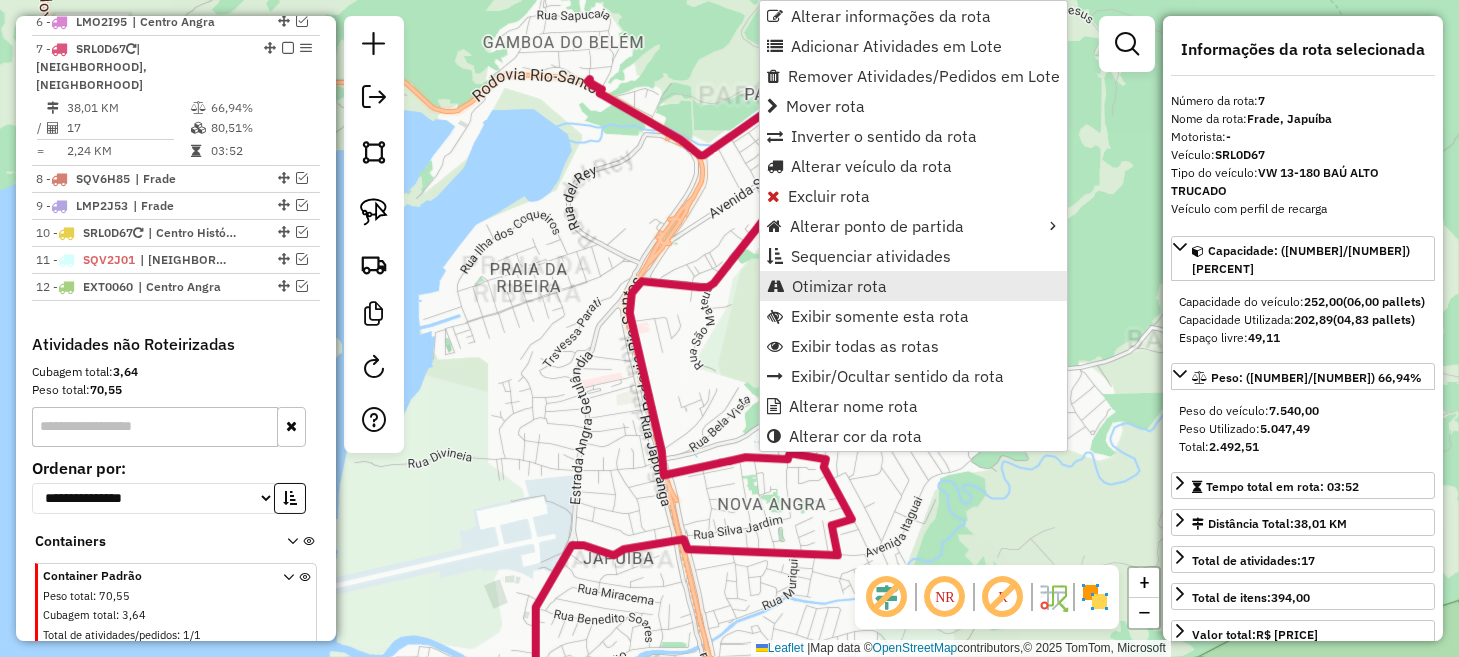 scroll, scrollTop: 928, scrollLeft: 0, axis: vertical 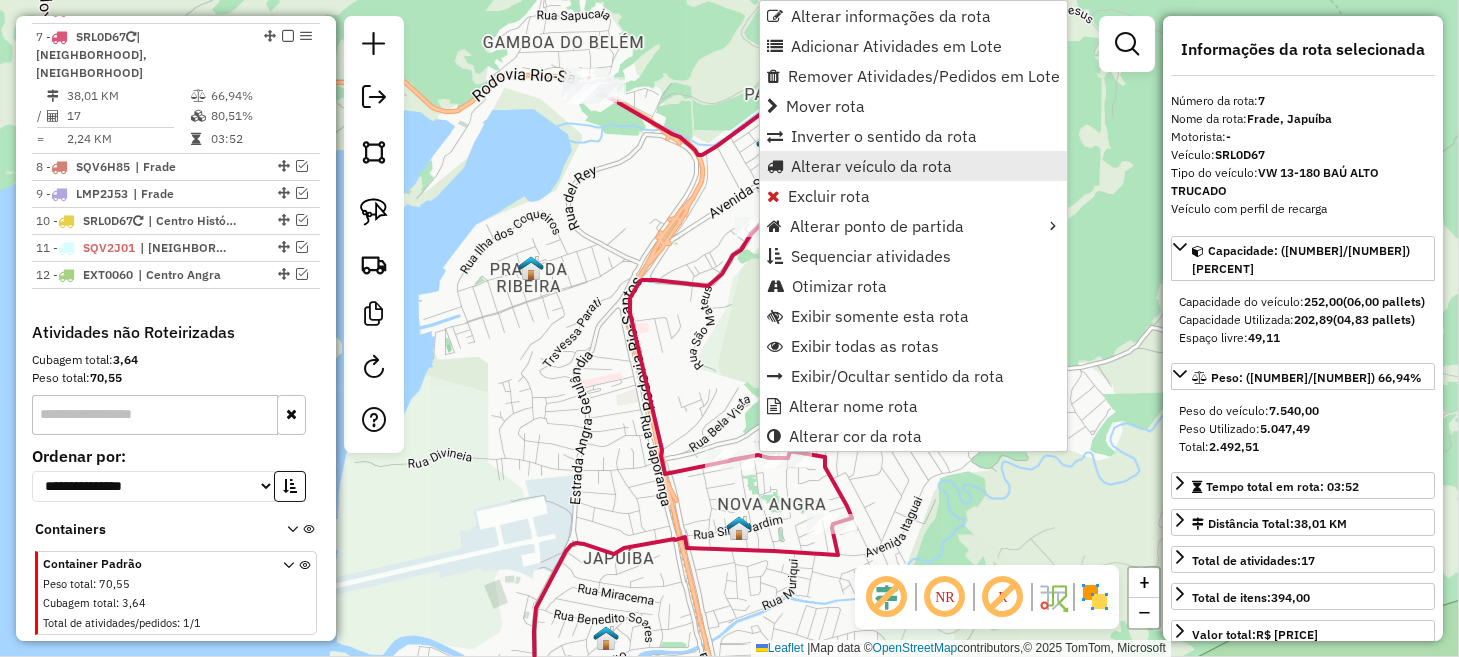 click on "Alterar veículo da rota" at bounding box center (871, 166) 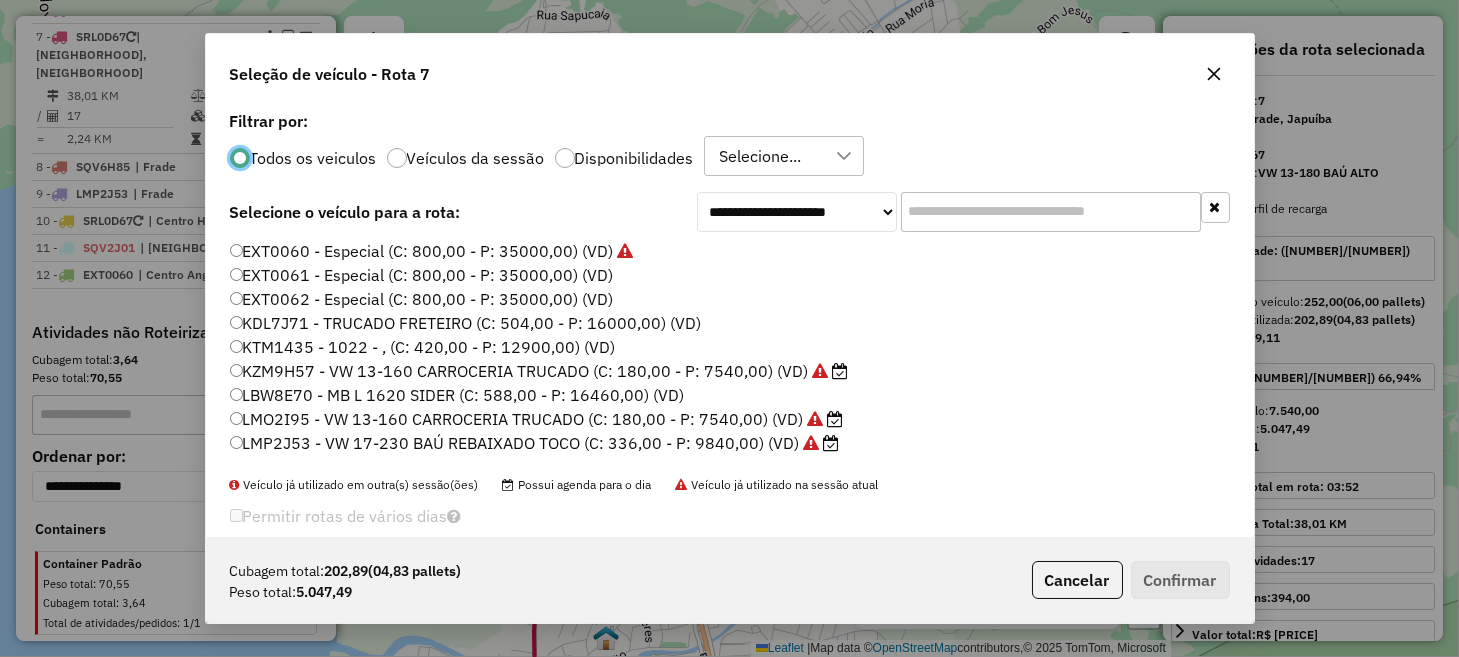 scroll, scrollTop: 10, scrollLeft: 6, axis: both 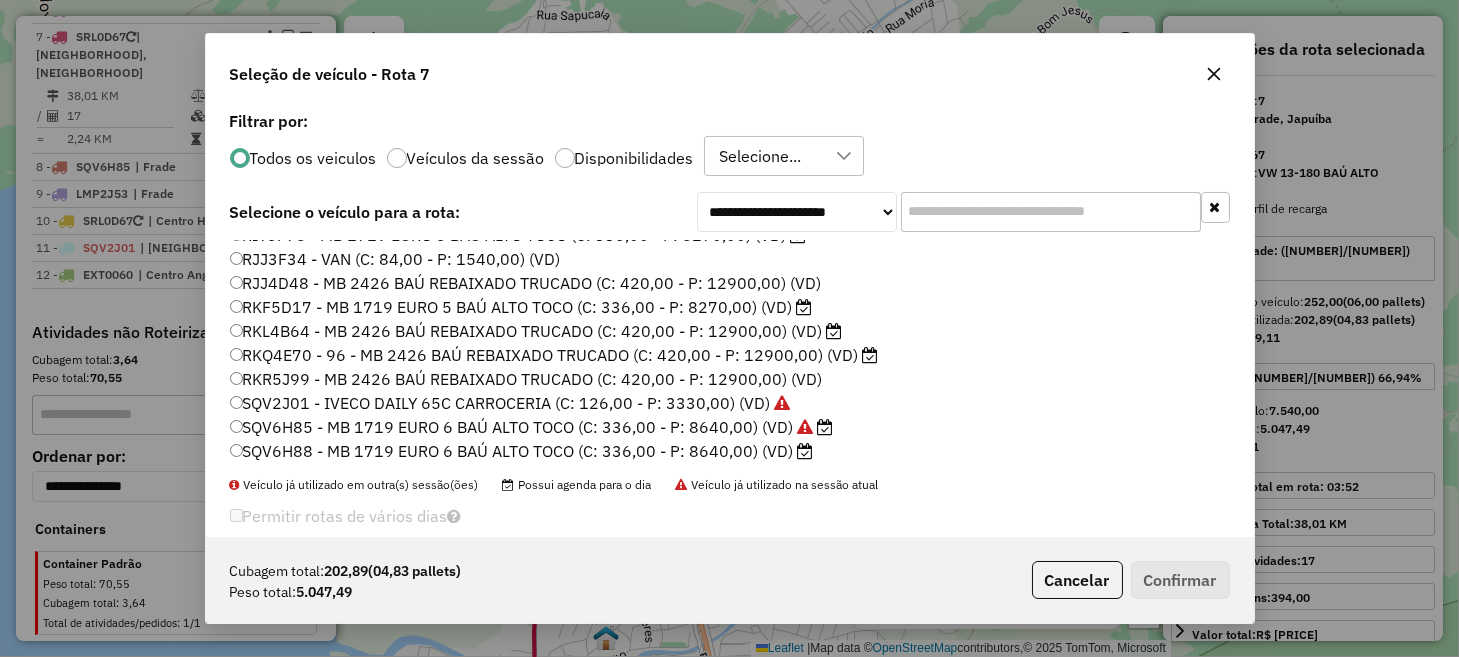 click on "RKF5D17 - MB 1719 EURO 5 BAÚ ALTO TOCO (C: 336,00 - P: 8270,00) (VD)" 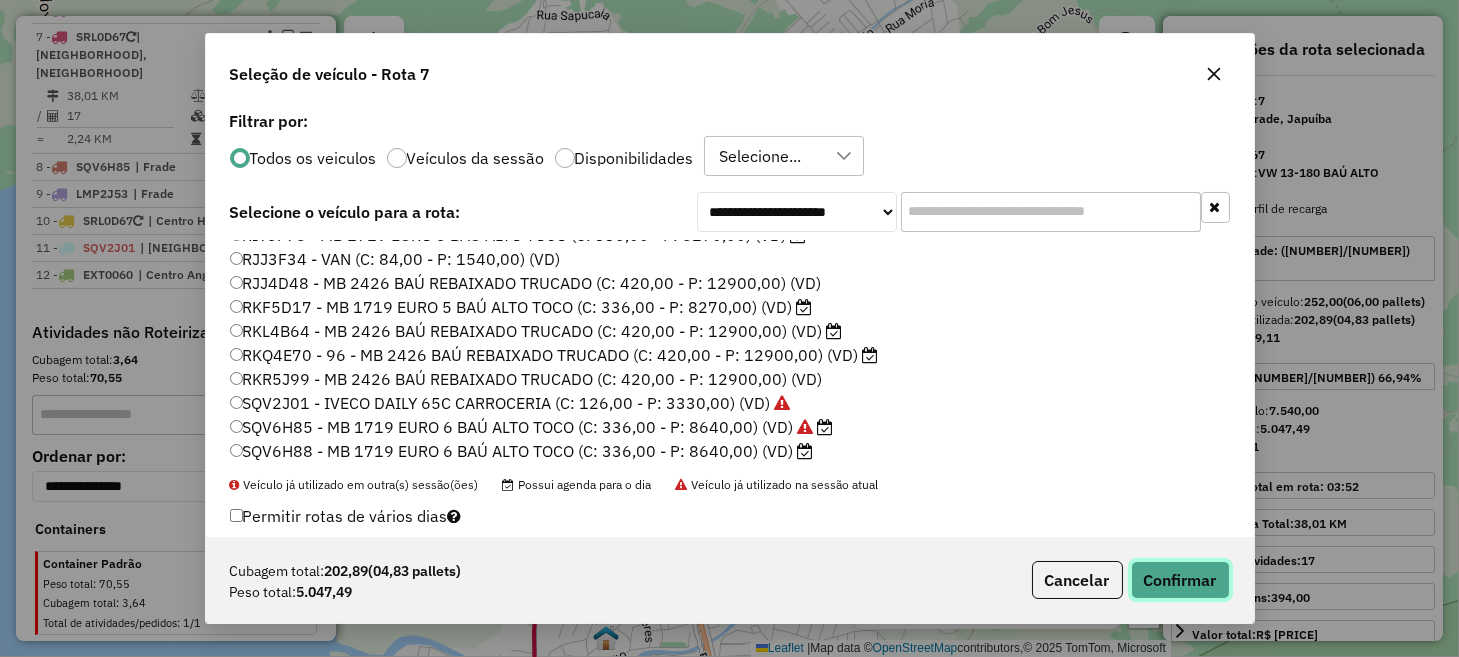 click on "Confirmar" 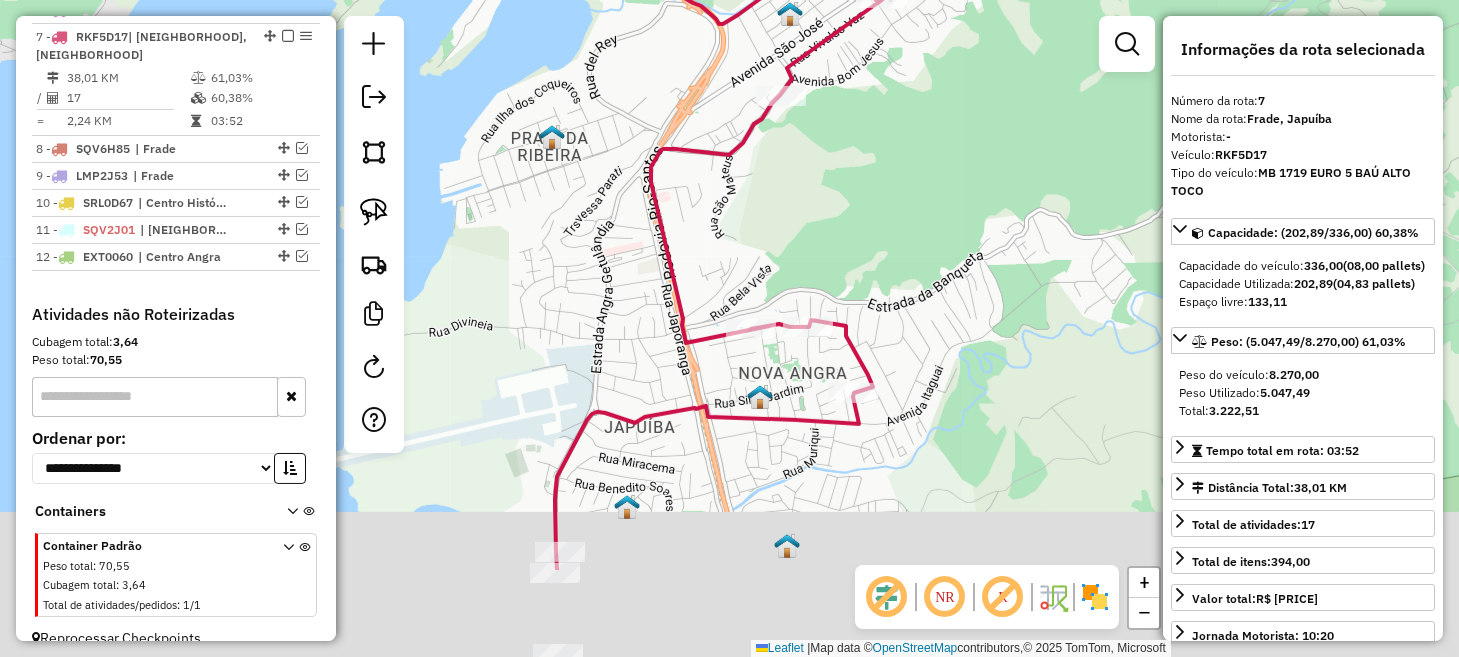 drag, startPoint x: 866, startPoint y: 317, endPoint x: 890, endPoint y: 109, distance: 209.38004 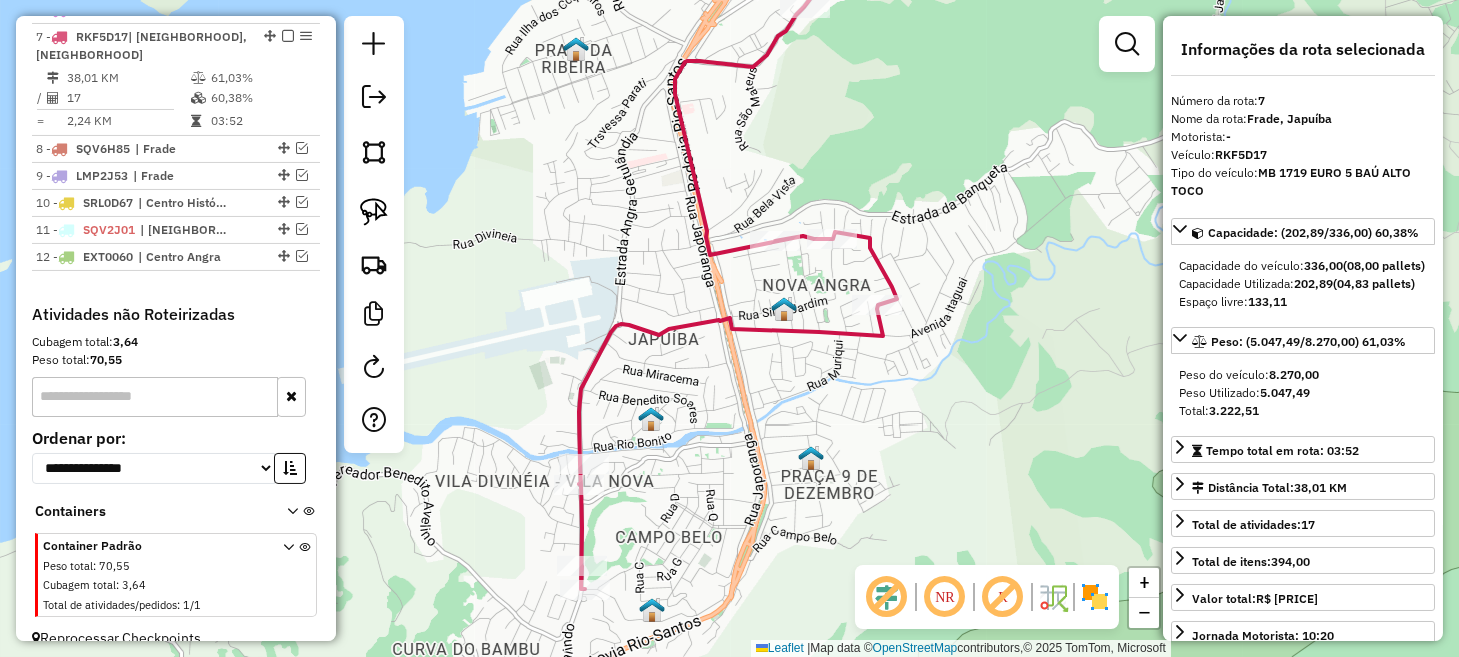 drag, startPoint x: 637, startPoint y: 464, endPoint x: 673, endPoint y: 313, distance: 155.23209 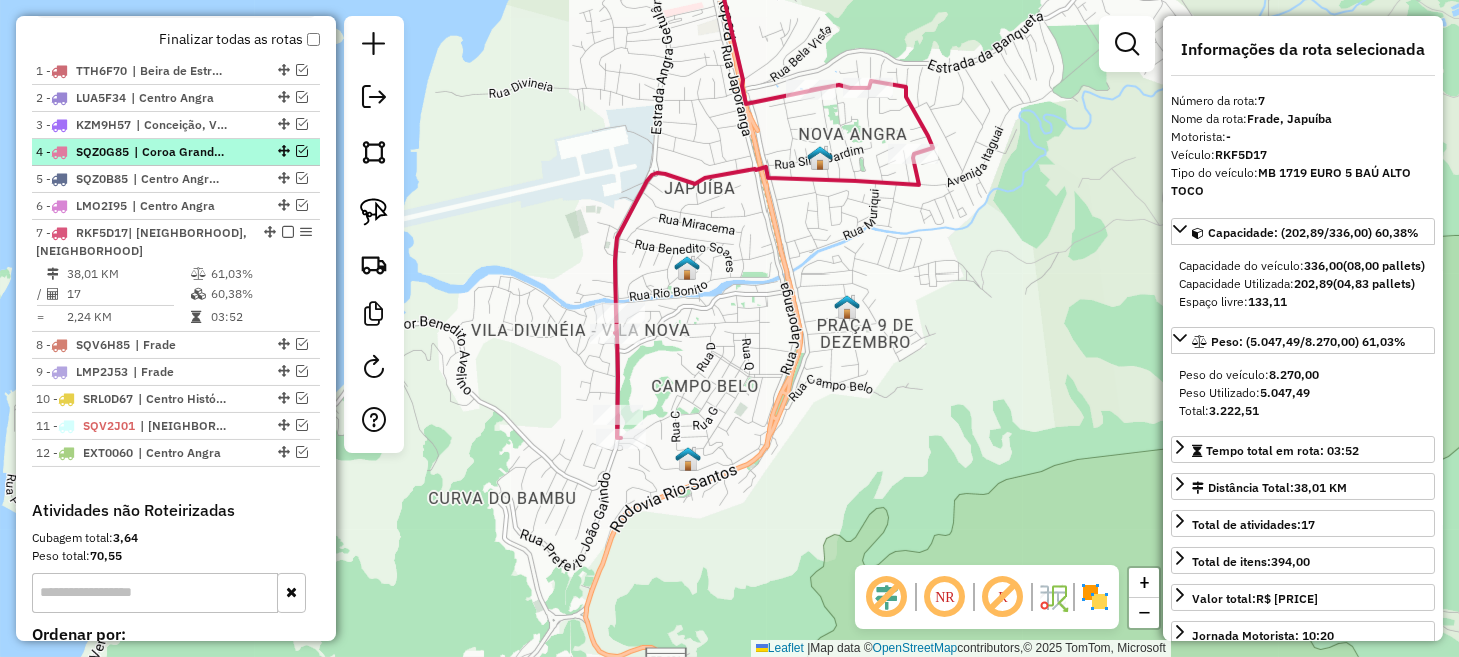 scroll, scrollTop: 729, scrollLeft: 0, axis: vertical 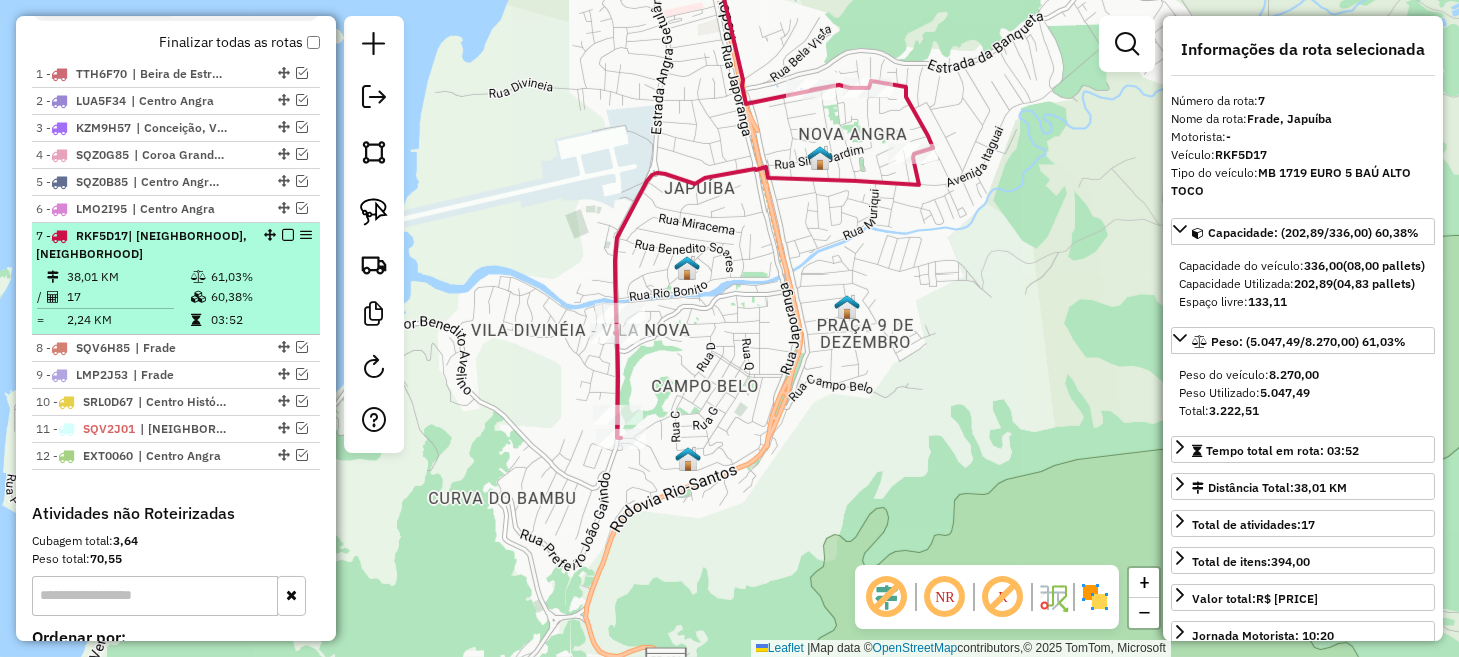 click on "7 -    [PLATE] | [STREET], [NEIGHBORHOOD]" at bounding box center [176, 245] 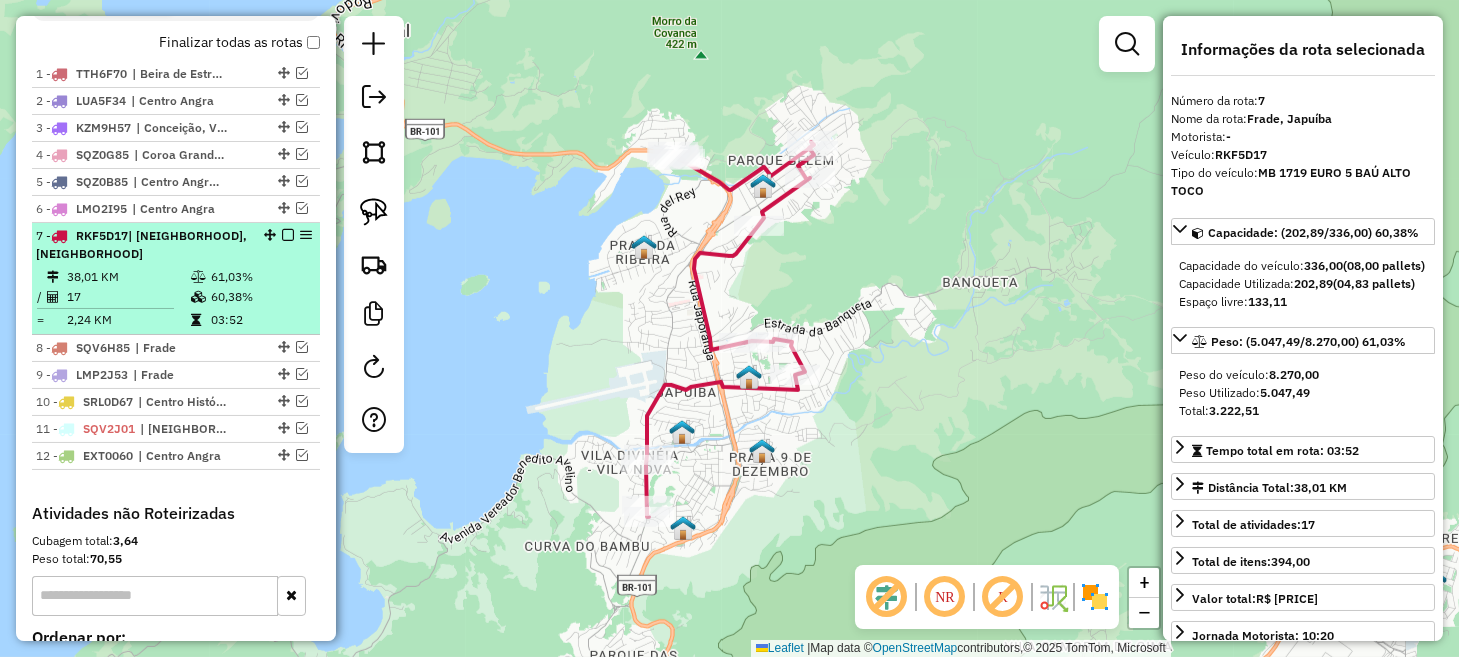 click at bounding box center [288, 235] 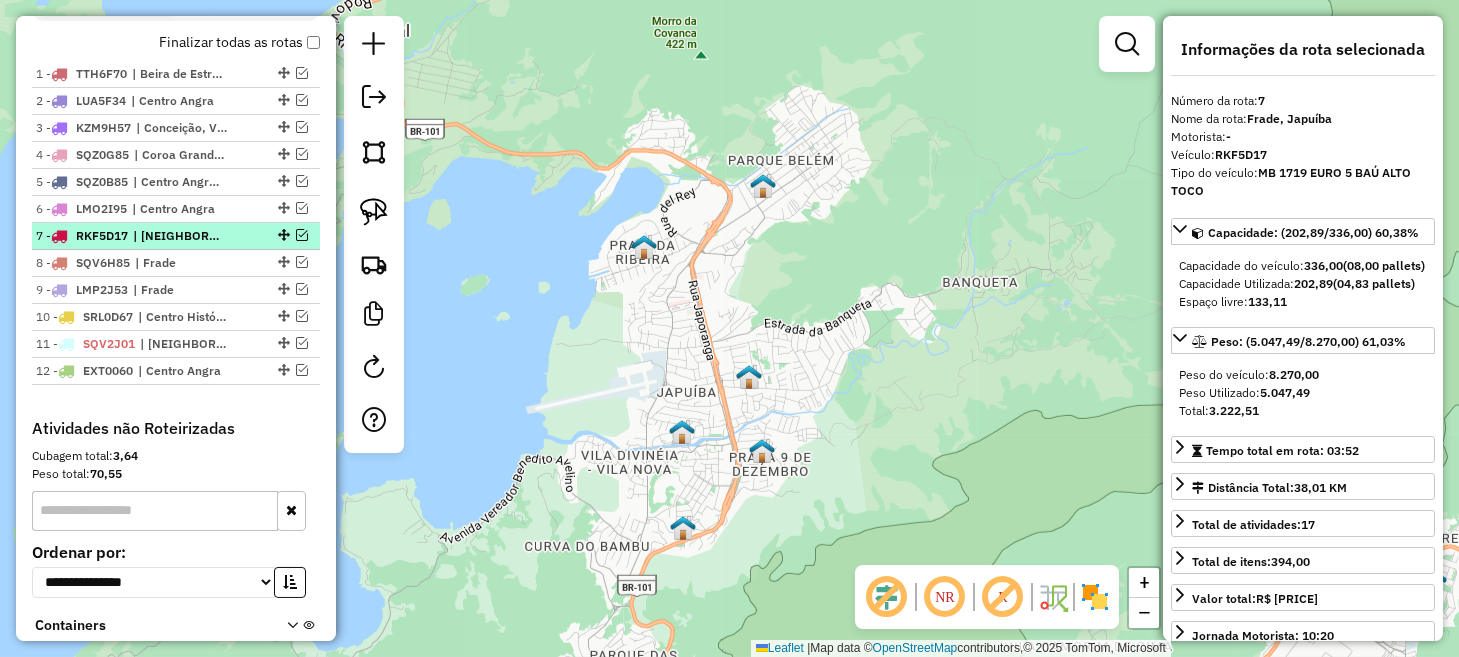 click at bounding box center [302, 235] 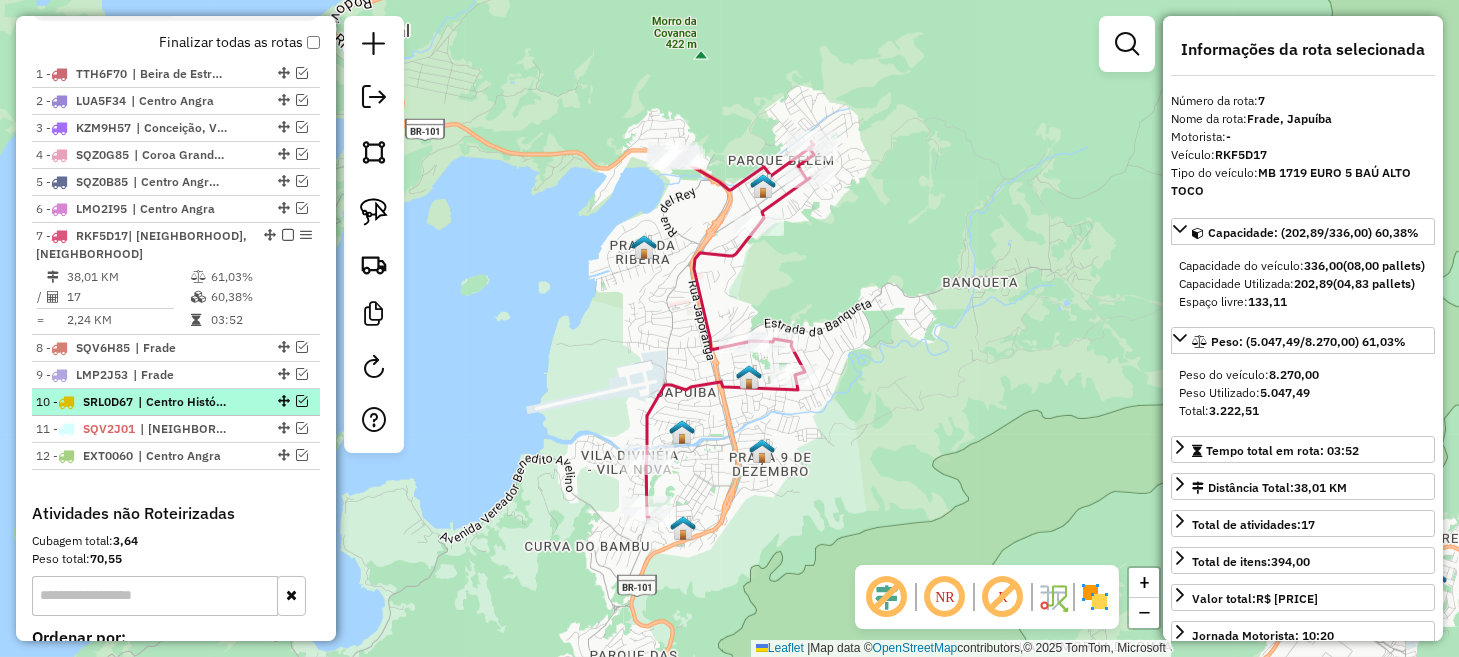 click at bounding box center (302, 401) 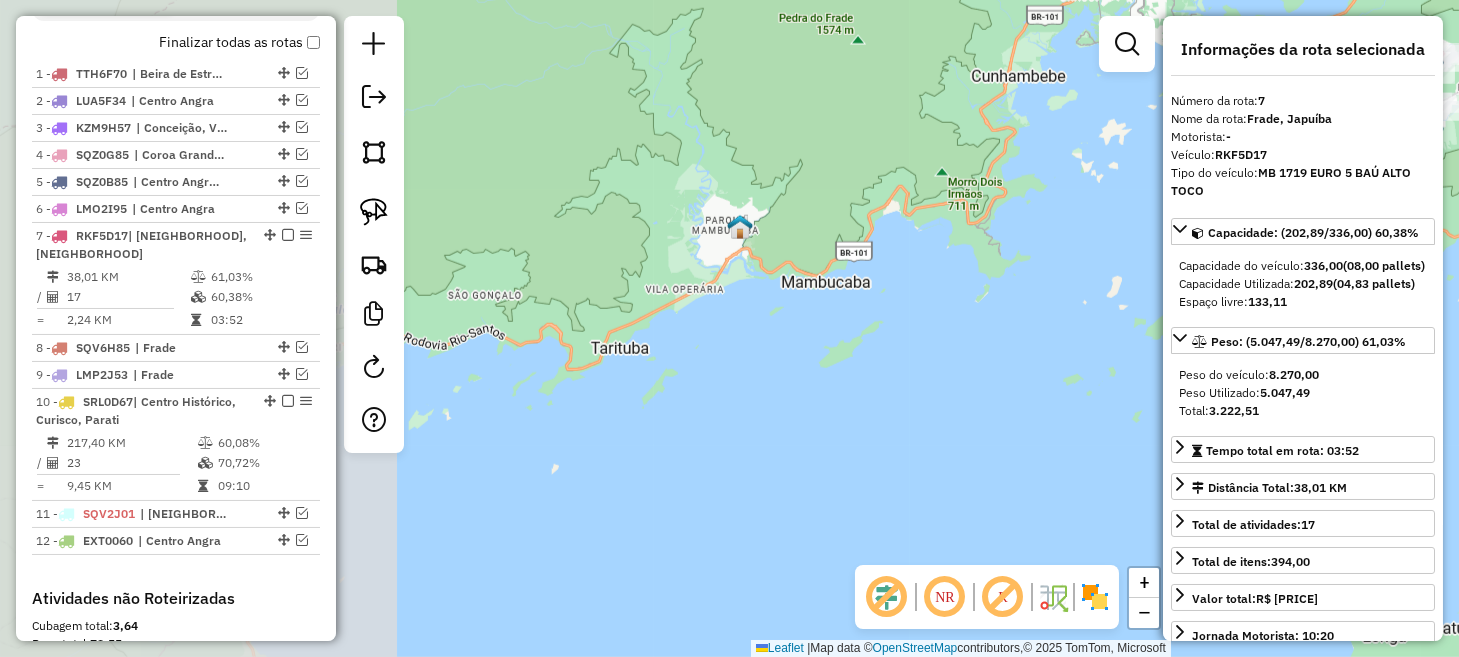 drag, startPoint x: 550, startPoint y: 468, endPoint x: 1405, endPoint y: 192, distance: 898.44366 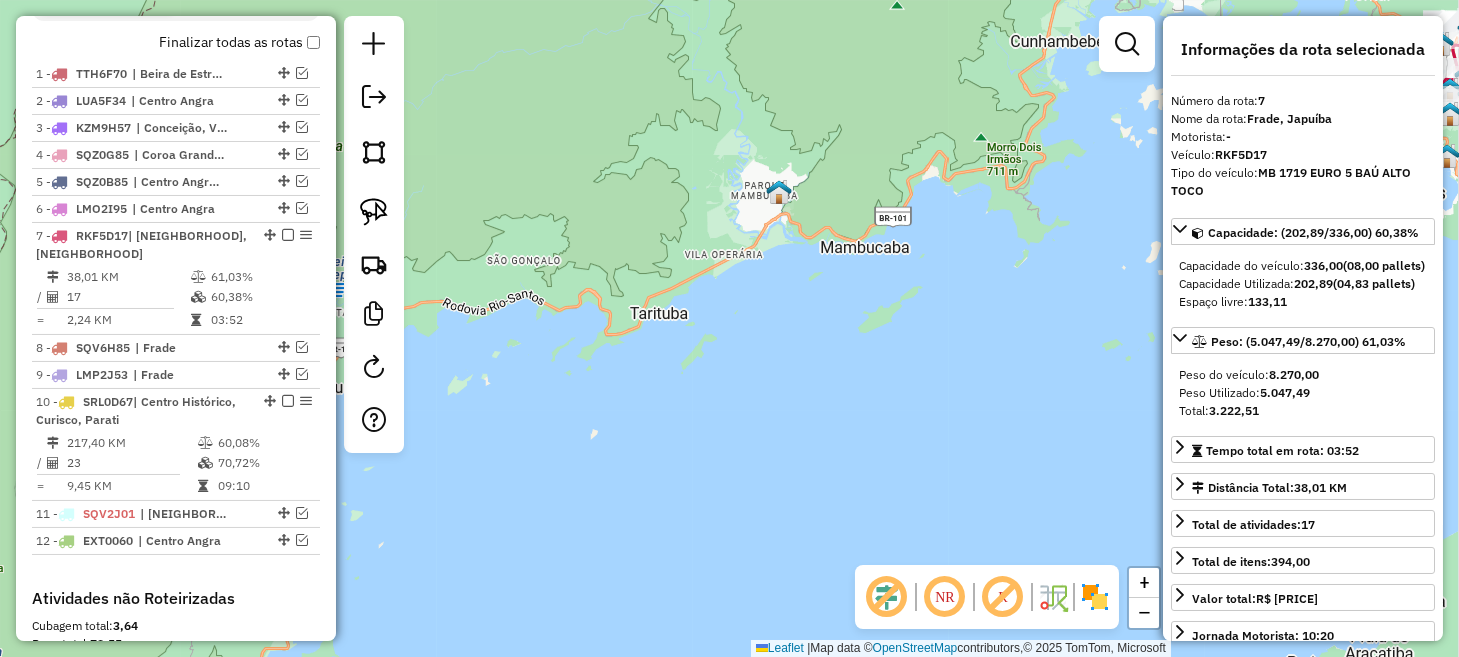drag, startPoint x: 841, startPoint y: 430, endPoint x: 1203, endPoint y: 221, distance: 418.0012 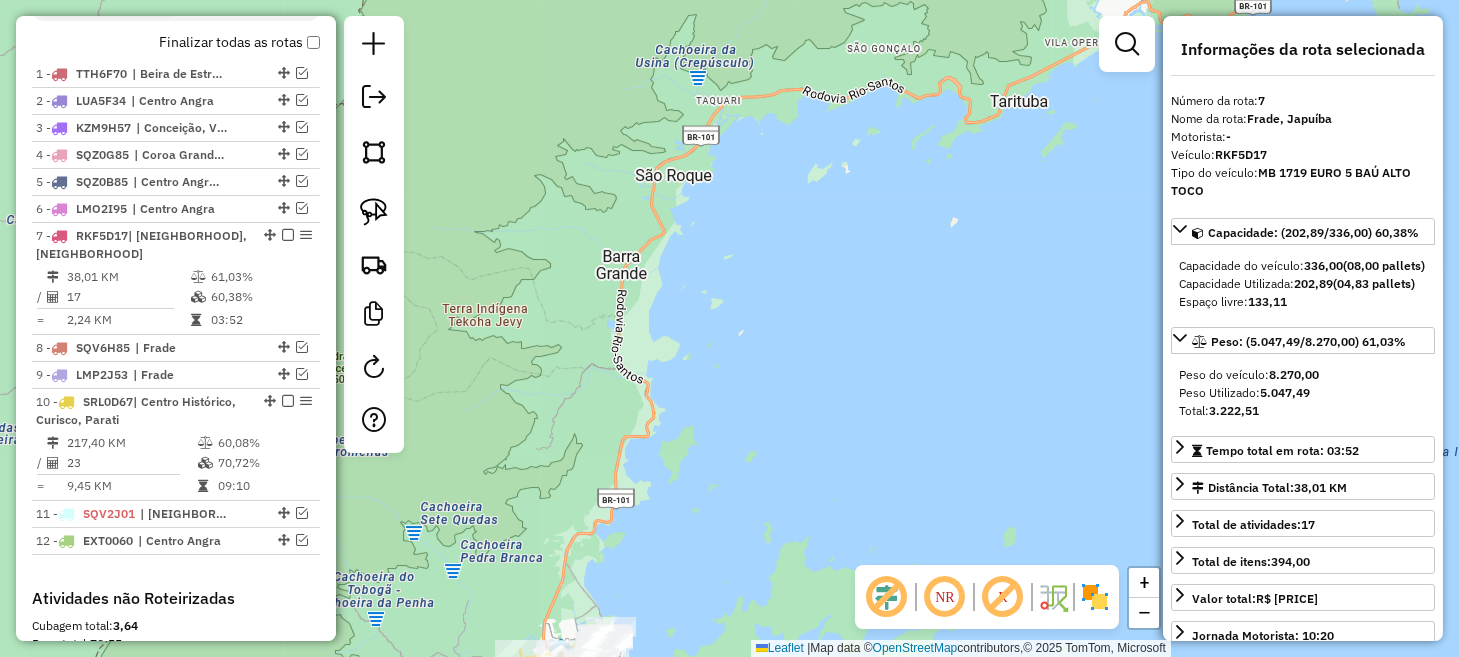 click on "Janela de atendimento Grade de atendimento Capacidade Transportadoras Veículos Cliente Pedidos  Rotas Selecione os dias de semana para filtrar as janelas de atendimento  Seg   Ter   Qua   Qui   Sex   Sáb   Dom  Informe o período da janela de atendimento: De: Até:  Filtrar exatamente a janela do cliente  Considerar janela de atendimento padrão  Selecione os dias de semana para filtrar as grades de atendimento  Seg   Ter   Qua   Qui   Sex   Sáb   Dom   Considerar clientes sem dia de atendimento cadastrado  Clientes fora do dia de atendimento selecionado Filtrar as atividades entre os valores definidos abaixo:  Peso mínimo:   Peso máximo:   Cubagem mínima:   Cubagem máxima:   De:   Até:  Filtrar as atividades entre o tempo de atendimento definido abaixo:  De:   Até:   Considerar capacidade total dos clientes não roteirizados Transportadora: Selecione um ou mais itens Tipo de veículo: Selecione um ou mais itens Veículo: Selecione um ou mais itens Motorista: Selecione um ou mais itens Nome: Rótulo:" 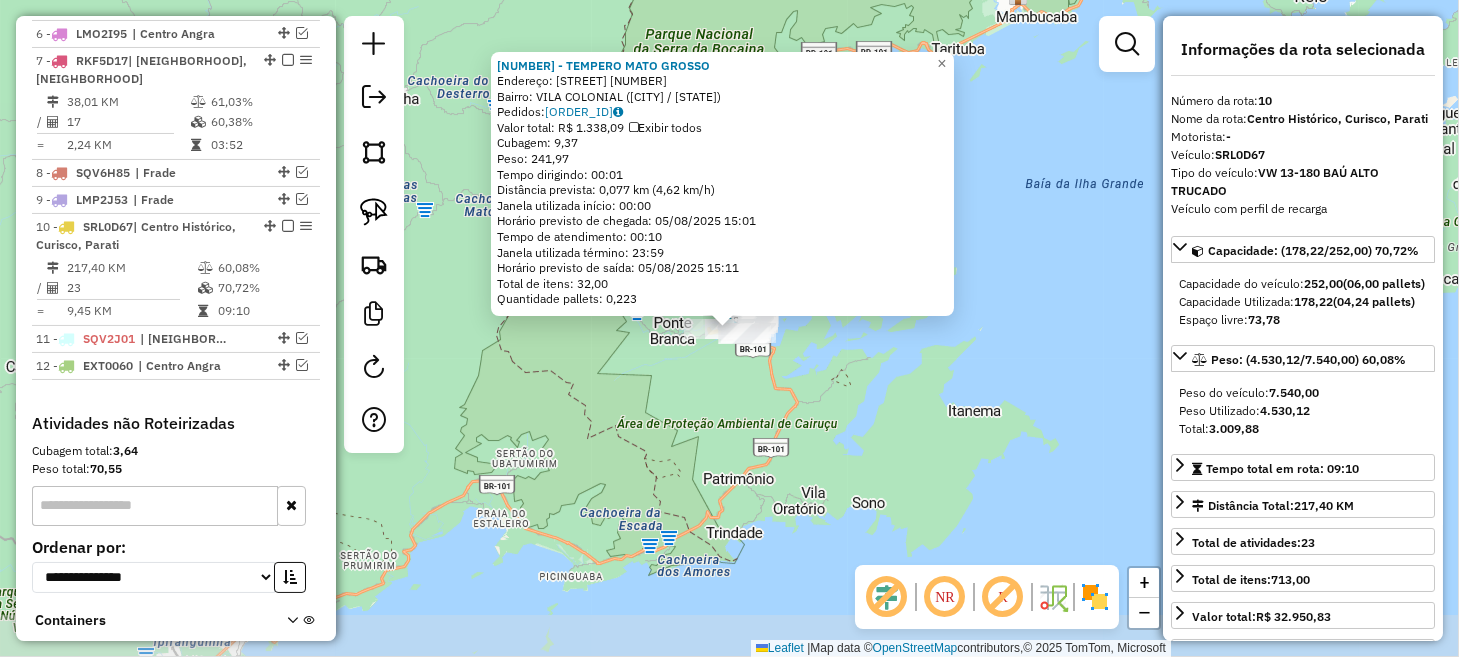 scroll, scrollTop: 1014, scrollLeft: 0, axis: vertical 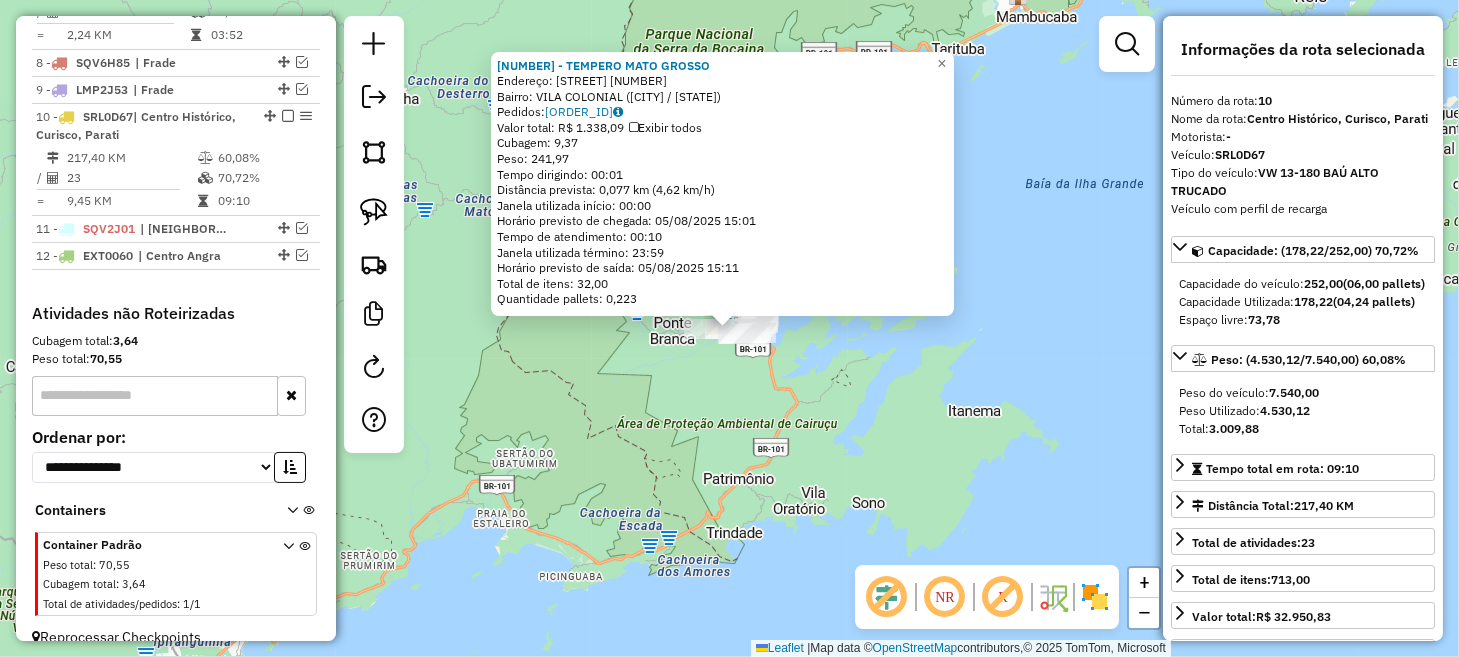 click on "7322 - TEMPERO MATO GROSSO  Endereço:  RUA E 373   Bairro: VILA COLONIAL ([CITY] / [STATE])   Pedidos:  04858192   Valor total: R$ 1.338,09   Exibir todos   Cubagem: 9,37  Peso: 241,97  Tempo dirigindo: 00:01   Distância prevista: 0,077 km (4,62 km/h)   Janela utilizada início: 00:00   Horário previsto de chegada: 05/08/2025 15:01   Tempo de atendimento: 00:10   Janela utilizada término: 23:59   Horário previsto de saída: 05/08/2025 15:11   Total de itens: 32,00   Quantidade pallets: 0,223  × Janela de atendimento Grade de atendimento Capacidade Transportadoras Veículos Cliente Pedidos  Rotas Selecione os dias de semana para filtrar as janelas de atendimento  Seg   Ter   Qua   Qui   Sex   Sáb   Dom  Informe o período da janela de atendimento: De: Até:  Filtrar exatamente a janela do cliente  Considerar janela de atendimento padrão  Selecione os dias de semana para filtrar as grades de atendimento  Seg   Ter   Qua   Qui   Sex   Sáb   Dom   Considerar clientes sem dia de atendimento cadastrado  De:  +" 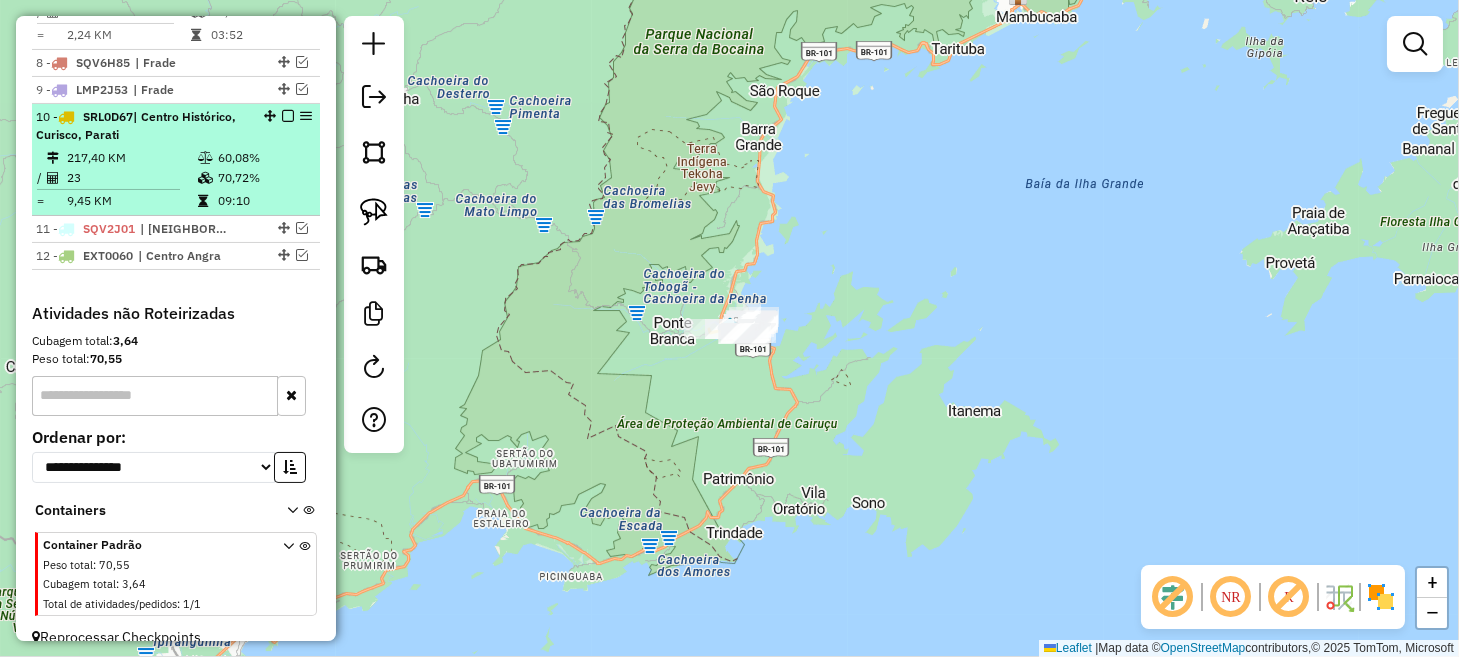click at bounding box center [288, 116] 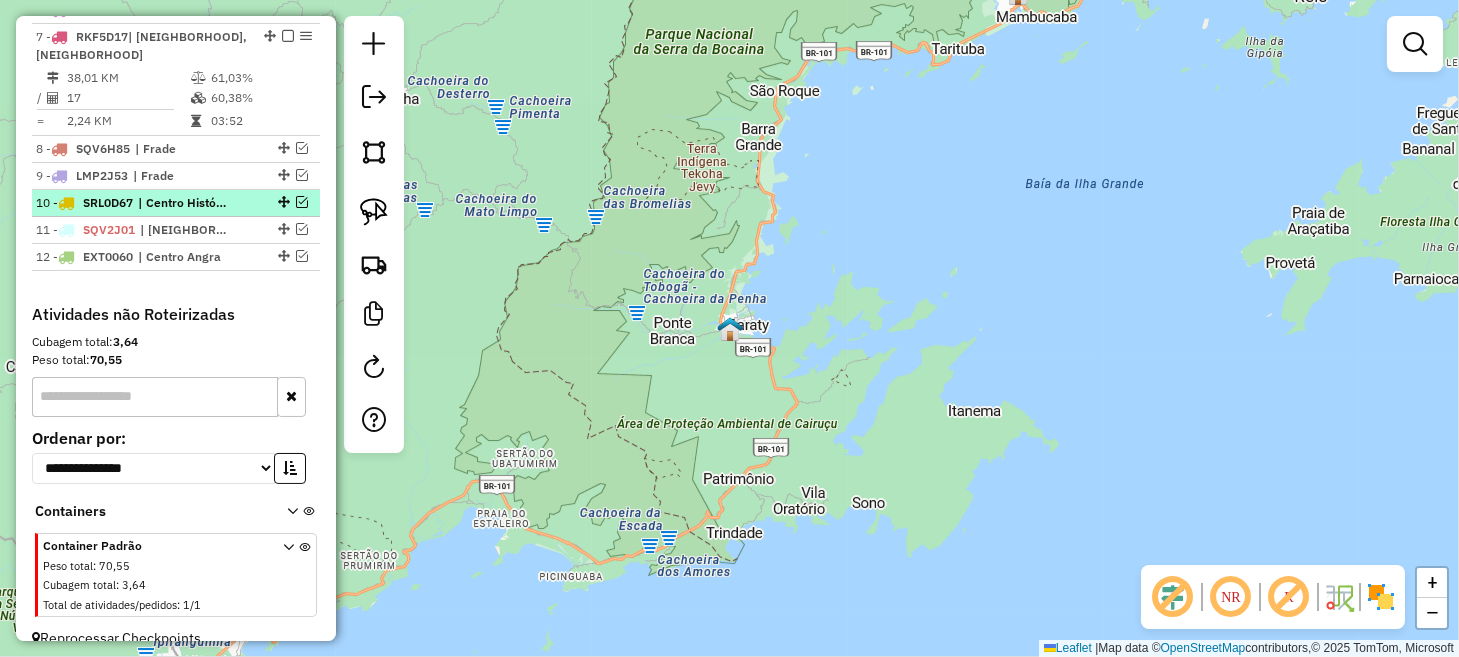 scroll, scrollTop: 828, scrollLeft: 0, axis: vertical 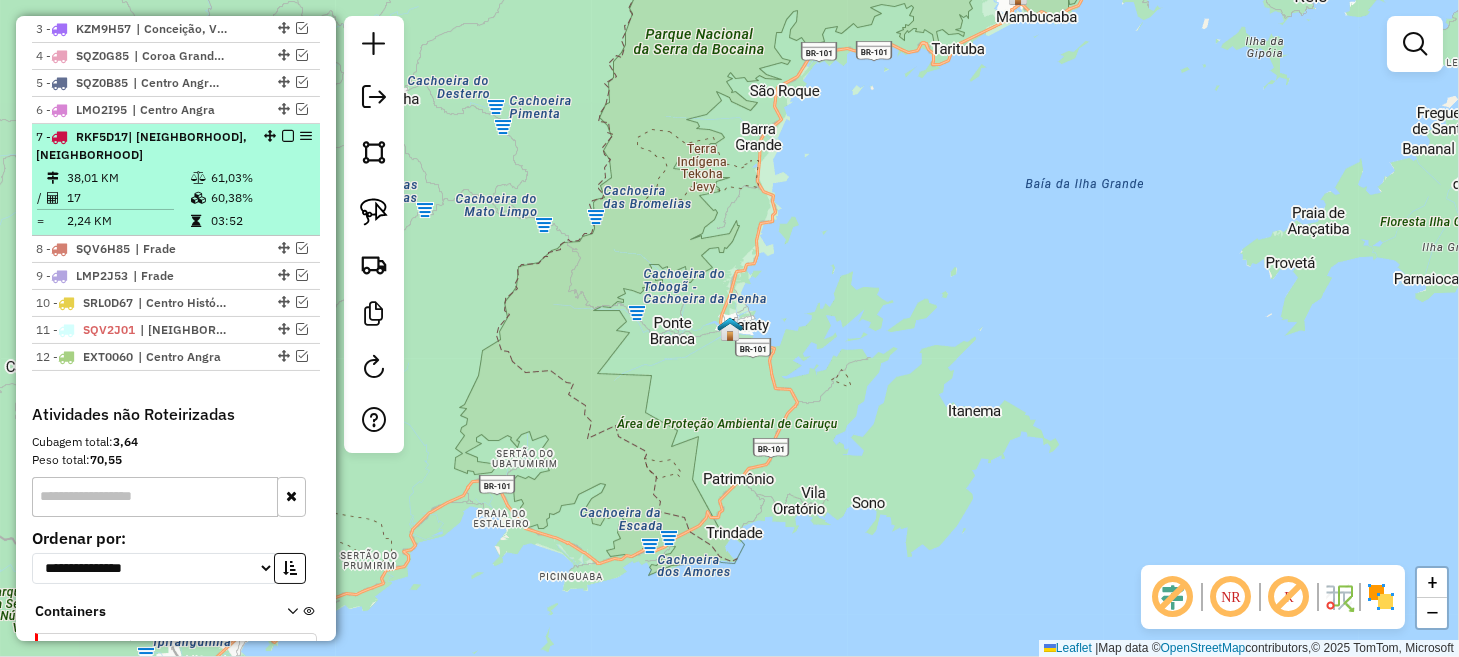 click at bounding box center (288, 136) 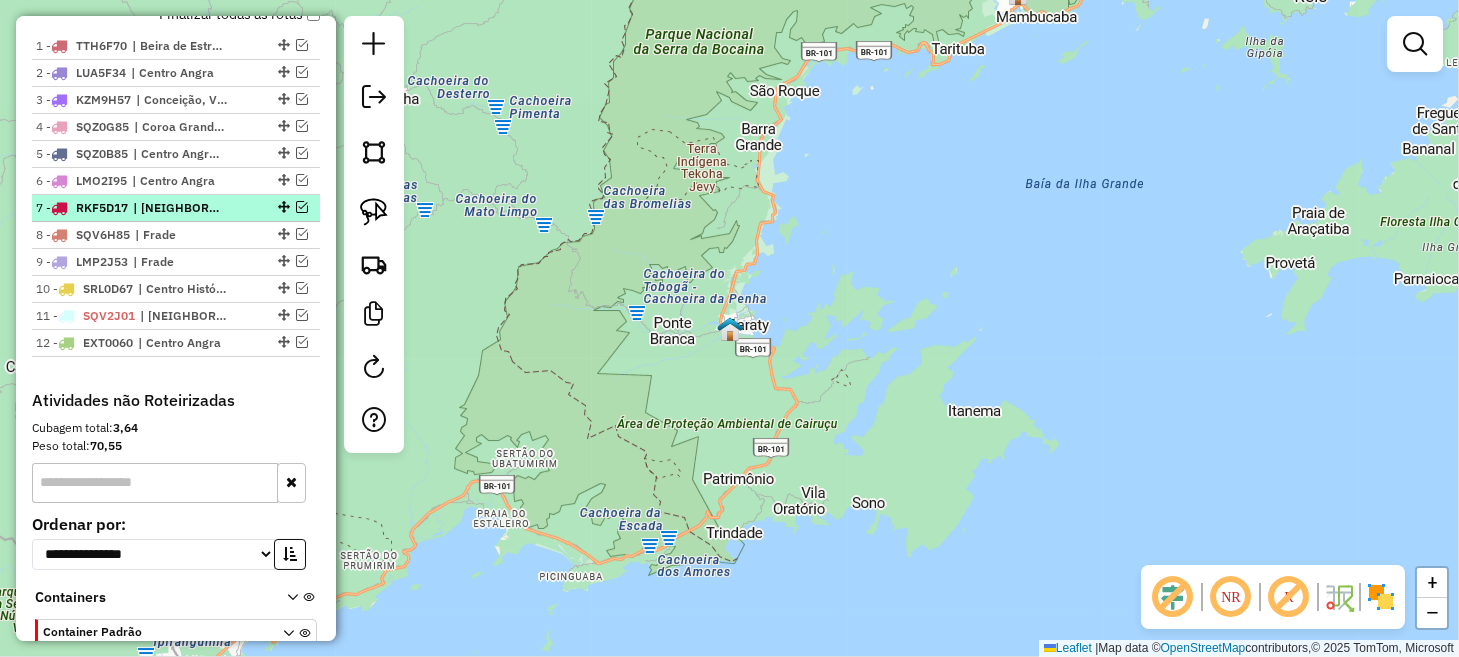 scroll, scrollTop: 728, scrollLeft: 0, axis: vertical 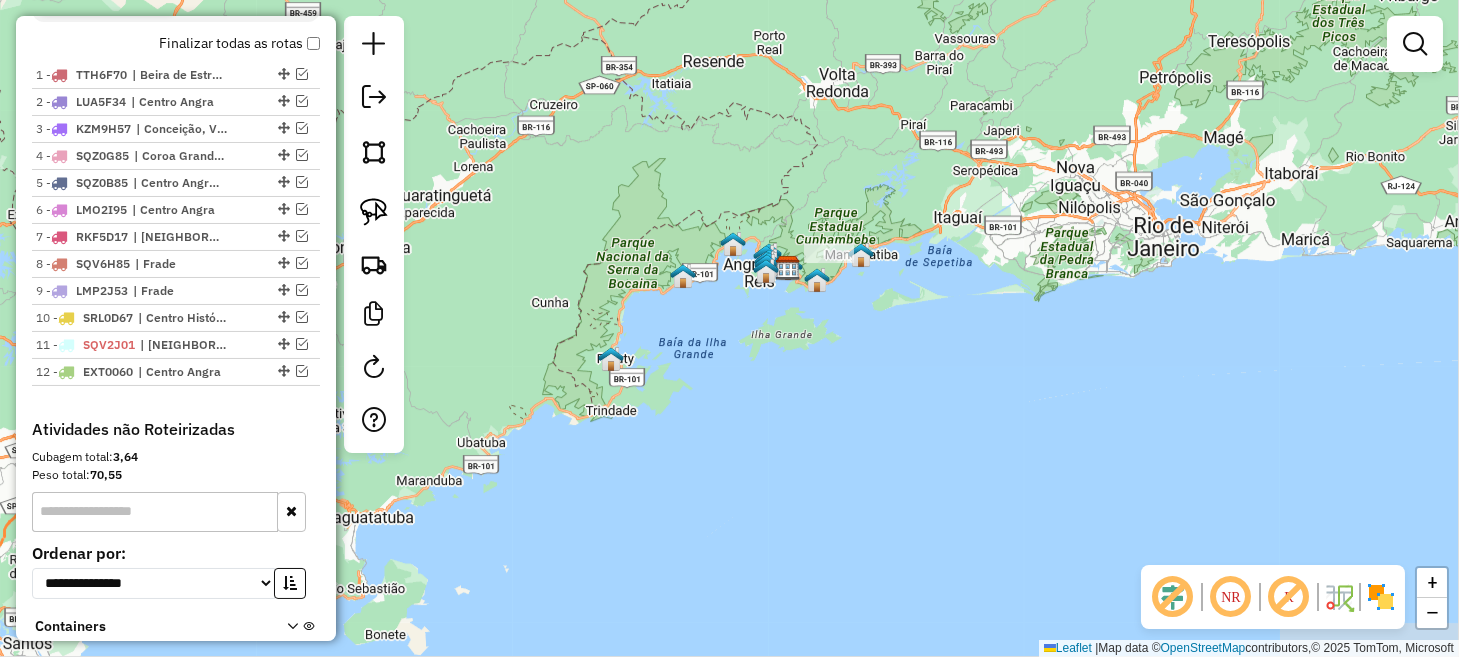 drag, startPoint x: 924, startPoint y: 256, endPoint x: 631, endPoint y: 371, distance: 314.76022 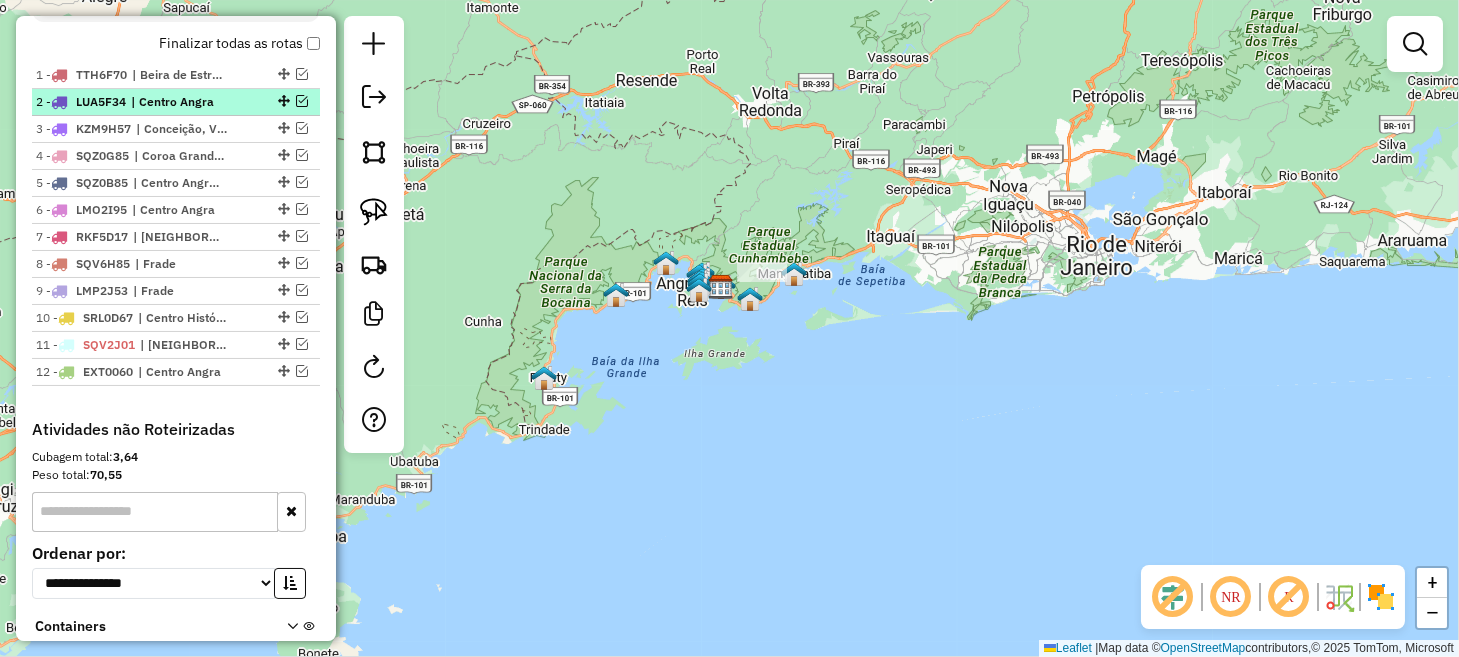 drag, startPoint x: 276, startPoint y: 96, endPoint x: 272, endPoint y: 61, distance: 35.22783 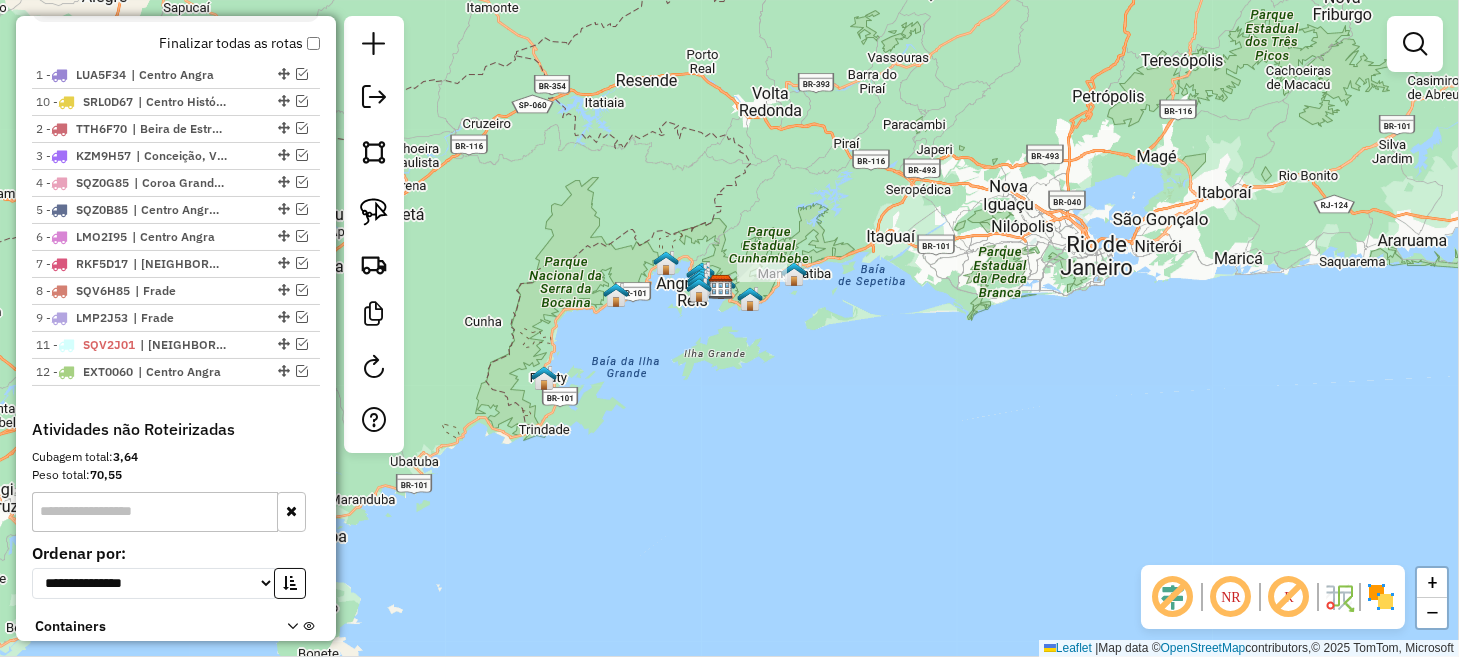 drag, startPoint x: 282, startPoint y: 314, endPoint x: 267, endPoint y: 97, distance: 217.51782 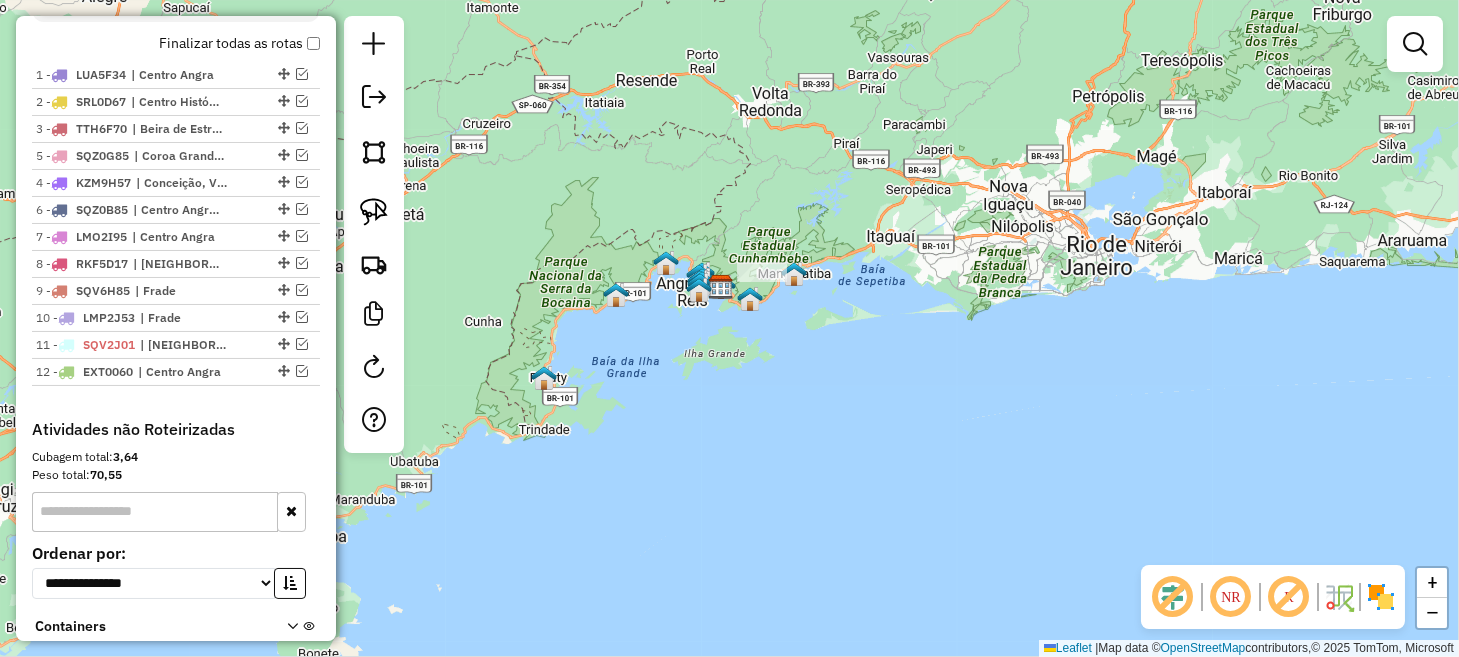 drag, startPoint x: 277, startPoint y: 177, endPoint x: 275, endPoint y: 149, distance: 28.071337 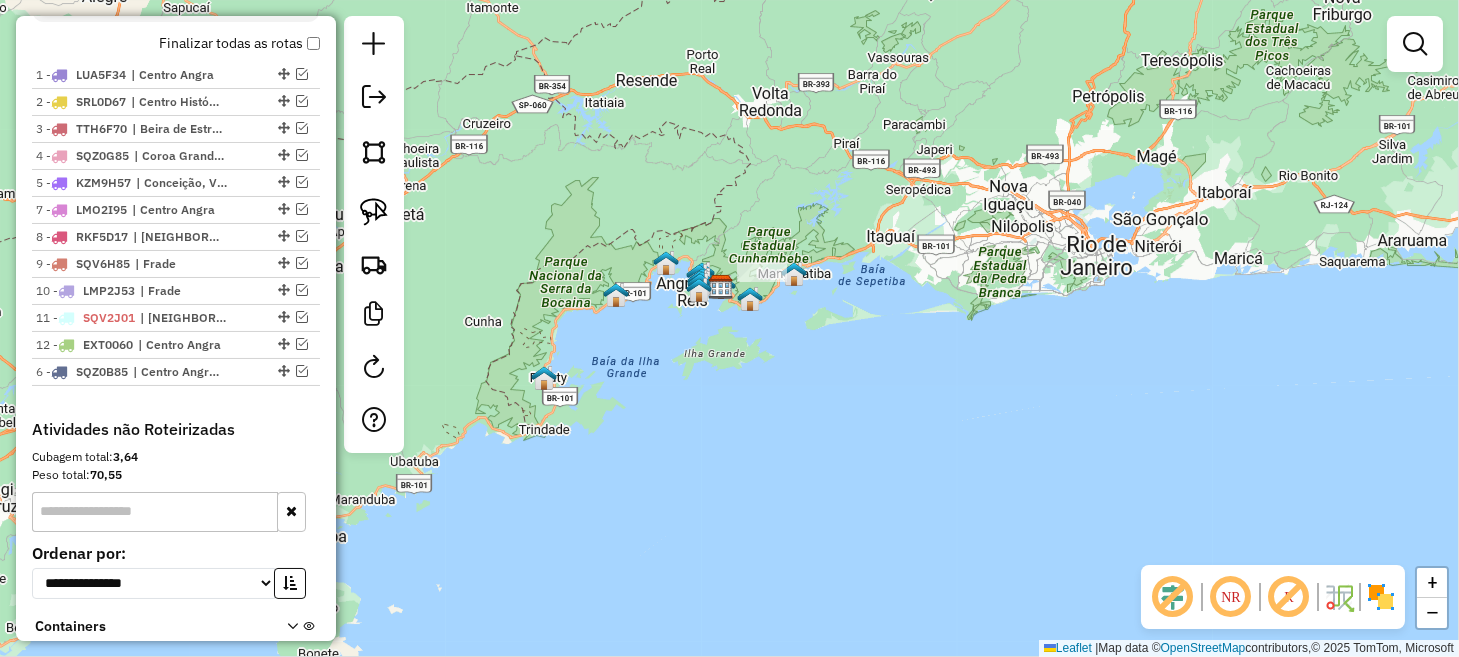 drag, startPoint x: 278, startPoint y: 203, endPoint x: 263, endPoint y: 397, distance: 194.57903 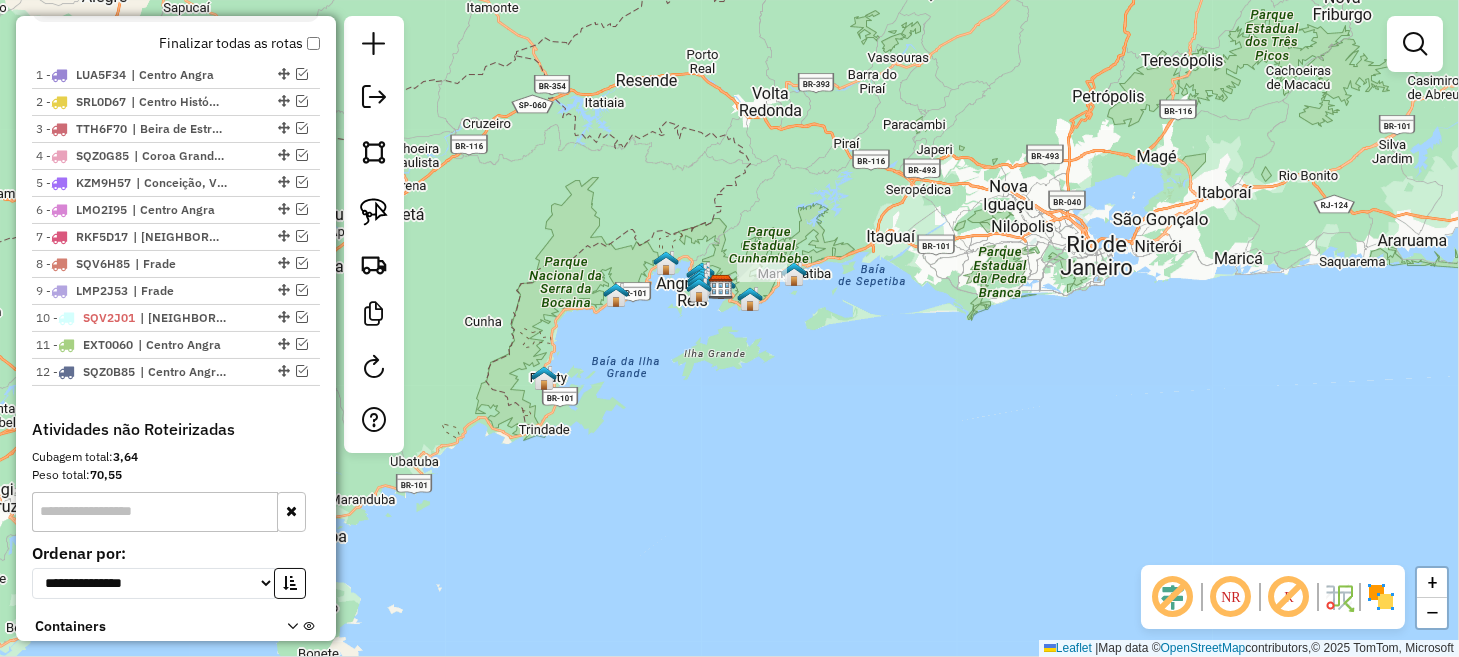 drag, startPoint x: 275, startPoint y: 344, endPoint x: 274, endPoint y: 382, distance: 38.013157 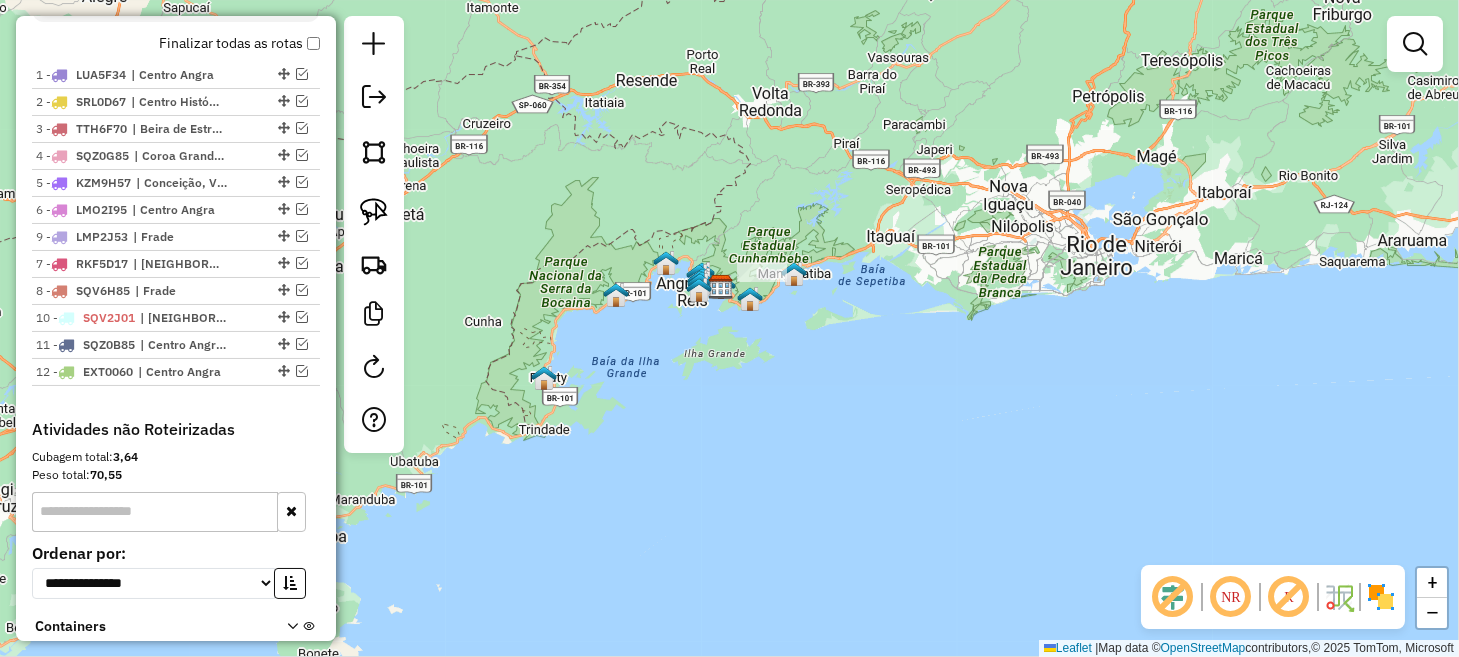 drag, startPoint x: 279, startPoint y: 286, endPoint x: 279, endPoint y: 233, distance: 53 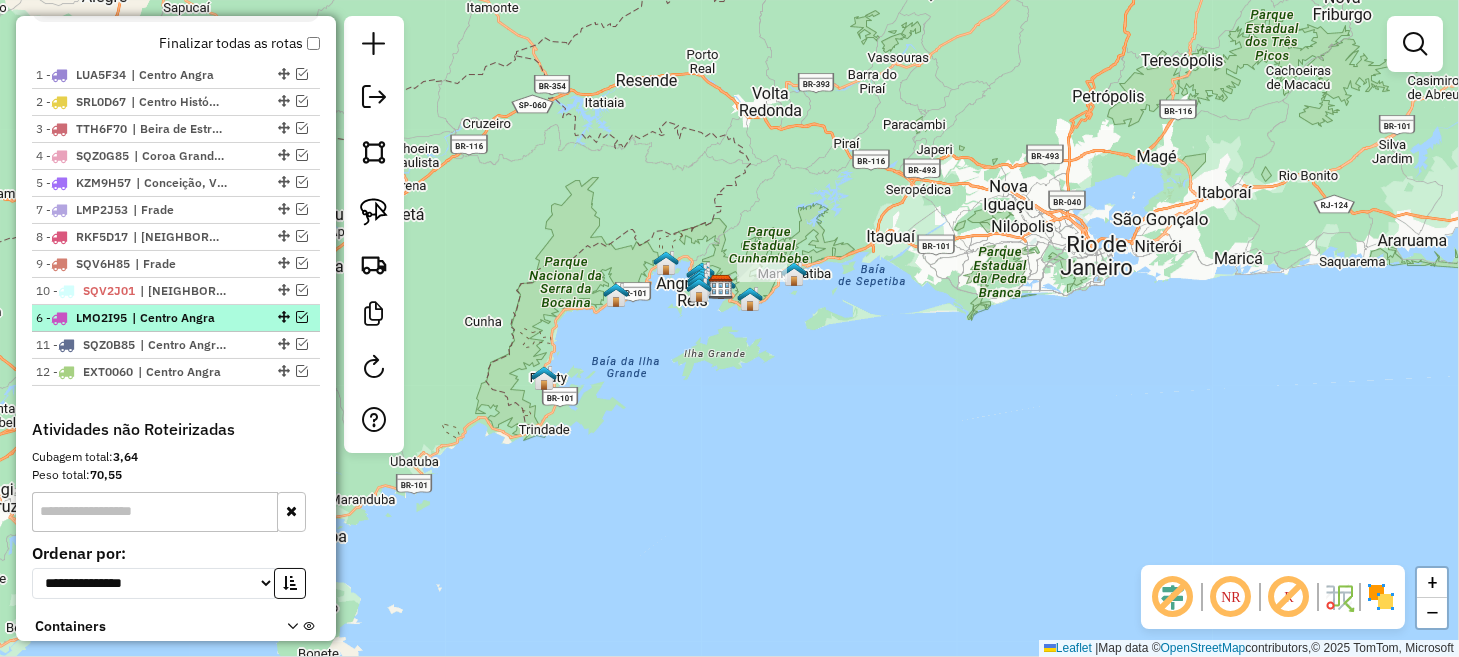 drag, startPoint x: 275, startPoint y: 203, endPoint x: 268, endPoint y: 312, distance: 109.22454 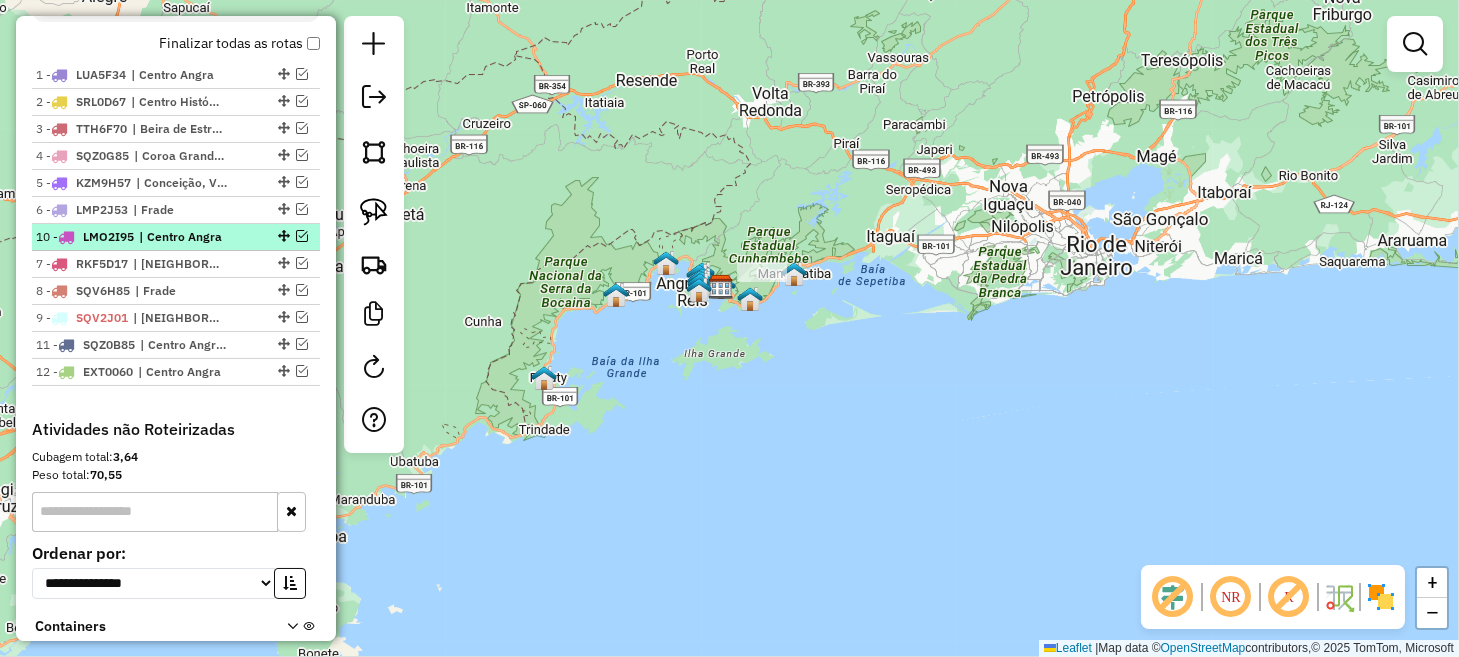 drag, startPoint x: 281, startPoint y: 316, endPoint x: 281, endPoint y: 227, distance: 89 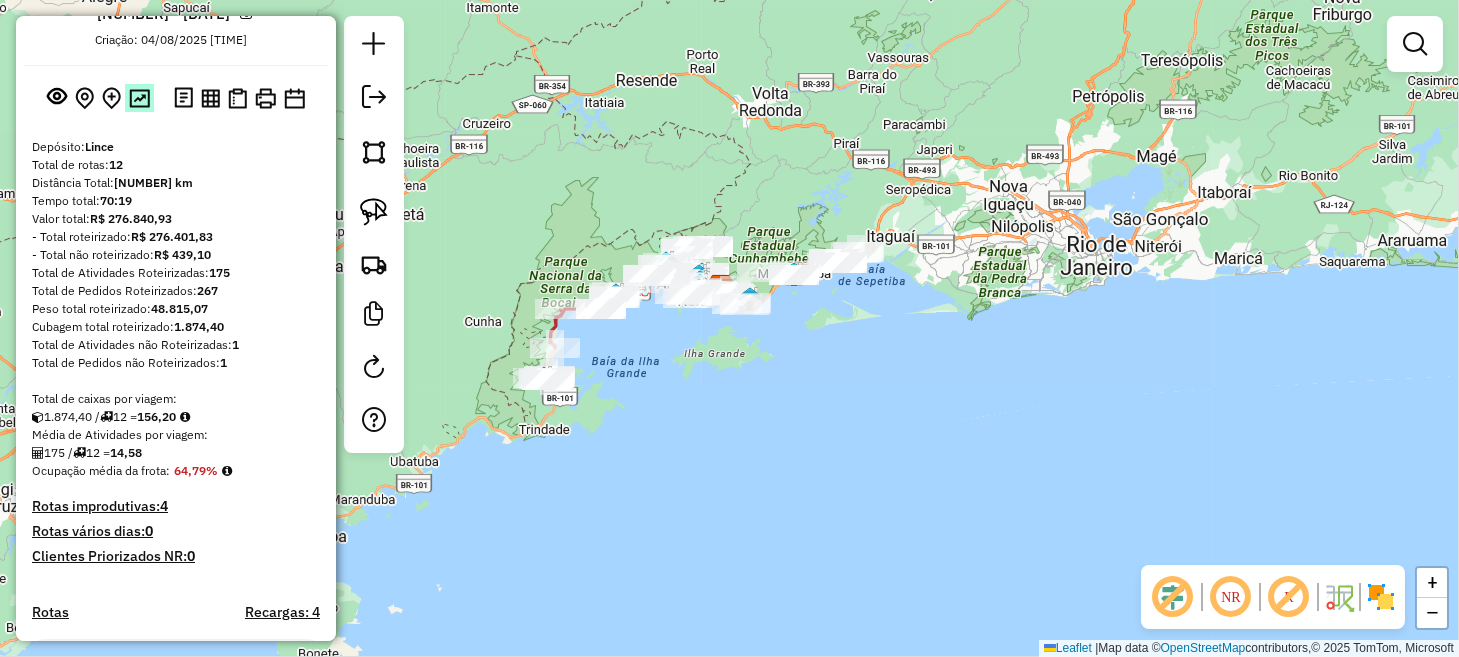 scroll, scrollTop: 0, scrollLeft: 0, axis: both 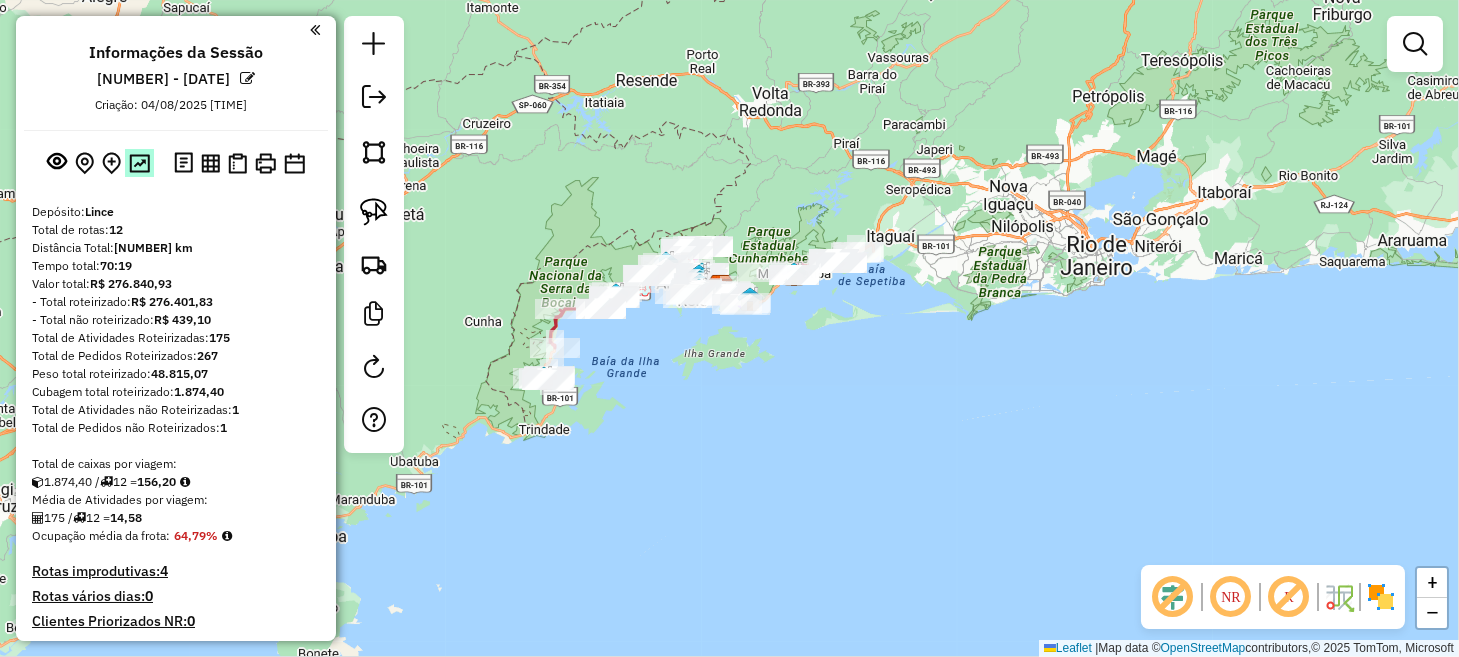 click at bounding box center [139, 163] 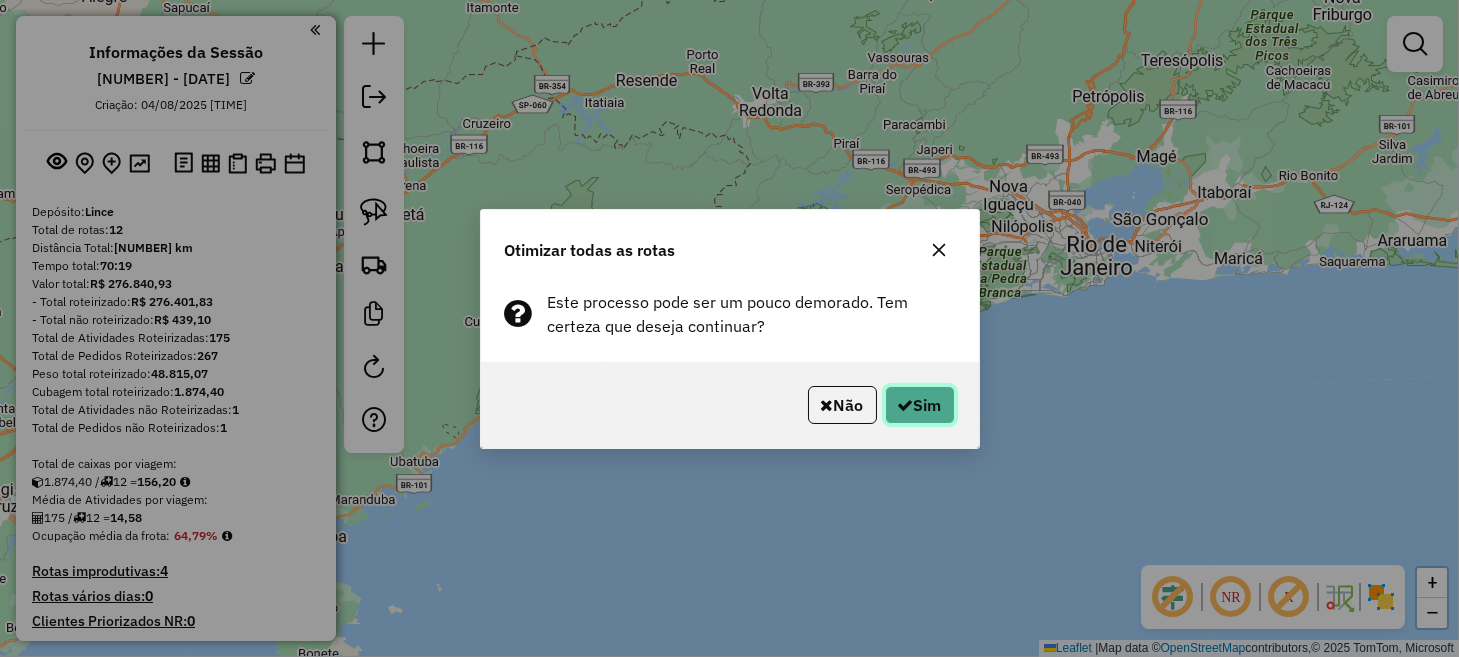 click on "Sim" 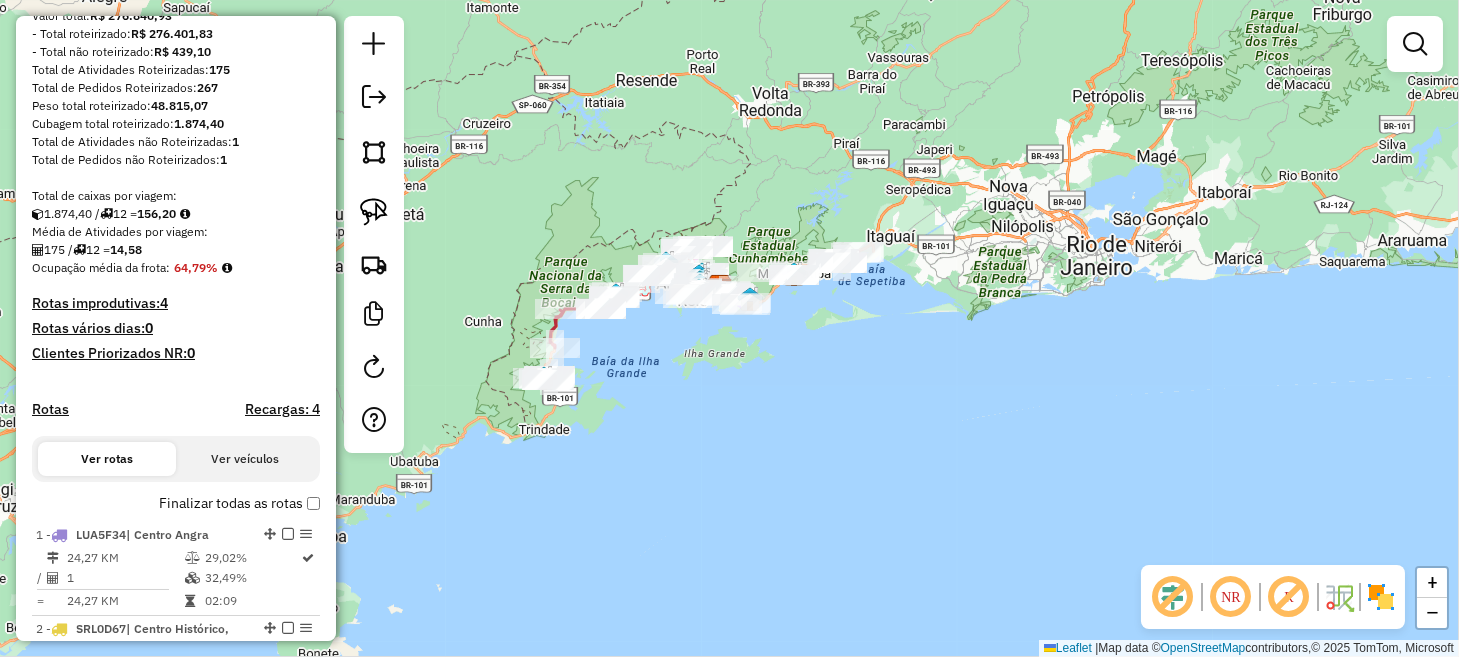 scroll, scrollTop: 300, scrollLeft: 0, axis: vertical 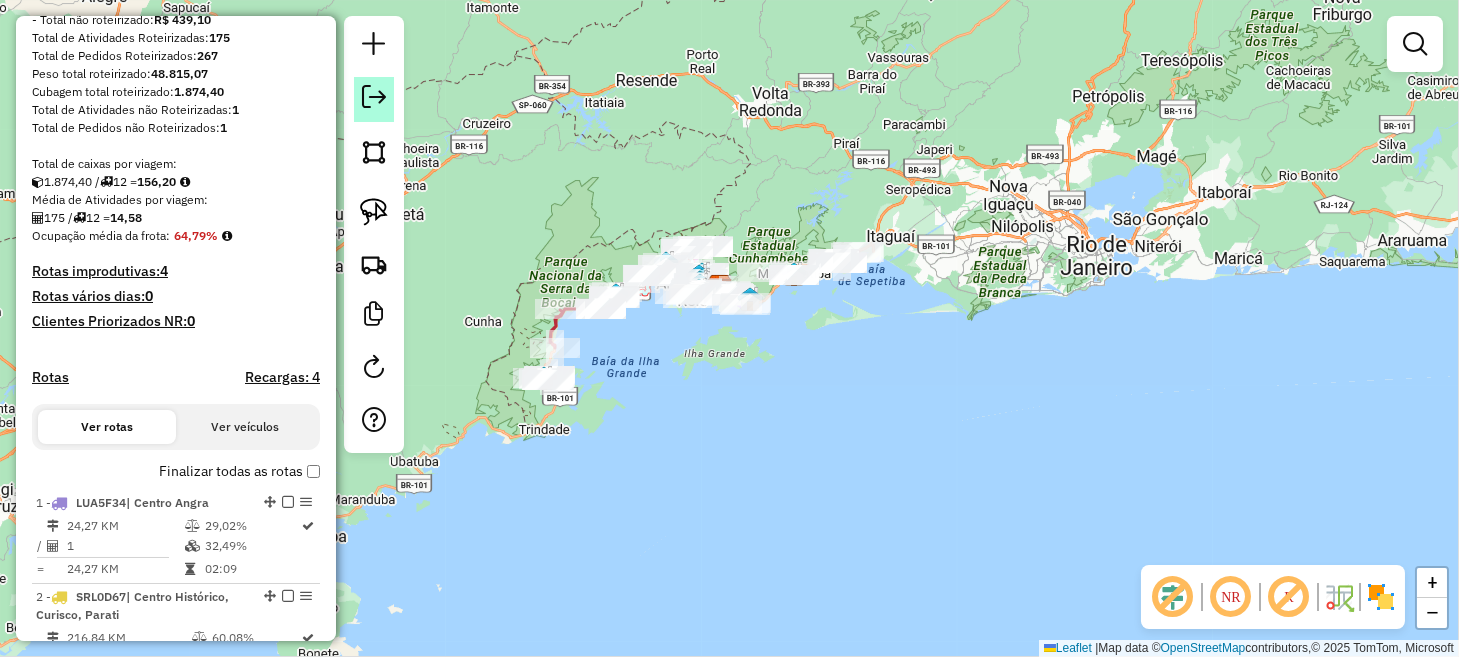 click 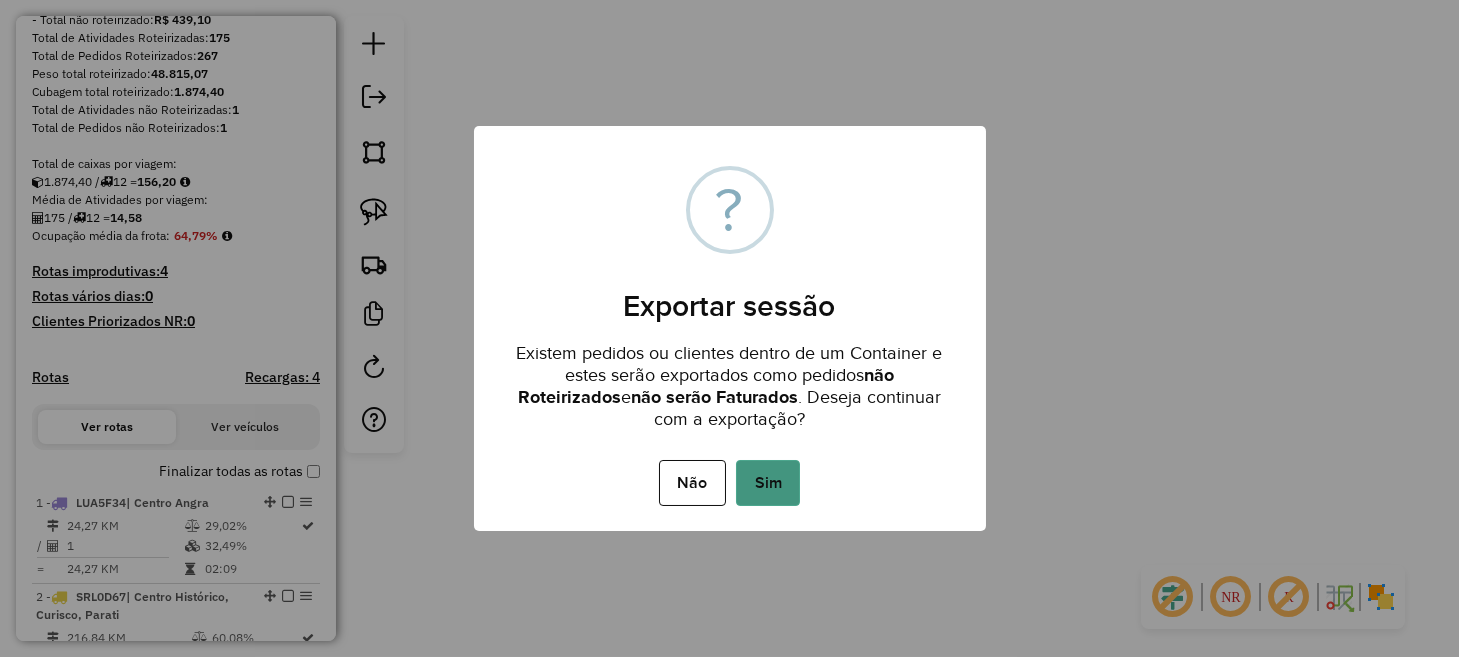 click on "Sim" at bounding box center [768, 483] 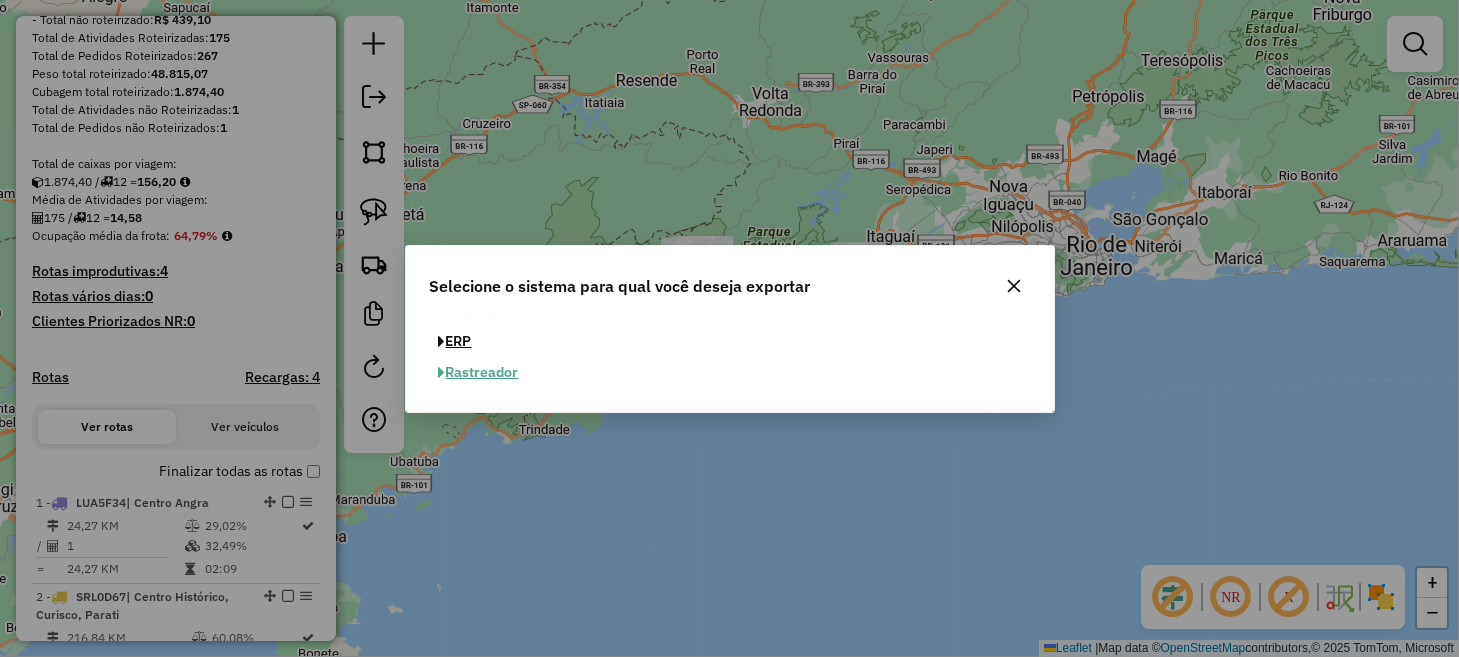 click on "ERP" 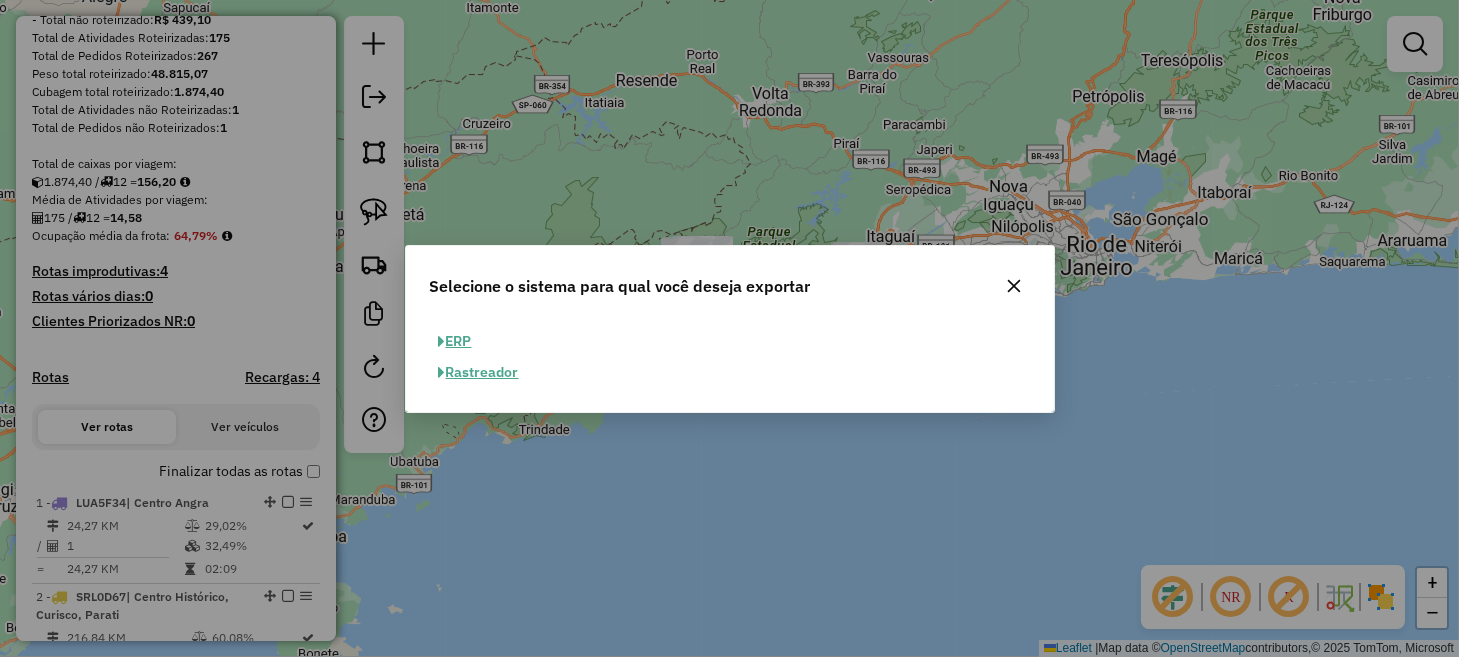select on "**" 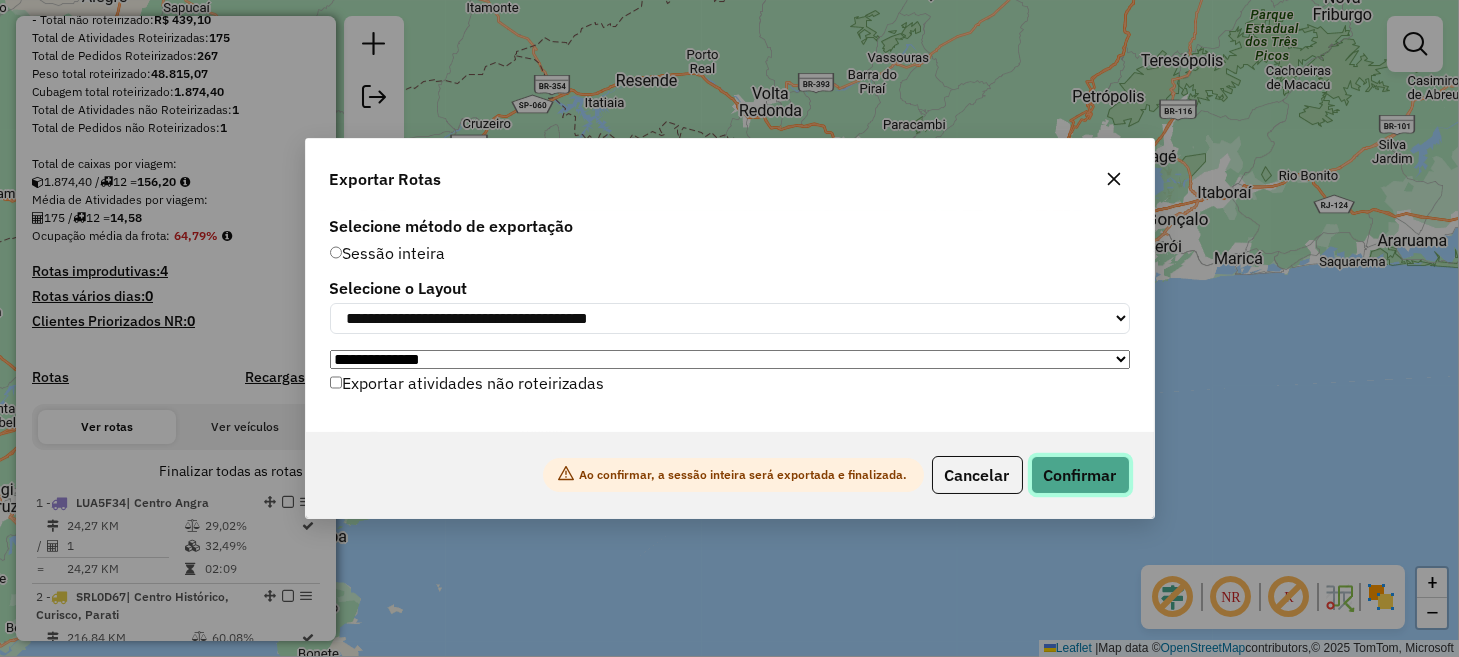 click on "Confirmar" 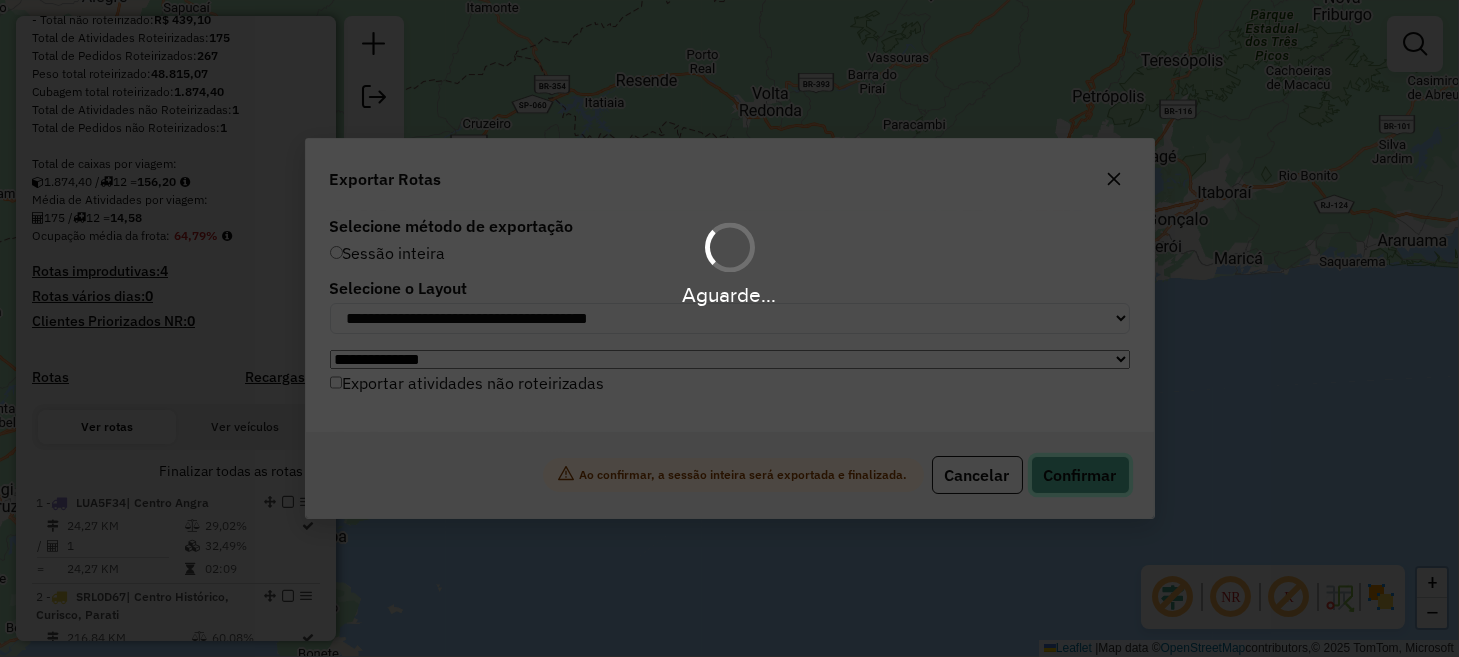 scroll, scrollTop: 353, scrollLeft: 0, axis: vertical 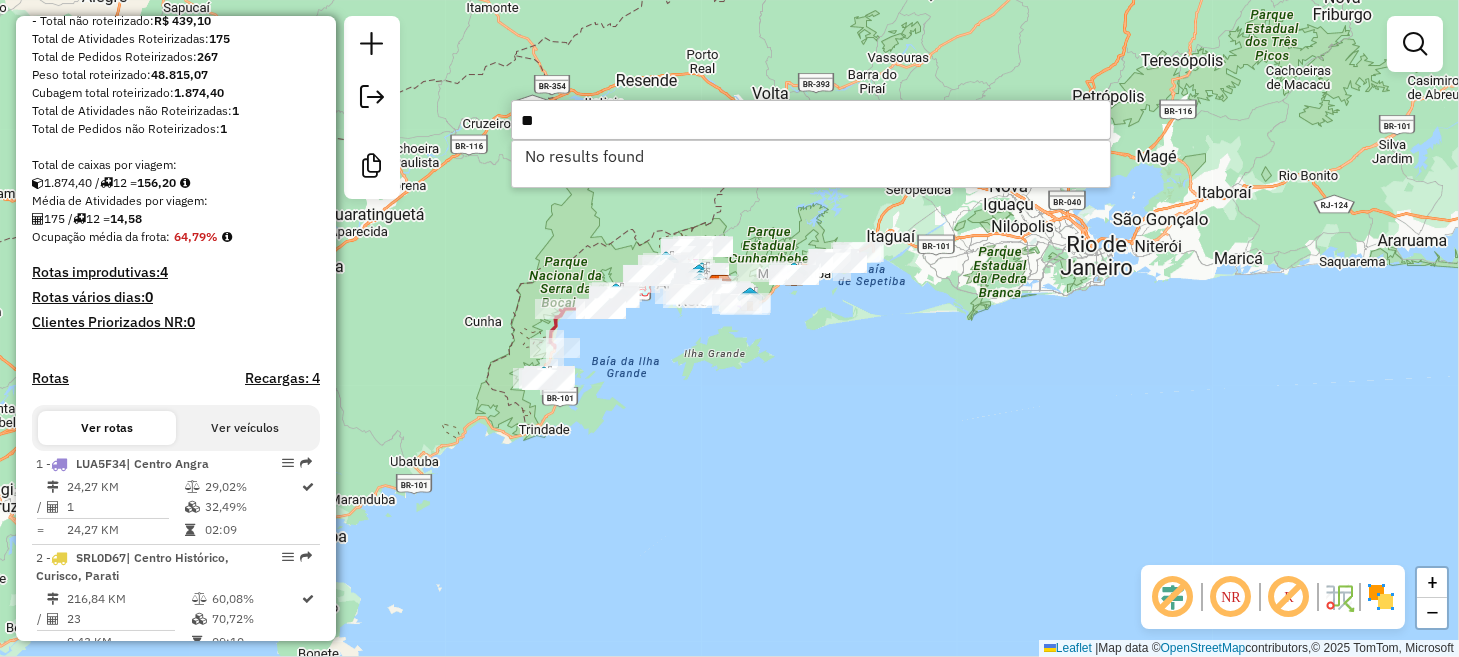 type on "*" 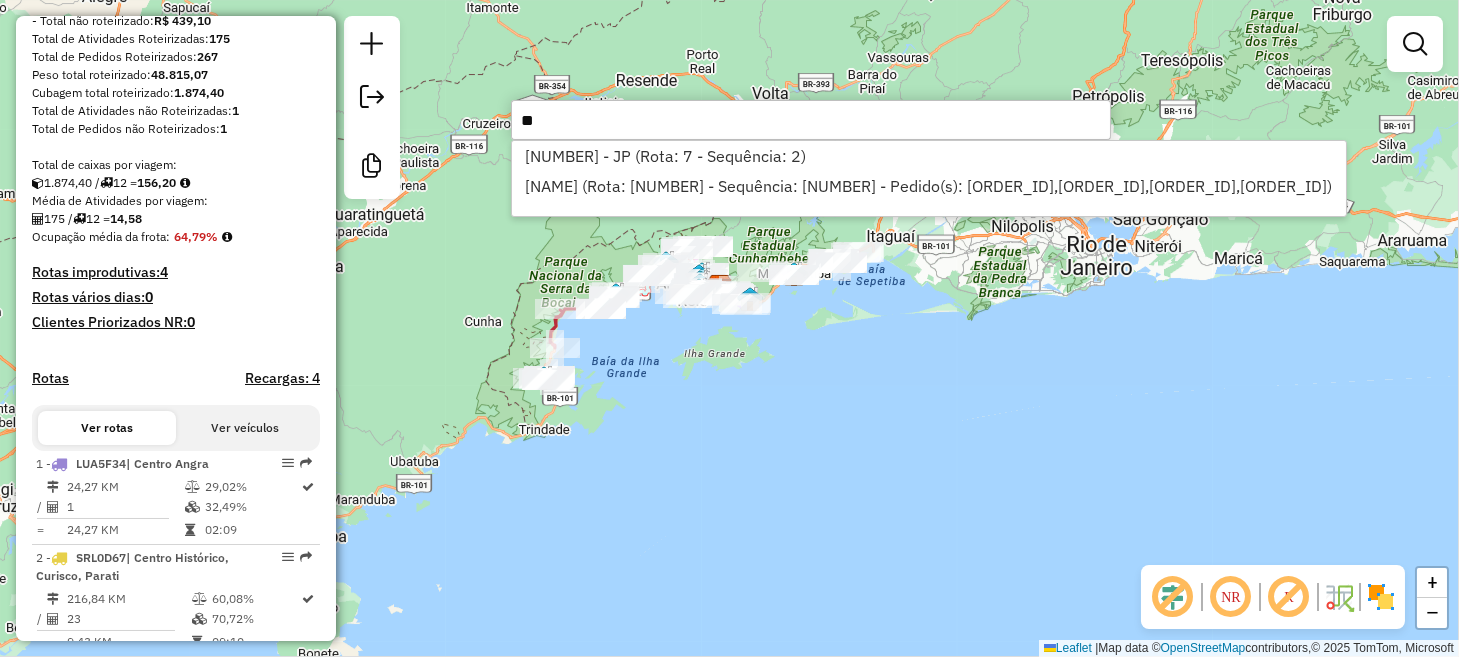 type on "*" 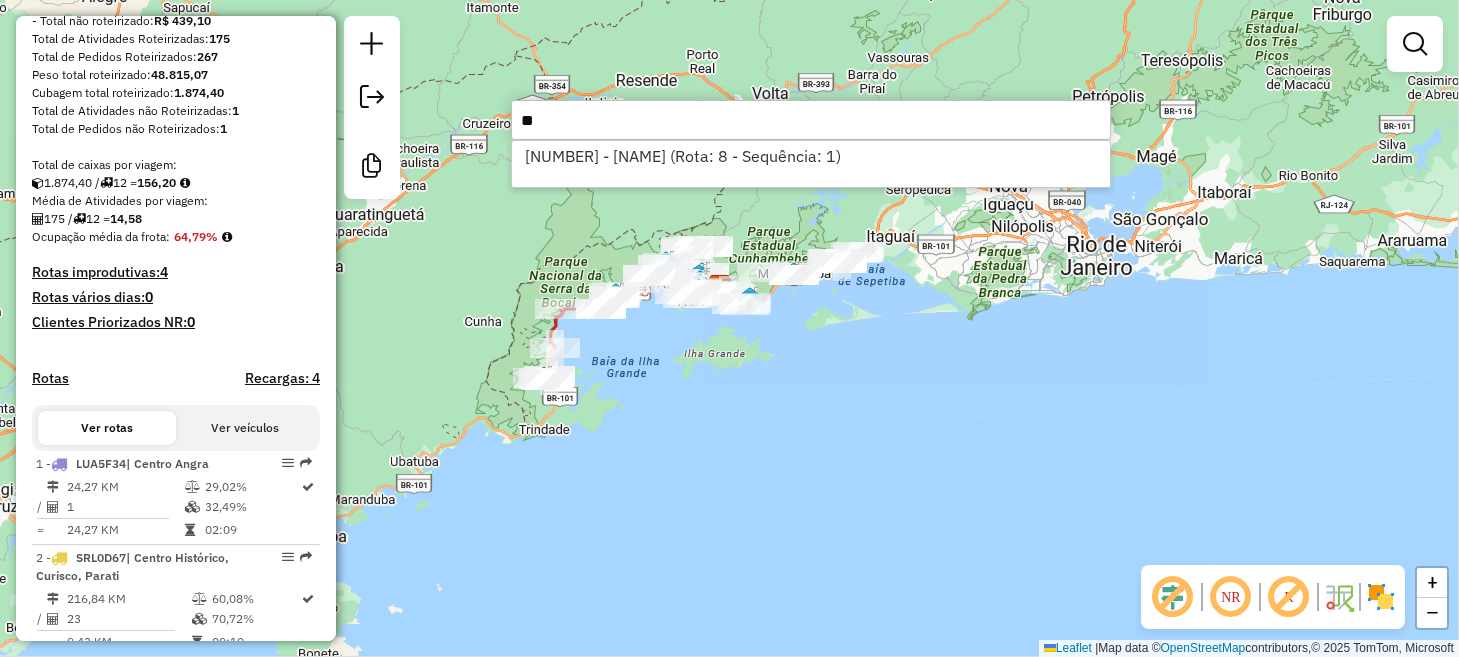 type on "*" 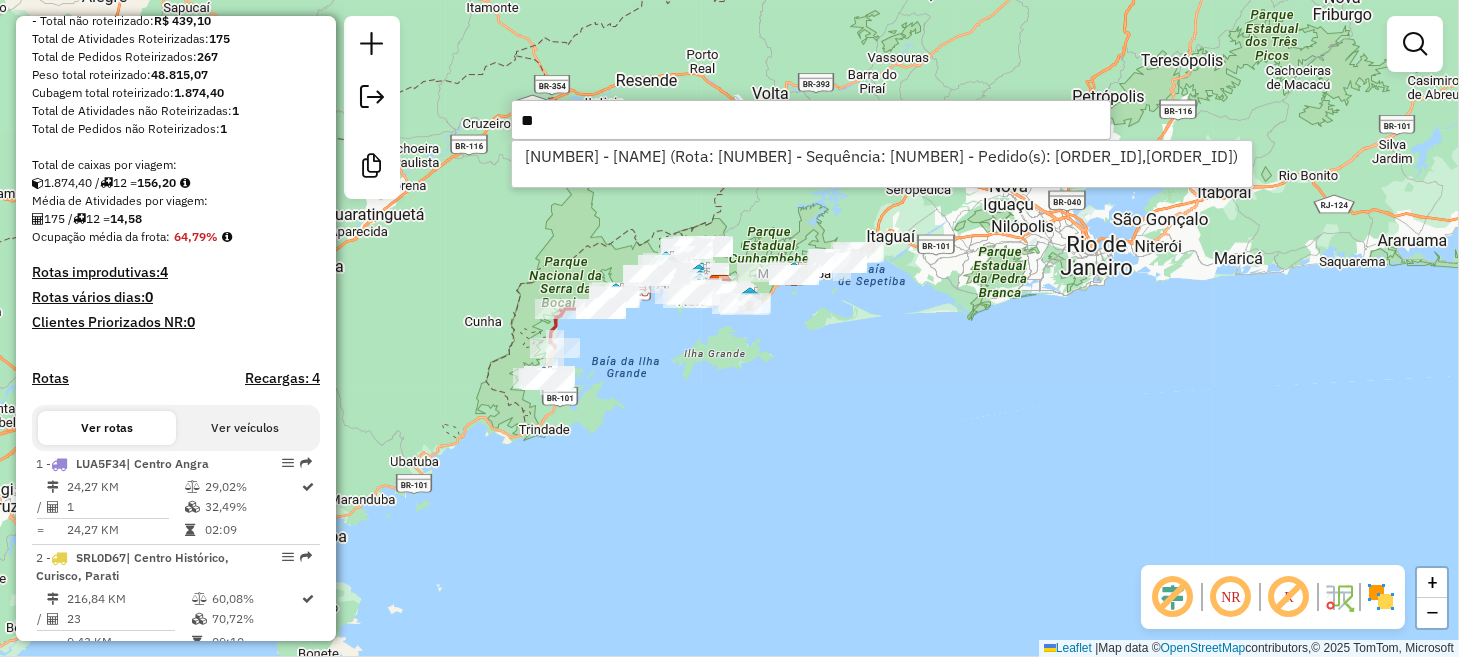 type on "*" 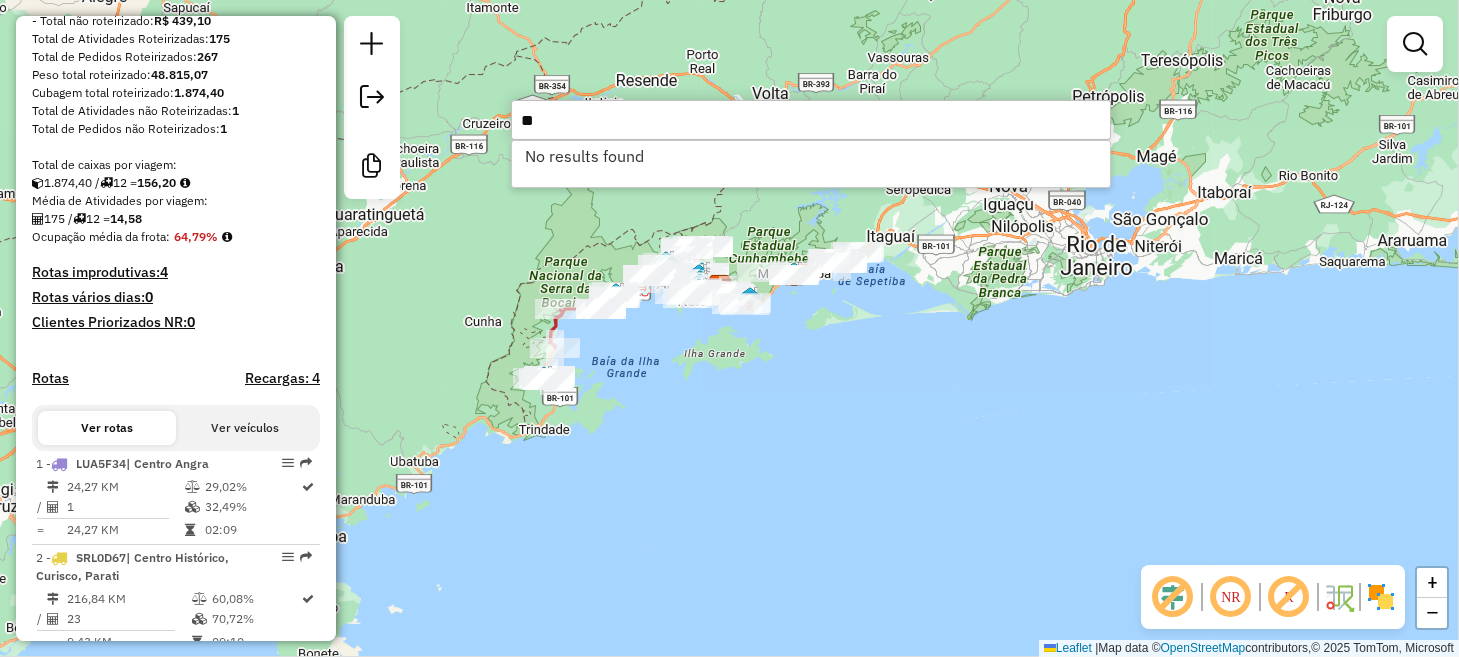 type on "*" 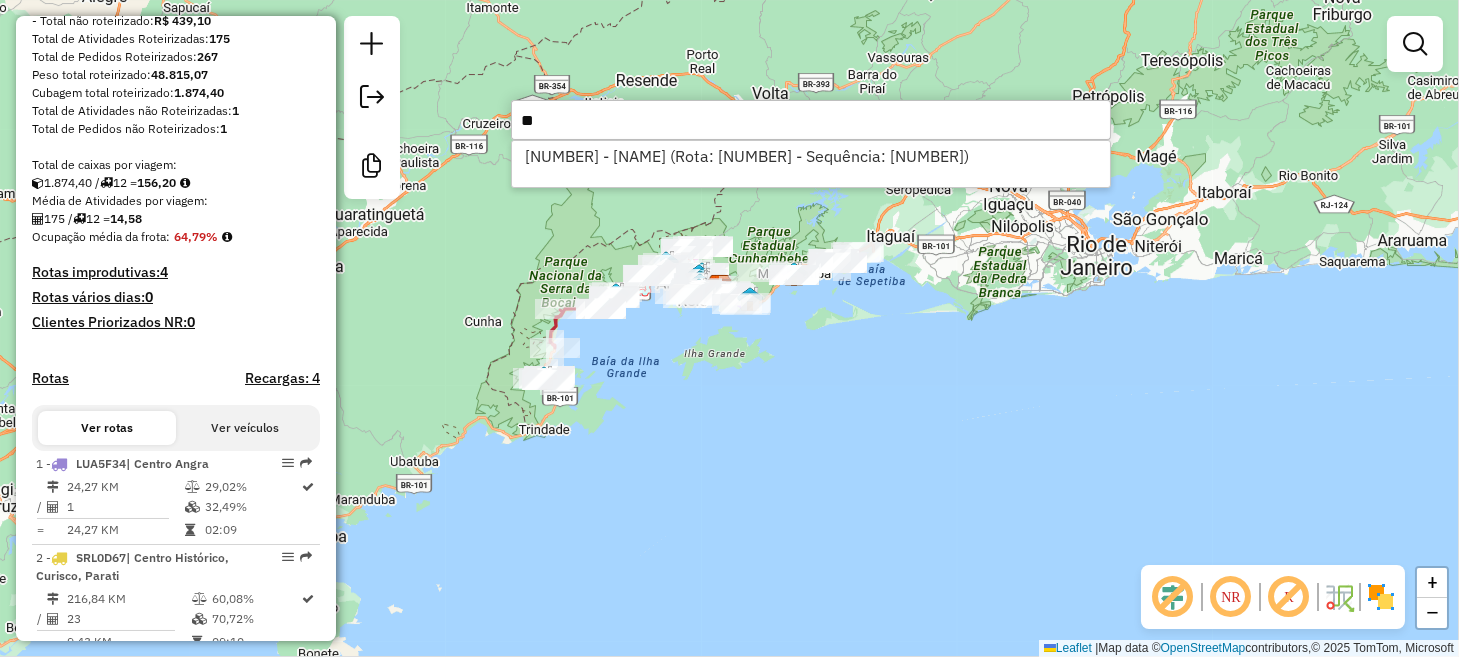 type on "*" 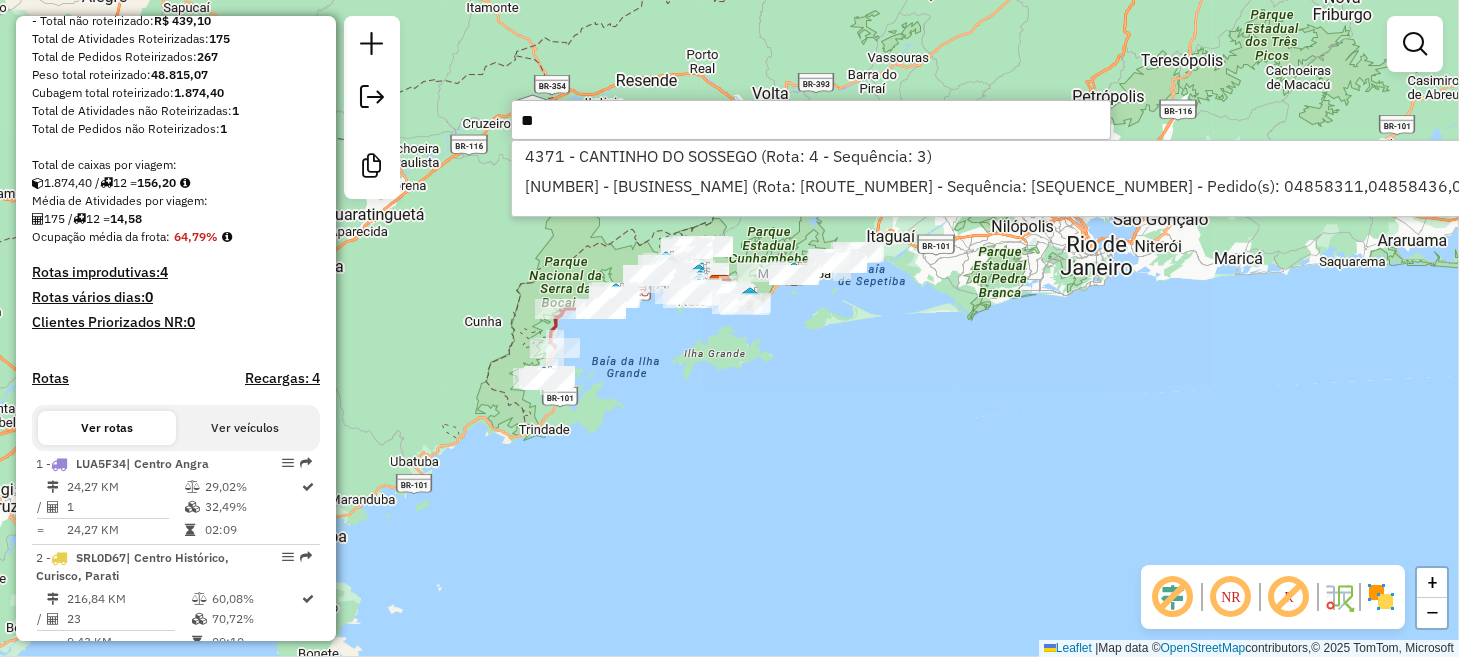 type on "*" 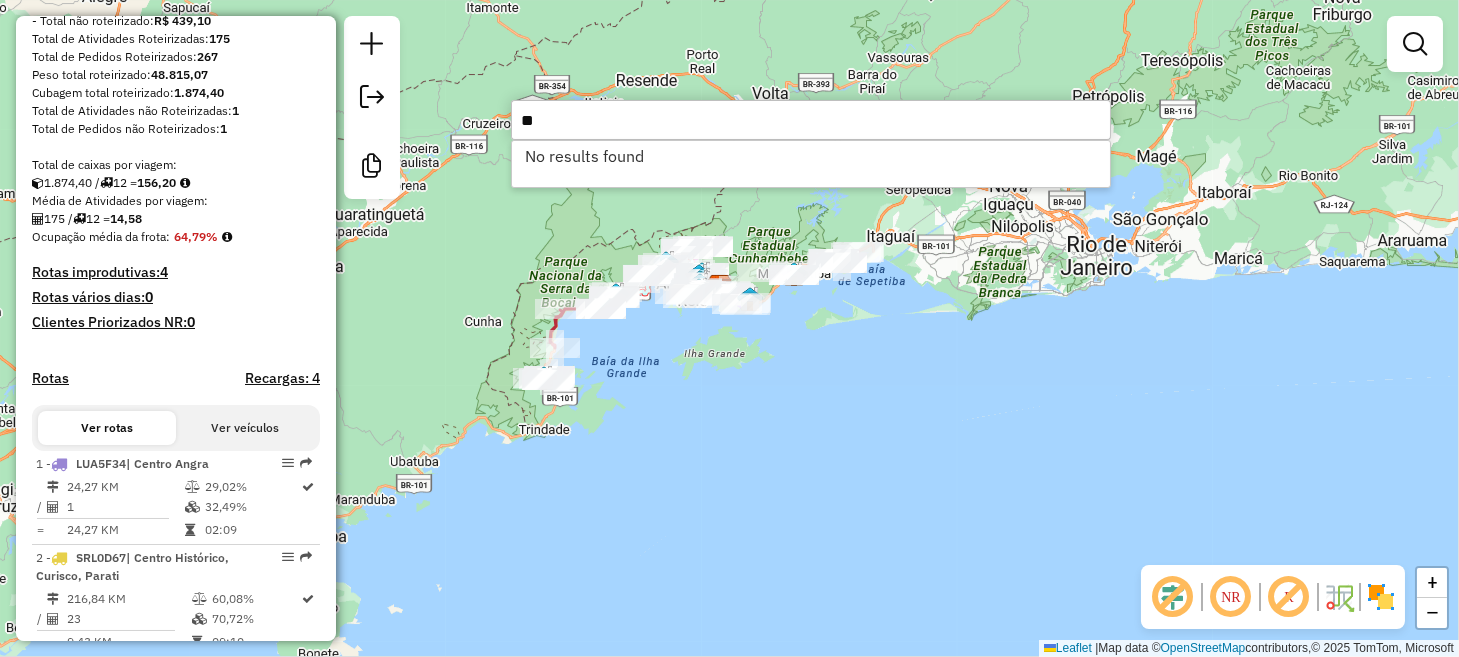 type on "*" 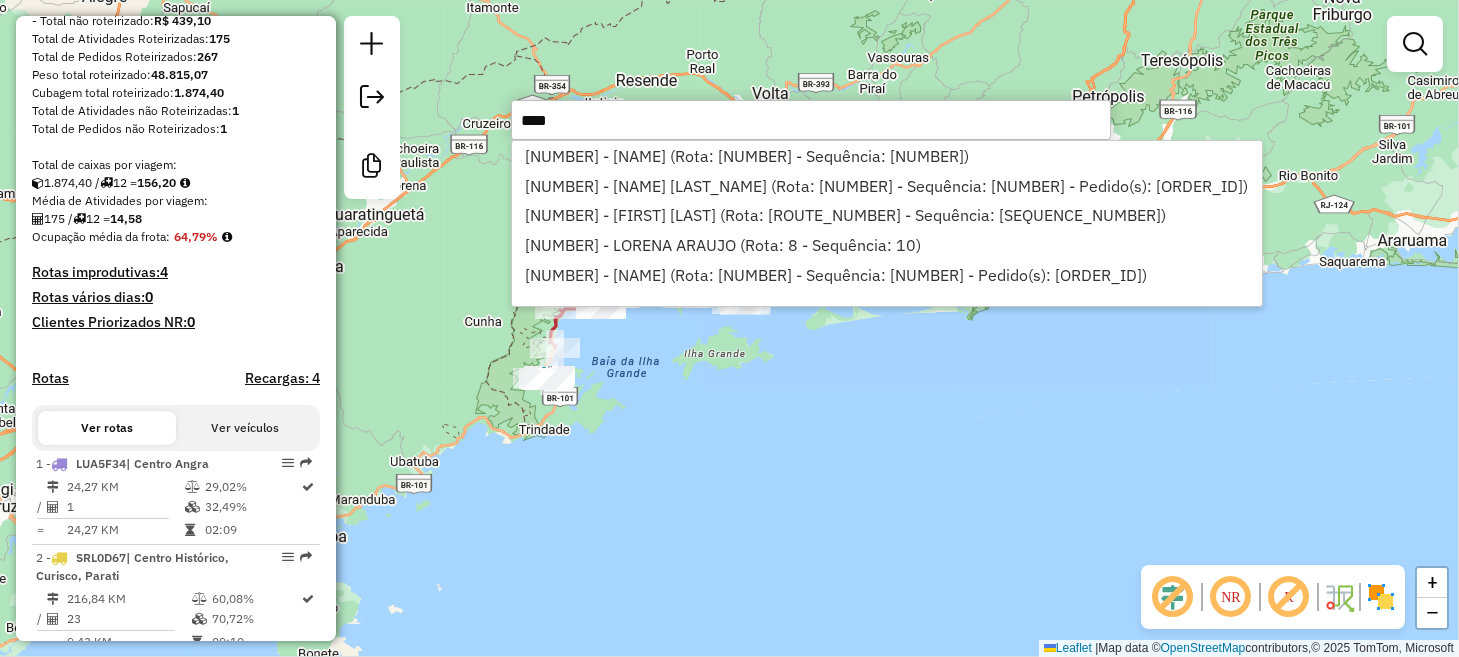 type on "*****" 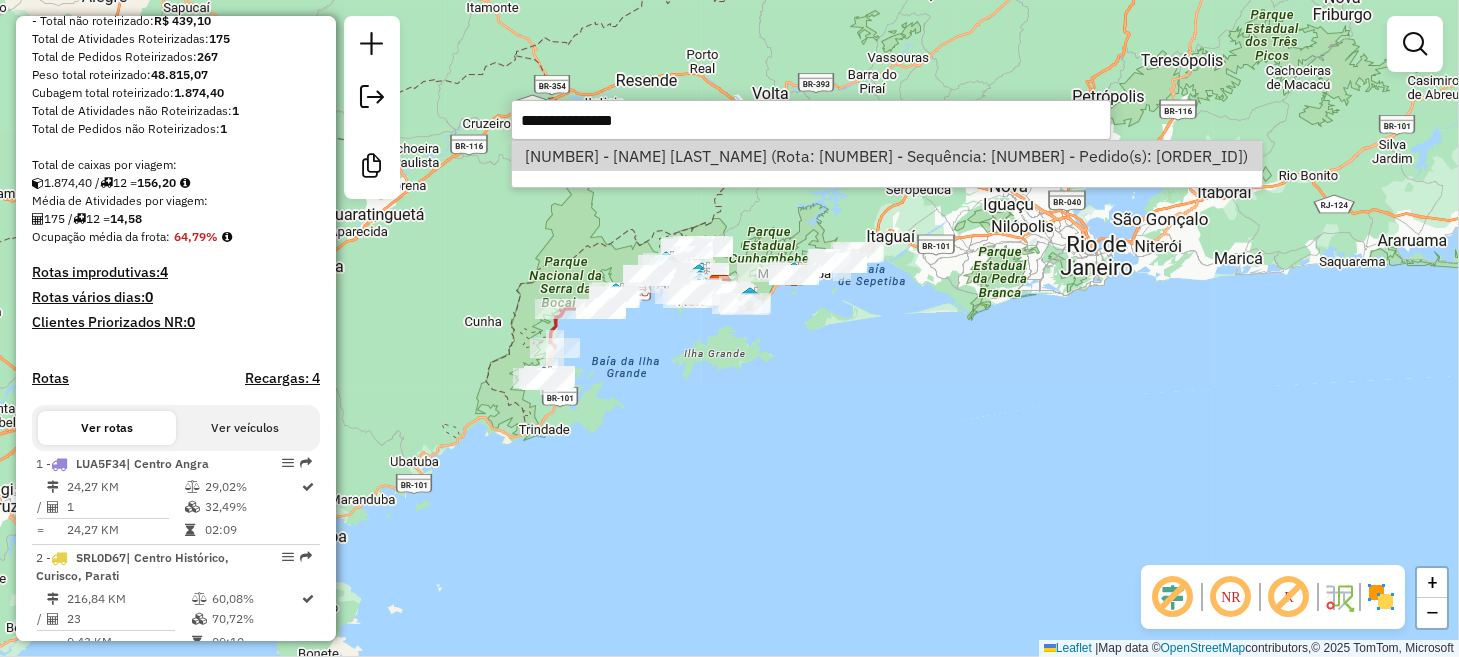 select on "*********" 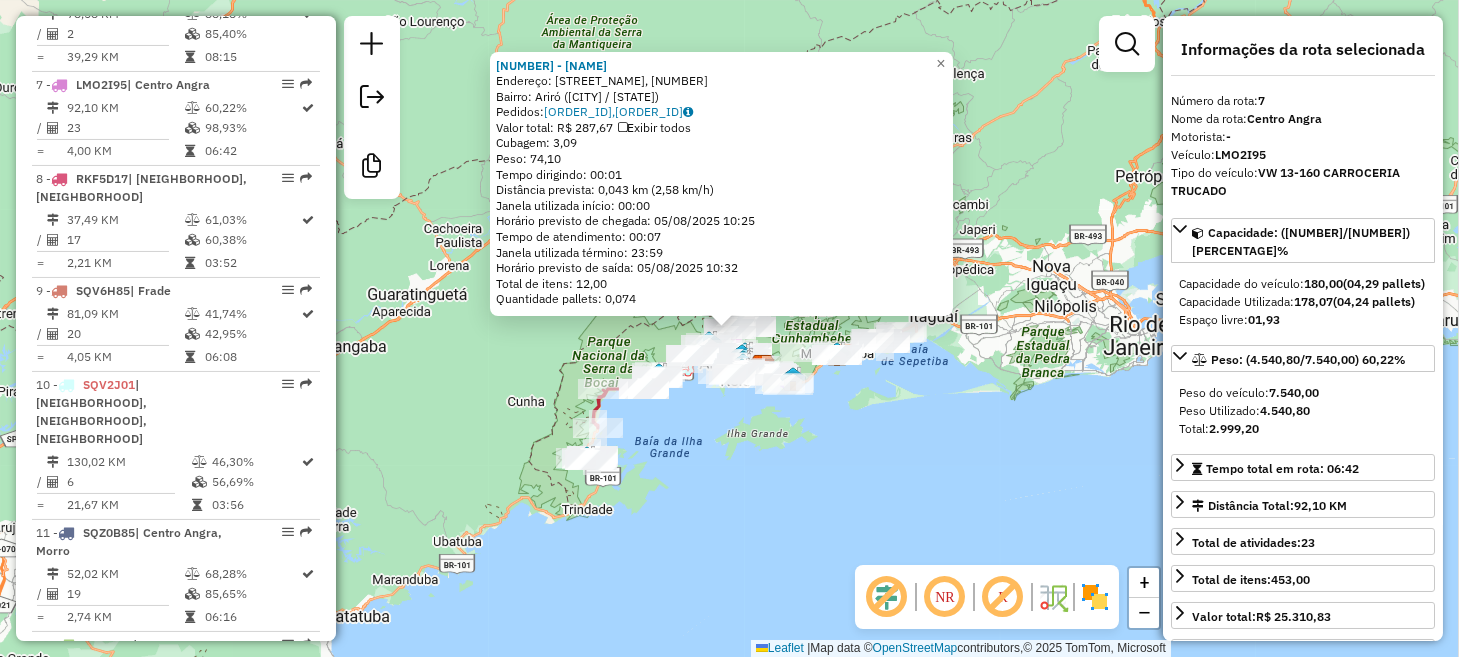 scroll, scrollTop: 1421, scrollLeft: 0, axis: vertical 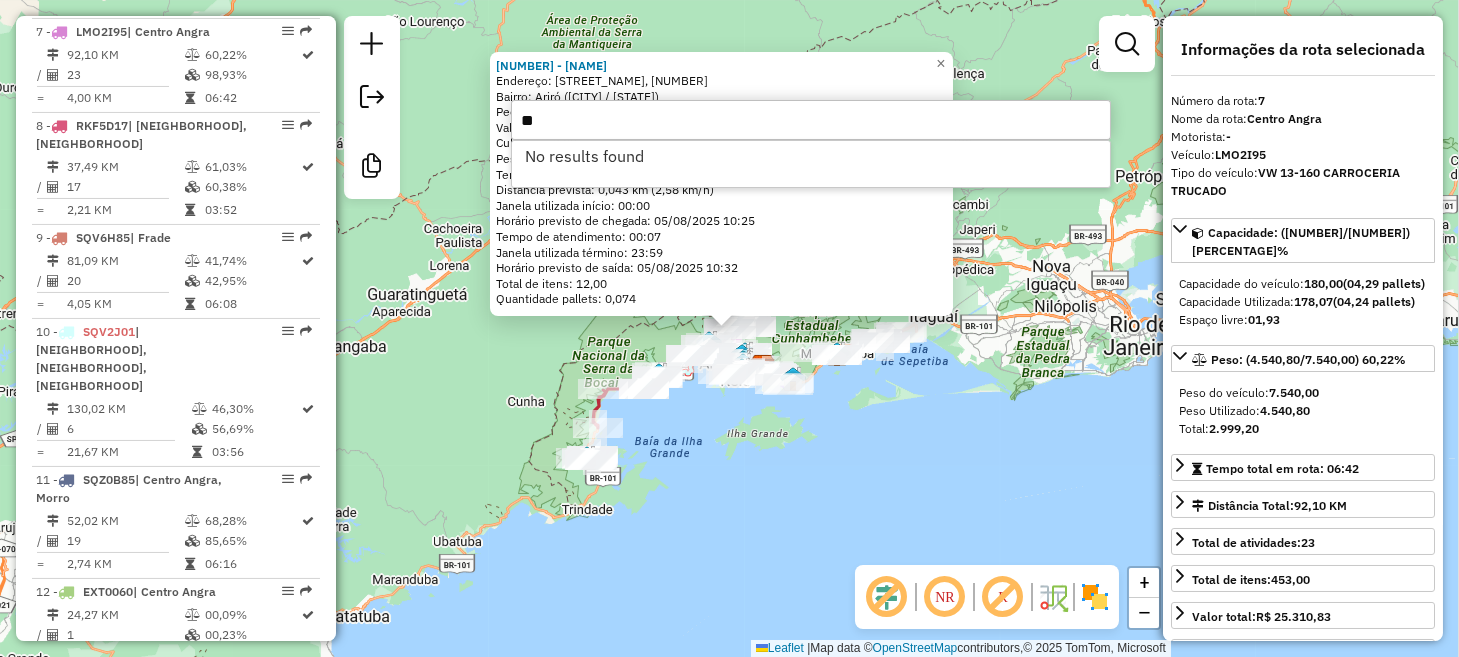 type on "*" 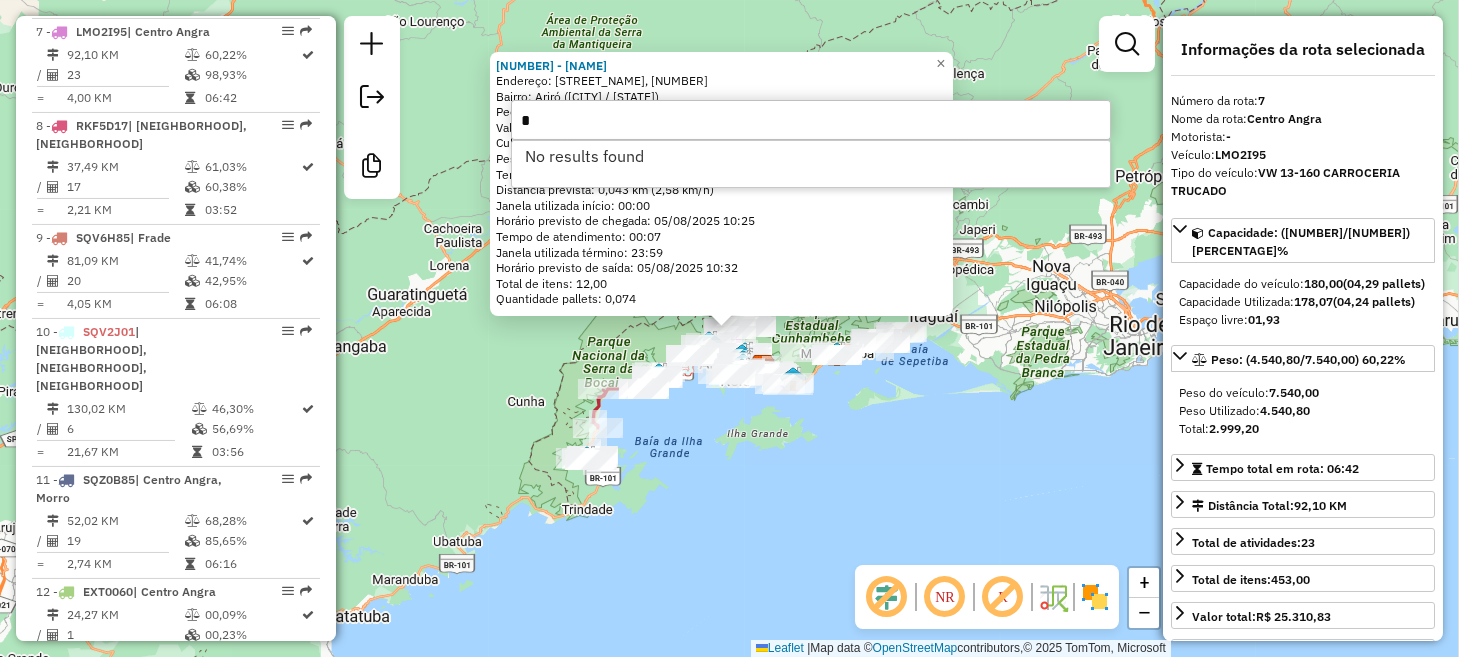 type 